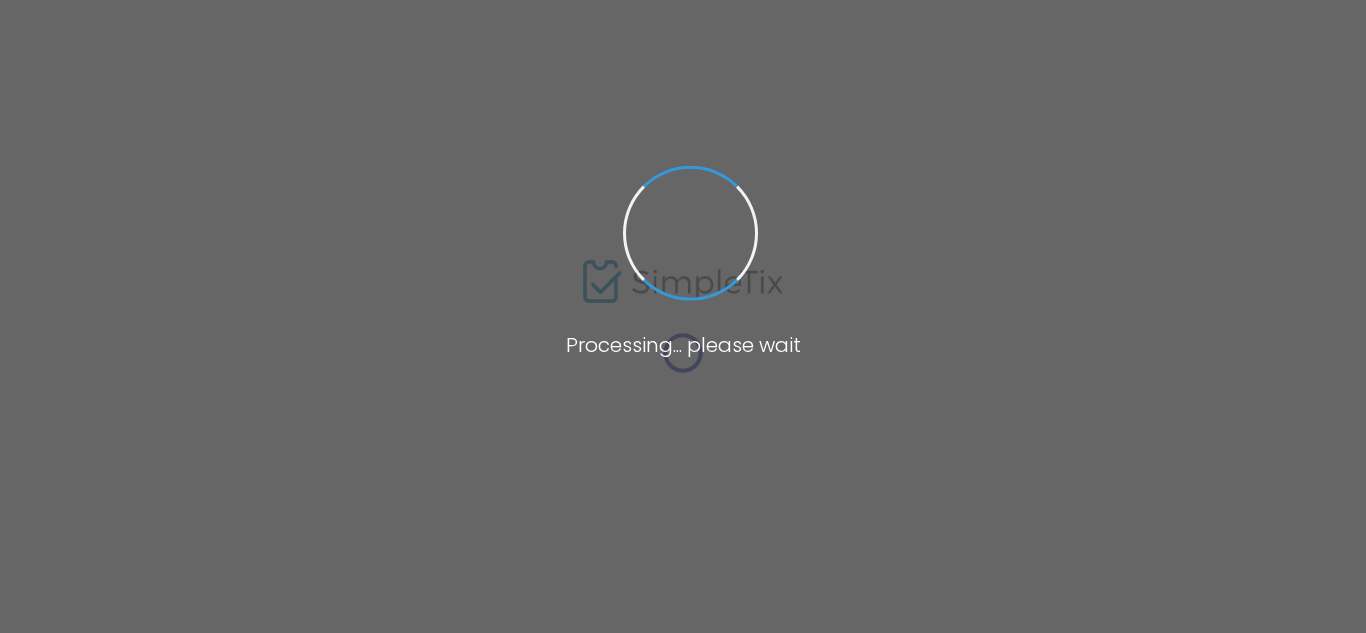scroll, scrollTop: 0, scrollLeft: 0, axis: both 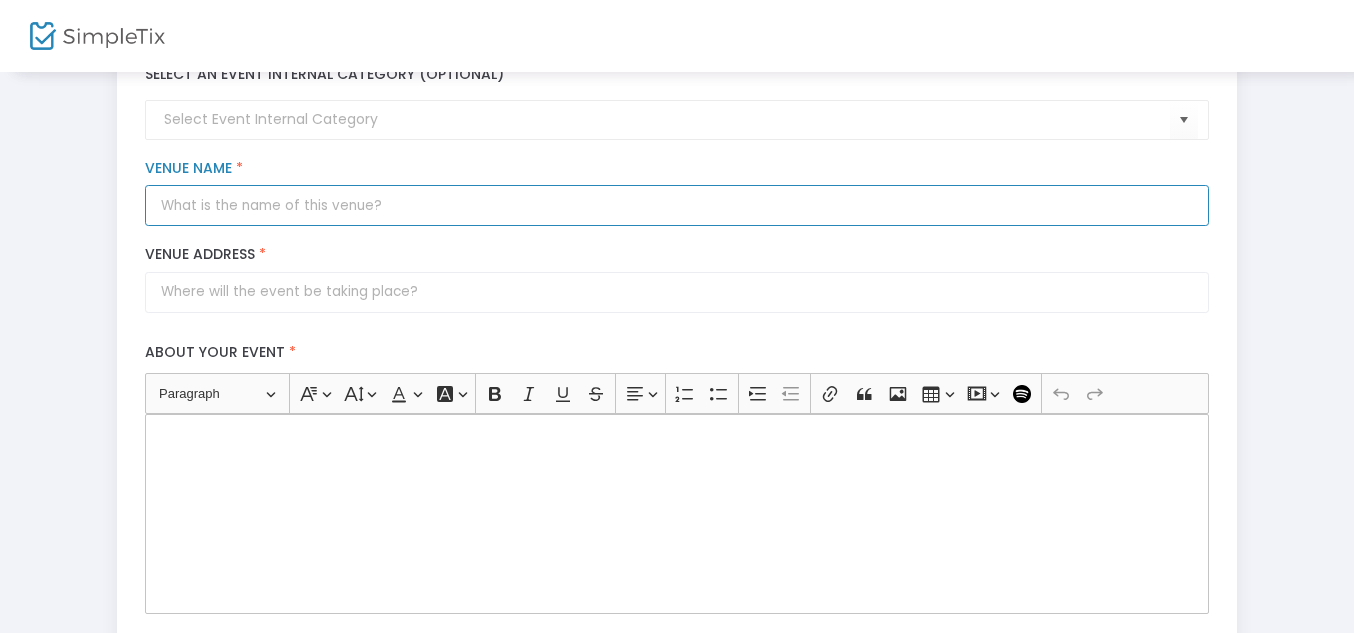 click on "Venue Name *" at bounding box center [676, 205] 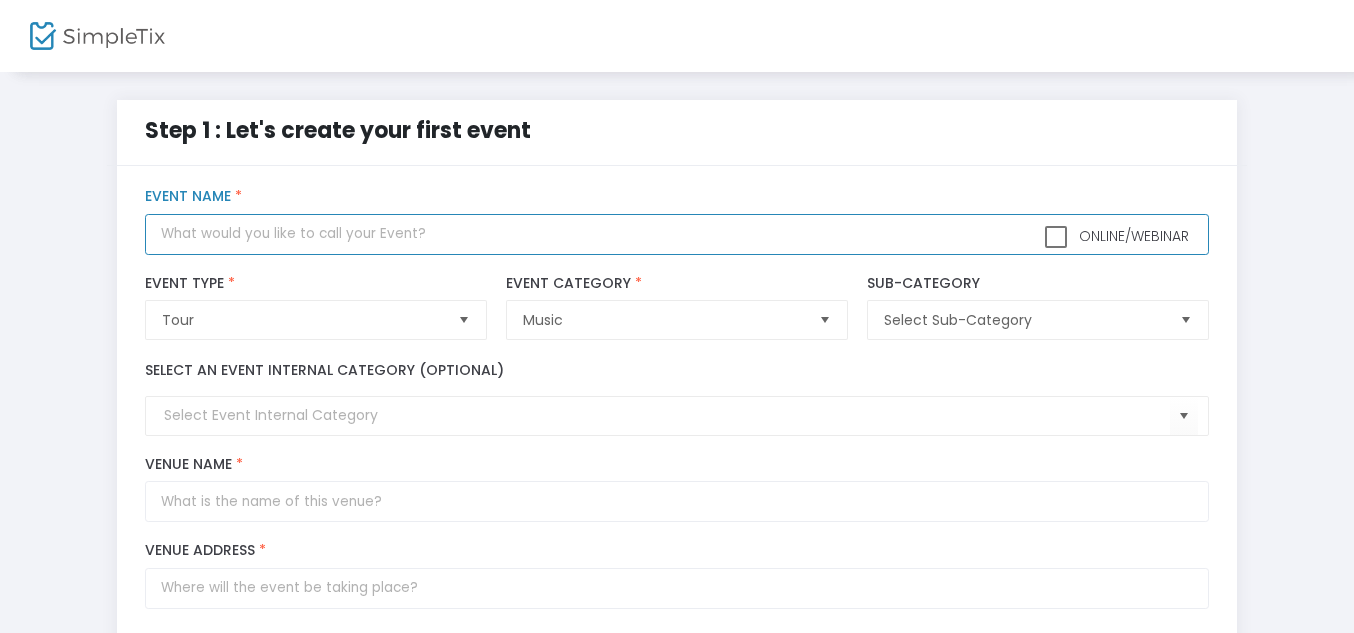 click 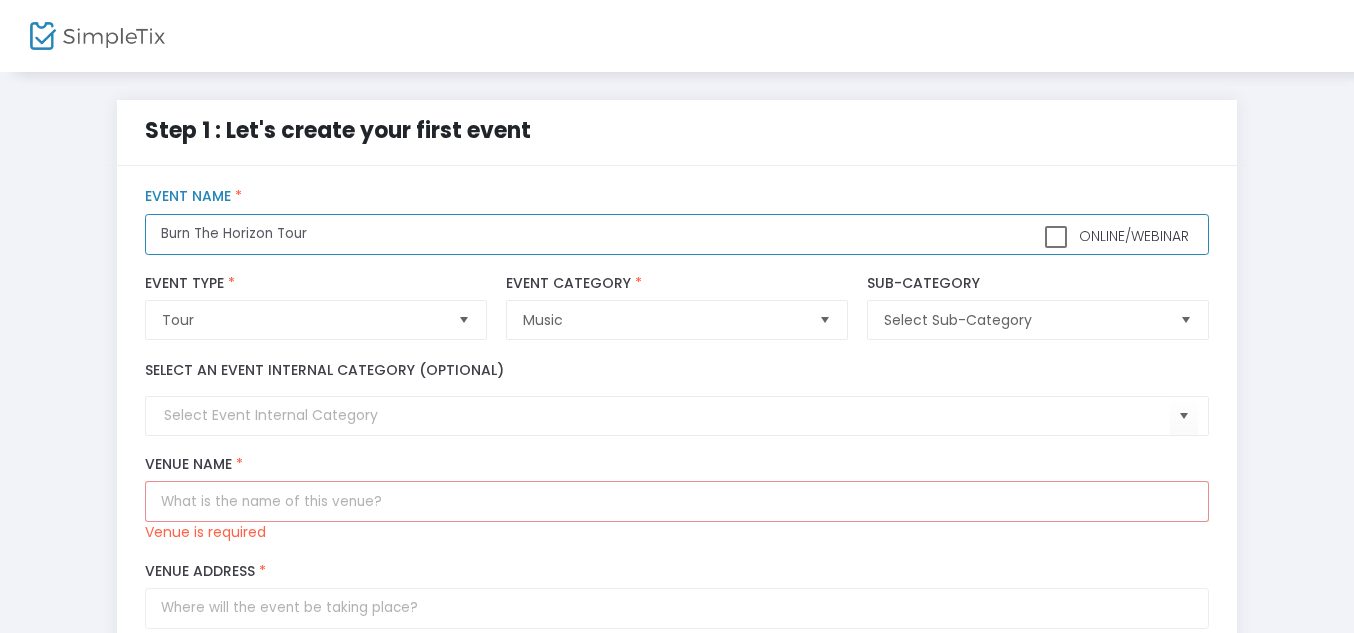 type on "Burn The Horizon Tour" 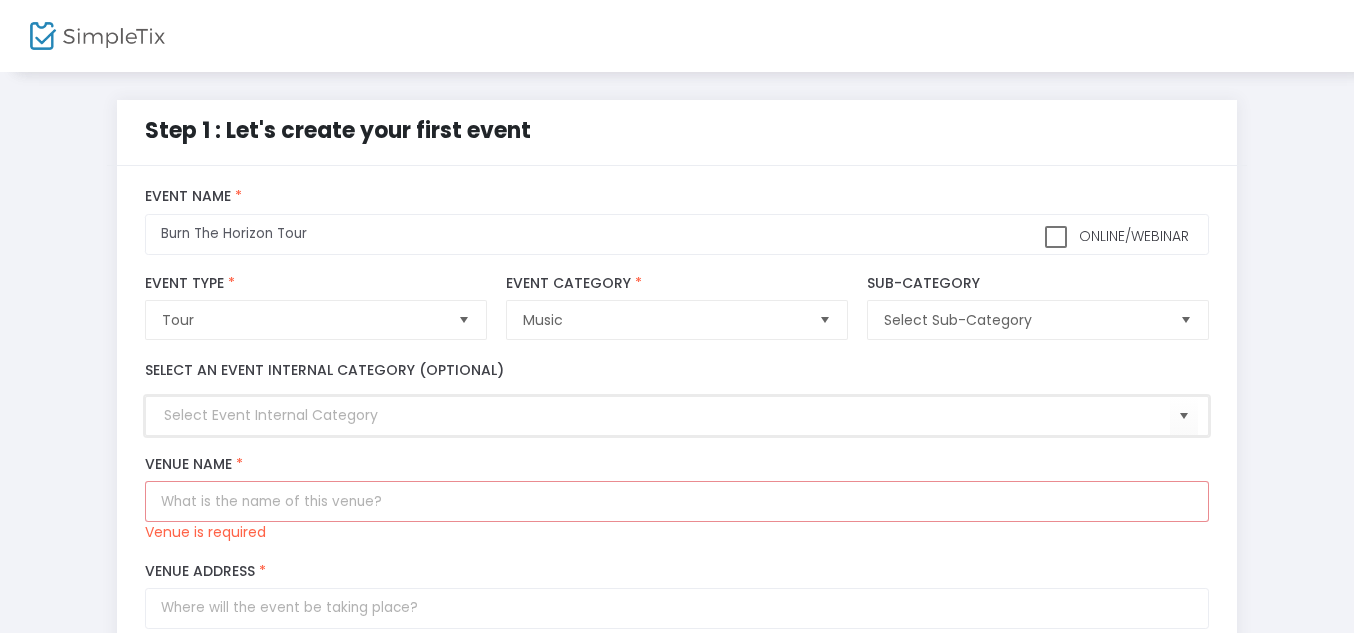 click at bounding box center [666, 415] 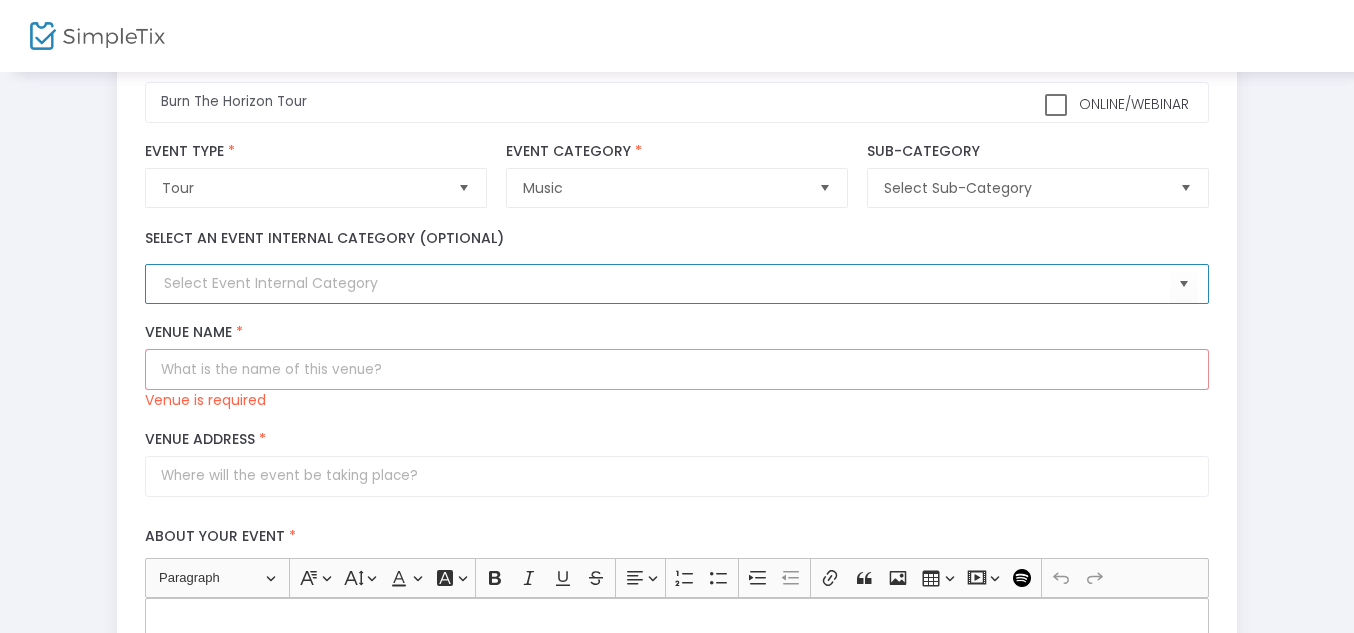 scroll, scrollTop: 134, scrollLeft: 0, axis: vertical 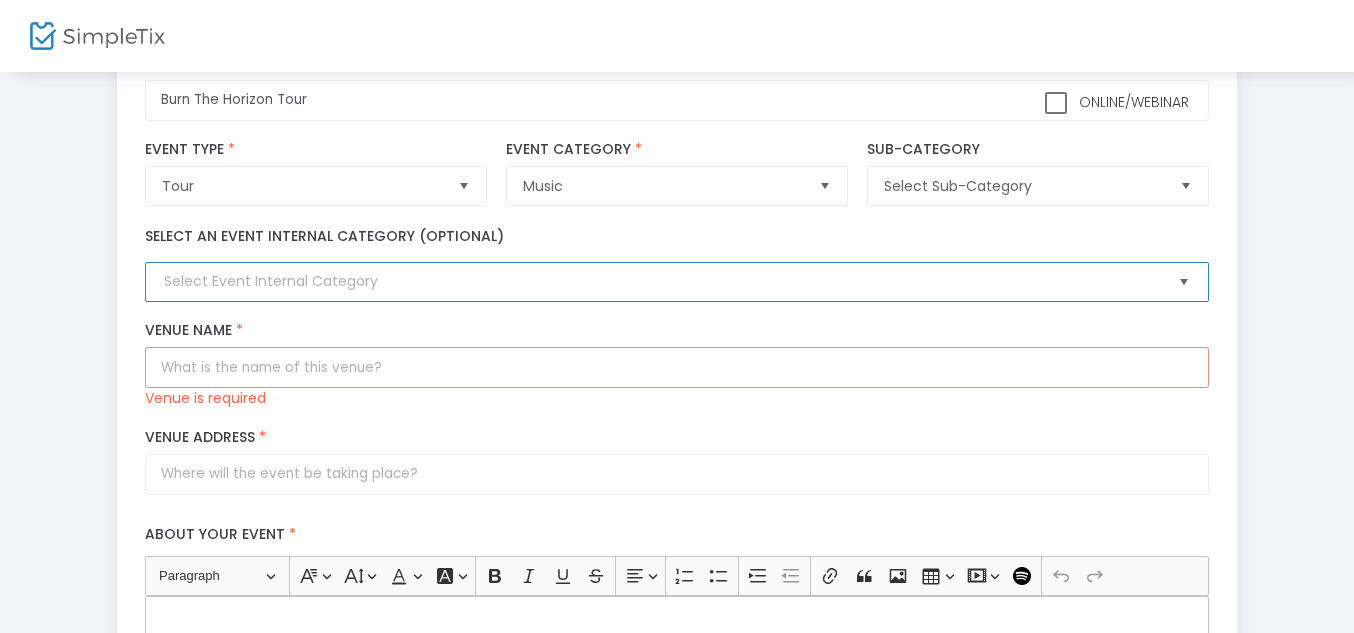 click 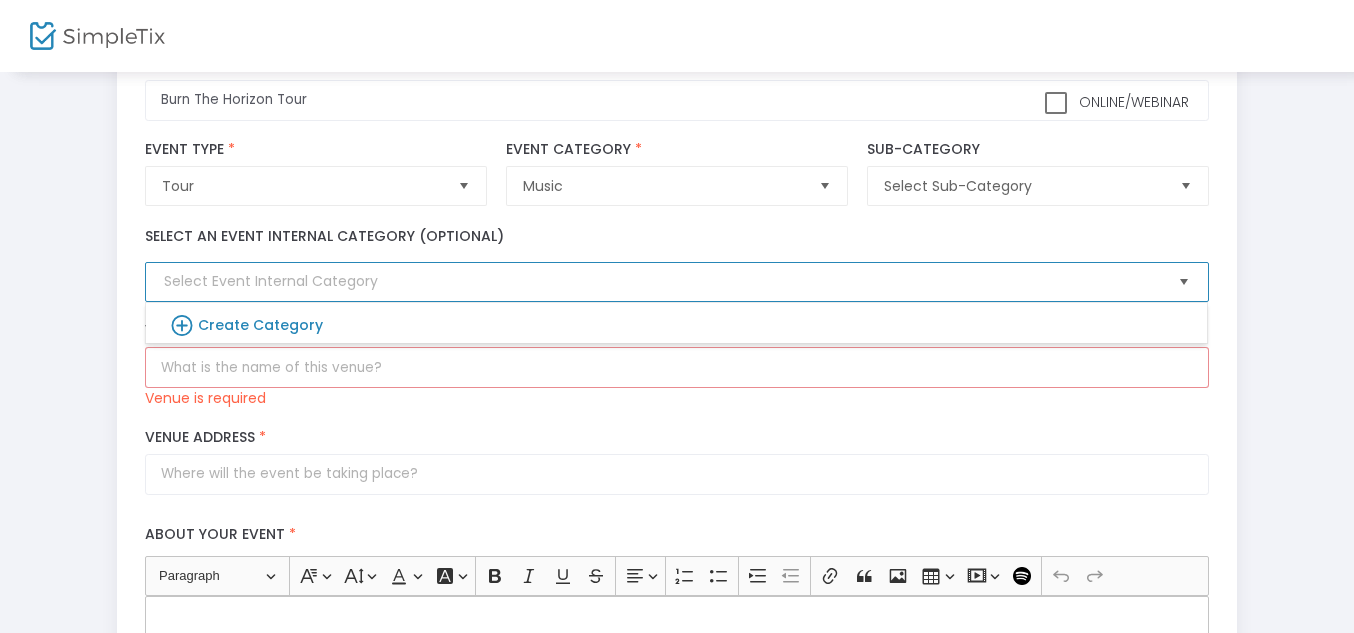 click 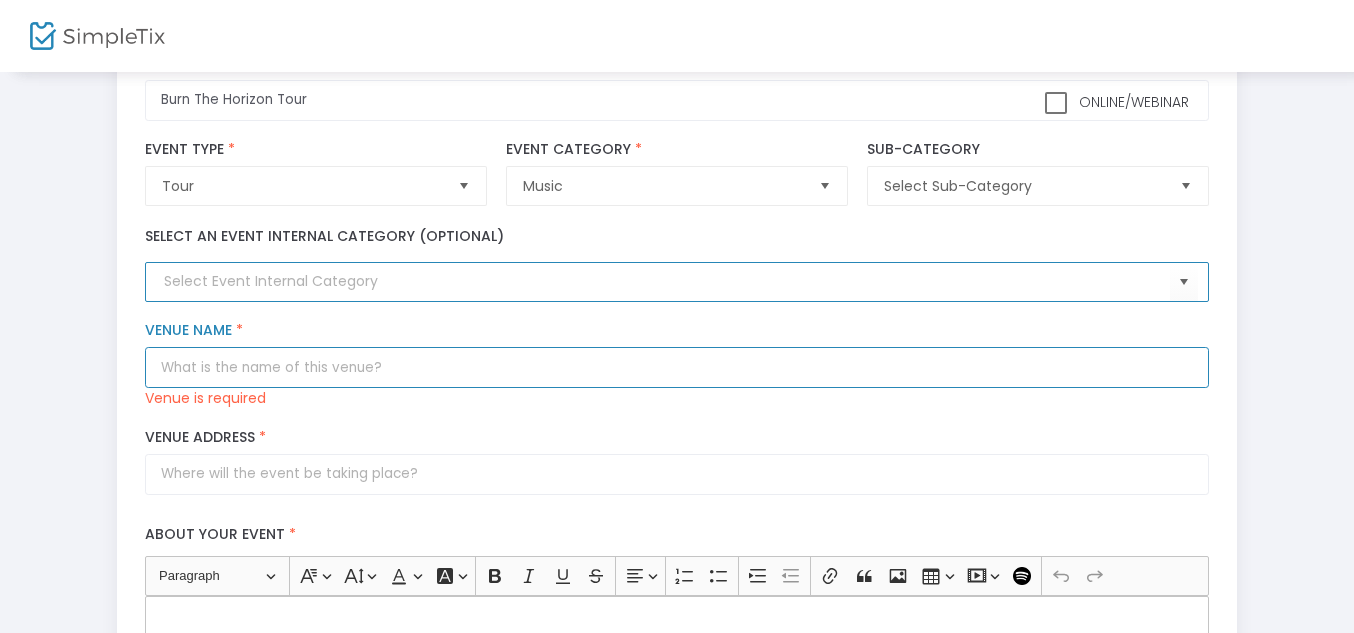click on "Venue Name *" at bounding box center (676, 367) 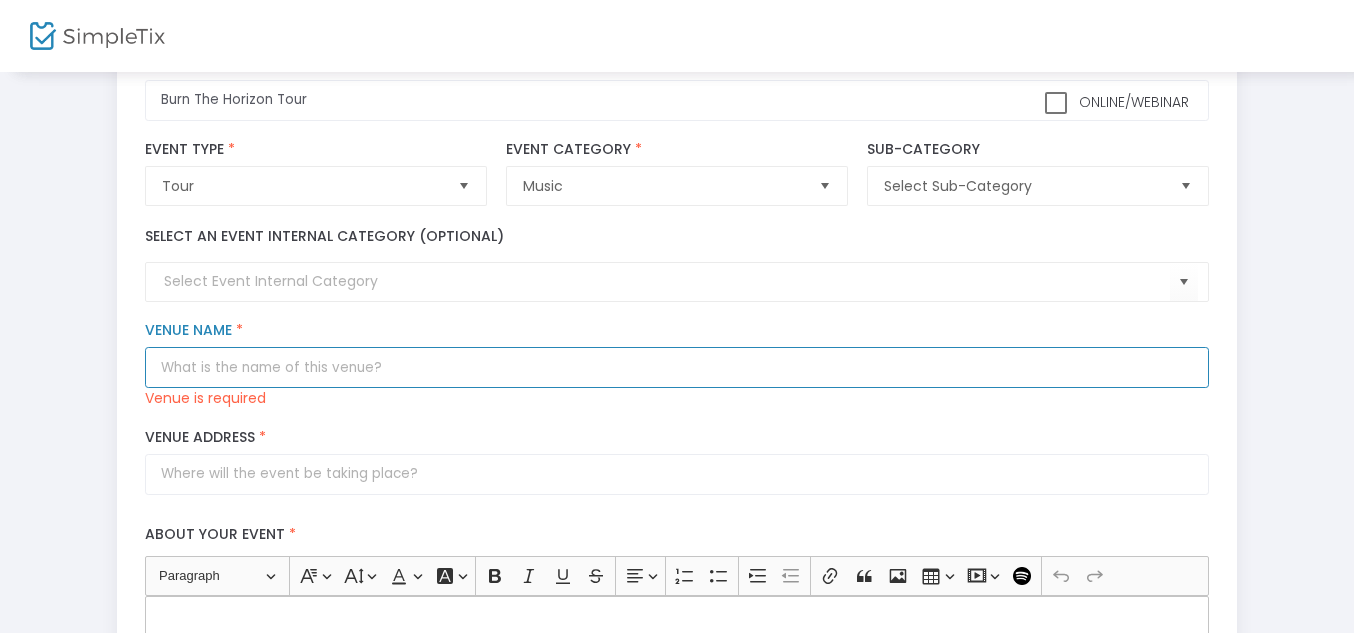 paste on "Ironwood Heights Stadium" 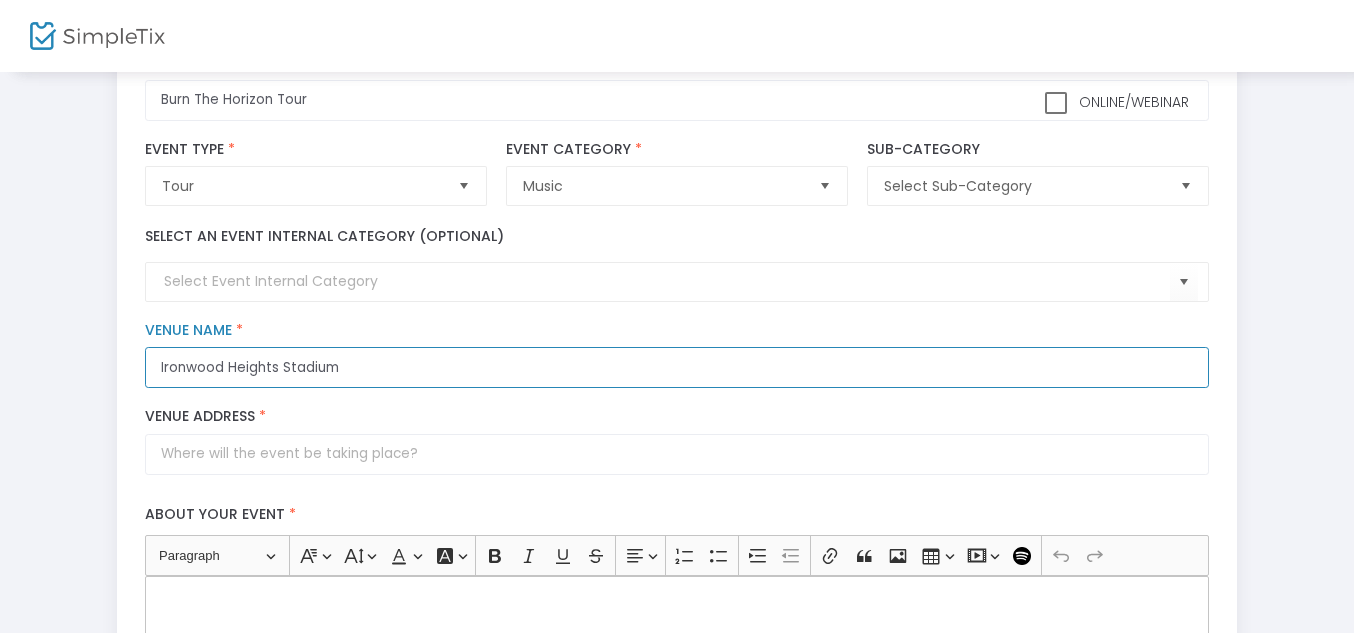 type on "Ironwood Heights Stadium" 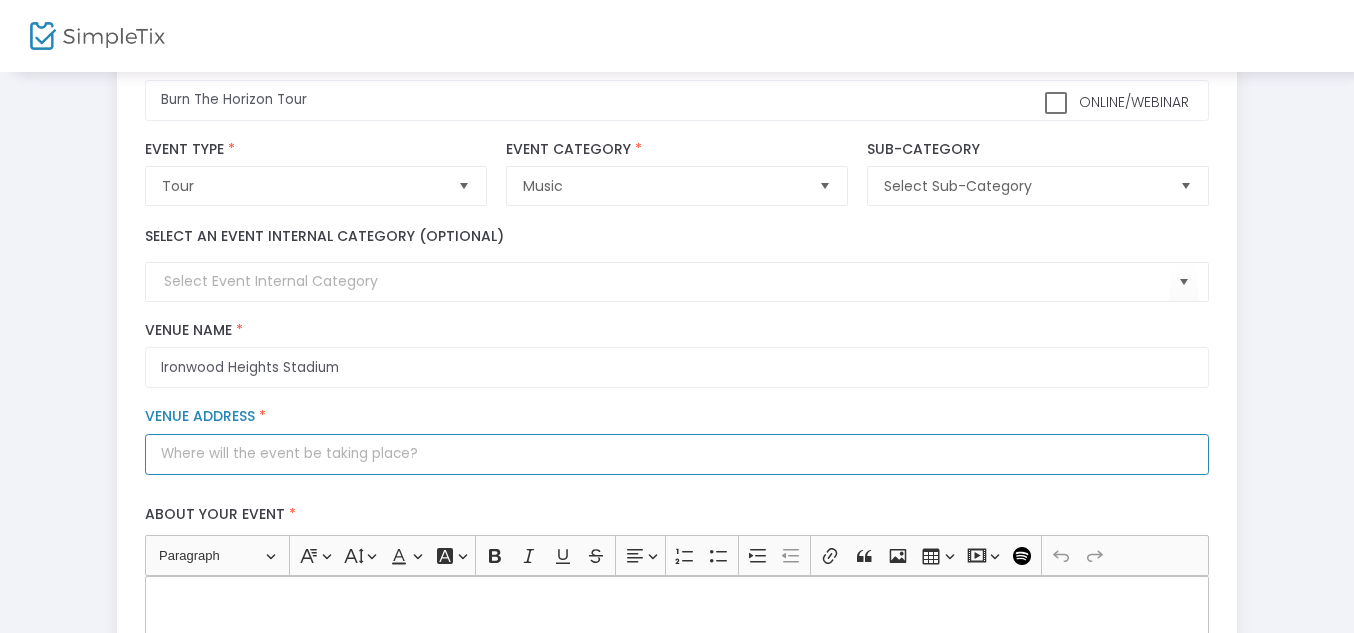 click on "Venue Address *" at bounding box center (676, 454) 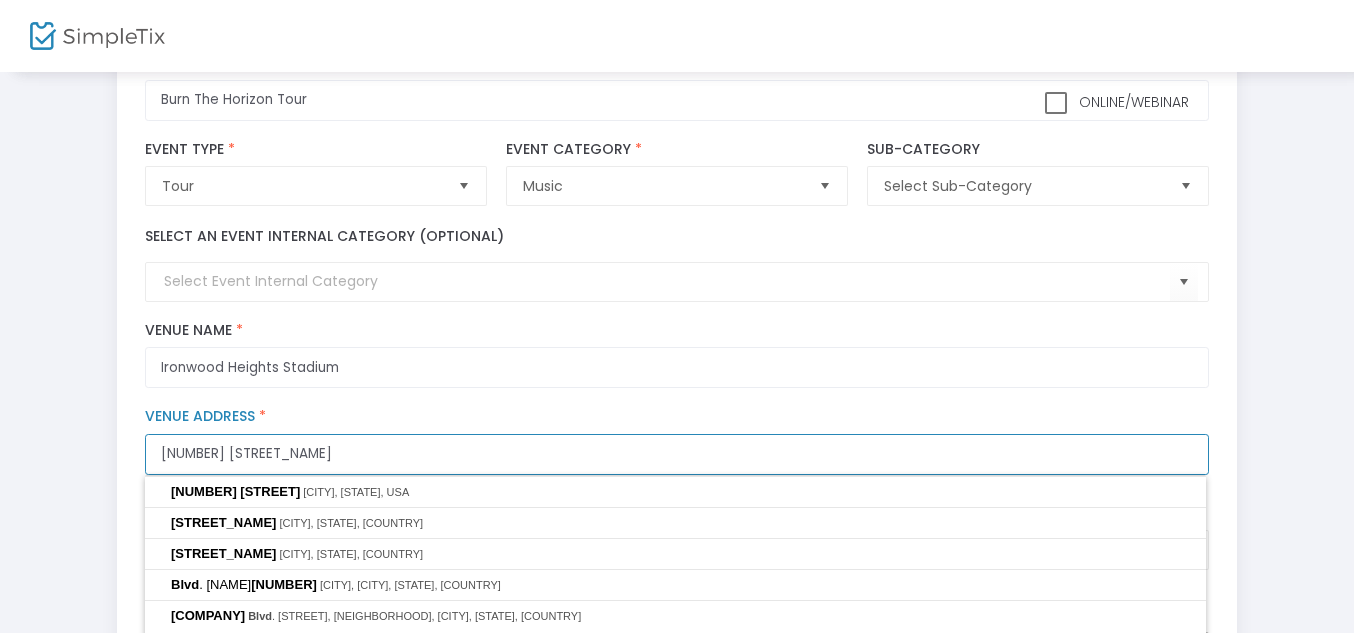 scroll, scrollTop: 208, scrollLeft: 0, axis: vertical 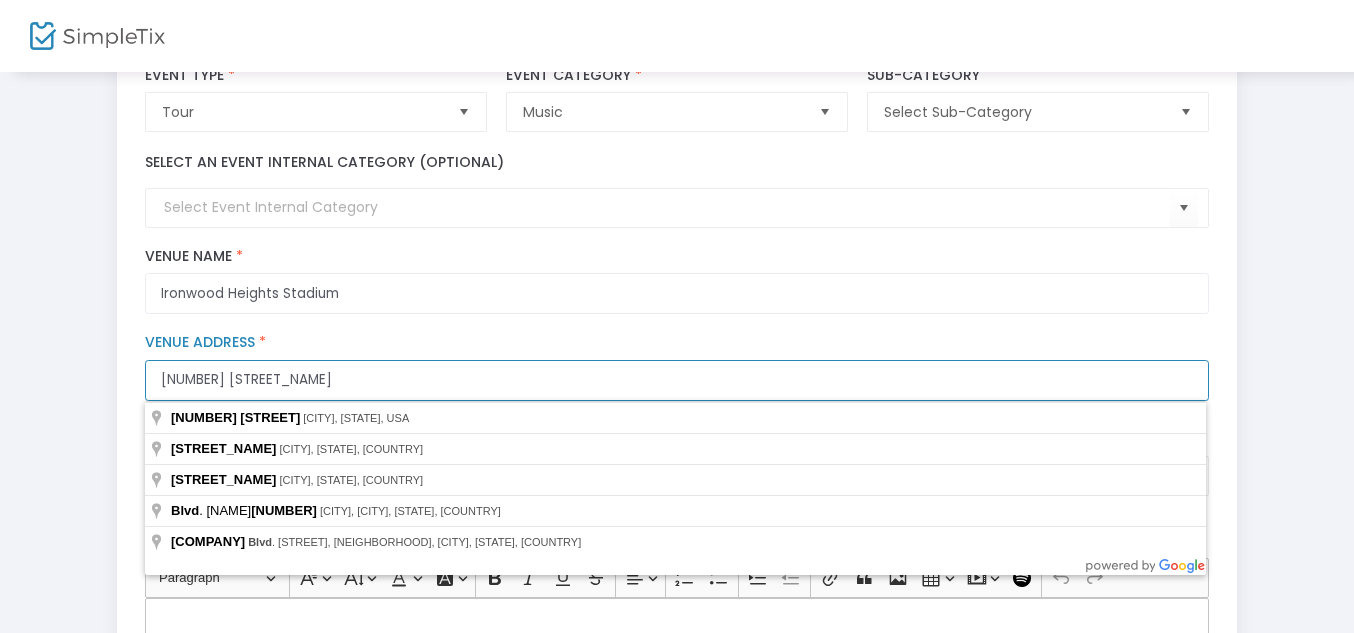 type on "[NUMBER] [STREET_NAME]" 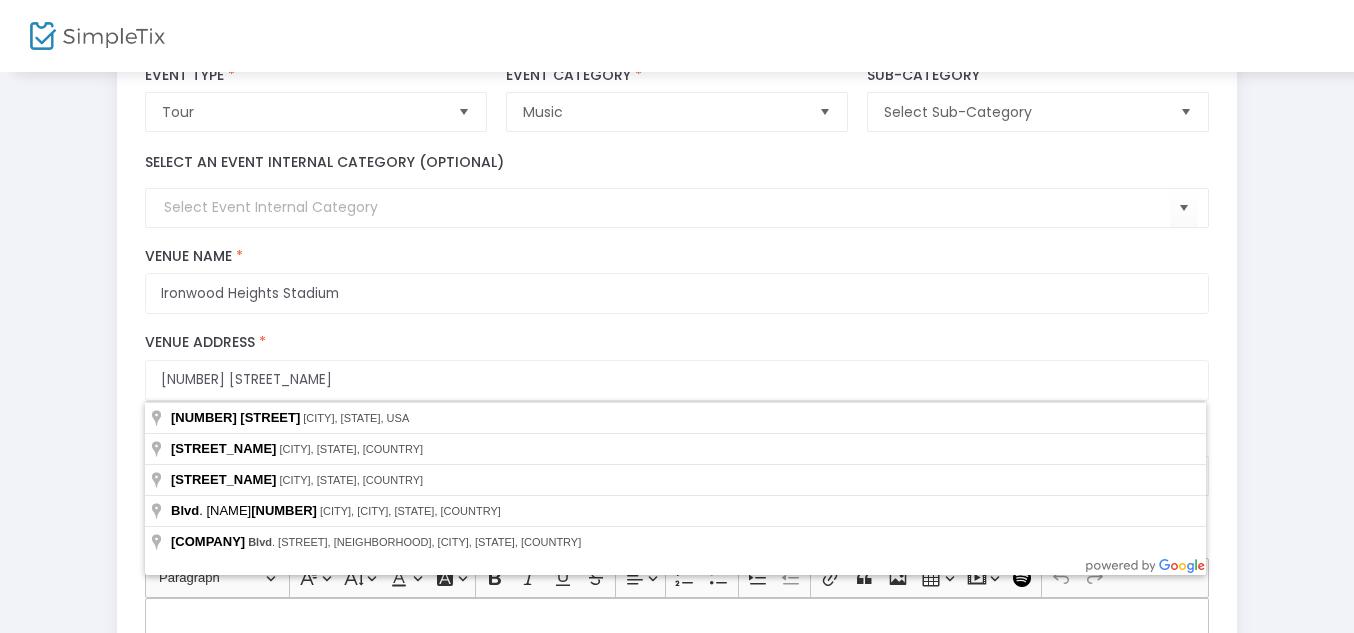 click on "Venue Address *" 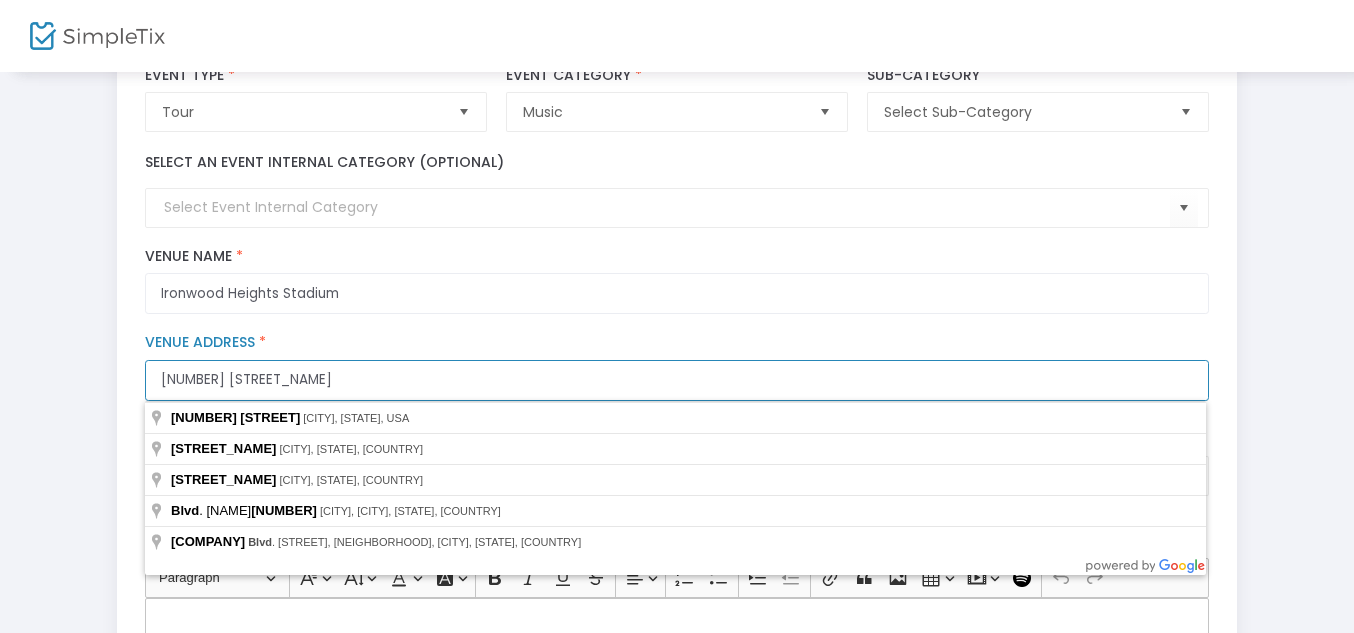 click on "[NUMBER] [STREET_NAME]" at bounding box center (676, 380) 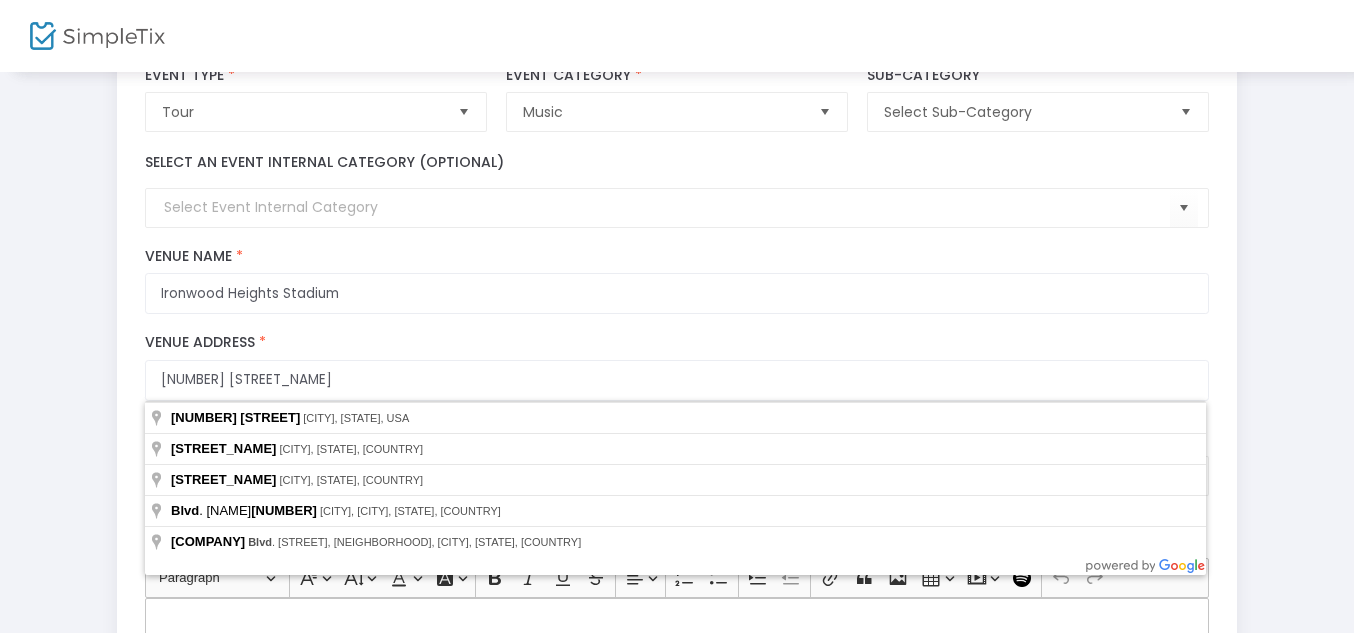 click on "Step 1 : Let's create your first event  title : Burn The Horizon Tour   Valid :  true   Required :  false  venueId :    Valid :  true   Required :  false  description :    Valid :  false   Required :  true  venueName : [LOCATION] [STADIUM]   Valid :  true   Required :  false  streetAddress :    Valid :  true   Required :  false  city :    Valid :  false  Required :  true  postalCode :    Valid :  true  Required :  false  country : 572   Valid :  true  Required :  false  state :    Valid :  false  Required :  true  timezone :    Valid :  true  Required :  false     Online/Webinar  Burn The Horizon Tour Event Name * Tour  Event Type  *  Event Type is required  Music  Event Category  *  Event Category is required  Select Sub-Category  Sub-Category  Select an event internal category (optional)  [LOCATION] [STADIUM] Venue Name * 6657 Pioneer Crest Blvd Venue Address * © Mapbox   © OpenStreetMap   Improve this map  City  *  City Name is required   State  * Select State  State Name is required   Country" 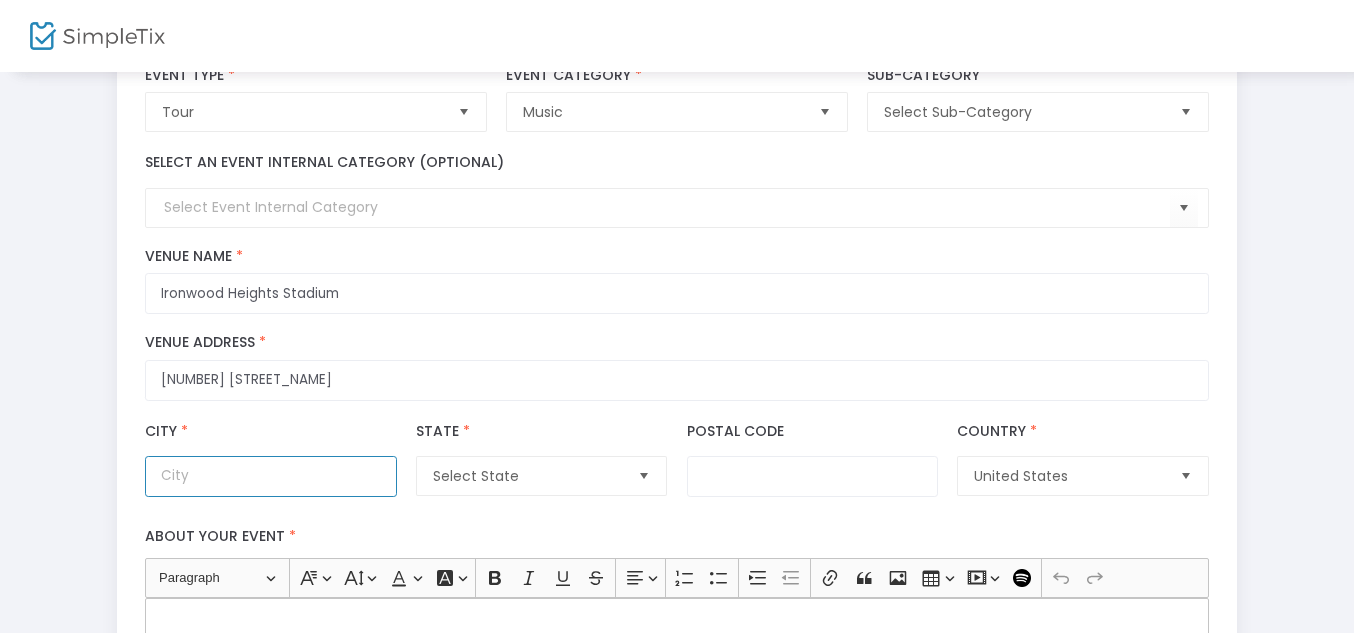 click on "City  *" at bounding box center (270, 476) 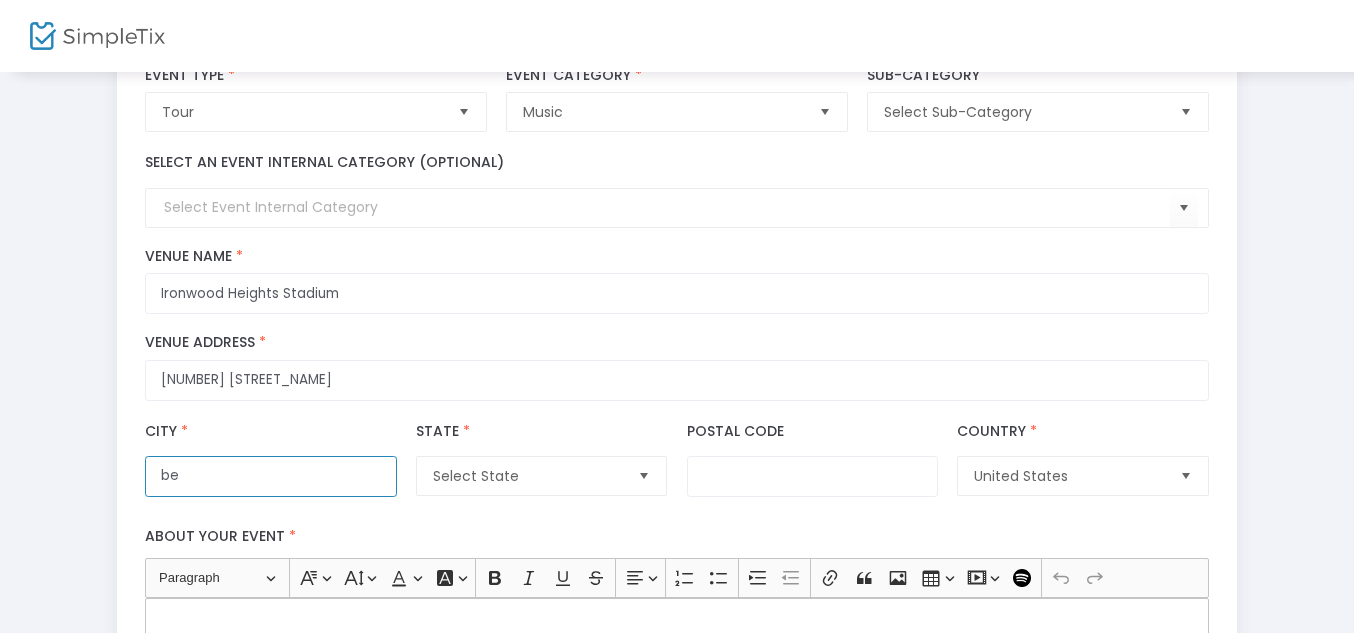 type on "b" 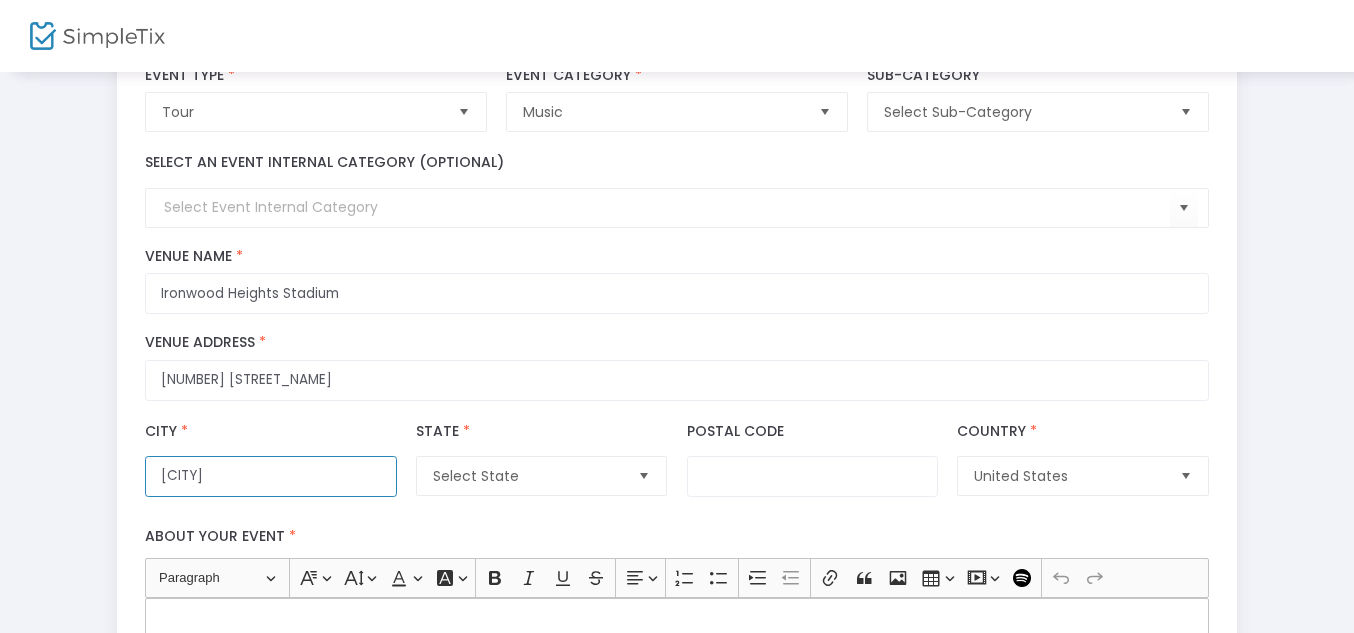 type on "[CITY]" 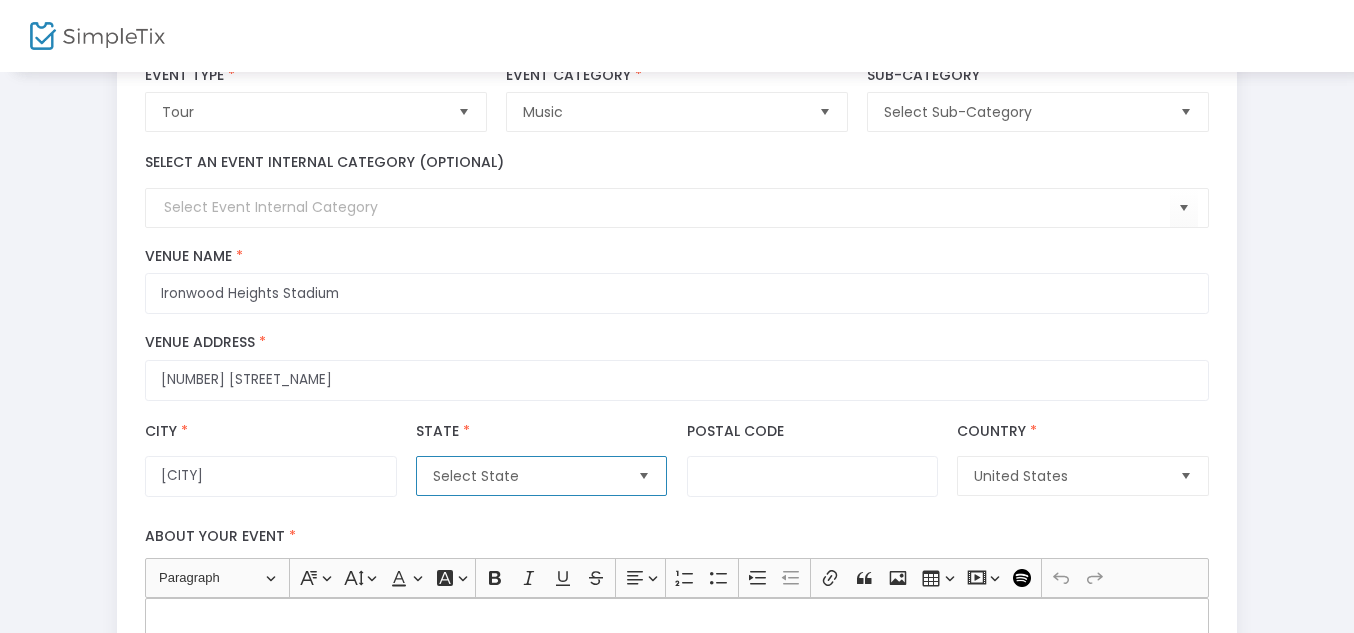 click on "Select State" at bounding box center (527, 476) 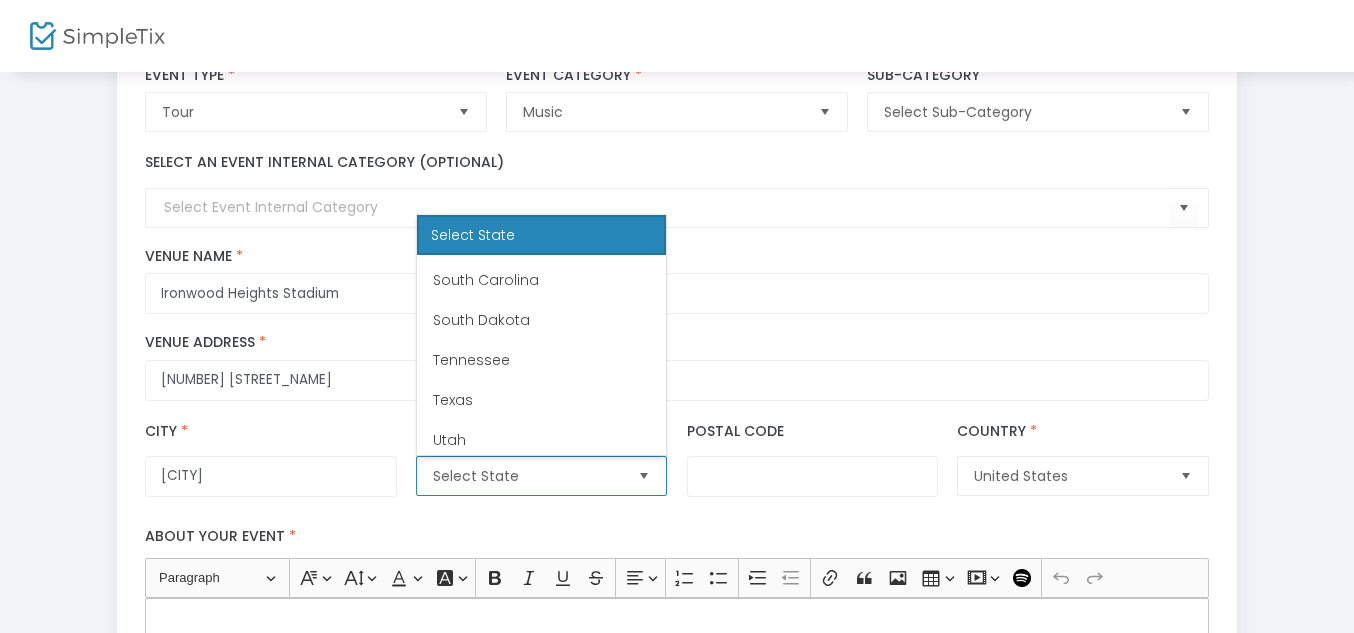 scroll, scrollTop: 1579, scrollLeft: 0, axis: vertical 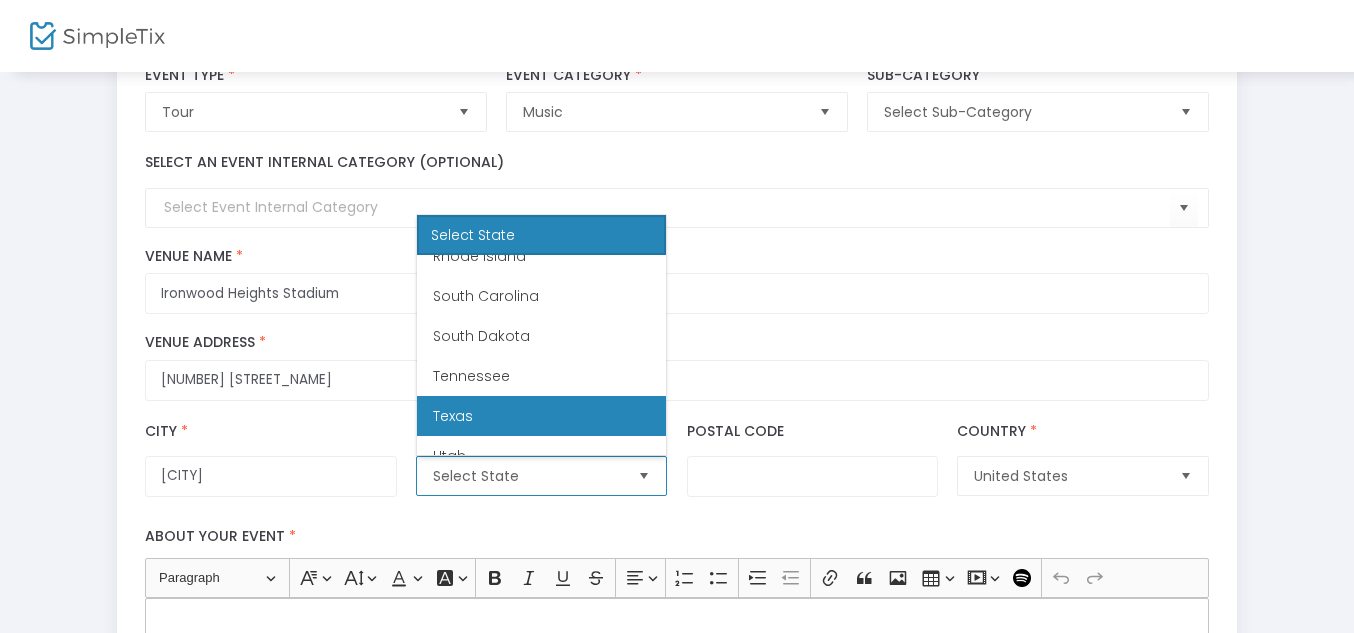 click on "Texas" at bounding box center (541, 416) 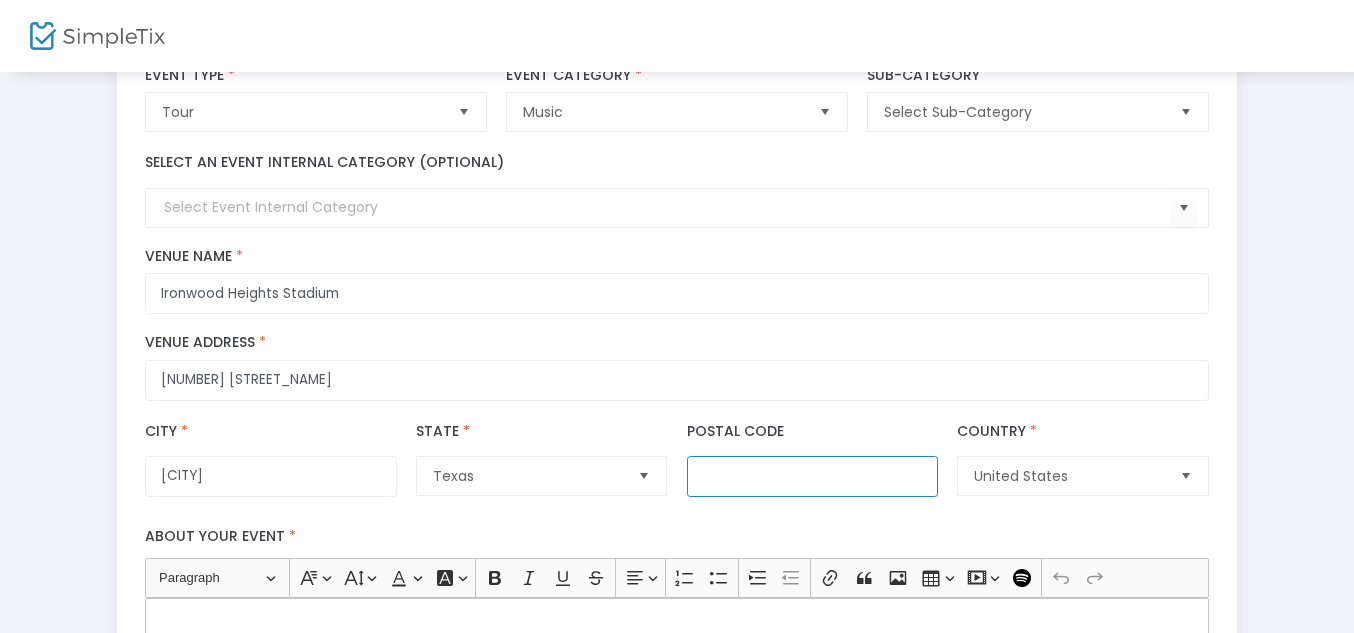 click on "Postal Code" at bounding box center (812, 476) 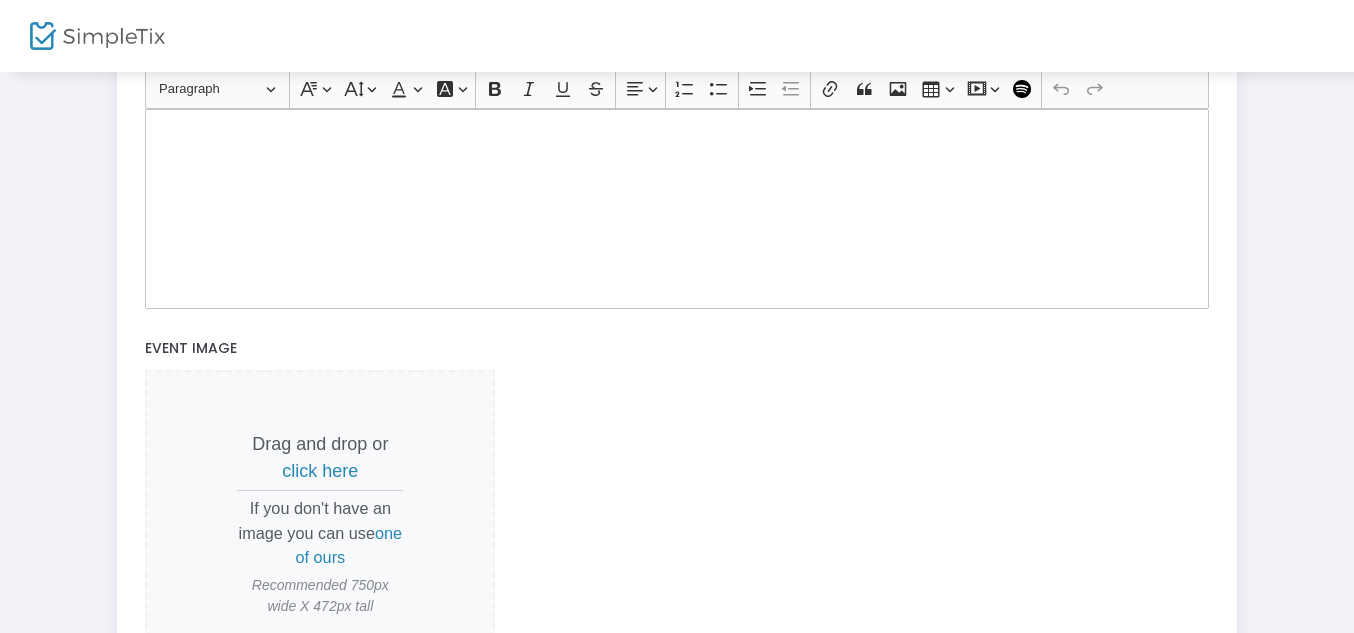 type on "76022" 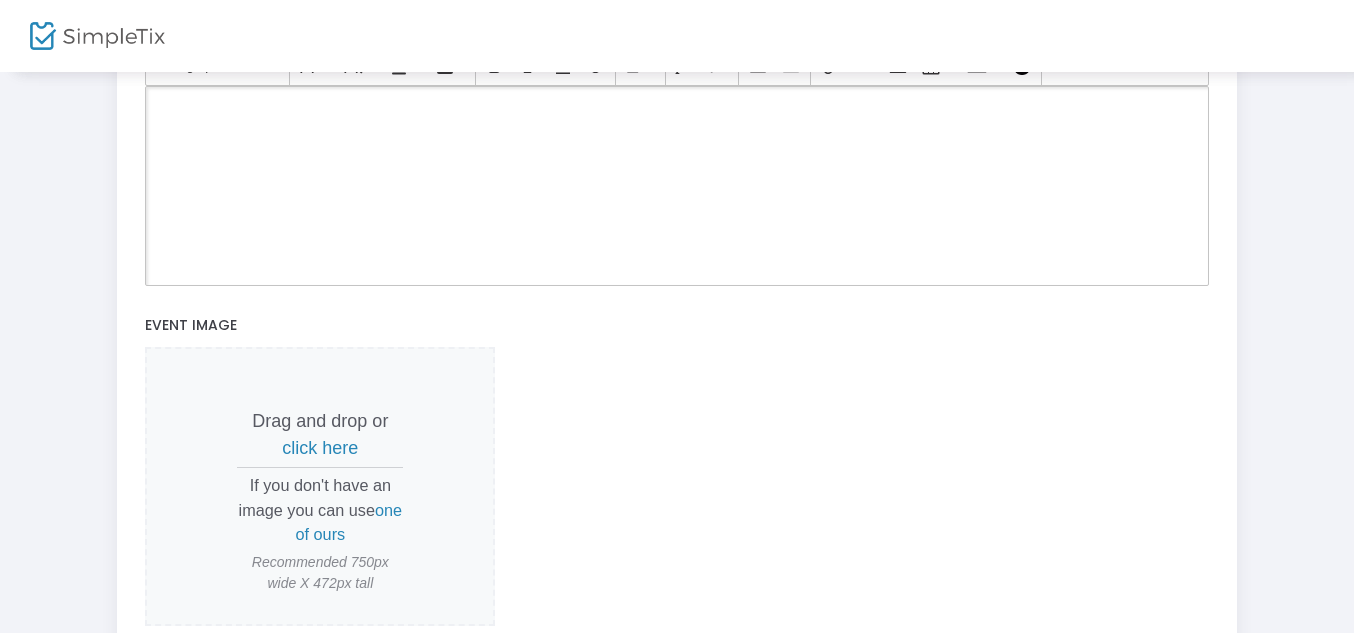 scroll, scrollTop: 946, scrollLeft: 0, axis: vertical 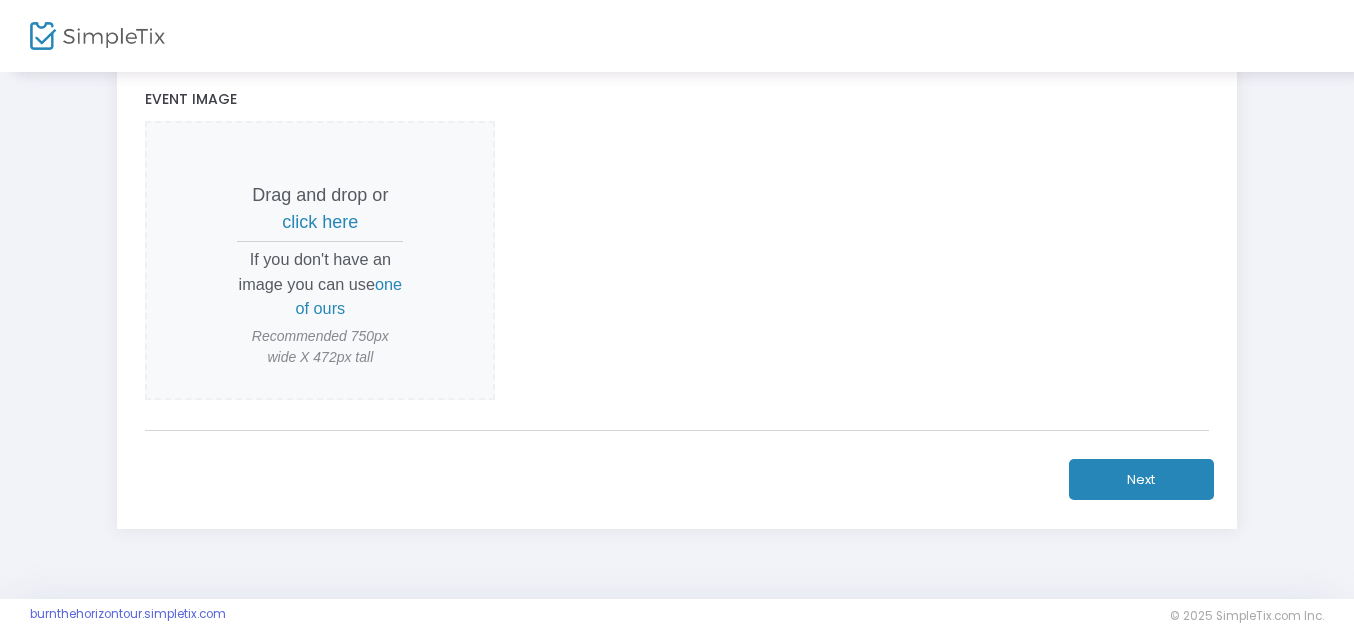 click on "click here" at bounding box center (320, 222) 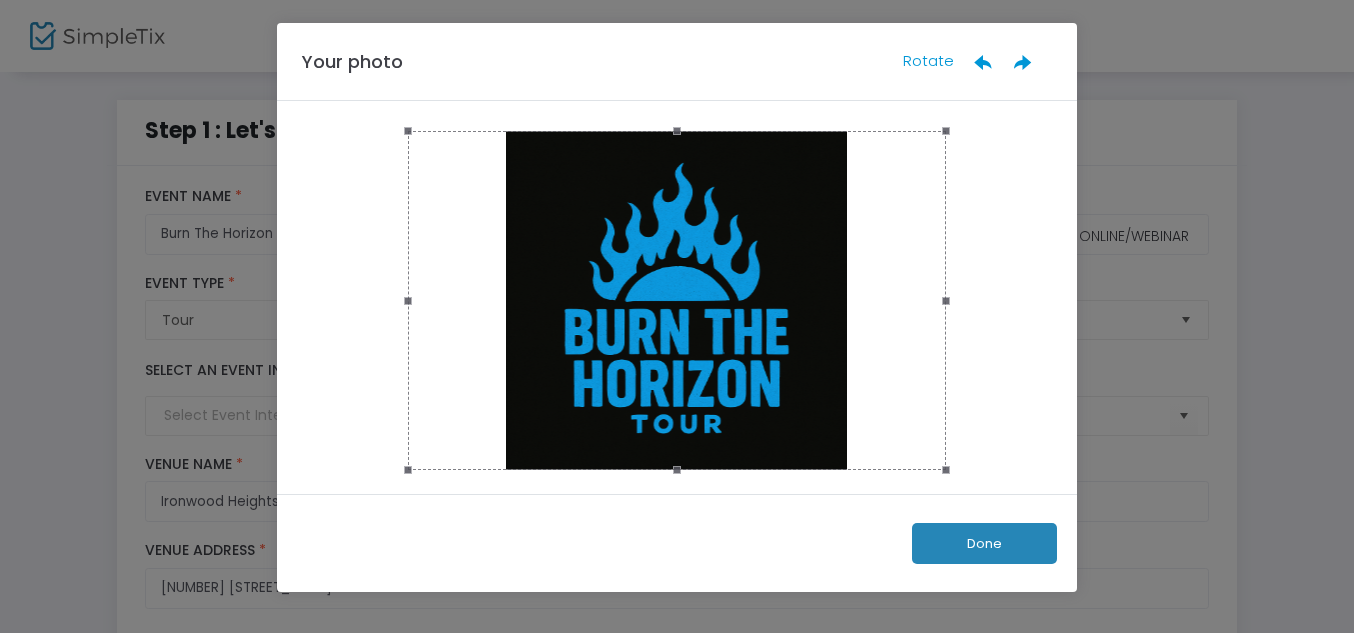scroll, scrollTop: 0, scrollLeft: 0, axis: both 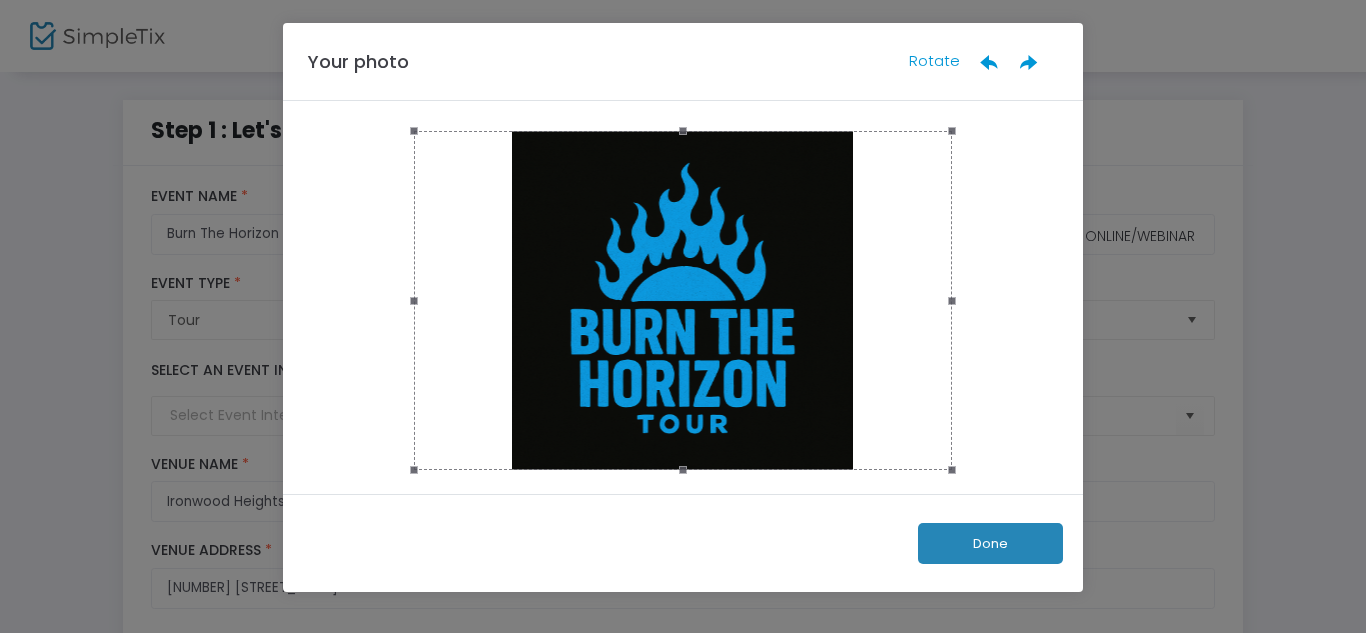 click on "Done" 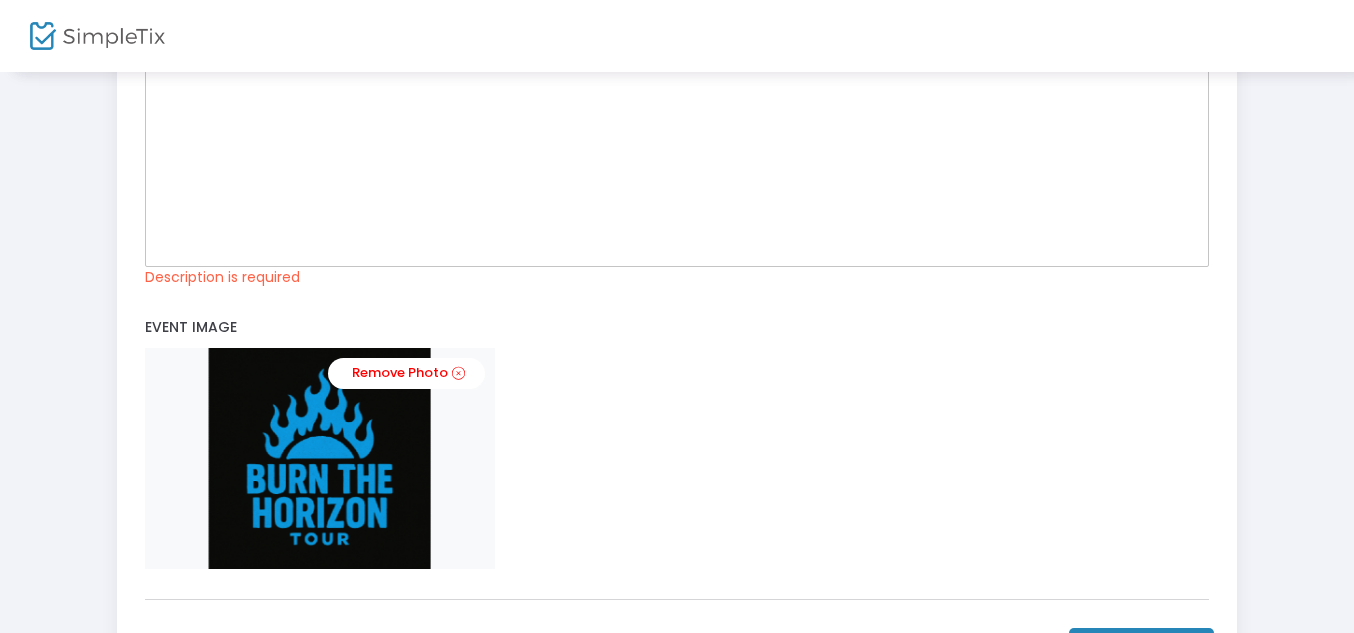 click 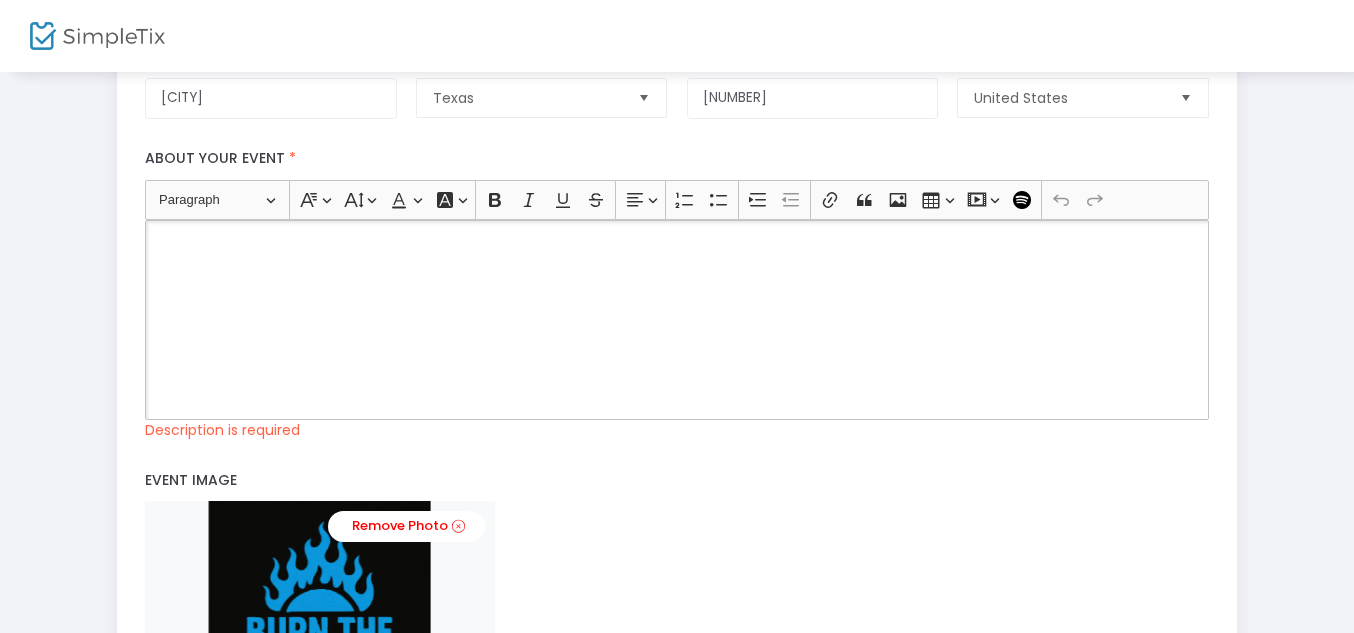 scroll, scrollTop: 587, scrollLeft: 0, axis: vertical 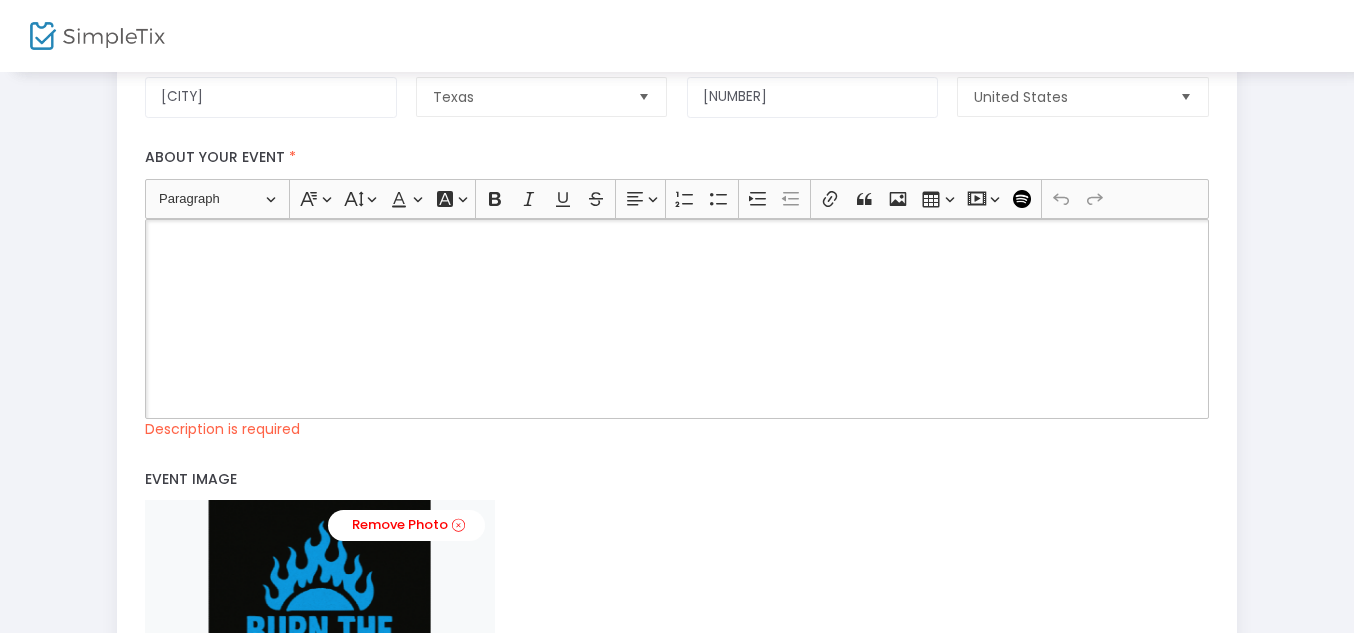 type 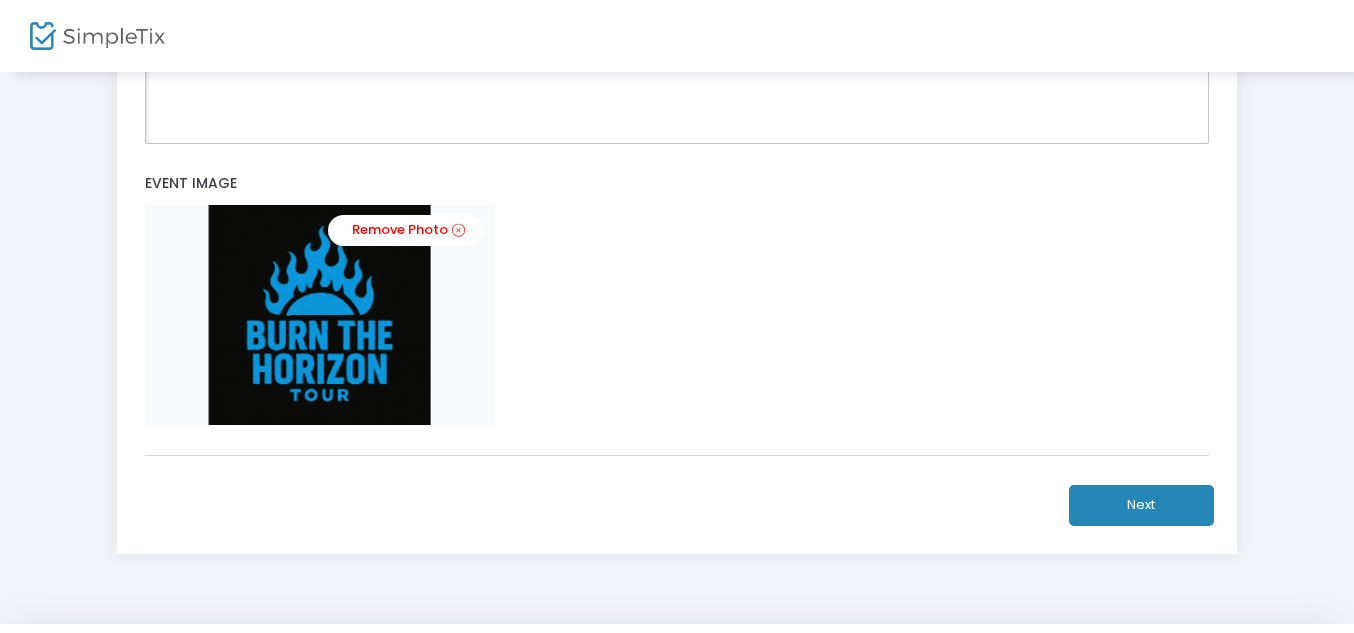 scroll, scrollTop: 913, scrollLeft: 0, axis: vertical 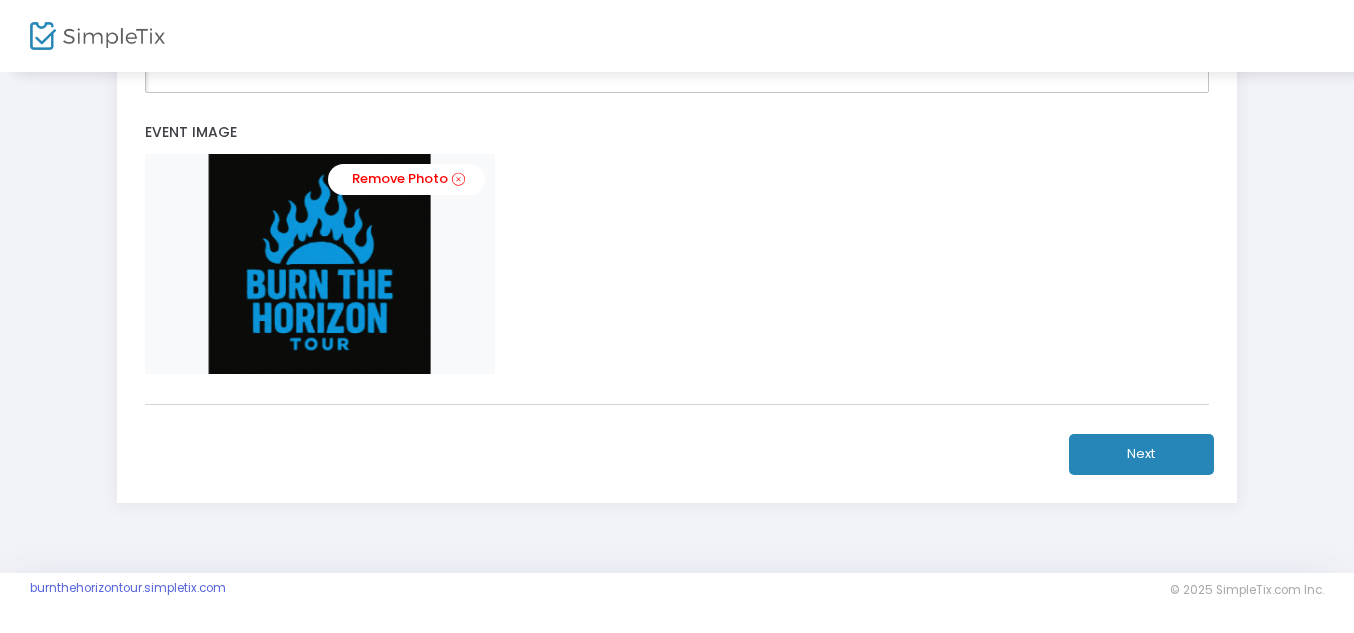 click on "Next" 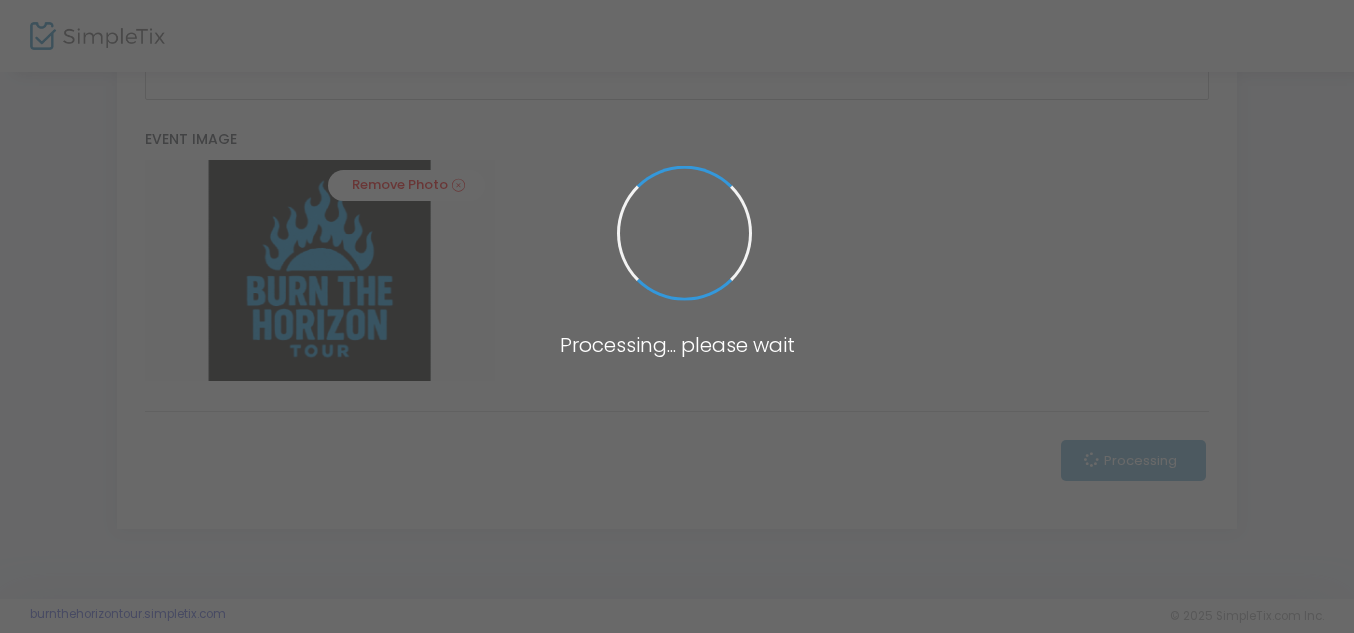 scroll, scrollTop: 920, scrollLeft: 0, axis: vertical 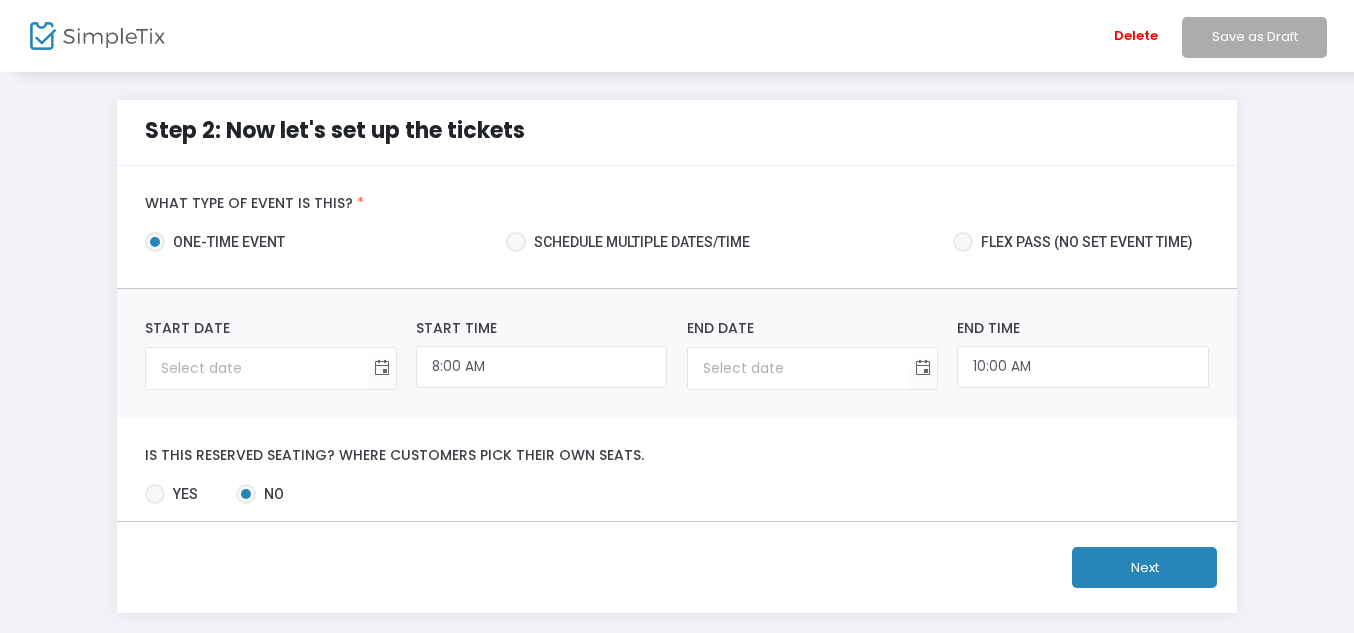 click on "Schedule multiple dates/time" at bounding box center [636, 246] 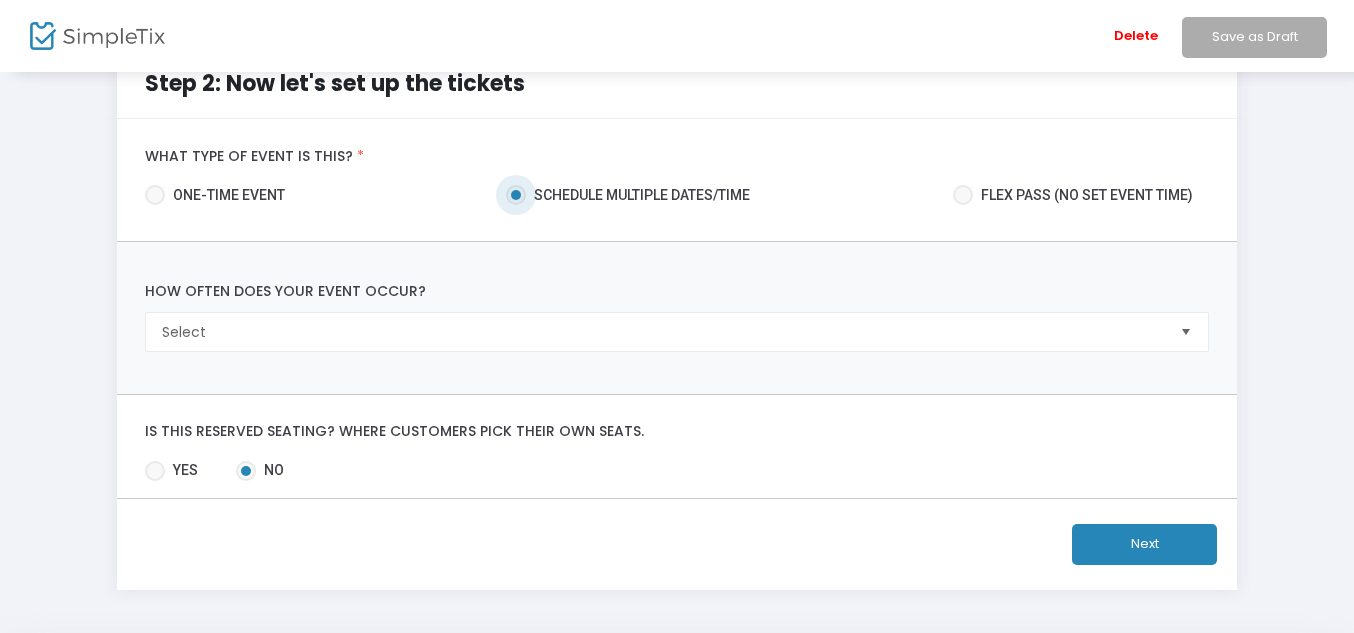 scroll, scrollTop: 122, scrollLeft: 0, axis: vertical 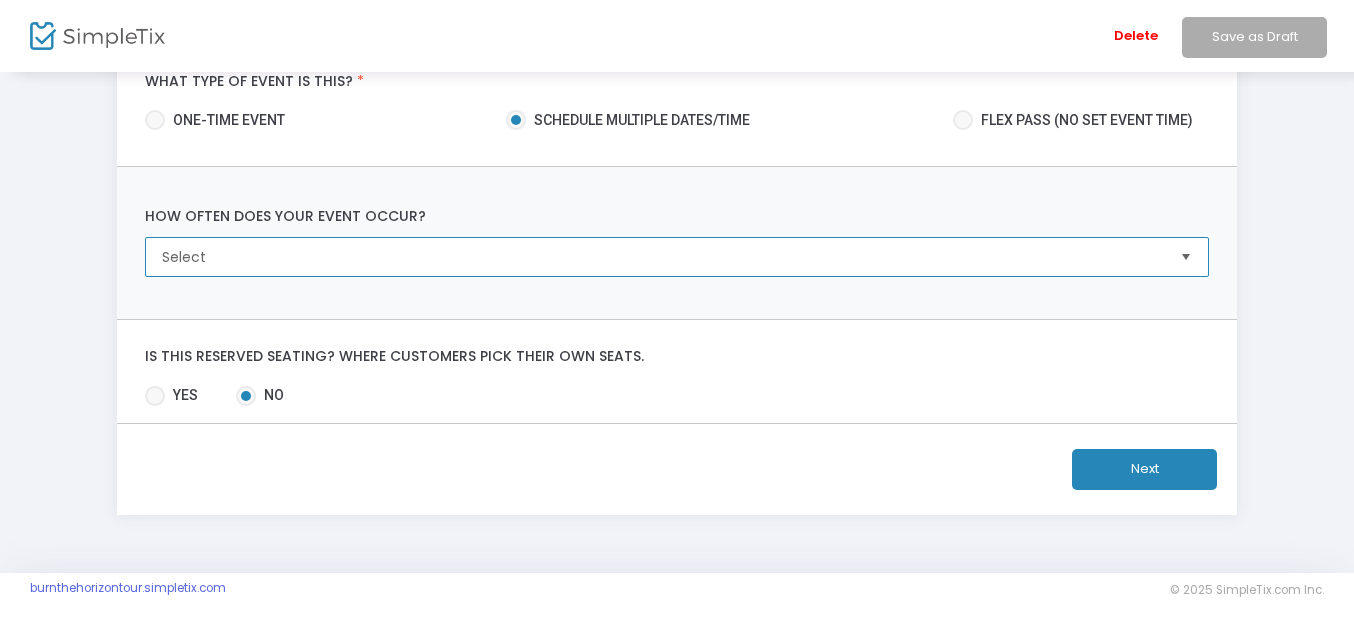 click on "Select" at bounding box center (662, 257) 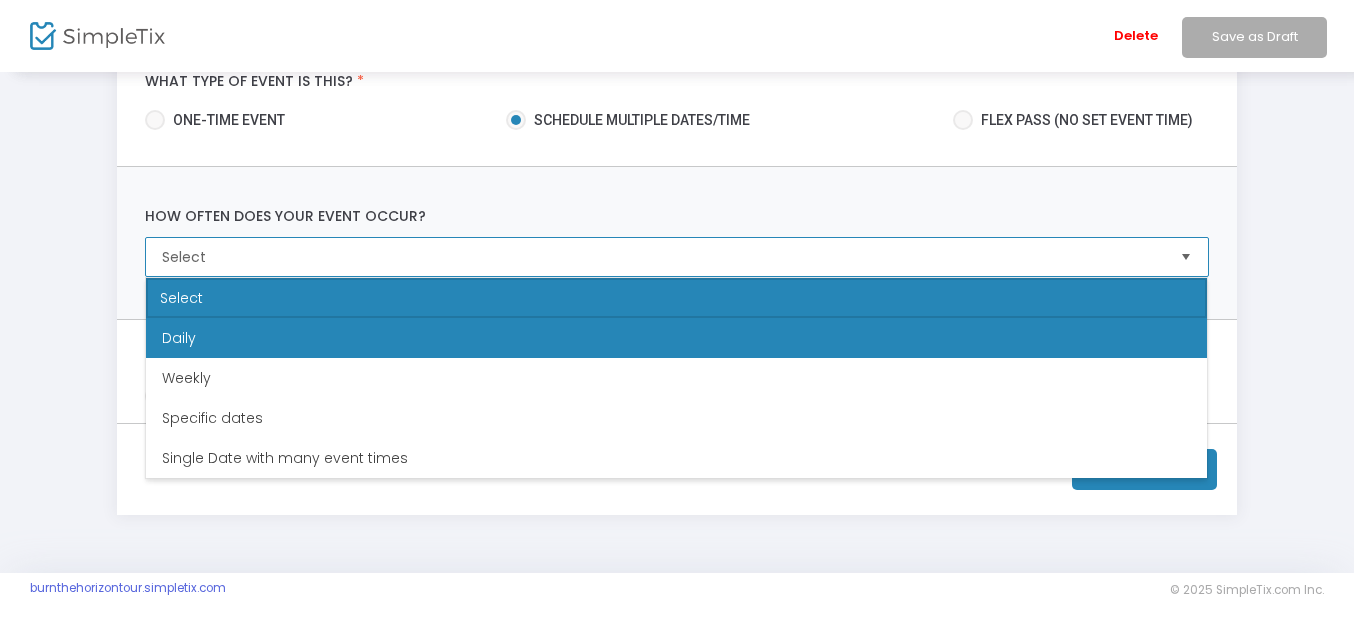 click on "Daily" at bounding box center [676, 338] 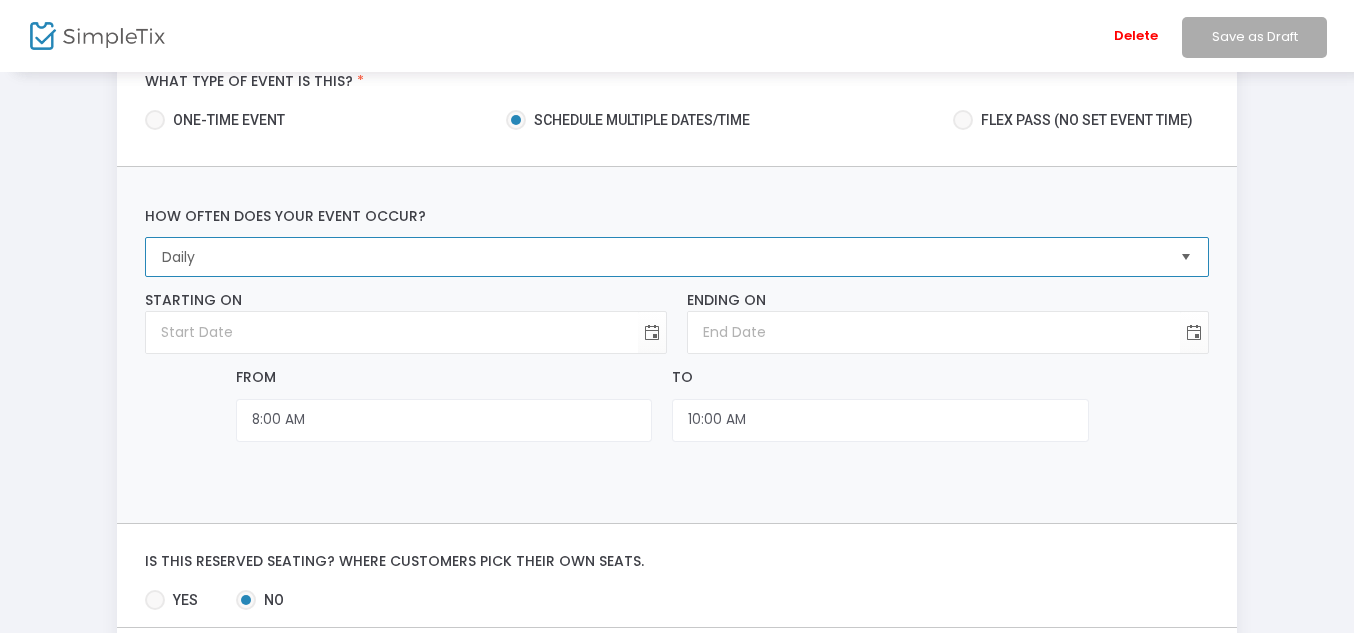click on "Daily" at bounding box center [662, 257] 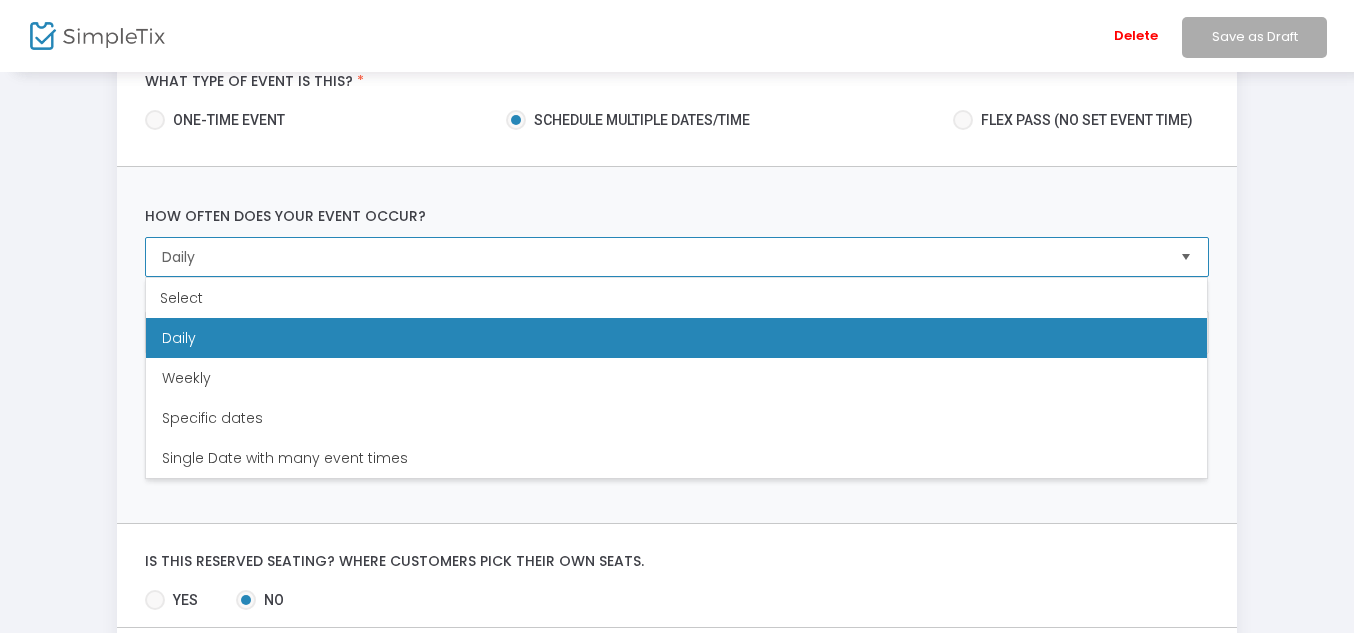 click on "Daily" at bounding box center (662, 257) 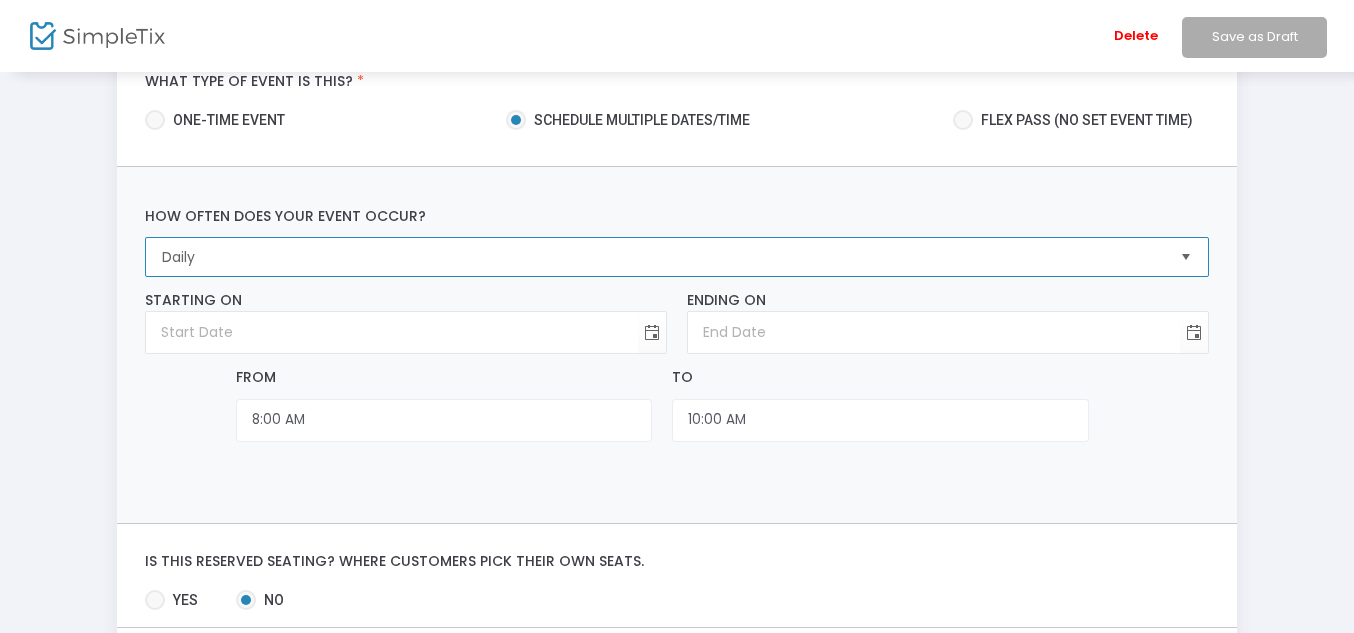 click on "Daily" at bounding box center (662, 257) 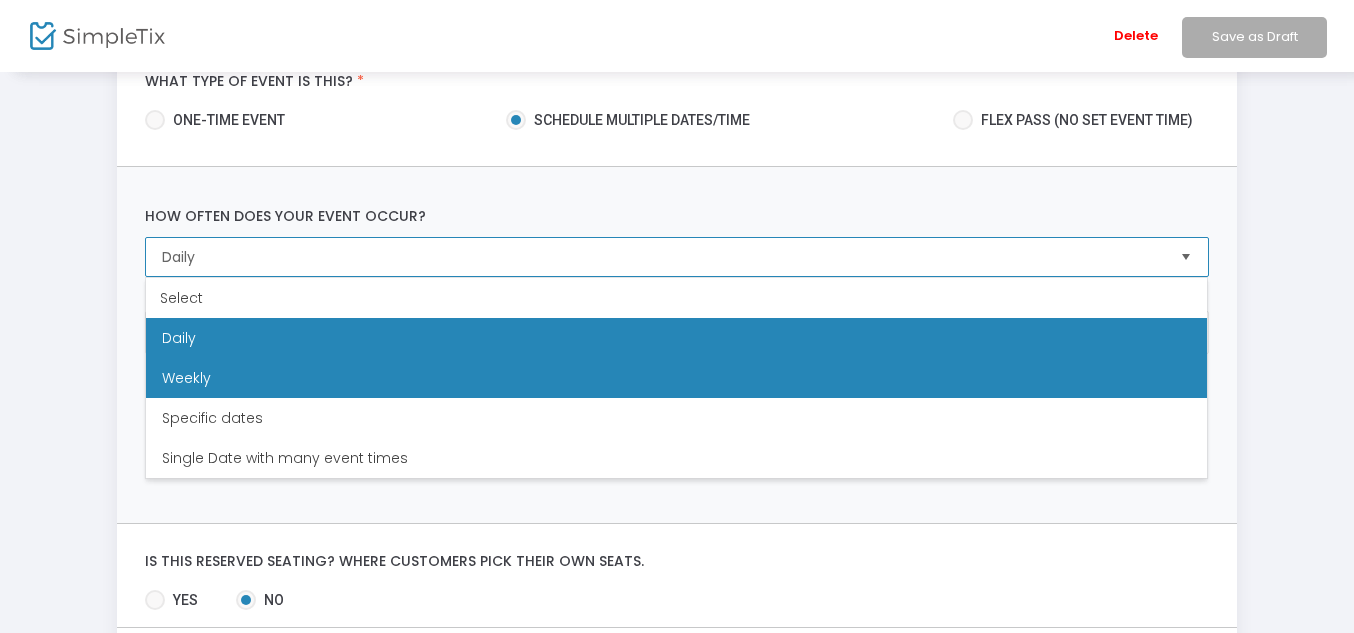 click on "Weekly" at bounding box center (676, 378) 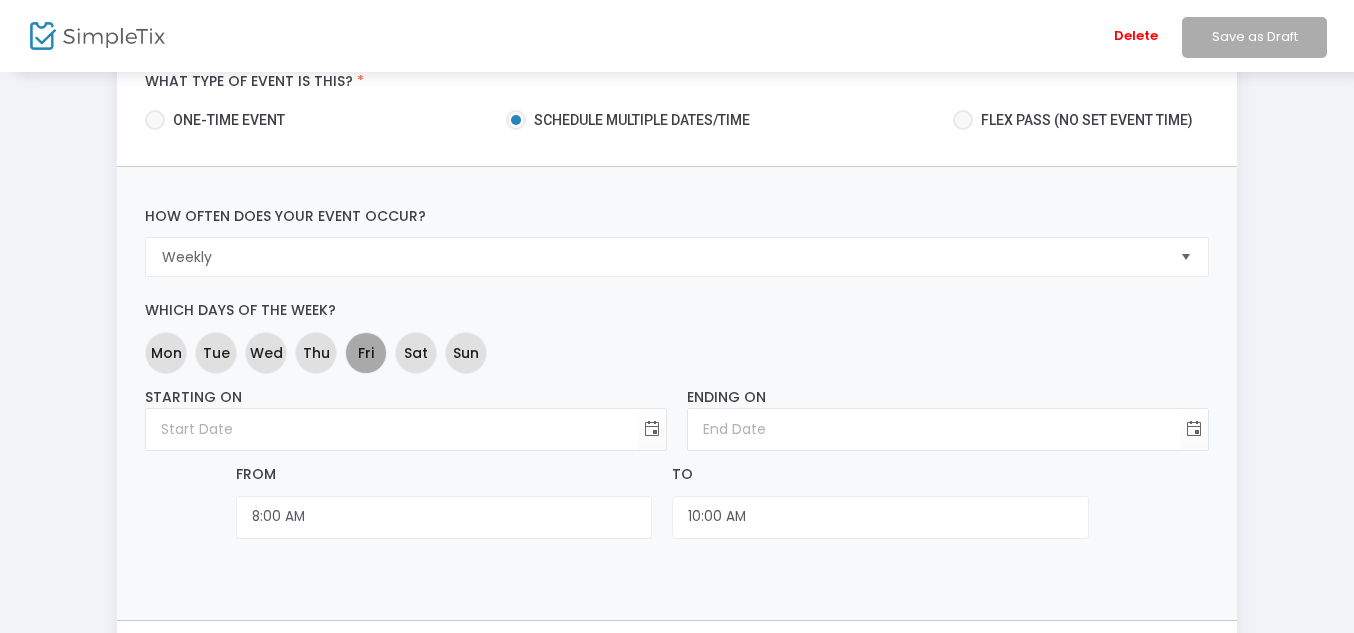 click on "Fri" at bounding box center [366, 352] 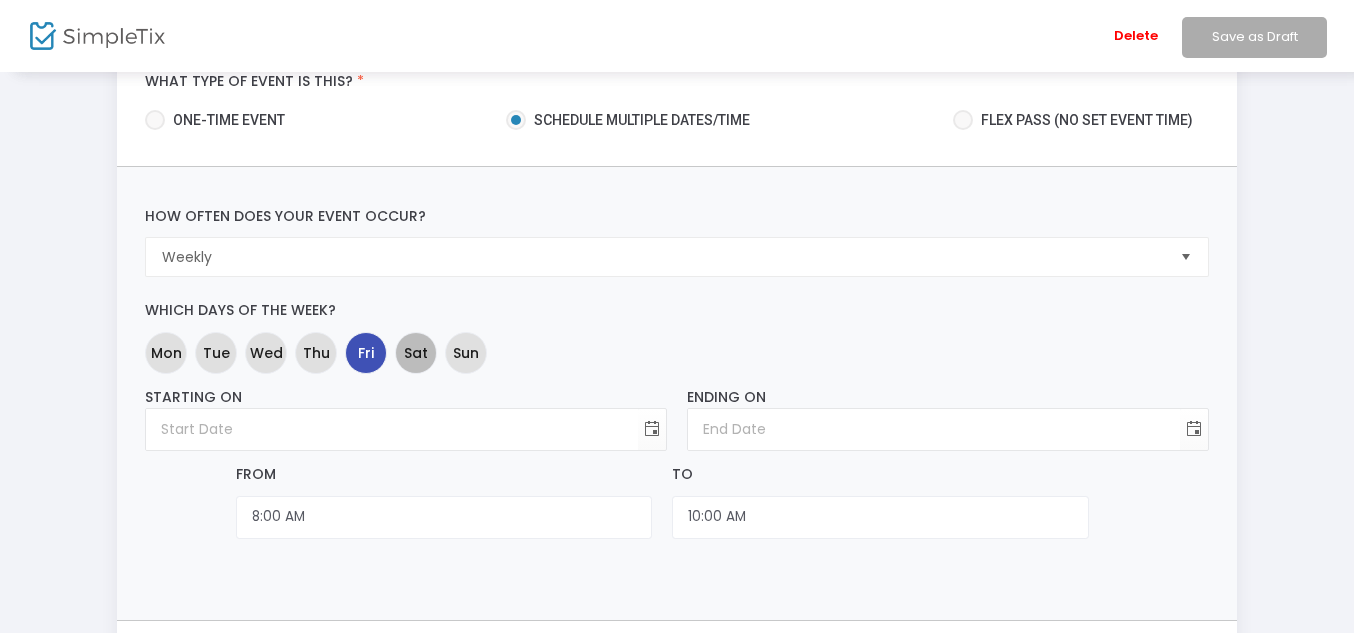 click on "Sat" at bounding box center [416, 352] 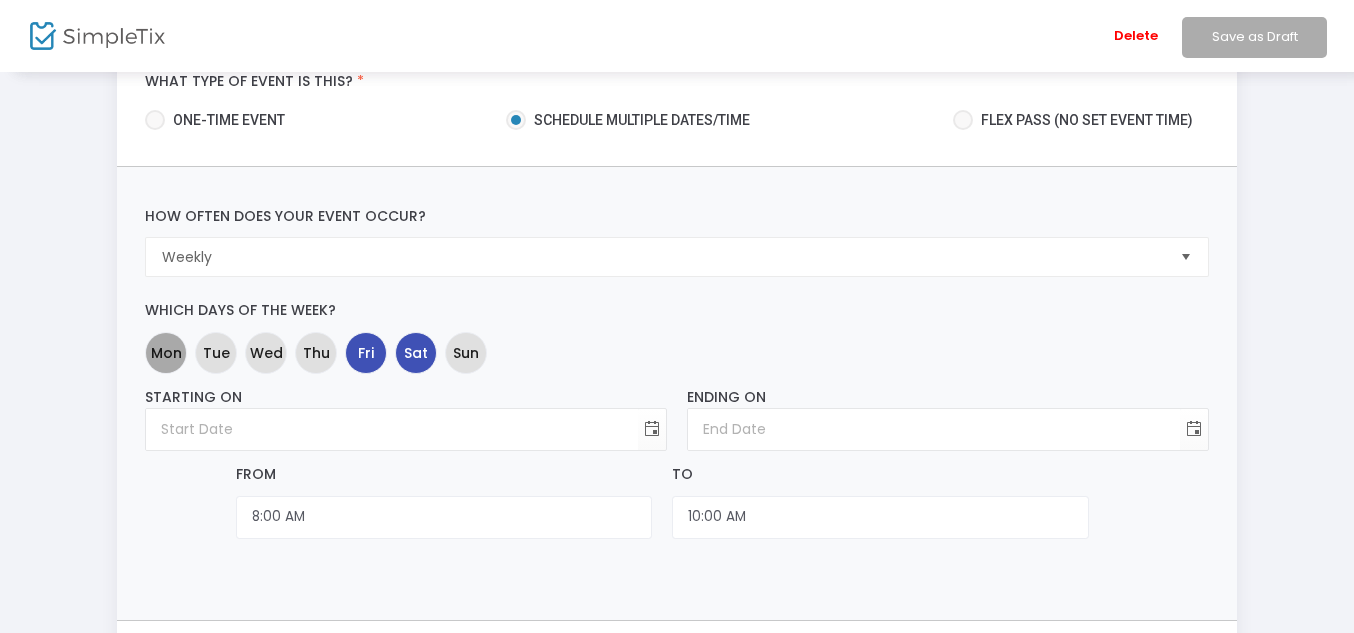 click on "Mon" at bounding box center [166, 352] 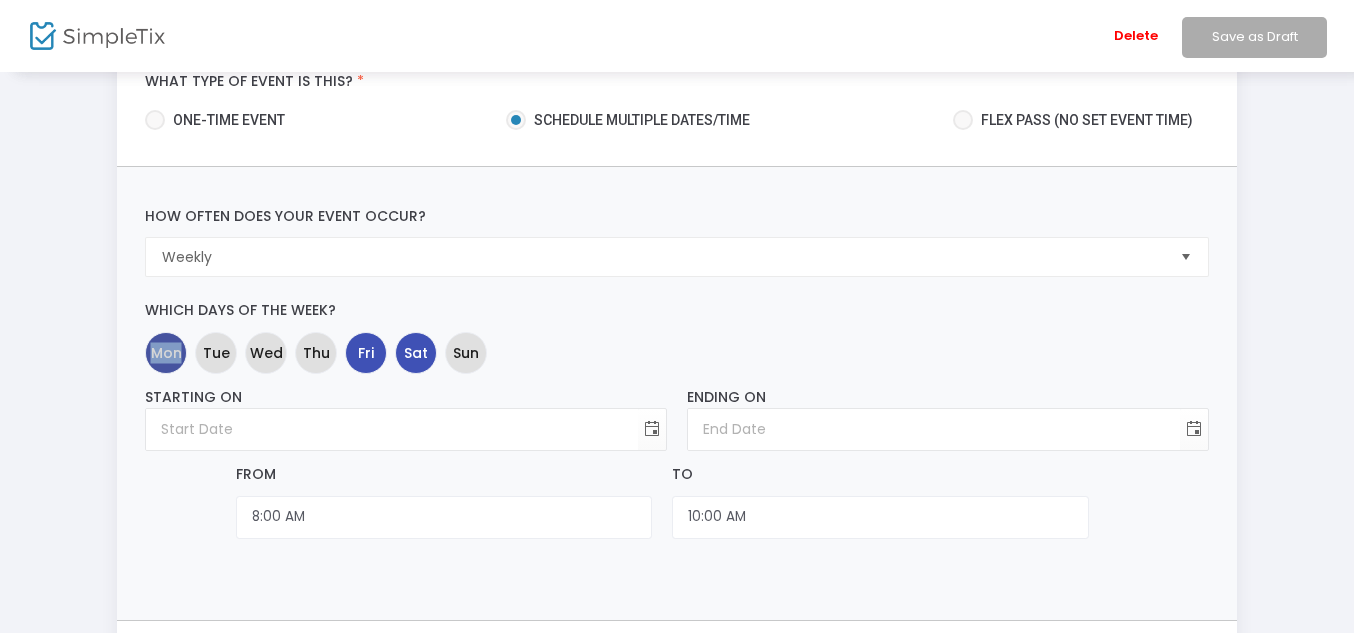 click on "Mon" at bounding box center [166, 352] 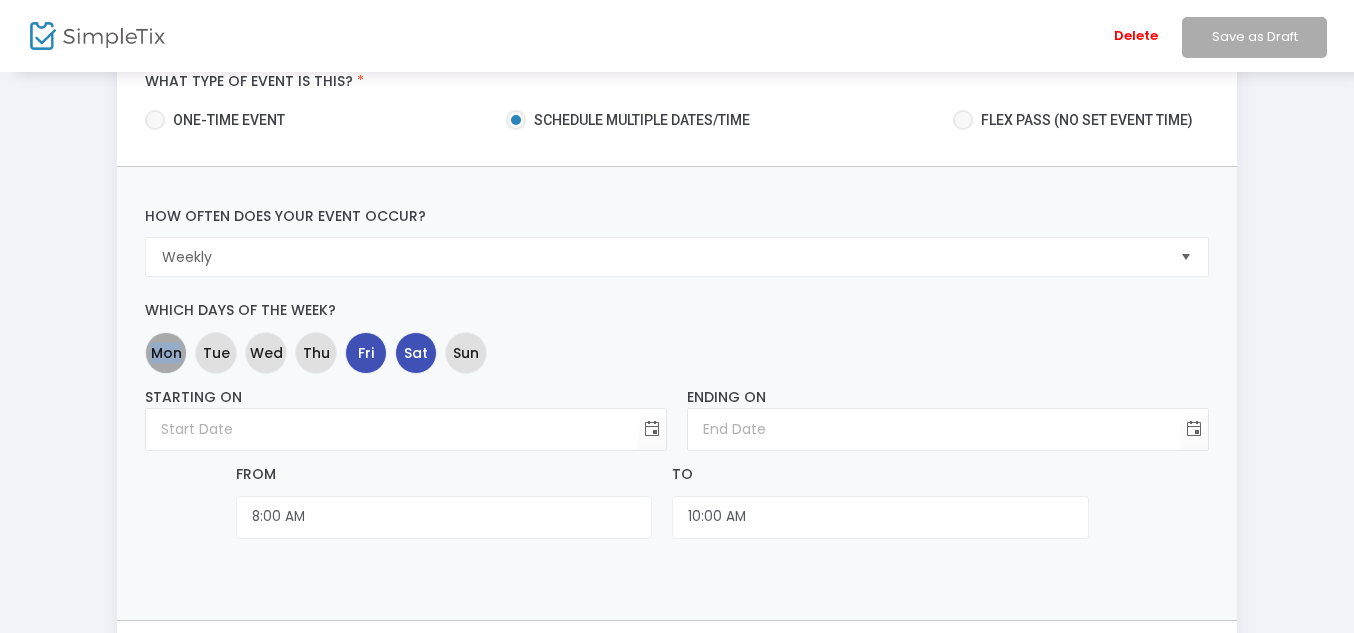 click on "Mon" at bounding box center (166, 352) 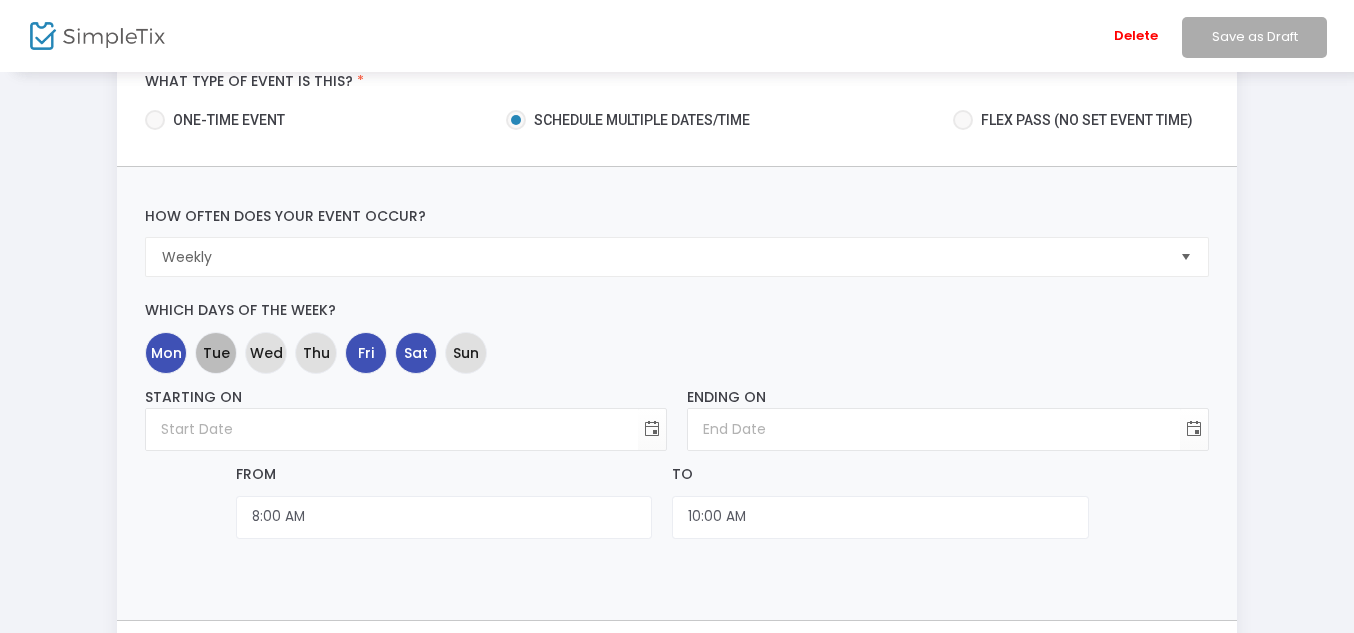 click on "Tue" at bounding box center [216, 353] 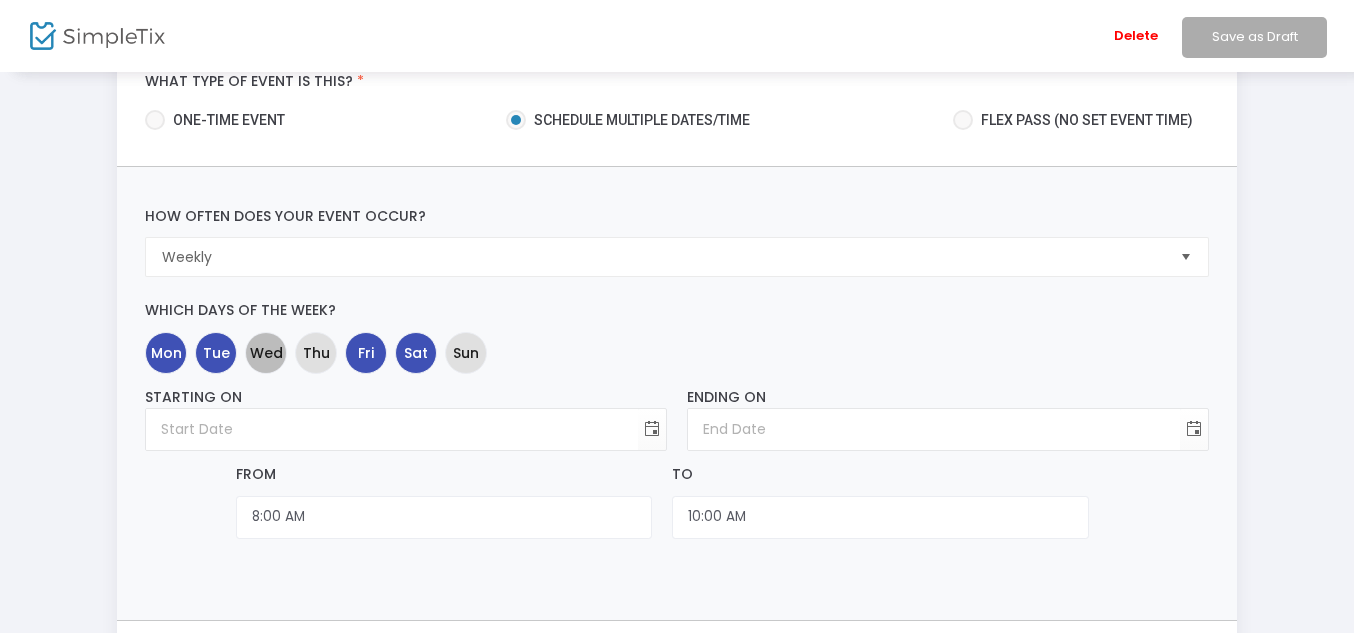 click on "Wed" at bounding box center [266, 352] 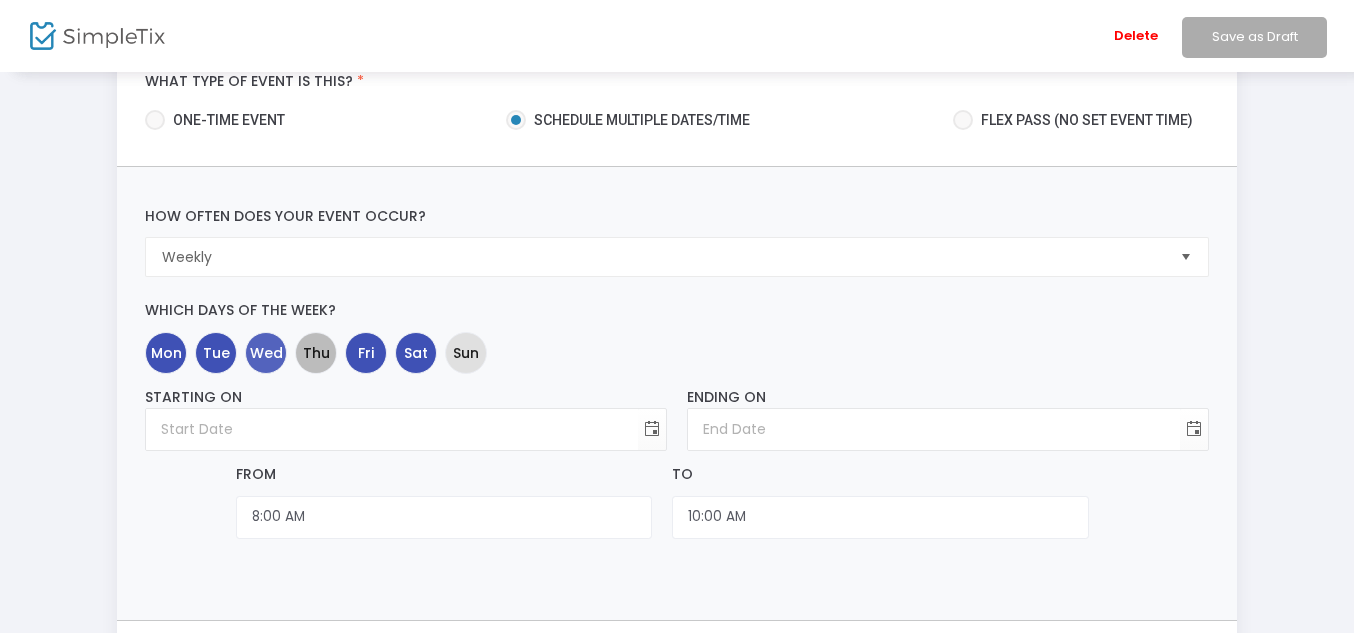 click on "Thu" at bounding box center [316, 352] 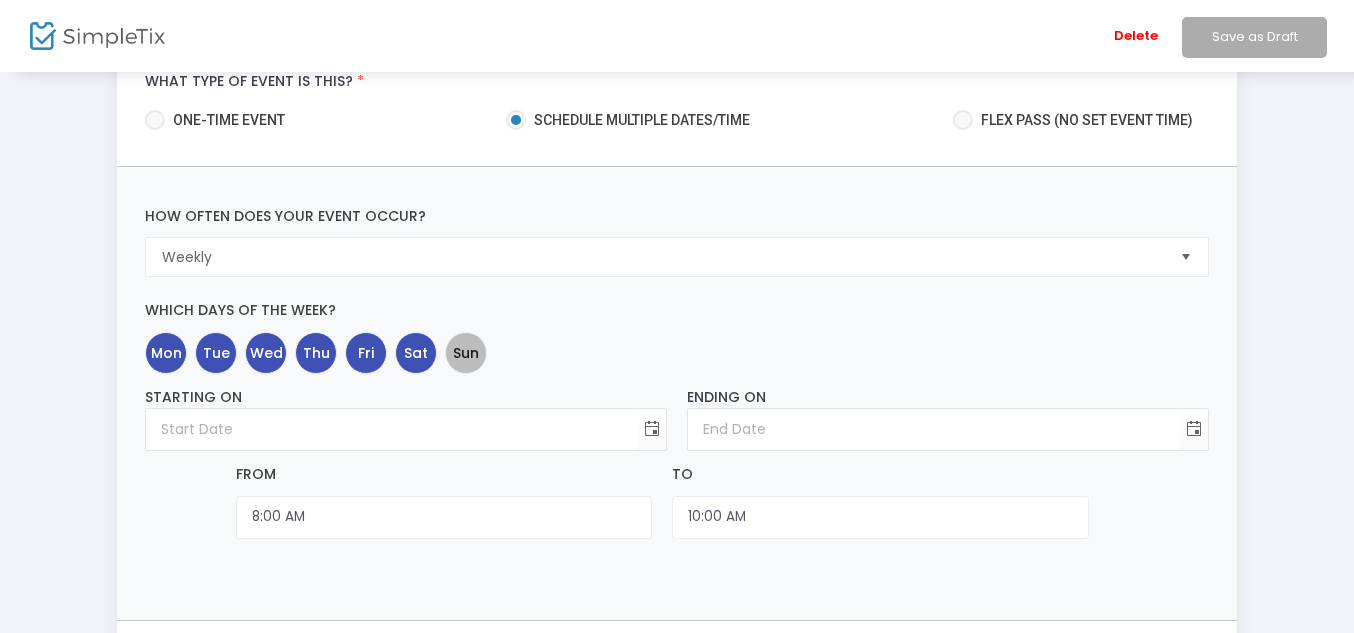 click on "Sun" at bounding box center (466, 352) 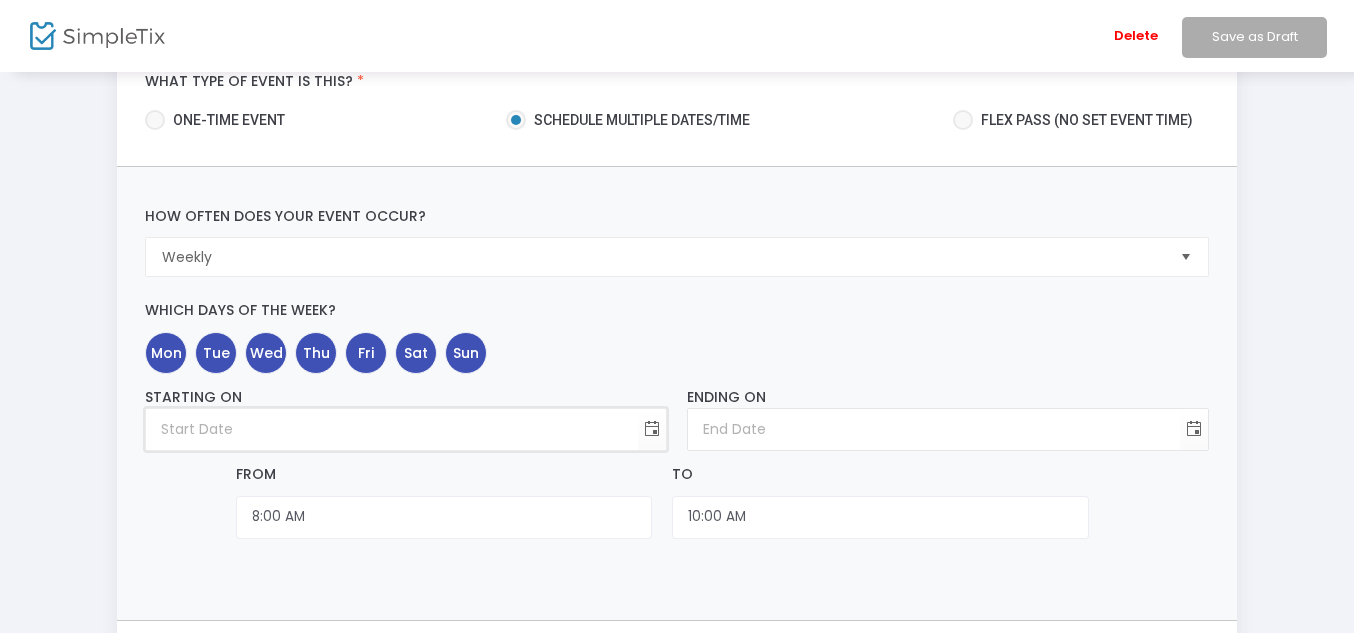 click at bounding box center (392, 429) 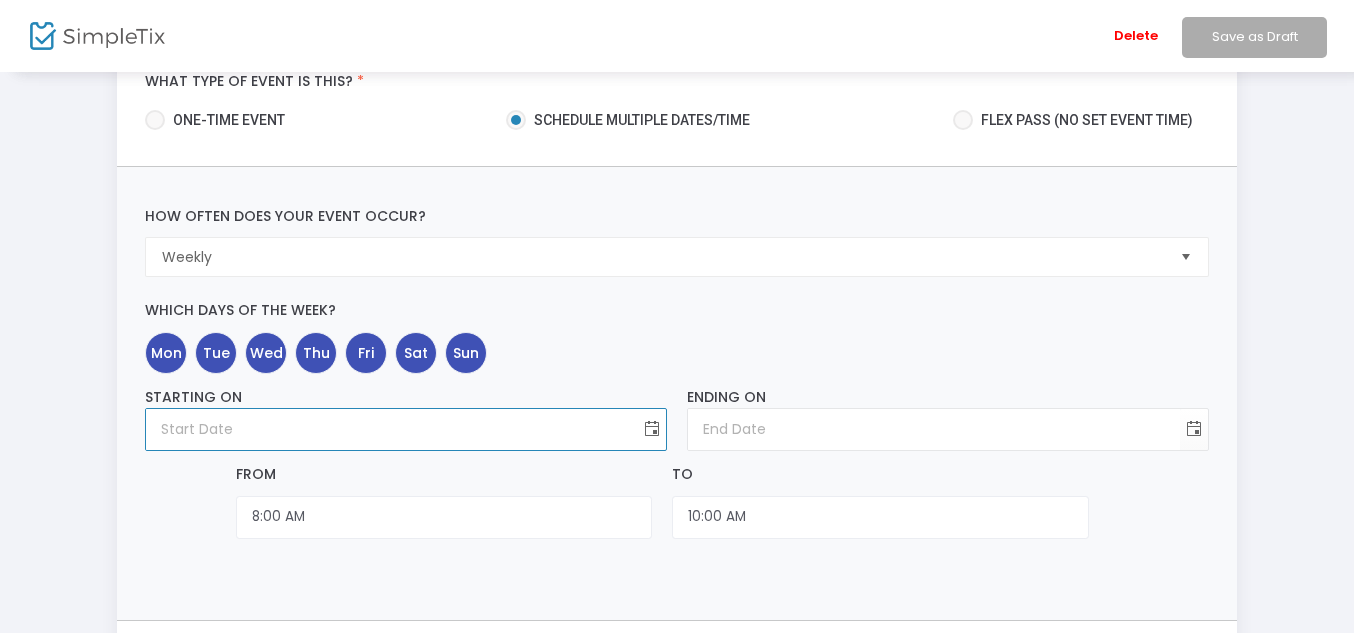 click 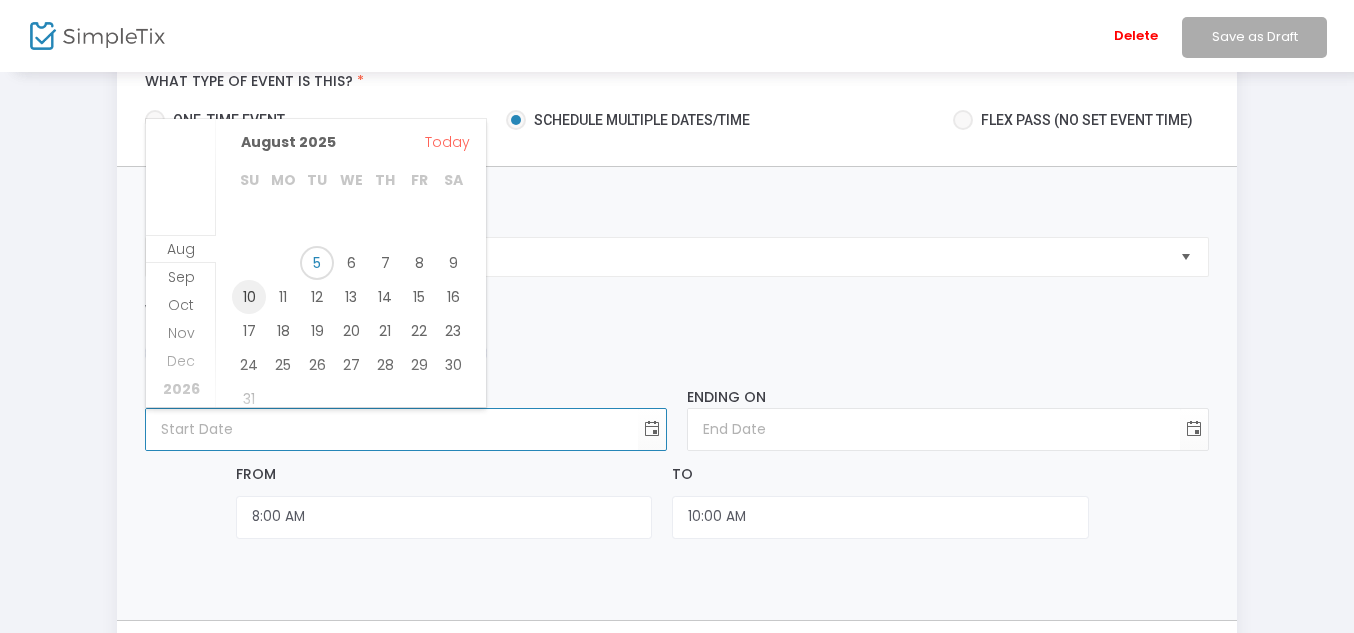 click on "10" at bounding box center (249, 297) 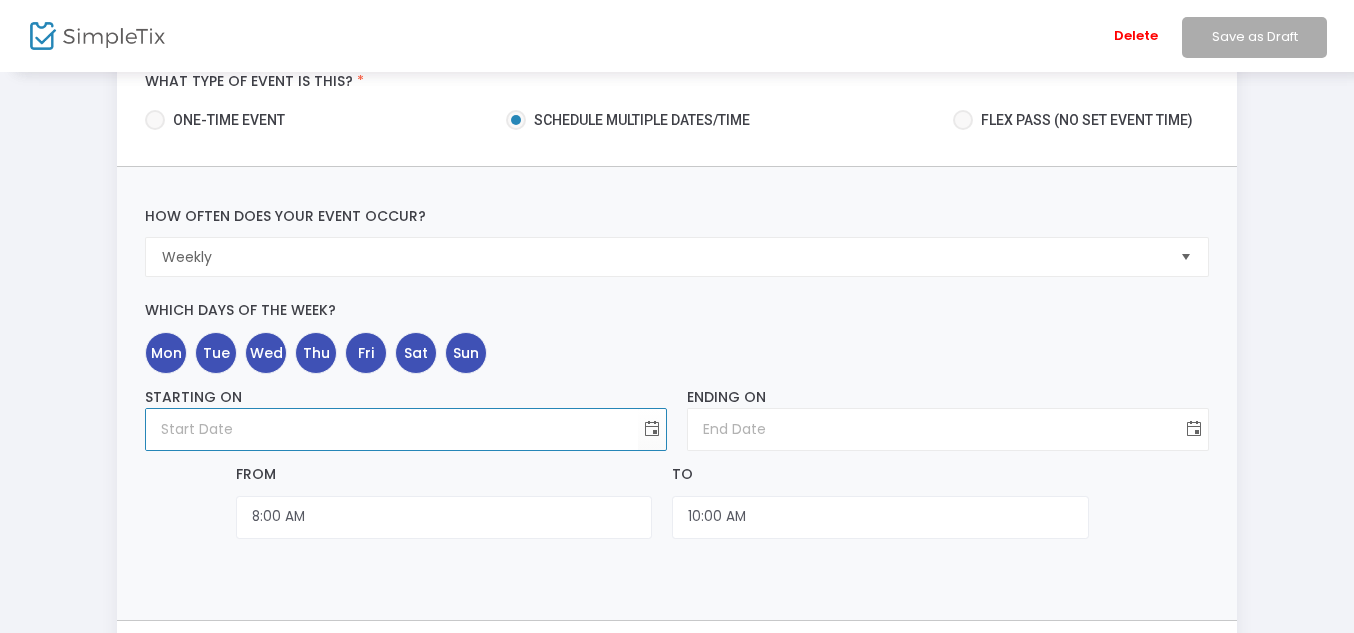 click 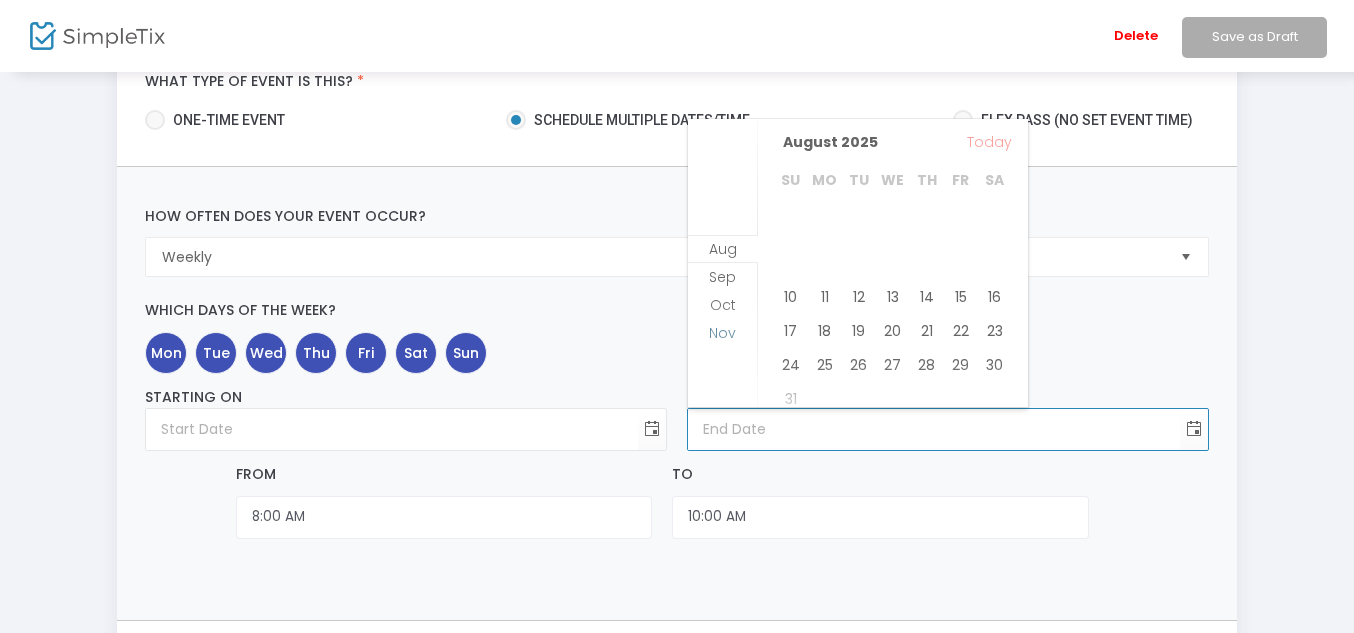 click on "Nov" at bounding box center [722, 333] 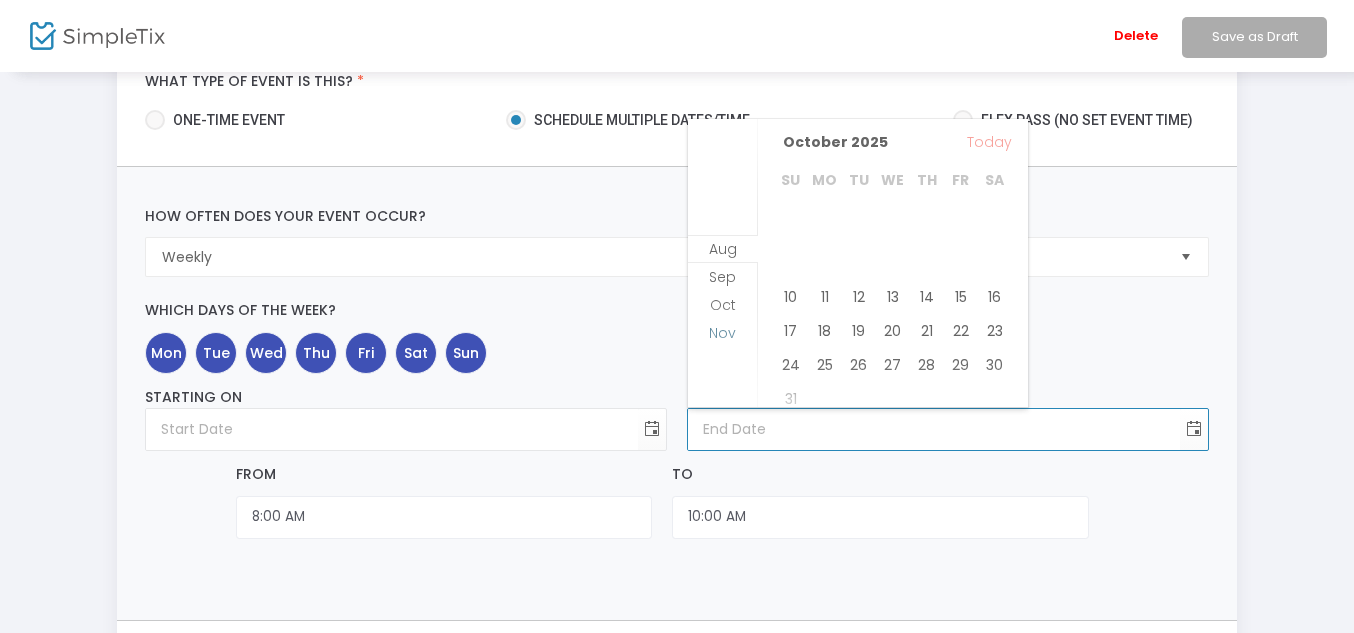 scroll, scrollTop: 84, scrollLeft: 0, axis: vertical 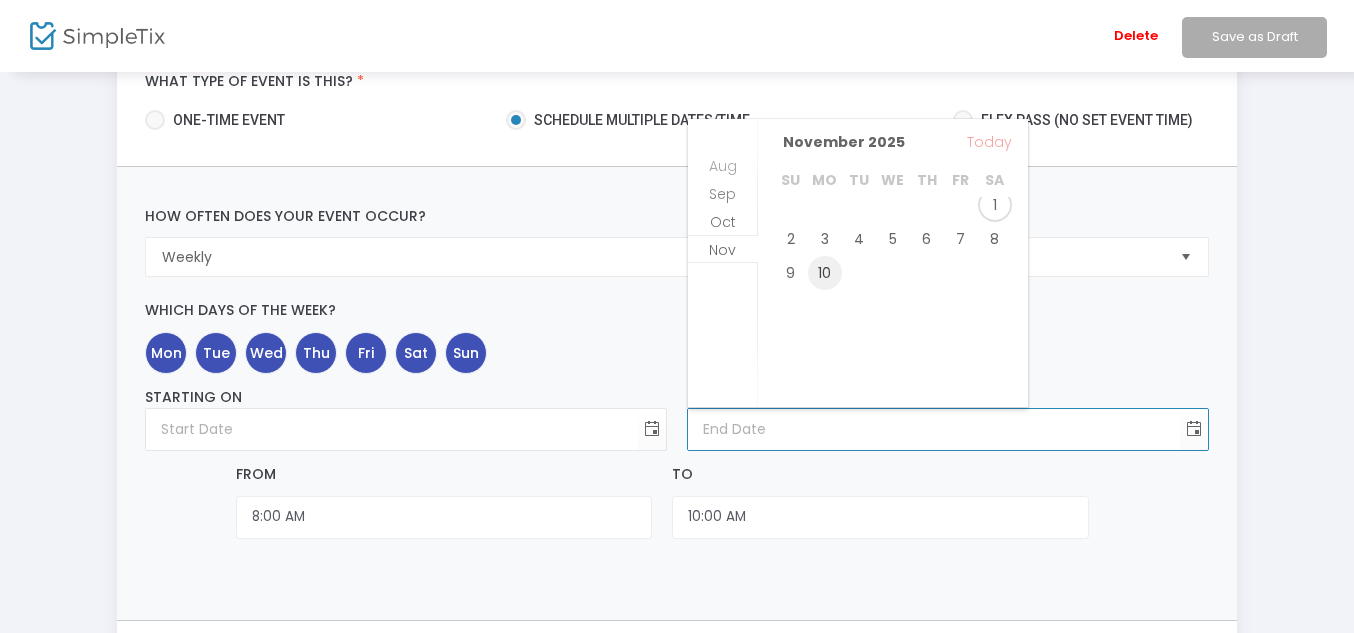 click on "10" at bounding box center [825, 273] 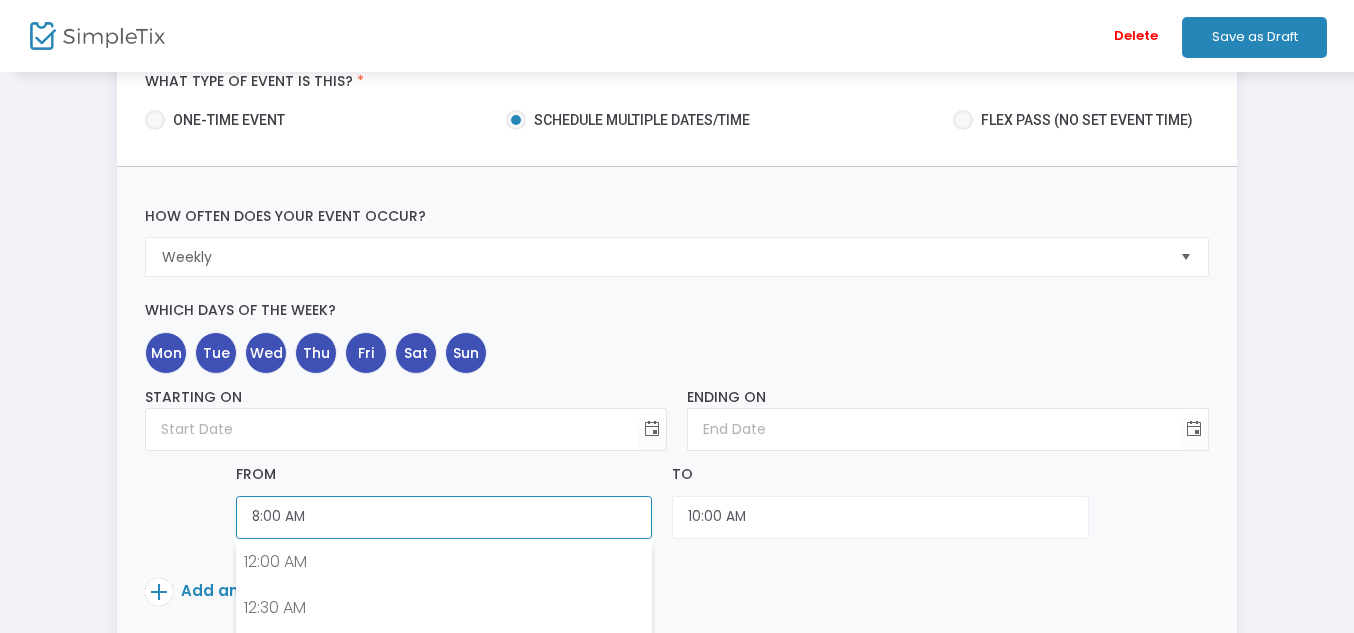 click on "8:00 AM" 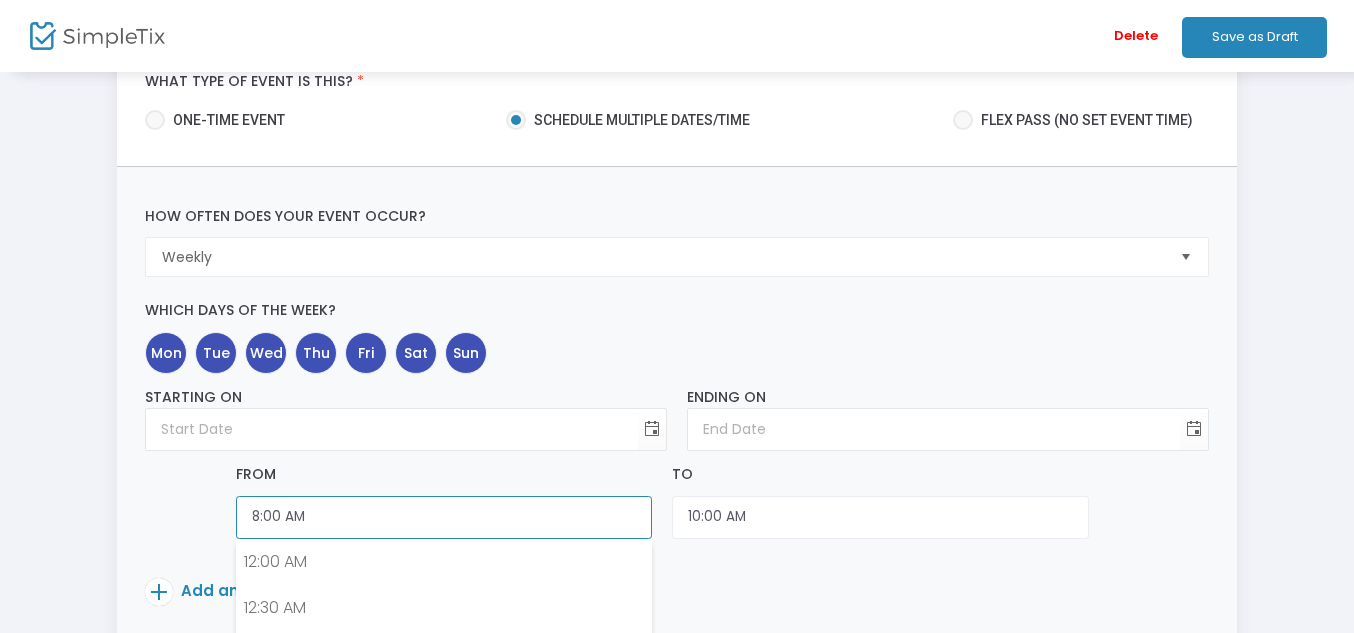 scroll, scrollTop: 657, scrollLeft: 0, axis: vertical 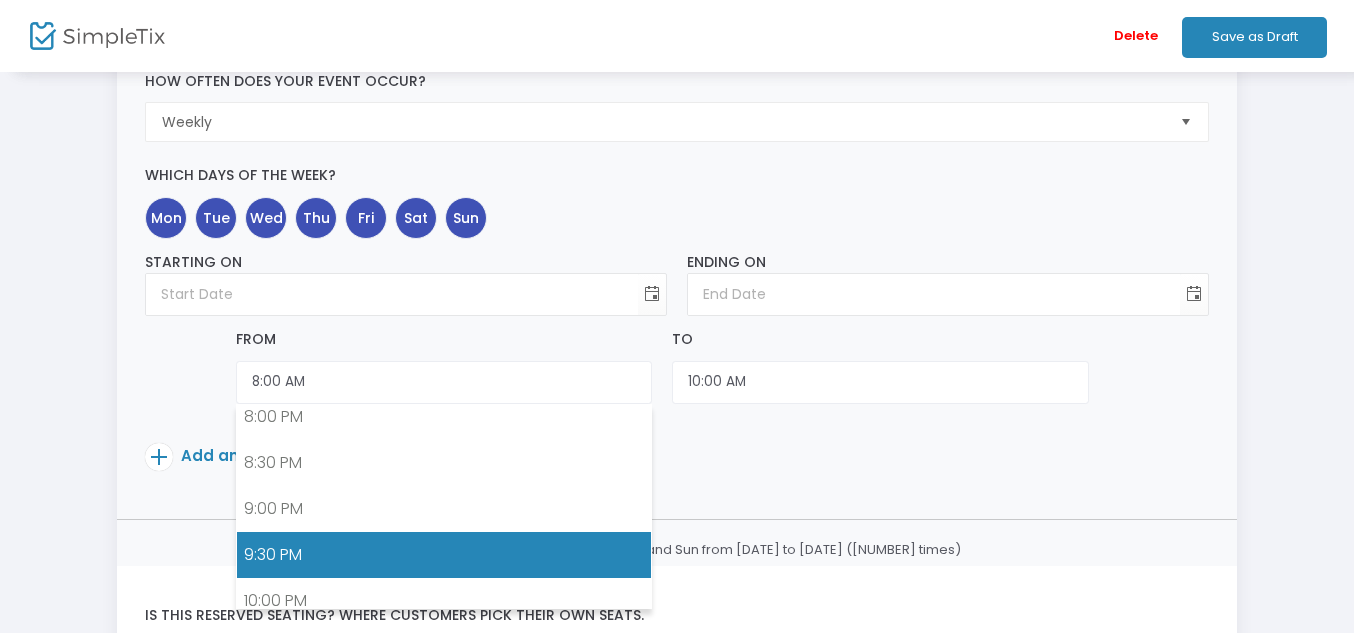 click on "9:30 PM" at bounding box center [444, 555] 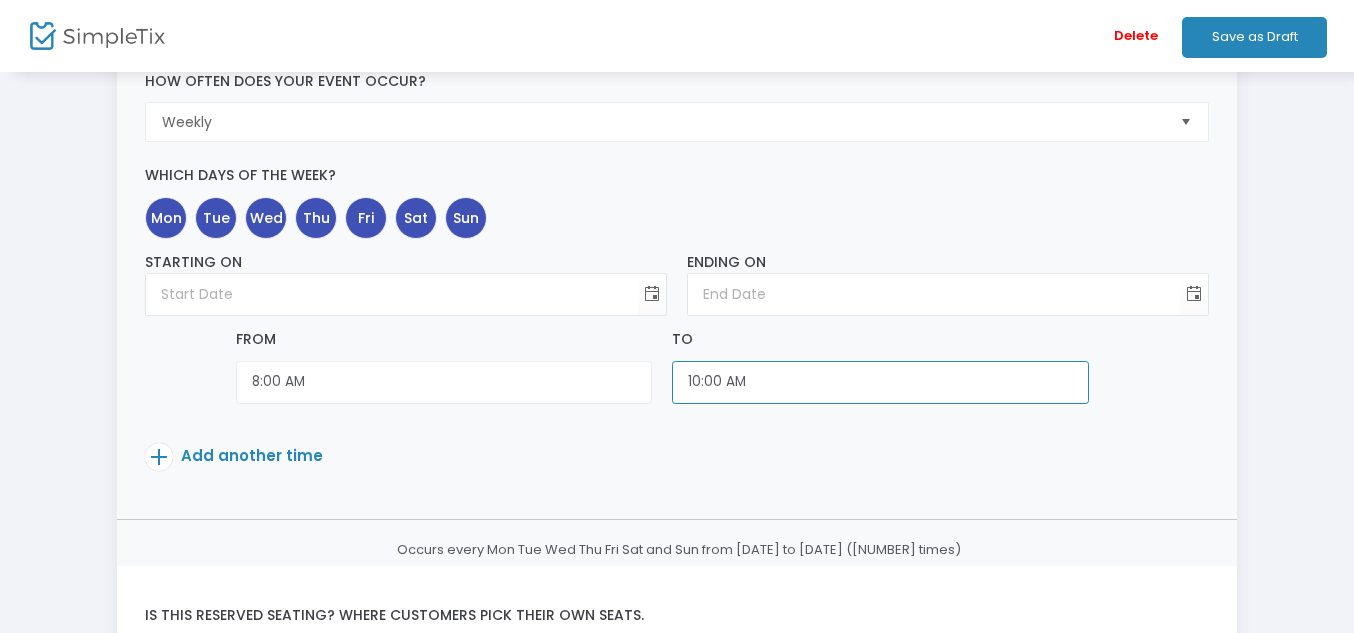 click on "10:00 AM" 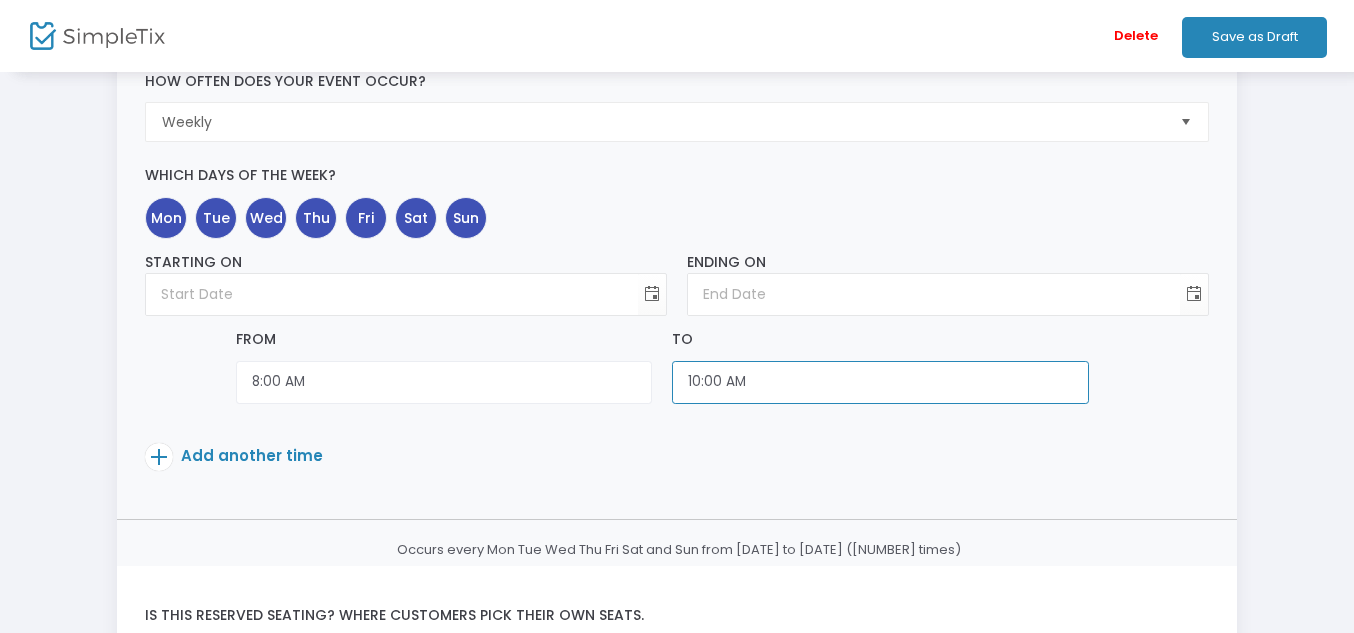 scroll, scrollTop: 2003, scrollLeft: 0, axis: vertical 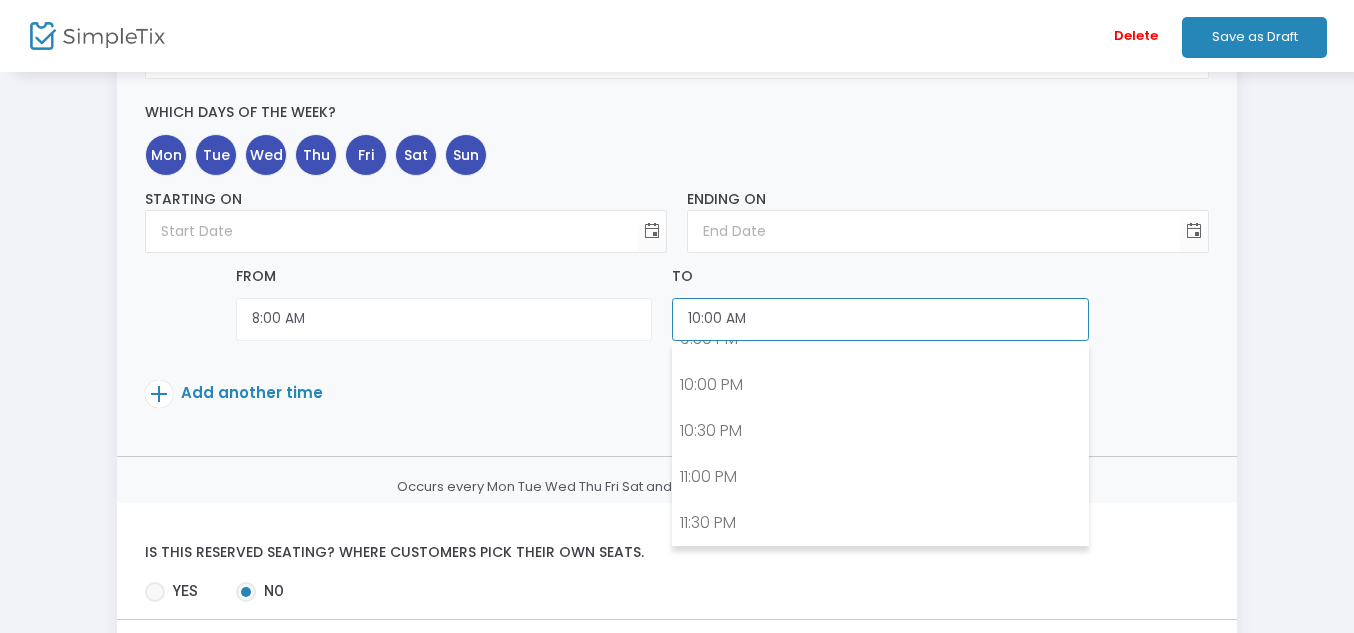 click on "10:00 AM" 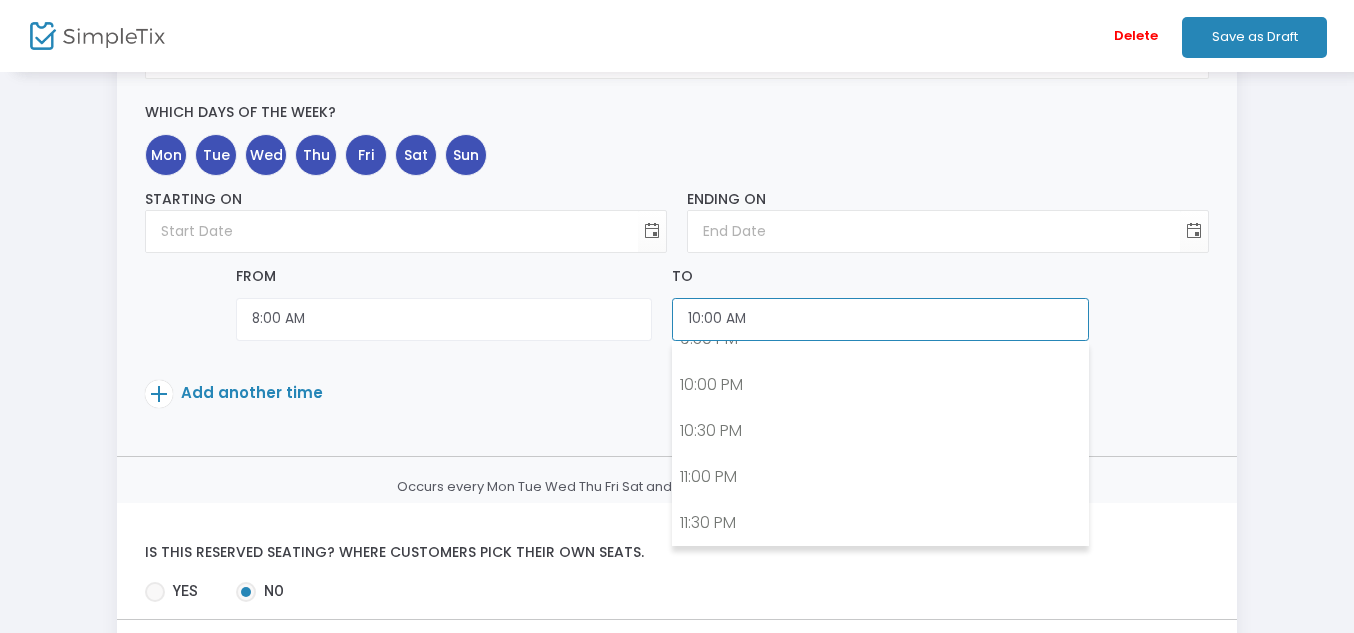 click on "10:00 AM" 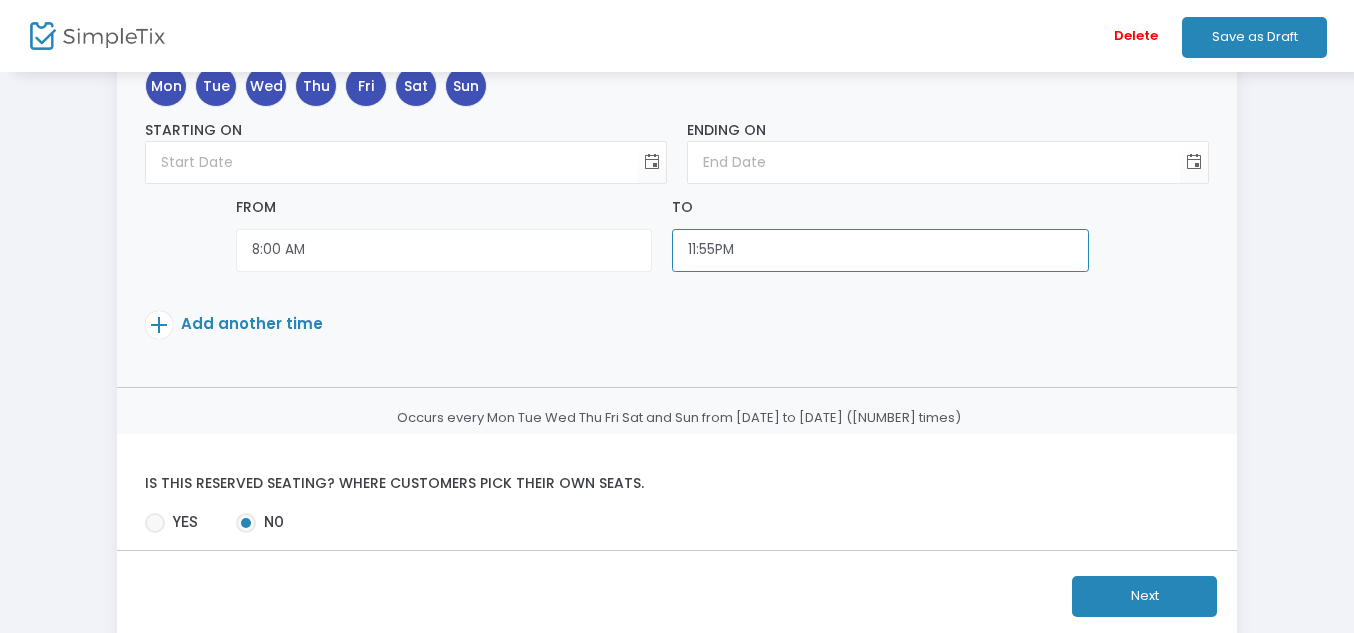 scroll, scrollTop: 393, scrollLeft: 0, axis: vertical 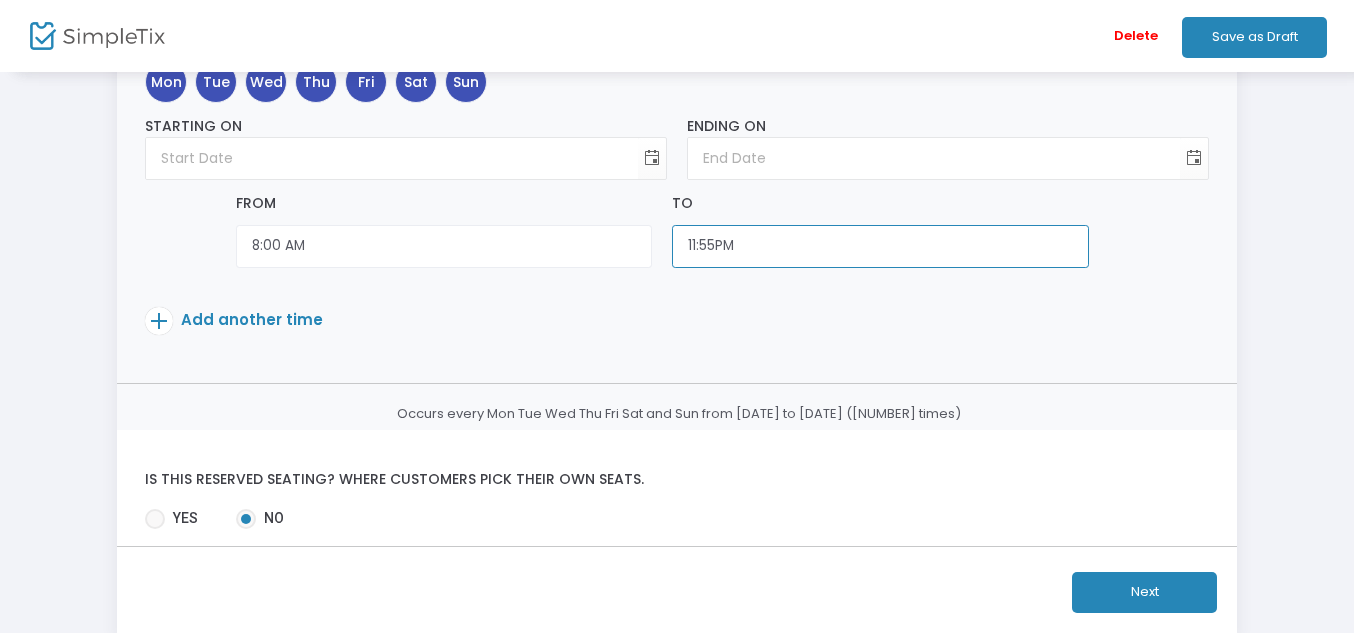 type on "11:55PM" 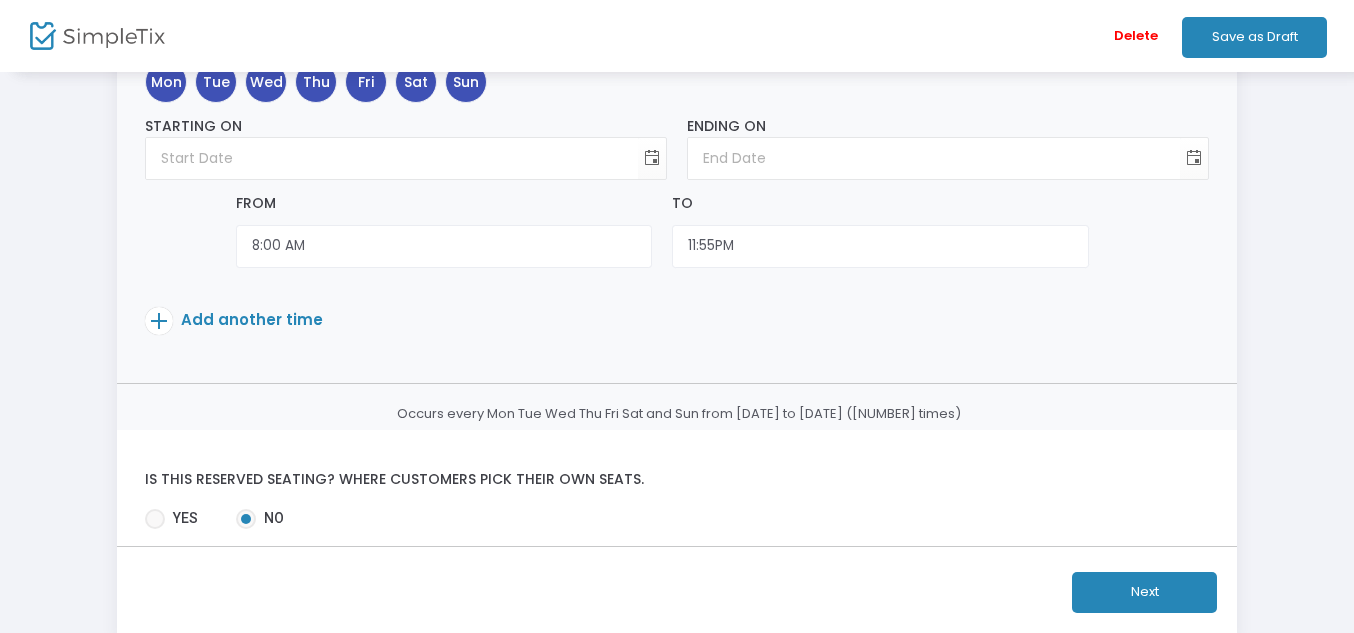 click on "Yes" at bounding box center (181, 518) 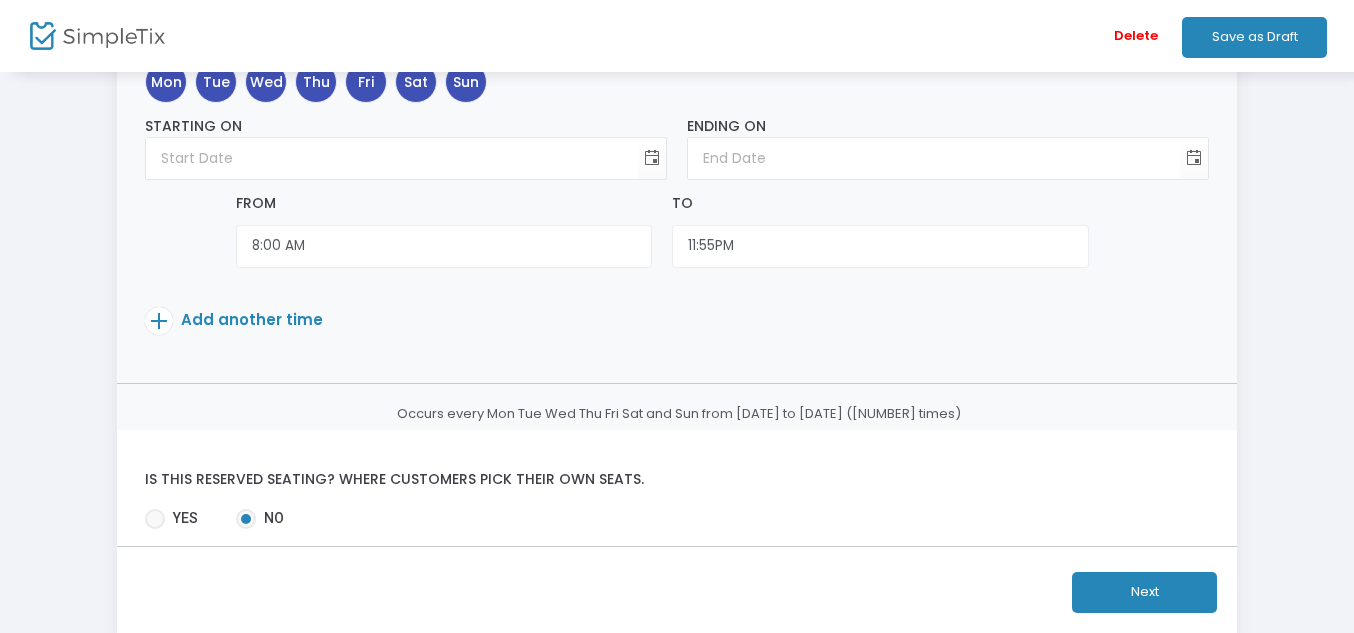 click on "Yes" at bounding box center (154, 529) 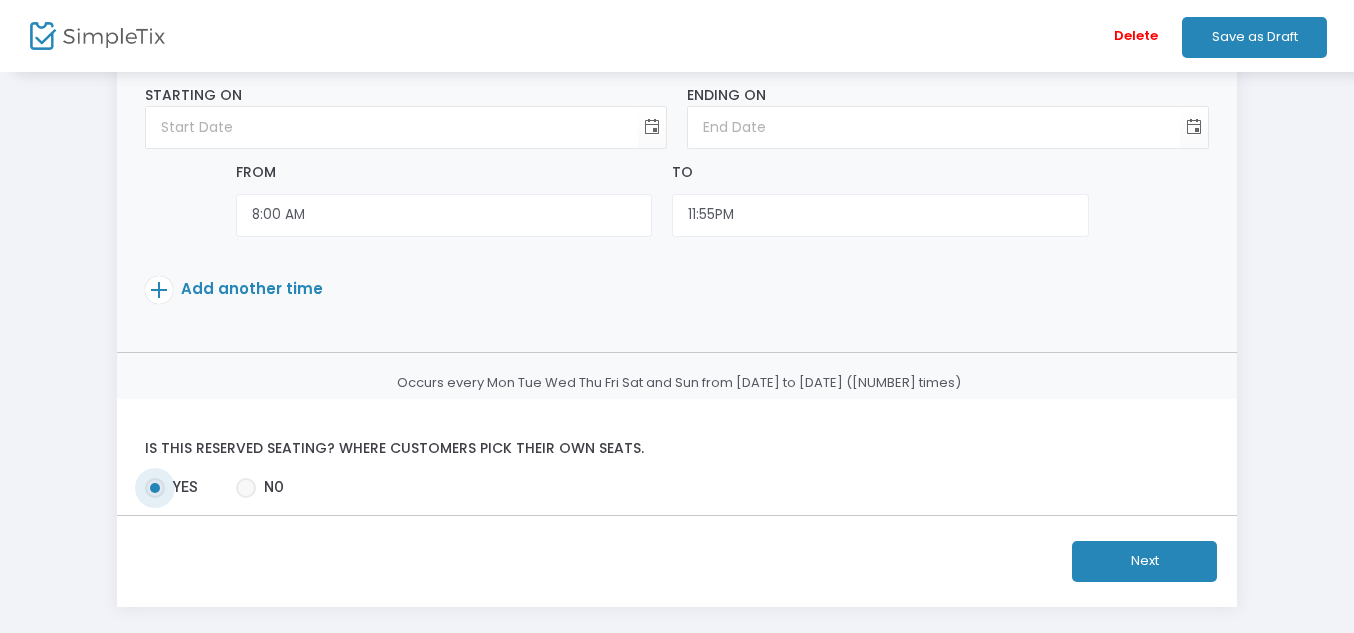 scroll, scrollTop: 427, scrollLeft: 0, axis: vertical 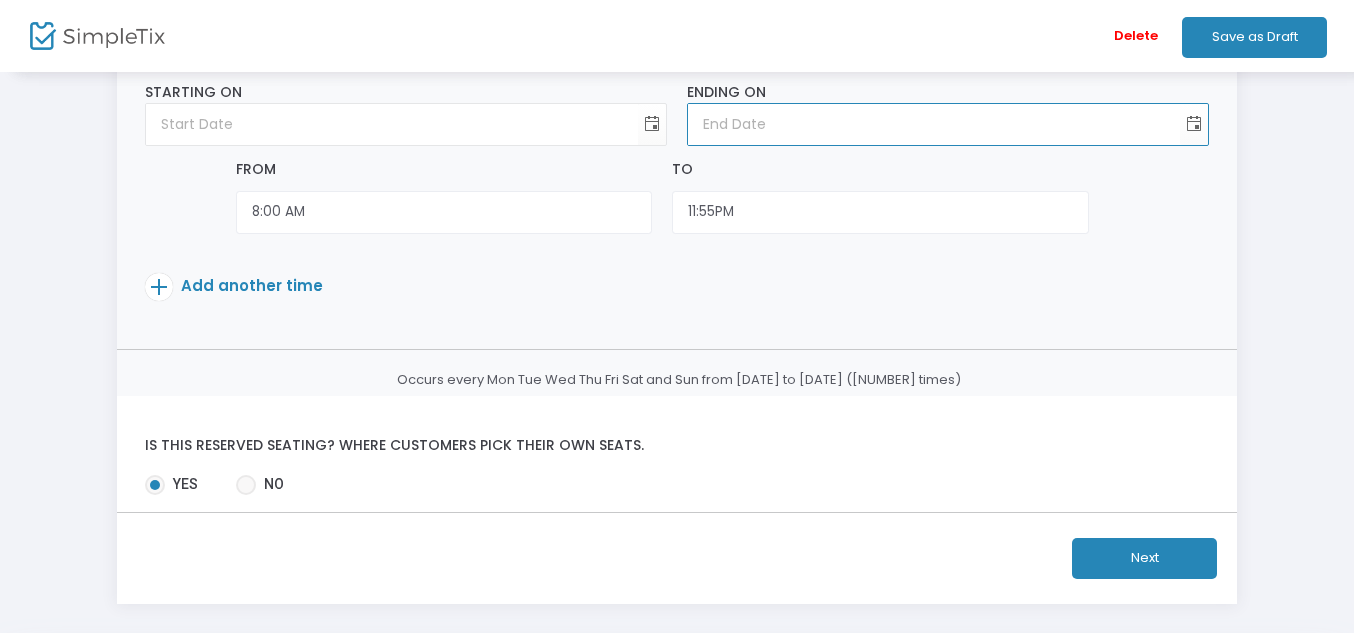 click at bounding box center [934, 124] 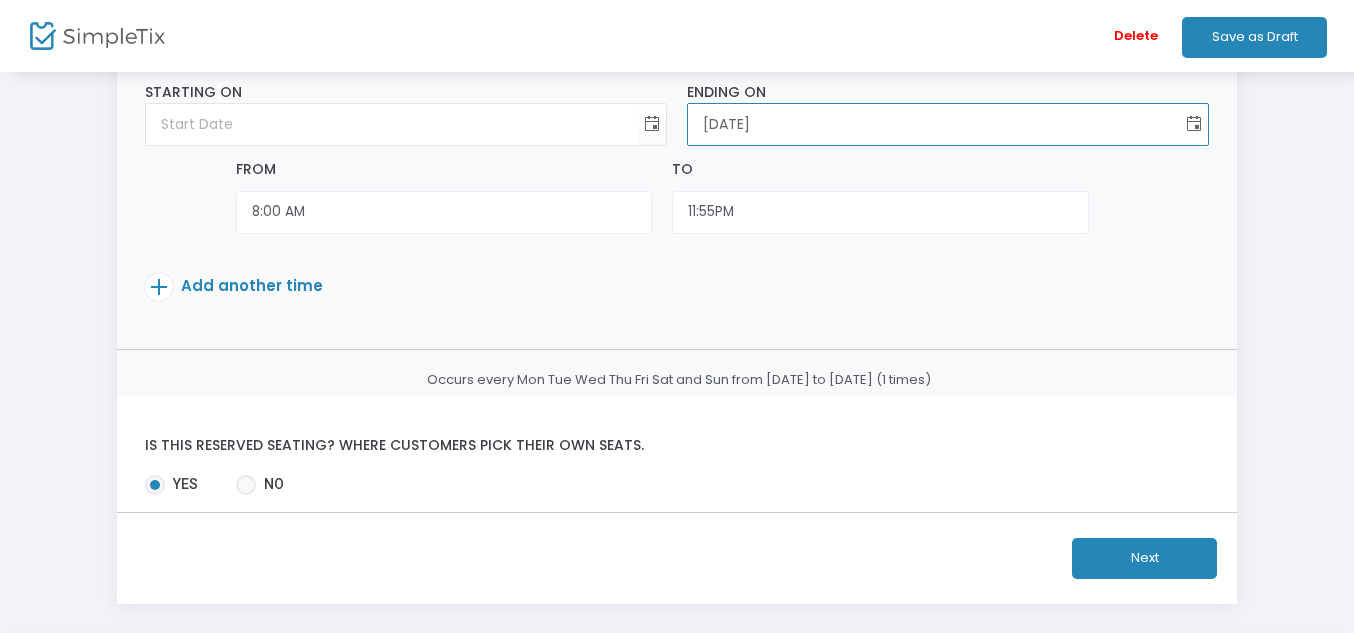 click 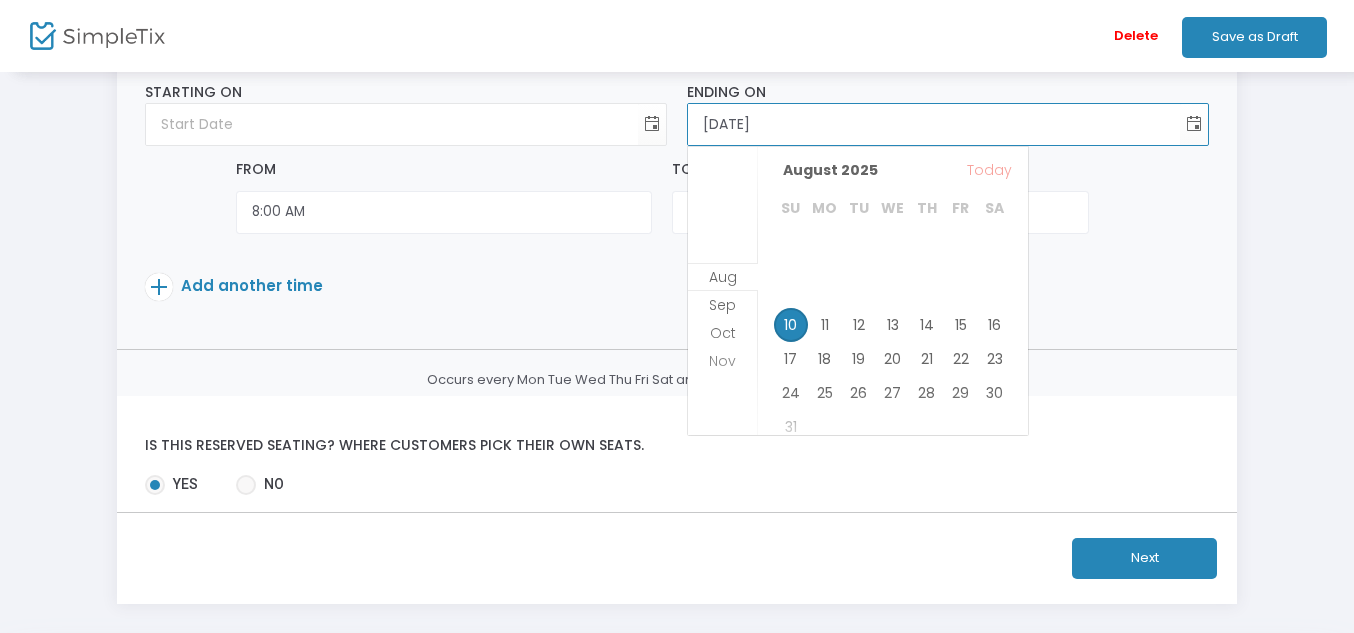 scroll, scrollTop: 284, scrollLeft: 0, axis: vertical 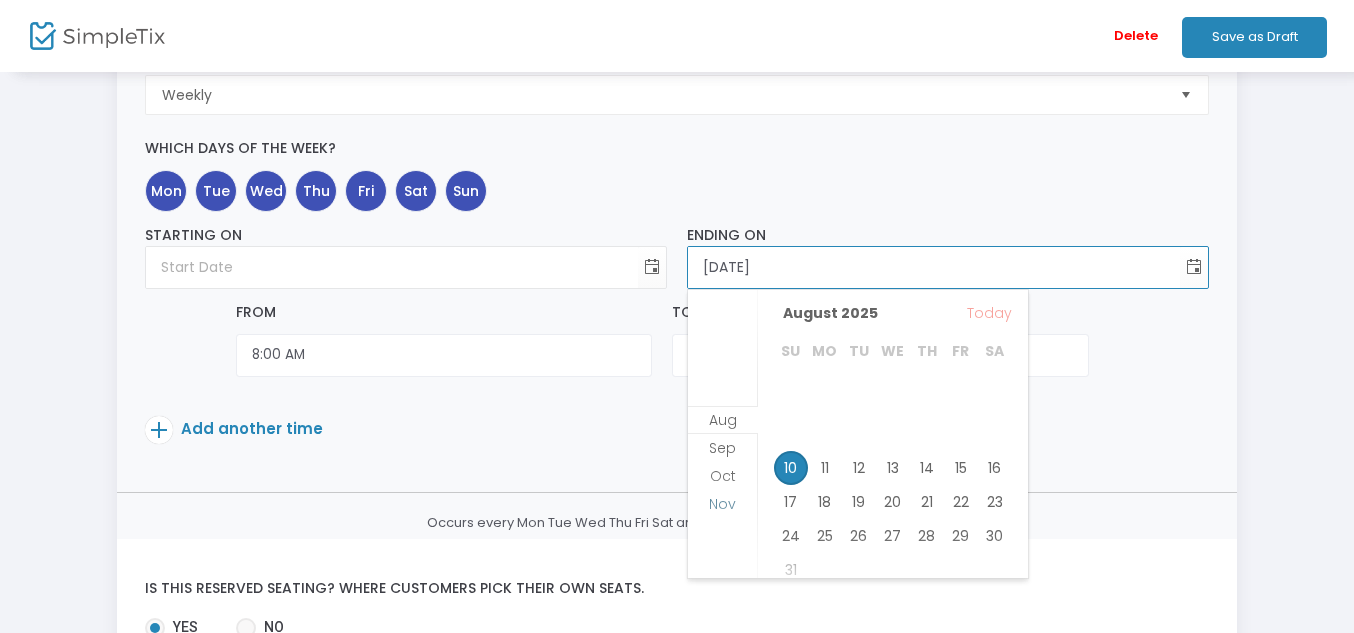 click on "Nov" at bounding box center [722, 504] 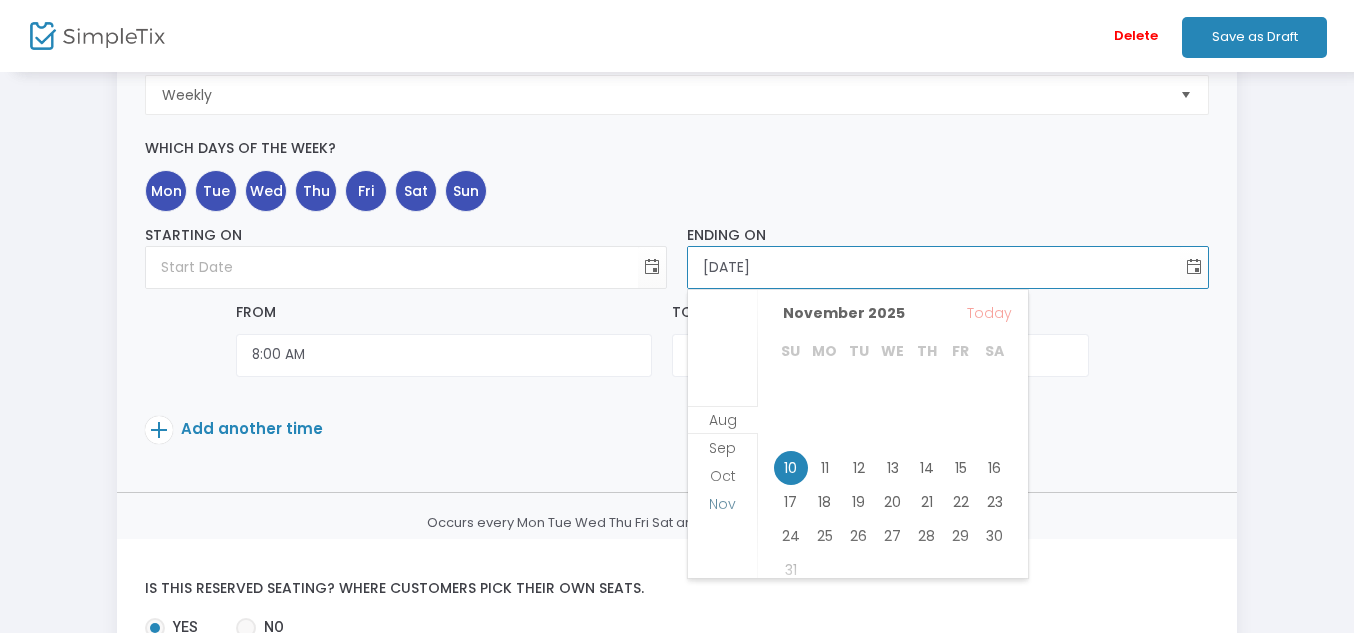 scroll, scrollTop: 84, scrollLeft: 0, axis: vertical 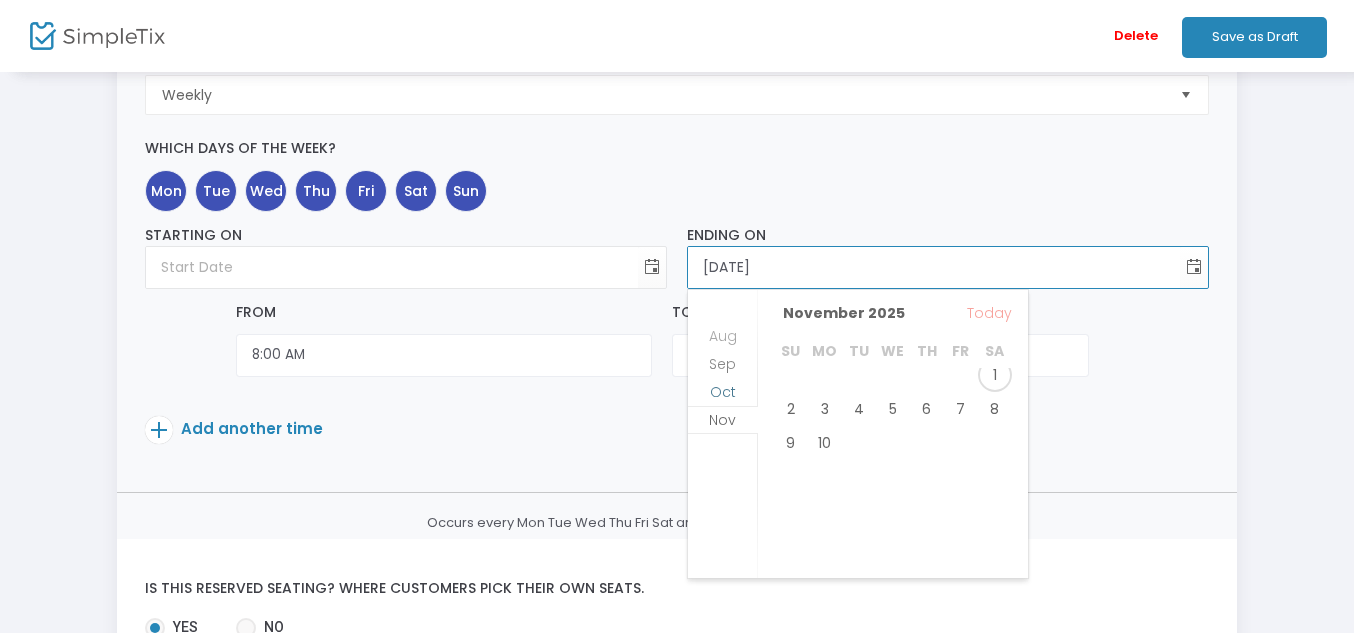 click on "Oct" at bounding box center [723, 392] 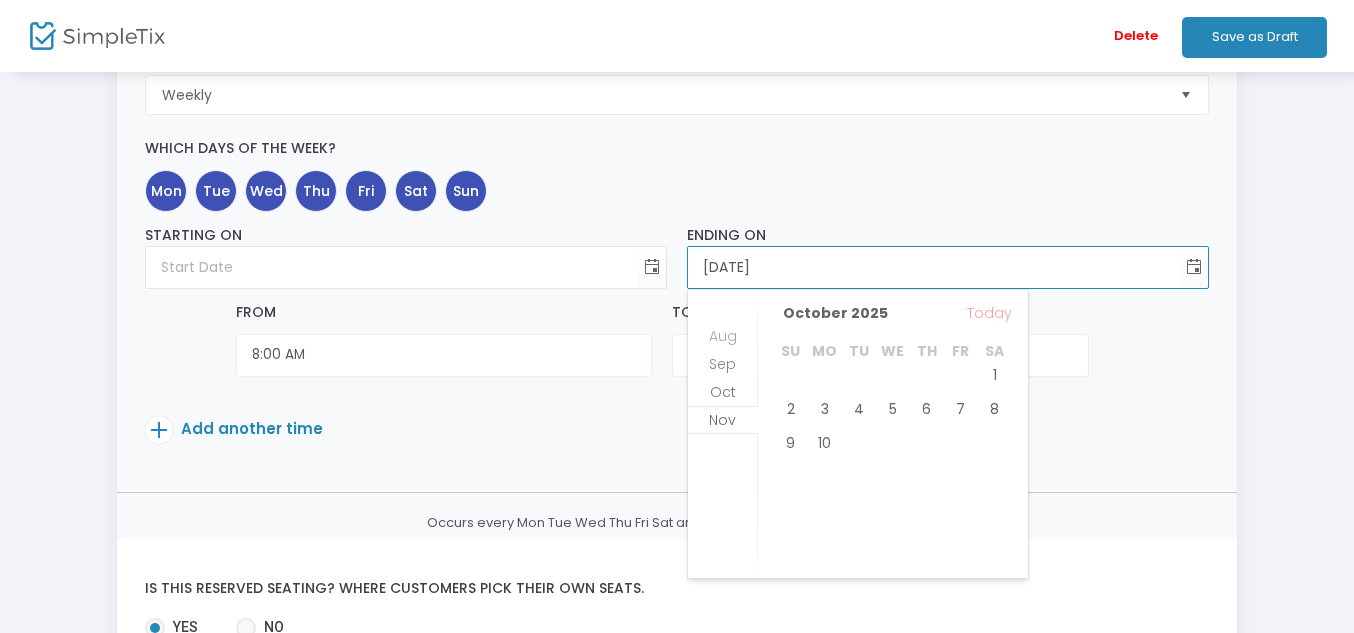 scroll, scrollTop: 56, scrollLeft: 0, axis: vertical 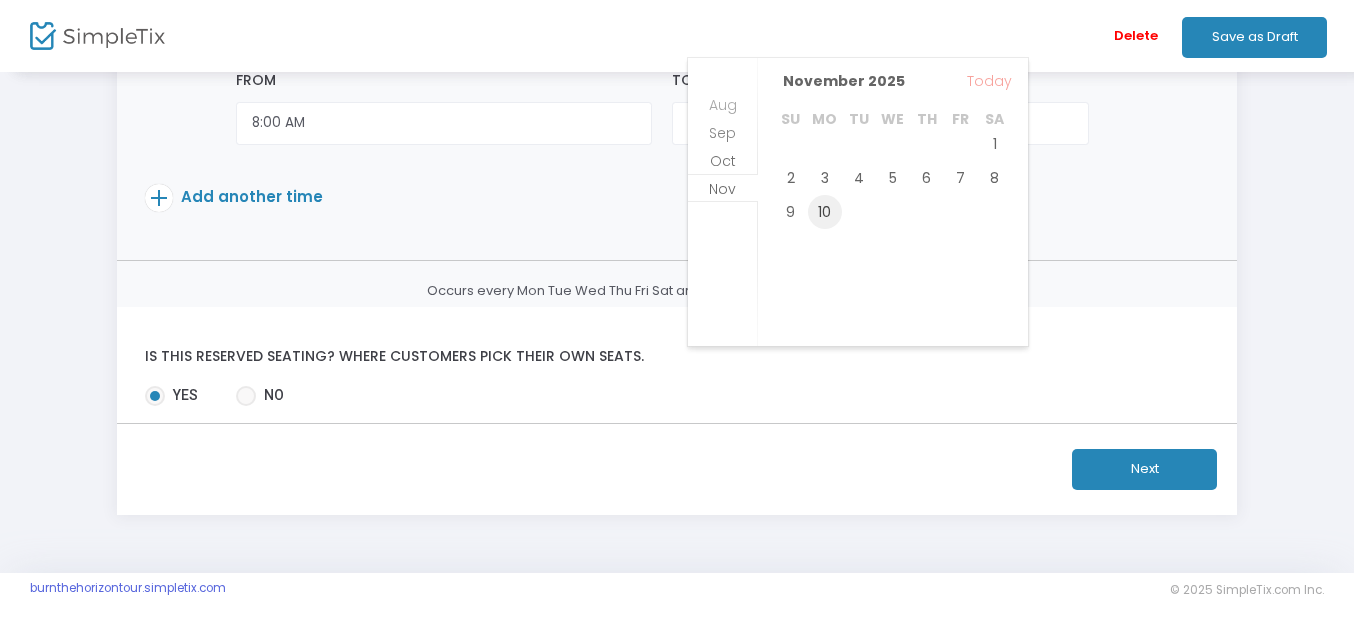 click on "10" at bounding box center (825, 212) 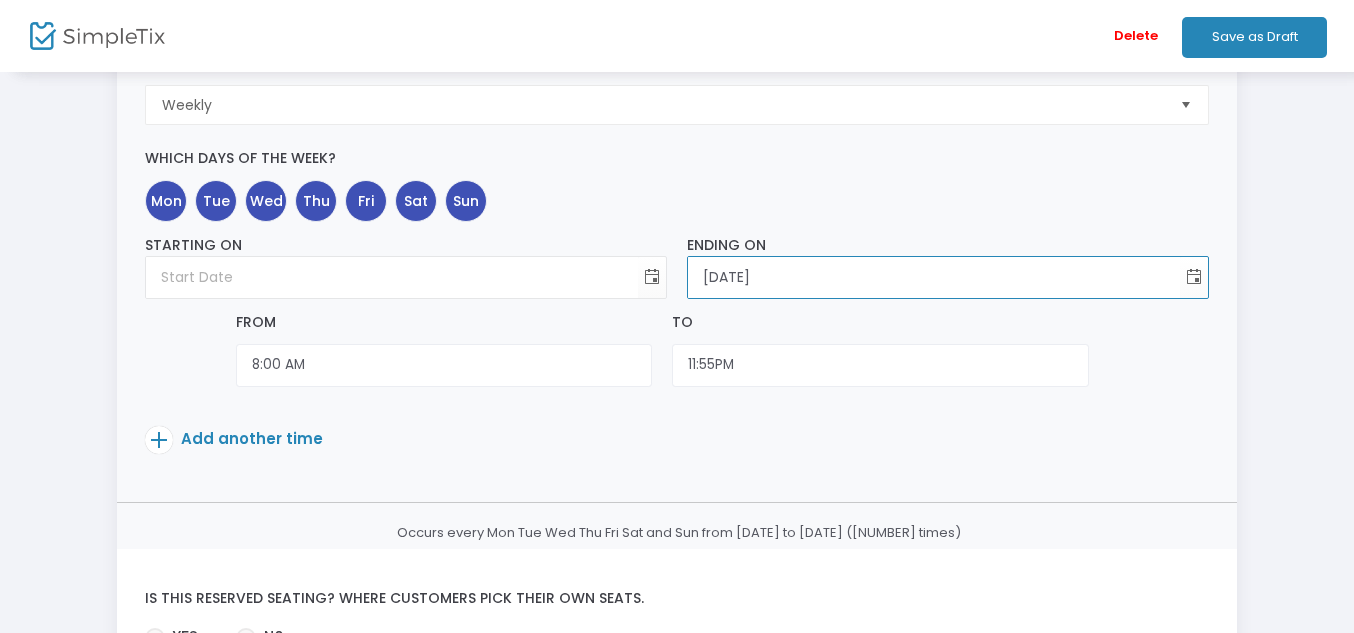 scroll, scrollTop: 516, scrollLeft: 0, axis: vertical 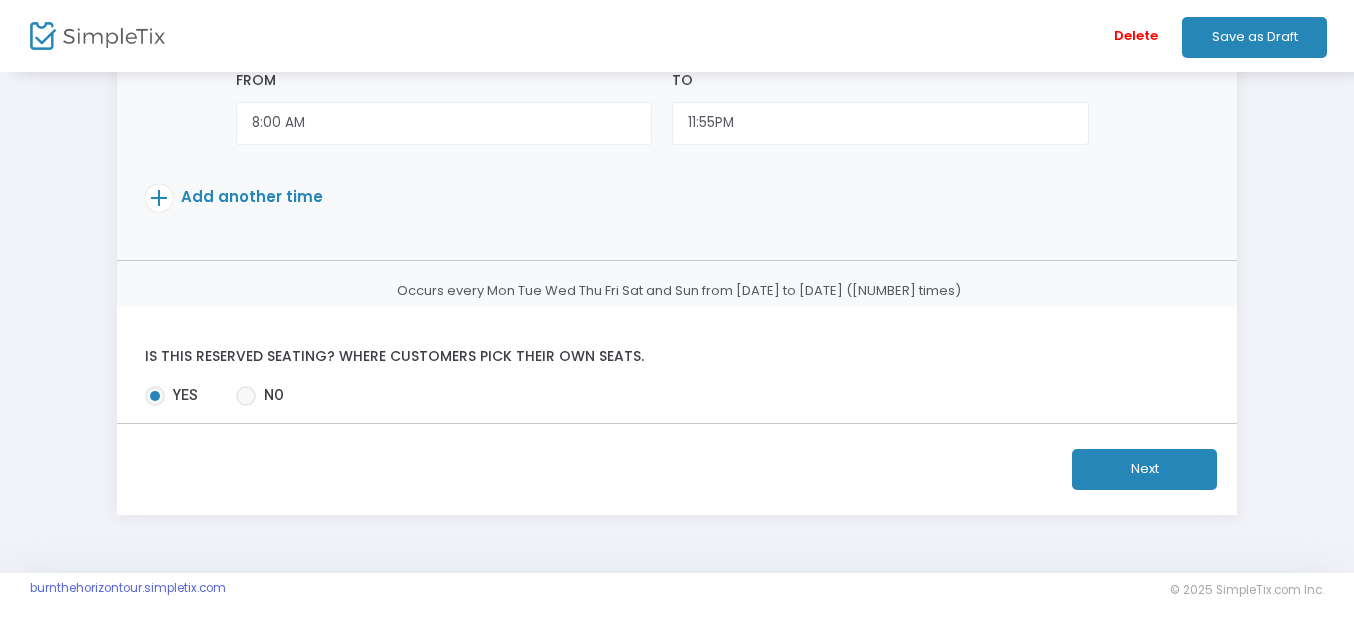 click on "Next" 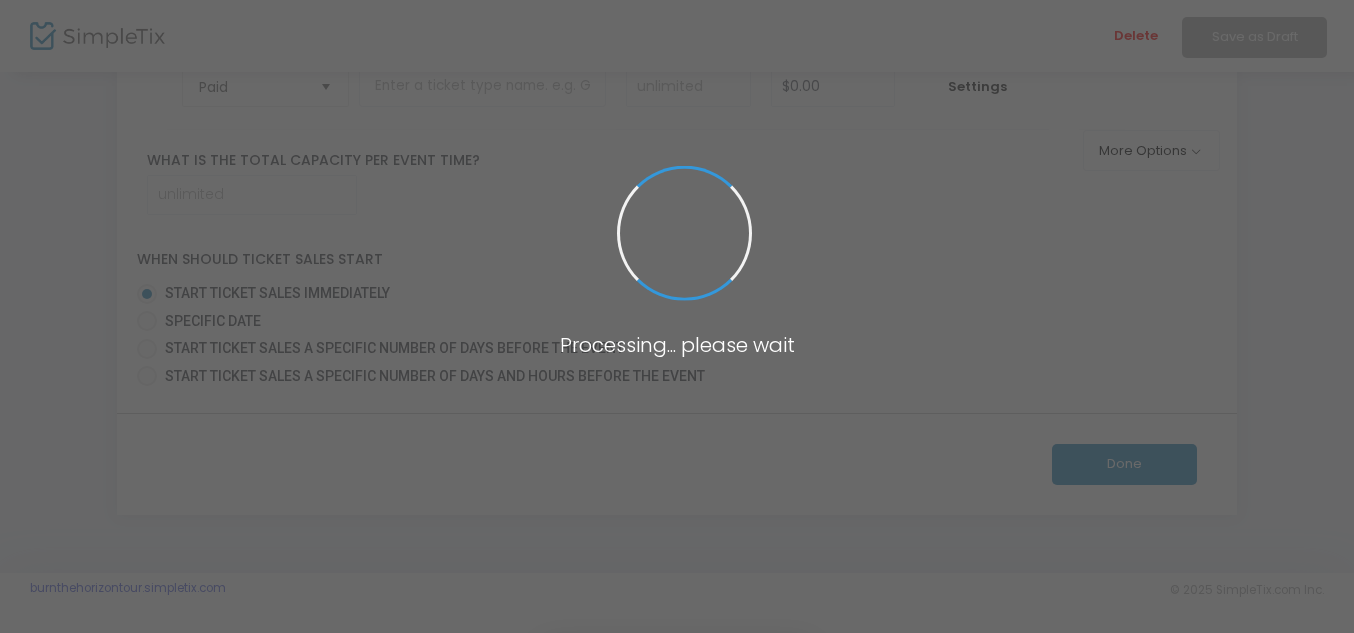 scroll, scrollTop: 0, scrollLeft: 0, axis: both 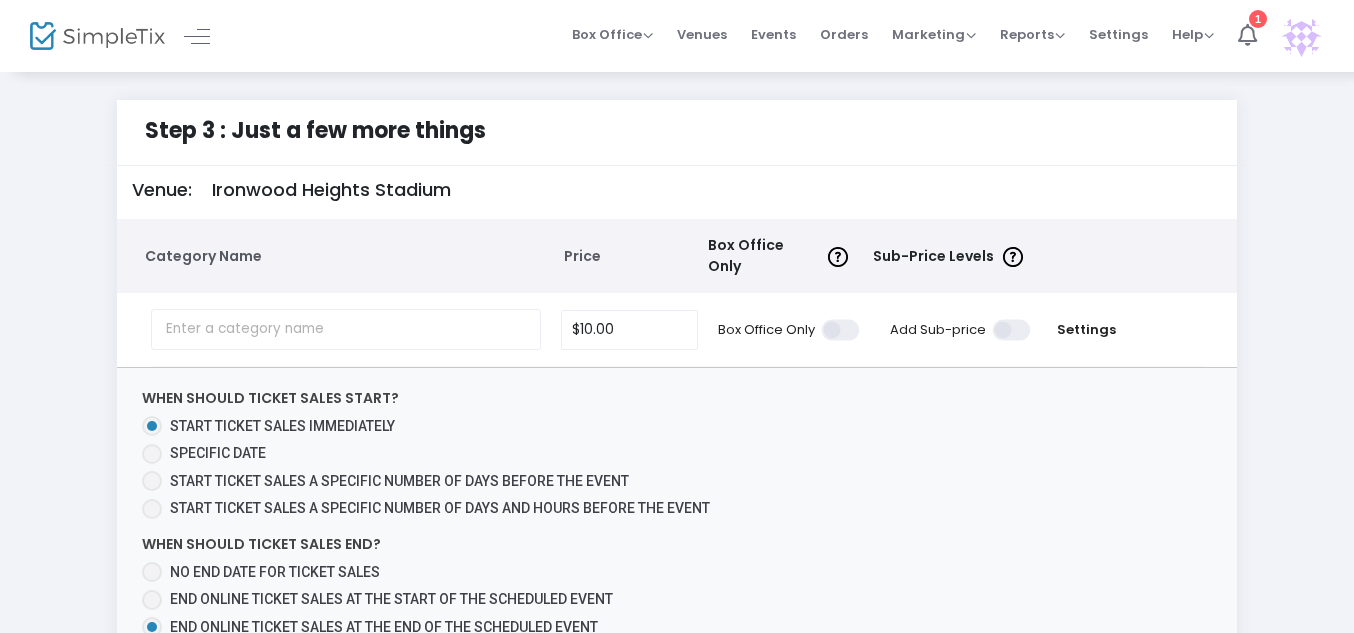 click on "Specific Date" at bounding box center [218, 453] 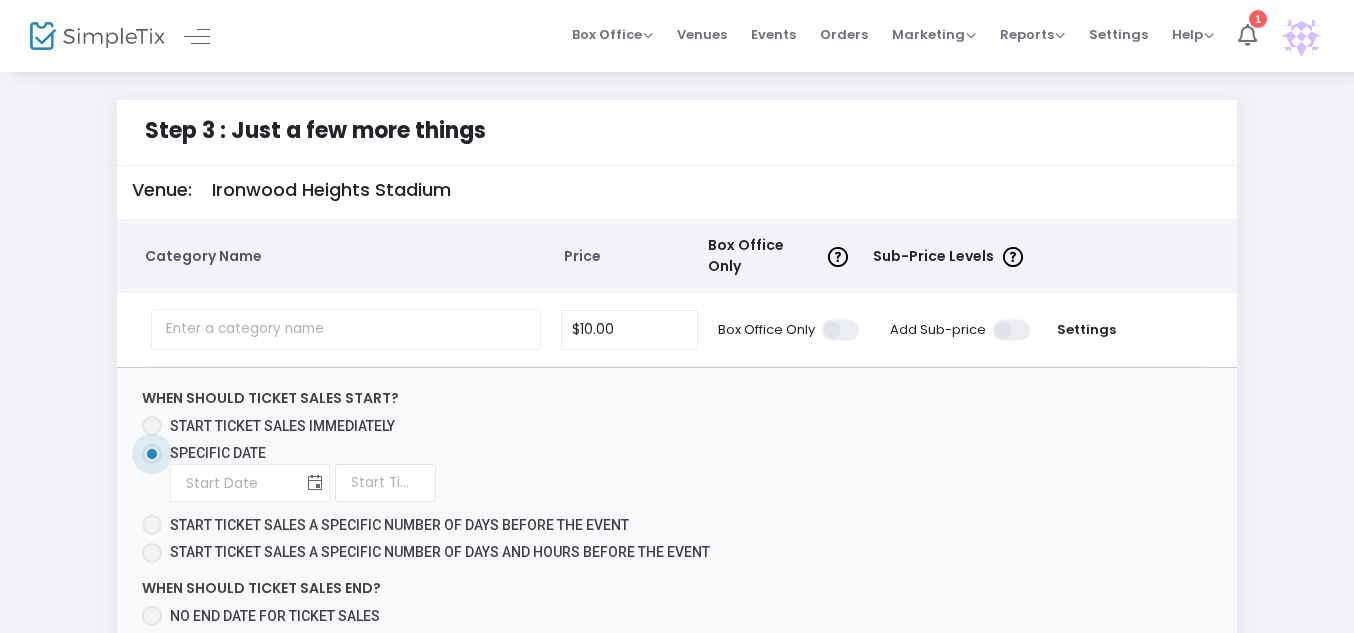 click 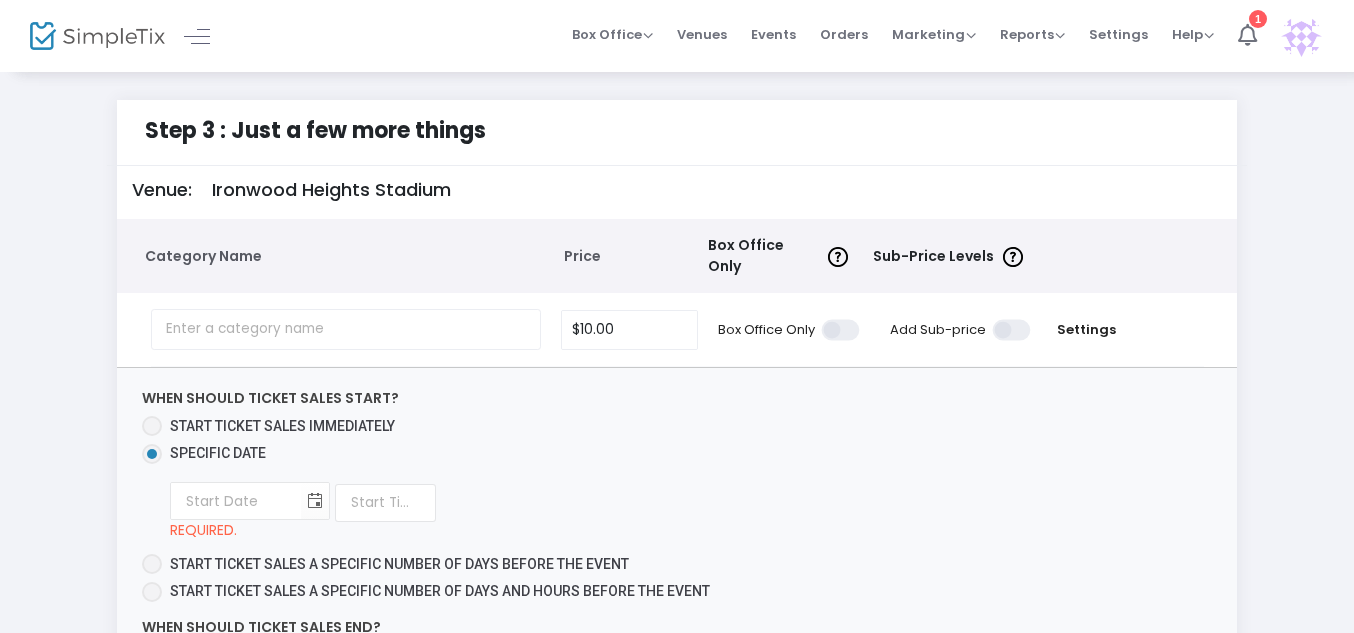 click on "Required.   Required." 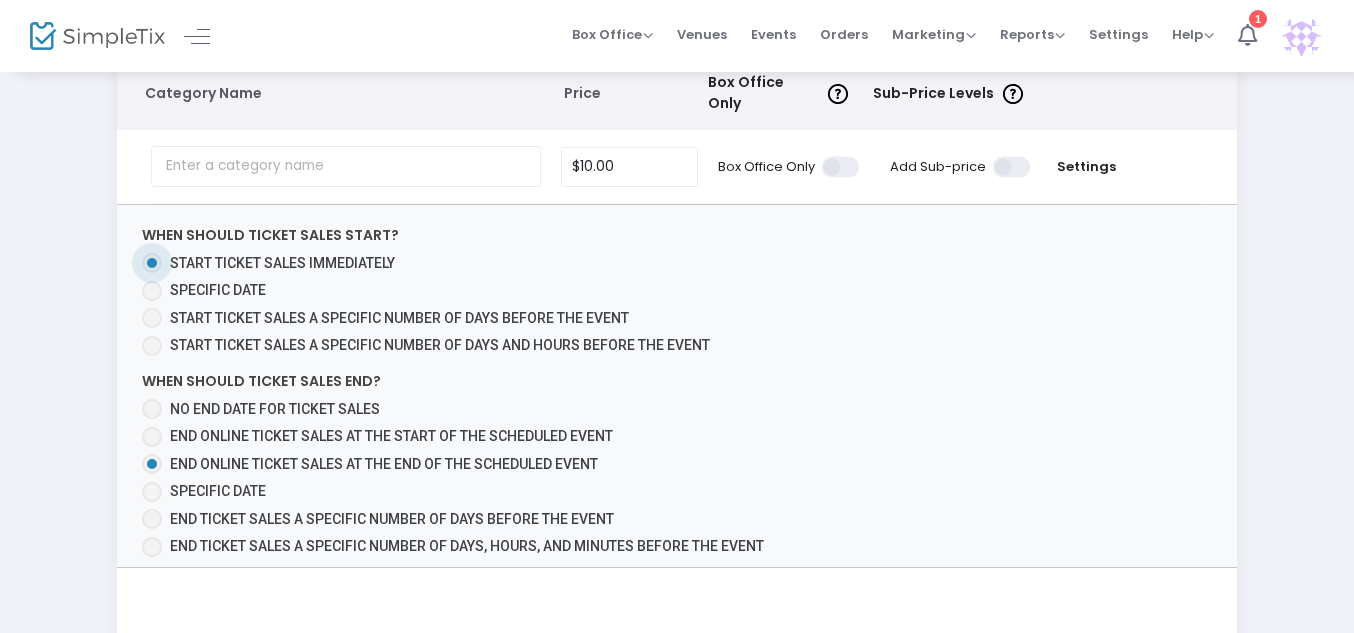 scroll, scrollTop: 164, scrollLeft: 0, axis: vertical 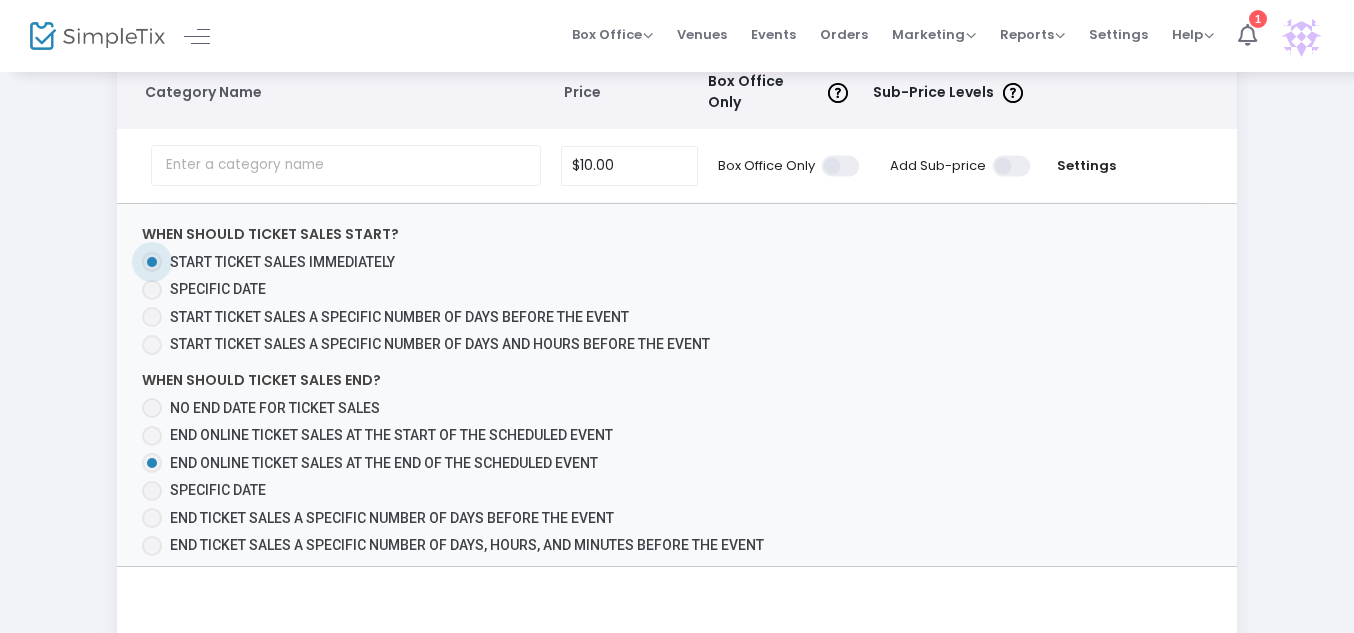 click on "End ticket sales a specific number of days, hours, and minutes before the event" at bounding box center (467, 545) 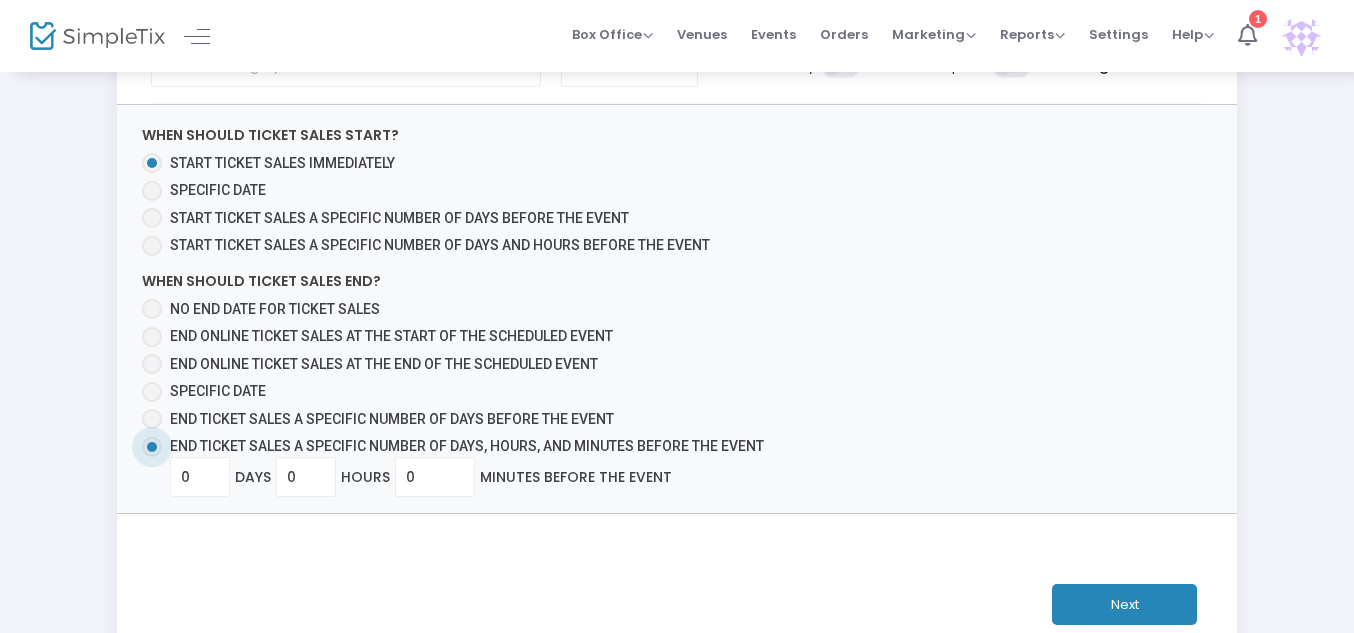 scroll, scrollTop: 264, scrollLeft: 0, axis: vertical 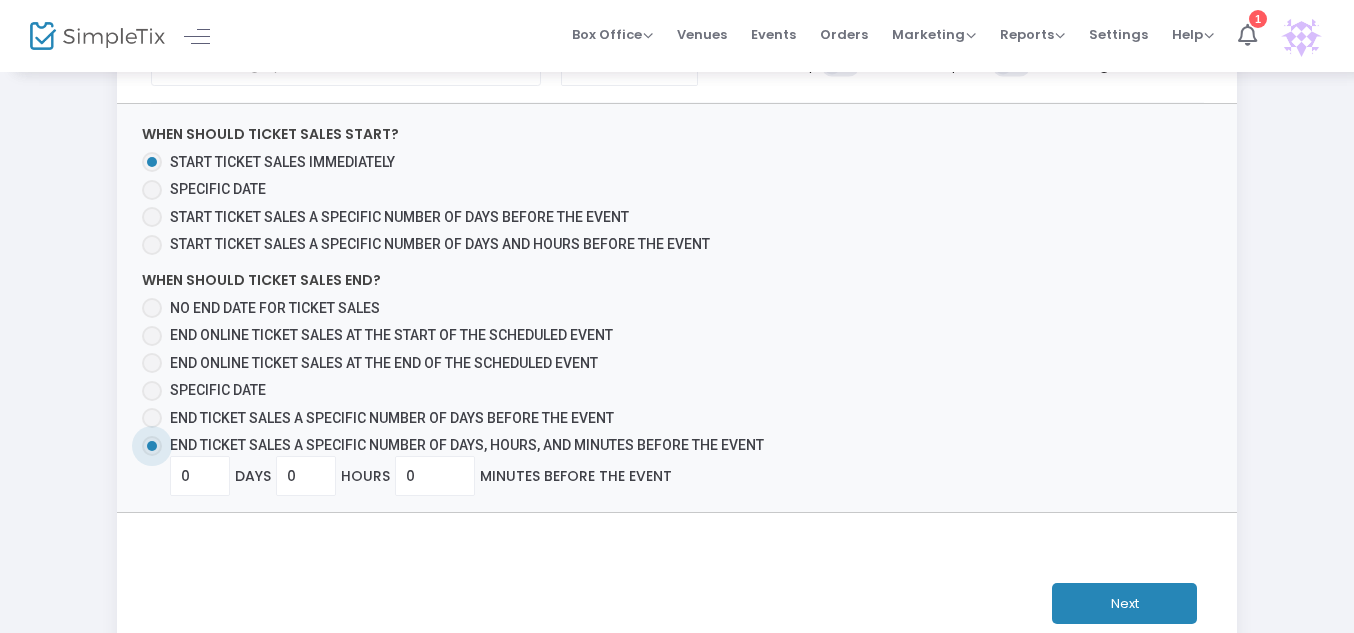 click on "No end date for ticket sales" at bounding box center [275, 308] 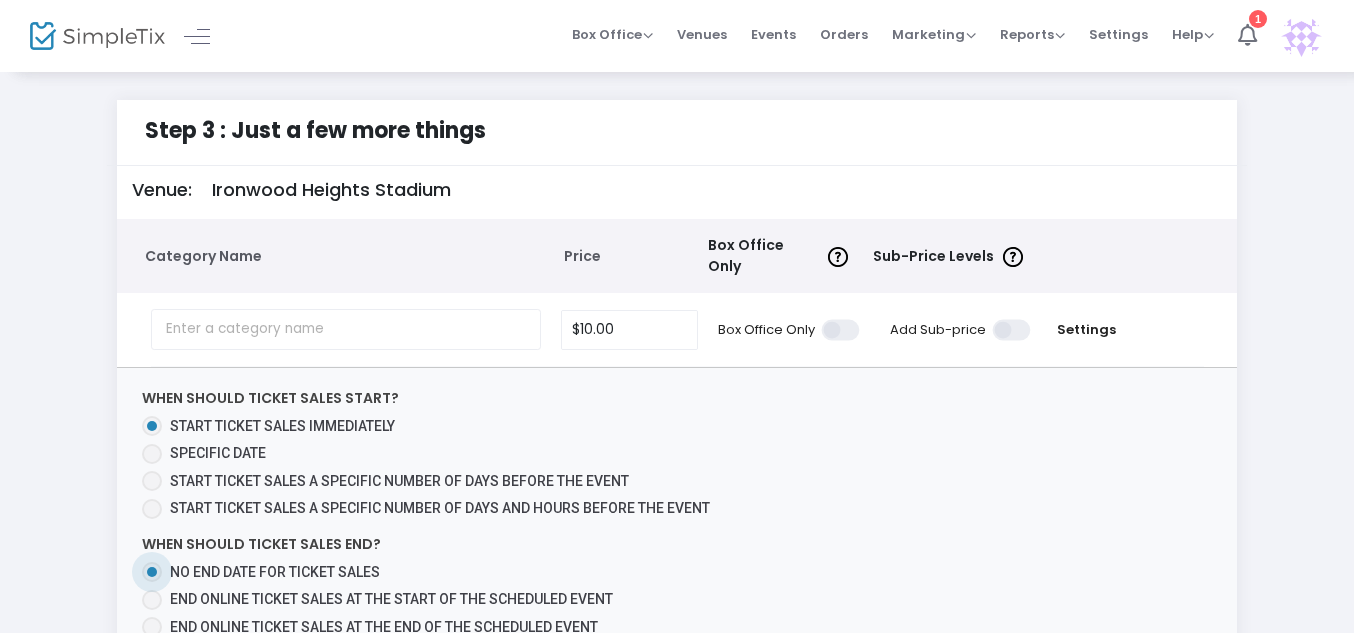 scroll, scrollTop: 347, scrollLeft: 0, axis: vertical 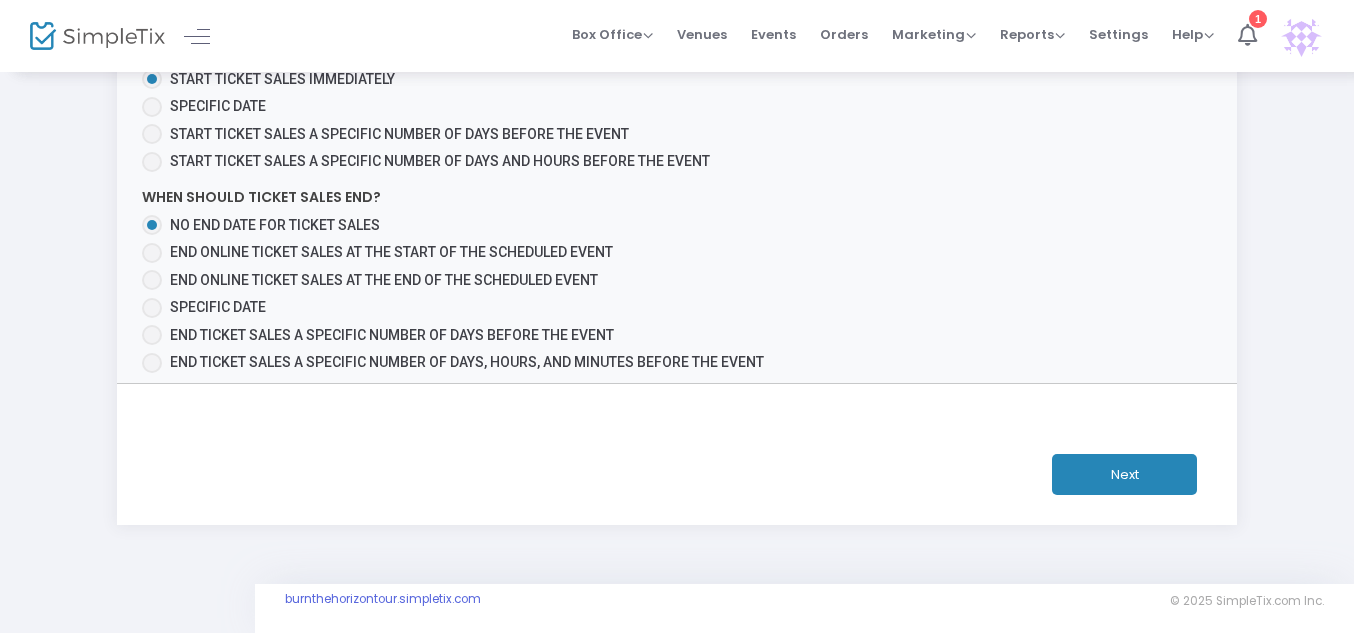 click on "End online ticket sales at the start of the scheduled event" at bounding box center (391, 252) 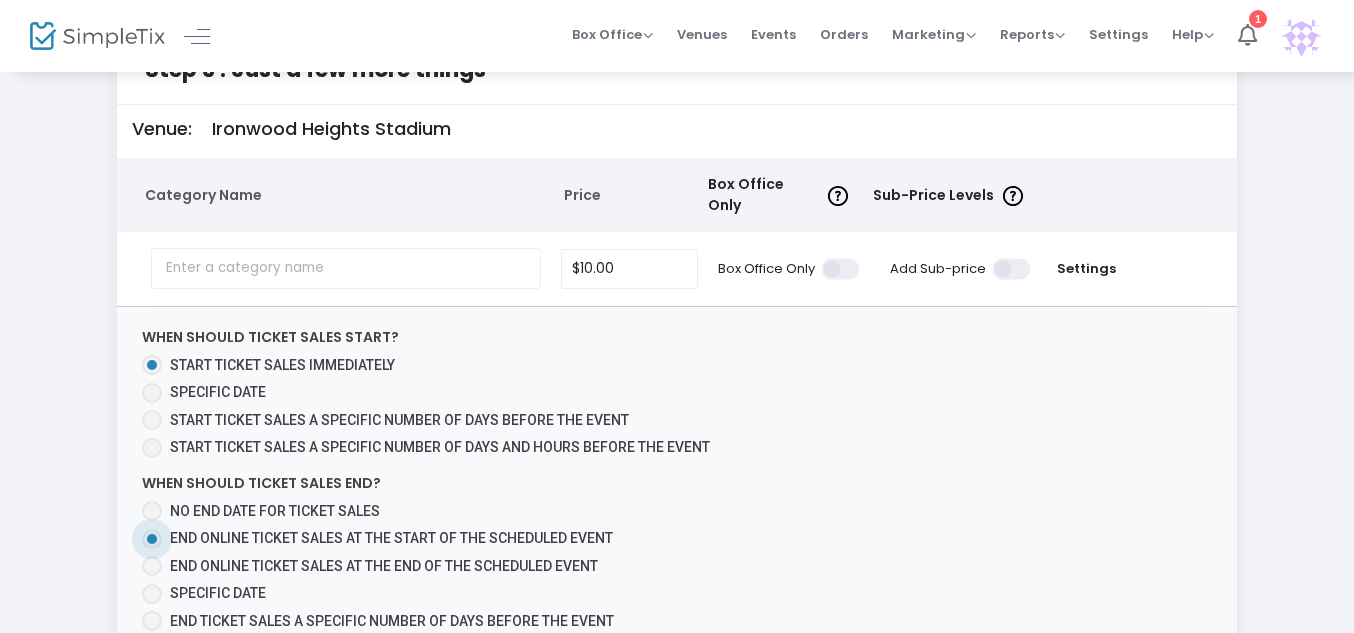 scroll, scrollTop: 60, scrollLeft: 0, axis: vertical 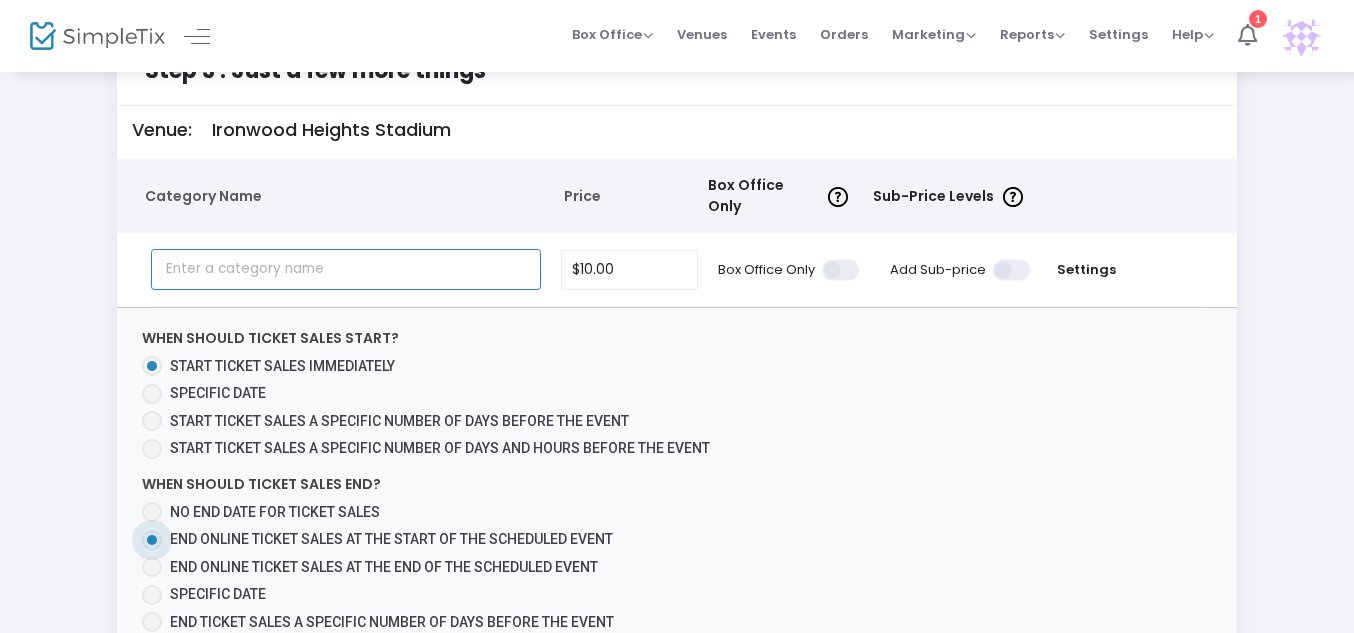 click at bounding box center [346, 269] 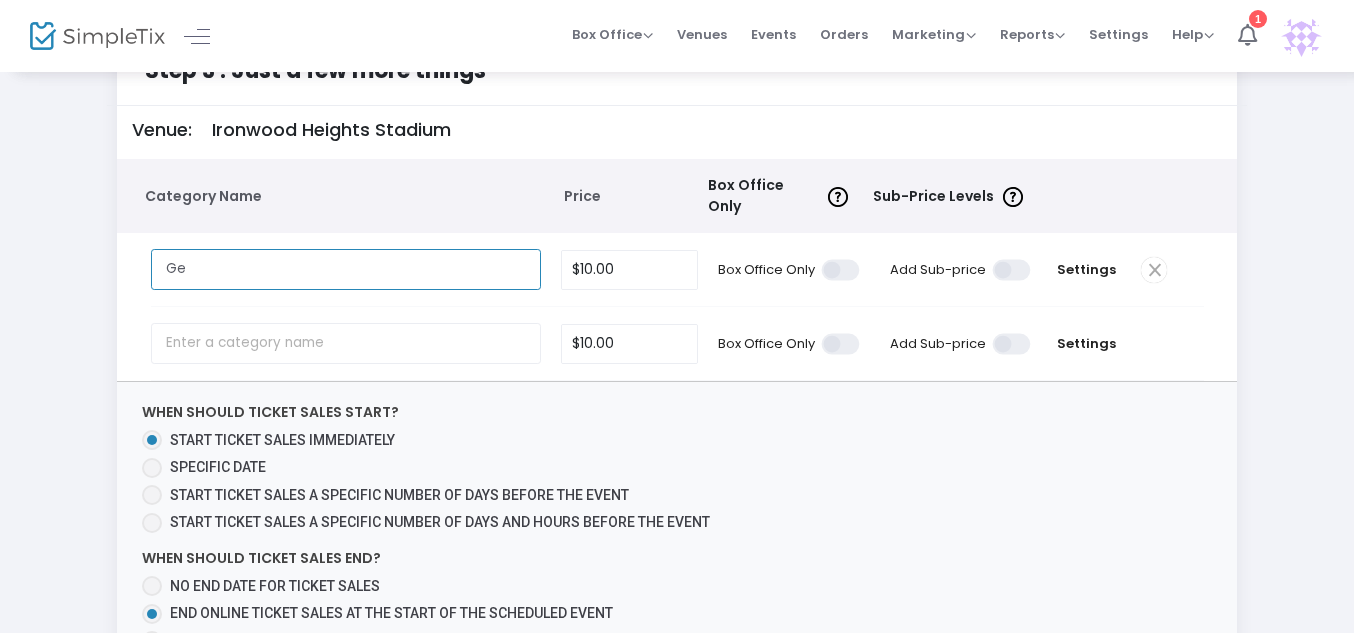 type on "G" 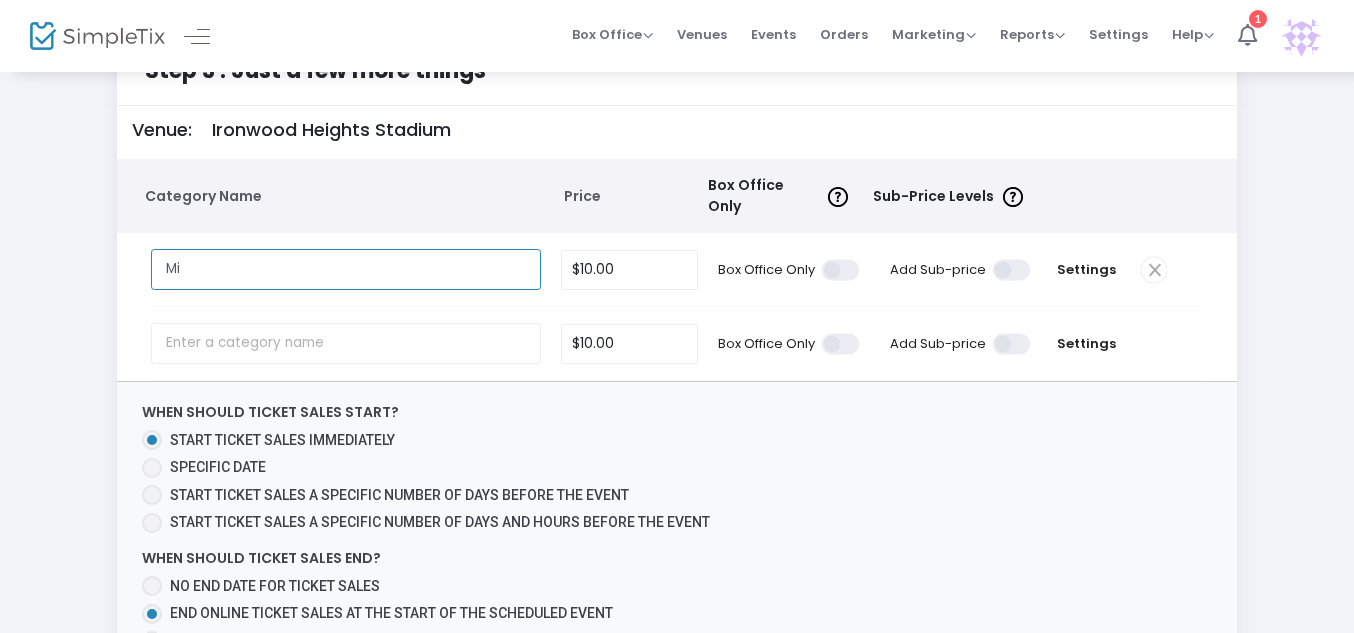 type on "M" 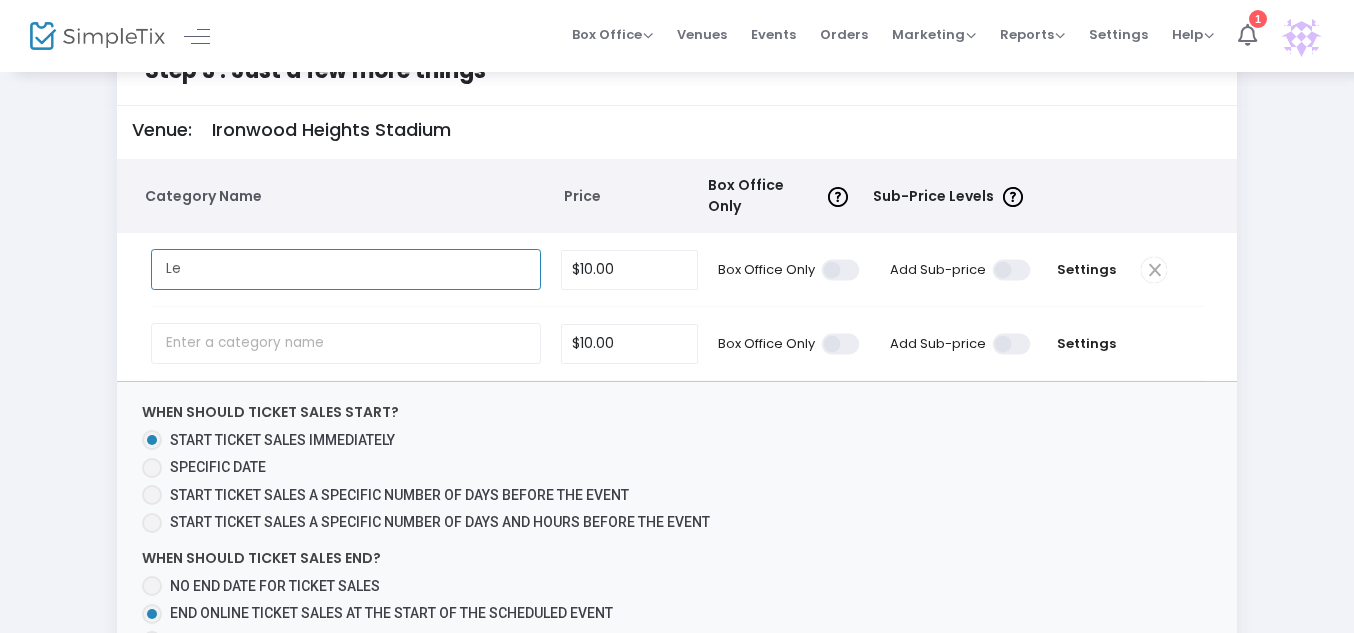 type on "L" 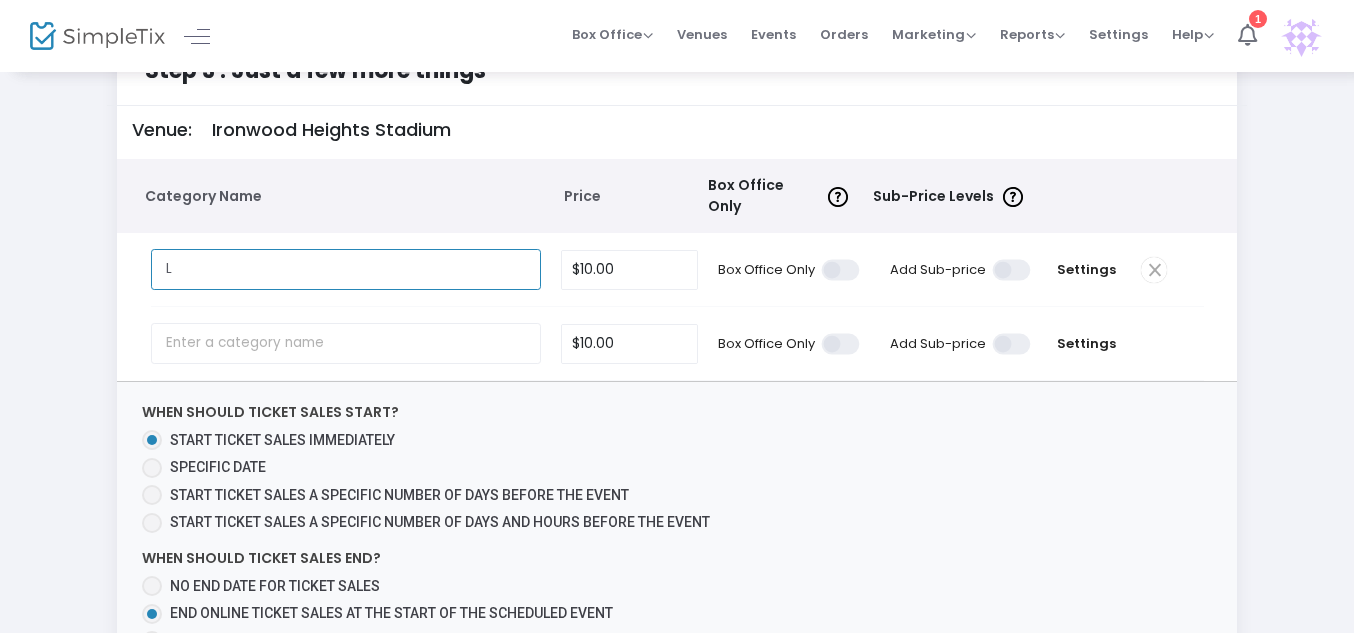 type 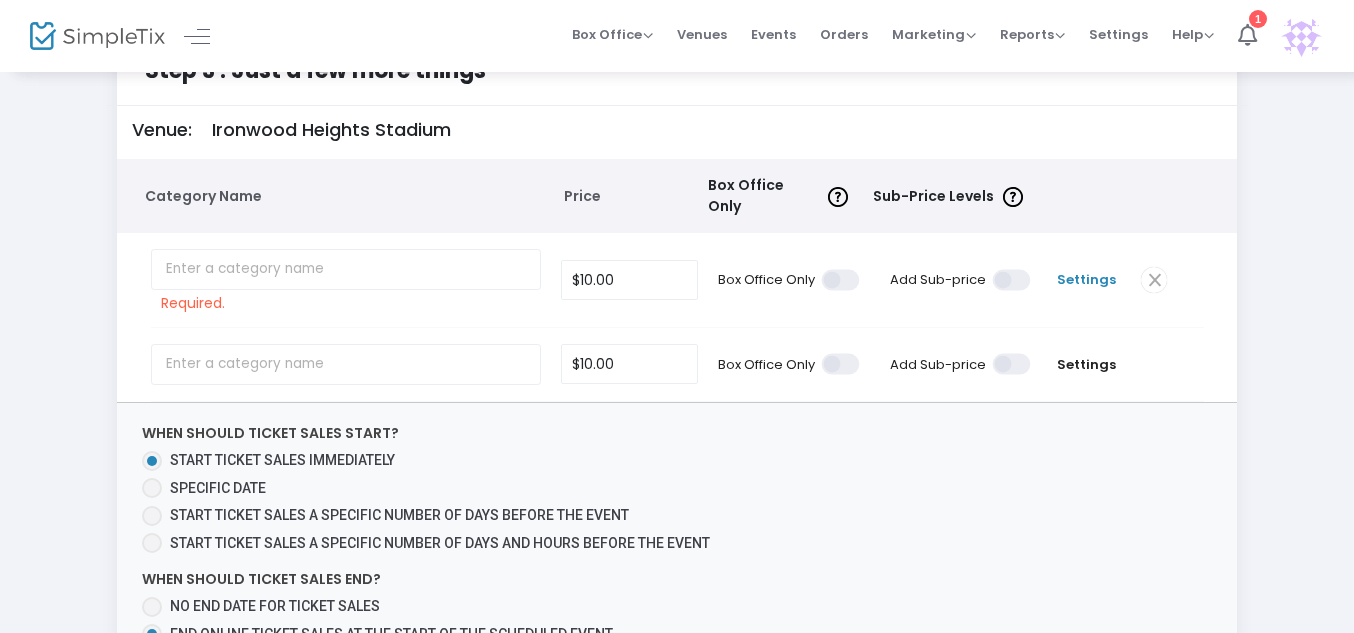 click on "Settings" at bounding box center [1086, 280] 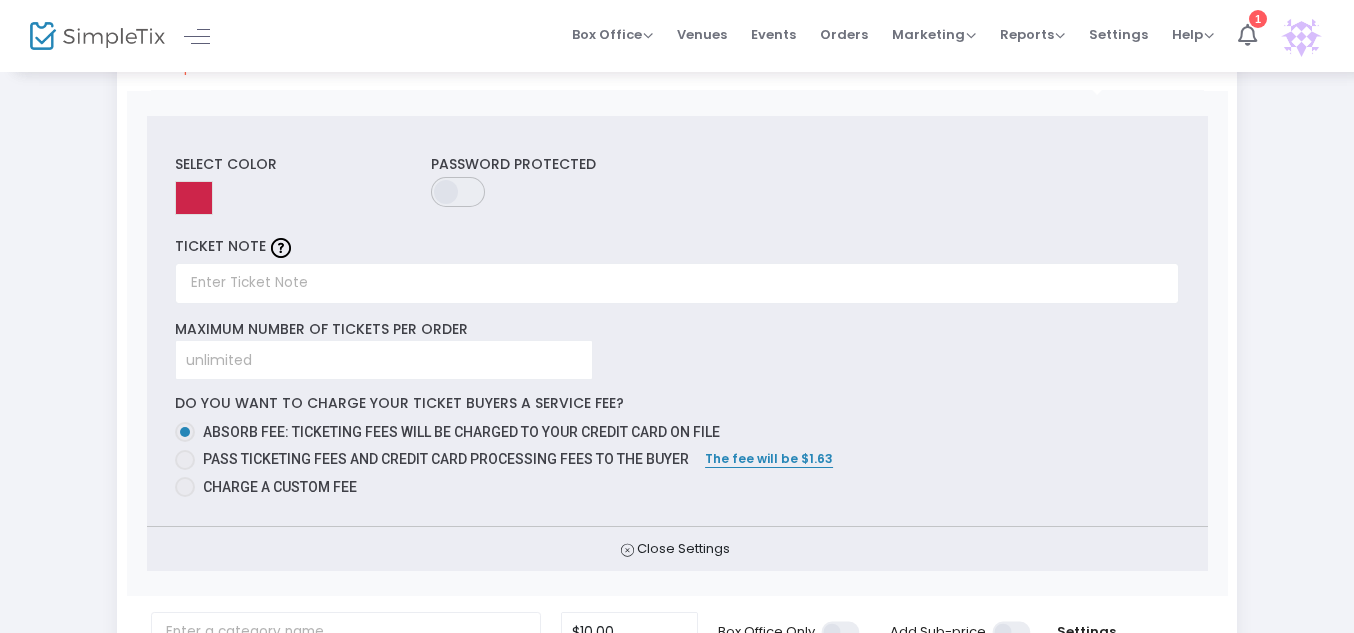 scroll, scrollTop: 305, scrollLeft: 0, axis: vertical 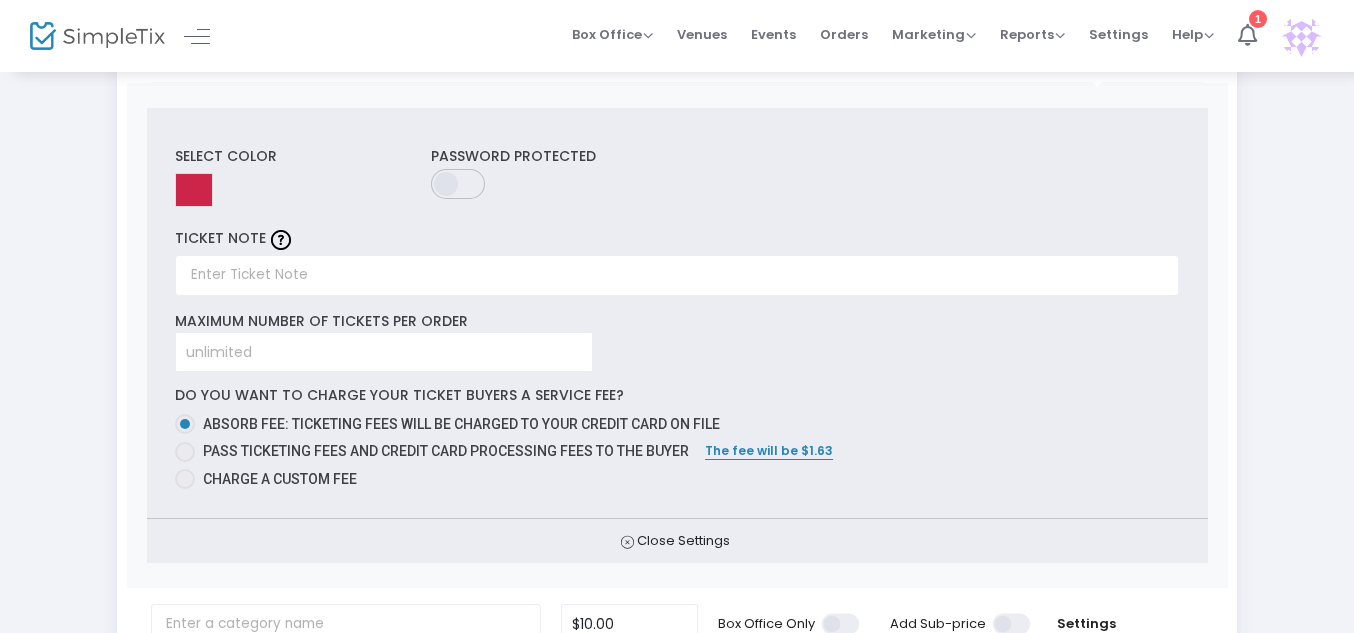 click on "Select Color Password Protected TICKET NOTE Maximum Number of Tickets per order Do you want to charge your ticket buyers a service fee?   Absorb fee: Ticketing fees will be charged to your credit card on file    Pass ticketing fees and credit card processing fees to the buyer   The fee will be $1.63     Charge a custom fee" at bounding box center (677, 313) 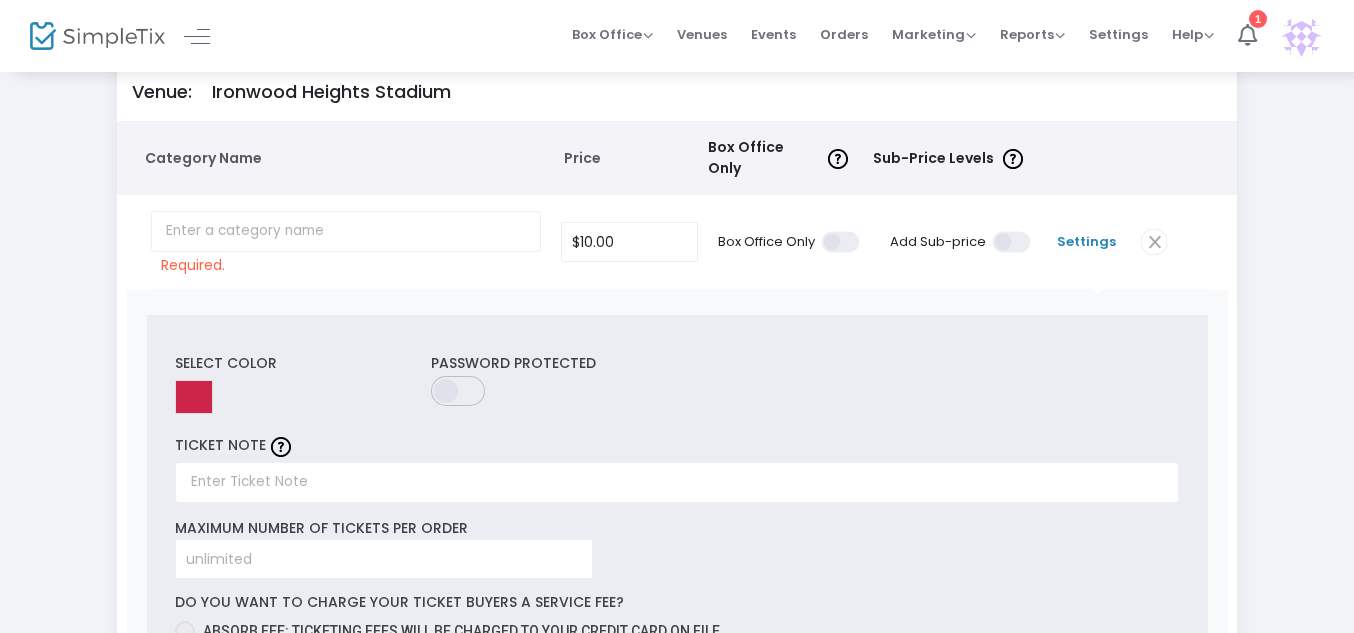 scroll, scrollTop: 96, scrollLeft: 0, axis: vertical 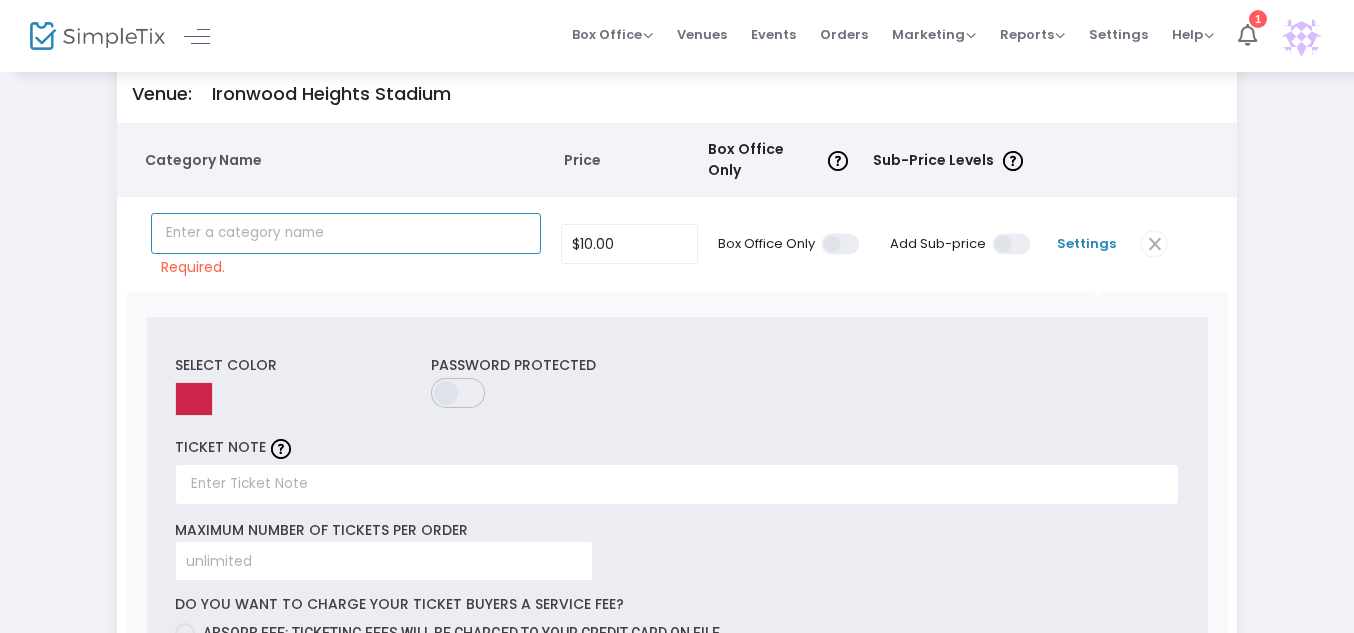 click at bounding box center [346, 233] 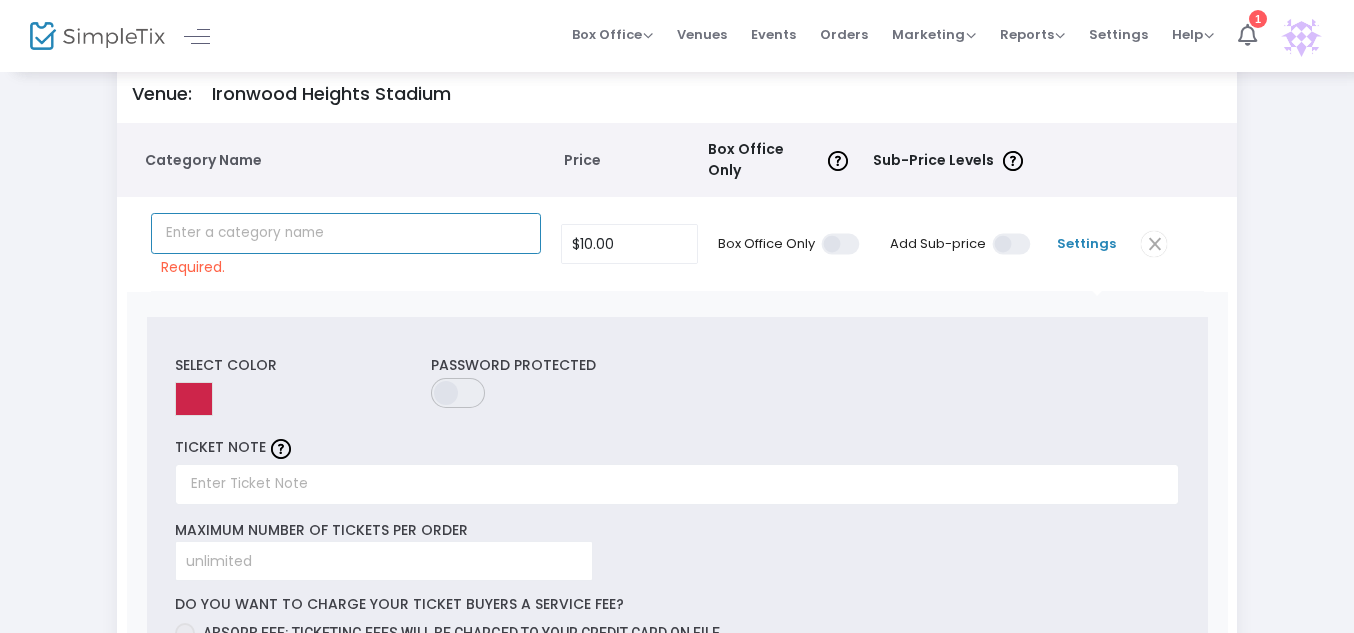 type on "R" 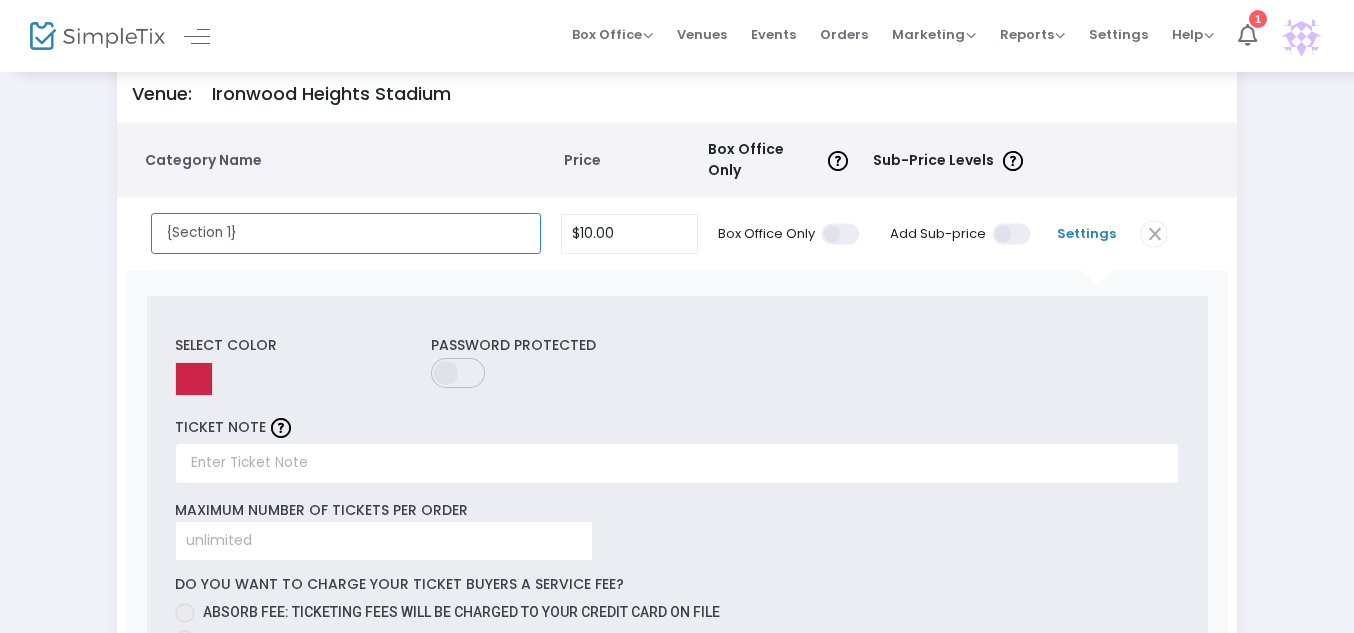 scroll, scrollTop: 0, scrollLeft: 0, axis: both 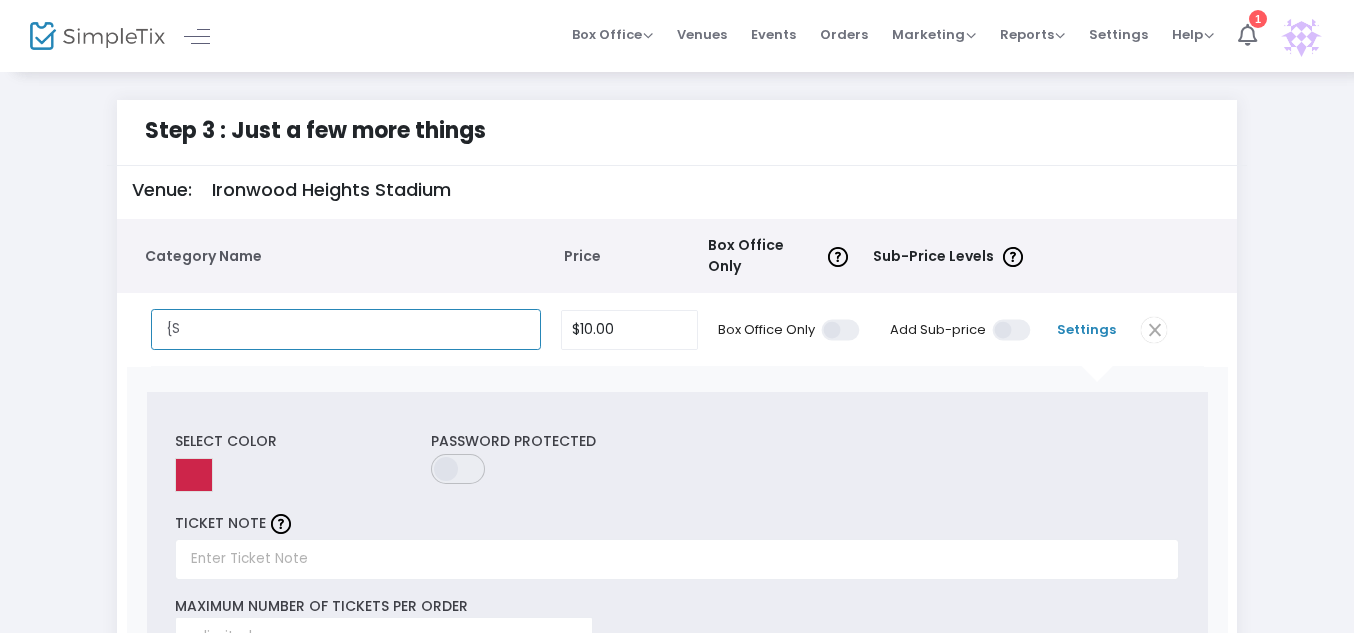 type on "{" 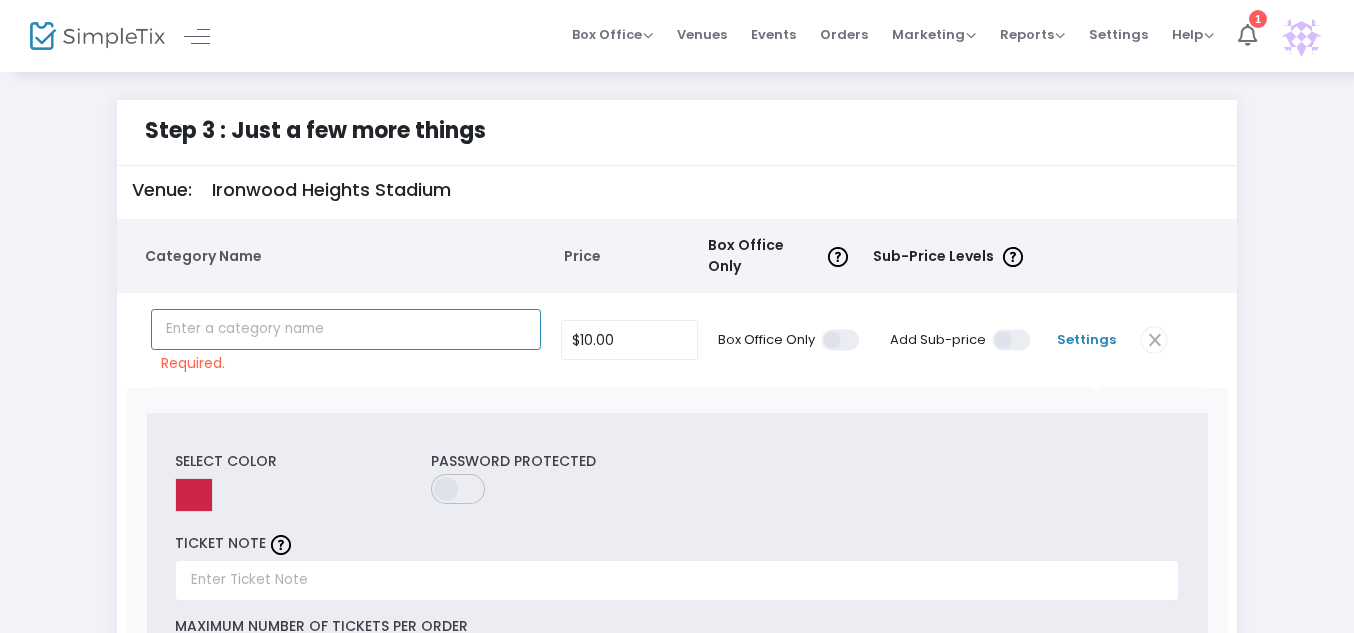 paste on "General admission — access to the main floor or st" 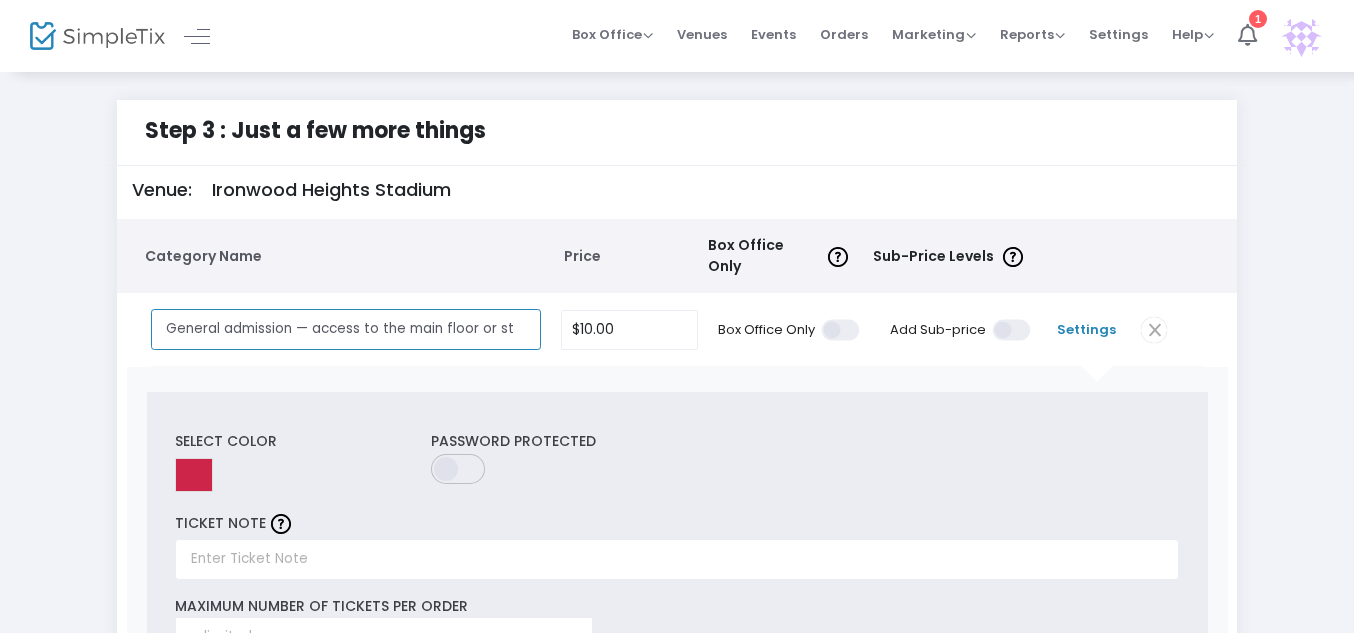 drag, startPoint x: 514, startPoint y: 321, endPoint x: 59, endPoint y: 304, distance: 455.31747 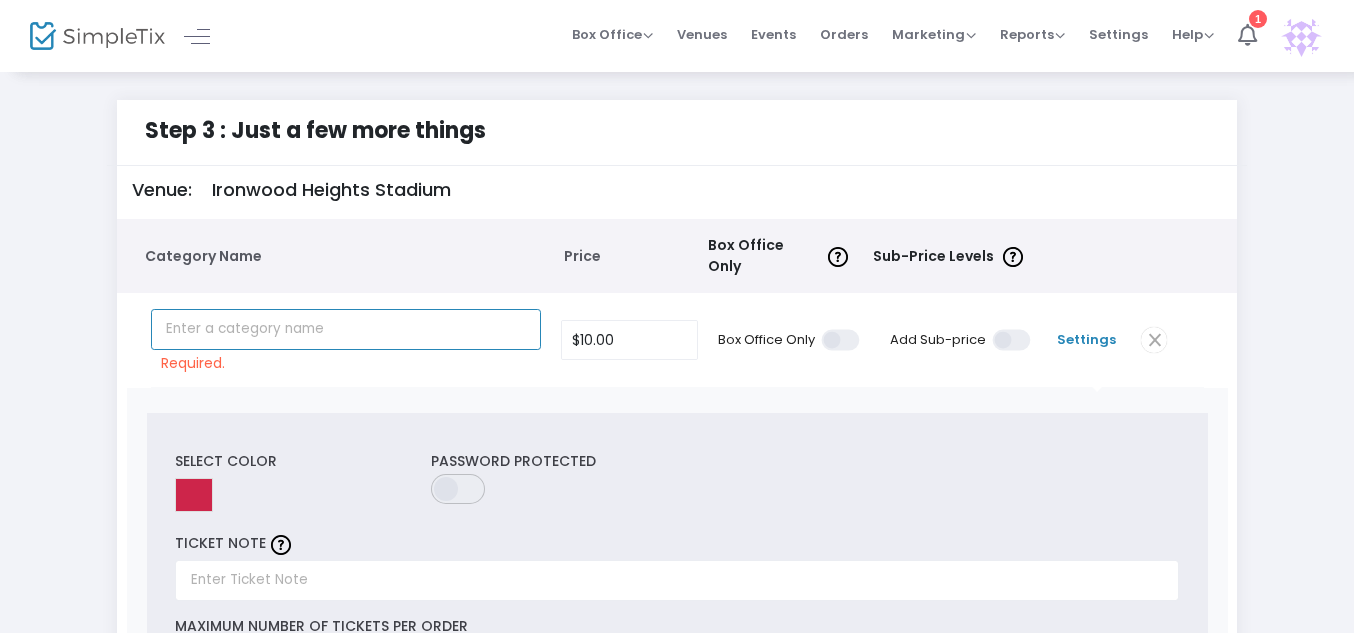 paste on "Iron Pass" 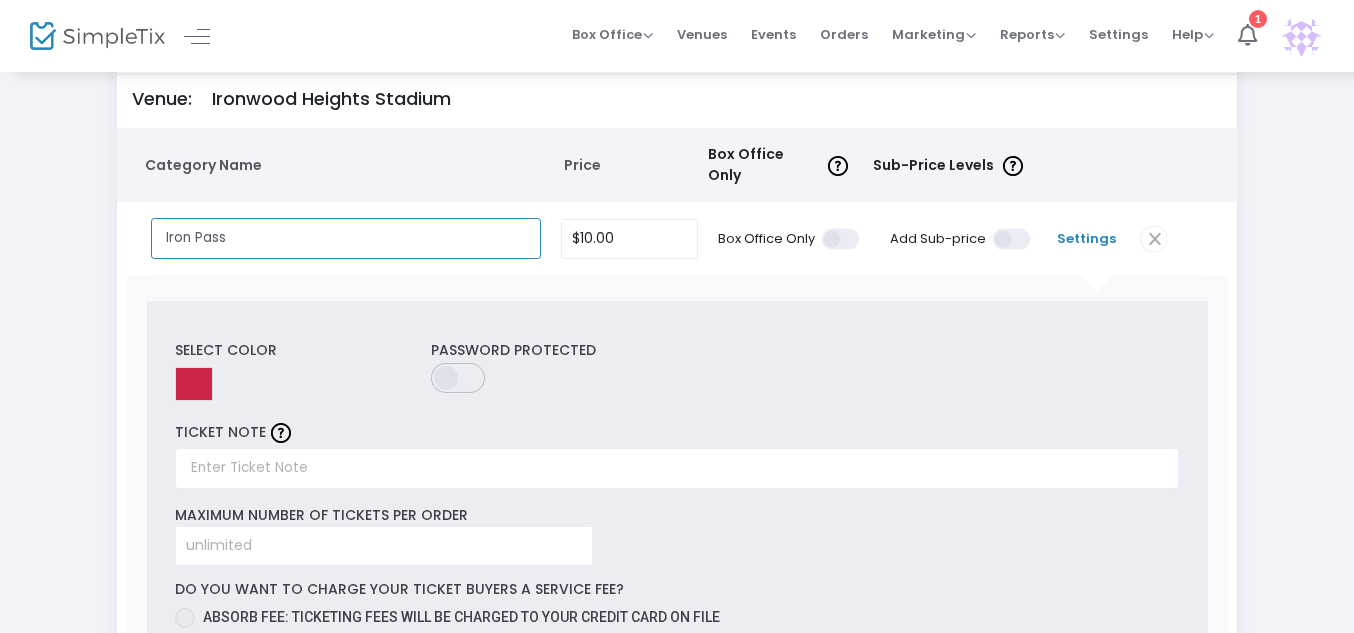 scroll, scrollTop: 90, scrollLeft: 0, axis: vertical 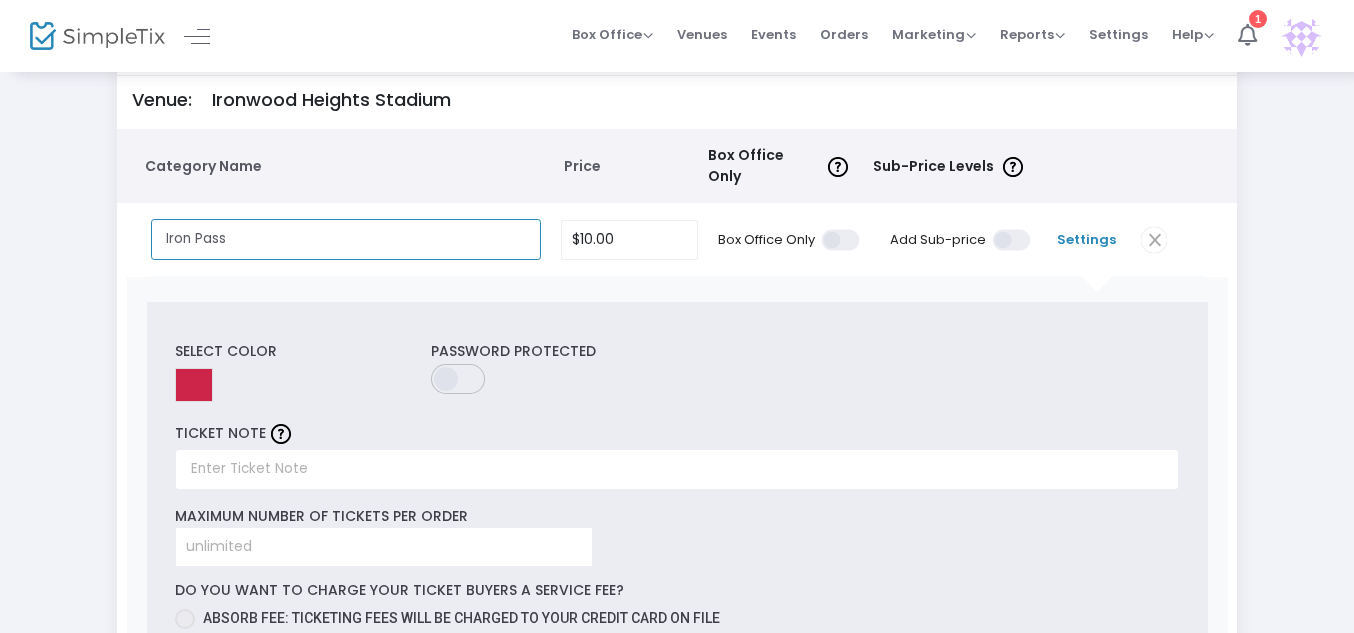type on "Iron Pass" 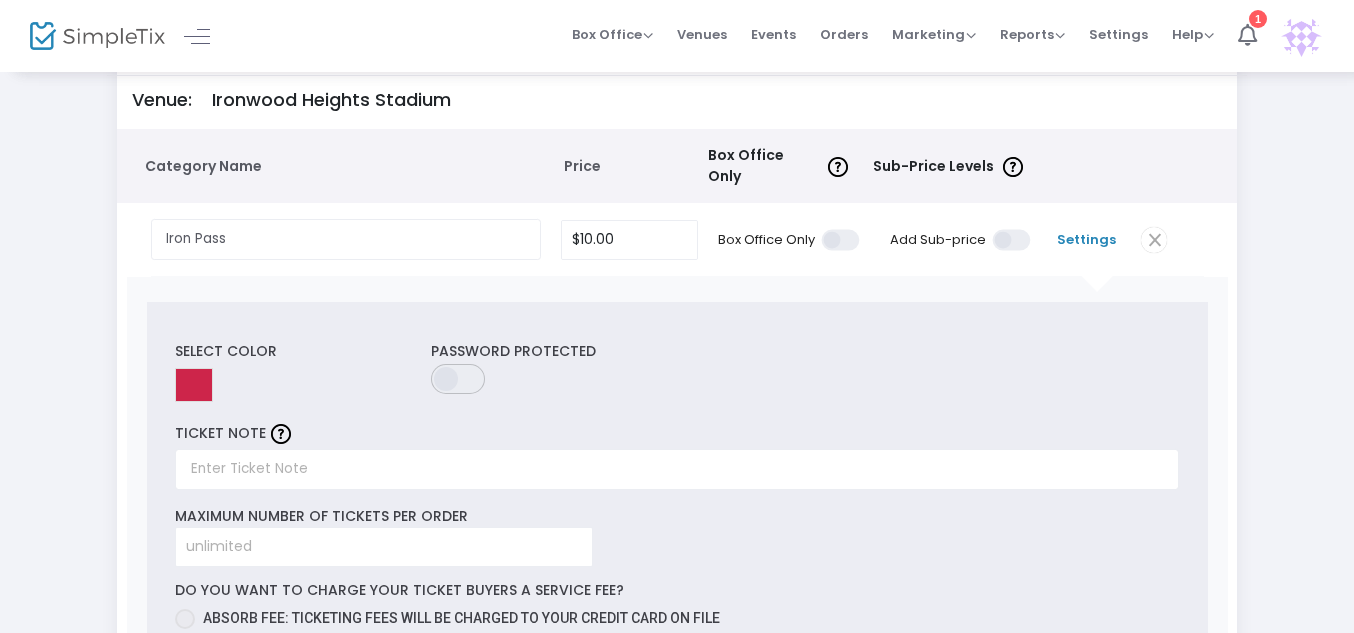 click at bounding box center [194, 385] 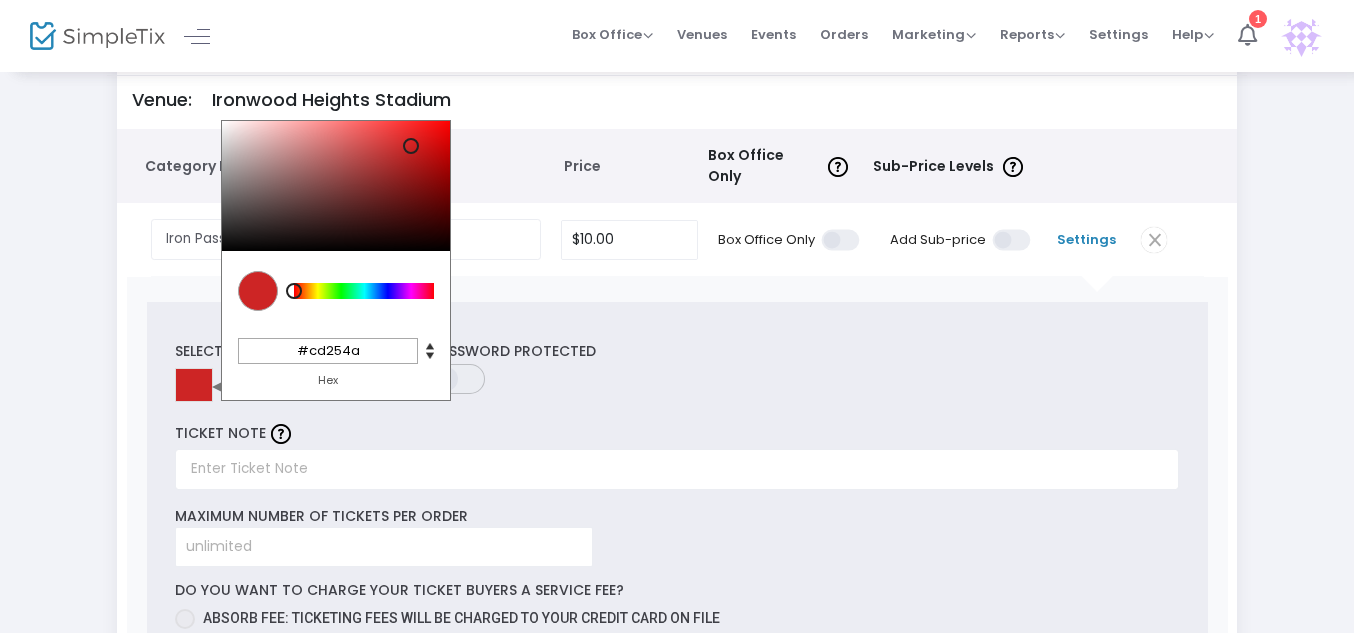 drag, startPoint x: 303, startPoint y: 281, endPoint x: 280, endPoint y: 280, distance: 23.021729 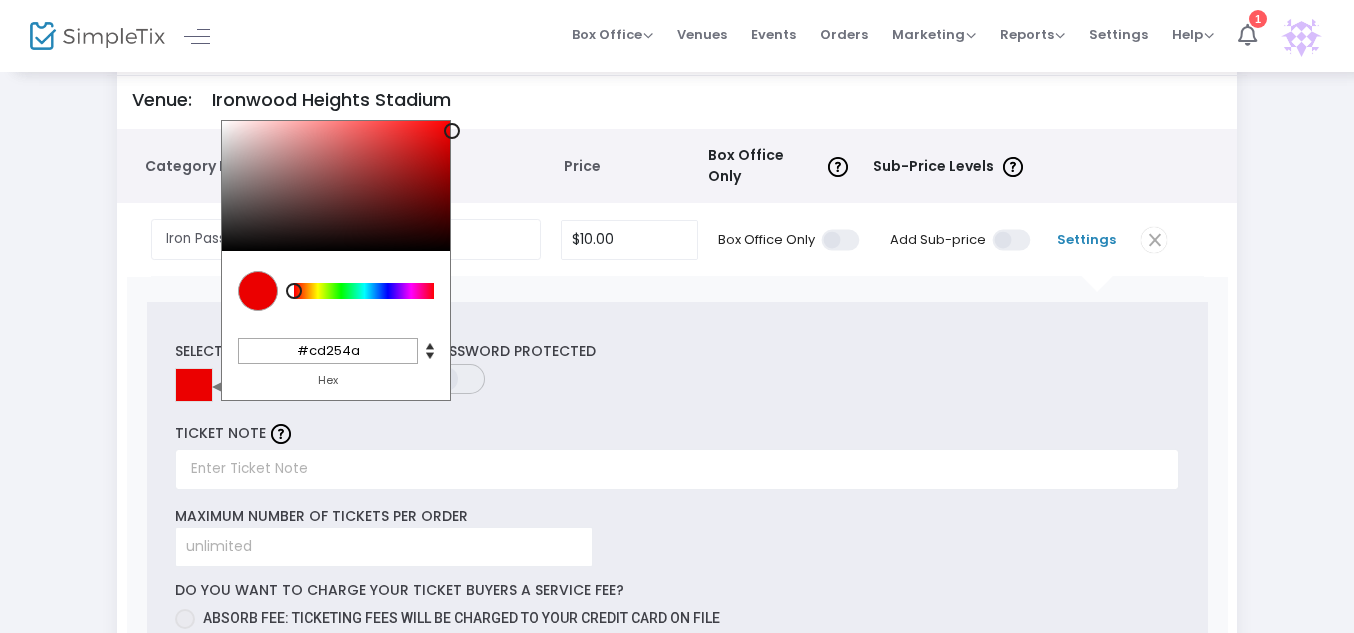 drag, startPoint x: 416, startPoint y: 128, endPoint x: 452, endPoint y: 122, distance: 36.496574 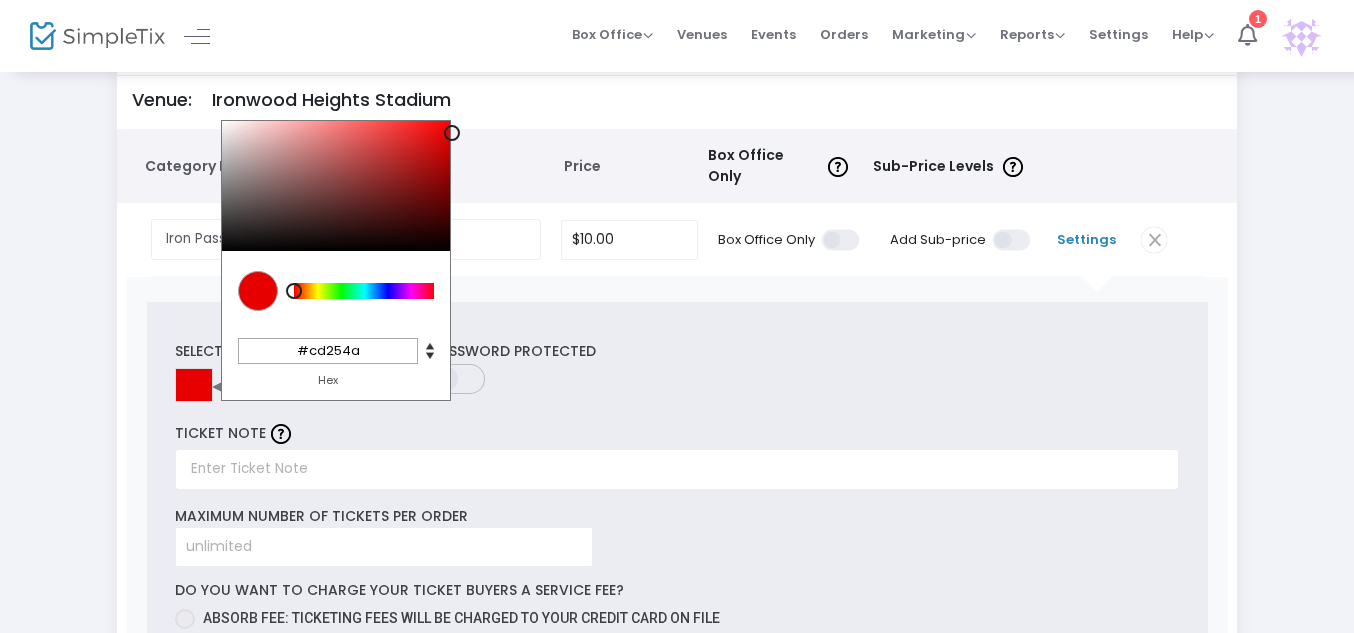 click on "Select Color C M Y K 347 69 47 H S L 205 37 74 R G B #cd254a Hex Password Protected TICKET NOTE Maximum Number of Tickets per order Do you want to charge your ticket buyers a service fee?   Absorb fee: Ticketing fees will be charged to your credit card on file    Pass ticketing fees and credit card processing fees to the buyer   The fee will be $1.63     Charge a custom fee" at bounding box center [677, 507] 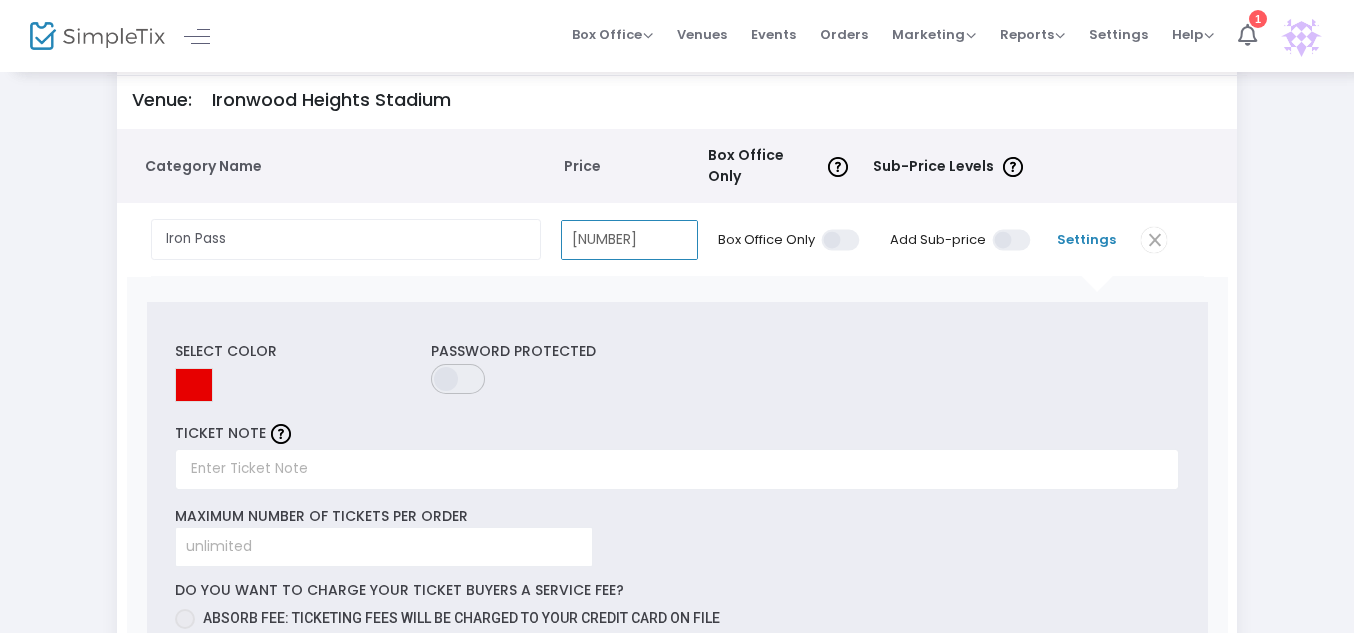 click on "67510" at bounding box center (630, 240) 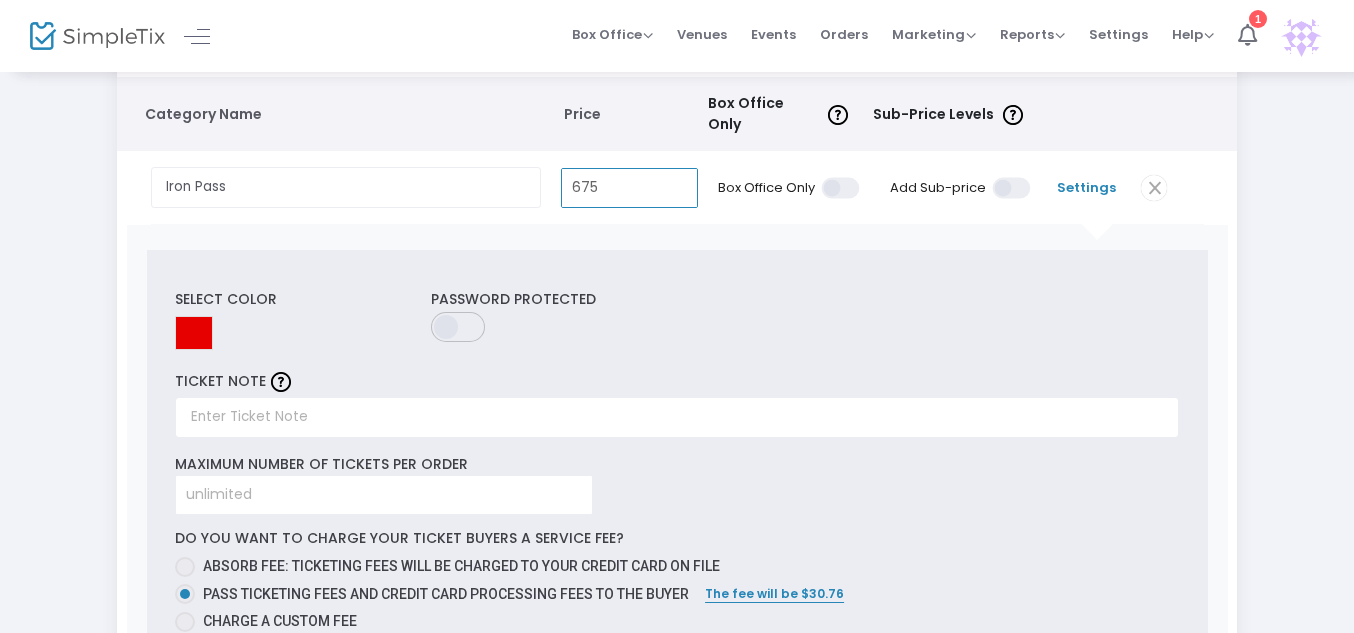 scroll, scrollTop: 143, scrollLeft: 0, axis: vertical 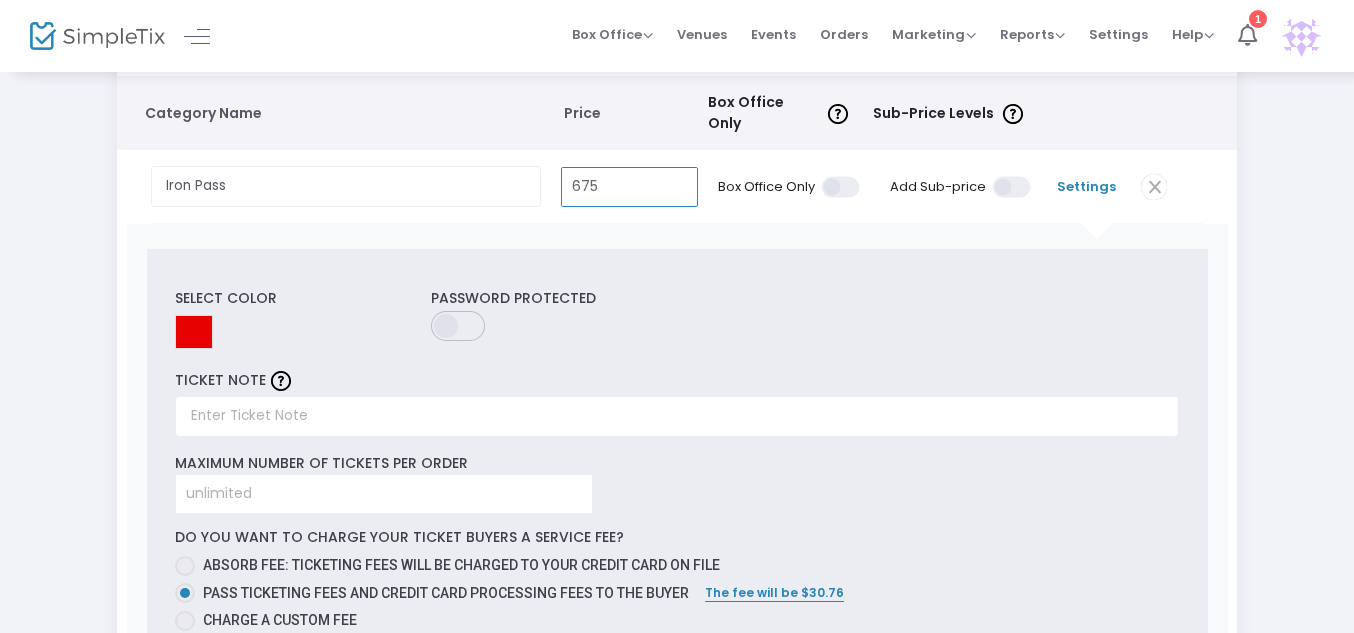type on "675" 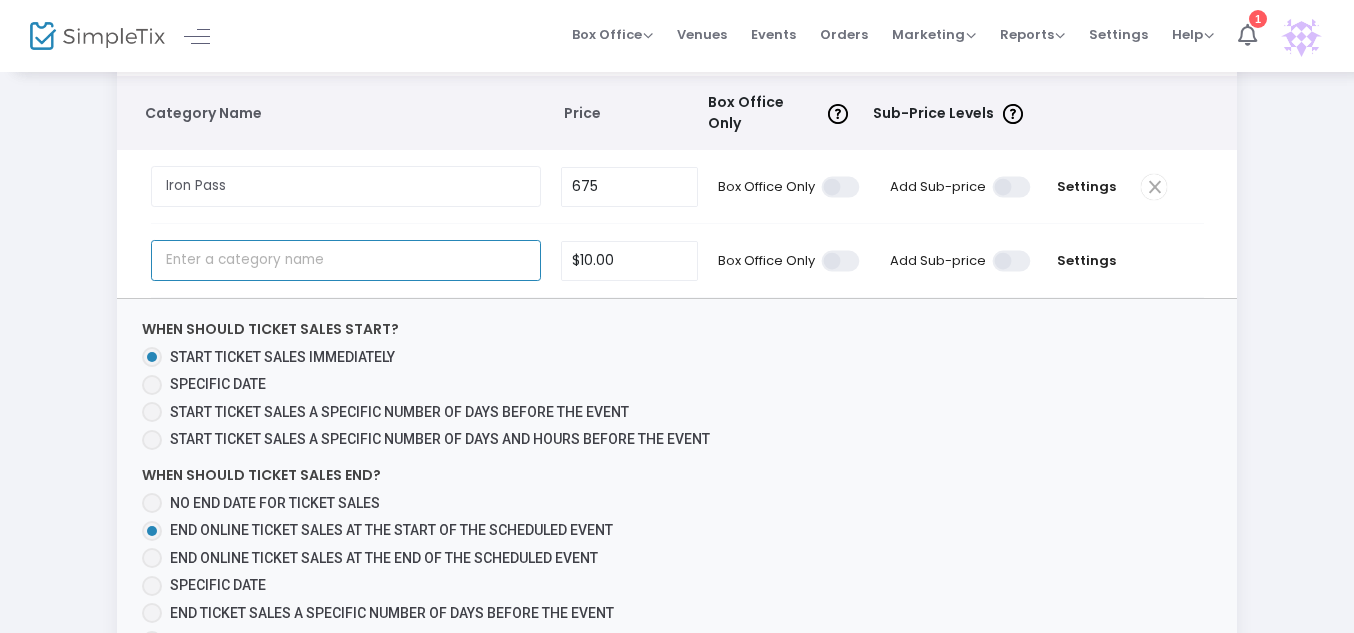 click at bounding box center [346, 260] 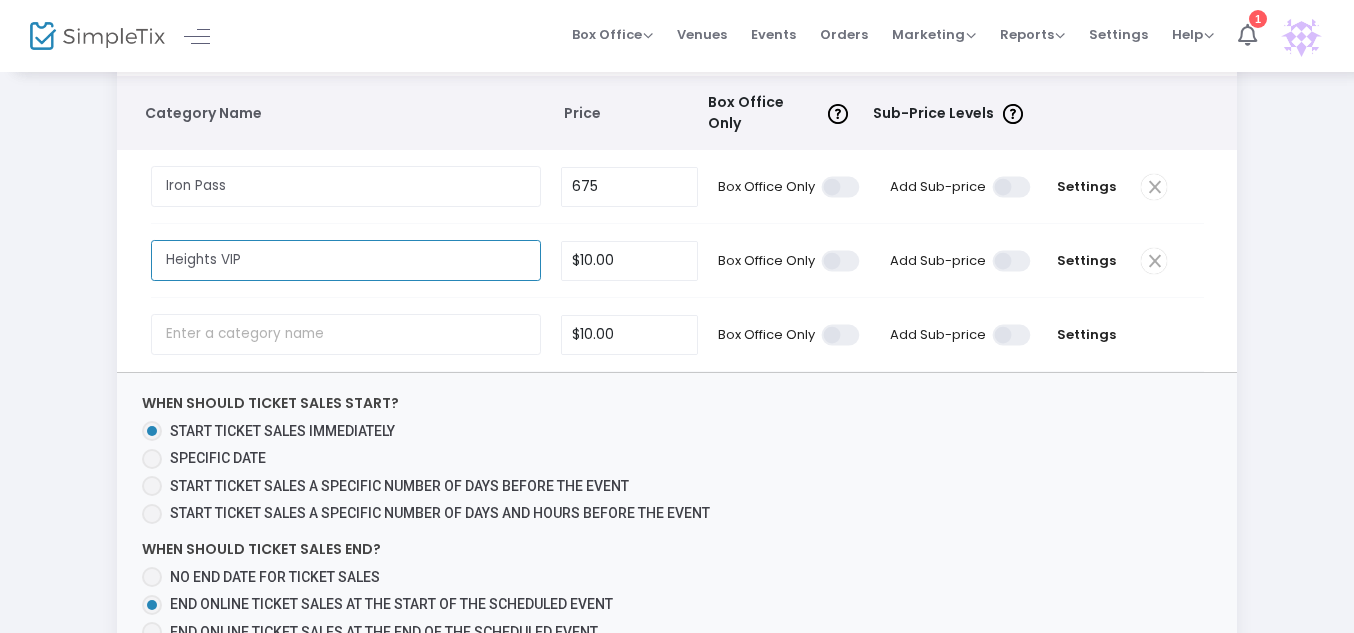 type on "Heights VIP" 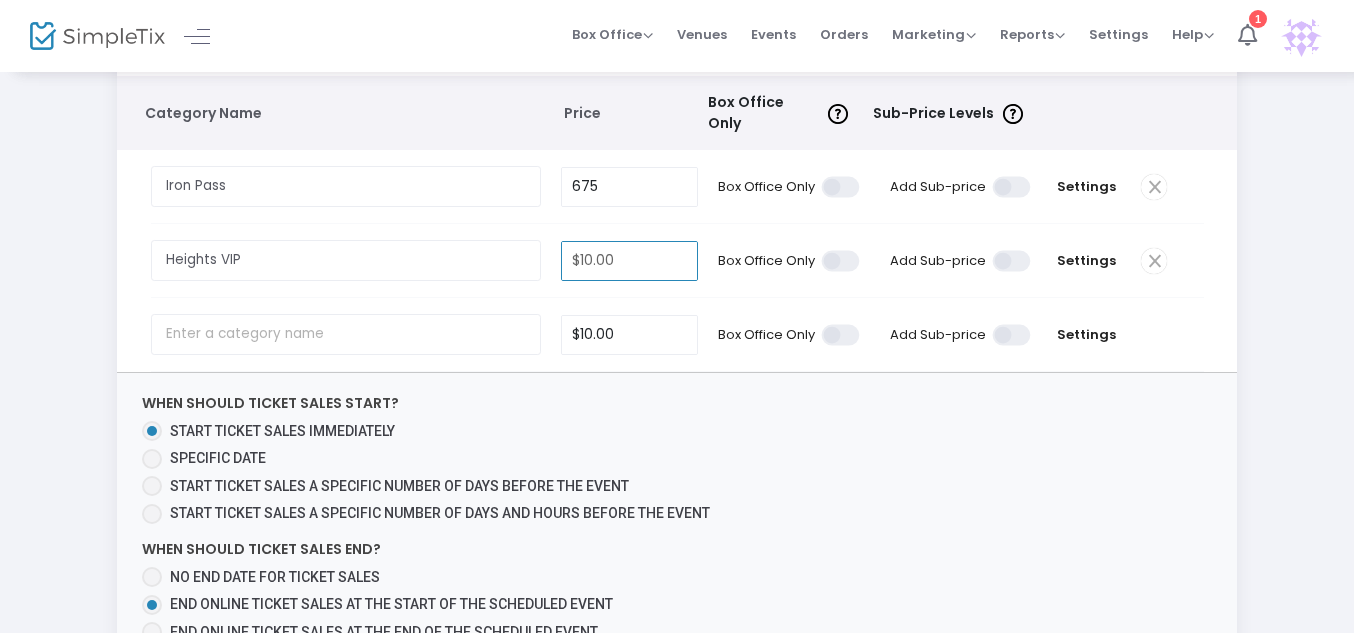 type 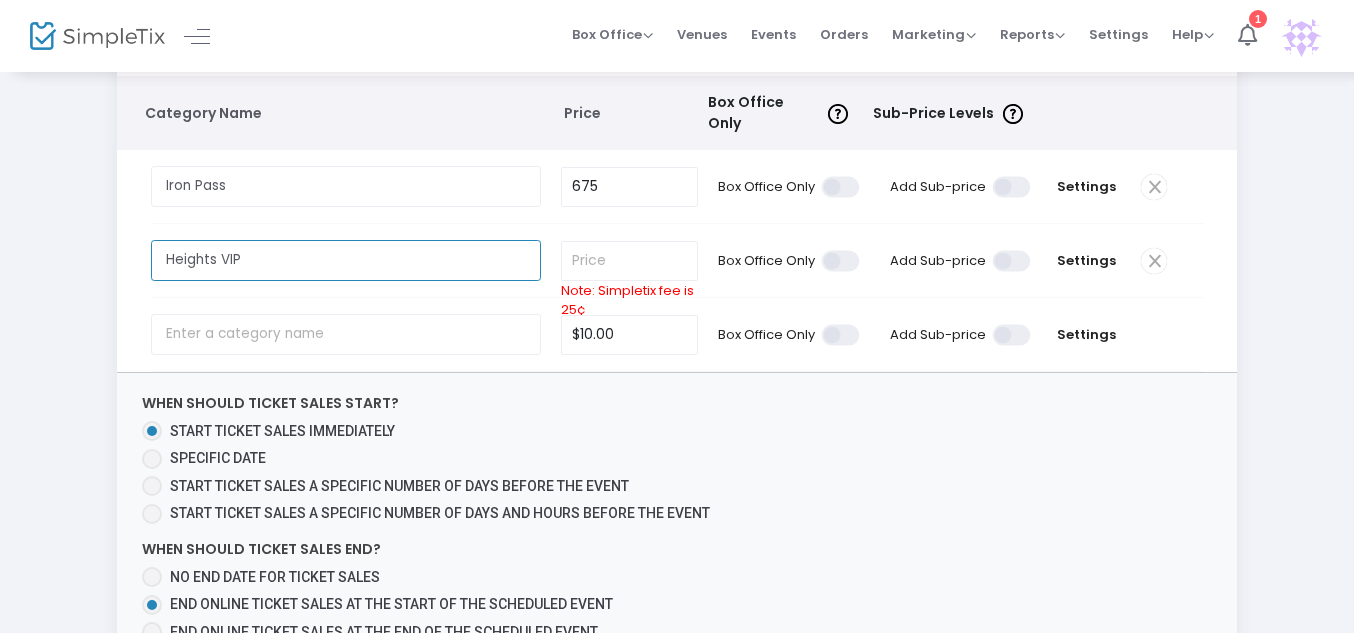 type on "Heights VIP" 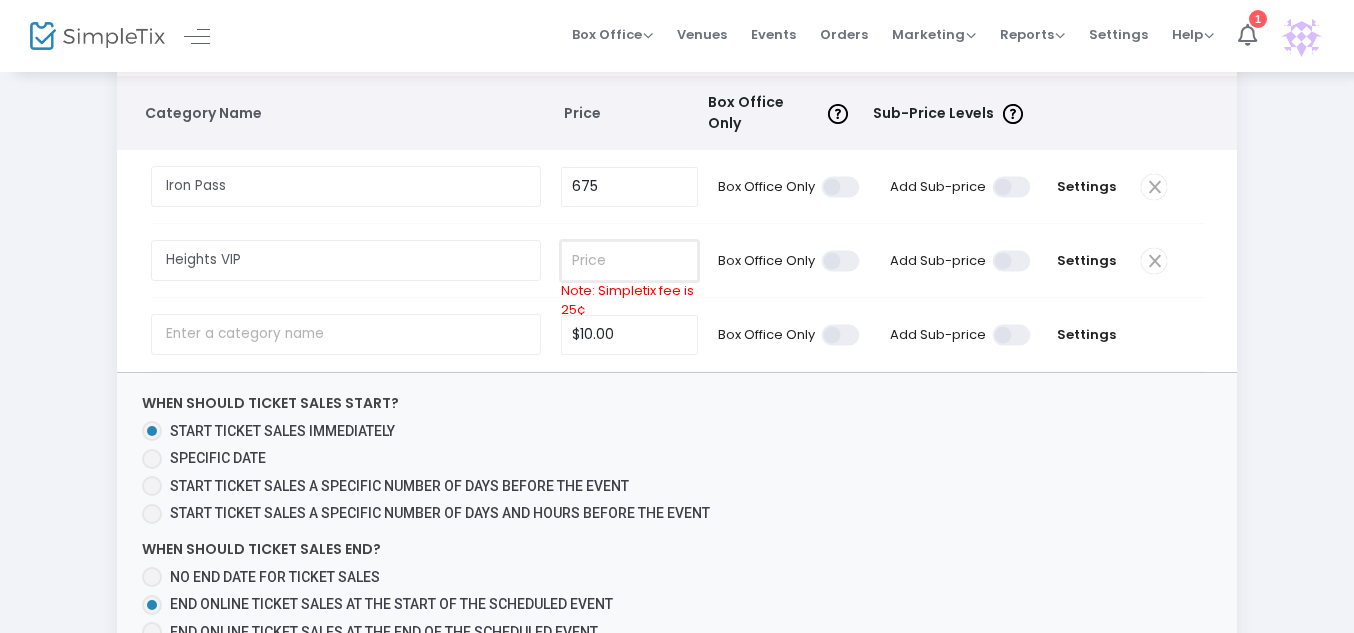 click at bounding box center [630, 261] 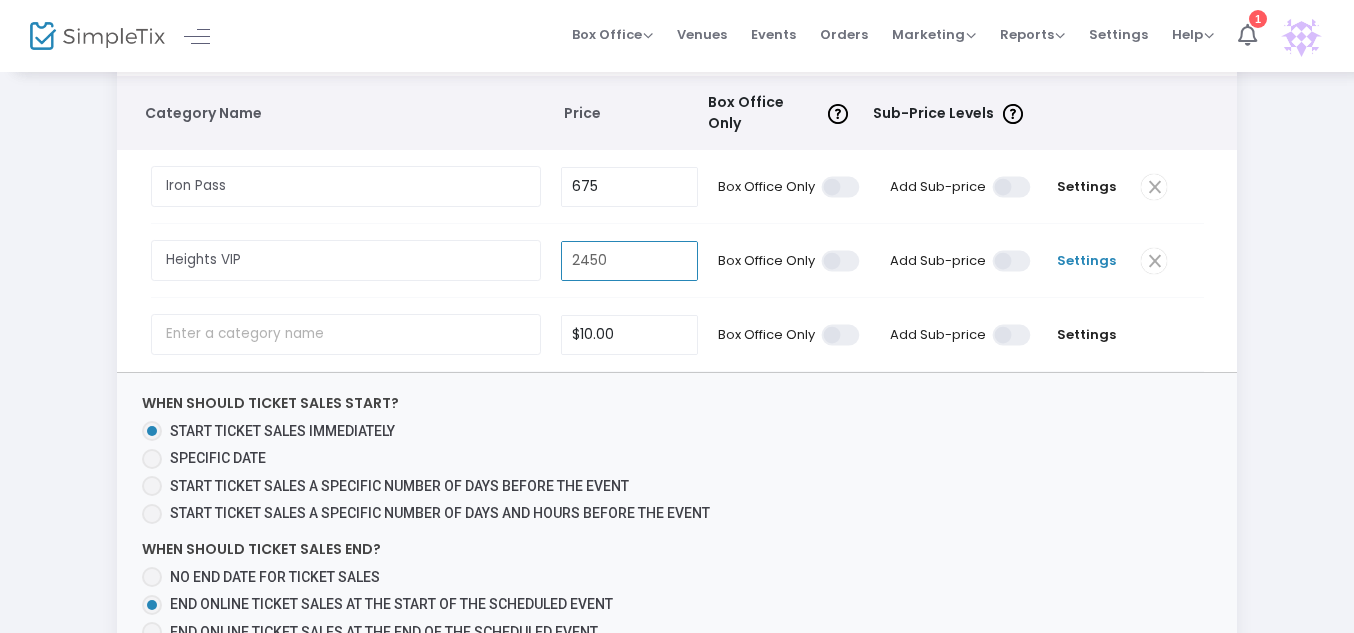 type on "2450" 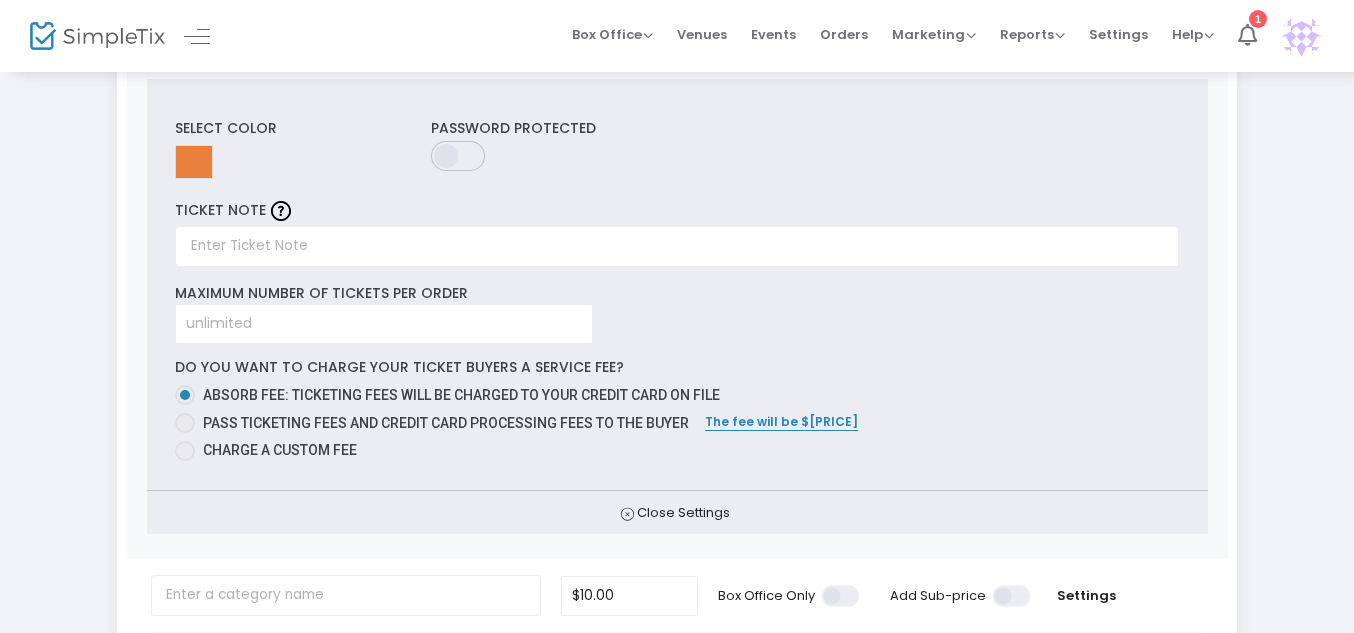 scroll, scrollTop: 390, scrollLeft: 0, axis: vertical 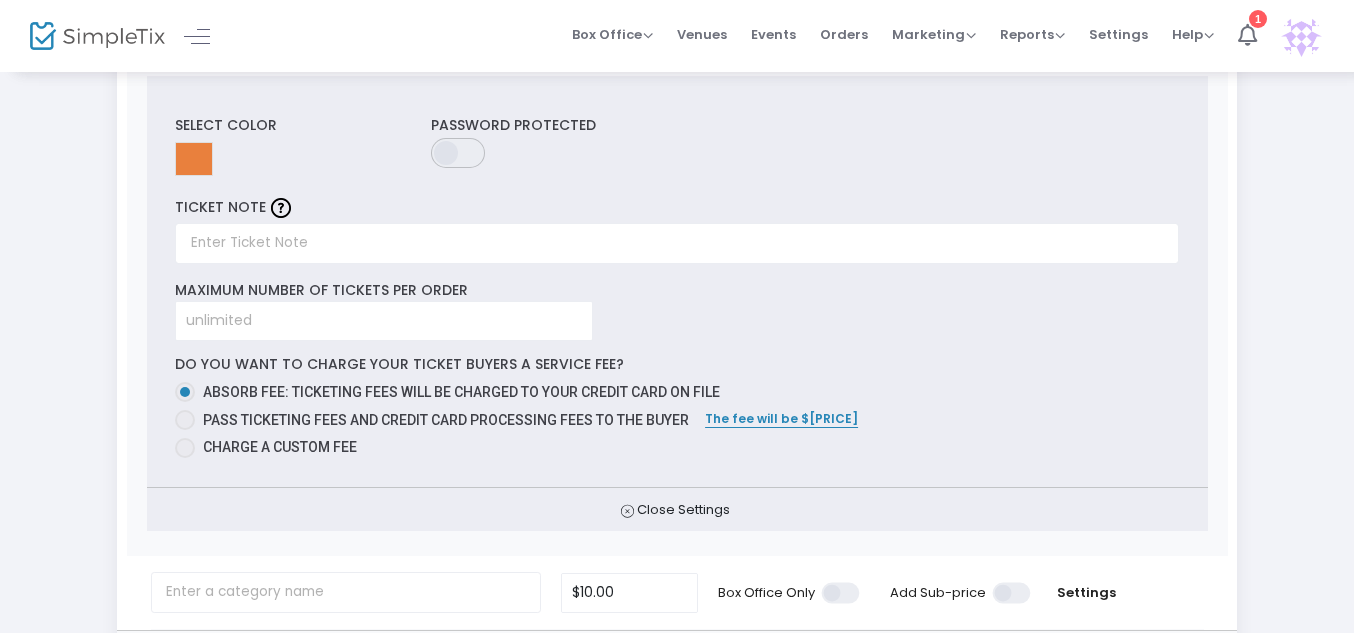 click at bounding box center (194, 159) 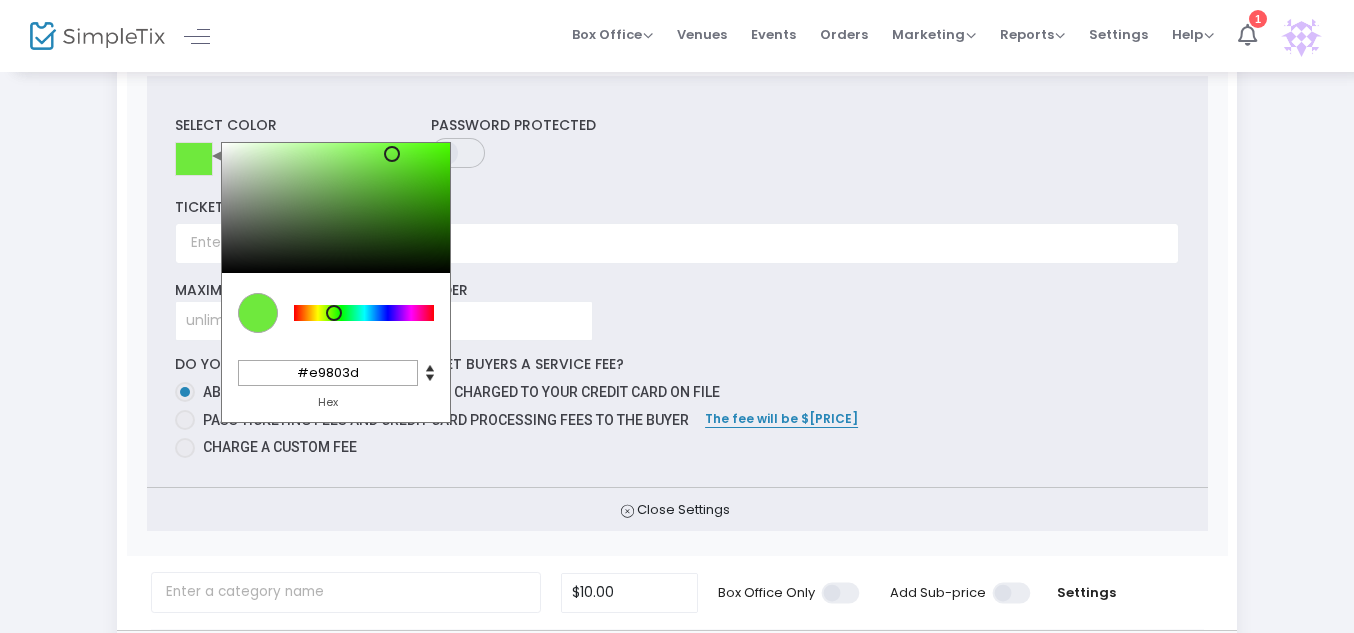 drag, startPoint x: 306, startPoint y: 299, endPoint x: 335, endPoint y: 302, distance: 29.15476 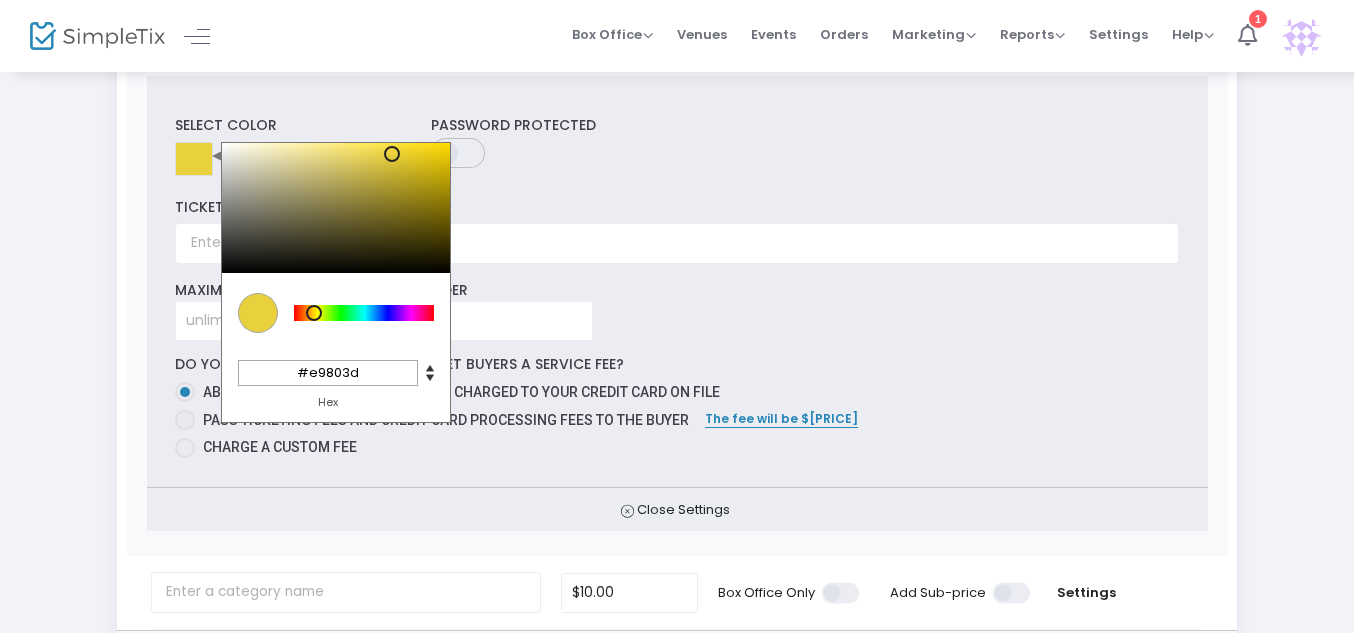 drag, startPoint x: 335, startPoint y: 301, endPoint x: 315, endPoint y: 303, distance: 20.09975 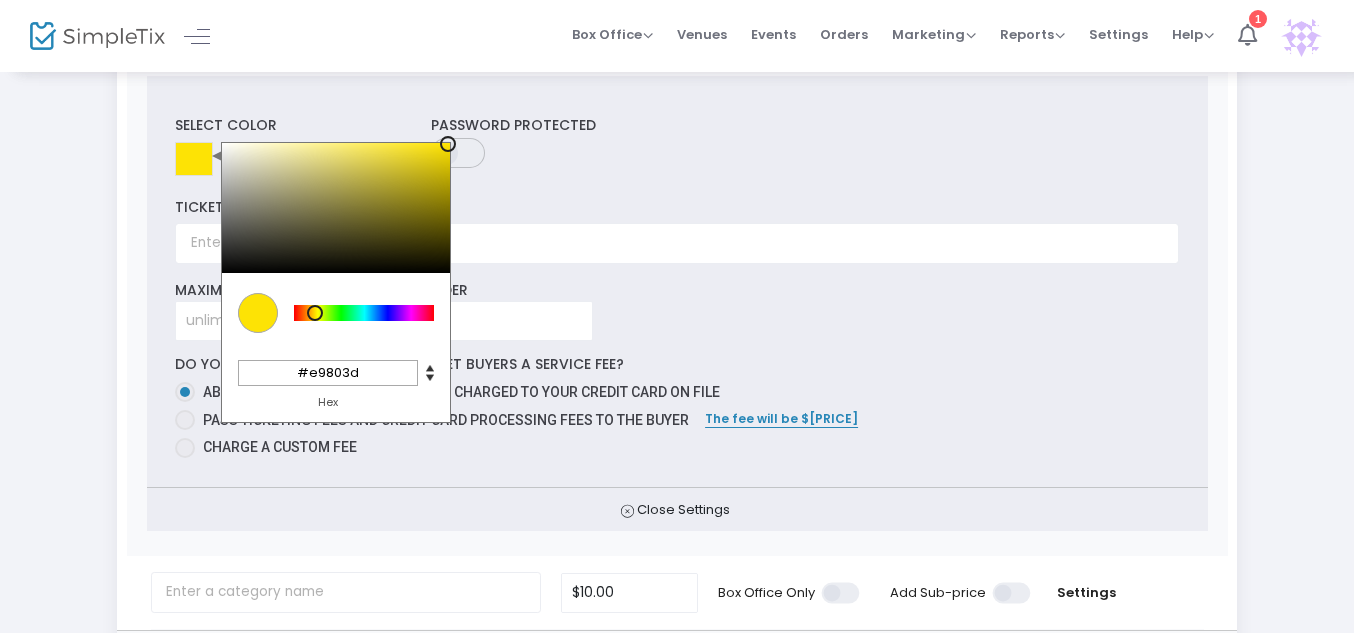 drag, startPoint x: 428, startPoint y: 142, endPoint x: 446, endPoint y: 131, distance: 21.095022 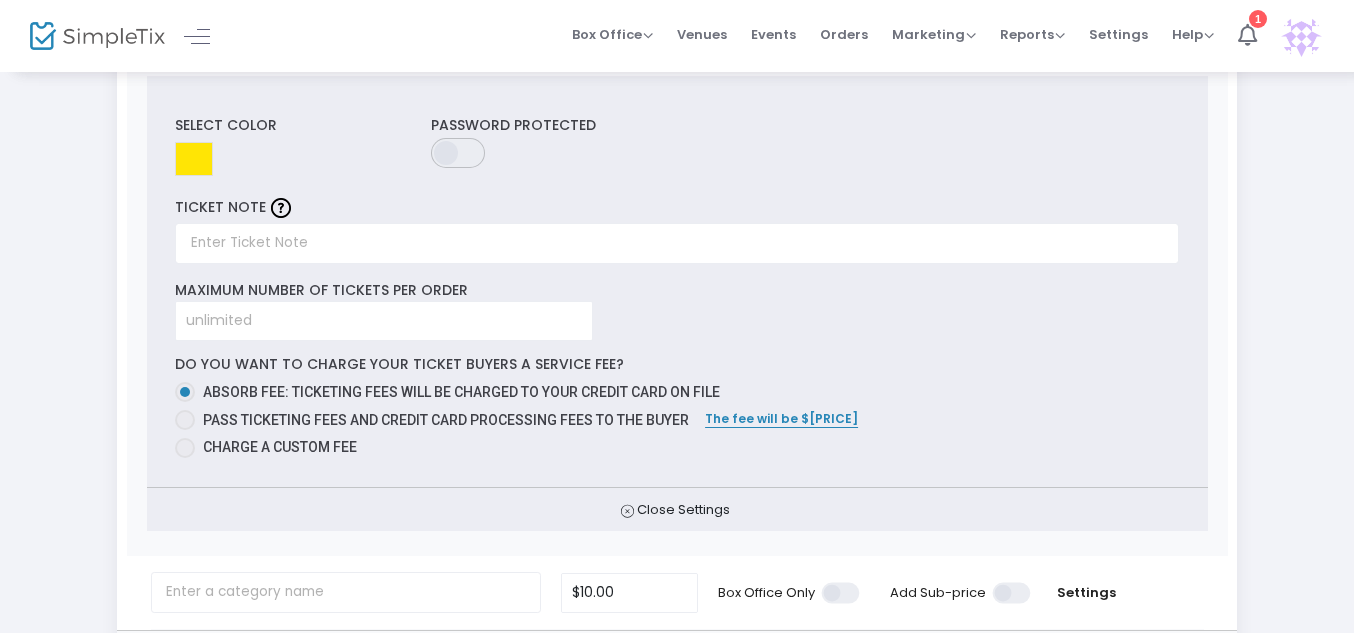 click on "Password Protected" at bounding box center (591, 149) 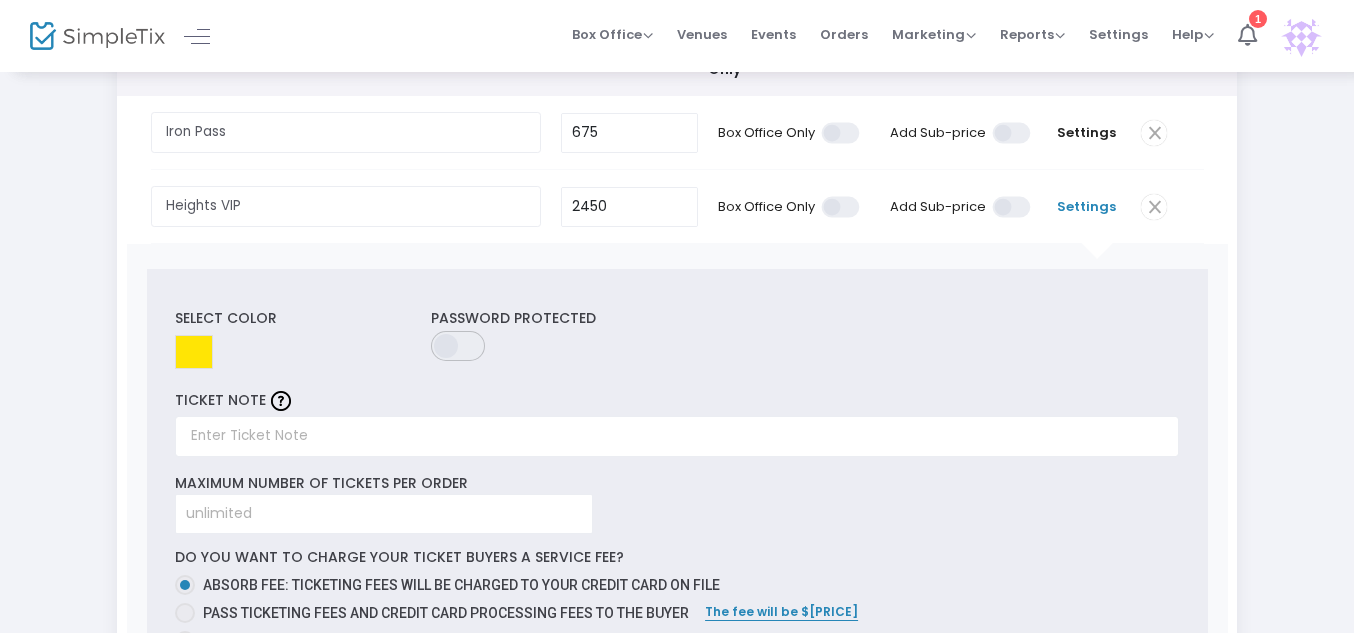 scroll, scrollTop: 312, scrollLeft: 0, axis: vertical 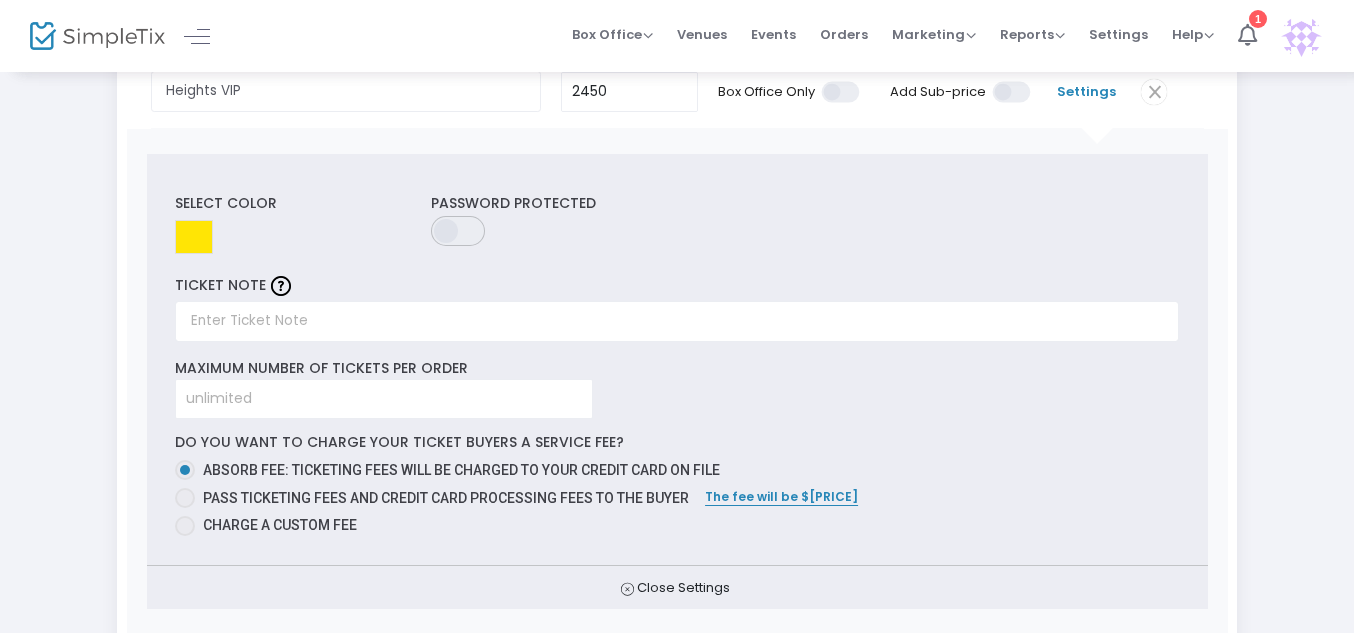 click on "Pass ticketing fees and credit card processing fees to the buyer" at bounding box center (442, 498) 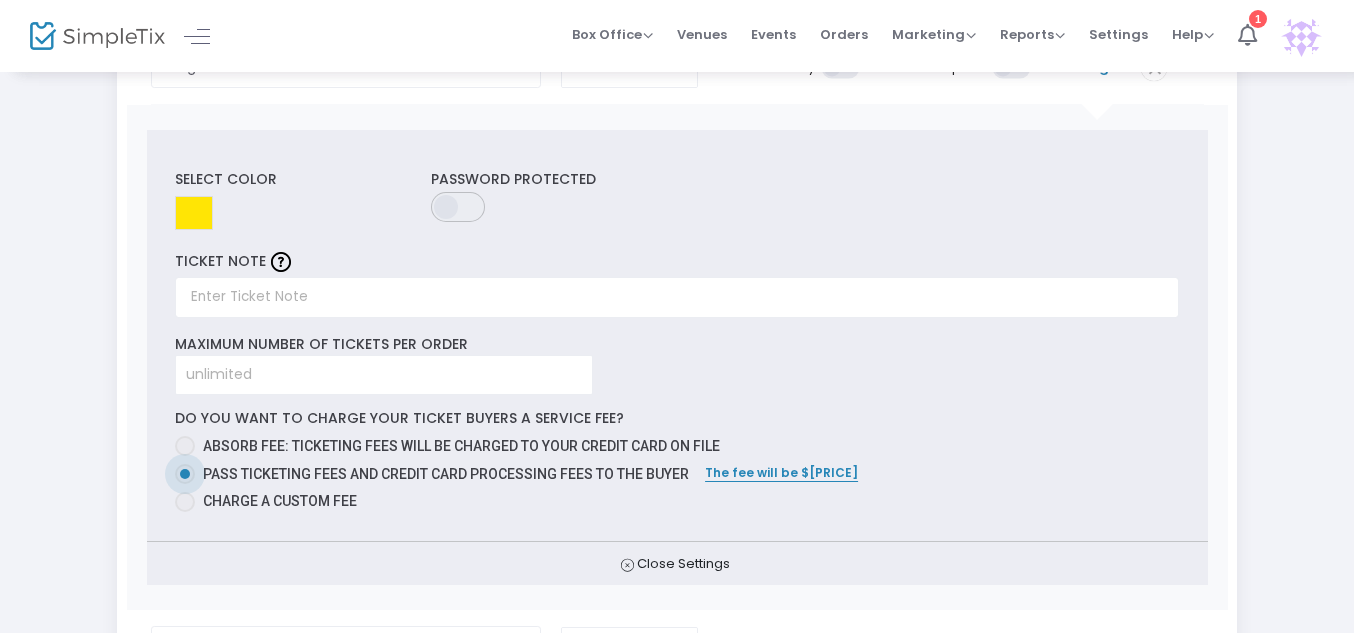 scroll, scrollTop: 337, scrollLeft: 0, axis: vertical 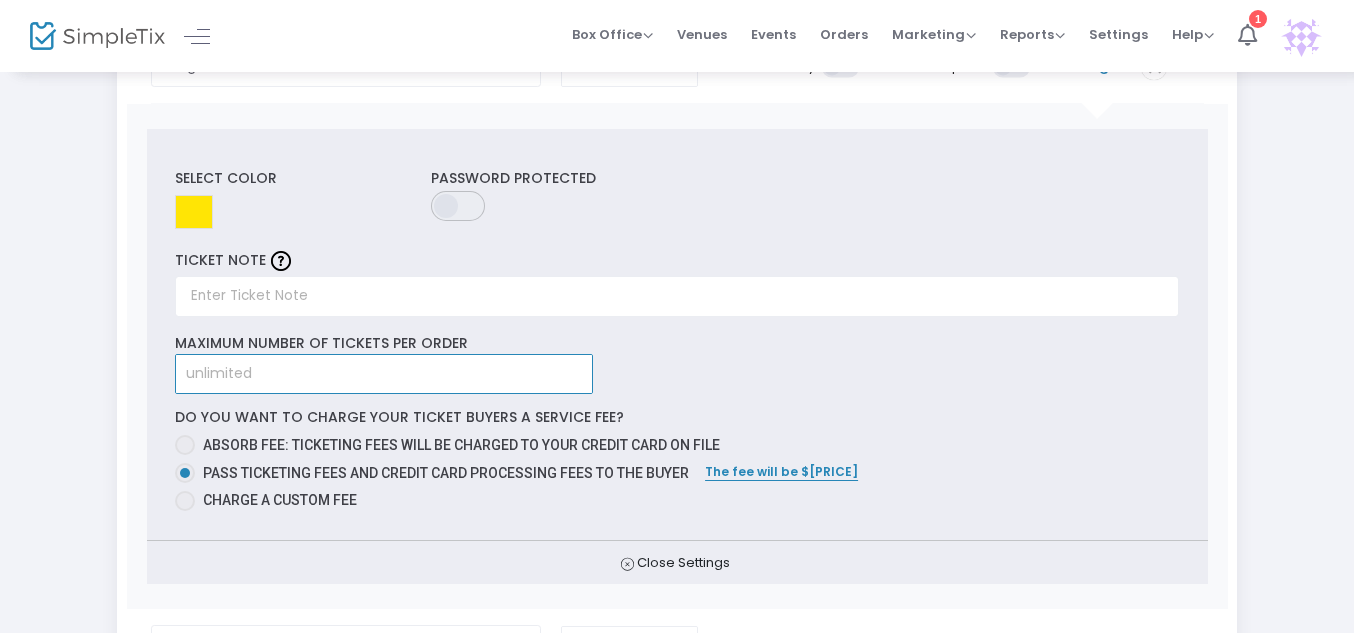 click at bounding box center (384, 374) 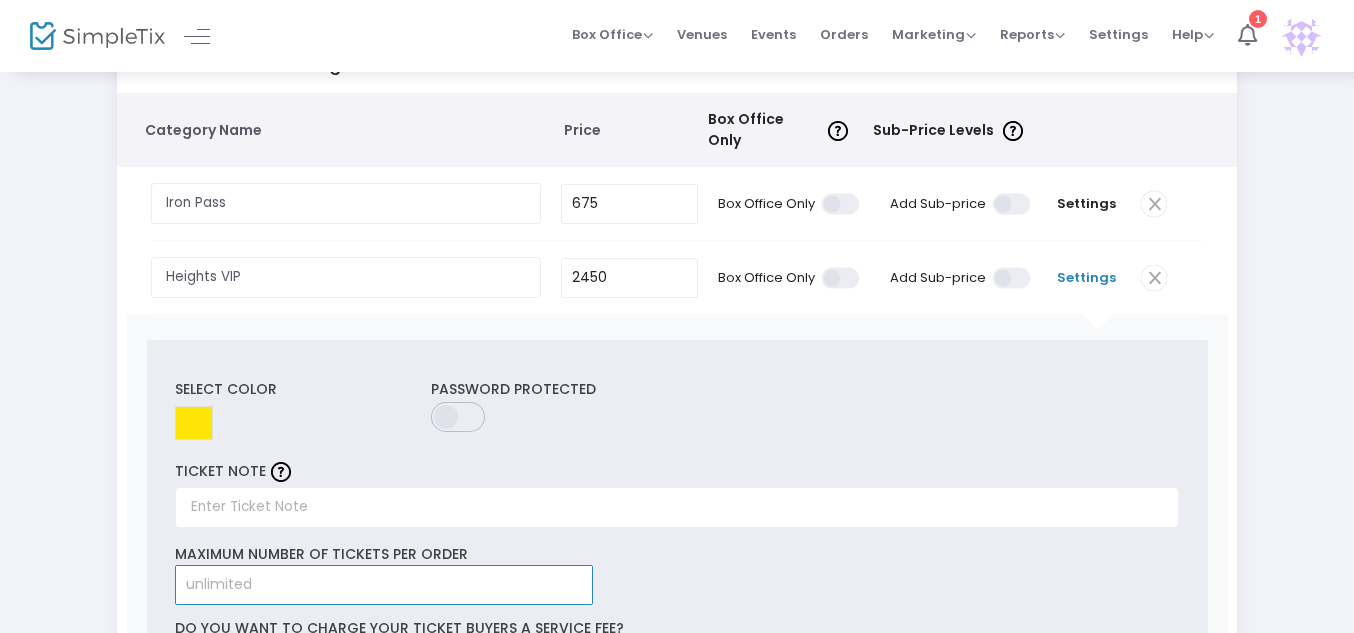 scroll, scrollTop: 125, scrollLeft: 0, axis: vertical 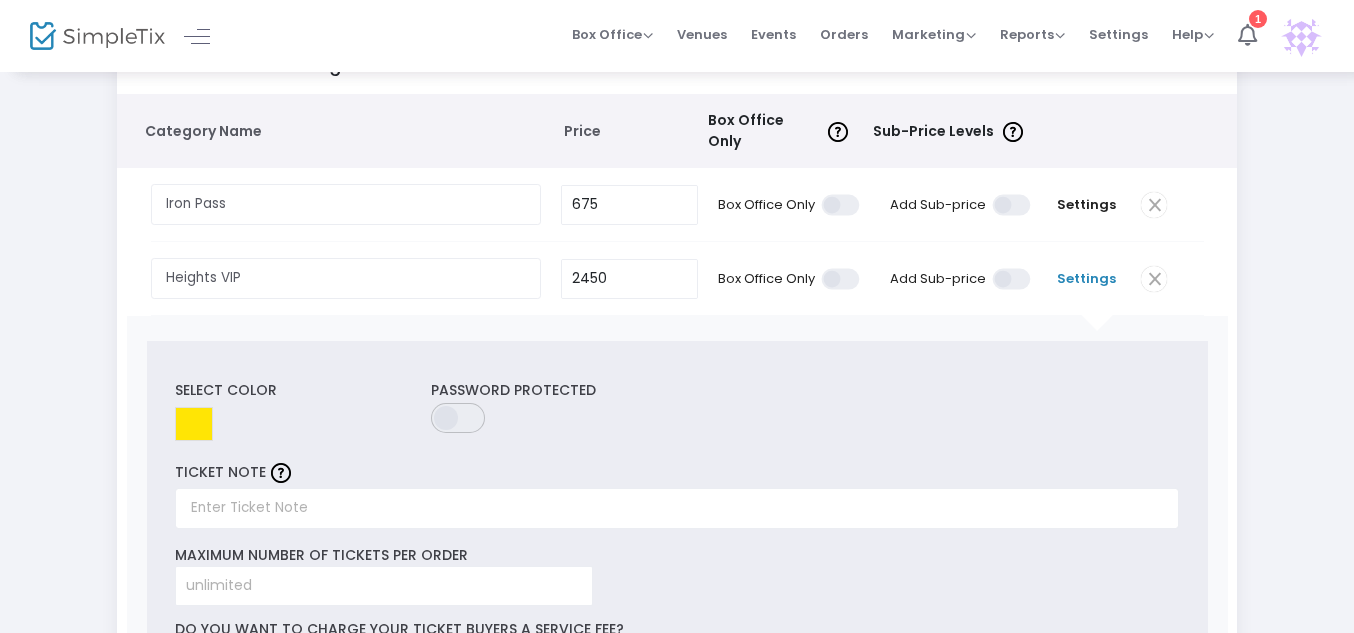 click on "Settings" at bounding box center [1086, 279] 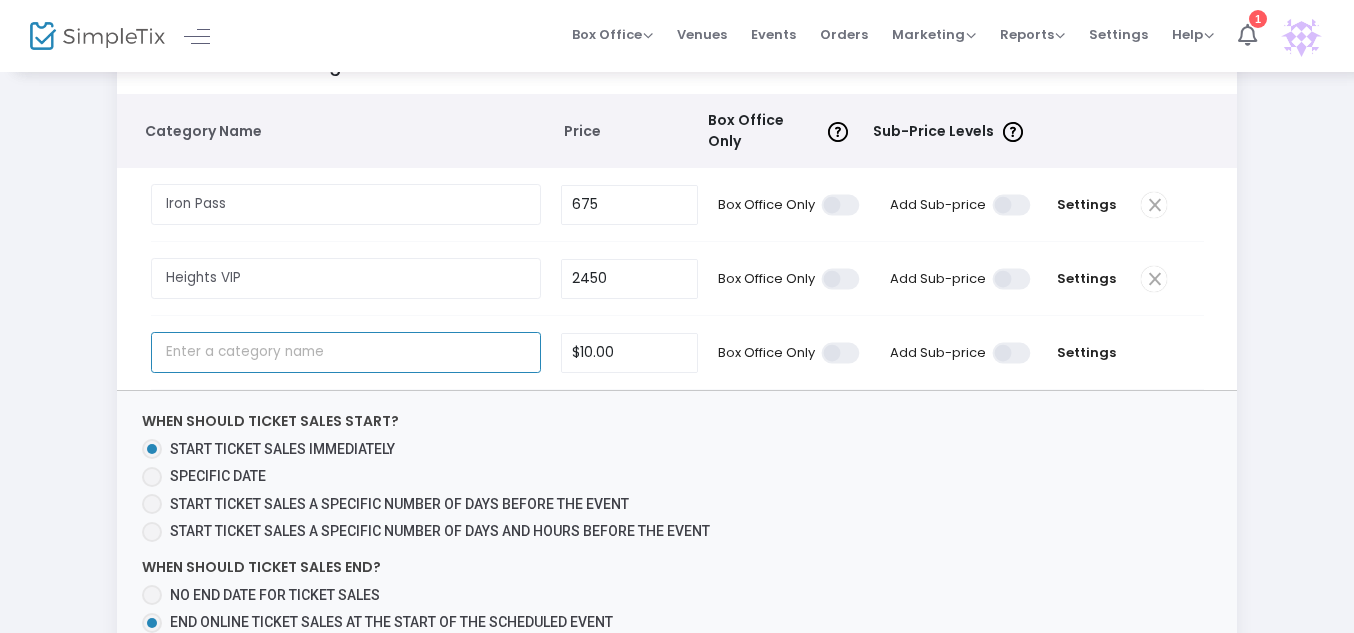 click at bounding box center (346, 352) 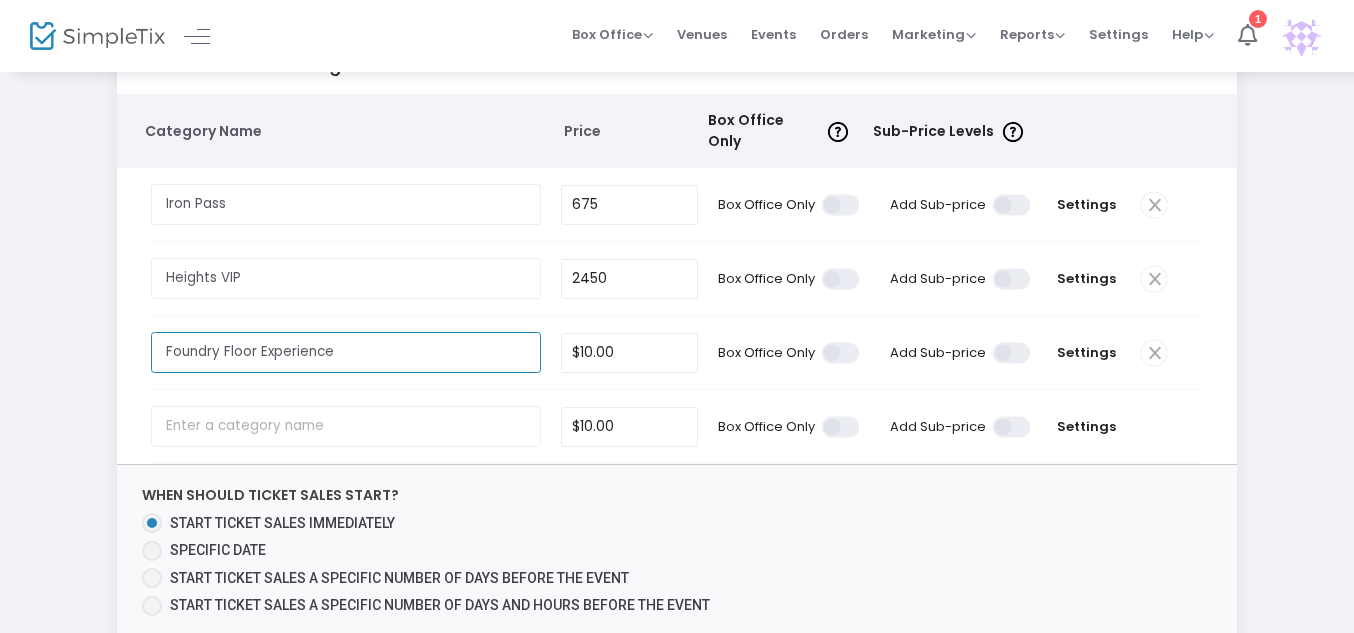 drag, startPoint x: 399, startPoint y: 327, endPoint x: 0, endPoint y: 271, distance: 402.91068 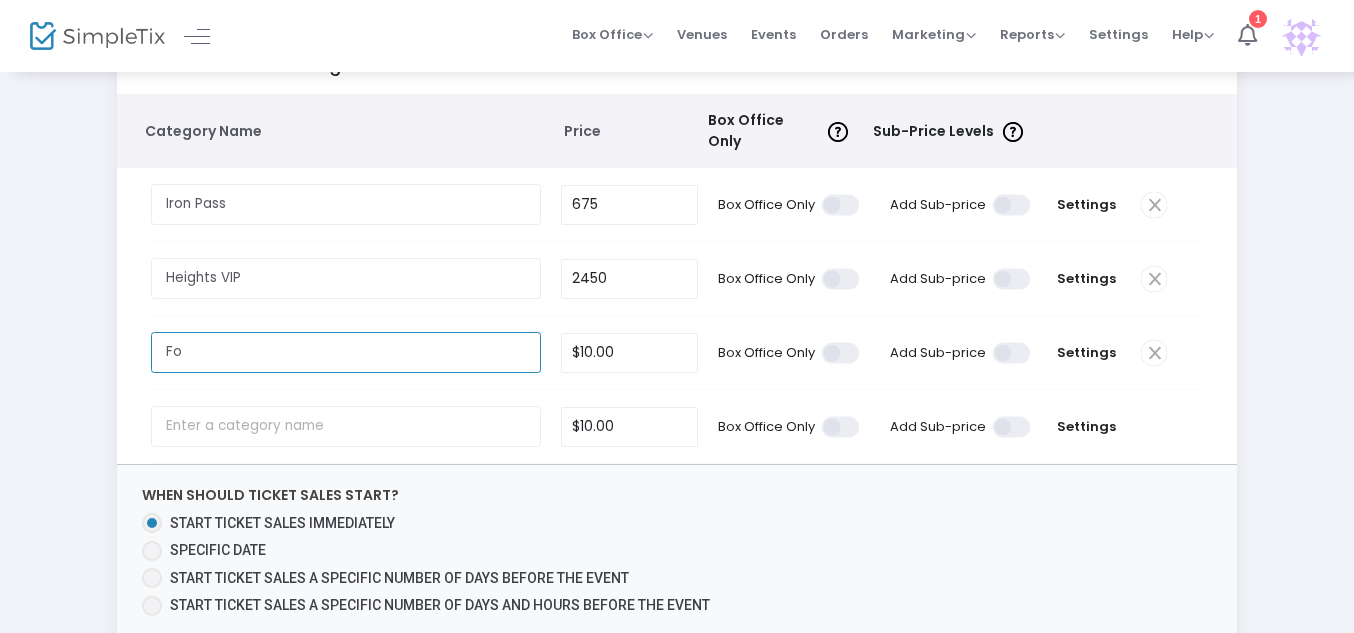type on "F" 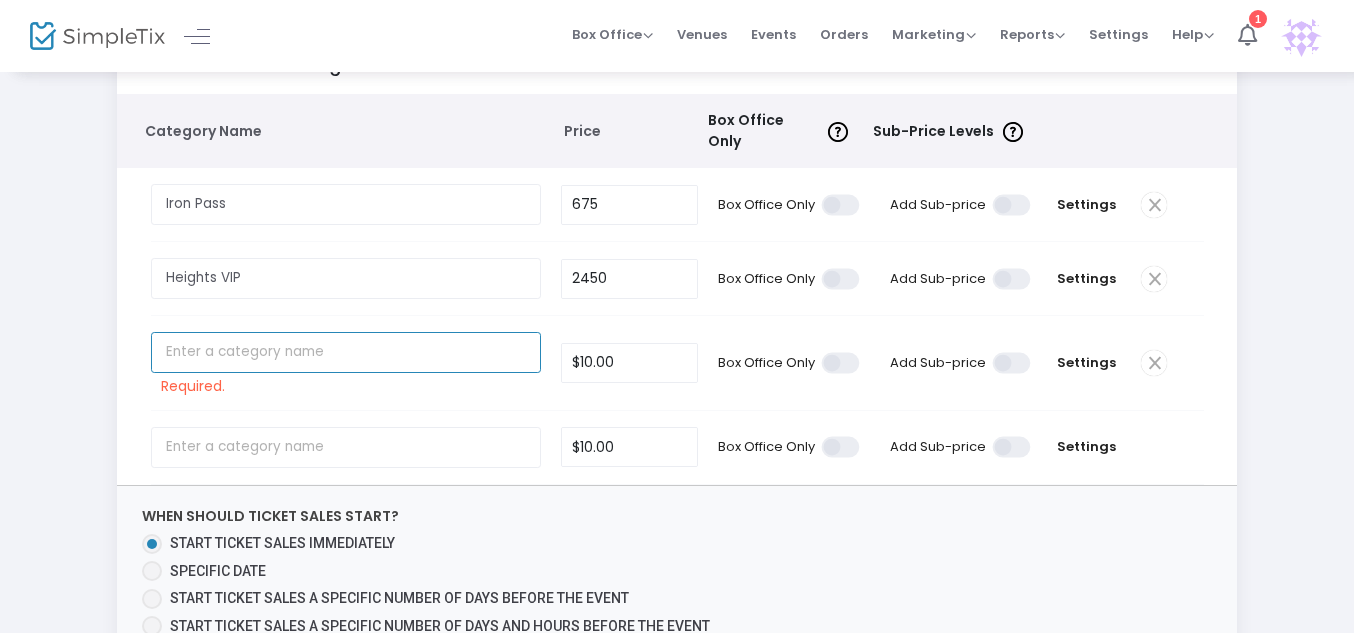 paste on "Ironveil Pass" 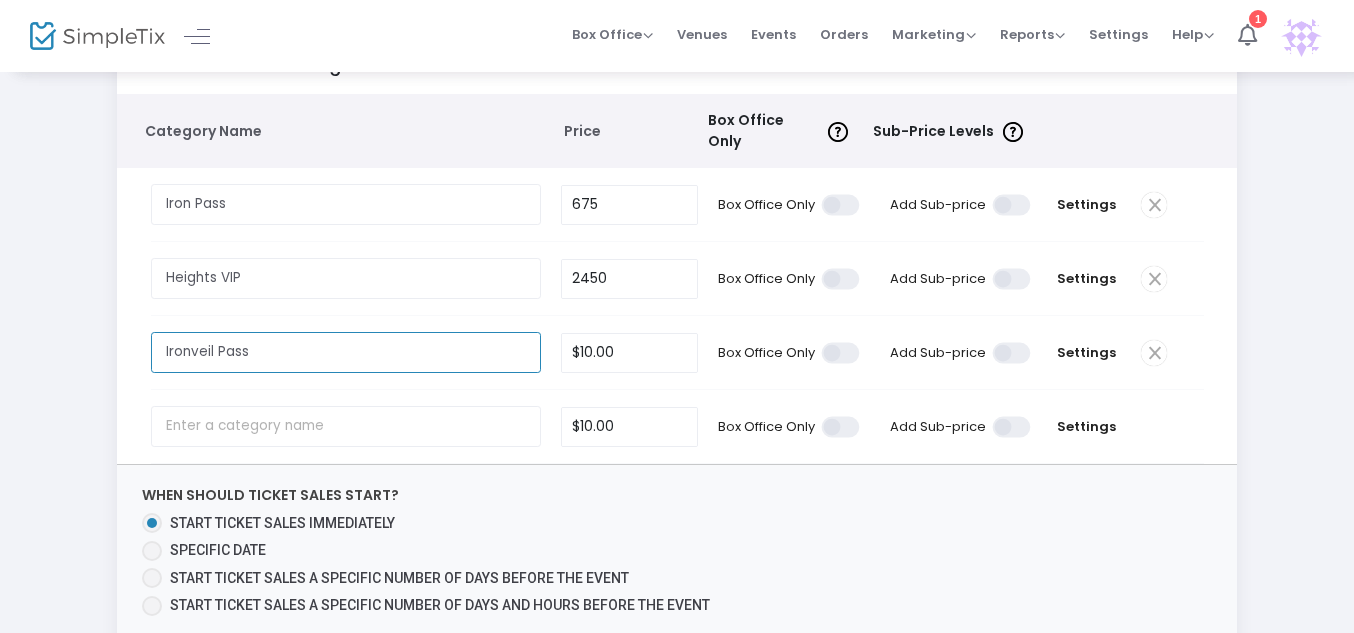 type on "Ironveil Pass" 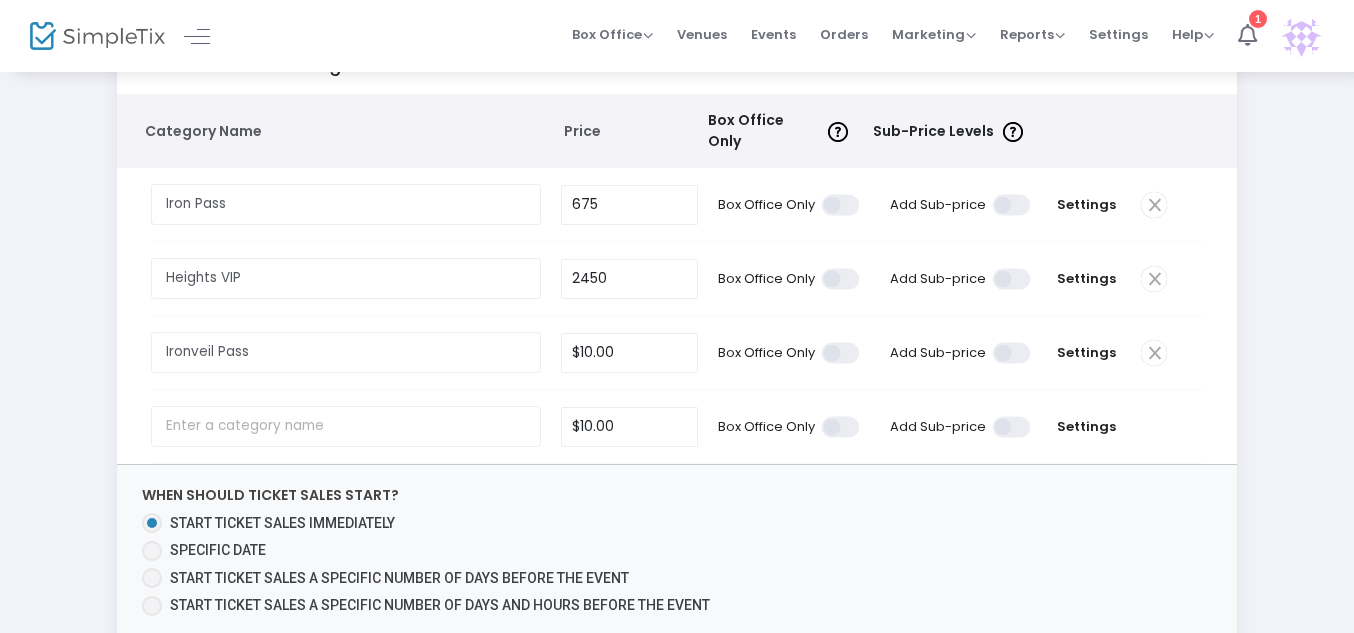 click on "Settings" at bounding box center (1086, 352) 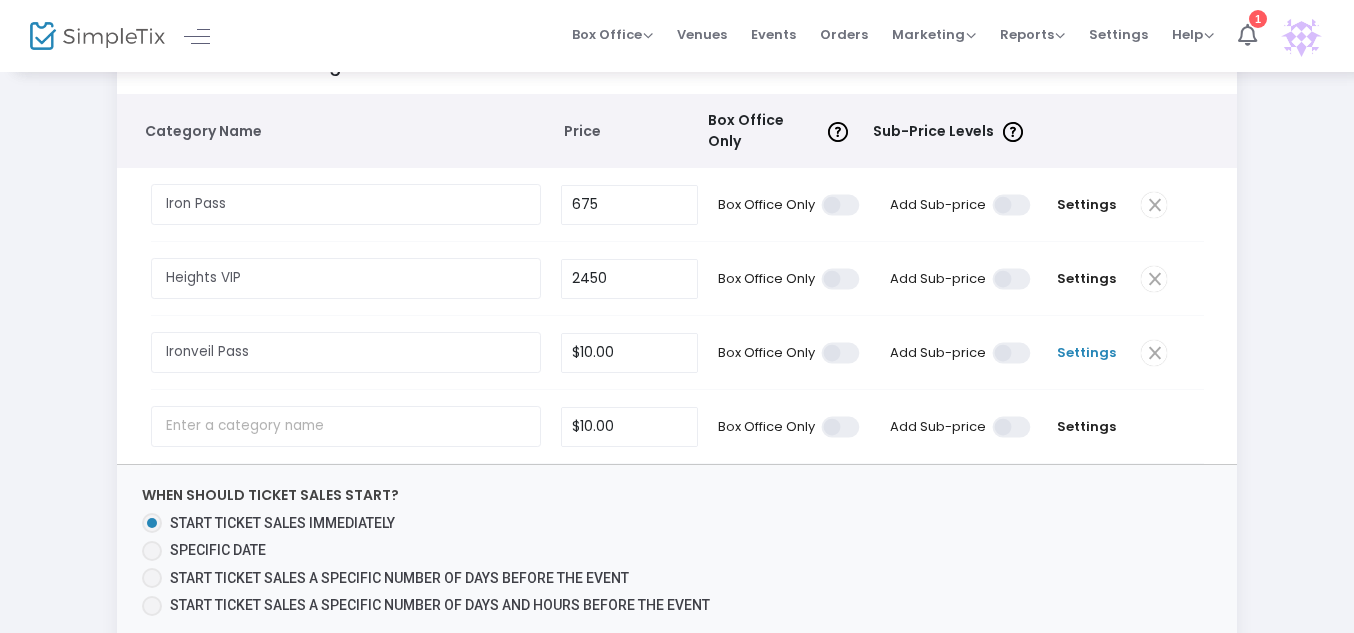click on "Settings" at bounding box center [1086, 353] 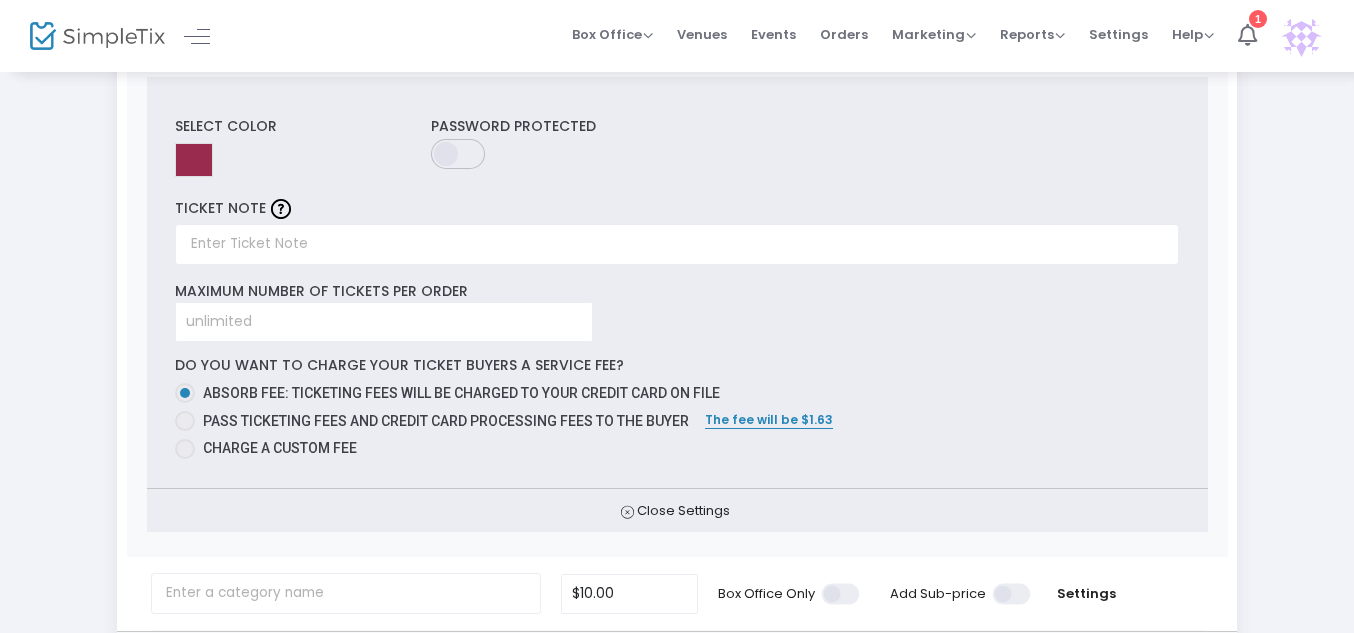 scroll, scrollTop: 464, scrollLeft: 0, axis: vertical 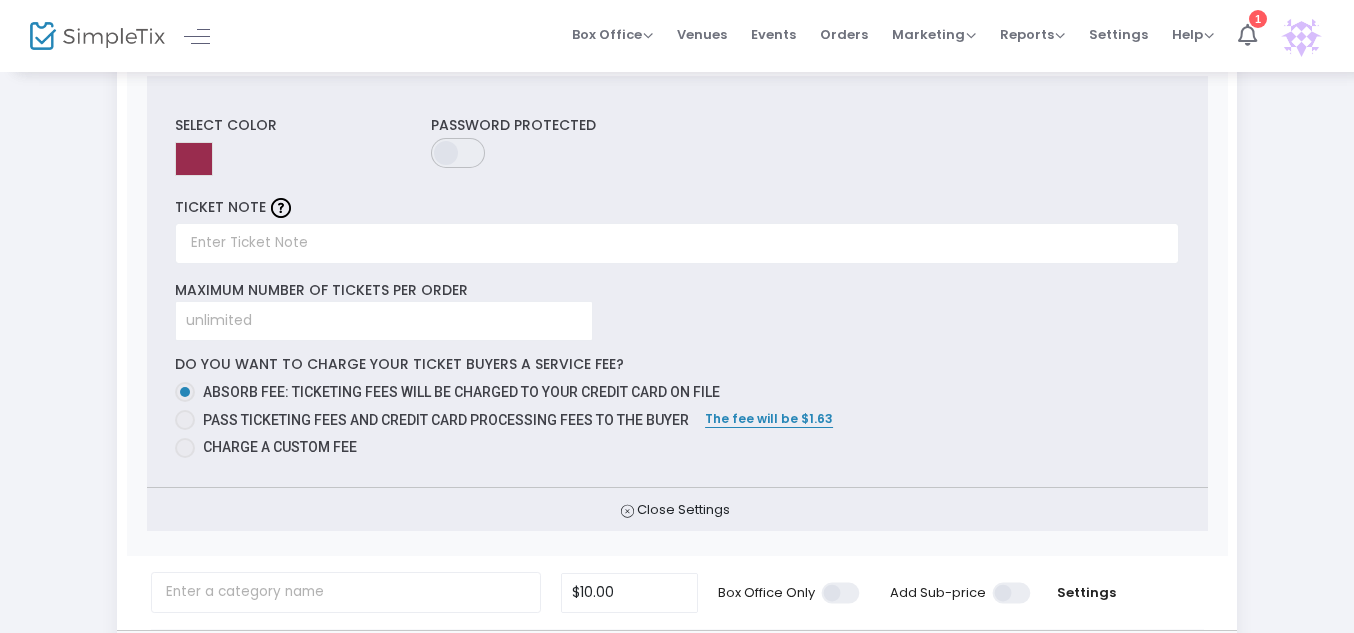 click at bounding box center [194, 159] 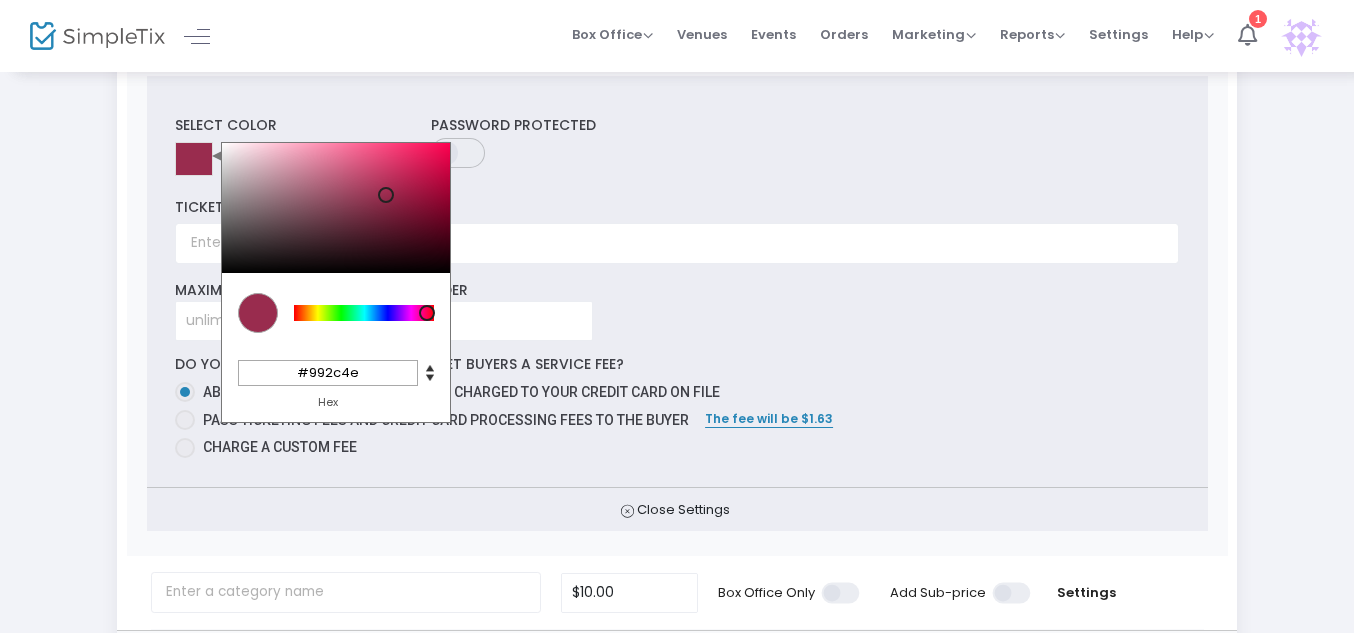 click at bounding box center [364, 313] 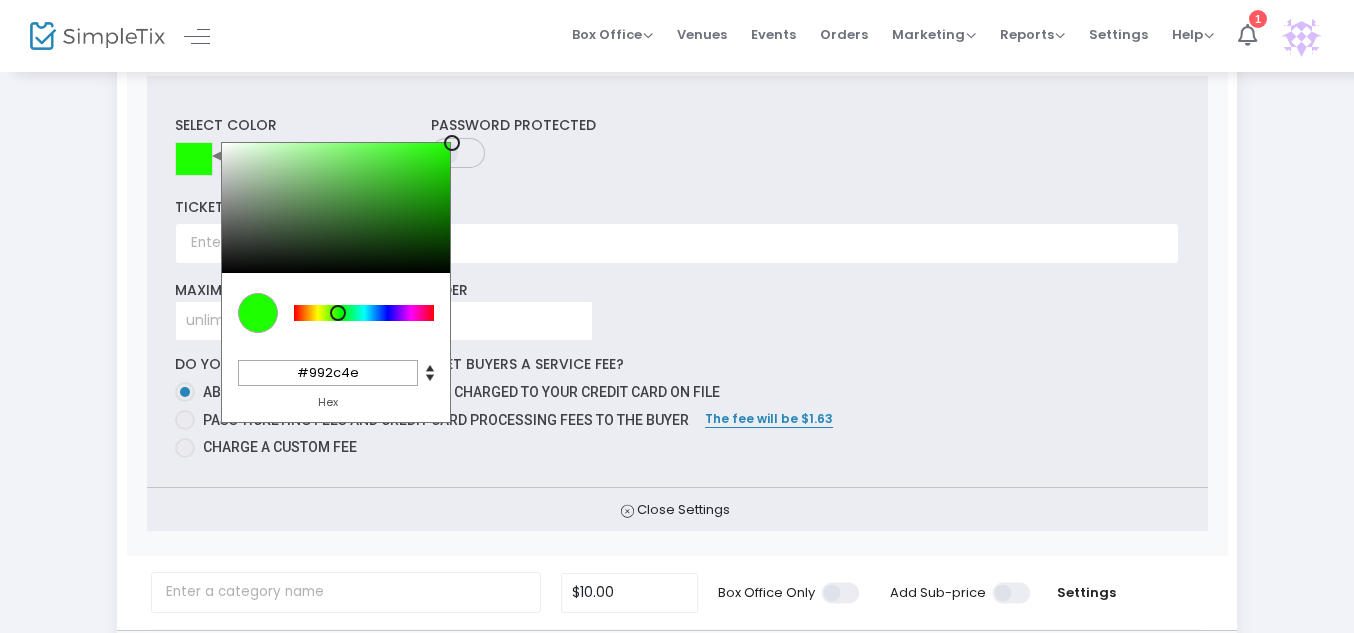 drag, startPoint x: 391, startPoint y: 177, endPoint x: 495, endPoint y: 96, distance: 131.82185 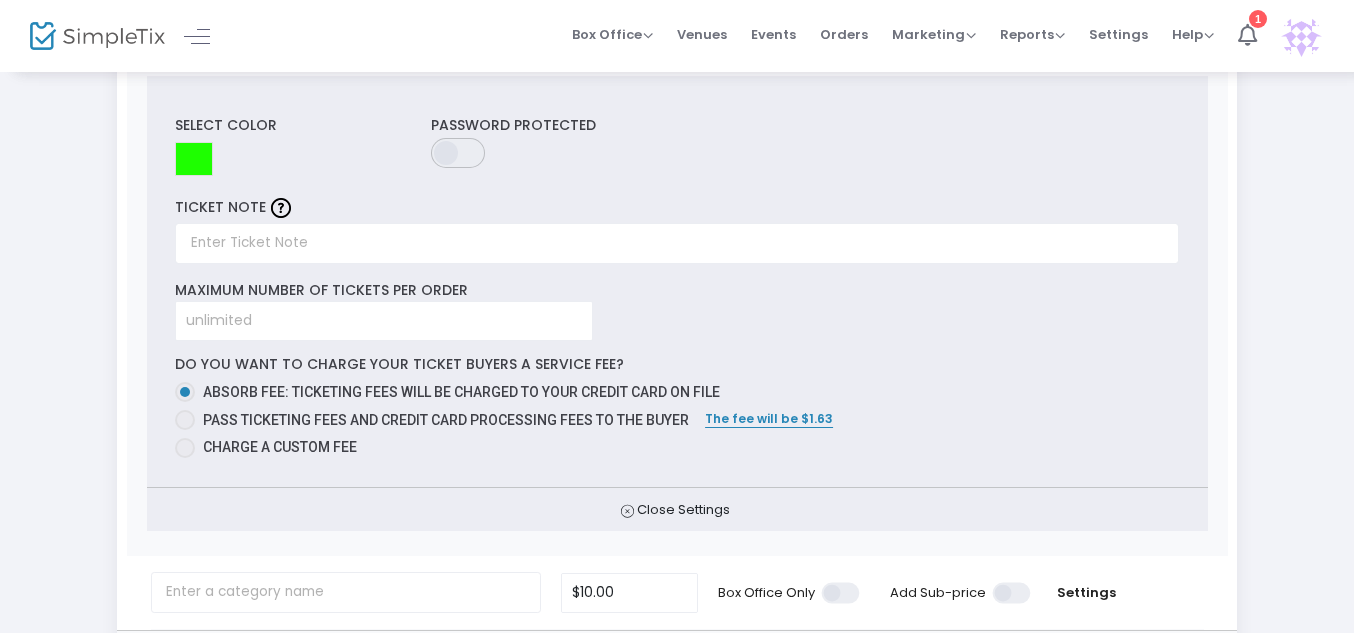 click on "Pass ticketing fees and credit card processing fees to the buyer" at bounding box center [442, 420] 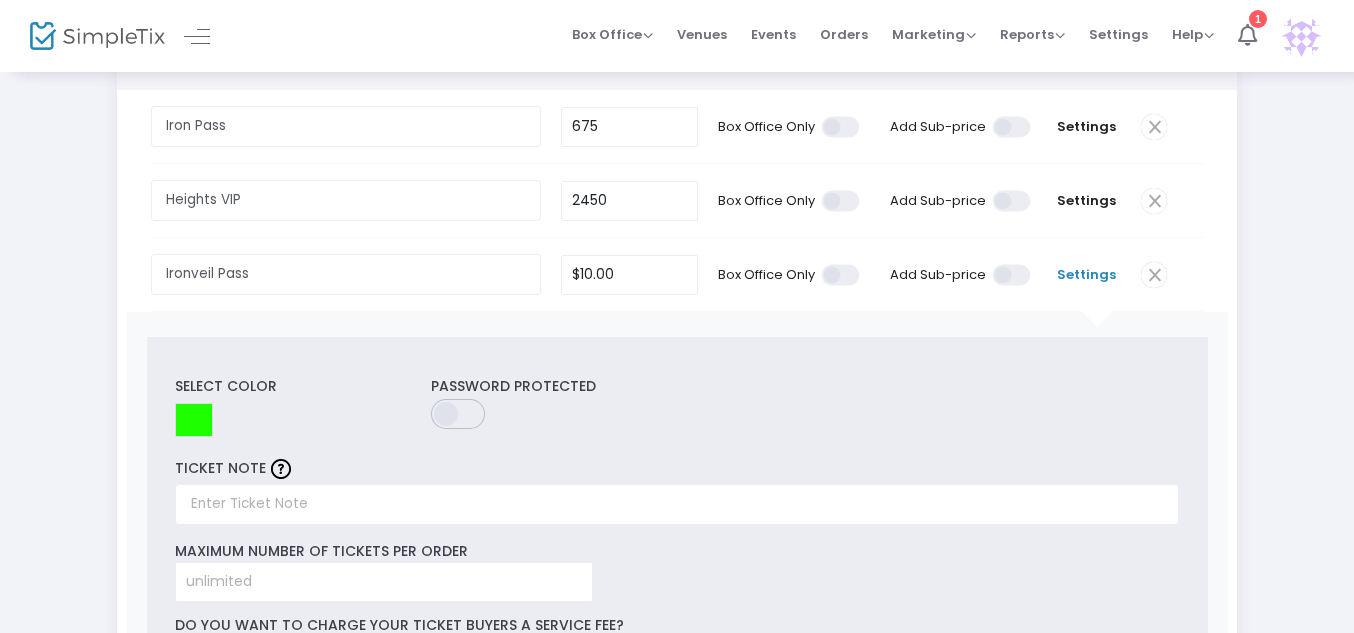 scroll, scrollTop: 202, scrollLeft: 0, axis: vertical 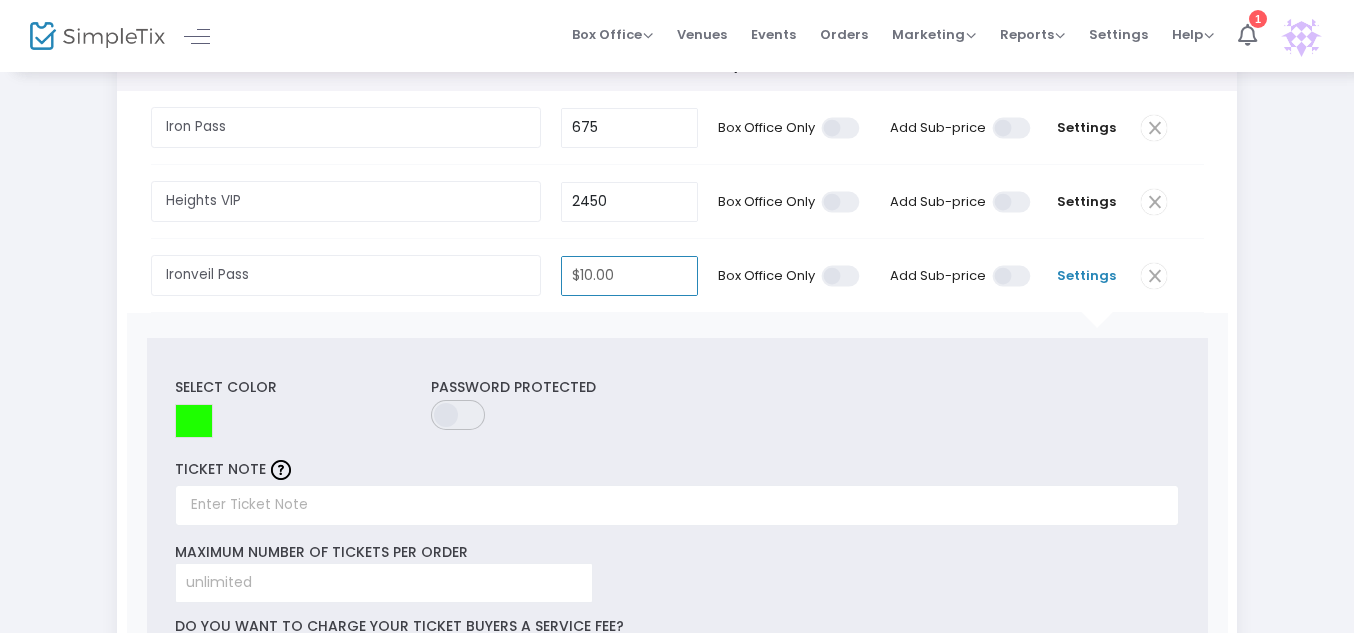 type 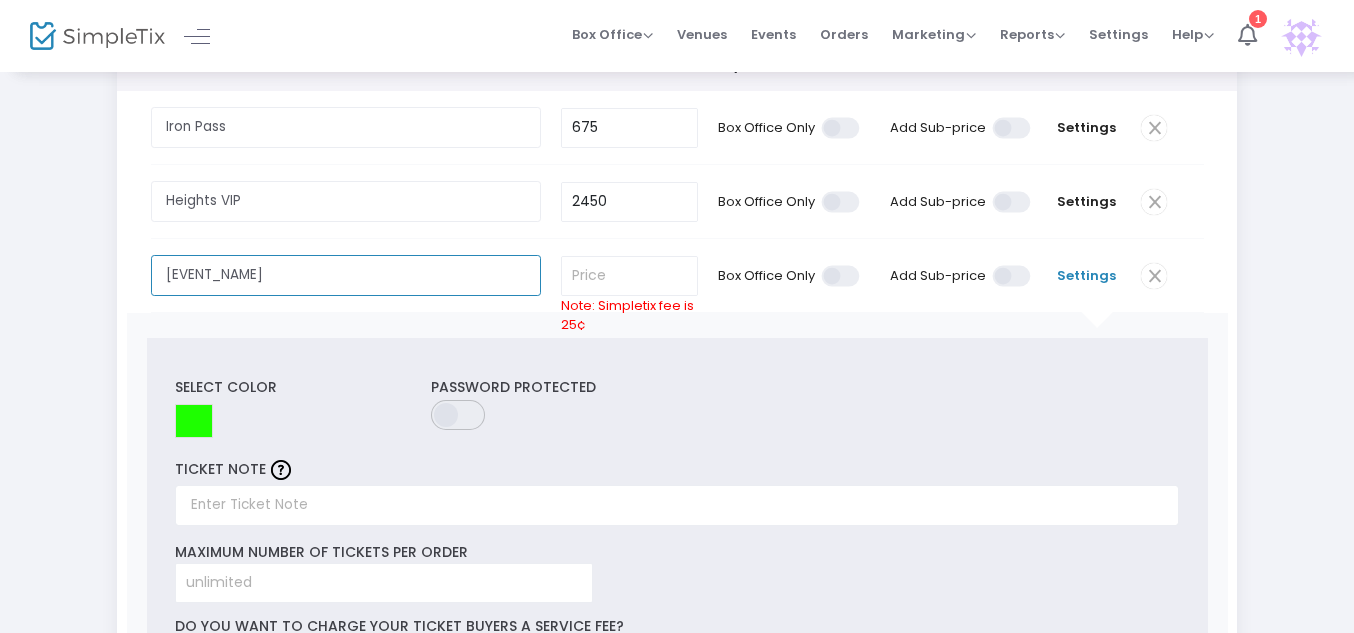 click on "Ironveil Pass10" at bounding box center (346, 275) 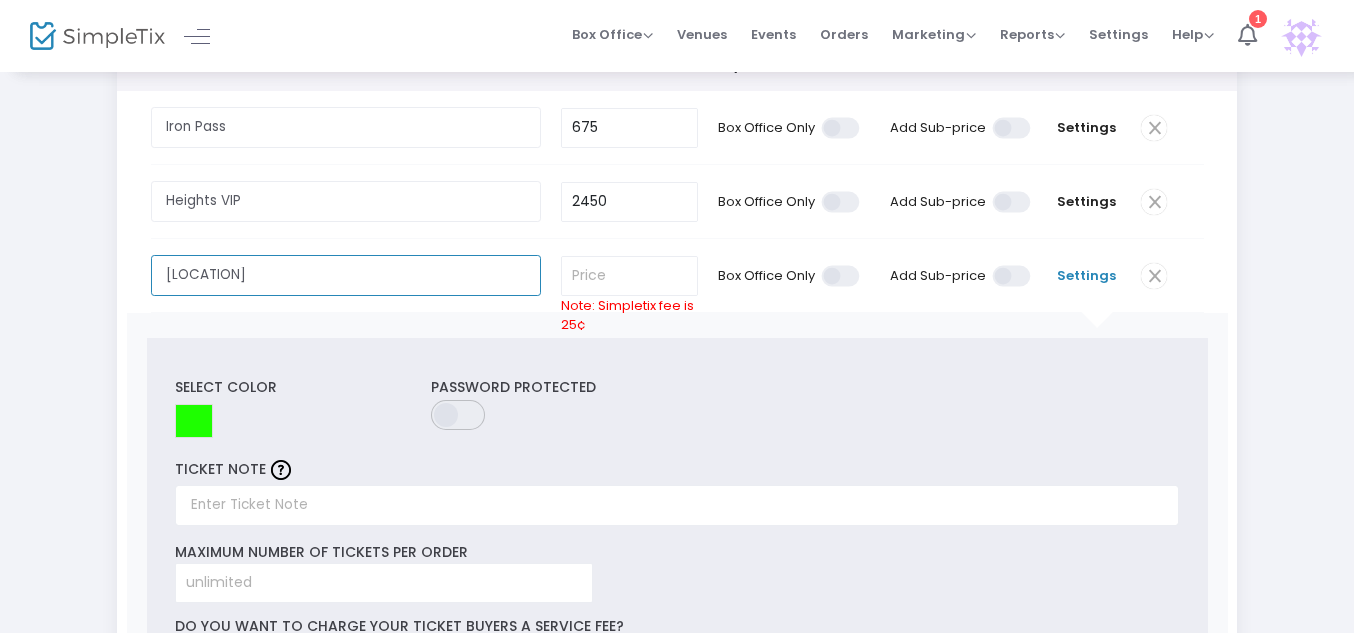type on "Ironveil Pass" 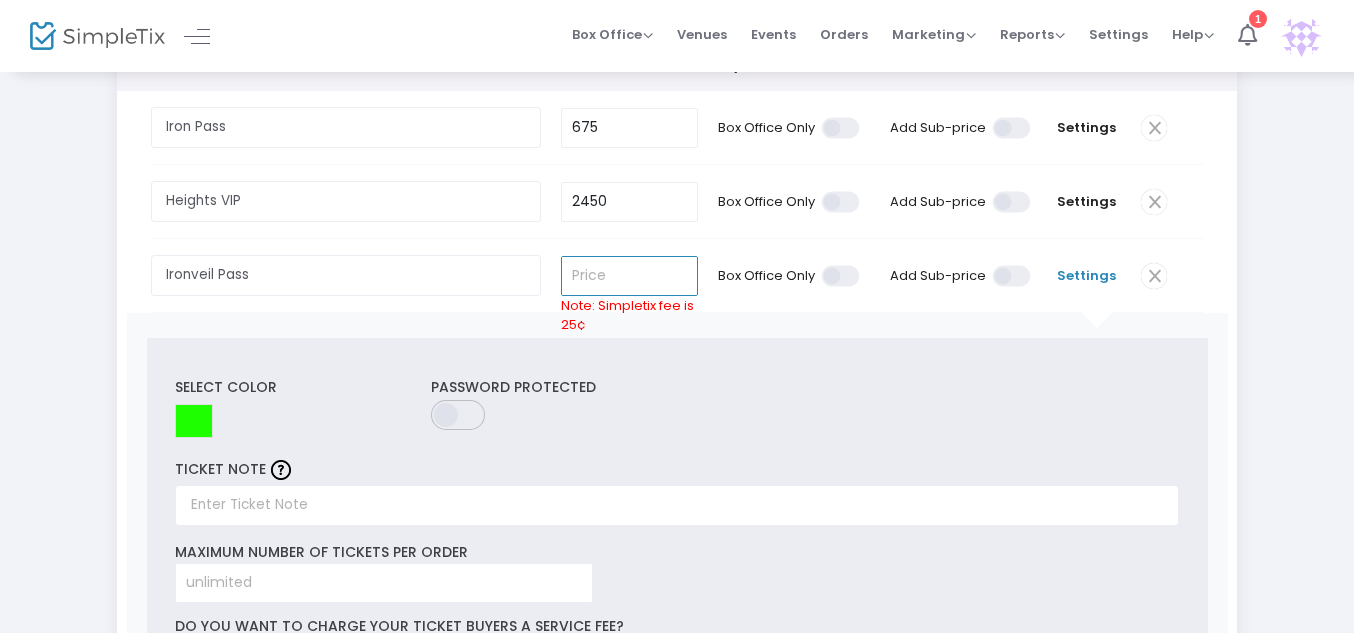 click at bounding box center (630, 276) 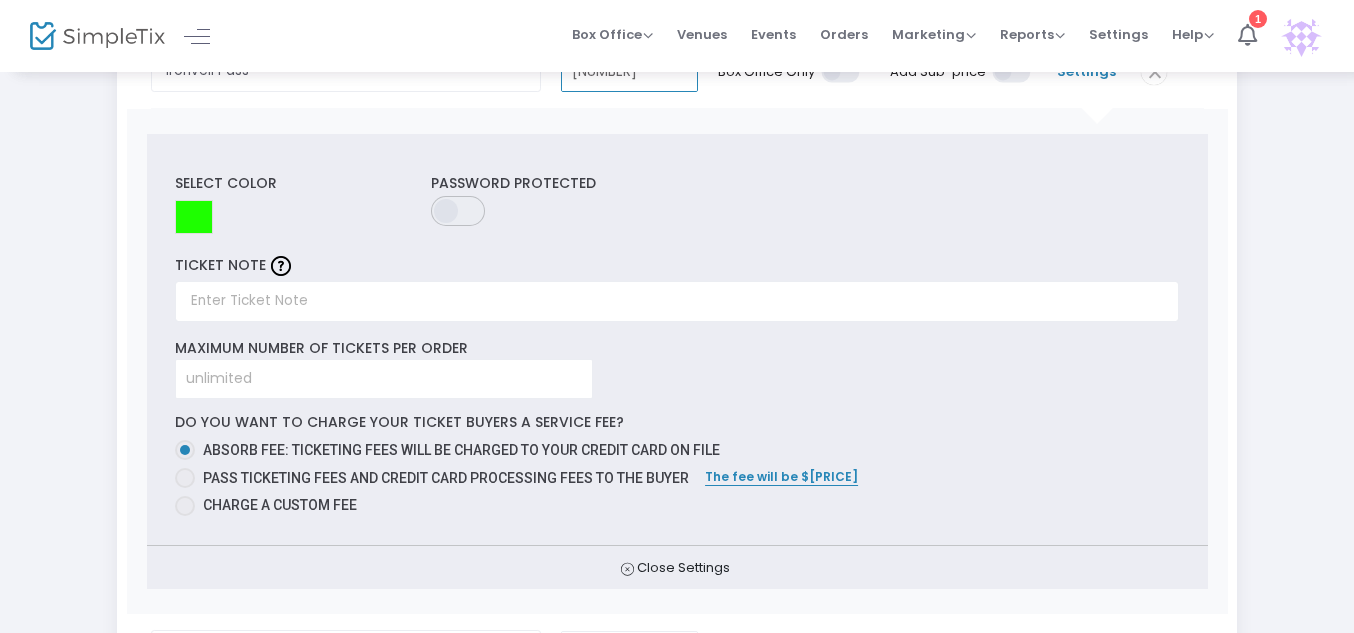 scroll, scrollTop: 408, scrollLeft: 0, axis: vertical 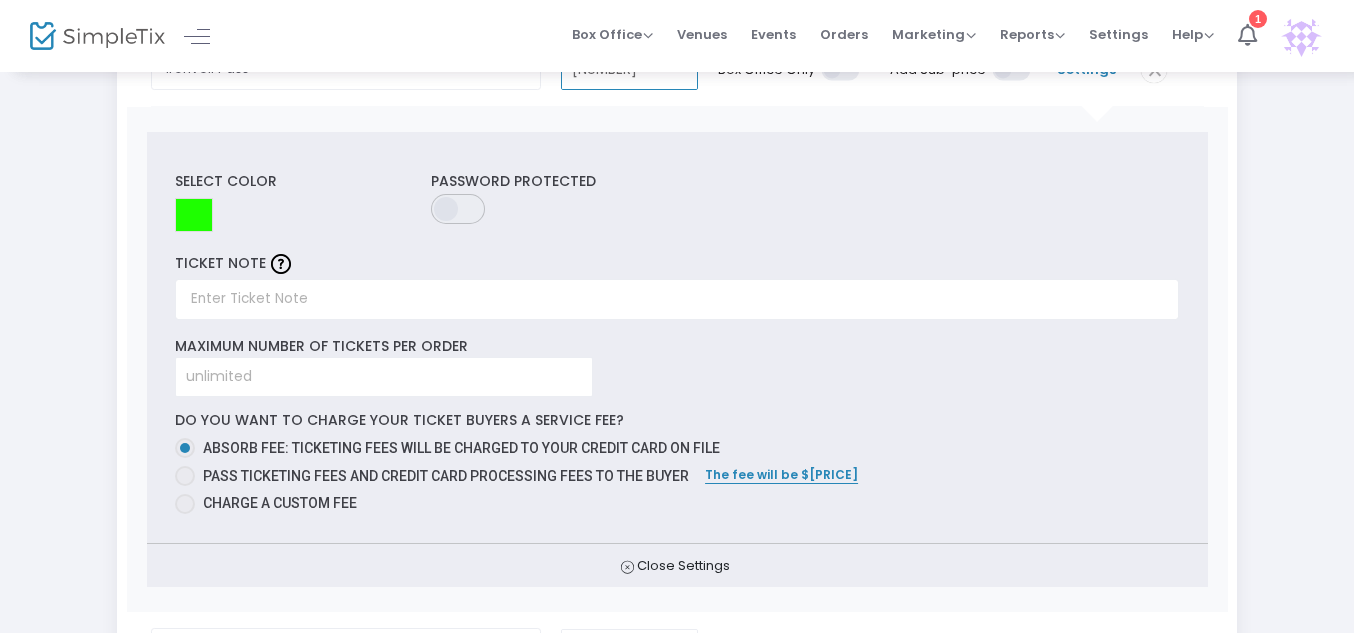 type on "6800" 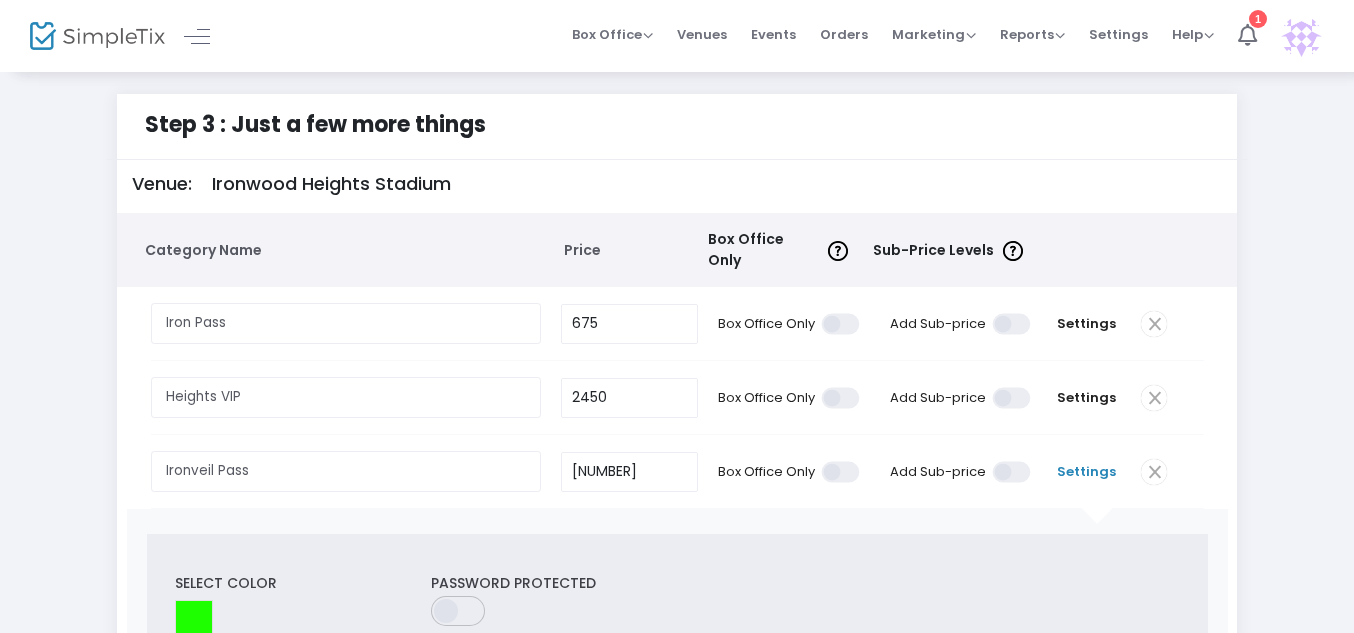 scroll, scrollTop: 5, scrollLeft: 0, axis: vertical 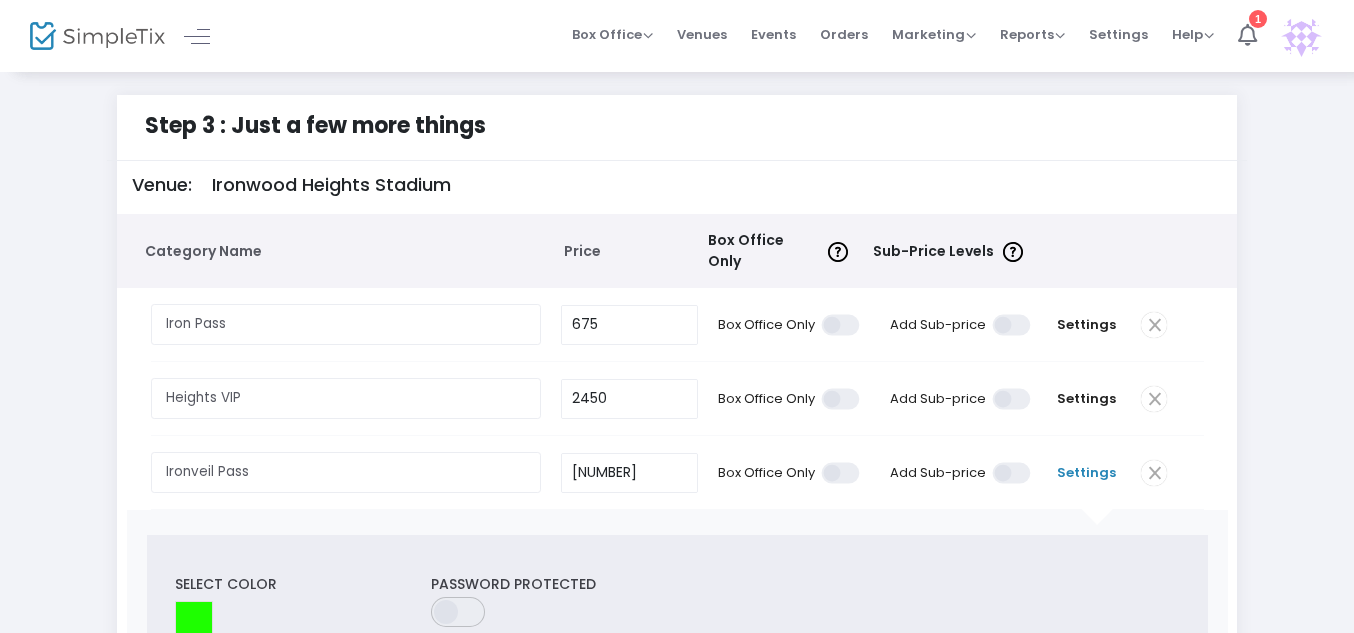 click on "Settings" at bounding box center [1086, 473] 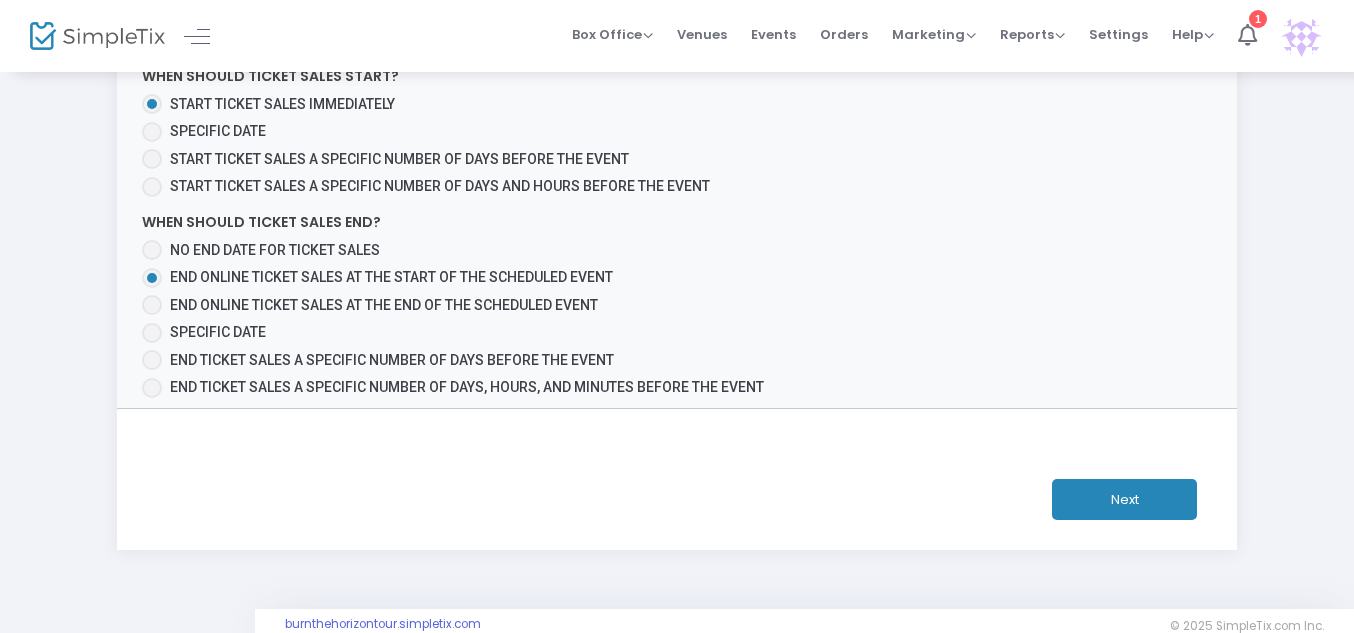 scroll, scrollTop: 551, scrollLeft: 0, axis: vertical 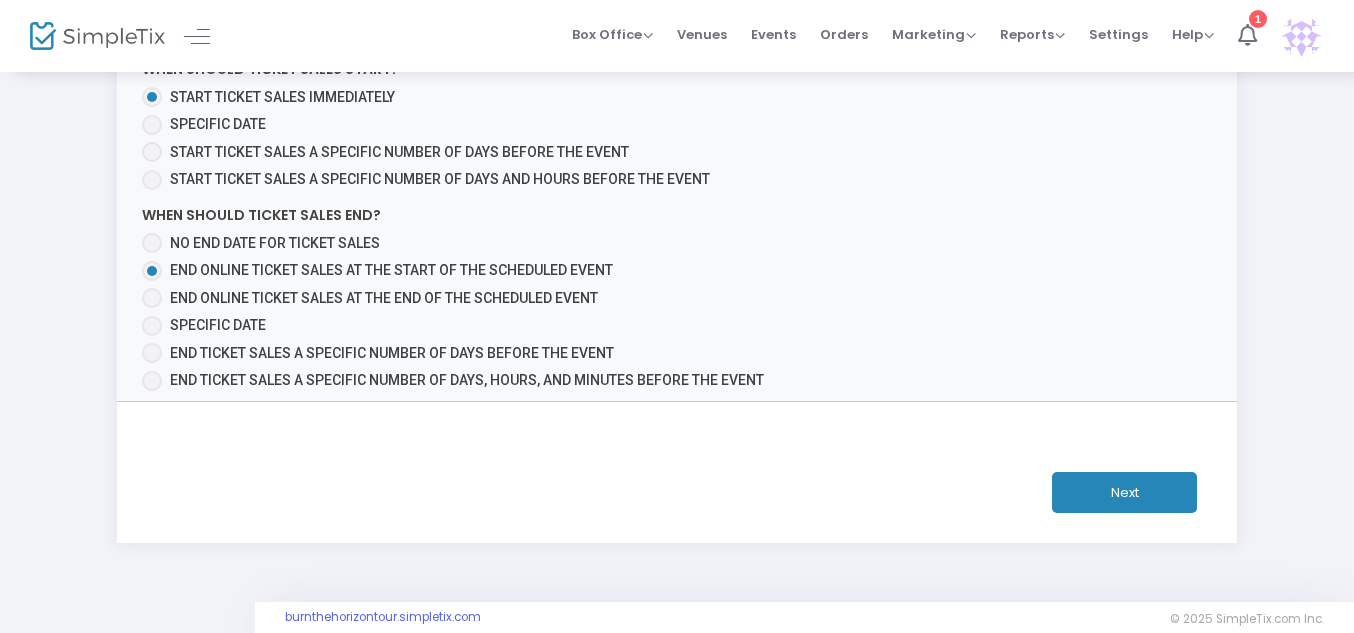 click on "Next" 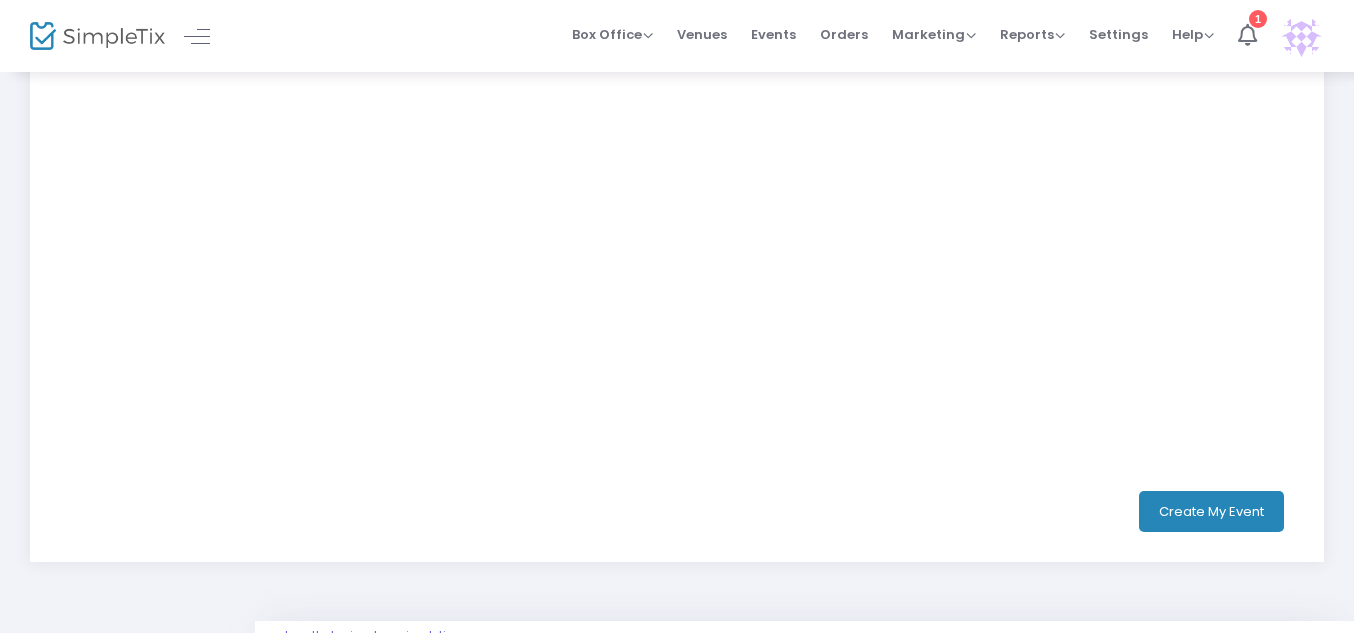 scroll, scrollTop: 670, scrollLeft: 0, axis: vertical 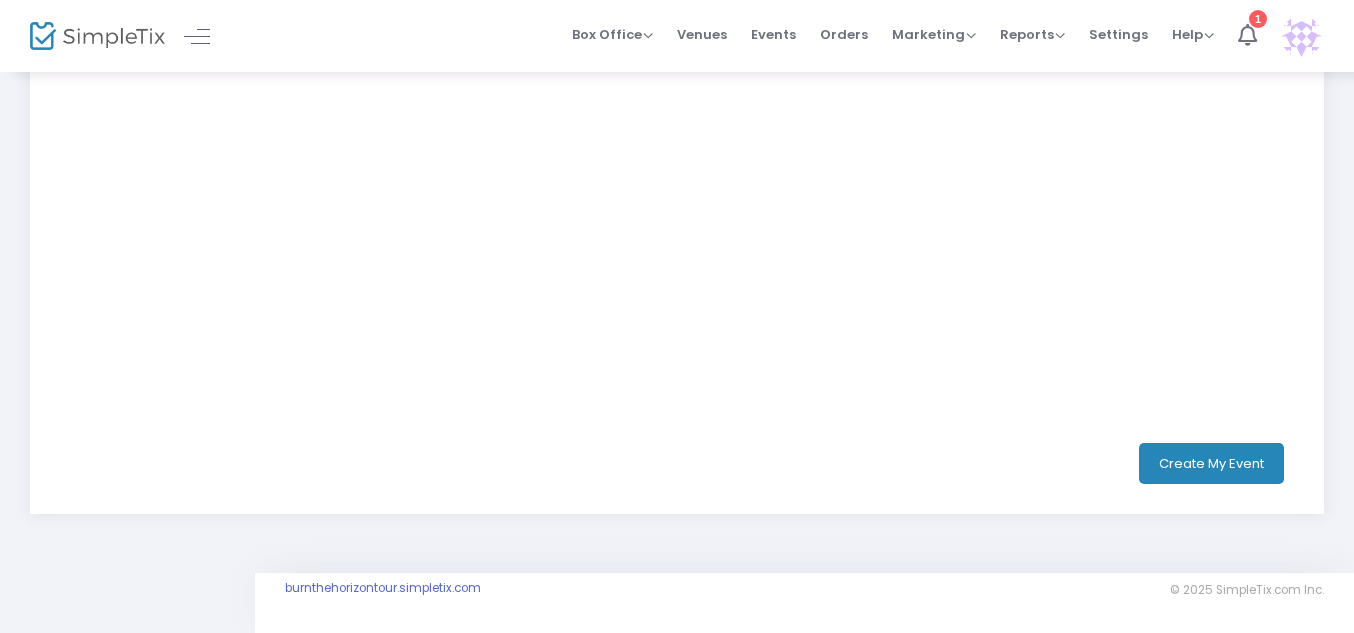 click on "Create My Event" 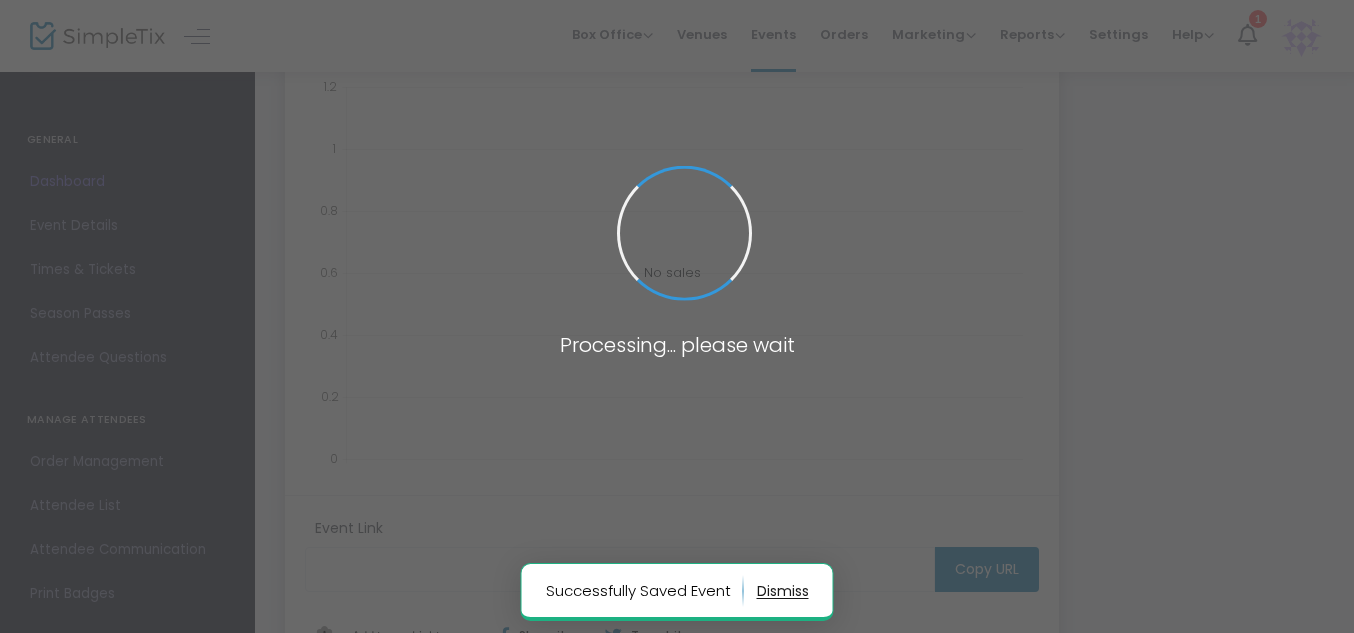 scroll, scrollTop: 0, scrollLeft: 0, axis: both 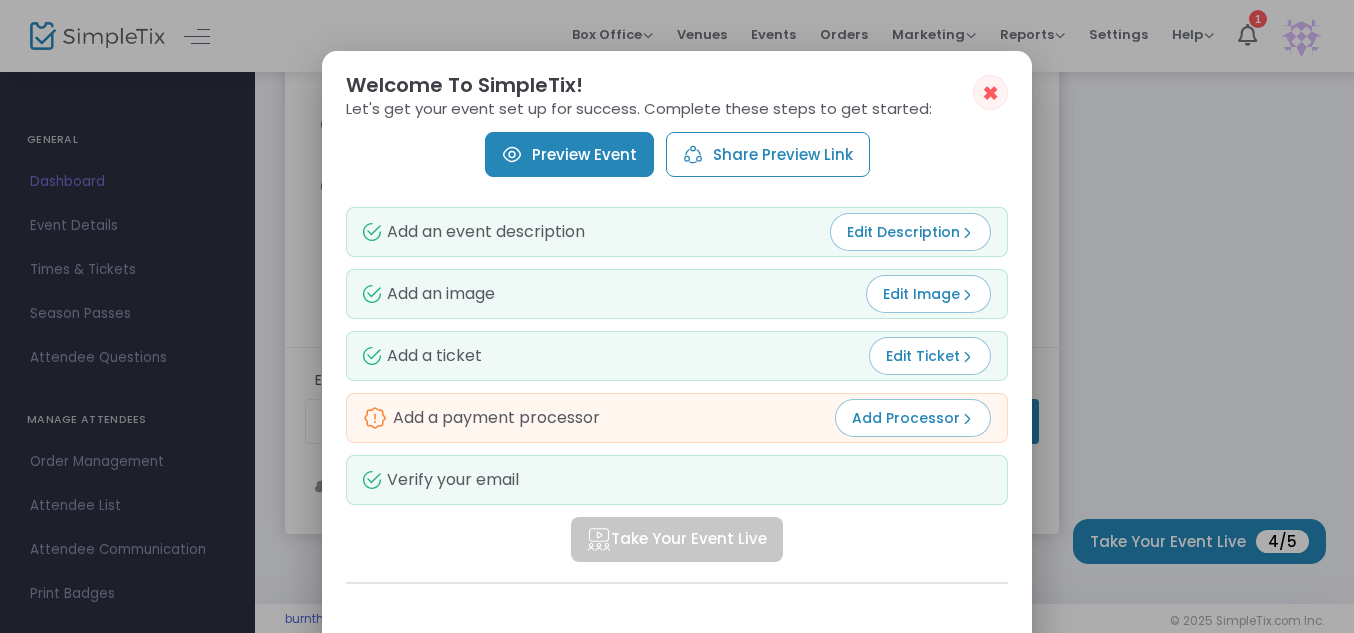 click on "Preview Event" at bounding box center [569, 154] 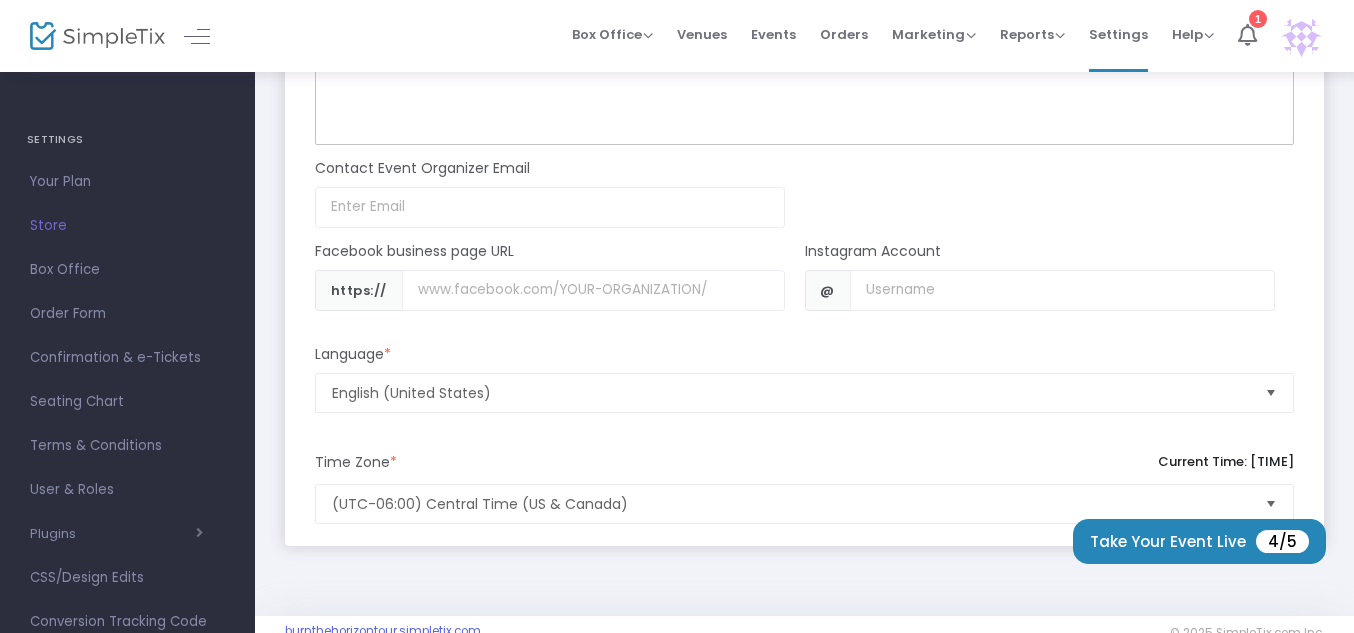 scroll, scrollTop: 1789, scrollLeft: 0, axis: vertical 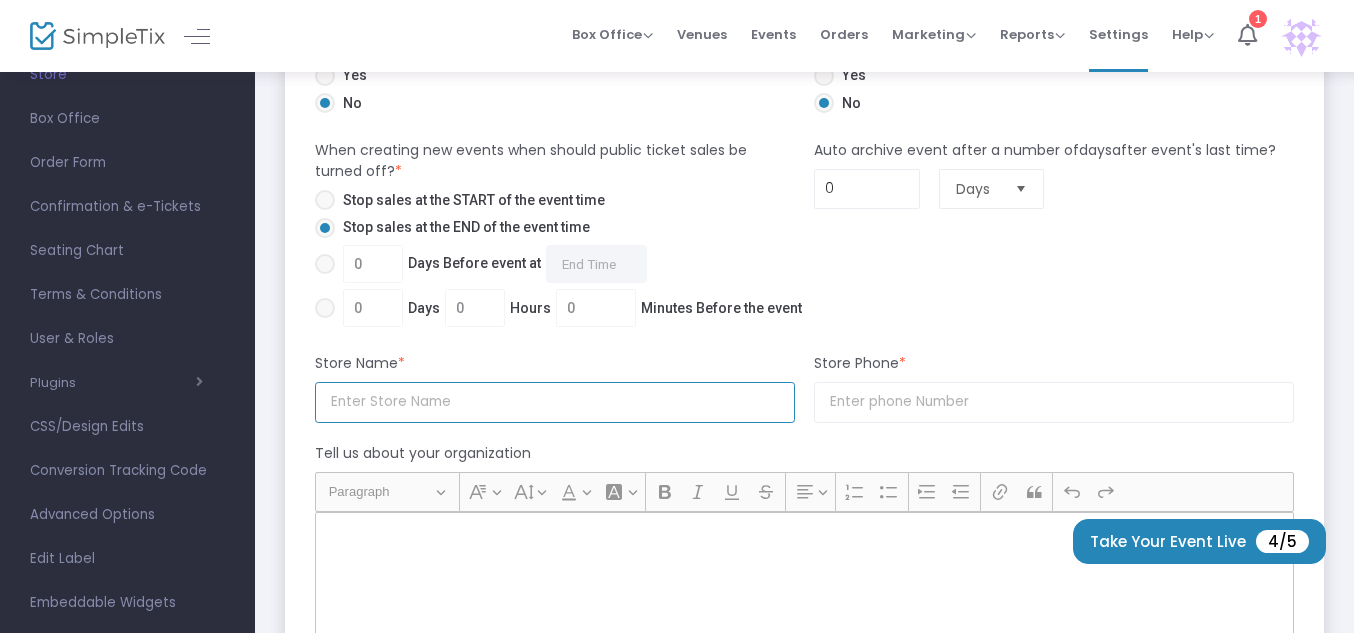 drag, startPoint x: 537, startPoint y: 402, endPoint x: 262, endPoint y: 392, distance: 275.18176 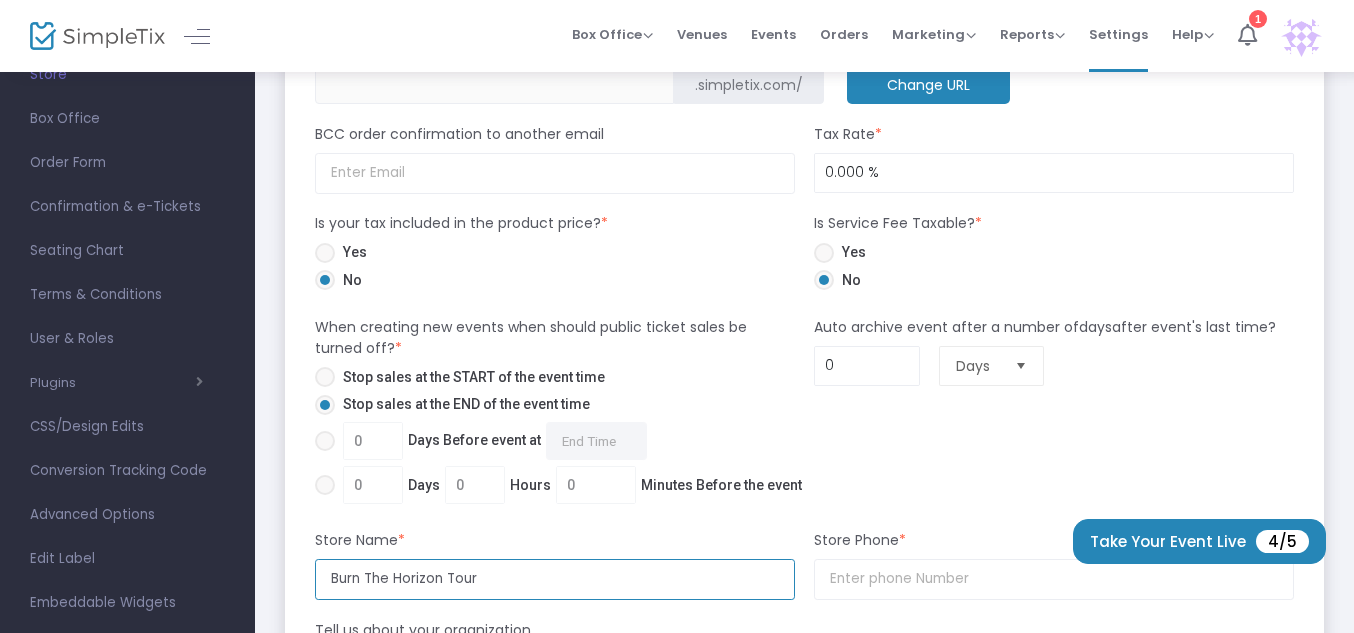 scroll, scrollTop: 1001, scrollLeft: 0, axis: vertical 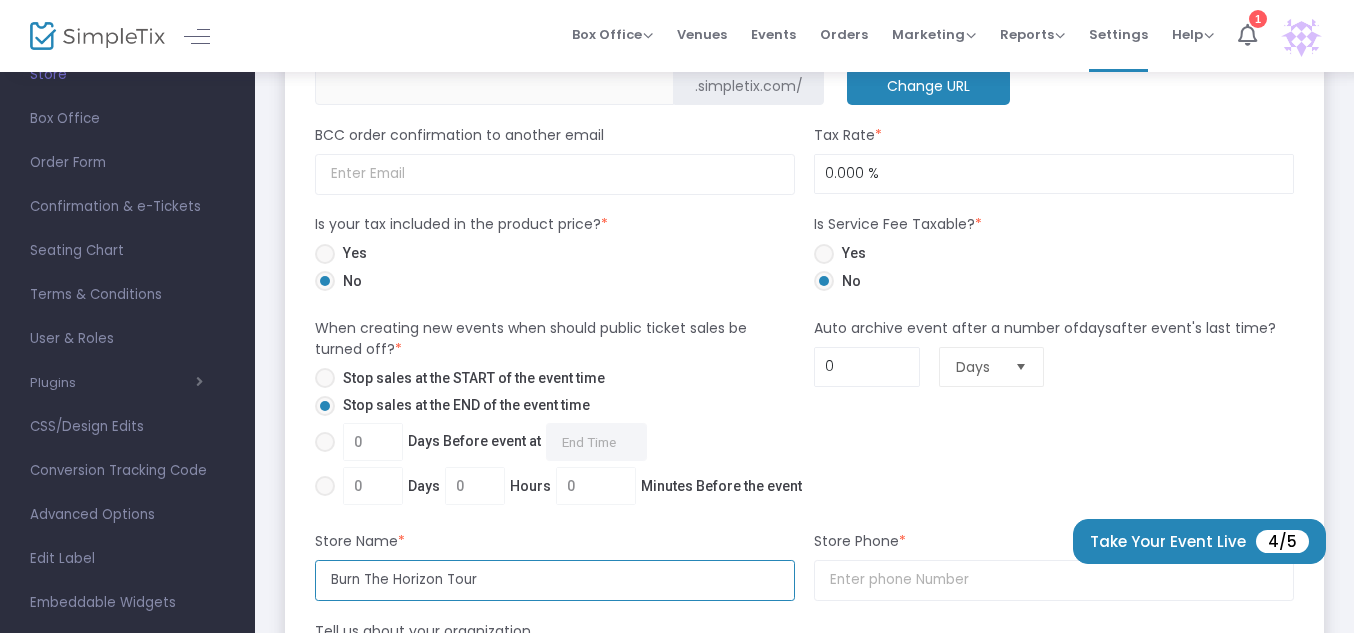 type on "Burn The Horizon Tour" 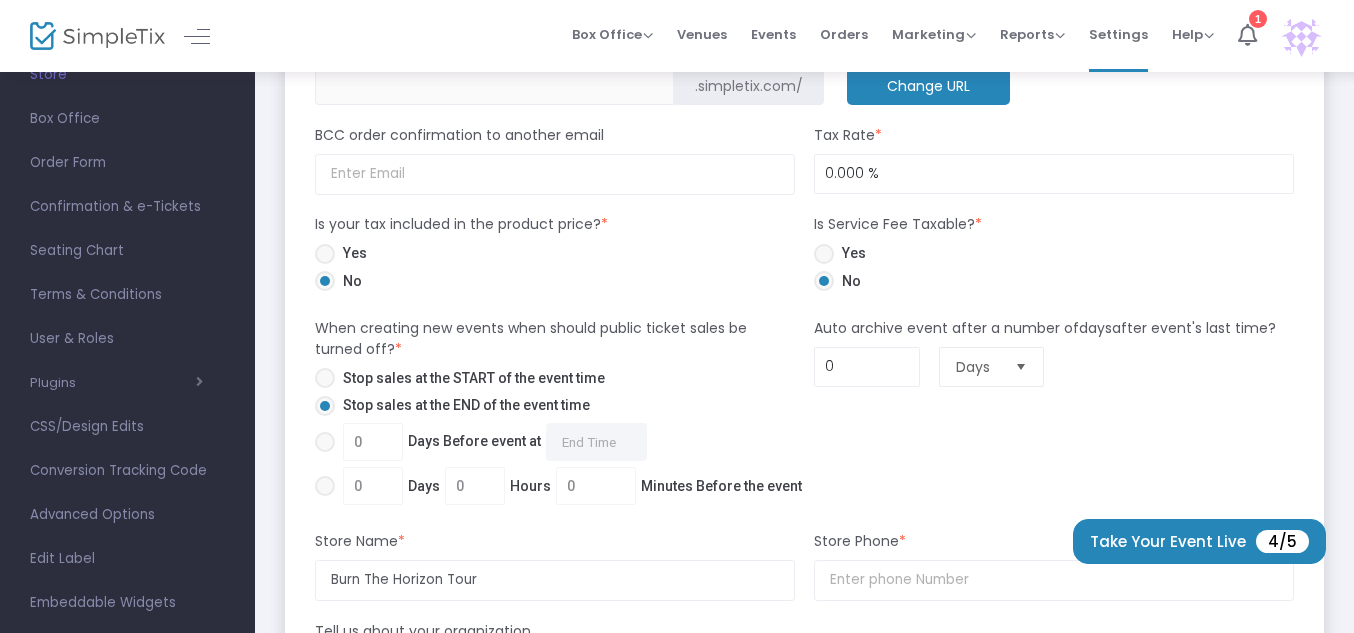 click on "Stop sales at the START of the event time" at bounding box center [470, 378] 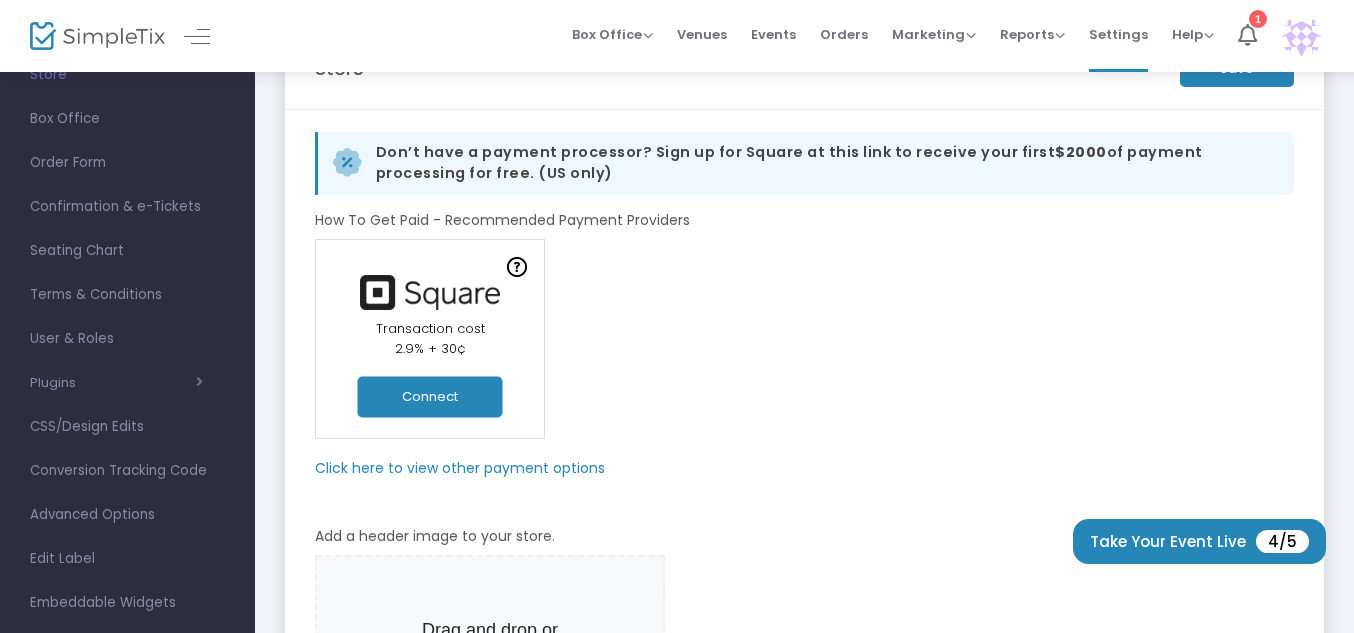 scroll, scrollTop: 66, scrollLeft: 0, axis: vertical 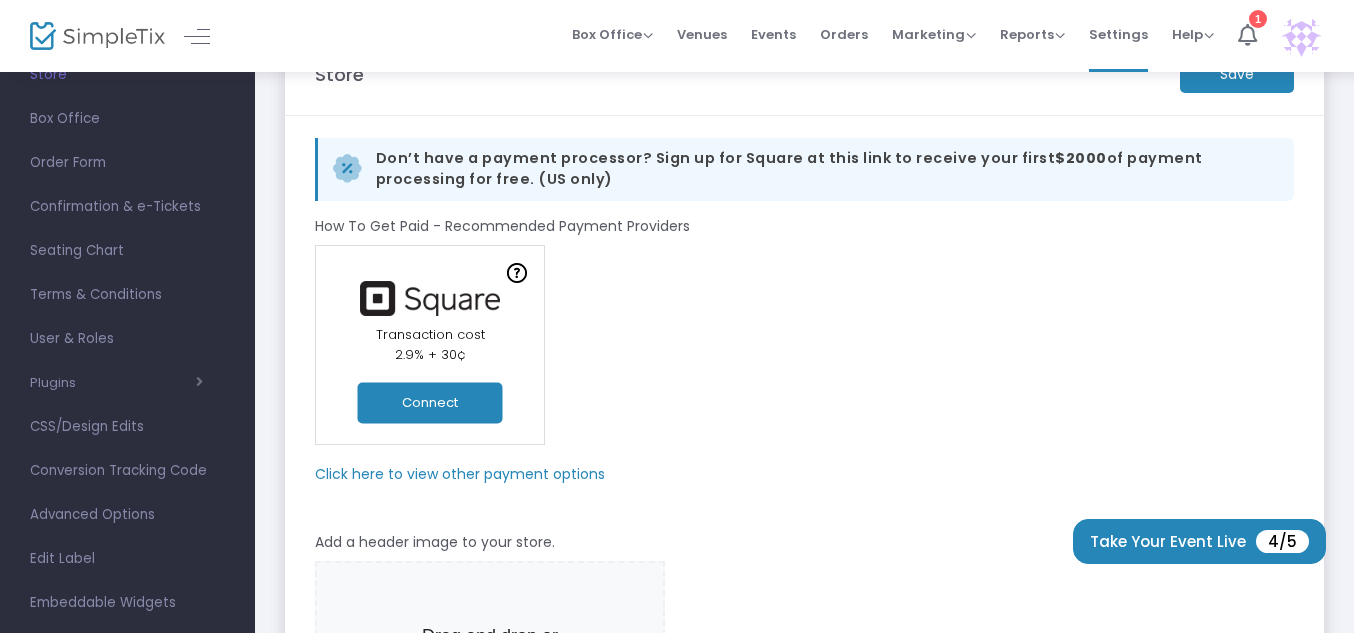 click on "Connect" 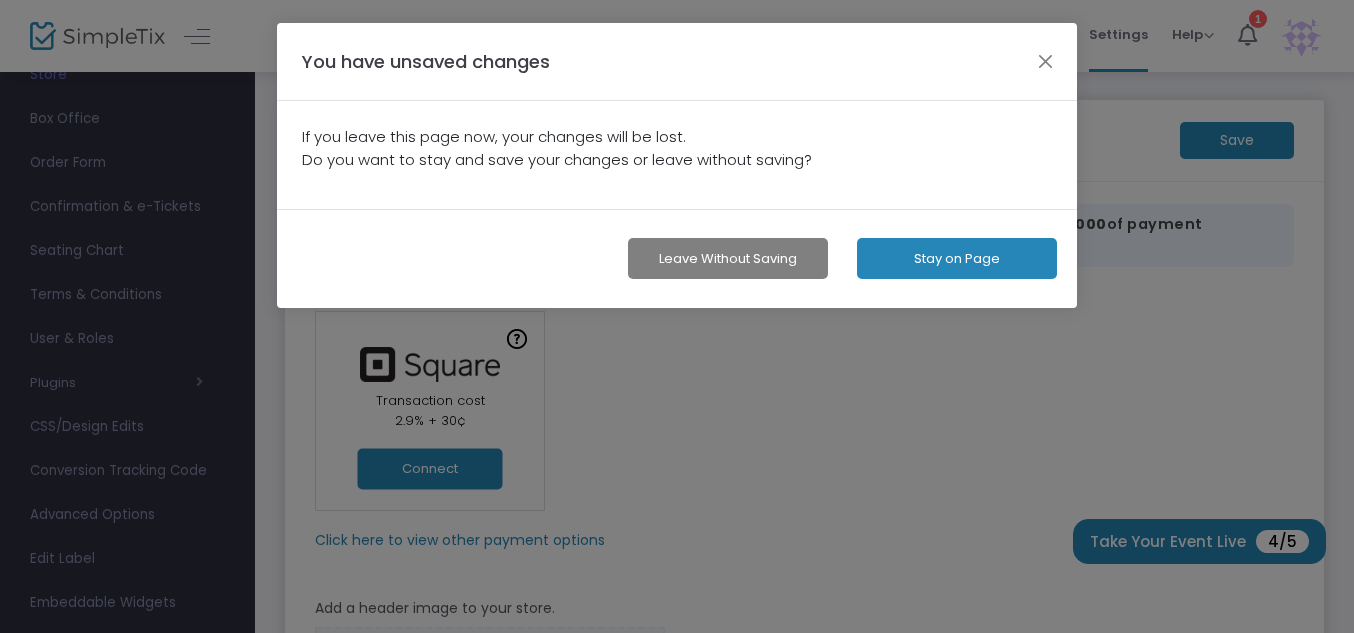scroll, scrollTop: 0, scrollLeft: 0, axis: both 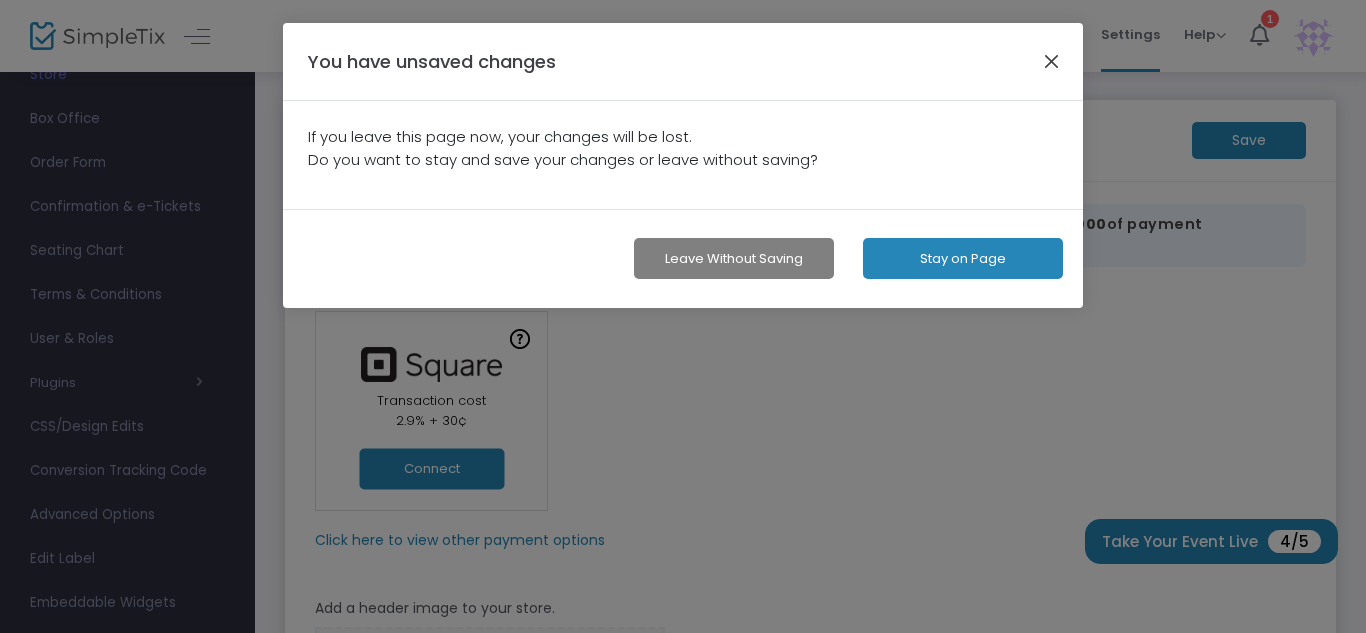 click 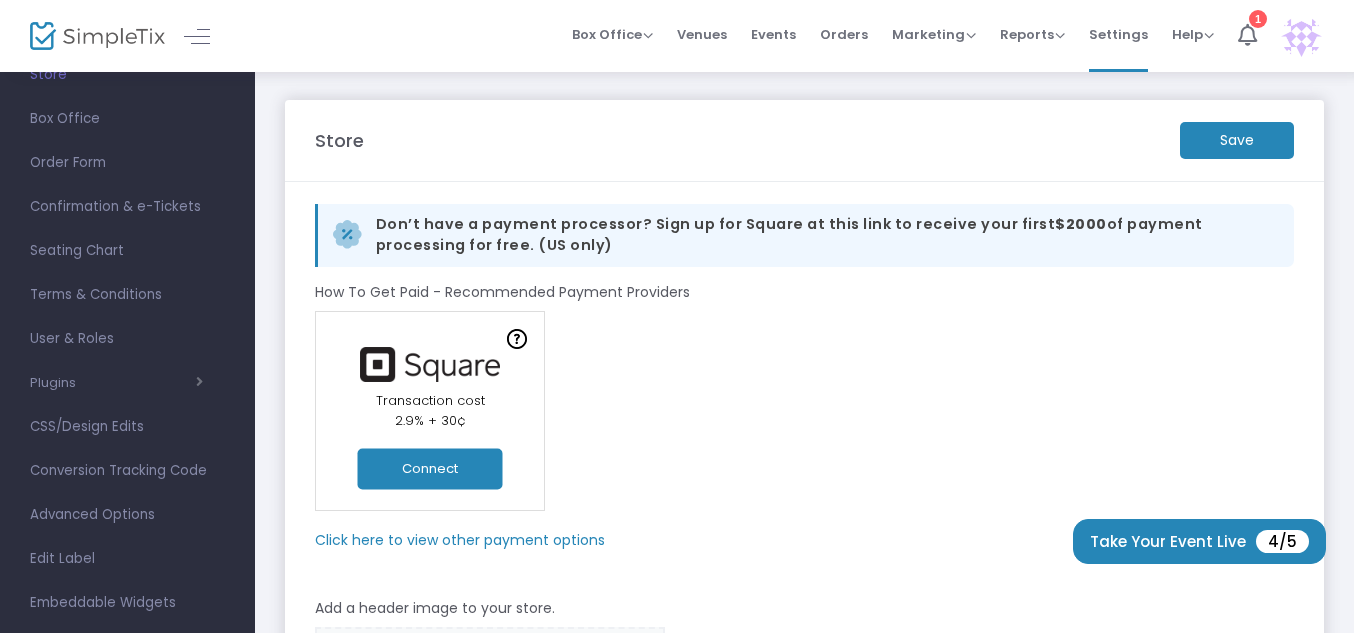 click on "Save" 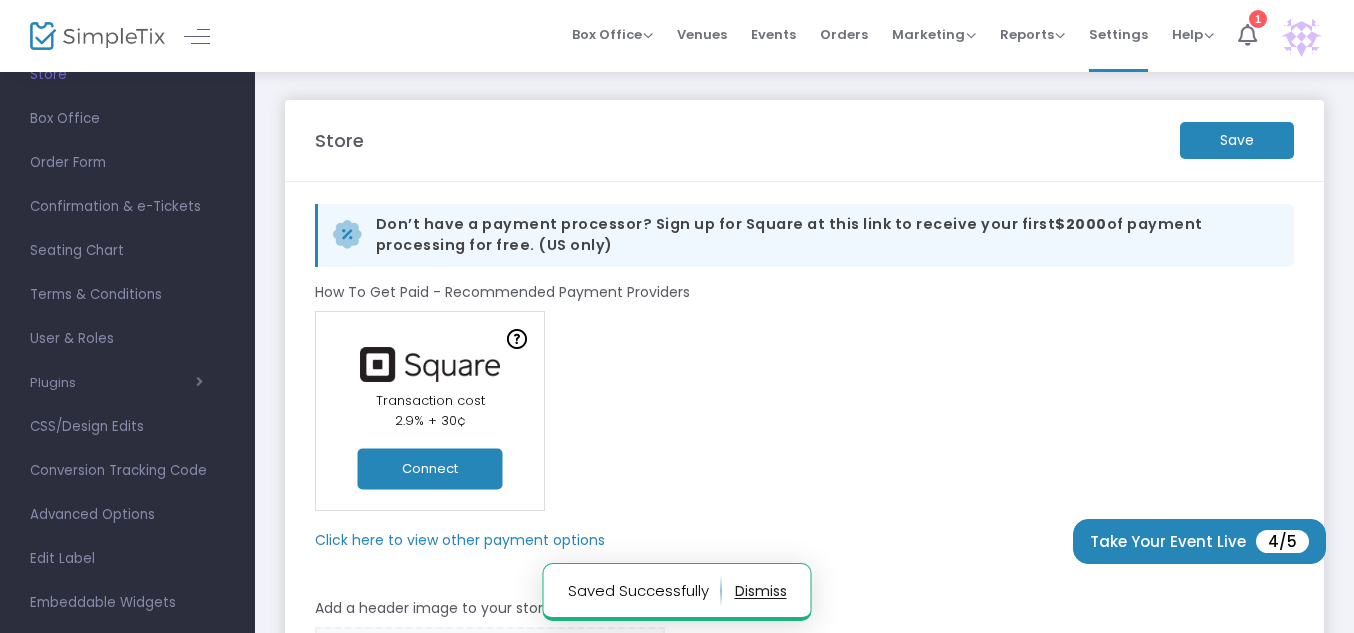 click on "Connect" 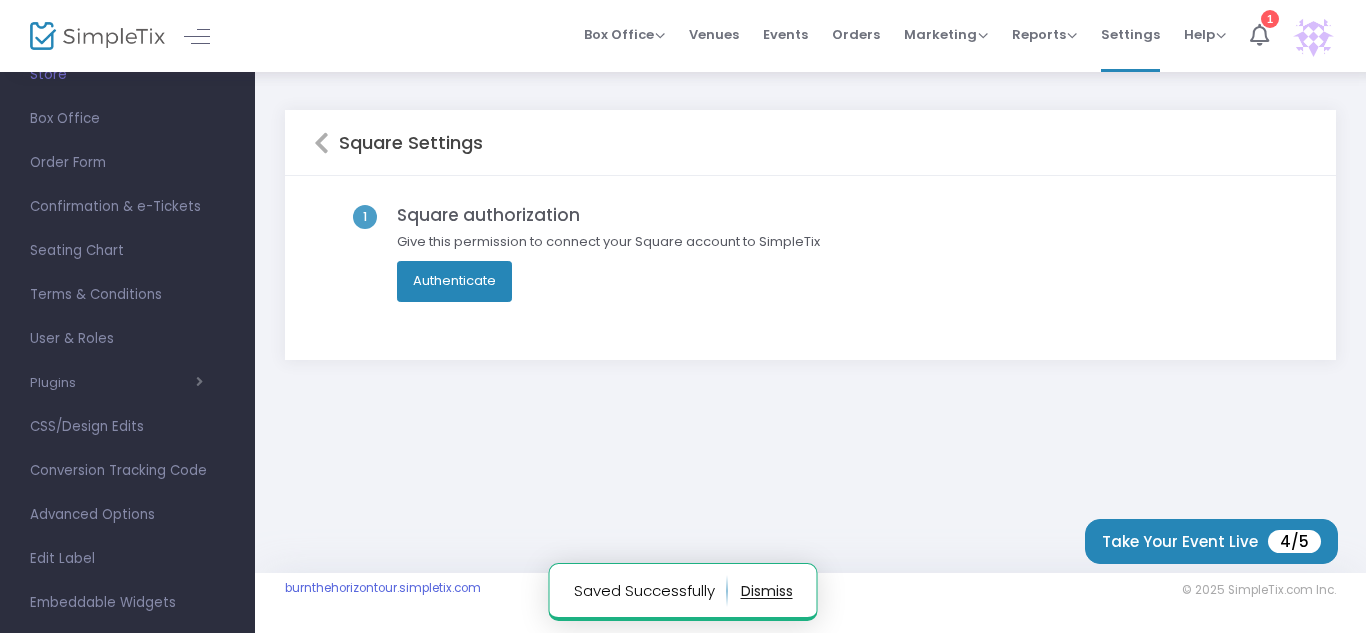 click on "Authenticate" 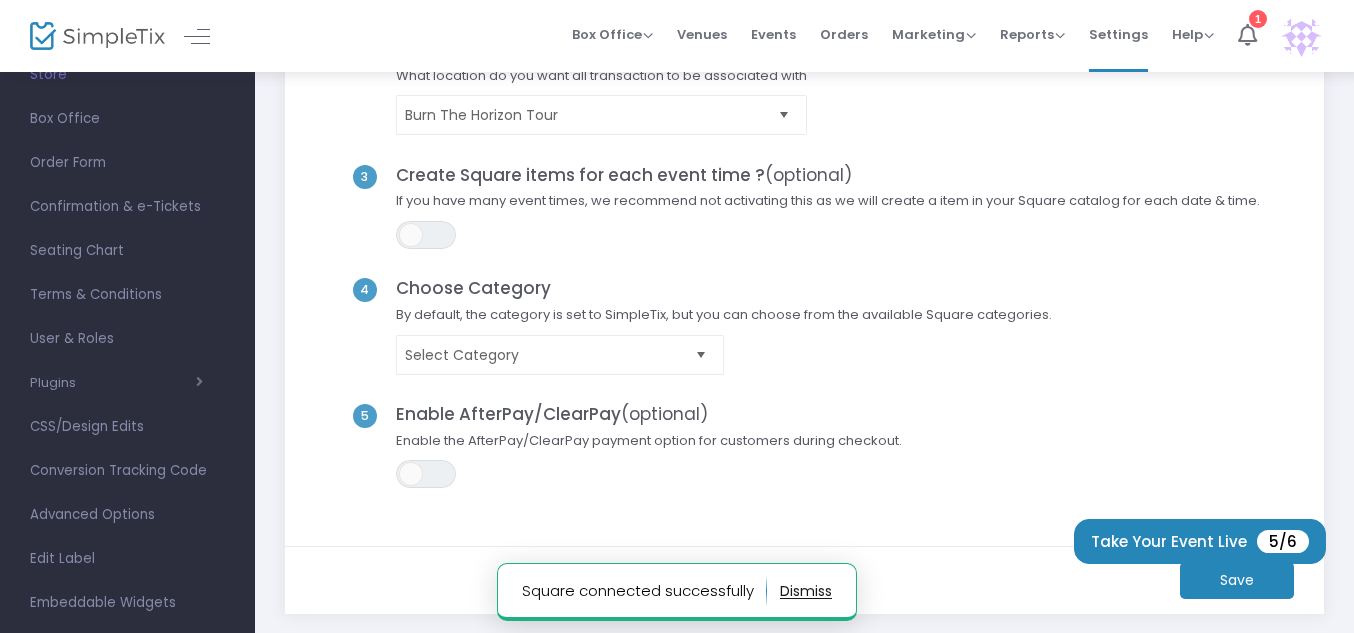 scroll, scrollTop: 286, scrollLeft: 0, axis: vertical 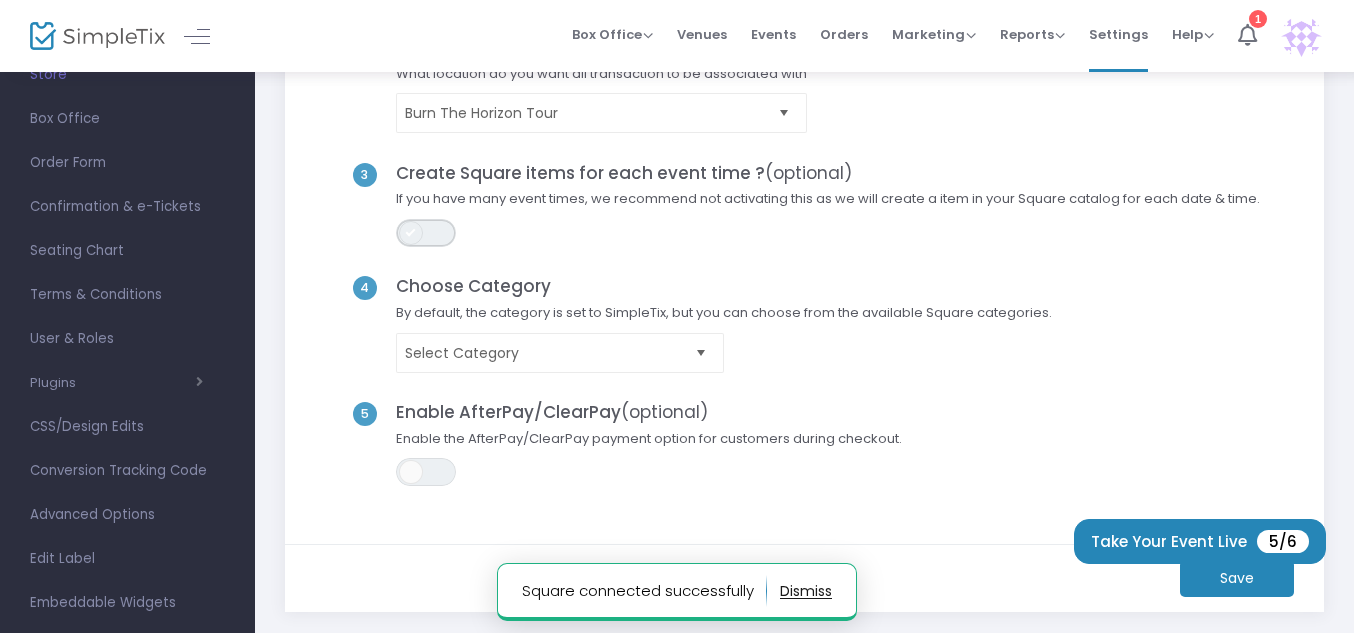 click on "ON OFF" at bounding box center [426, 233] 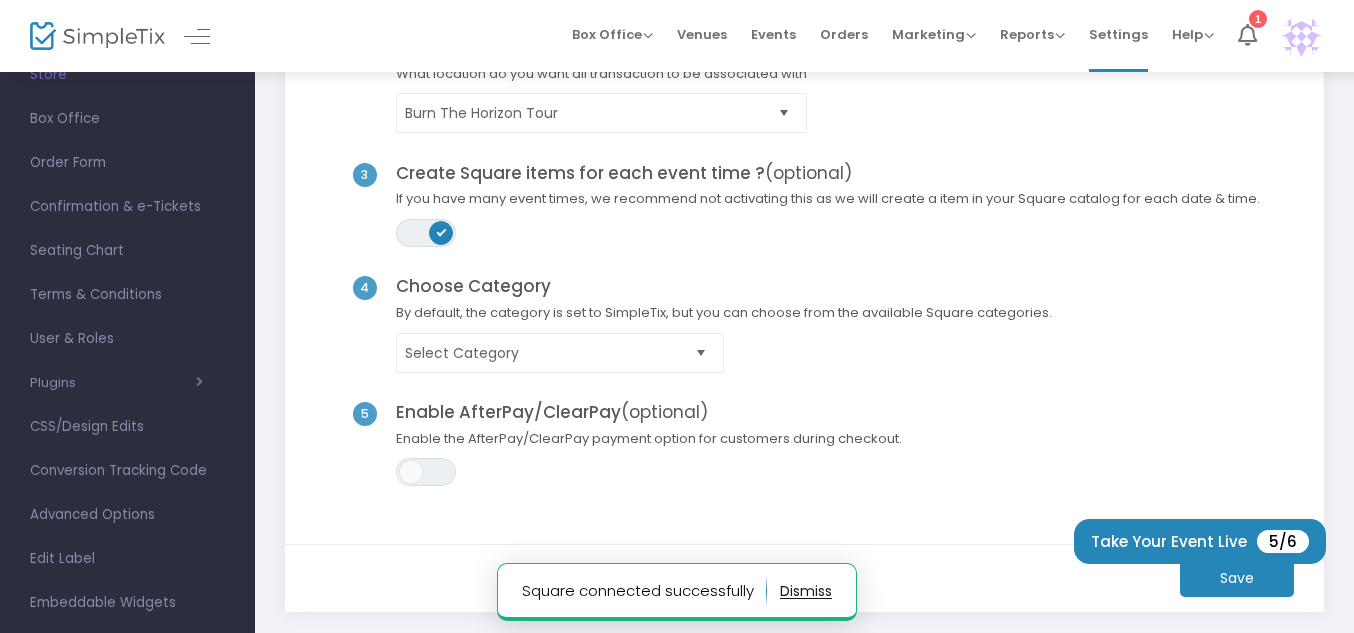 scroll, scrollTop: 404, scrollLeft: 0, axis: vertical 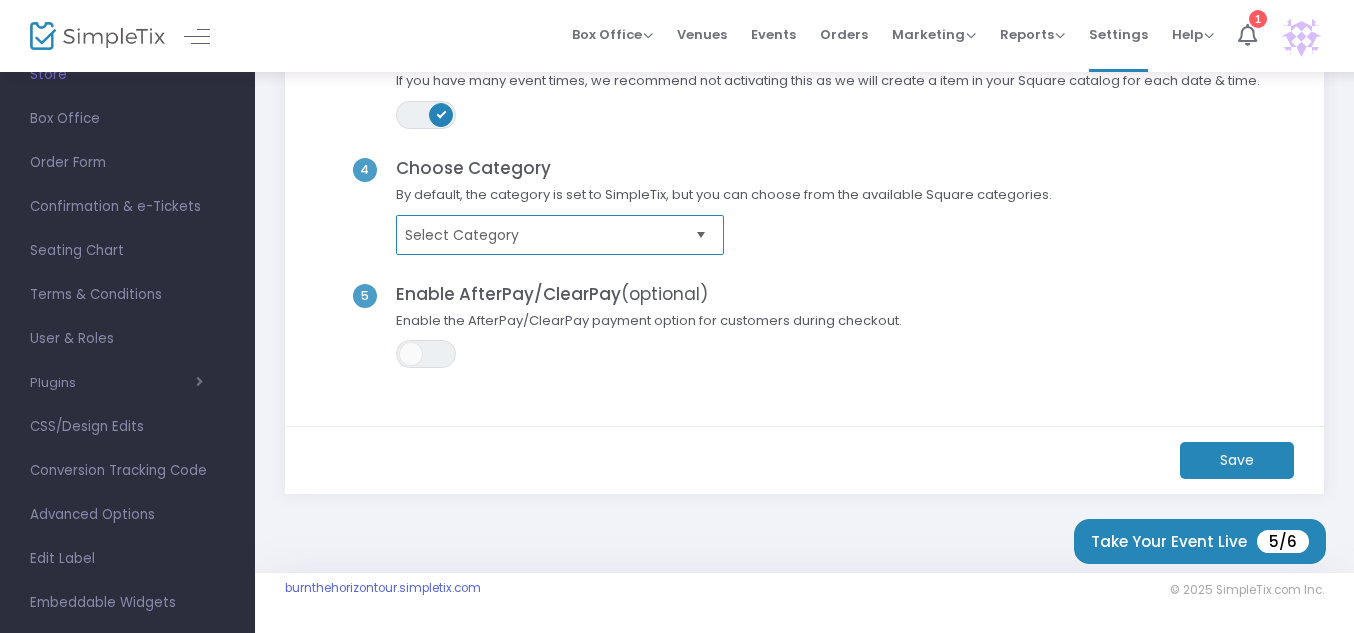 click on "Select Category" at bounding box center [546, 235] 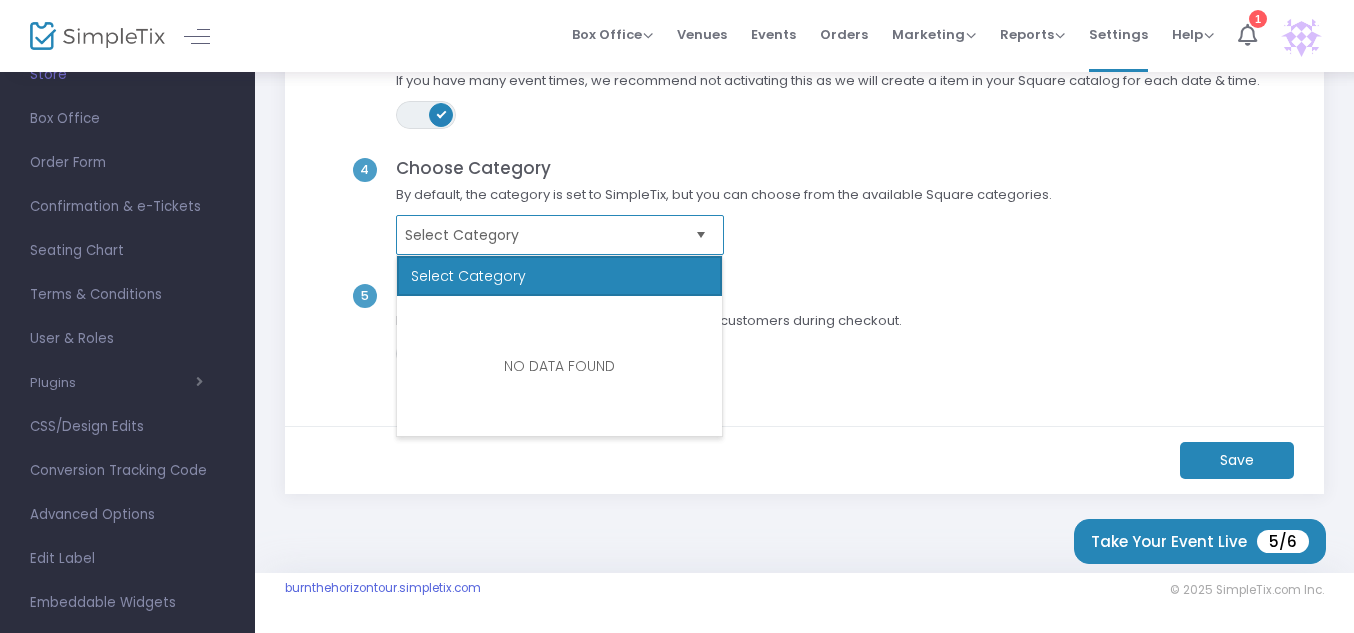click on "Select Category" at bounding box center [546, 235] 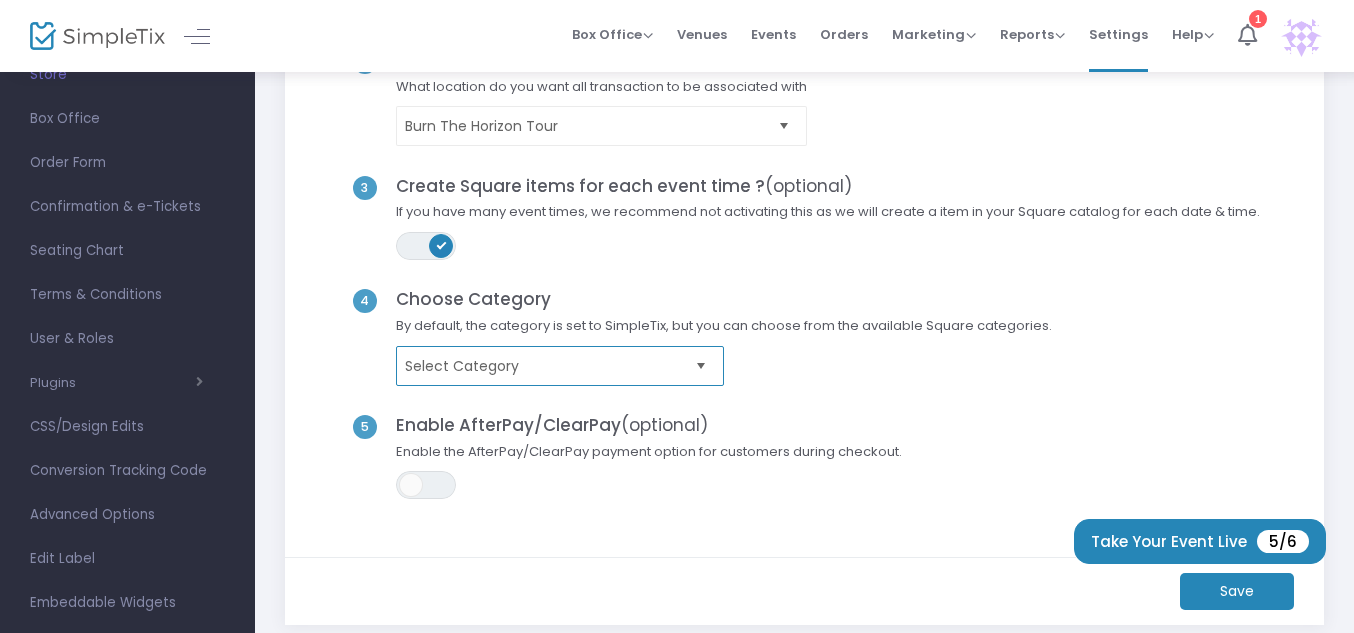 scroll, scrollTop: 404, scrollLeft: 0, axis: vertical 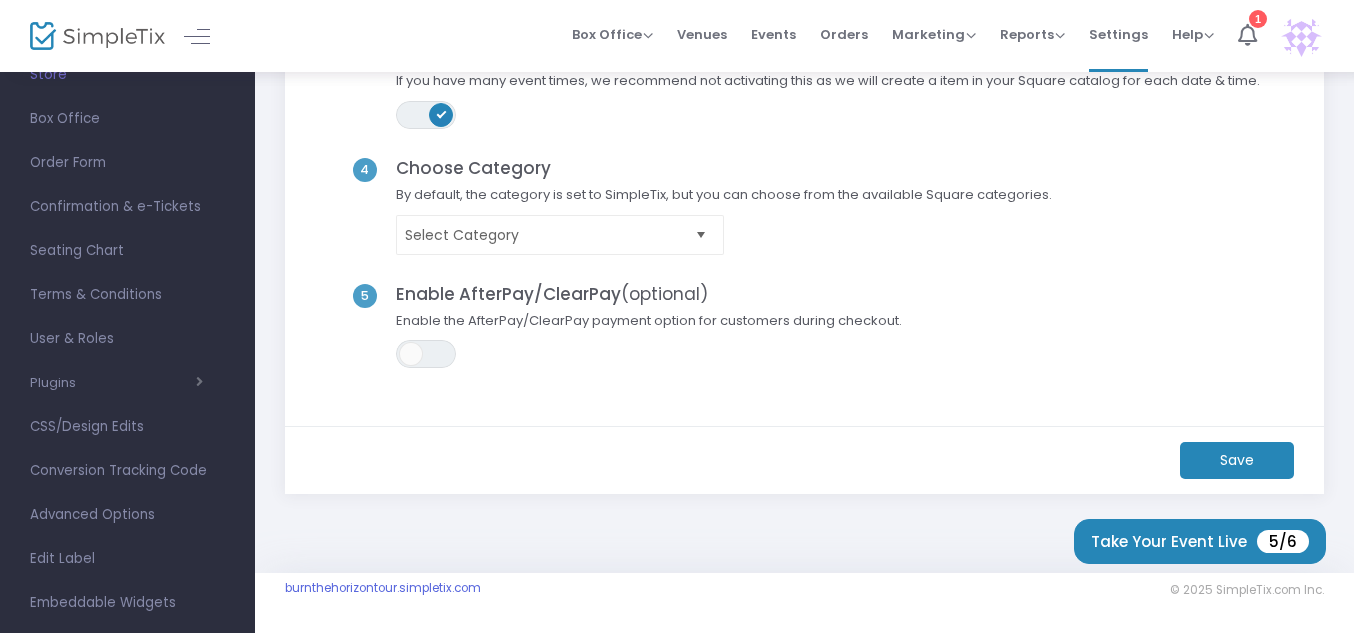 click on "Save" 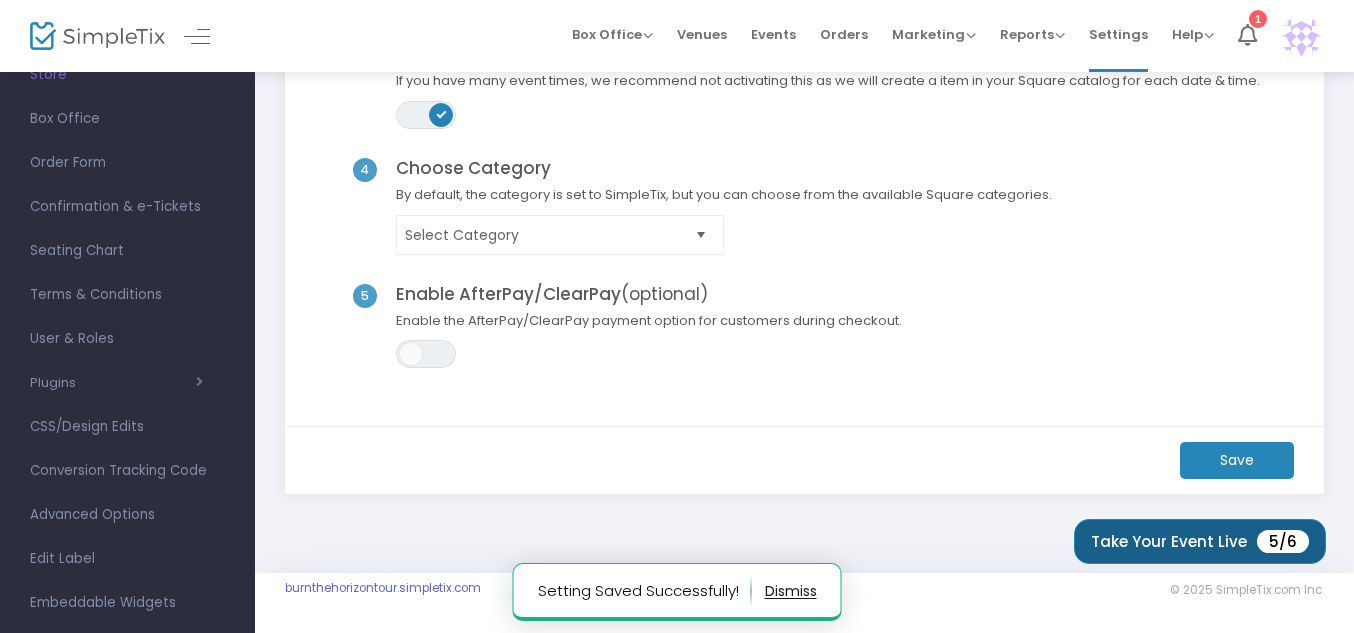 click on "Take Your Event Live  5/6" 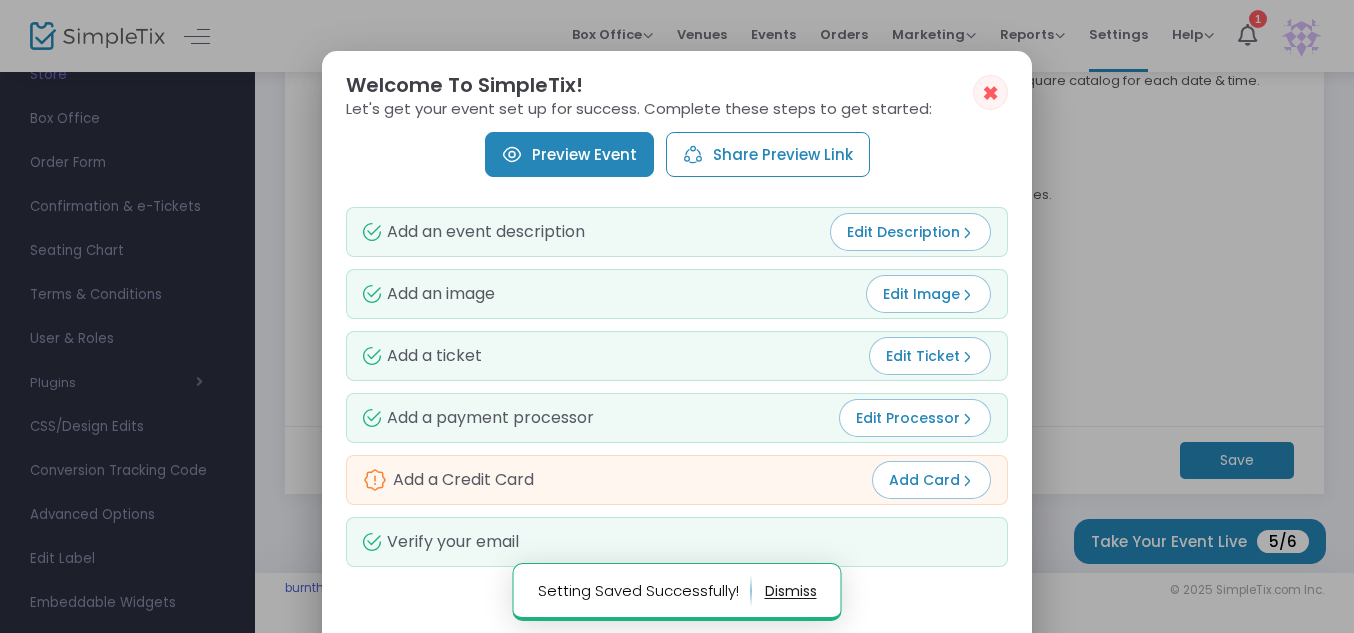 click on "Add Card" at bounding box center [931, 480] 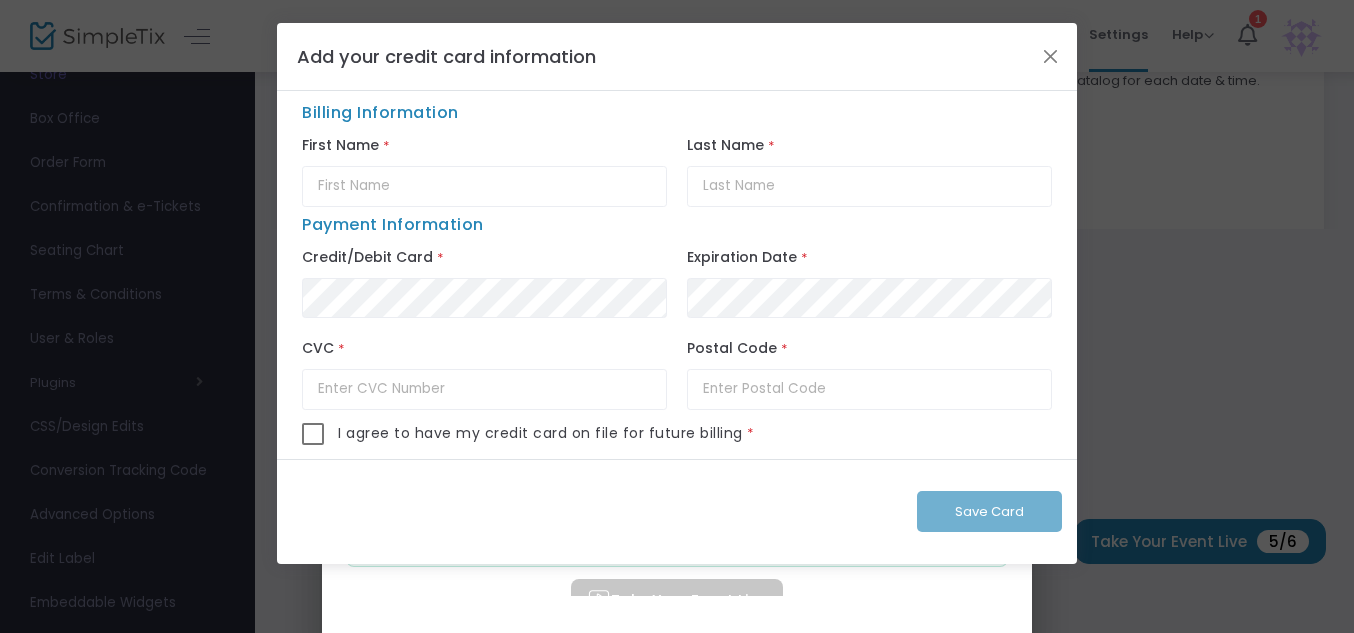 click on "Add your credit card information" 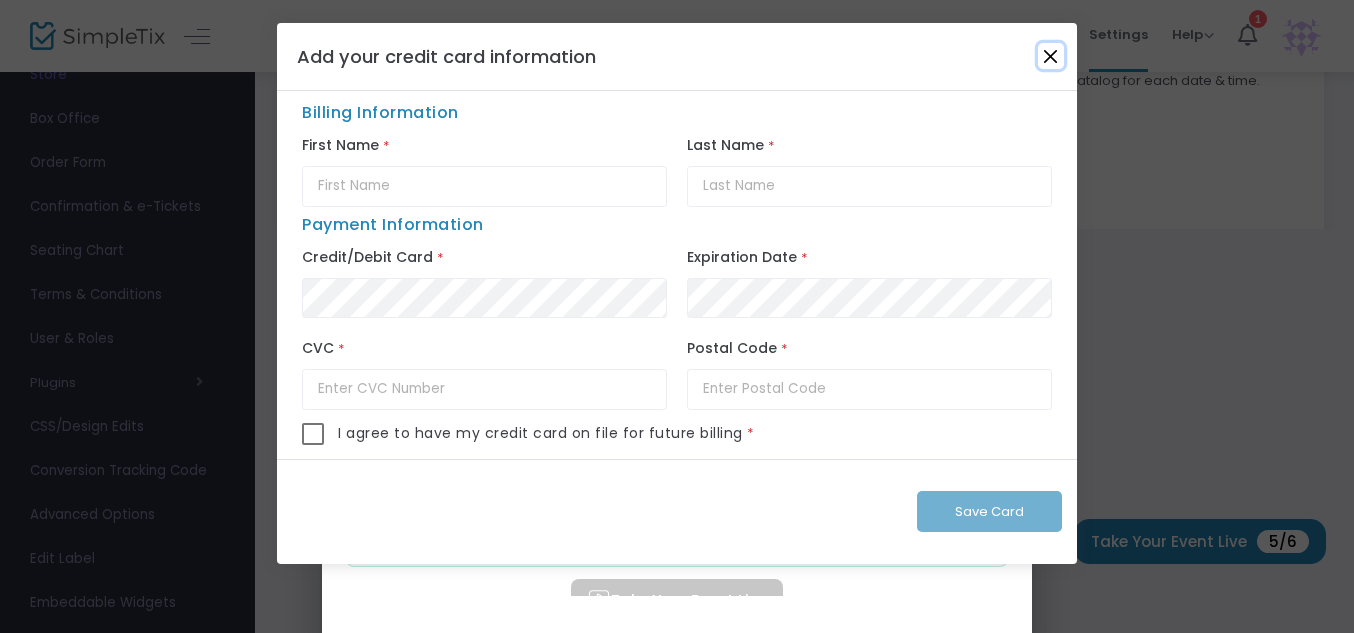 click 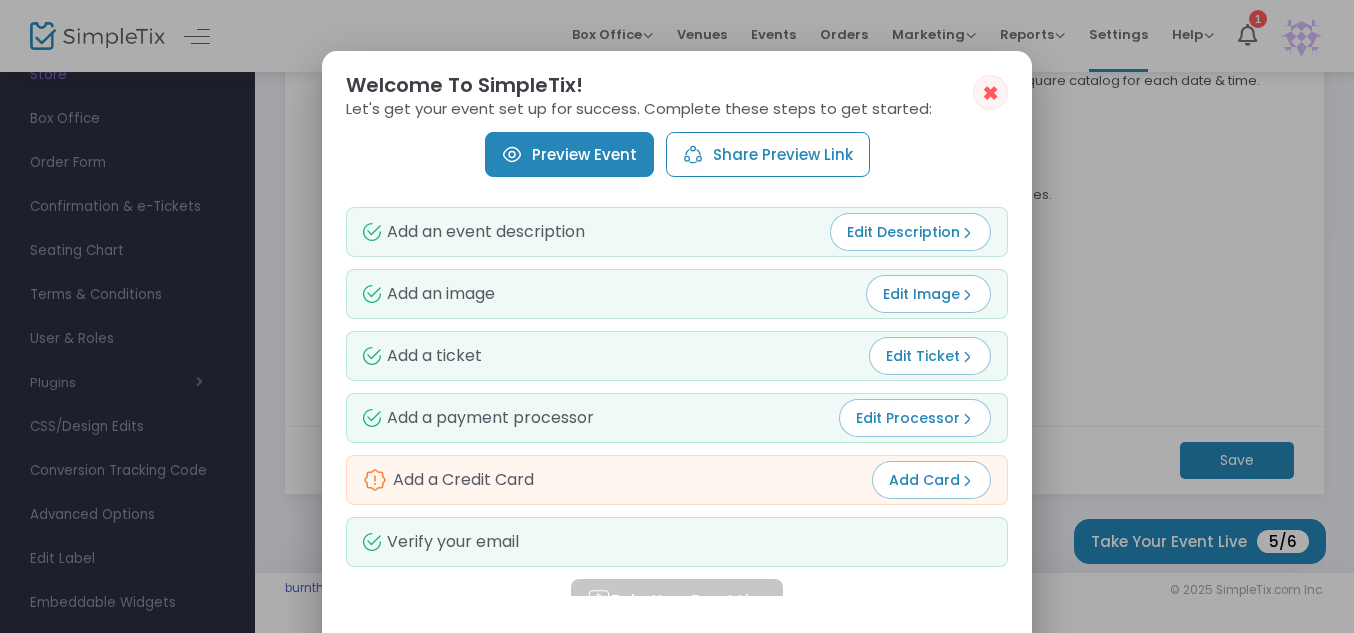 click on "✖" at bounding box center (990, 93) 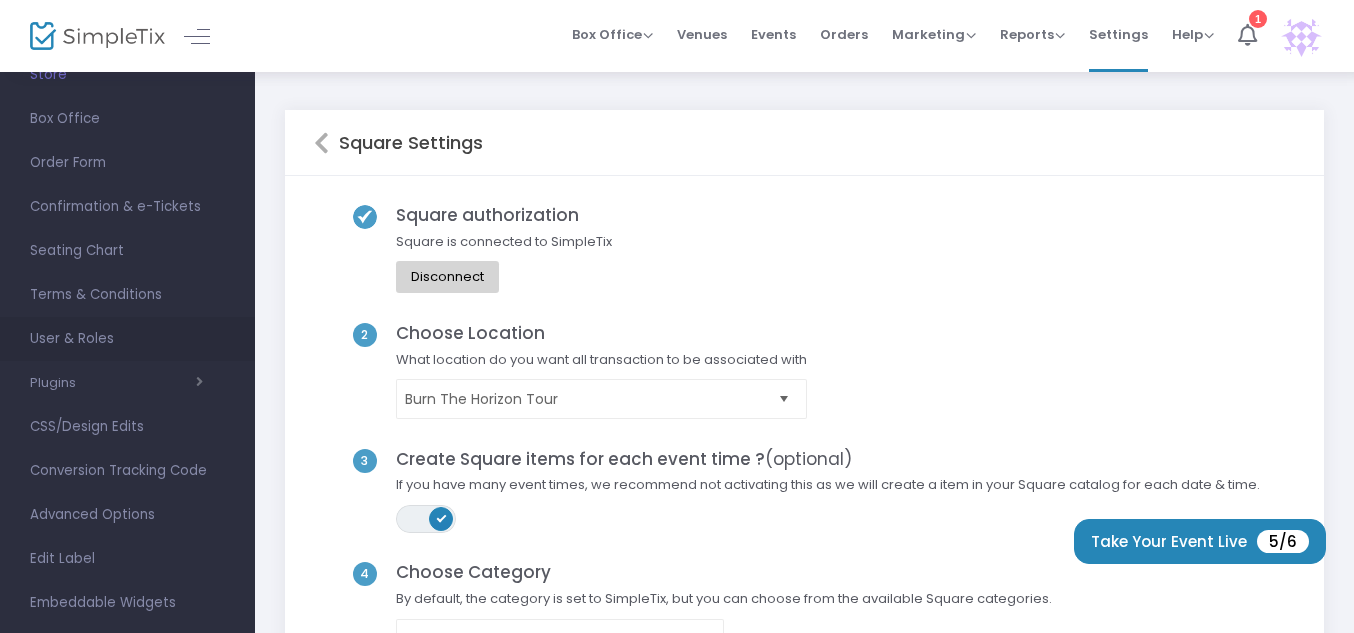 scroll, scrollTop: 404, scrollLeft: 0, axis: vertical 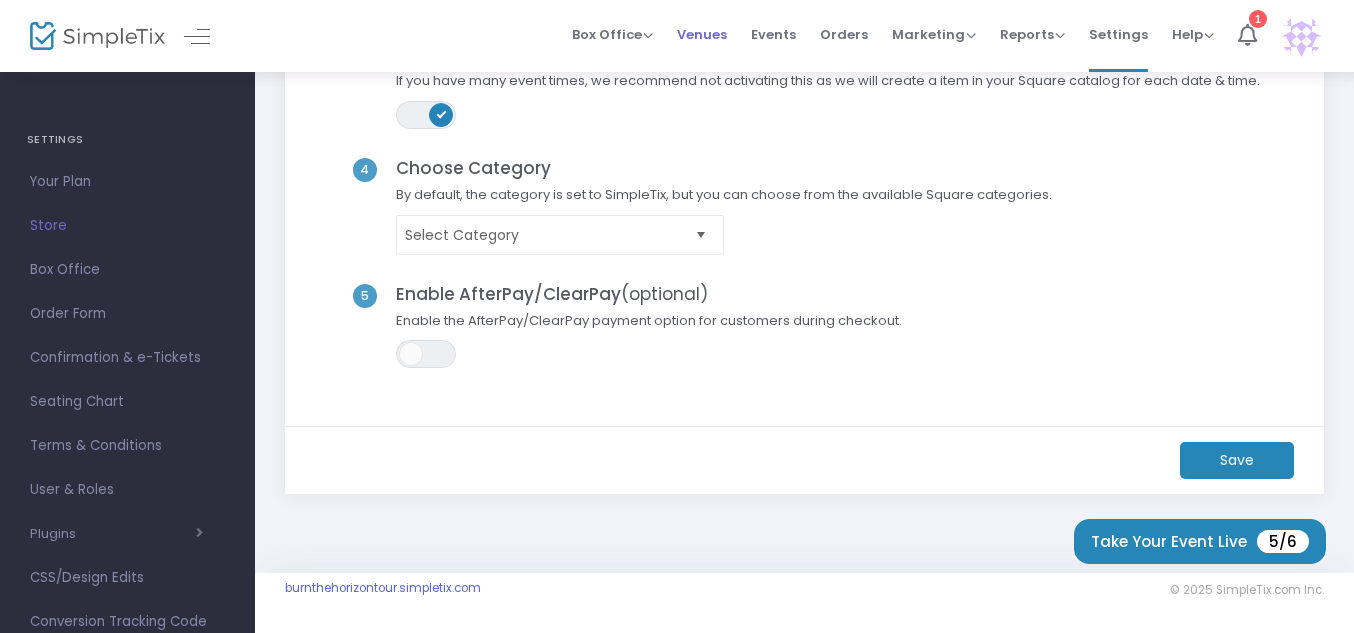 click on "Venues" at bounding box center [702, 34] 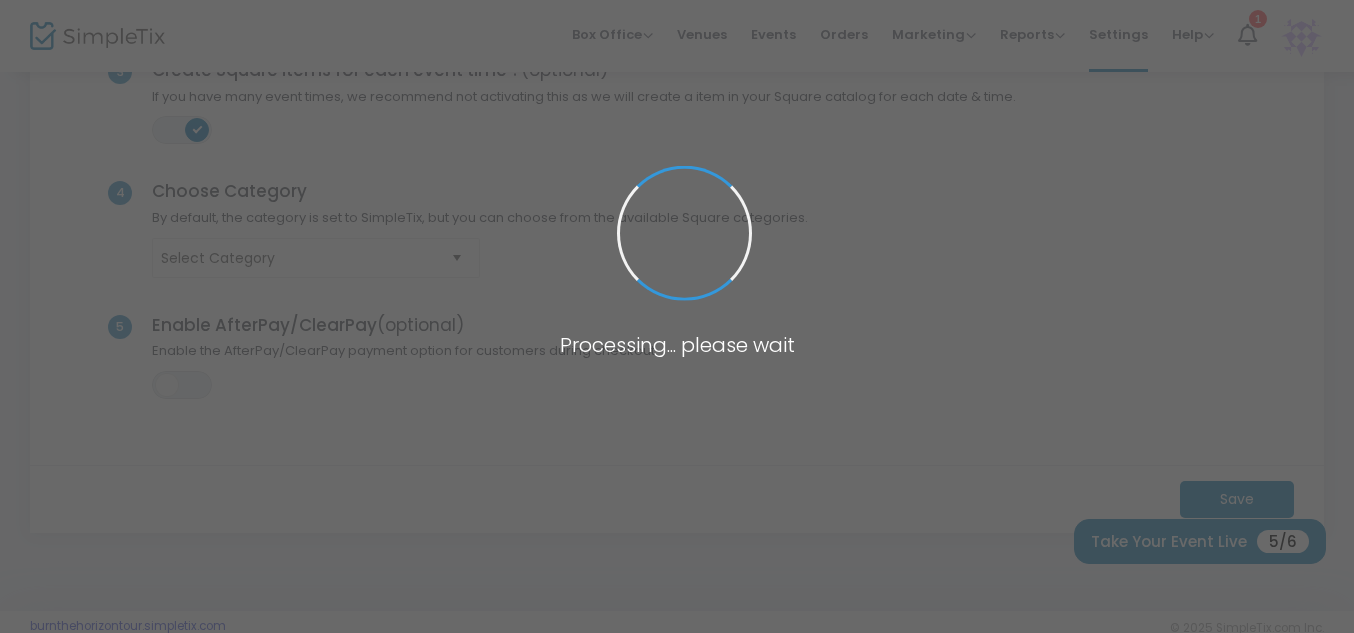 scroll, scrollTop: 0, scrollLeft: 0, axis: both 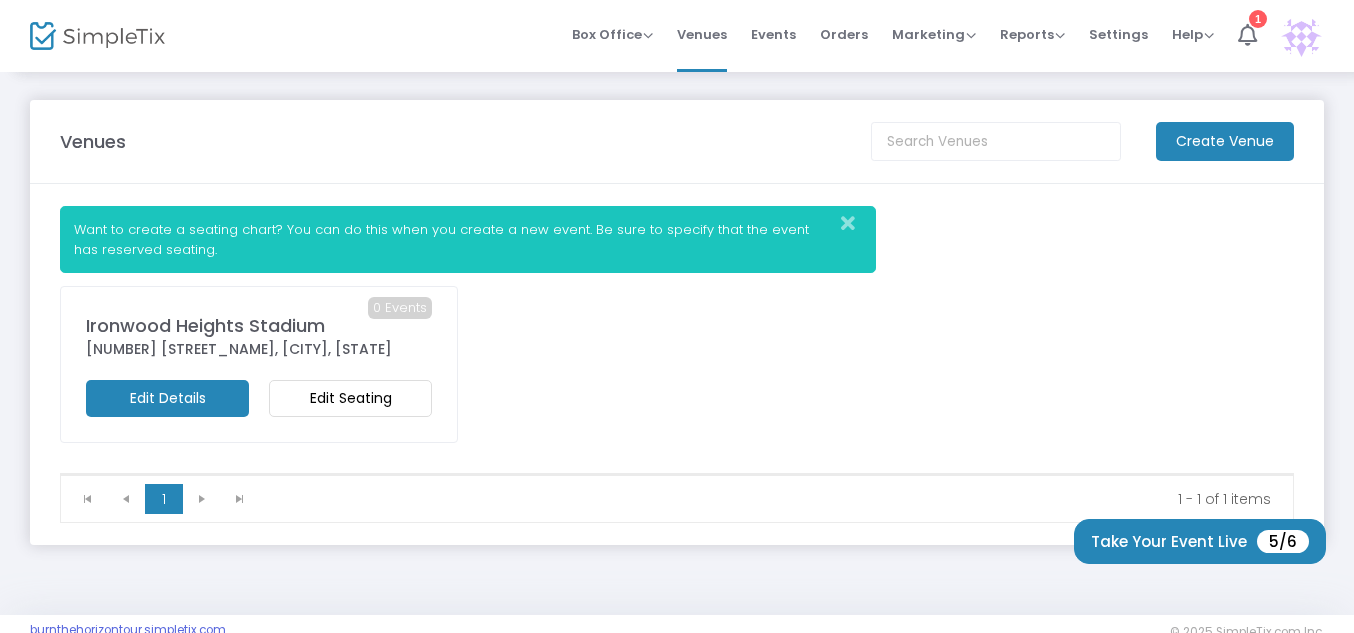 click on "Edit Details" 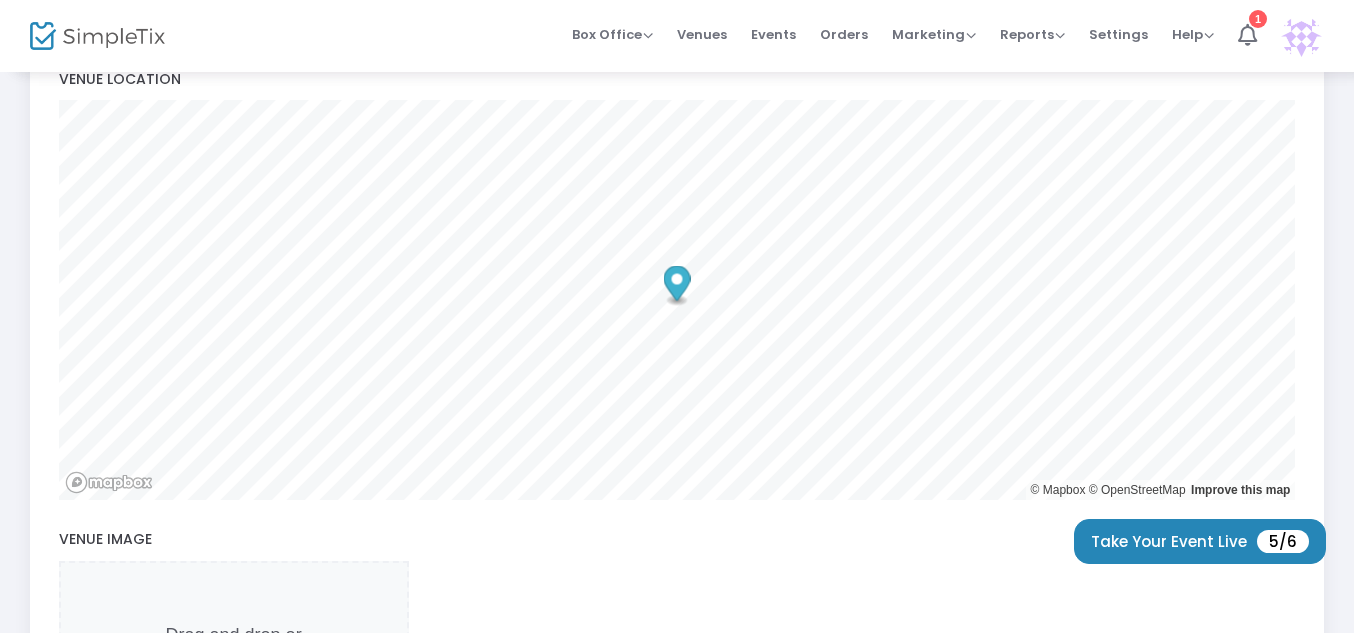 scroll, scrollTop: 1050, scrollLeft: 0, axis: vertical 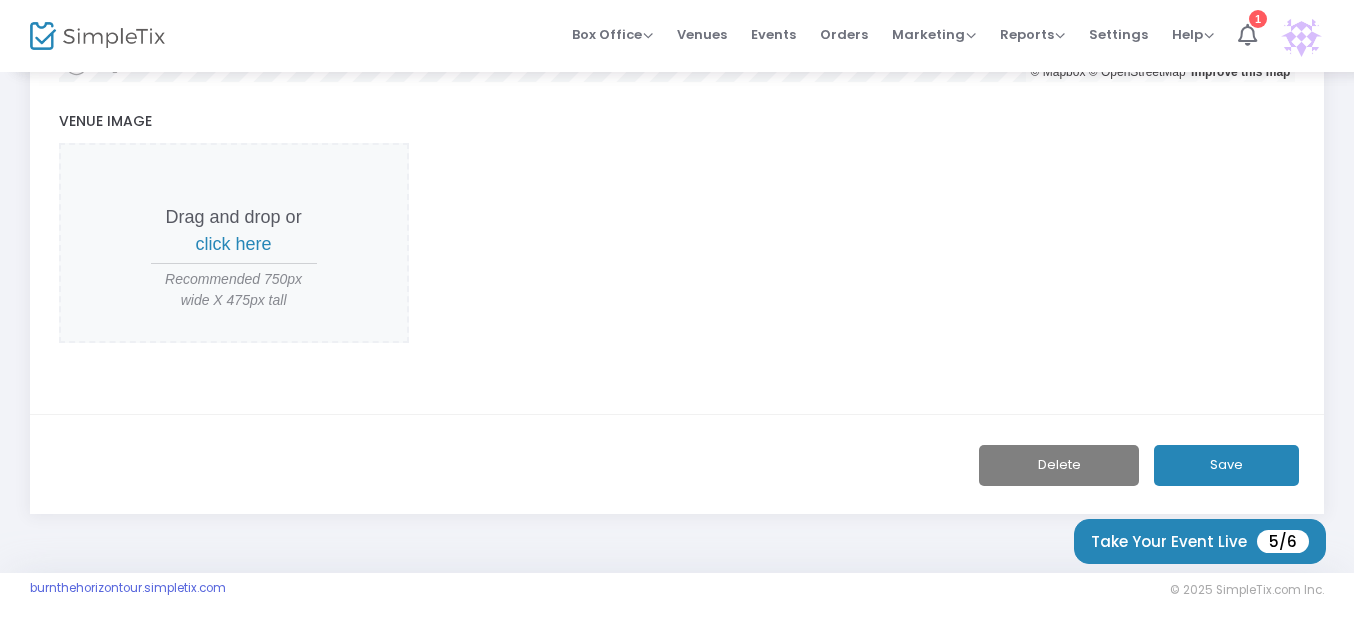 click on "Save" 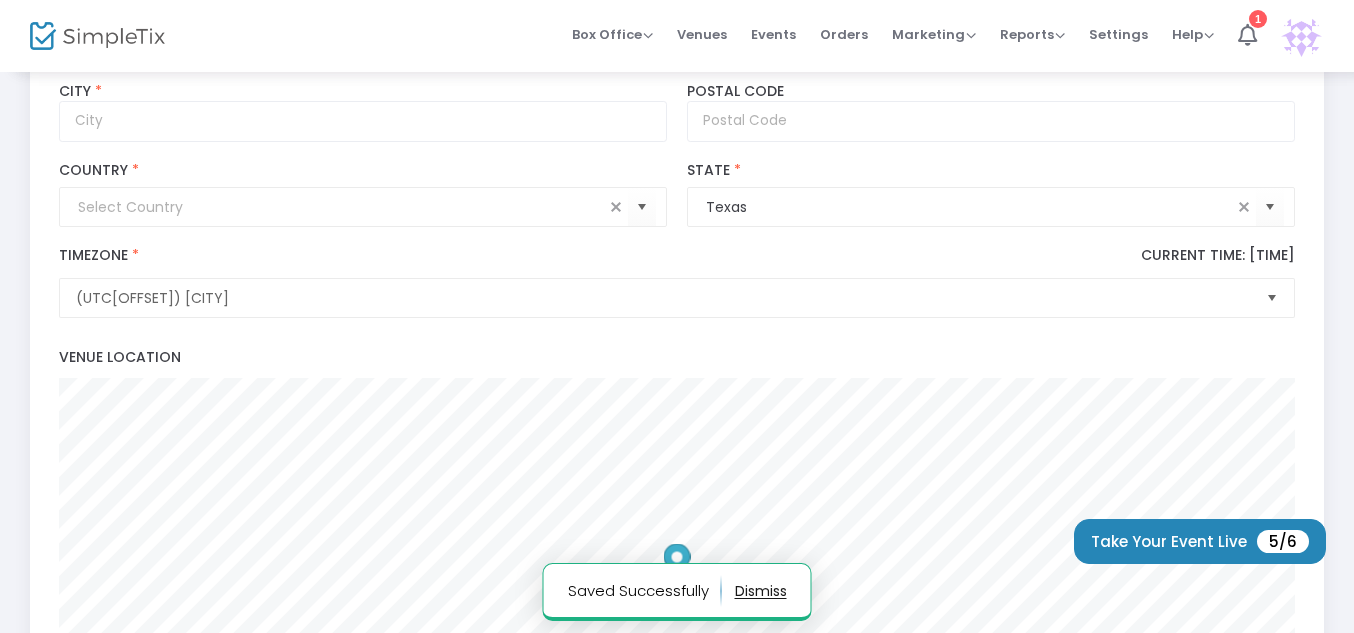 scroll, scrollTop: 0, scrollLeft: 0, axis: both 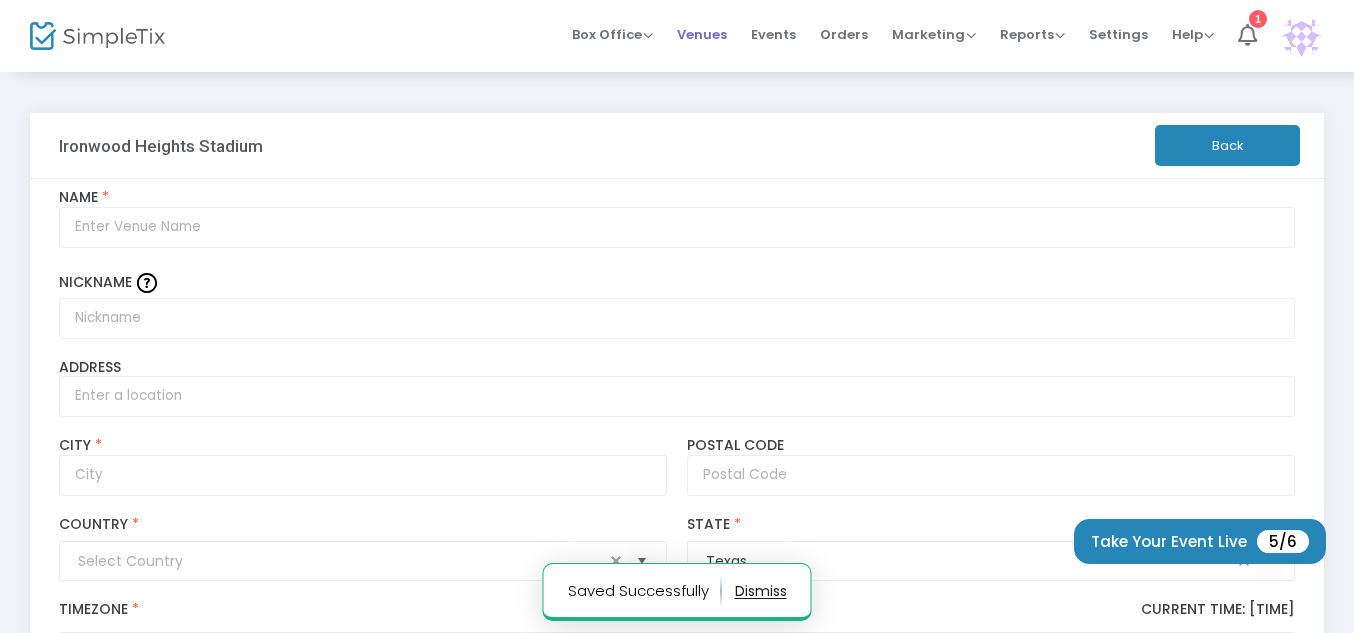 click on "Venues" at bounding box center [702, 34] 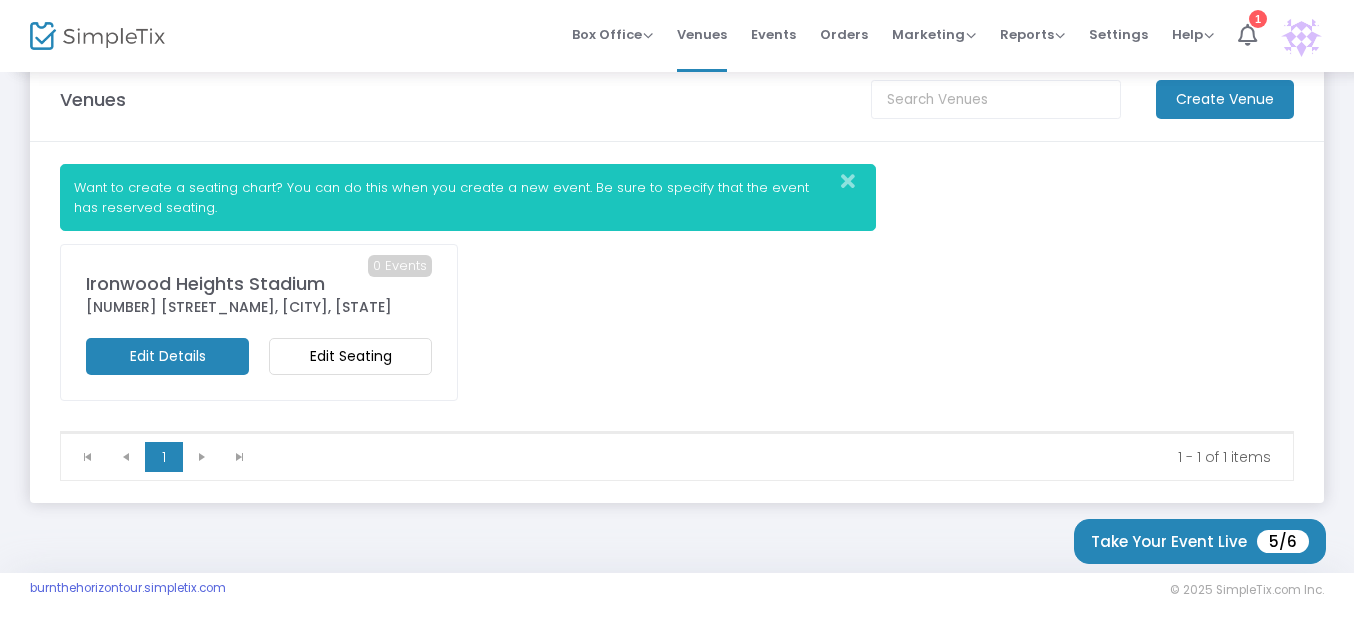 scroll, scrollTop: 0, scrollLeft: 0, axis: both 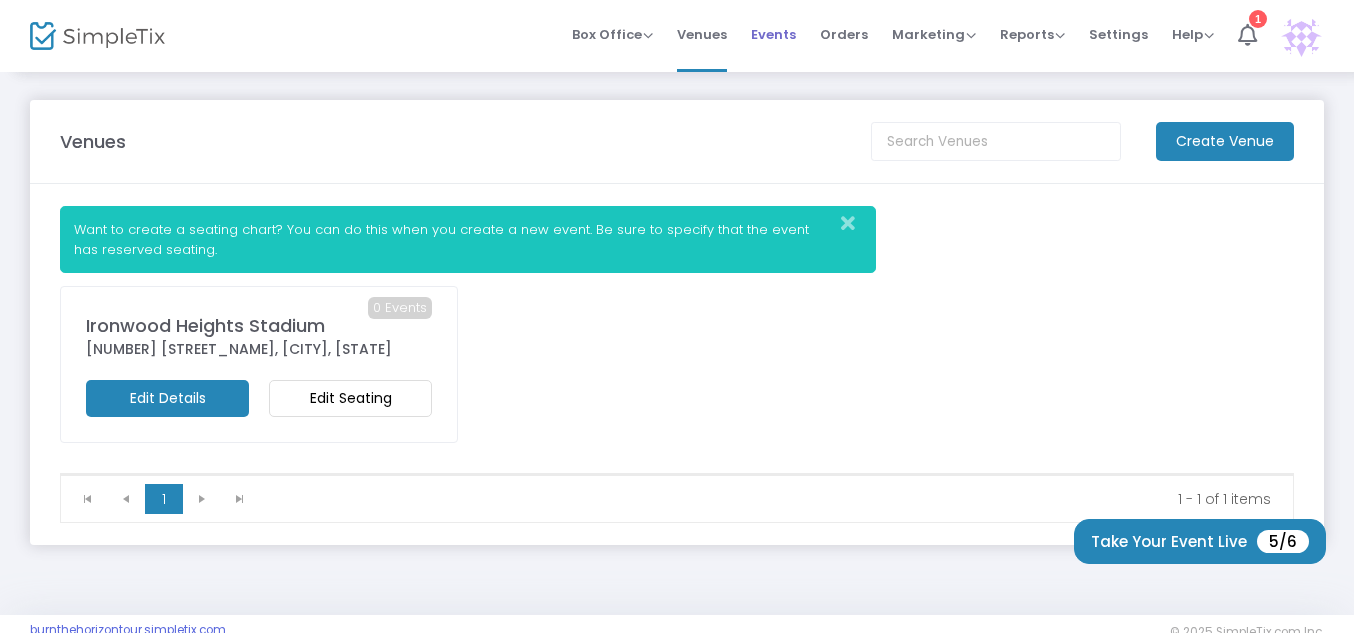 click on "Events" at bounding box center (773, 34) 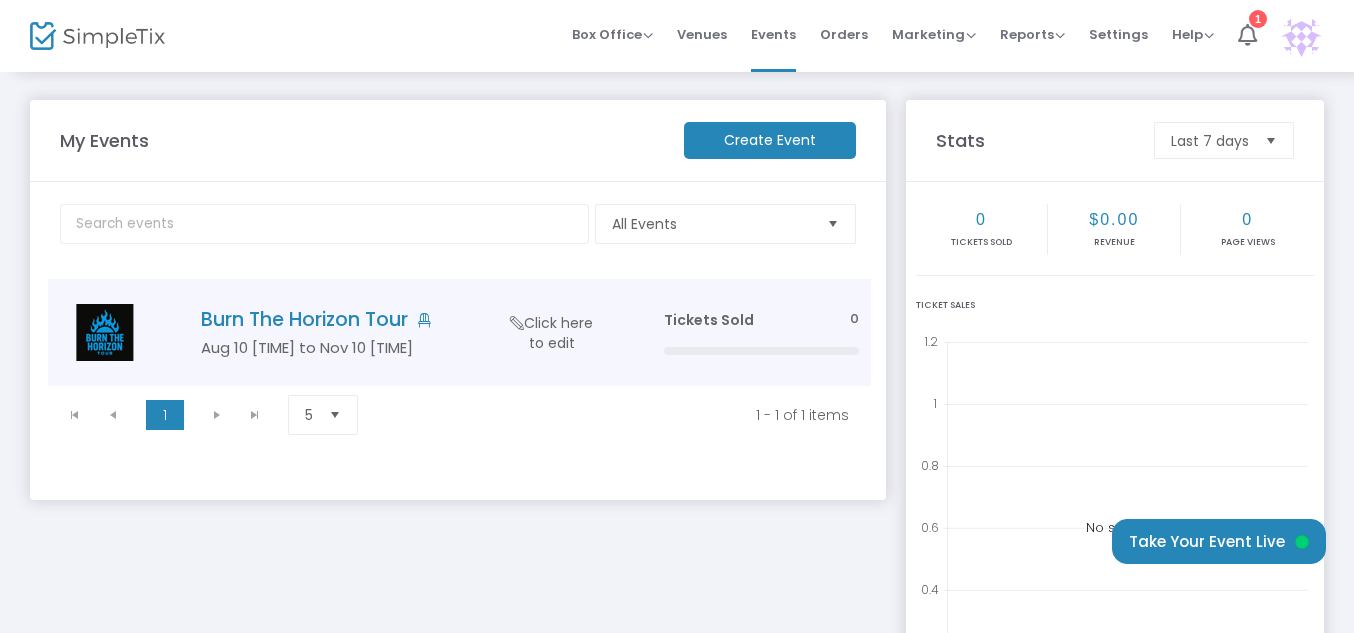 click on "Click here to edit" 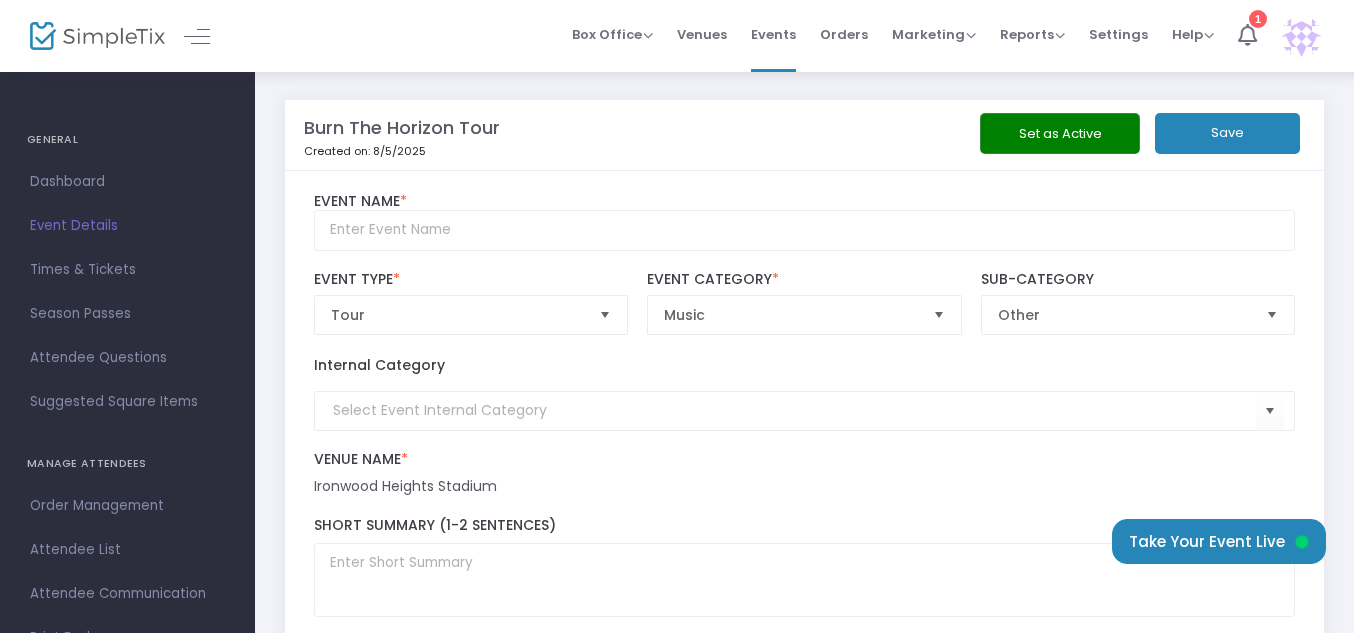 click on "Set as Active" 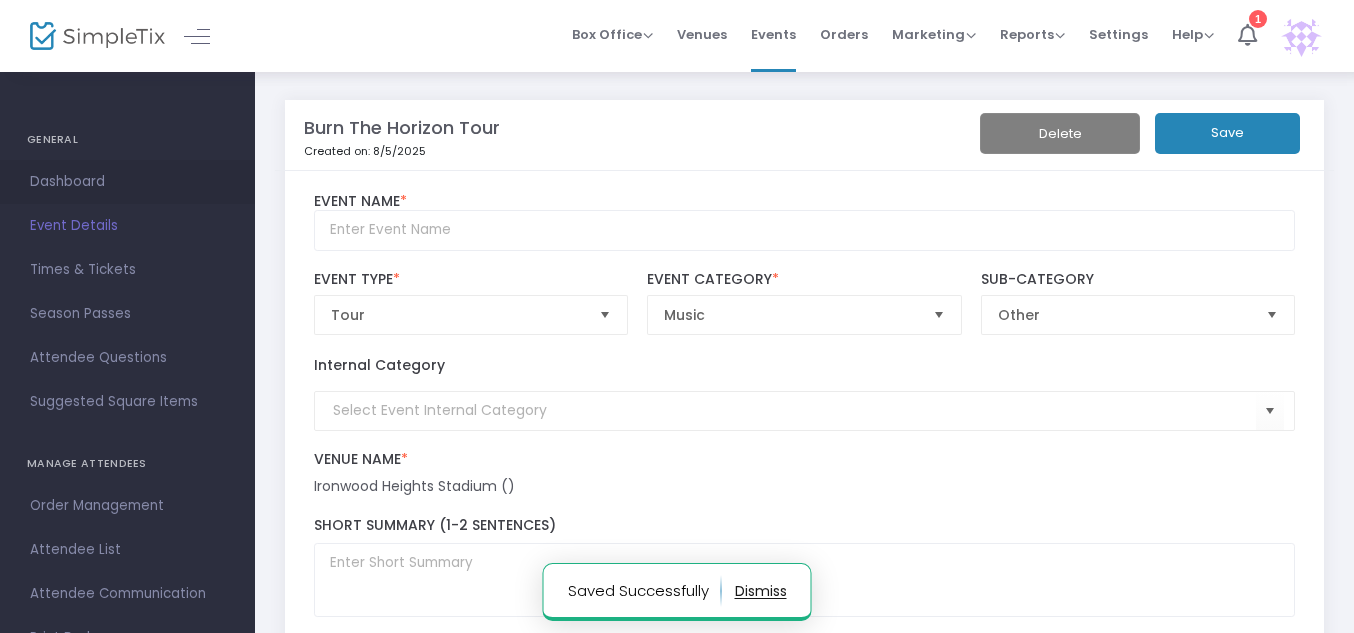 click on "Dashboard" at bounding box center (127, 182) 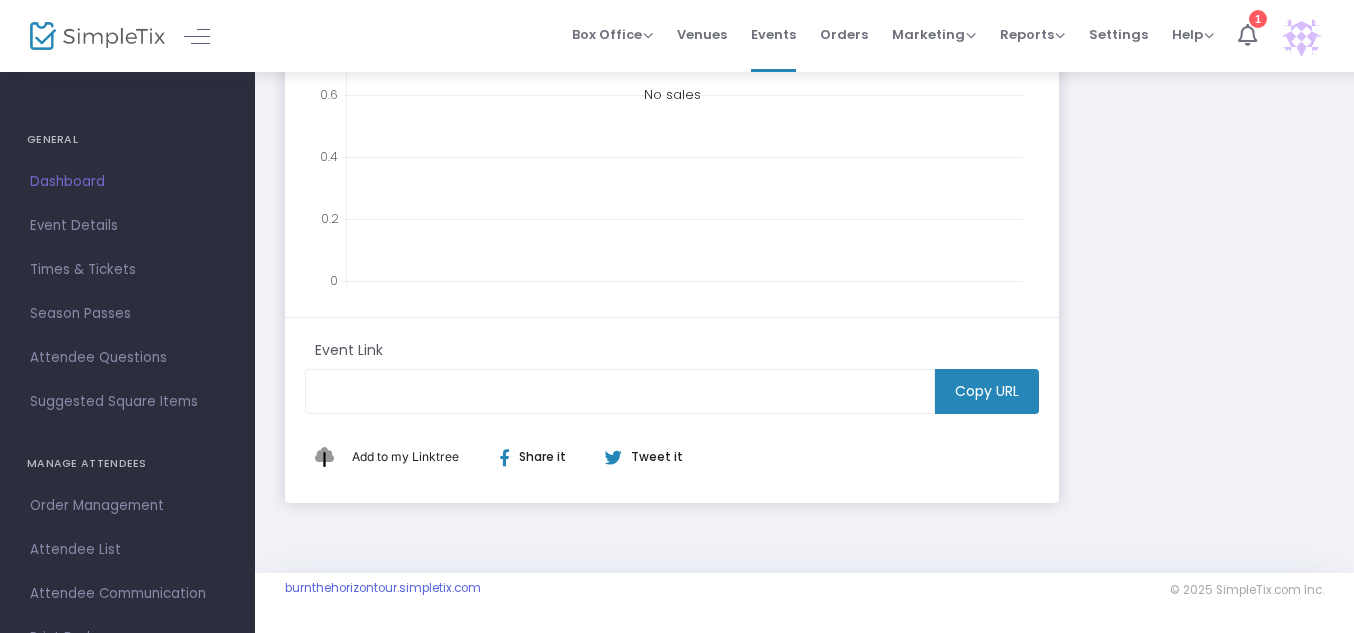 scroll, scrollTop: 581, scrollLeft: 0, axis: vertical 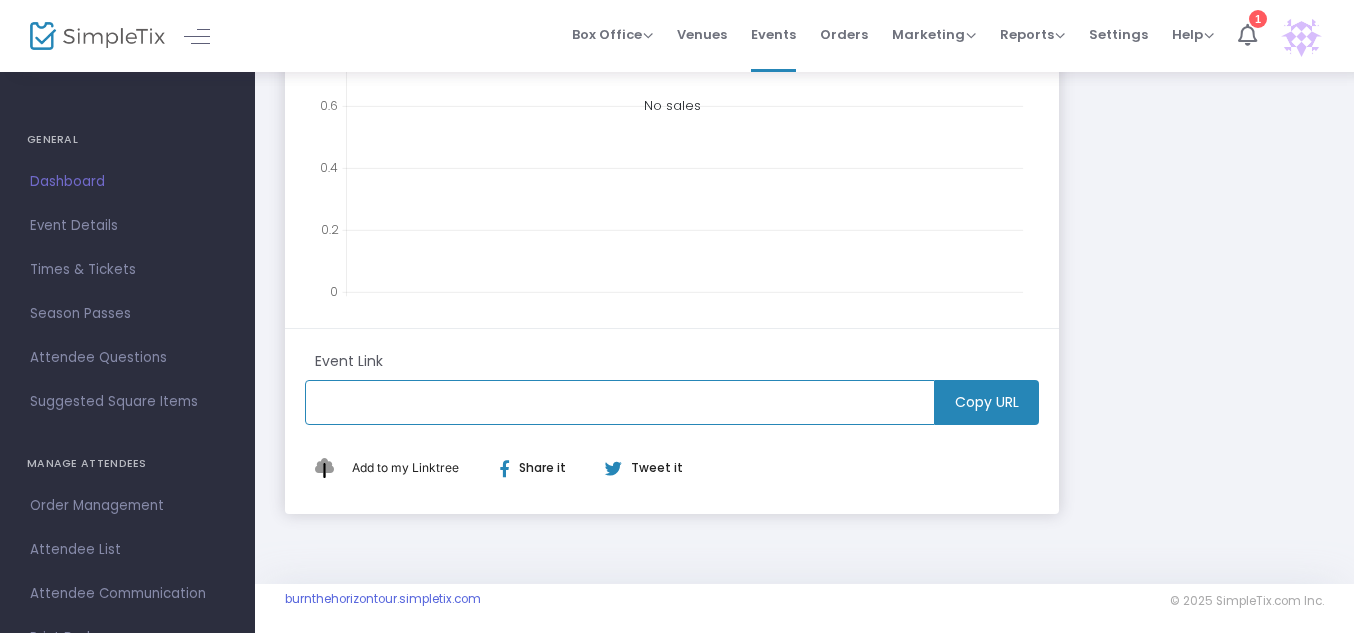 click 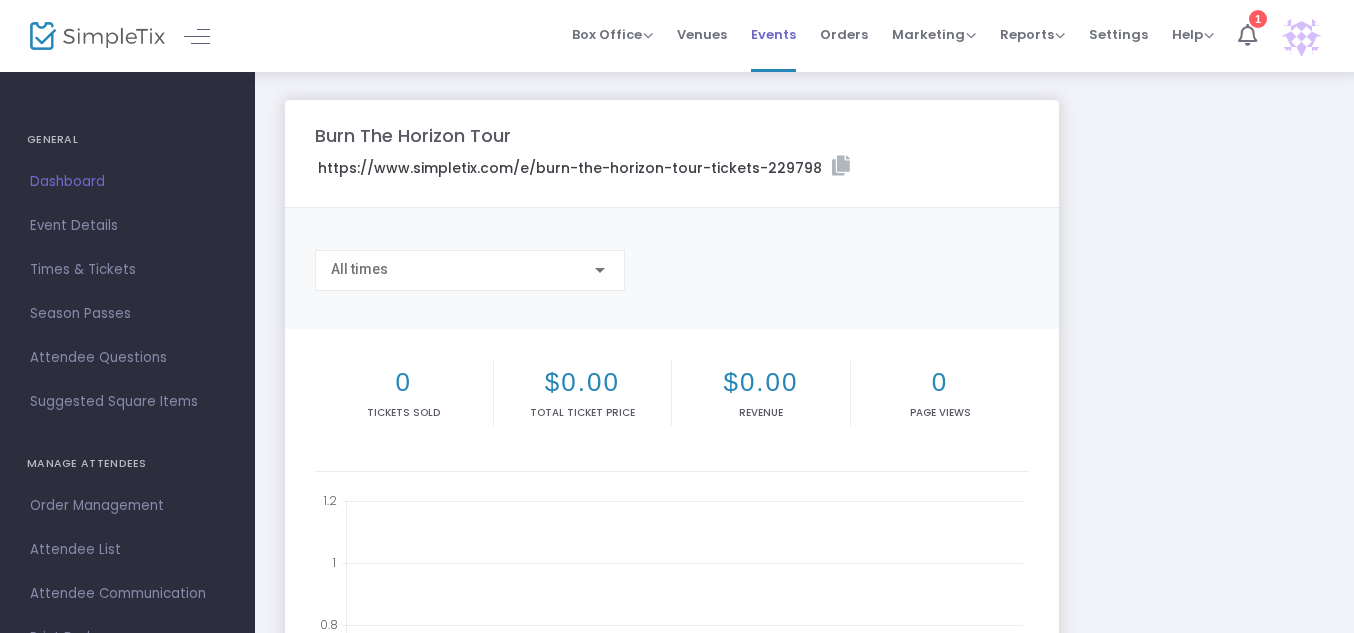 click on "Events" at bounding box center [773, 34] 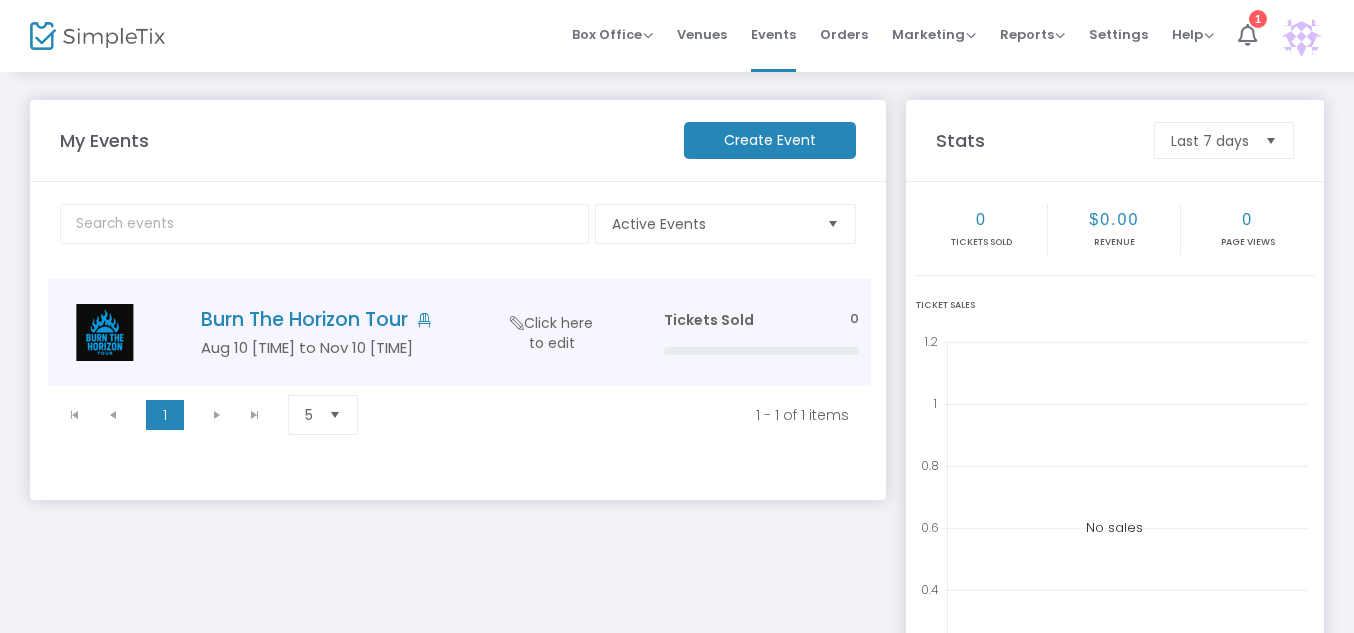 click on "Click here to edit" 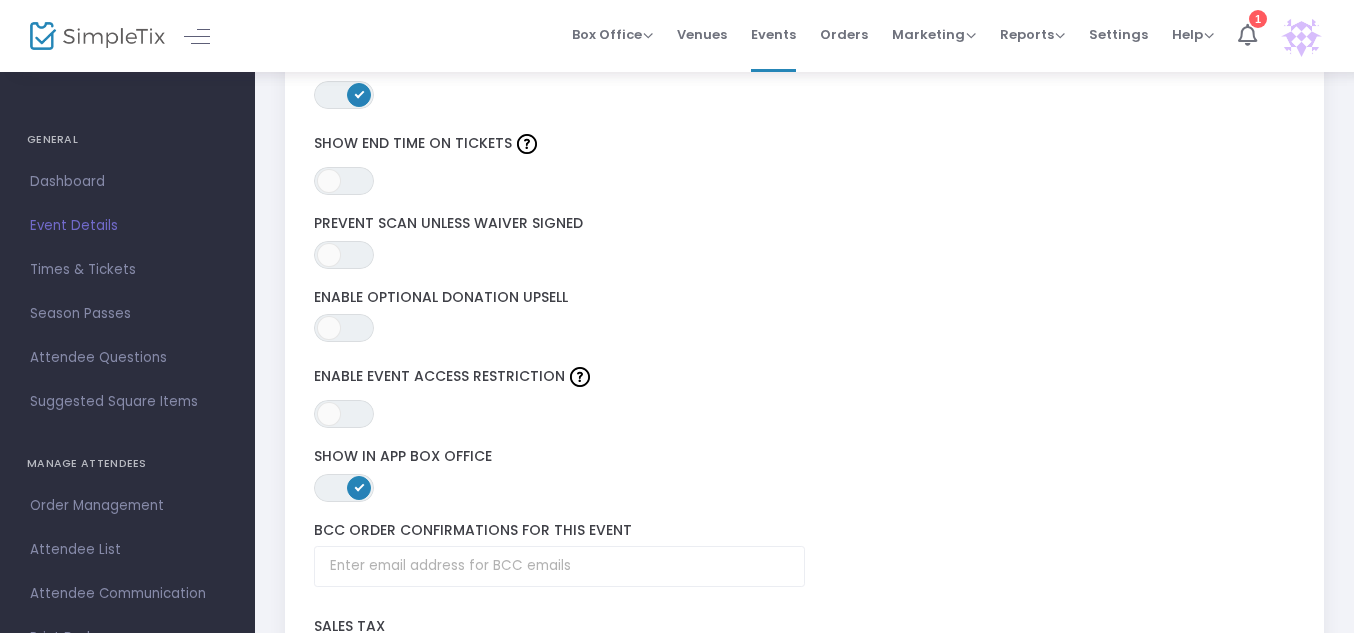 scroll, scrollTop: 2649, scrollLeft: 0, axis: vertical 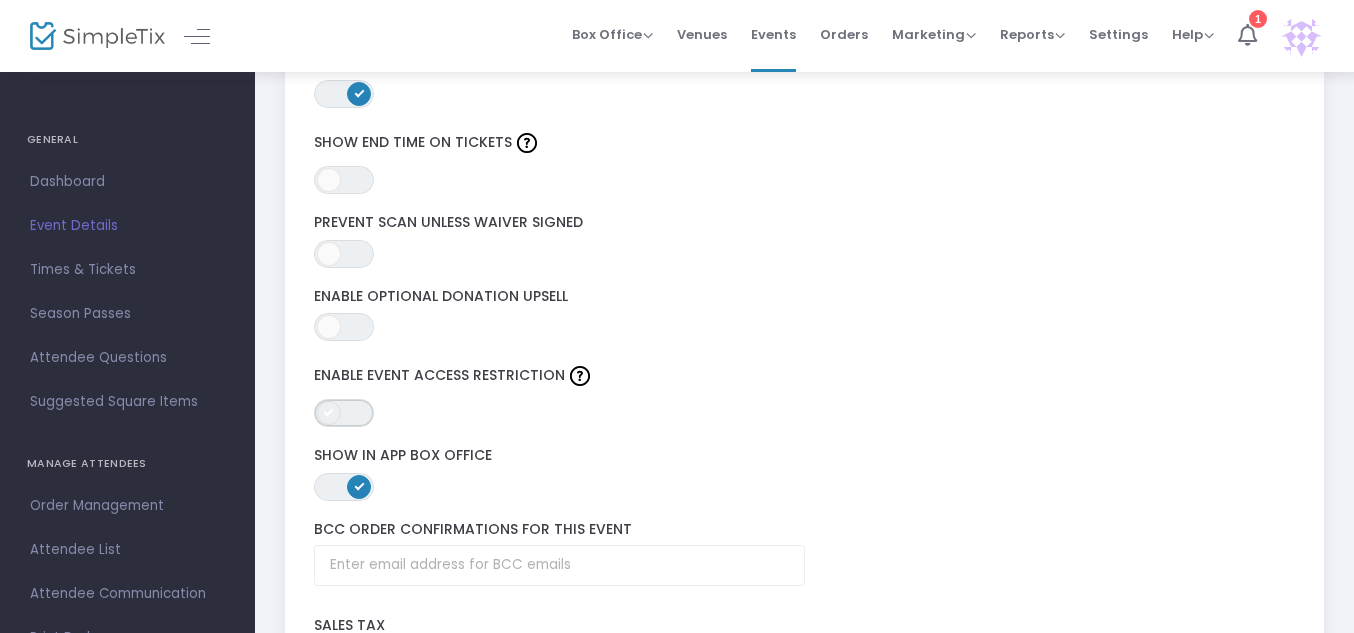 click on "ON OFF" at bounding box center (344, 413) 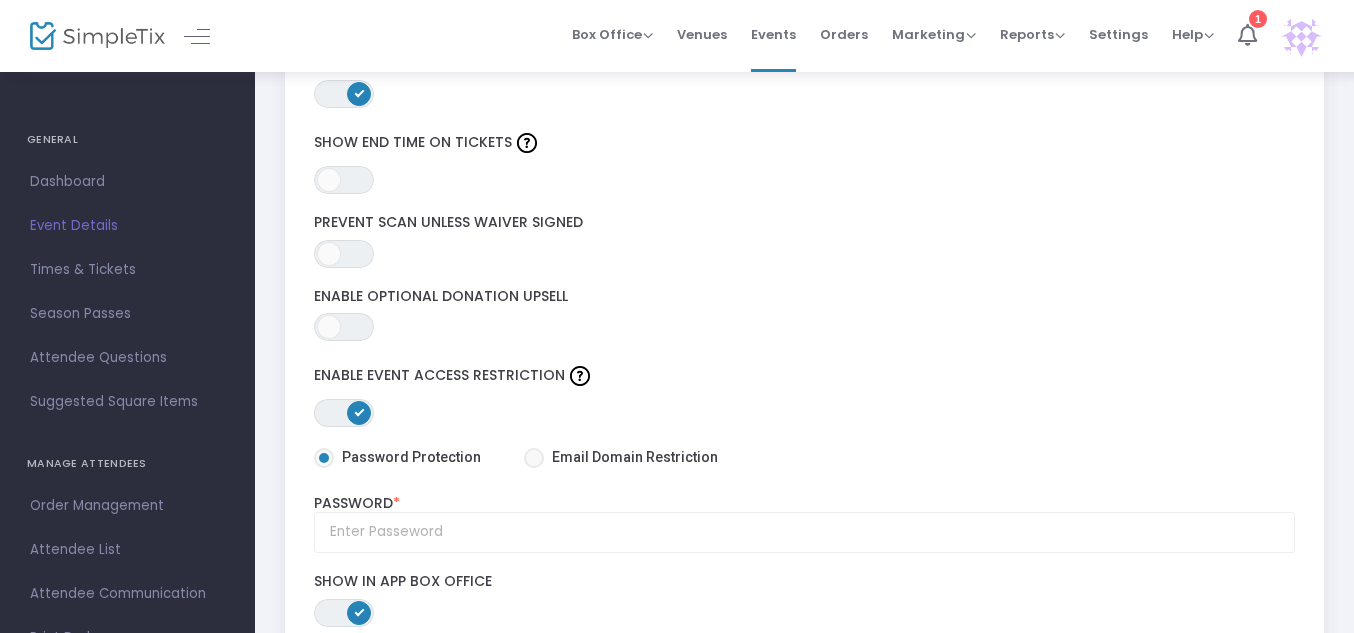 click on "ON OFF" at bounding box center (344, 413) 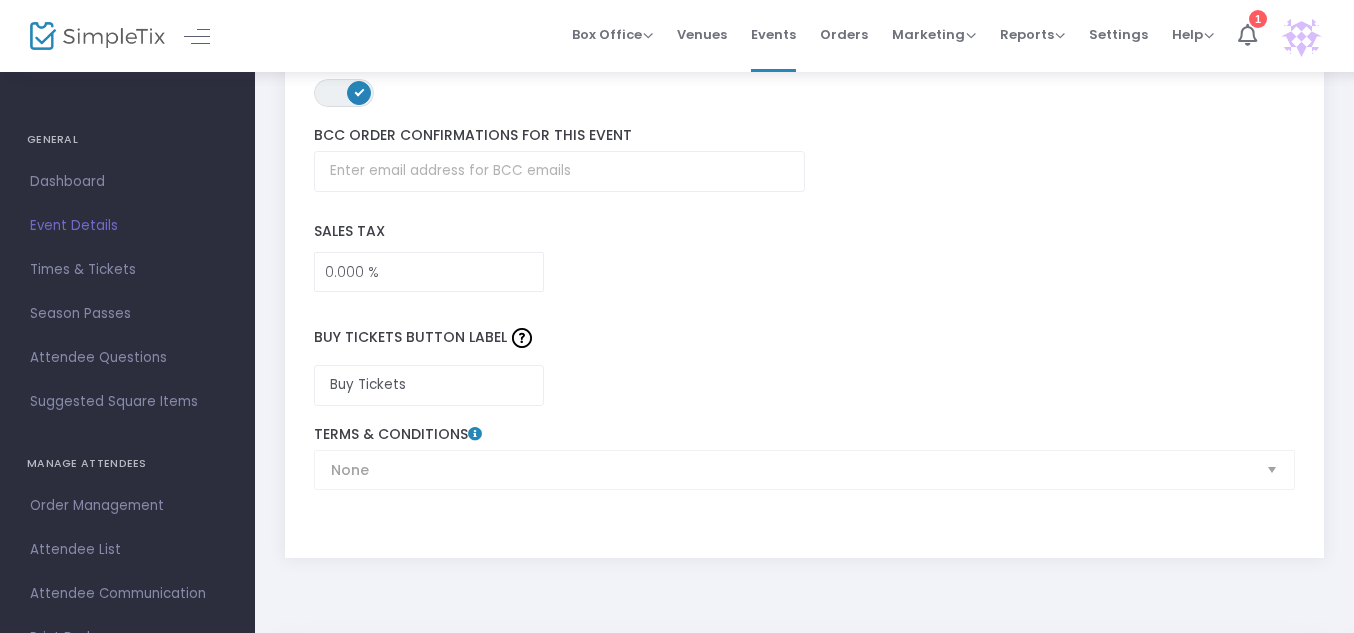 scroll, scrollTop: 3044, scrollLeft: 0, axis: vertical 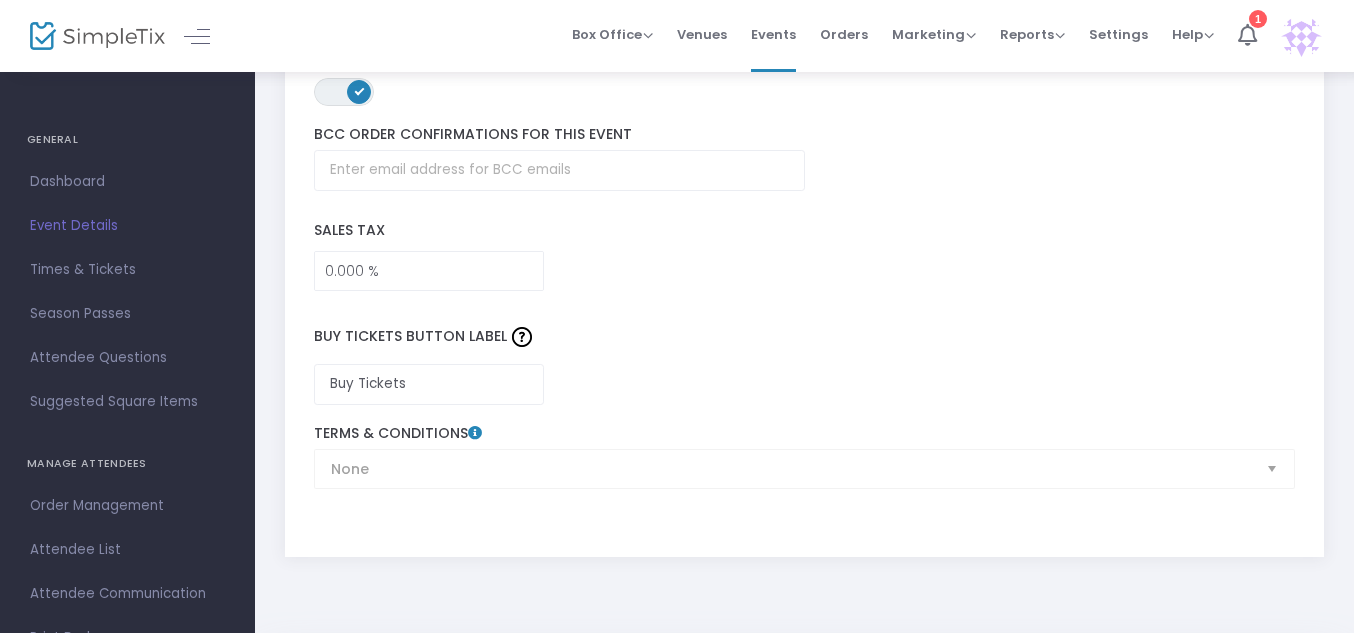 click on "None  Terms & Conditions" 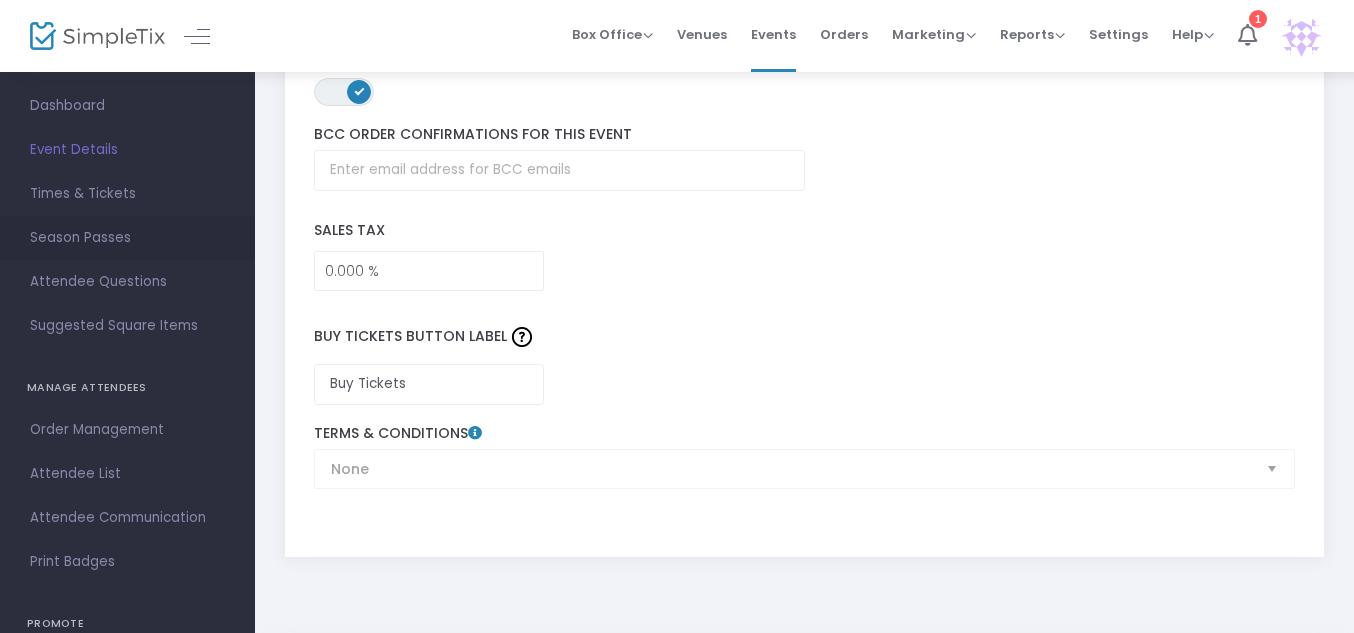scroll, scrollTop: 78, scrollLeft: 0, axis: vertical 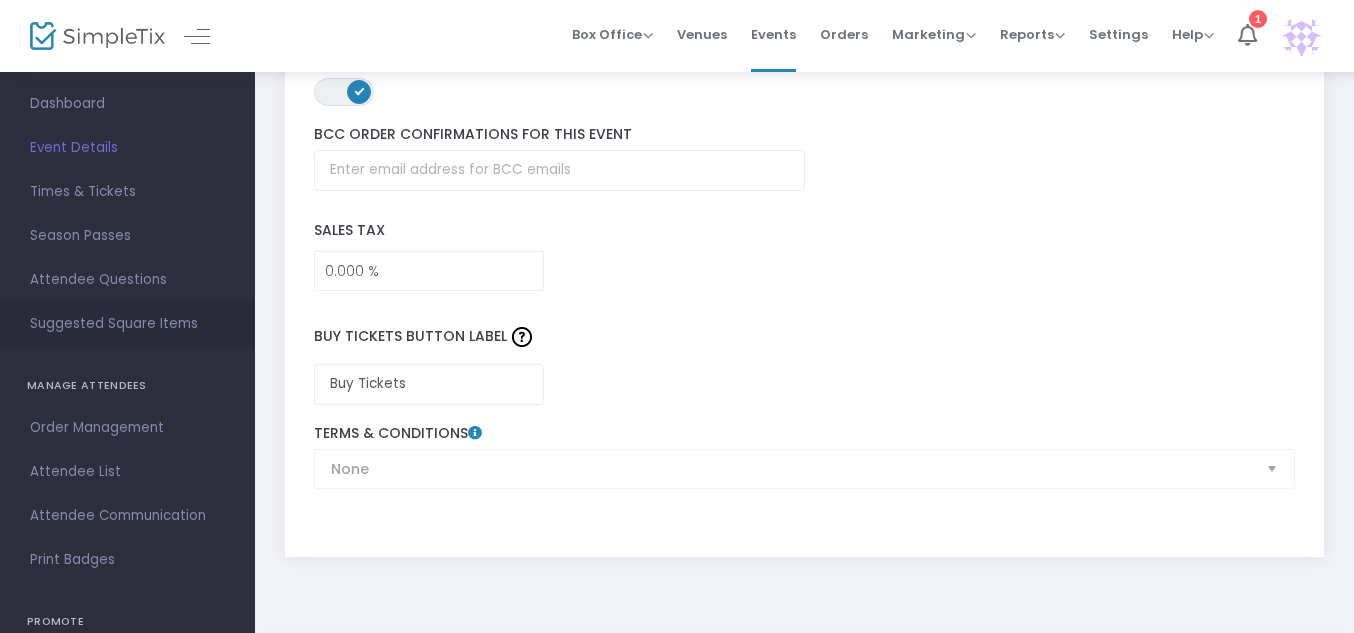 click on "Suggested Square Items" at bounding box center [127, 324] 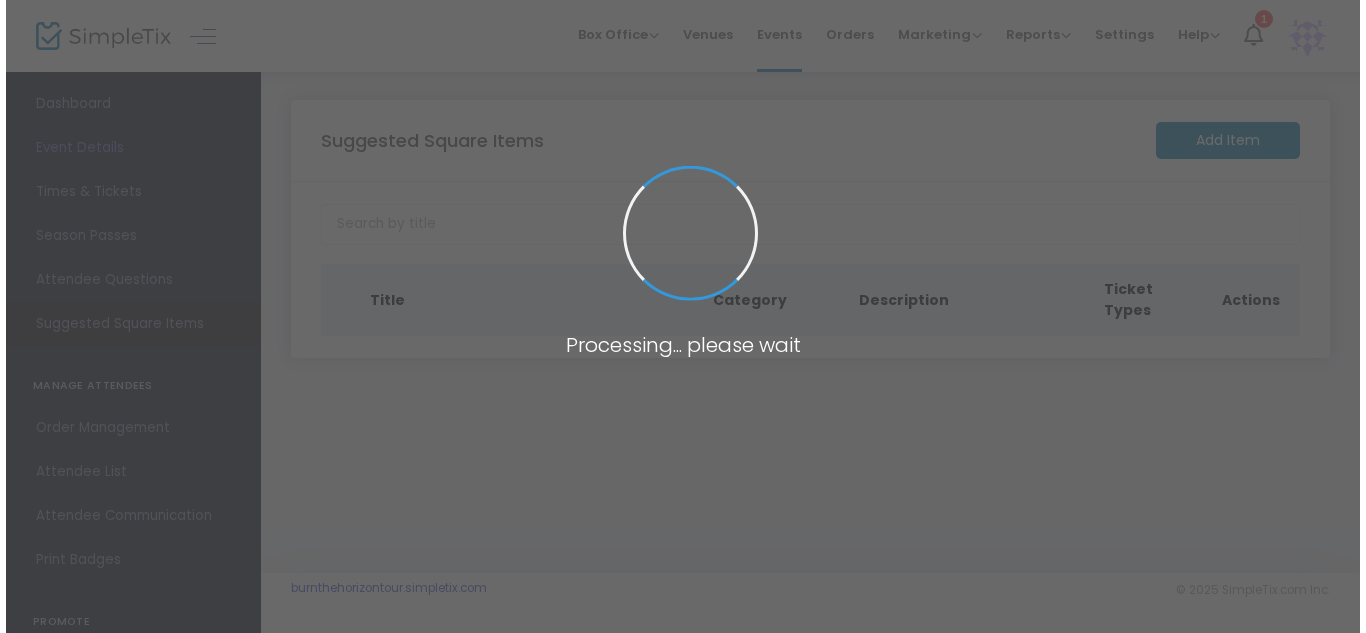 scroll, scrollTop: 0, scrollLeft: 0, axis: both 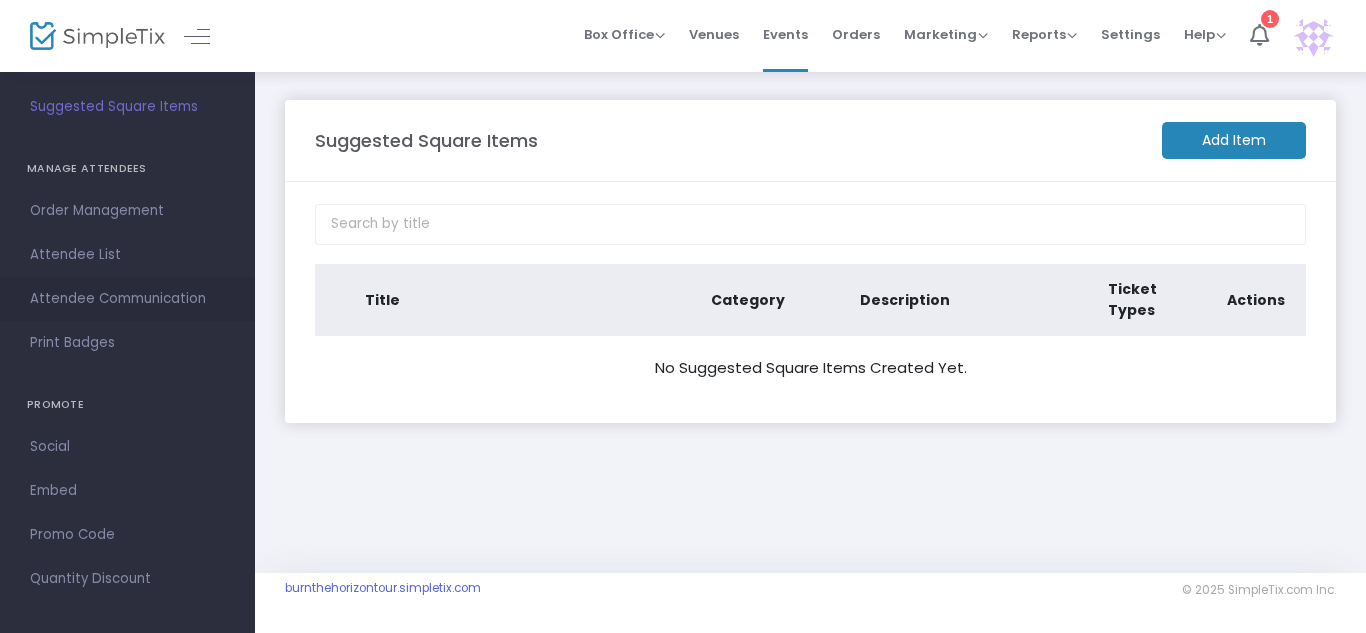 click on "Attendee Communication" at bounding box center [127, 299] 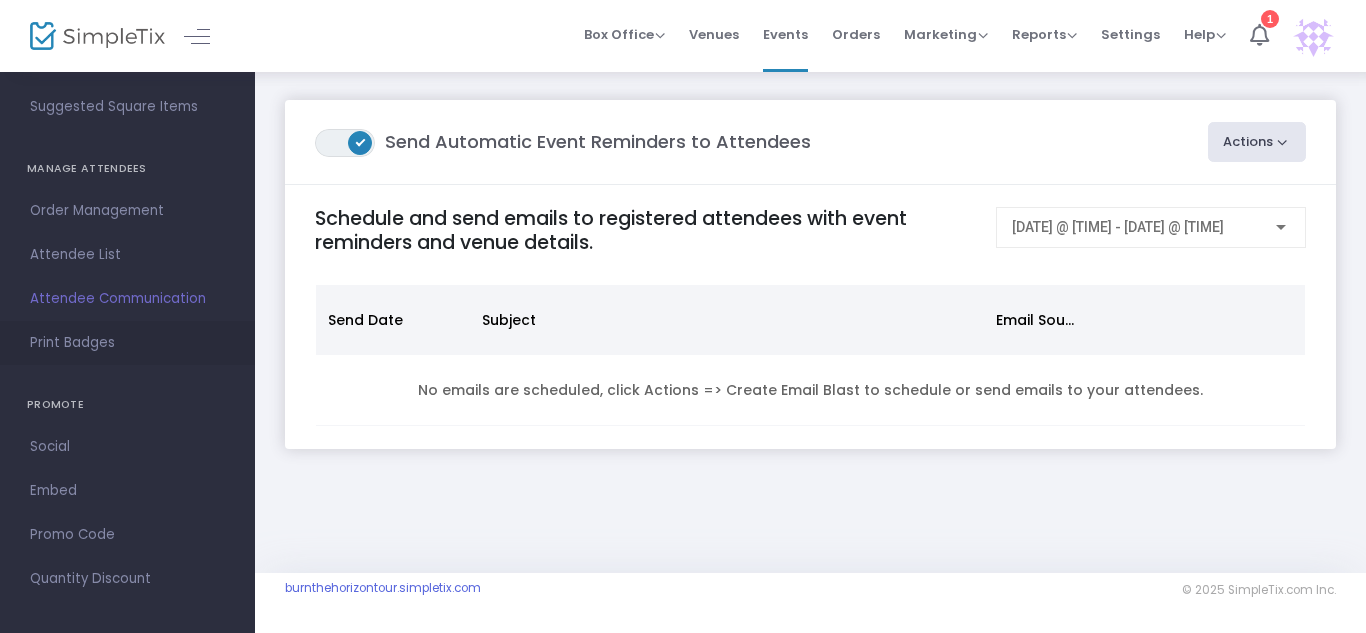 scroll, scrollTop: 306, scrollLeft: 0, axis: vertical 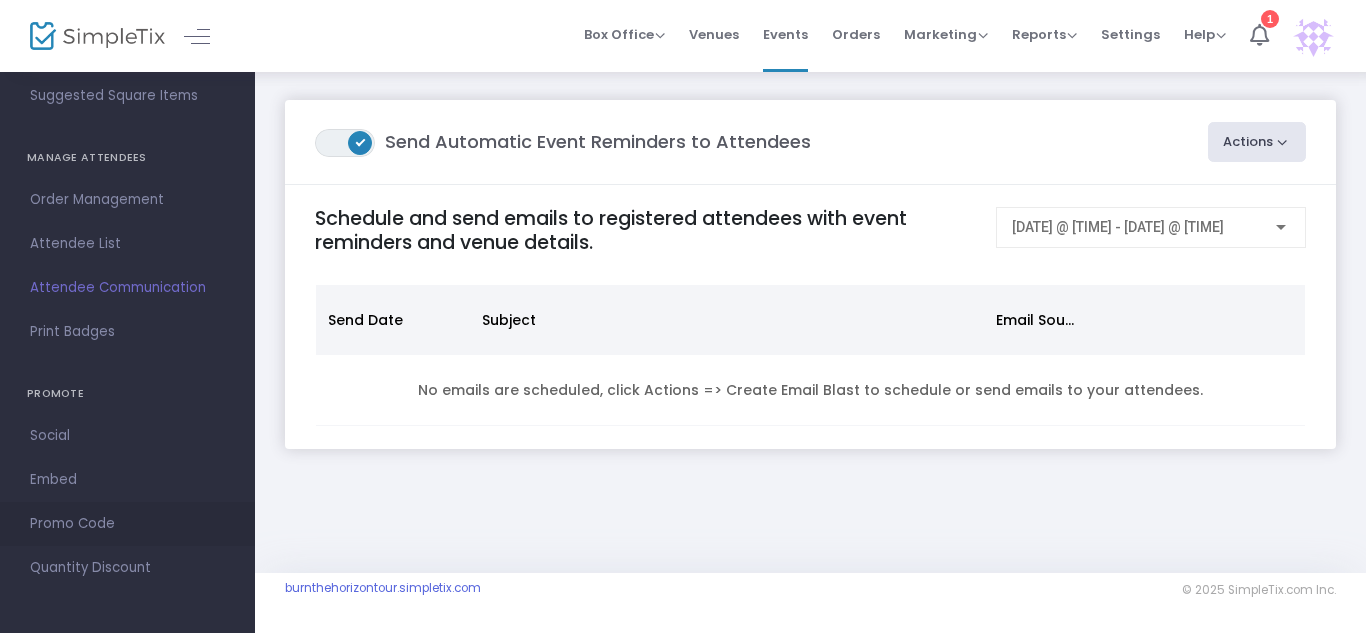 click on "Promo Code" at bounding box center [127, 524] 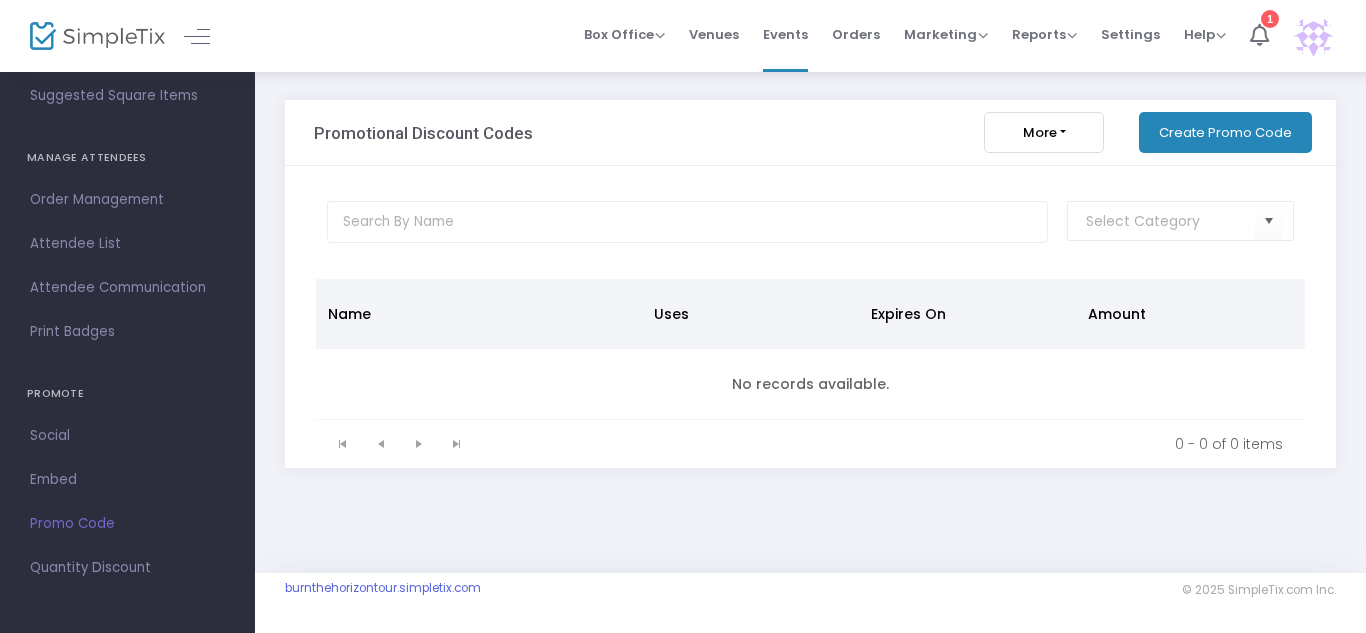 click on "More" 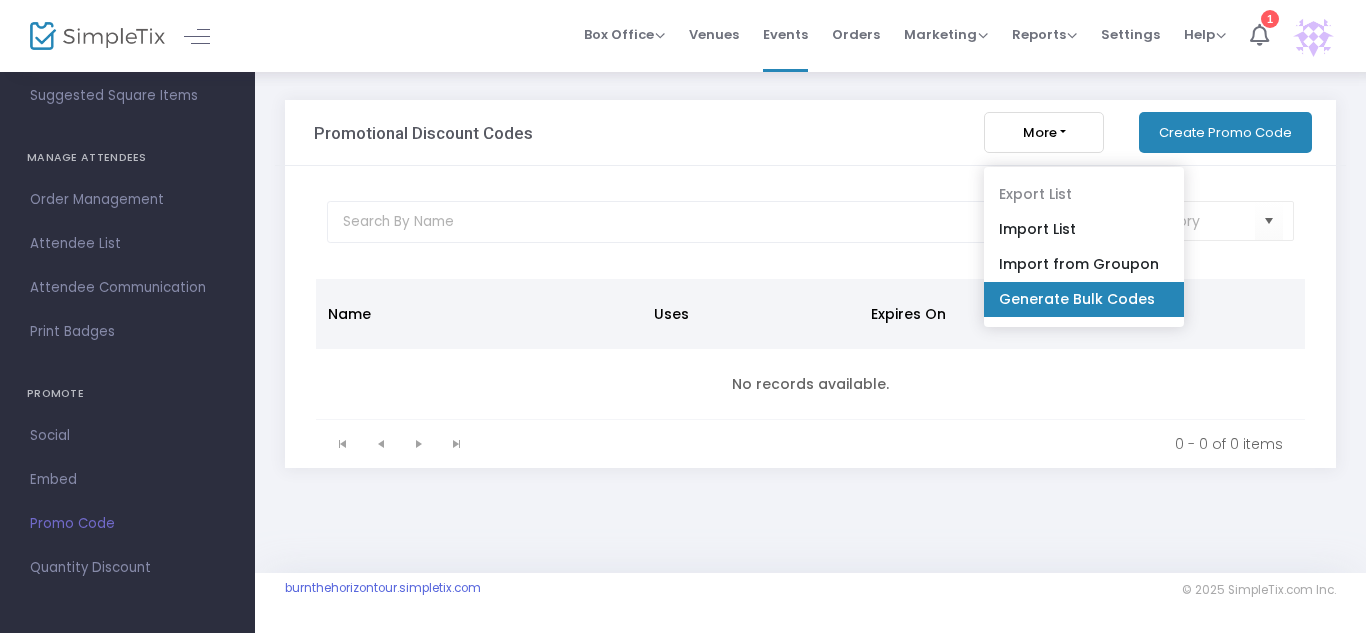 click on "Generate Bulk Codes" 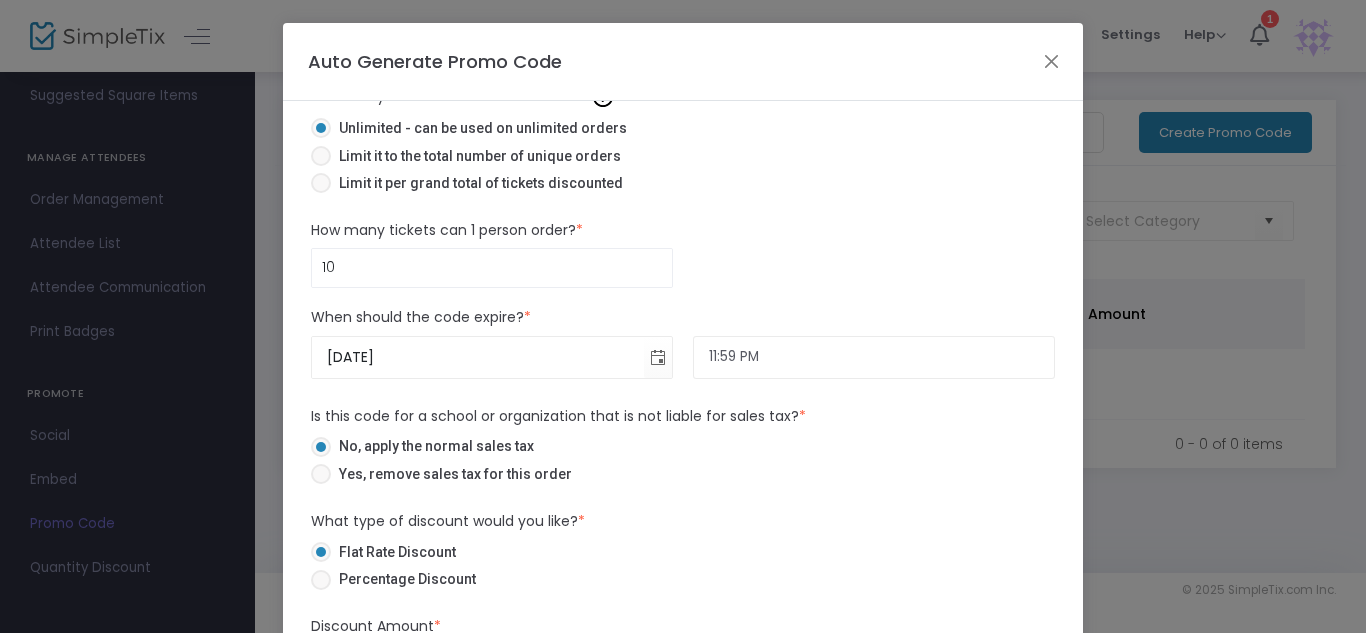 scroll, scrollTop: 149, scrollLeft: 0, axis: vertical 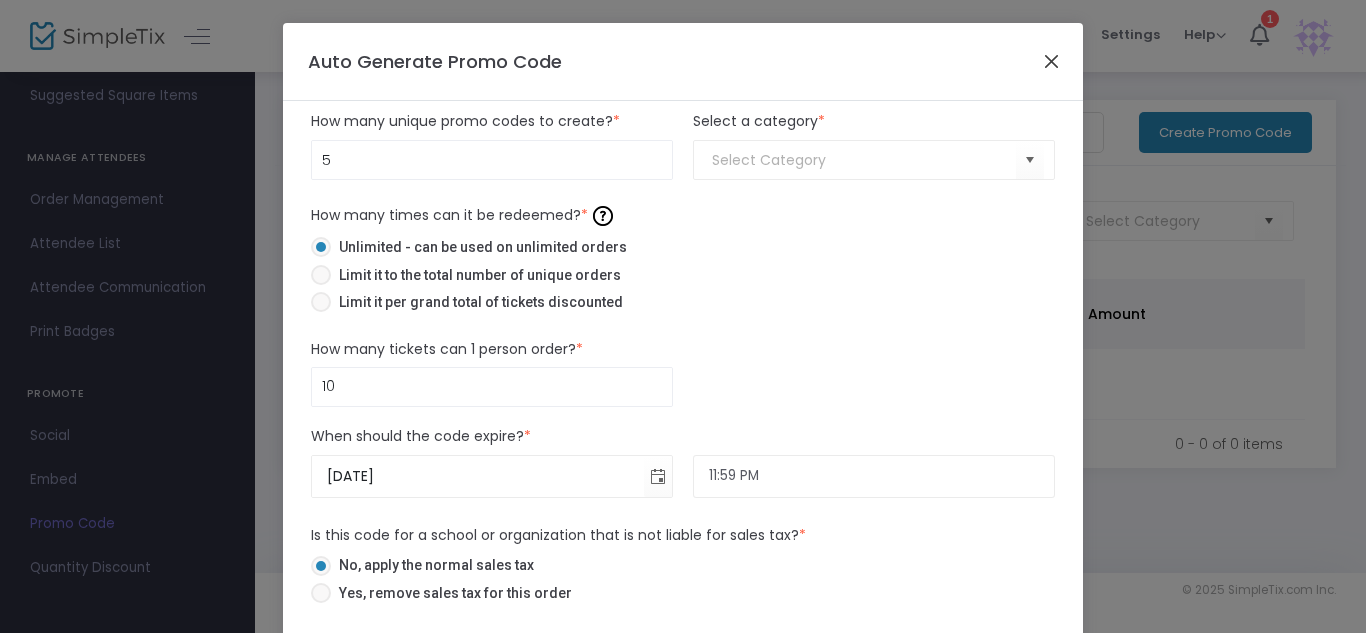 click 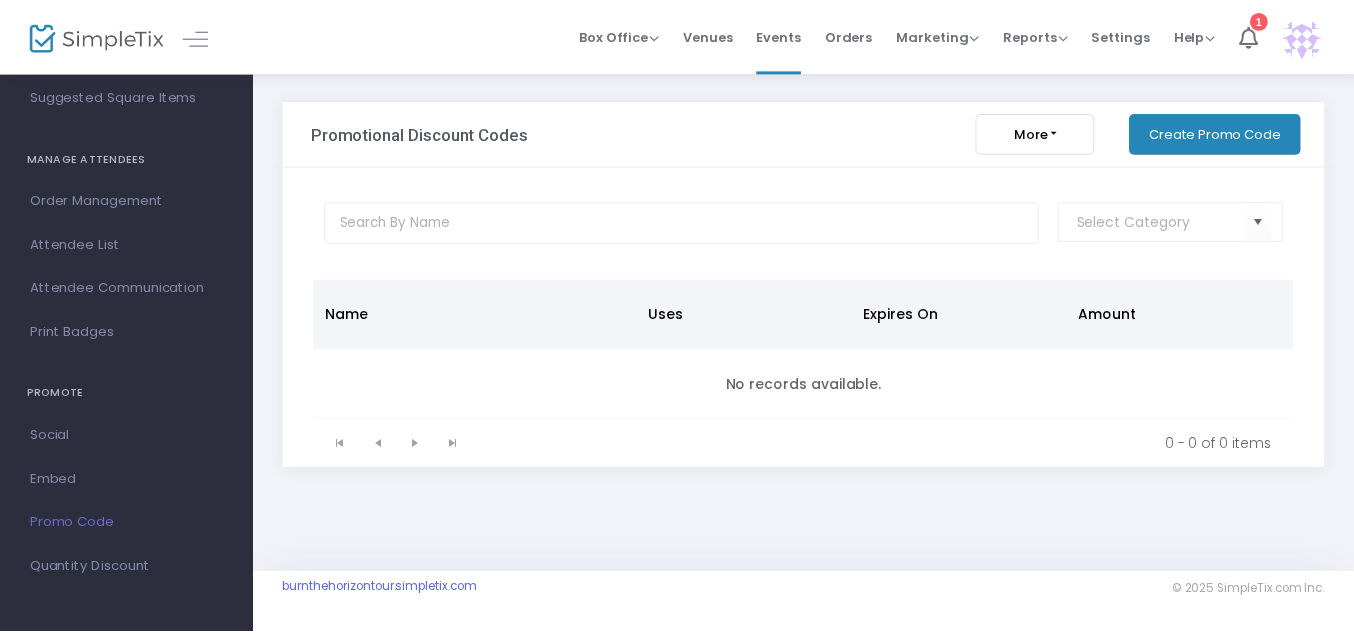 scroll, scrollTop: 0, scrollLeft: 0, axis: both 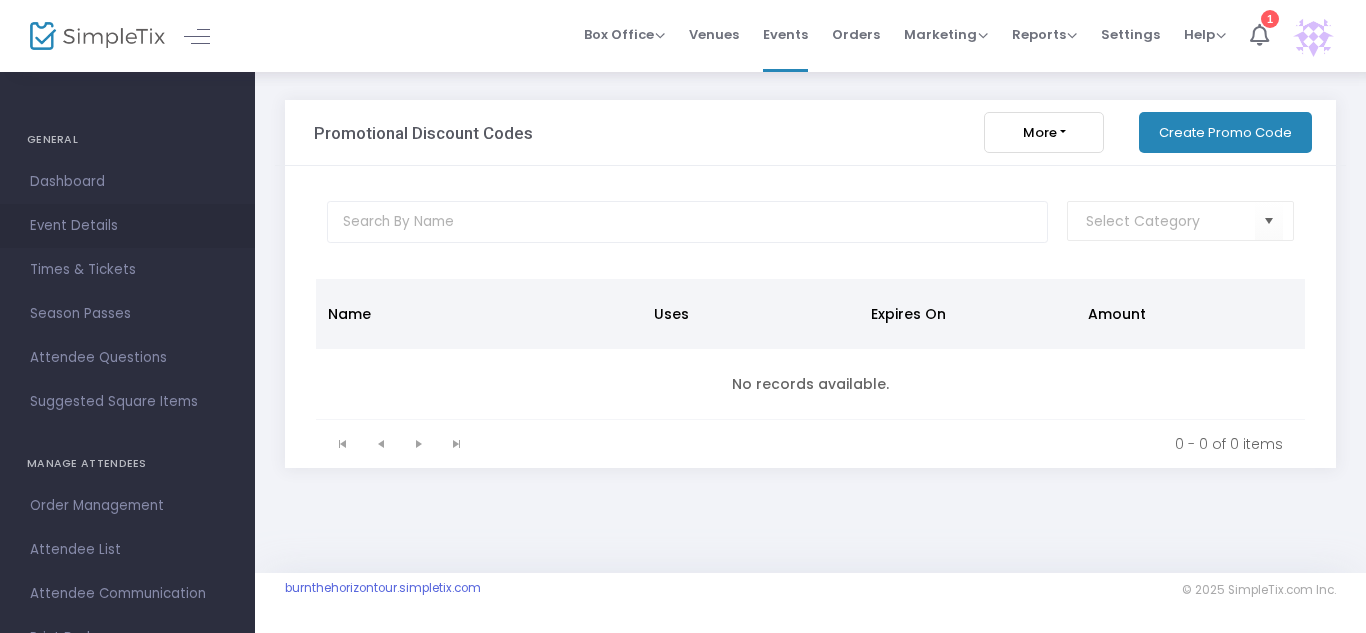 click on "Event Details" at bounding box center [127, 226] 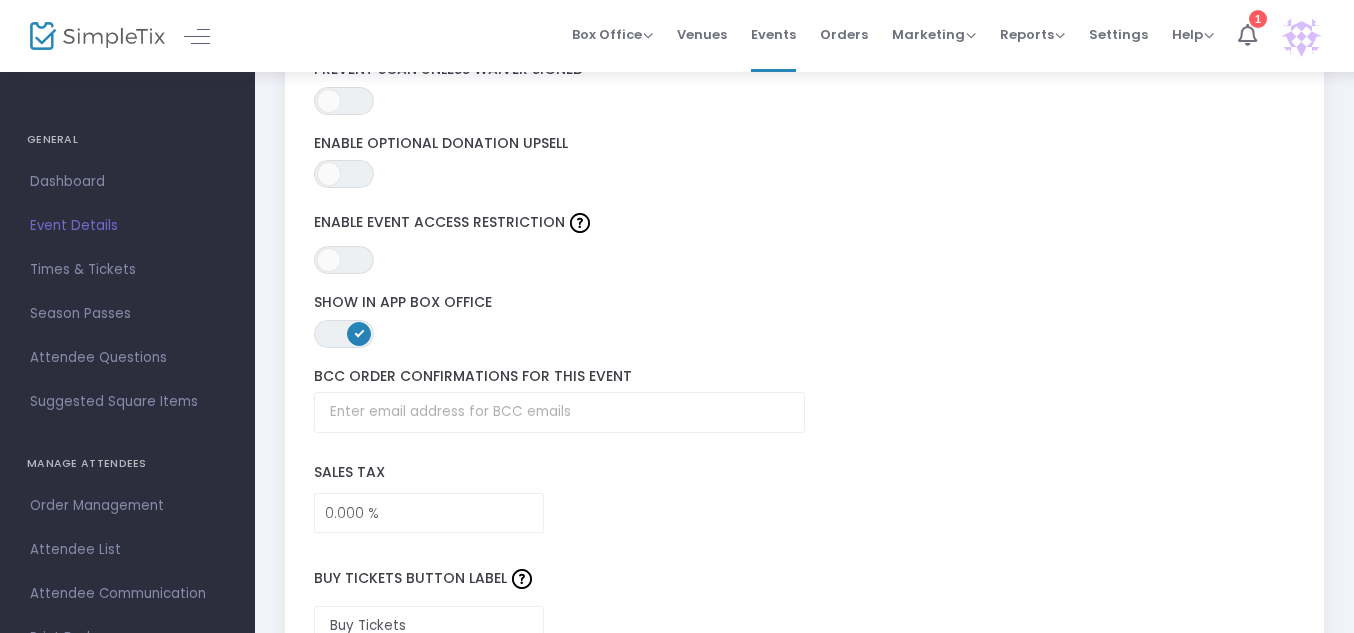 scroll, scrollTop: 3126, scrollLeft: 0, axis: vertical 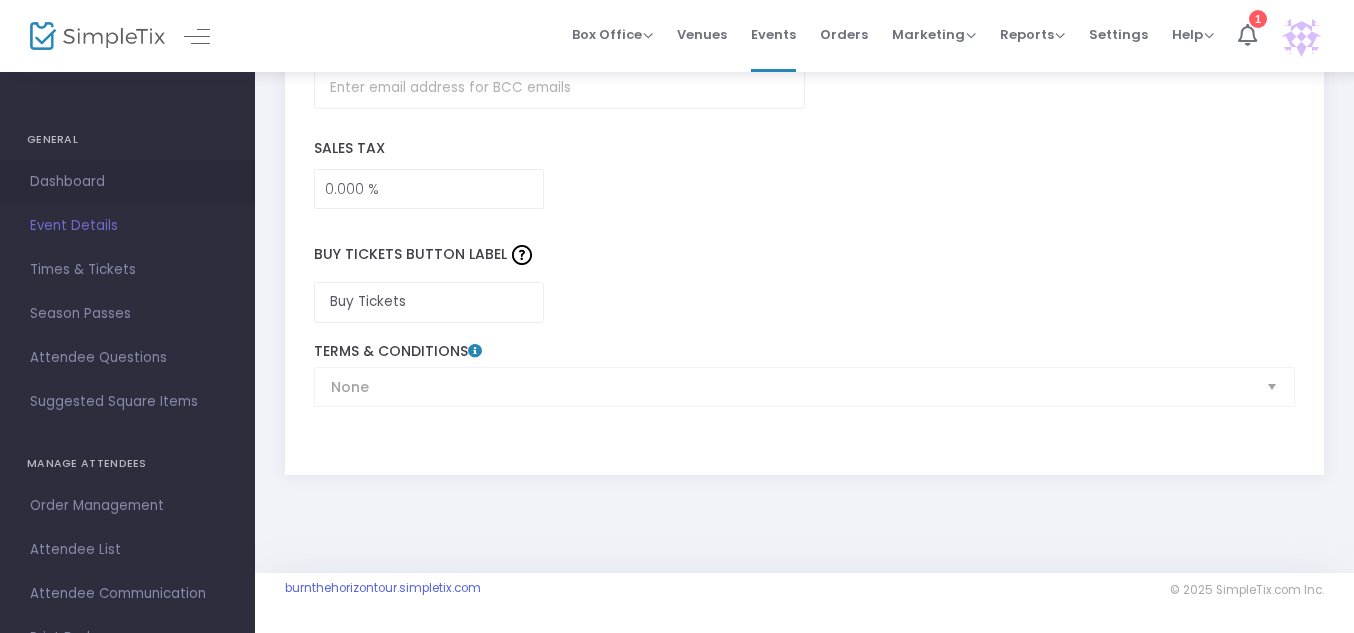 click on "Dashboard" at bounding box center [127, 182] 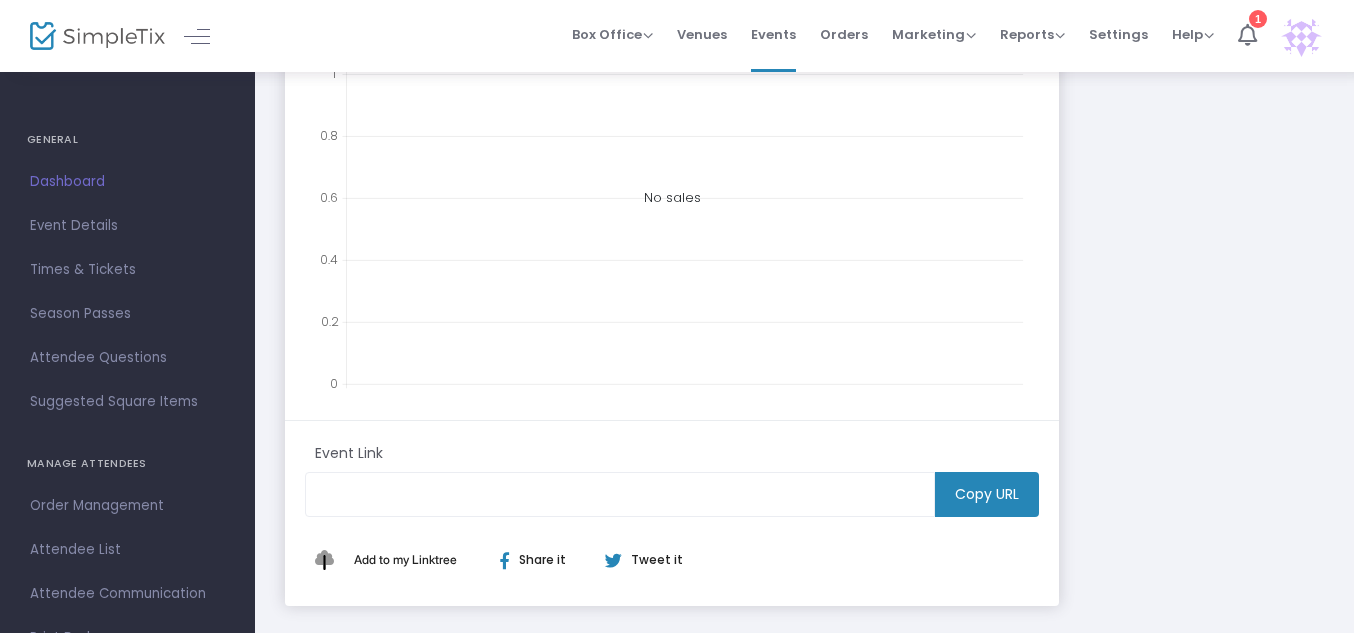 scroll, scrollTop: 592, scrollLeft: 0, axis: vertical 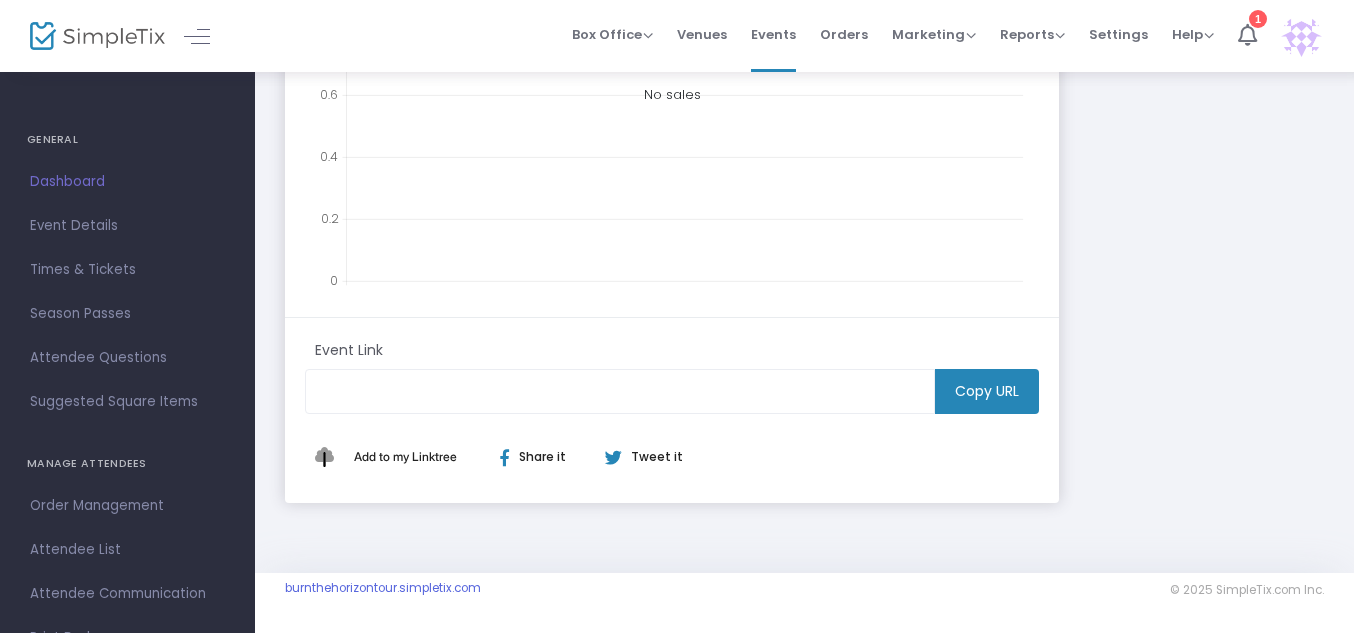 click on "Copy URL" 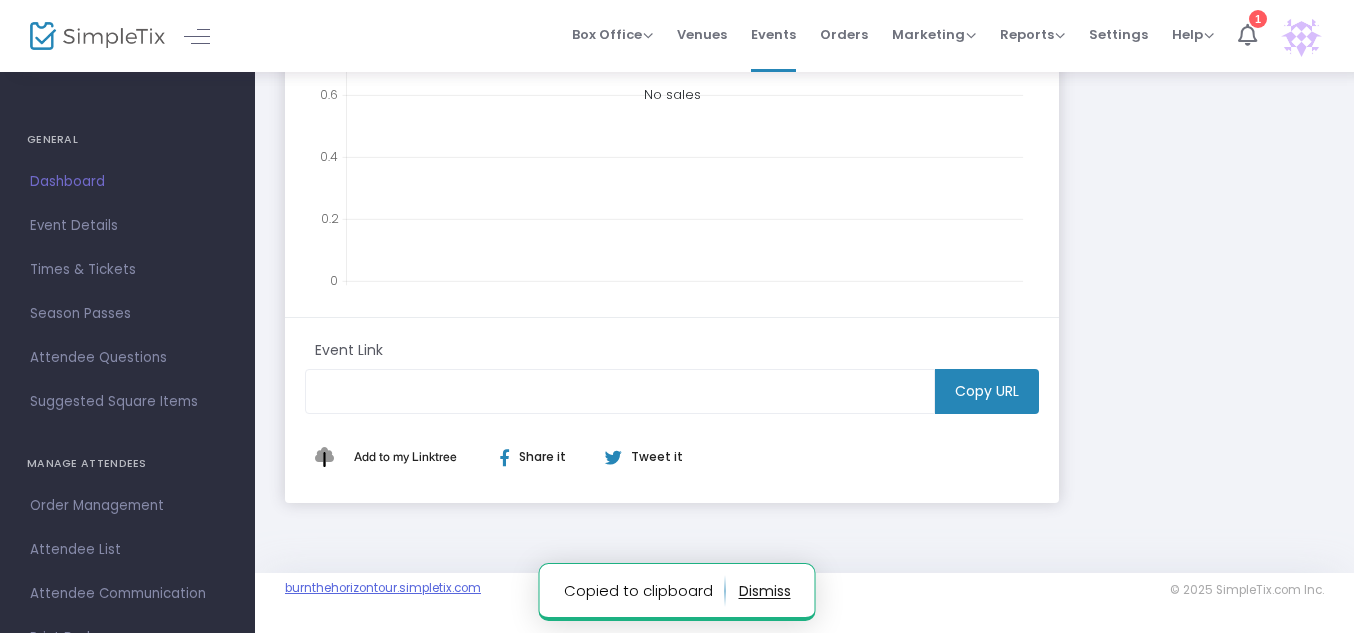 click on "burnthehorizontour.simpletix.com" 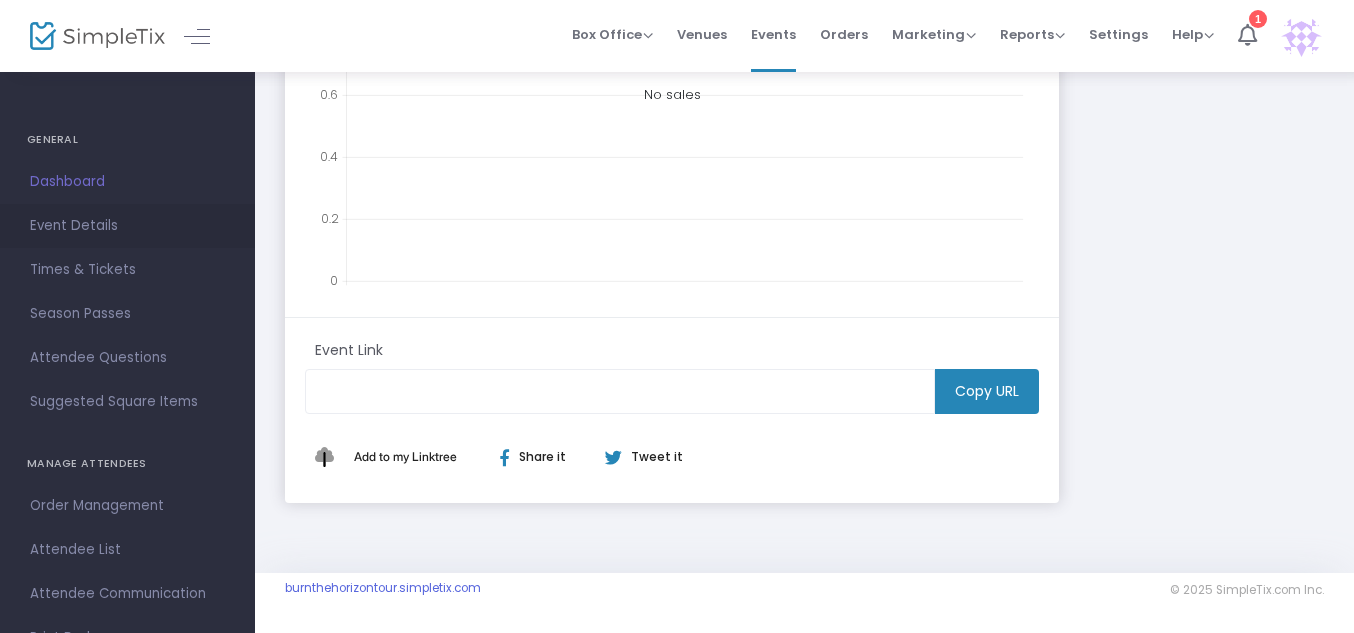 click on "Event Details" at bounding box center (127, 226) 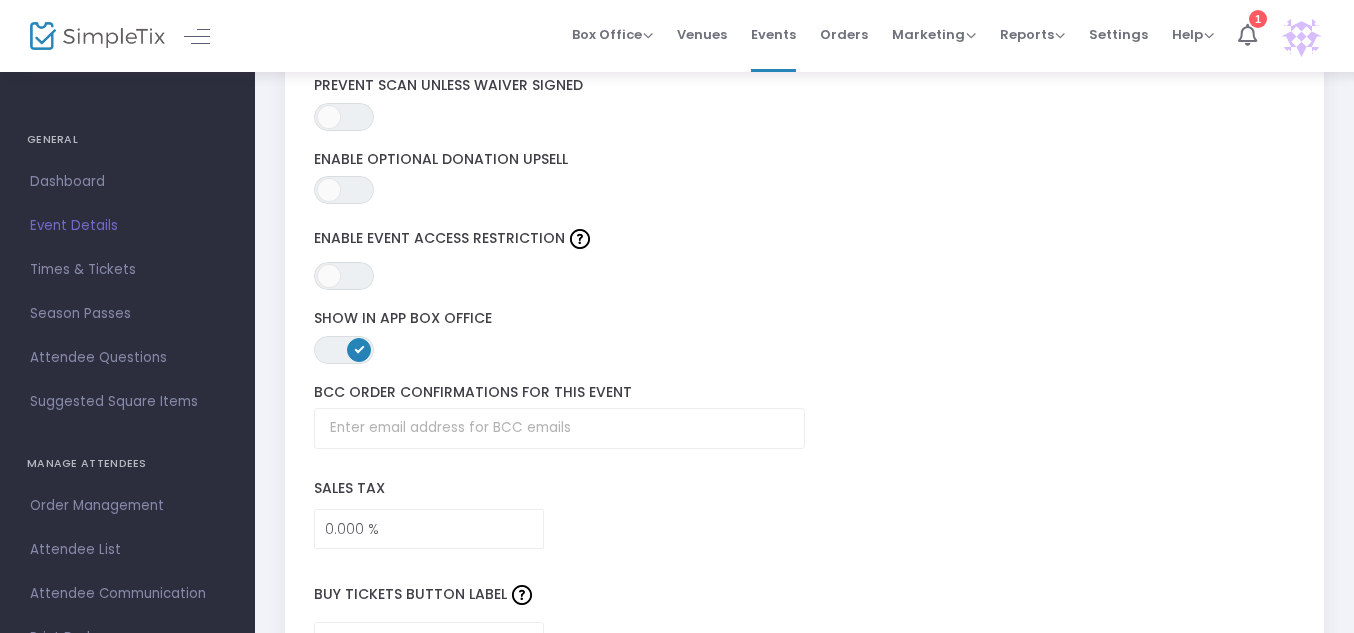 scroll, scrollTop: 3126, scrollLeft: 0, axis: vertical 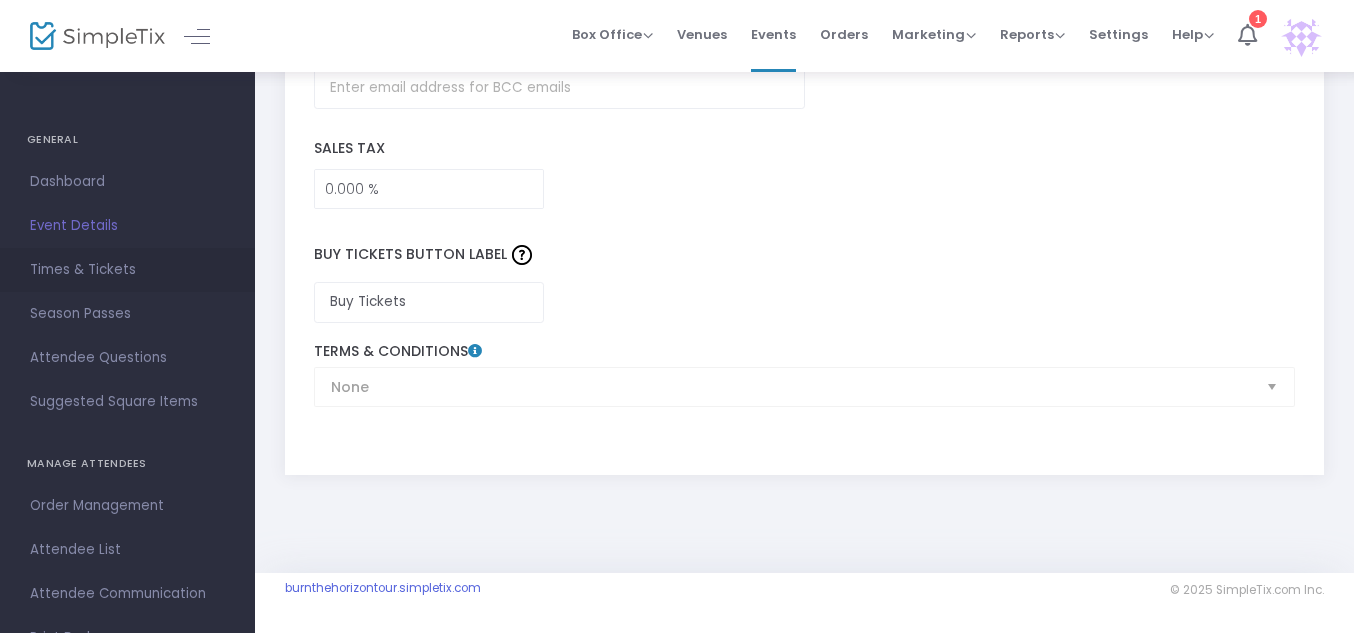 click on "Times & Tickets" at bounding box center [127, 270] 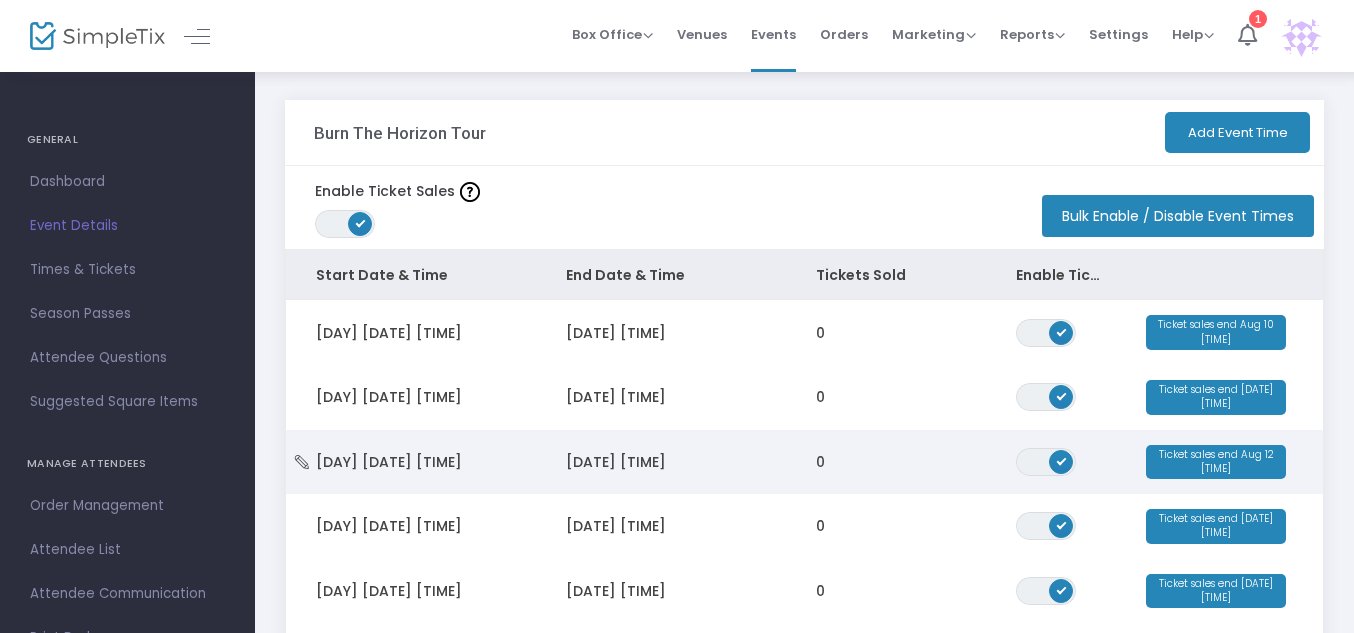 scroll, scrollTop: 544, scrollLeft: 0, axis: vertical 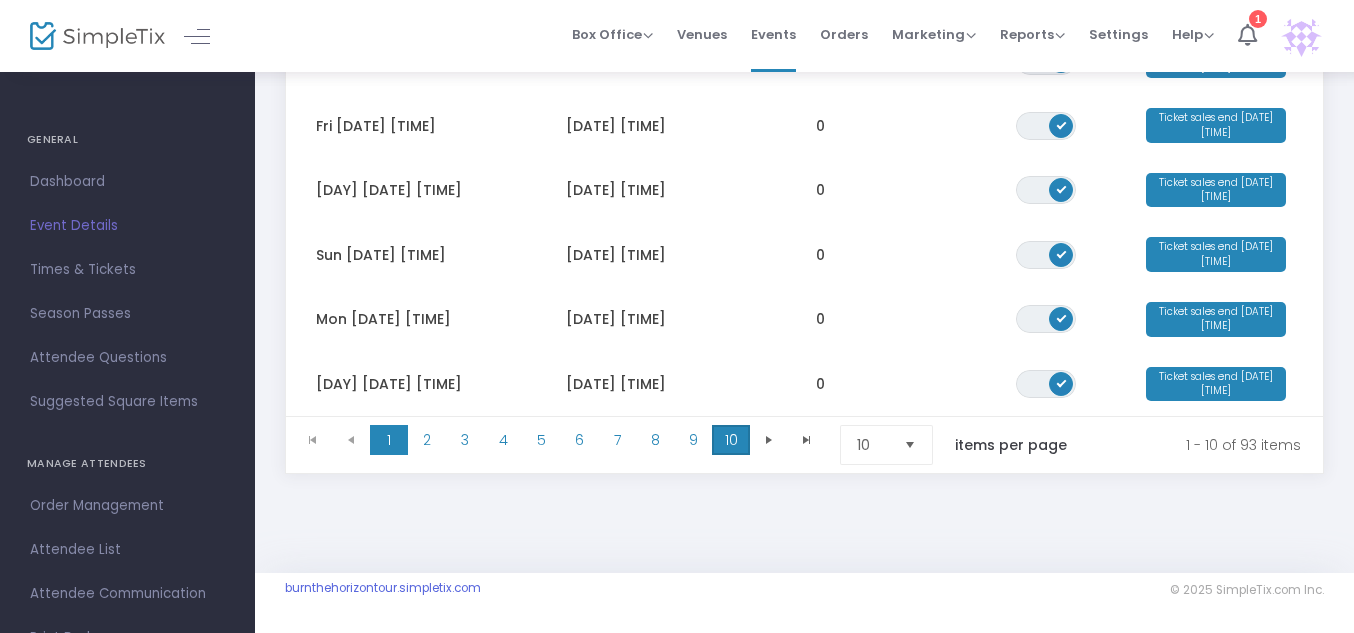 click on "10" 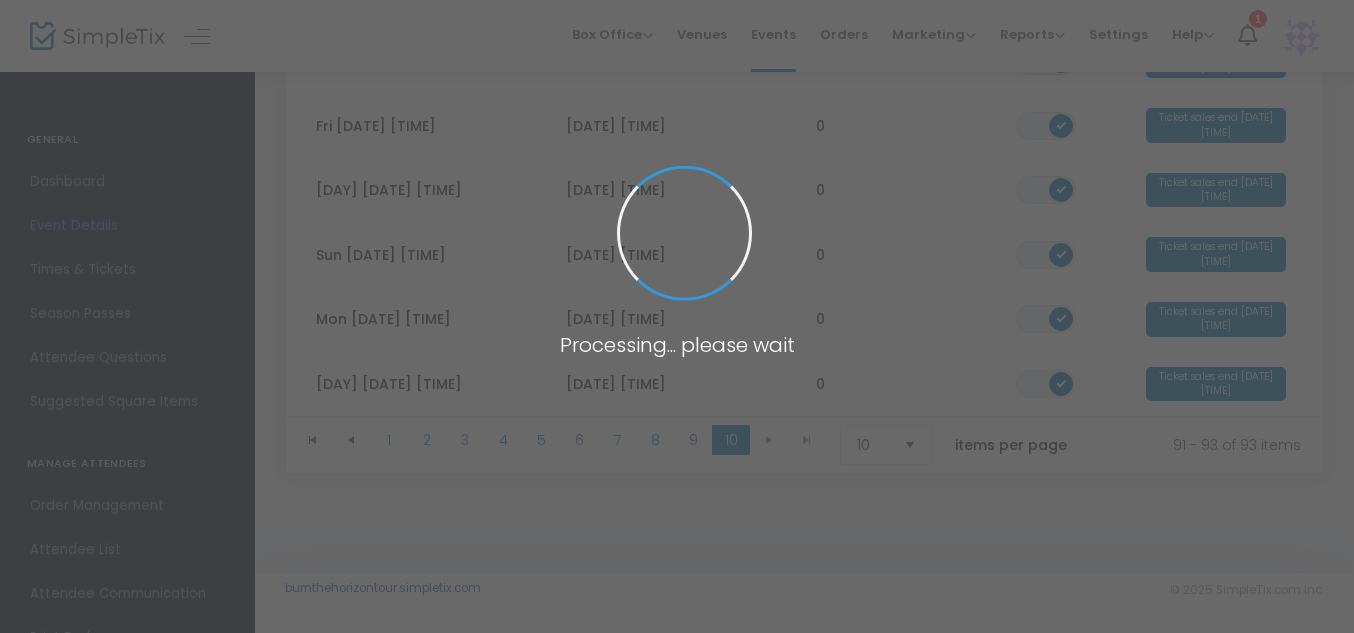 scroll, scrollTop: 92, scrollLeft: 0, axis: vertical 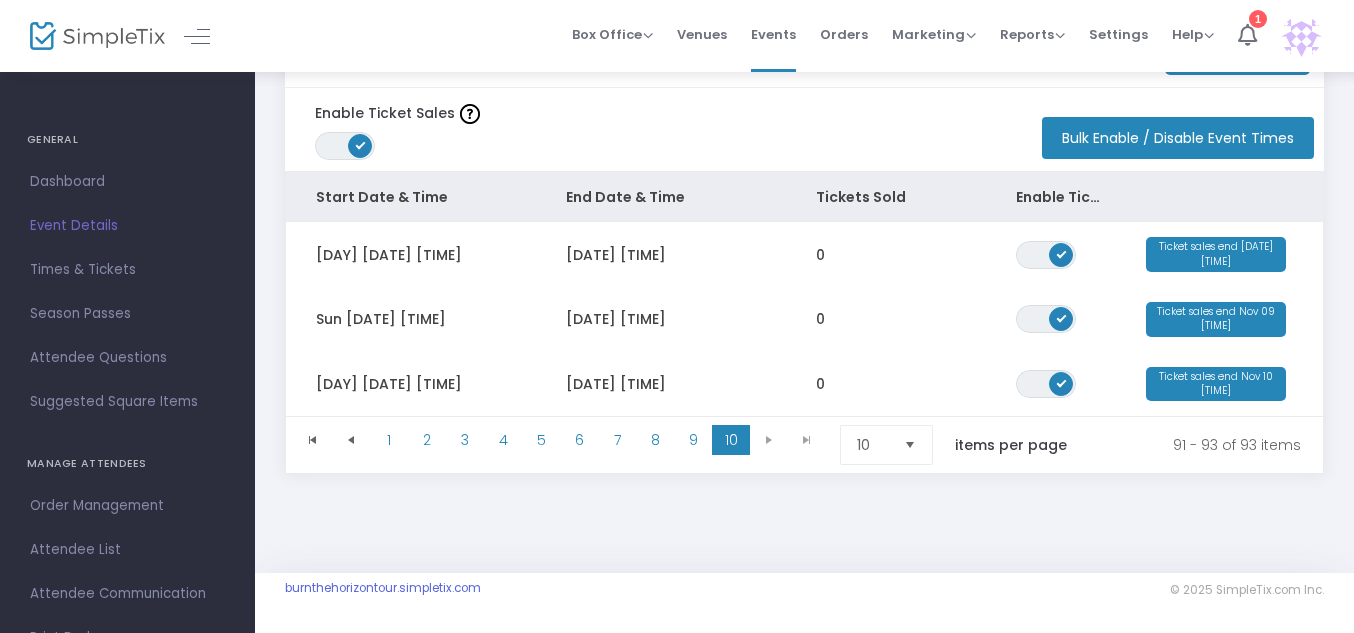 click 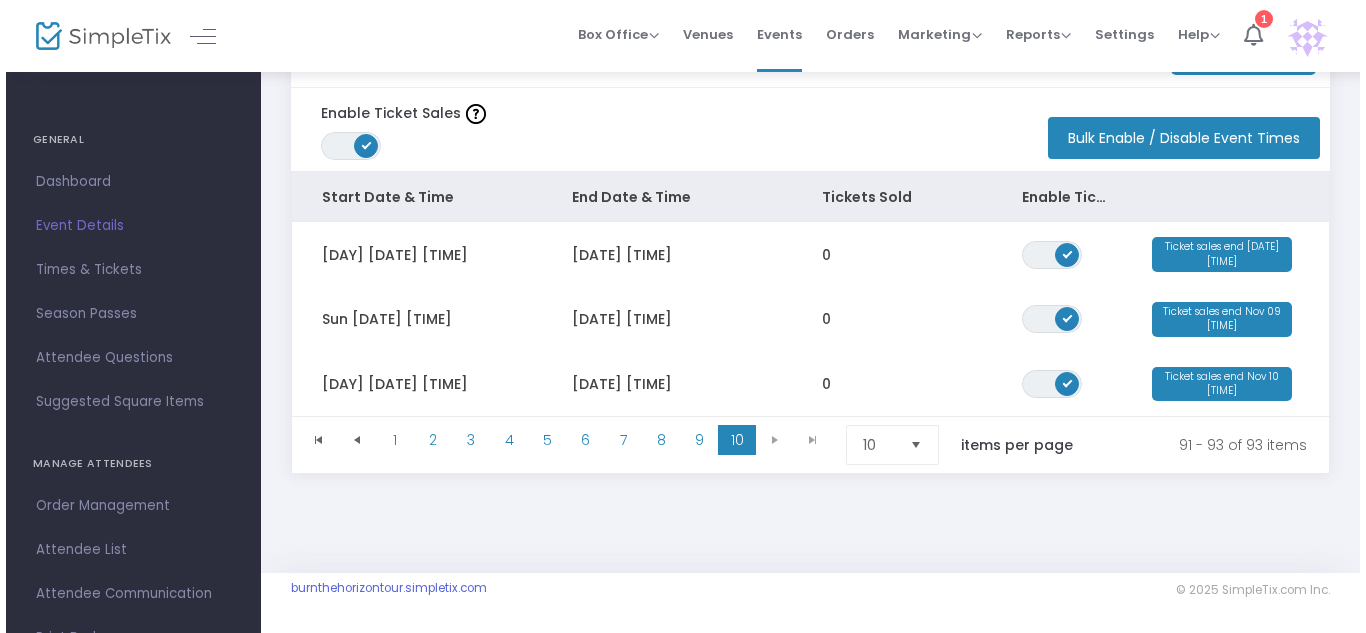scroll, scrollTop: 0, scrollLeft: 0, axis: both 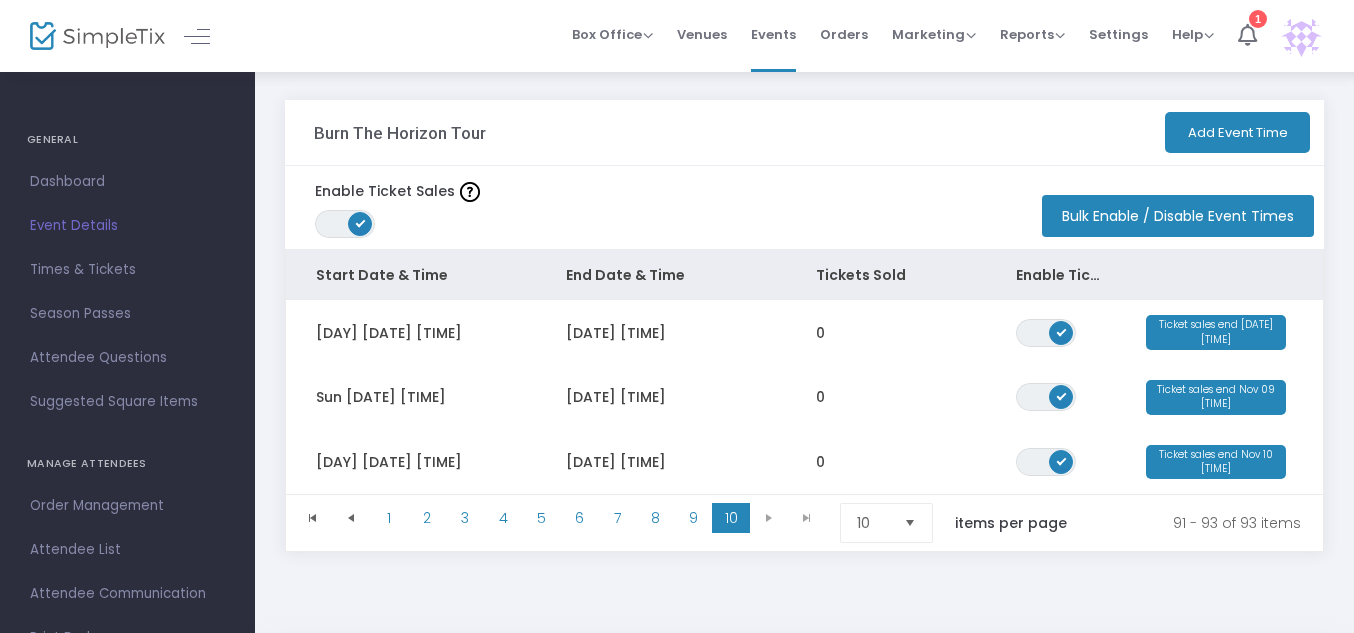click on "Add Event Time" 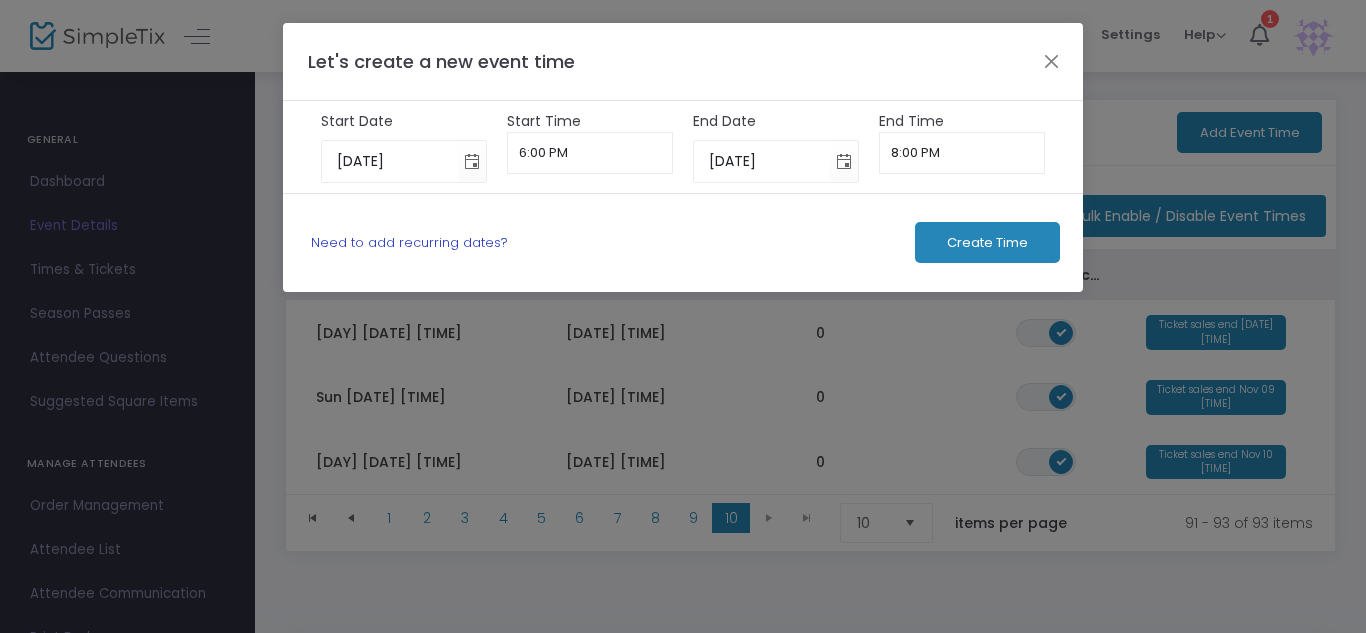 click on "Need to add recurring dates?" 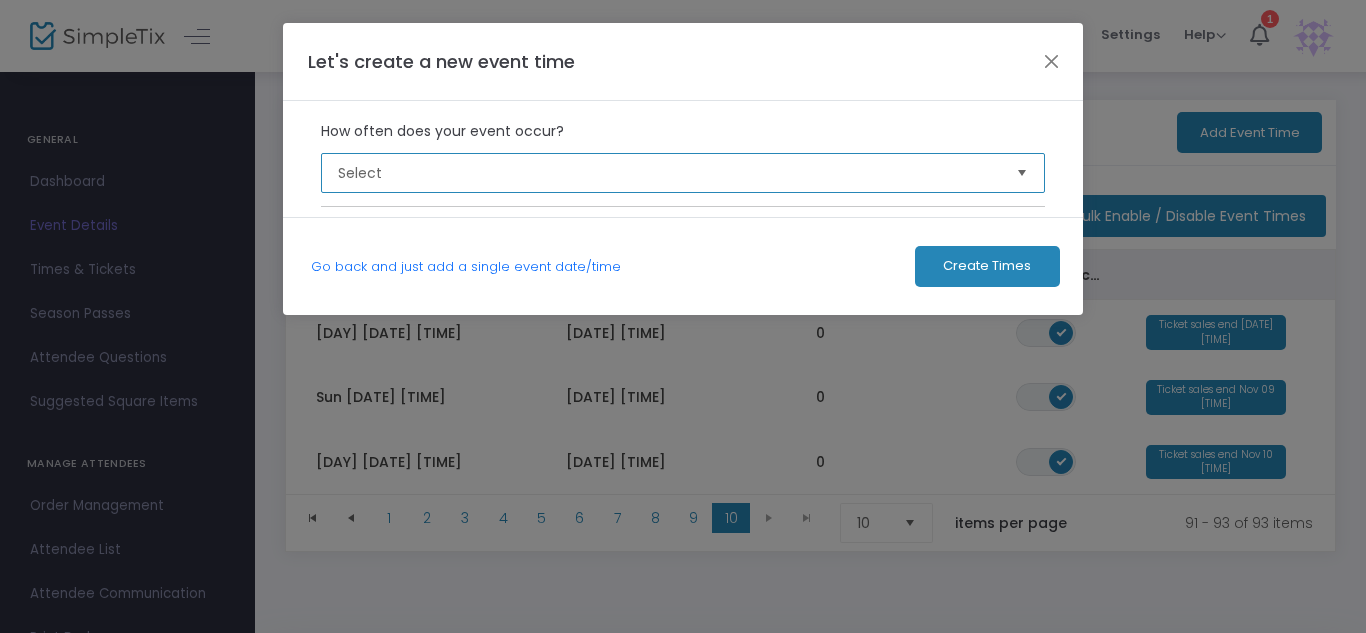 click on "Select" at bounding box center [669, 173] 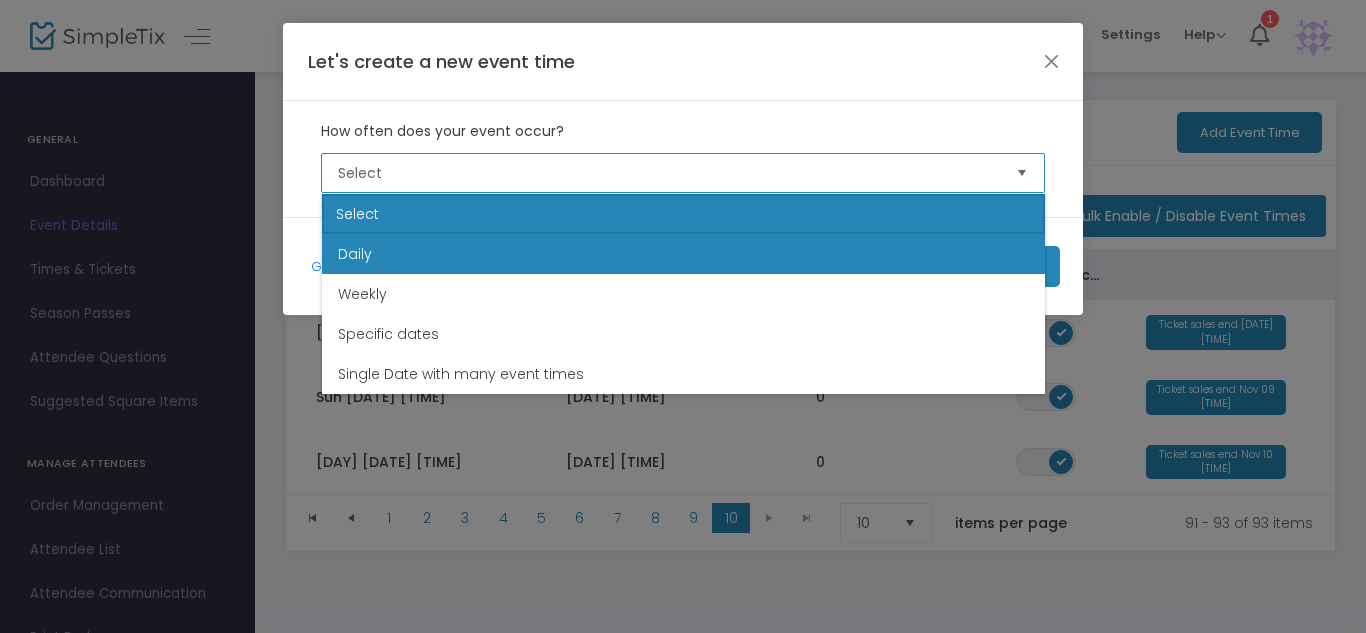 click on "Daily" at bounding box center (683, 254) 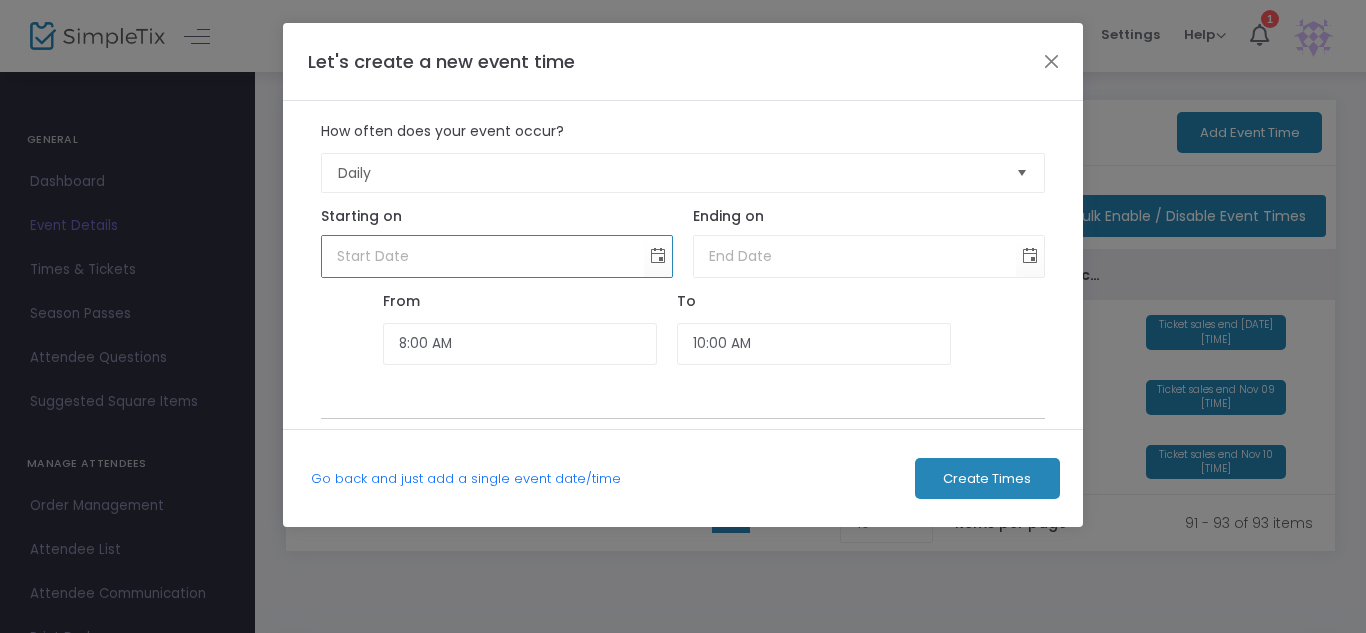 click at bounding box center [483, 256] 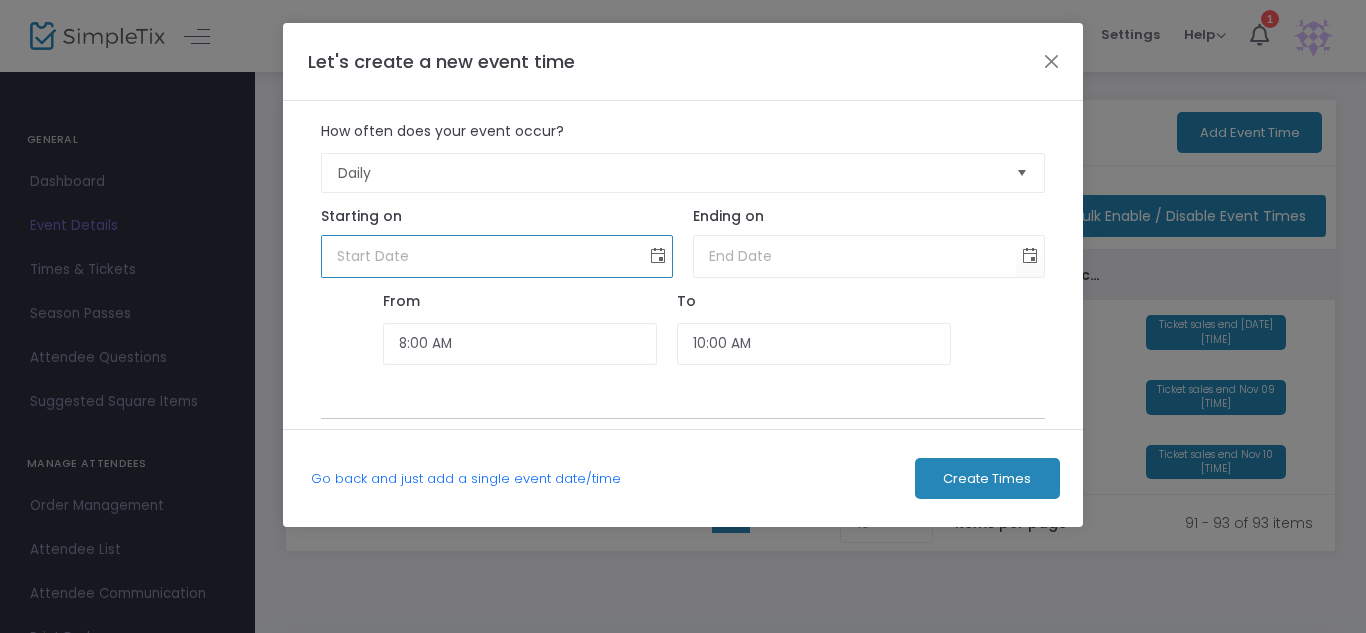 click 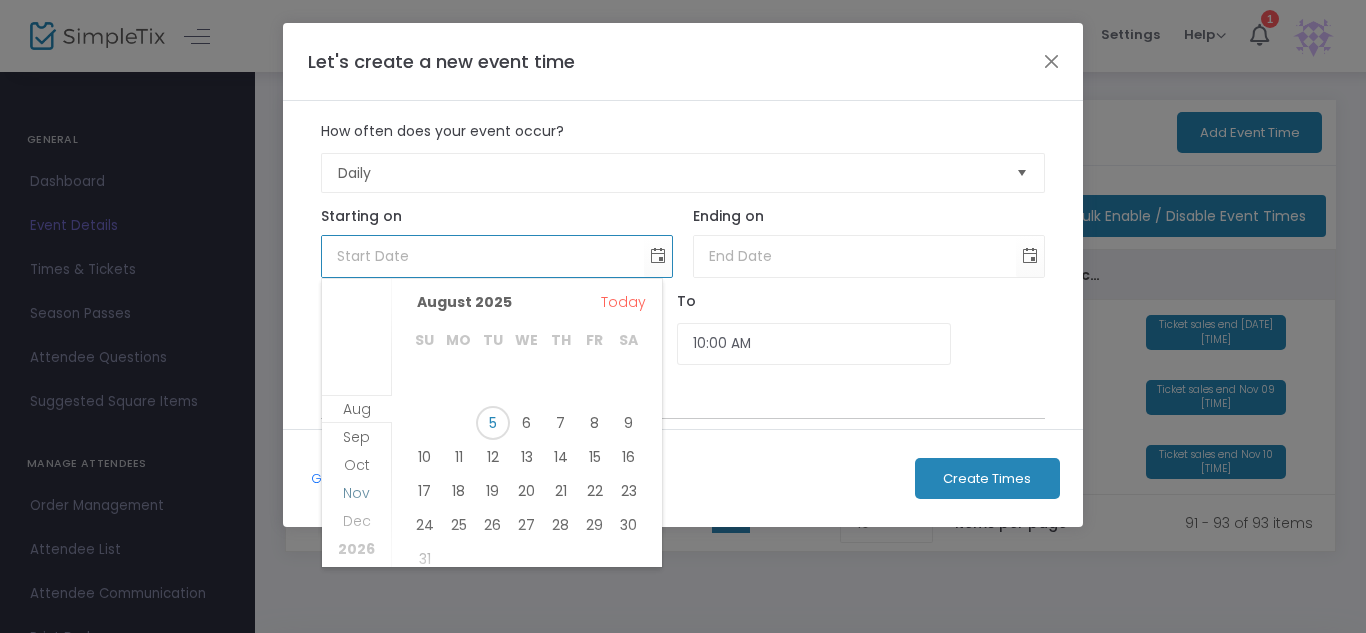 click on "Nov" at bounding box center [357, 507] 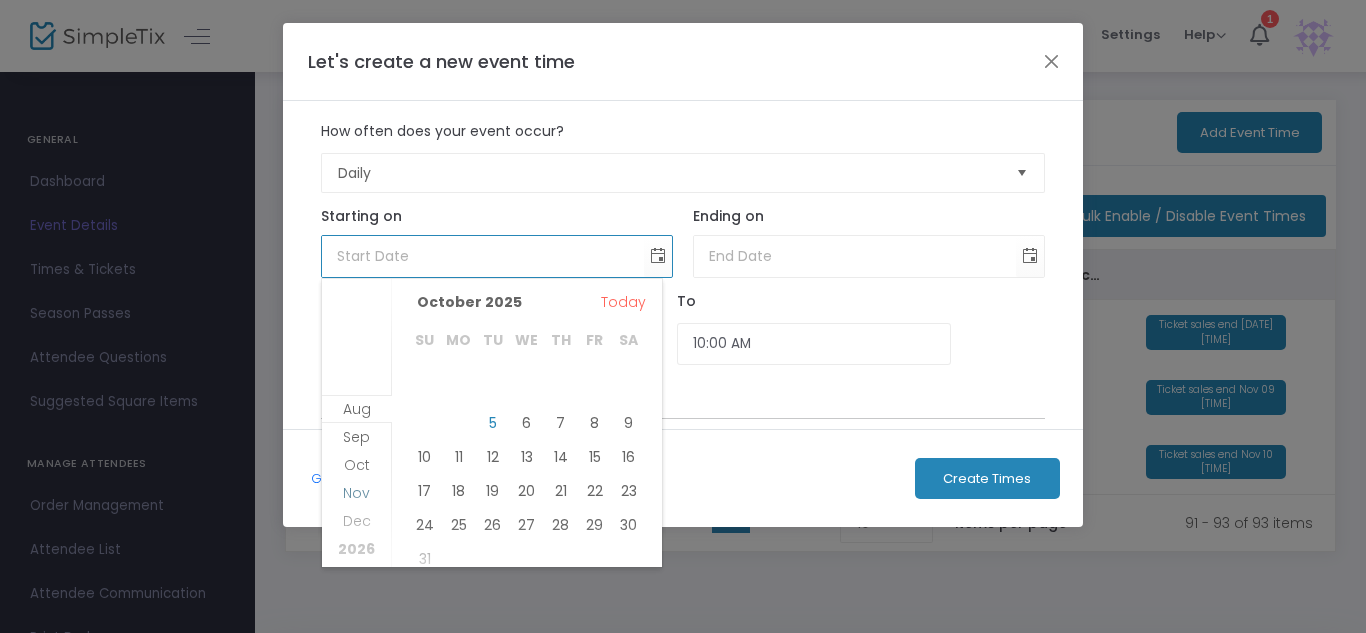 scroll, scrollTop: 84, scrollLeft: 0, axis: vertical 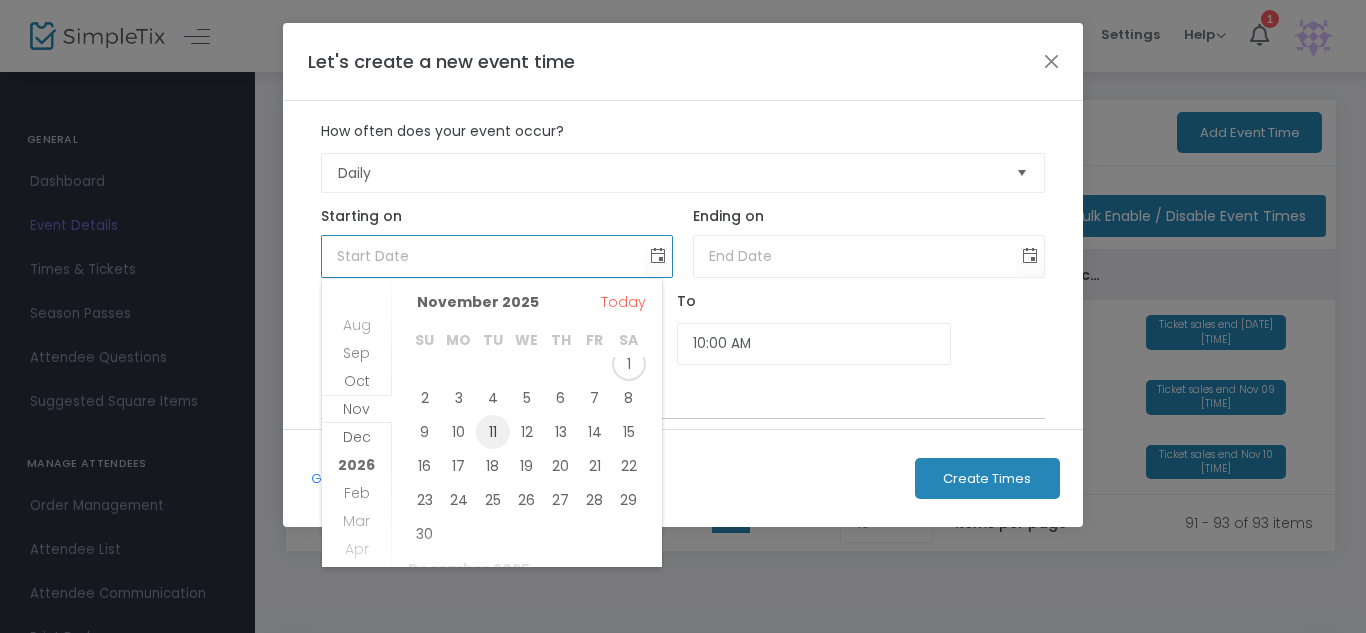 click on "11" at bounding box center (493, 432) 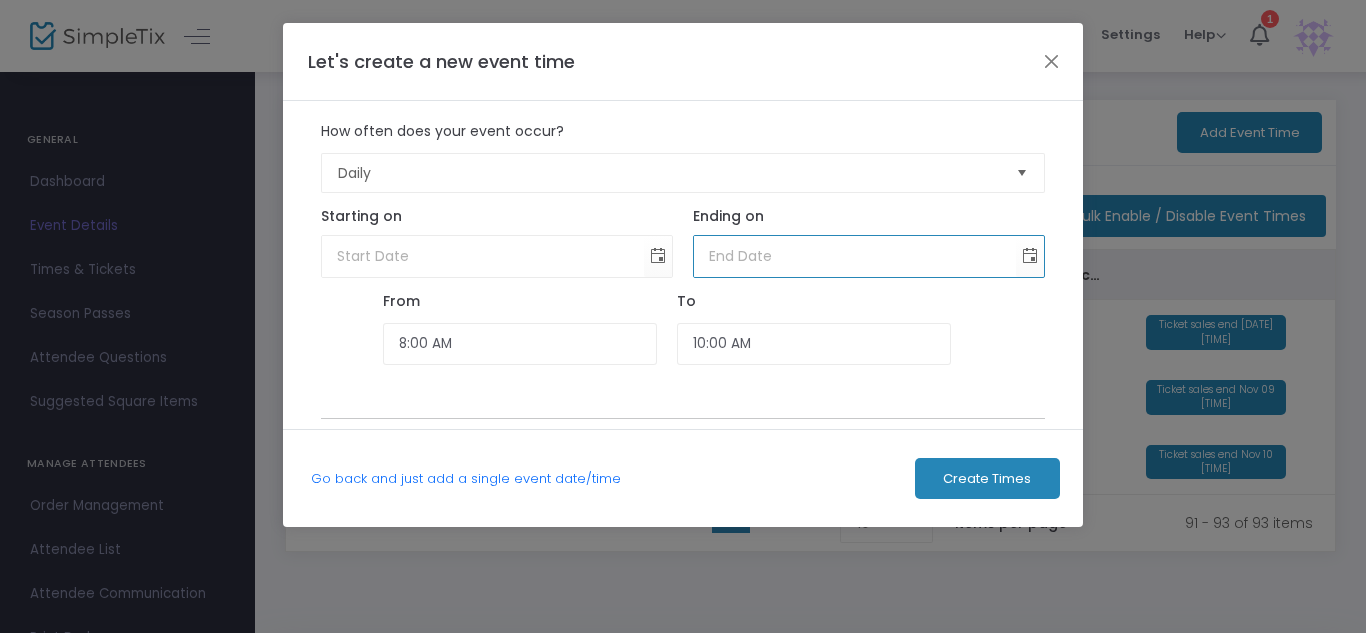 click at bounding box center [855, 256] 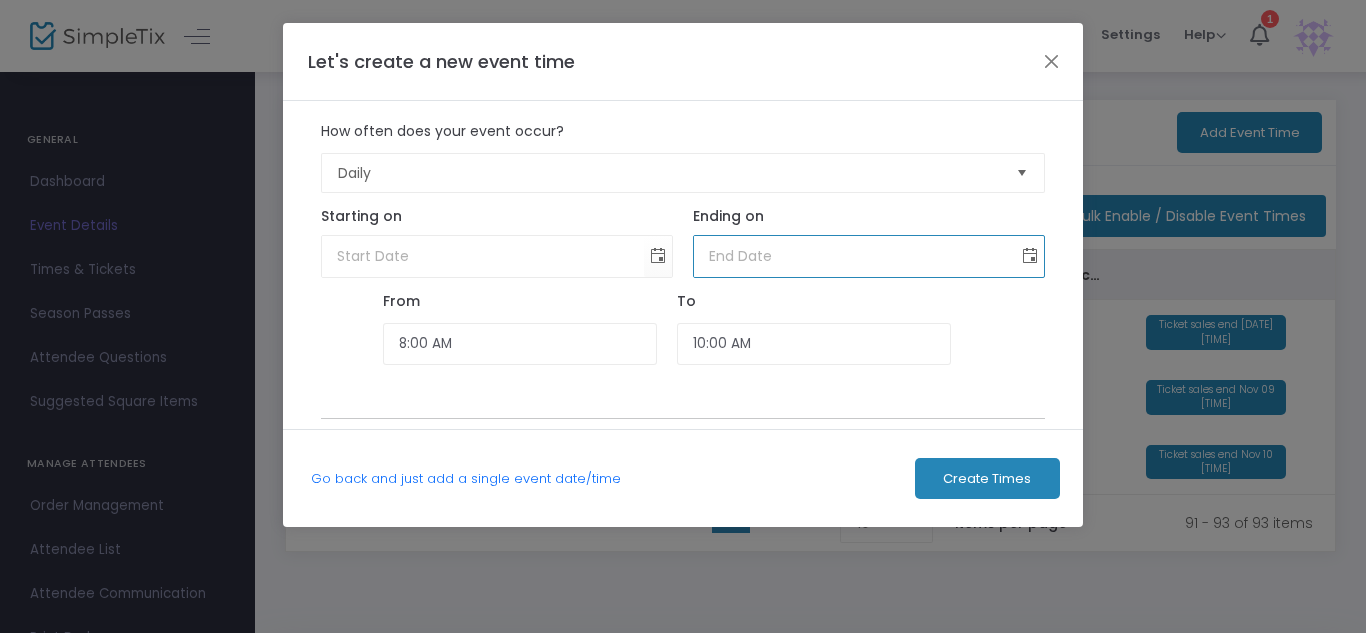 click 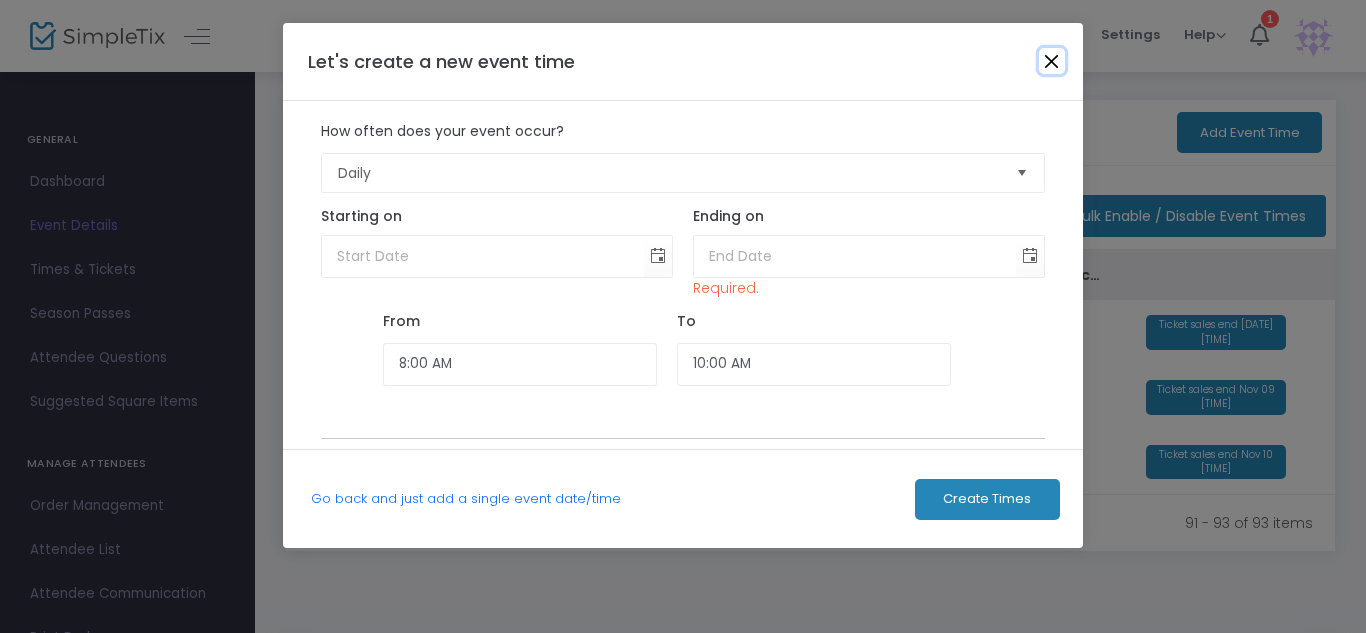 click 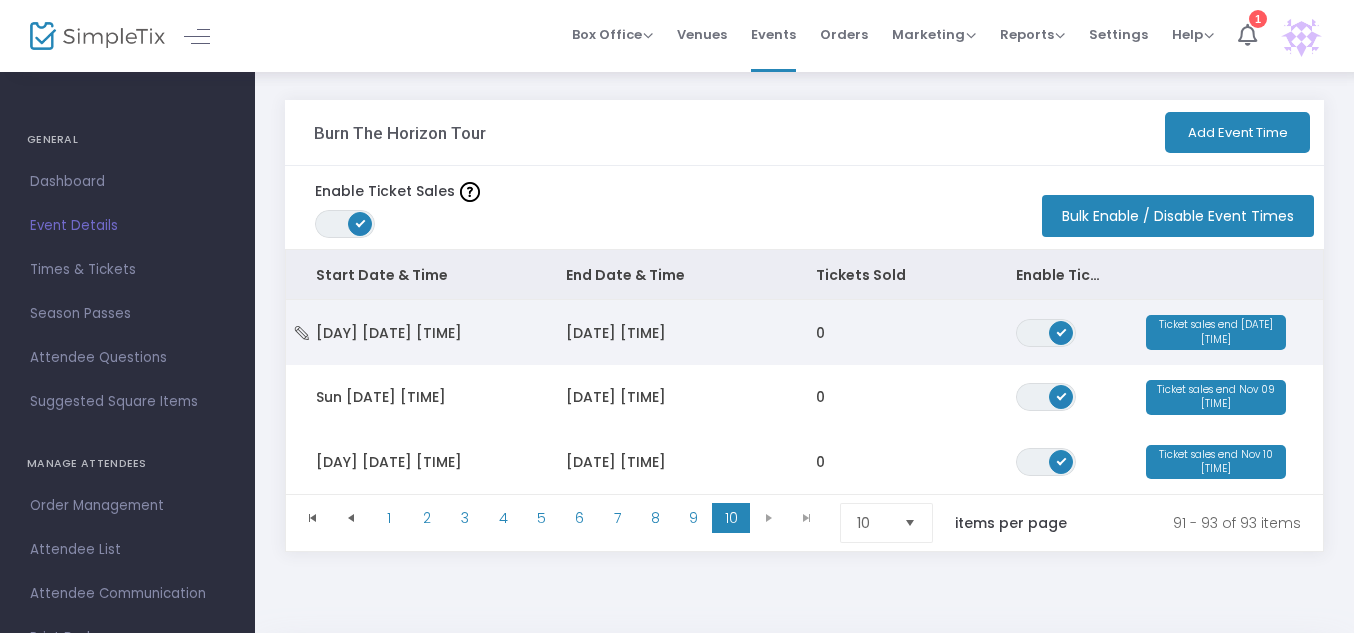 click on "11/8/2025 11:55 PM" 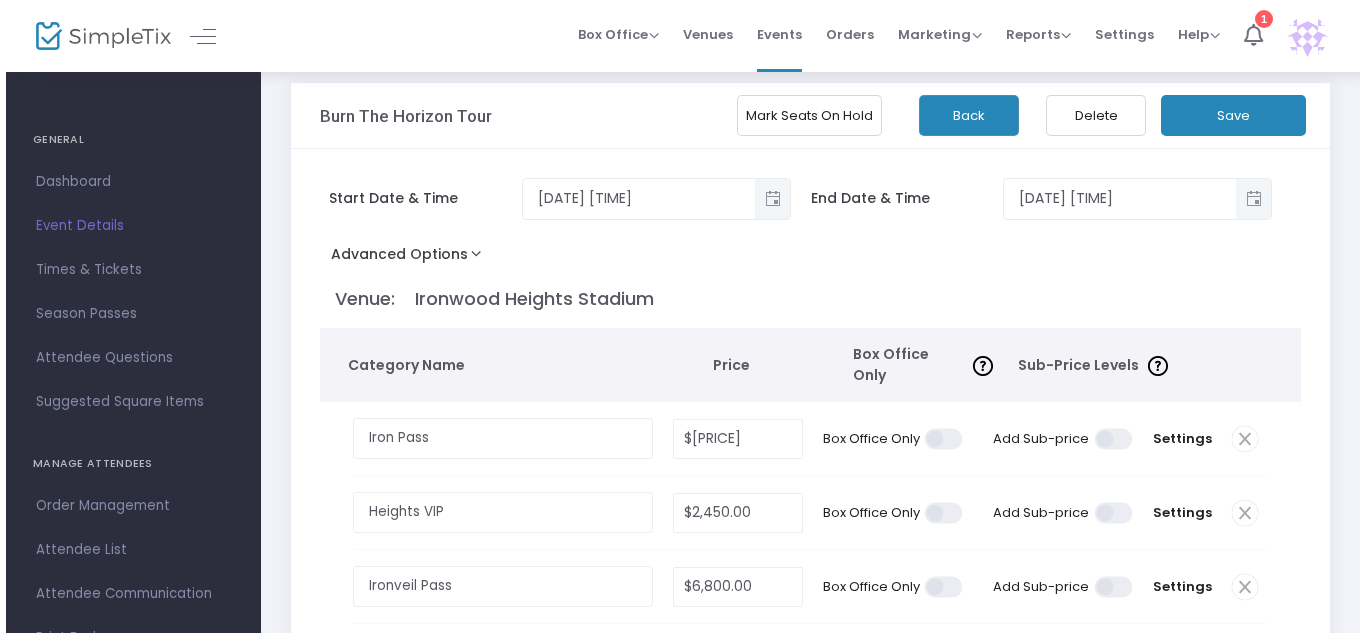 scroll, scrollTop: 0, scrollLeft: 0, axis: both 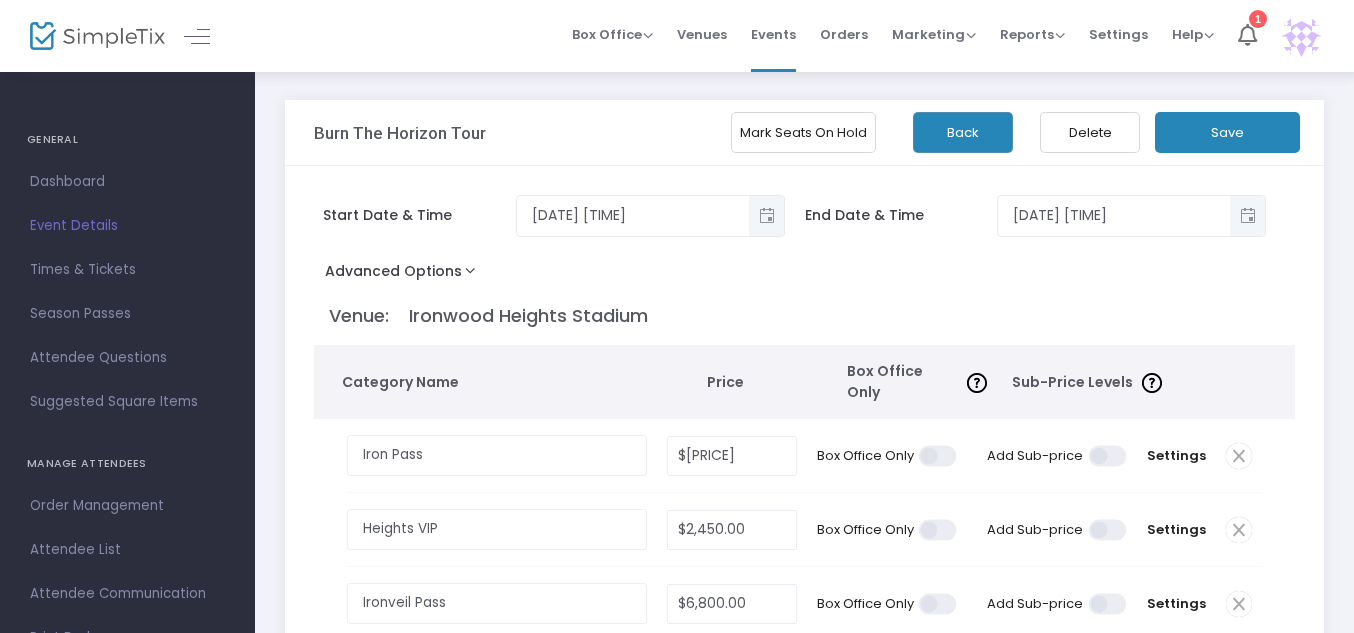 click on "Back" 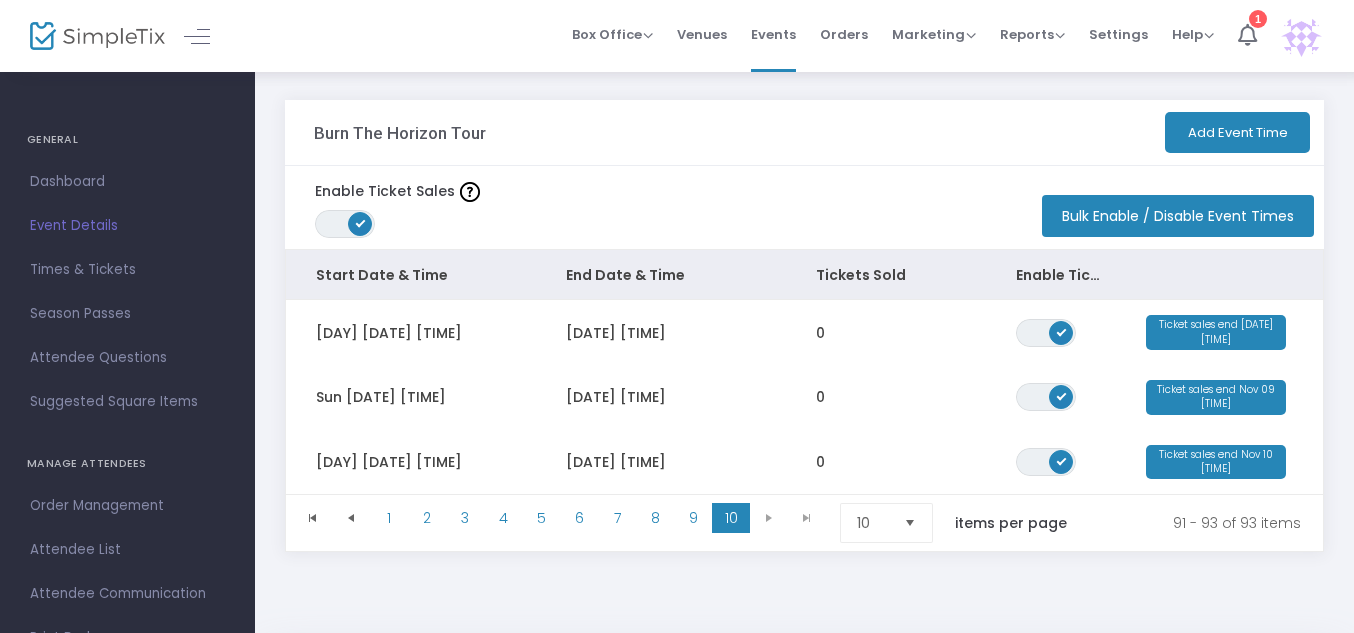 click on "Add Event Time" 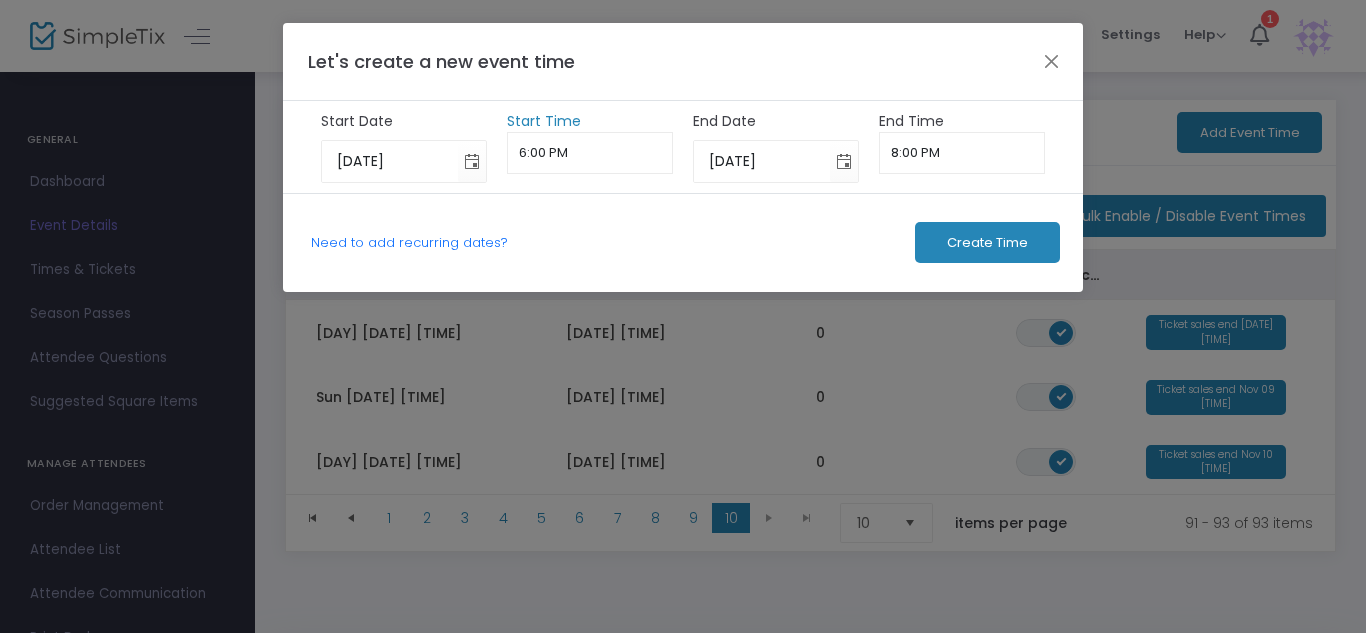 click on "6:00 PM" at bounding box center (590, 153) 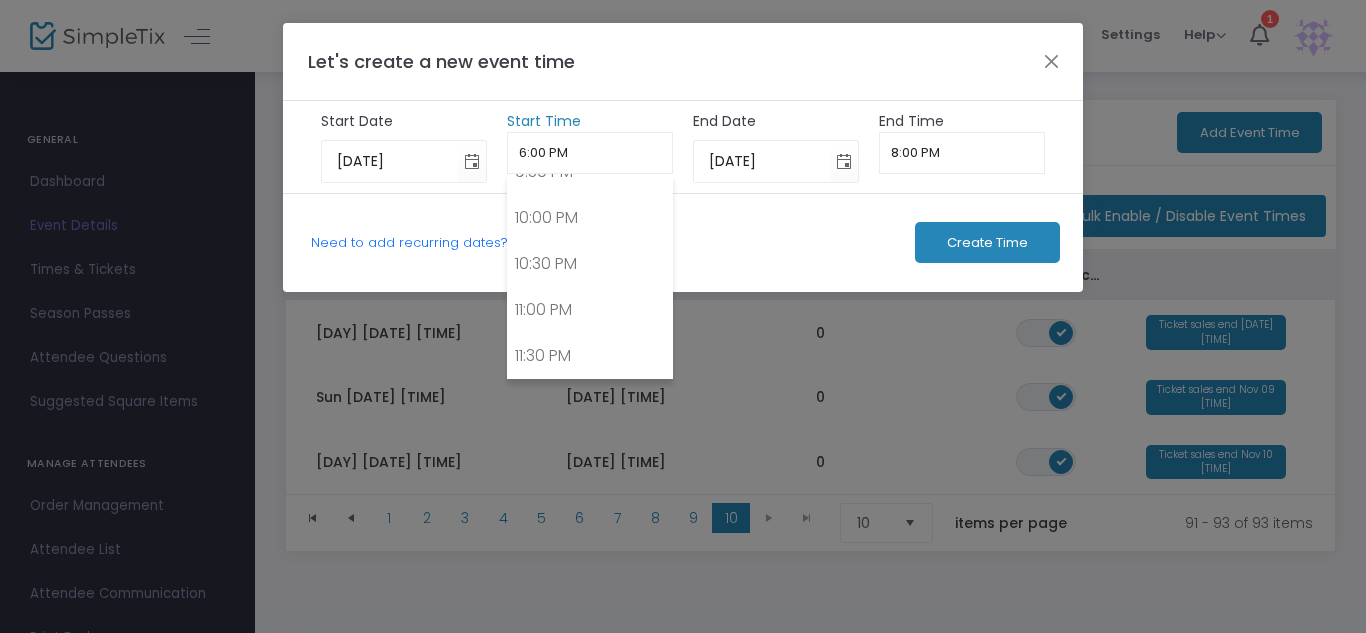 scroll, scrollTop: 1576, scrollLeft: 0, axis: vertical 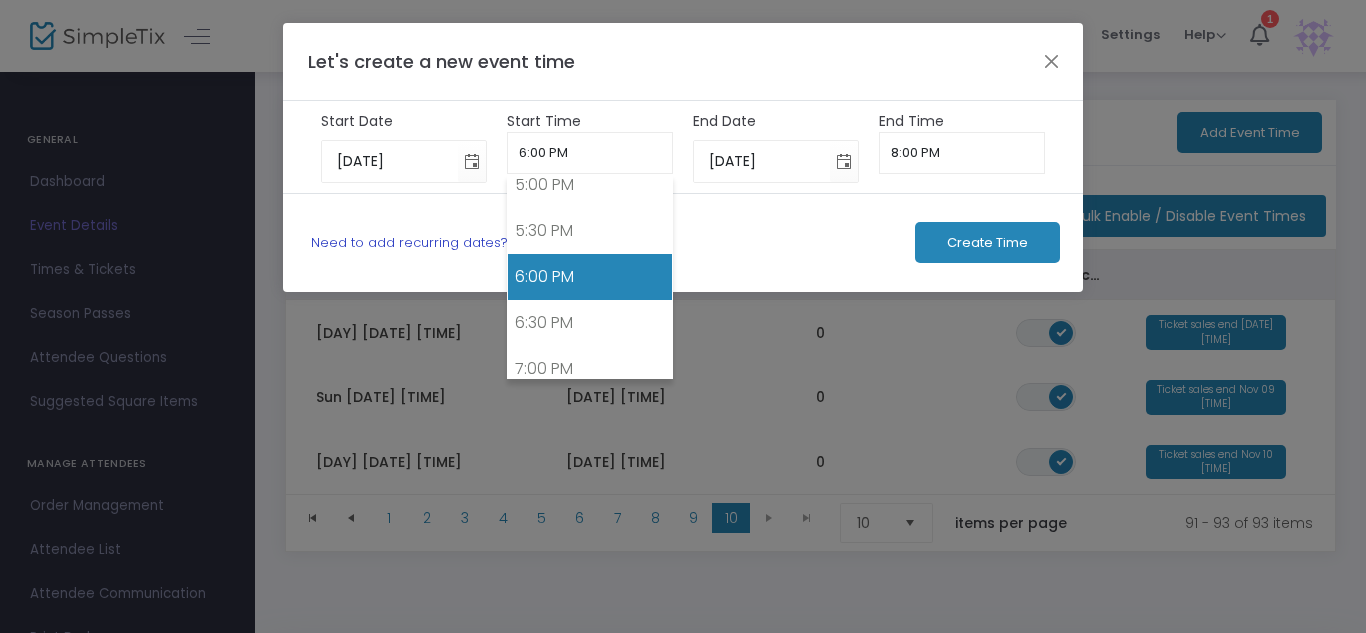 click on "Need to add recurring dates?" 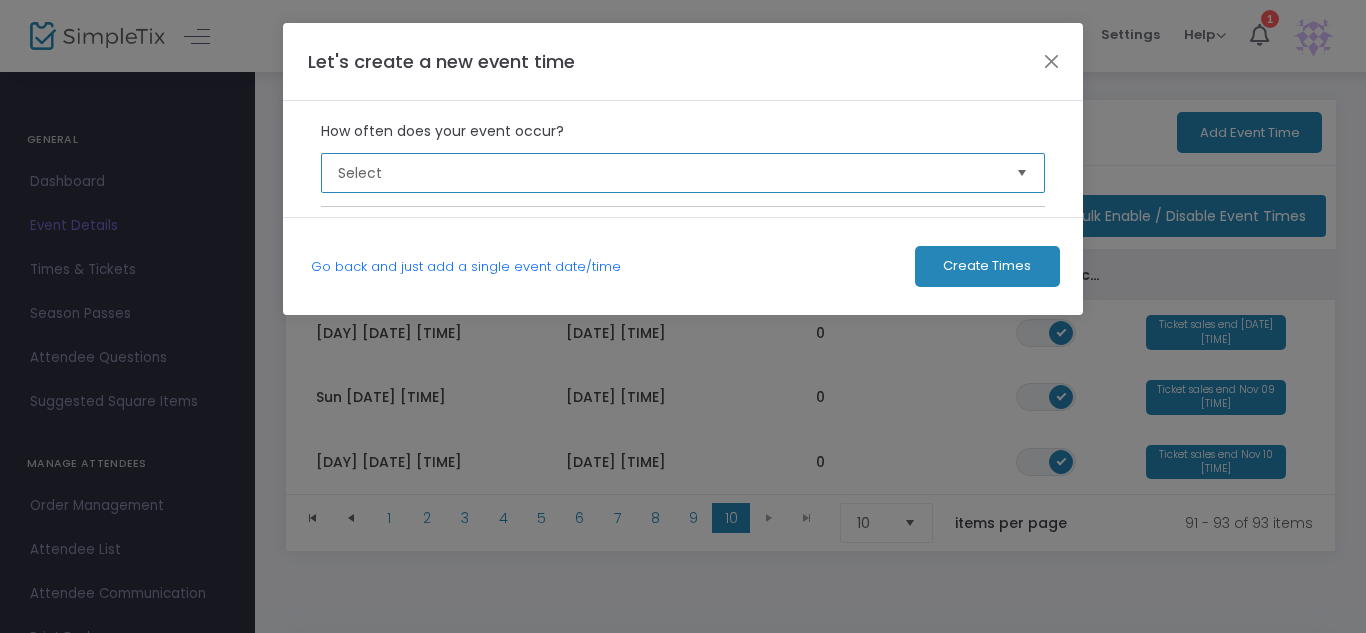 click on "Select" at bounding box center (669, 173) 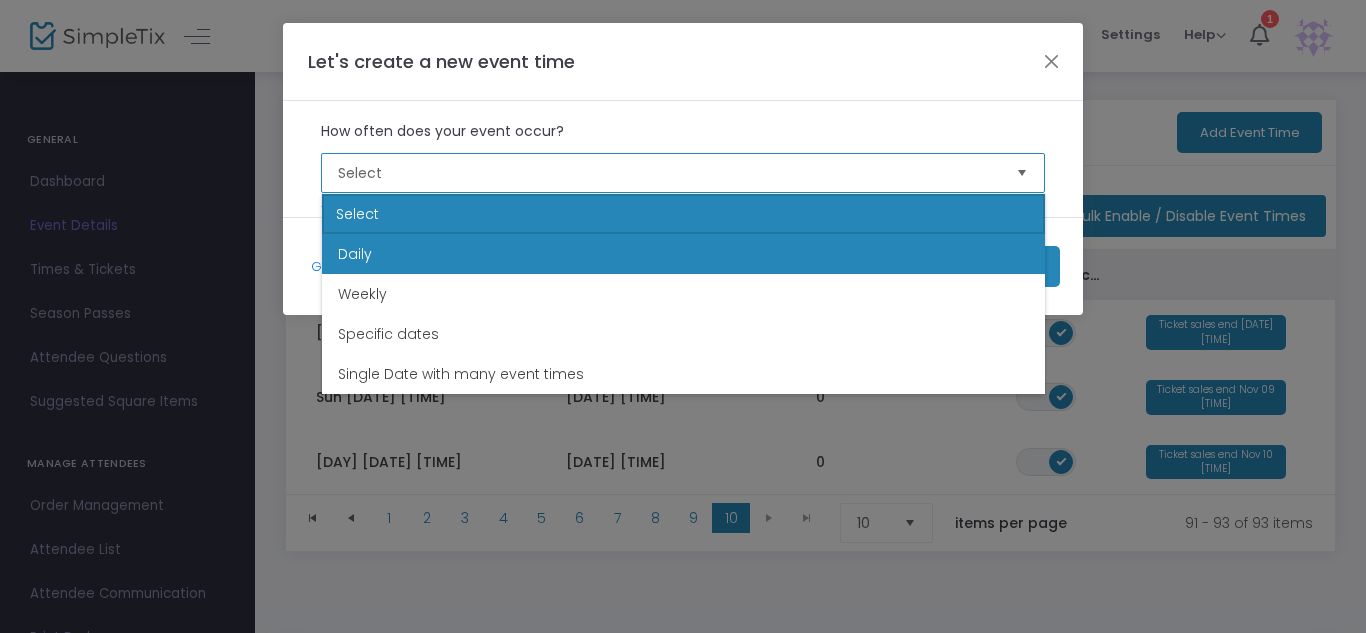 click on "Daily" at bounding box center [683, 254] 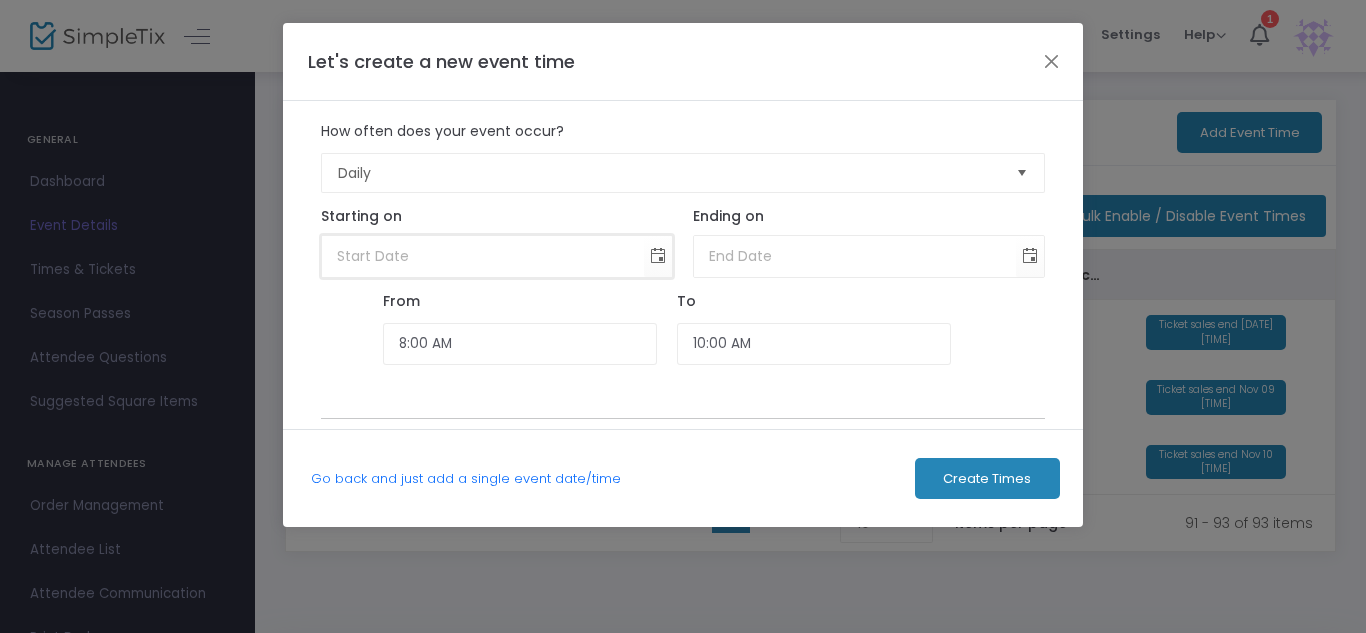 click at bounding box center (483, 256) 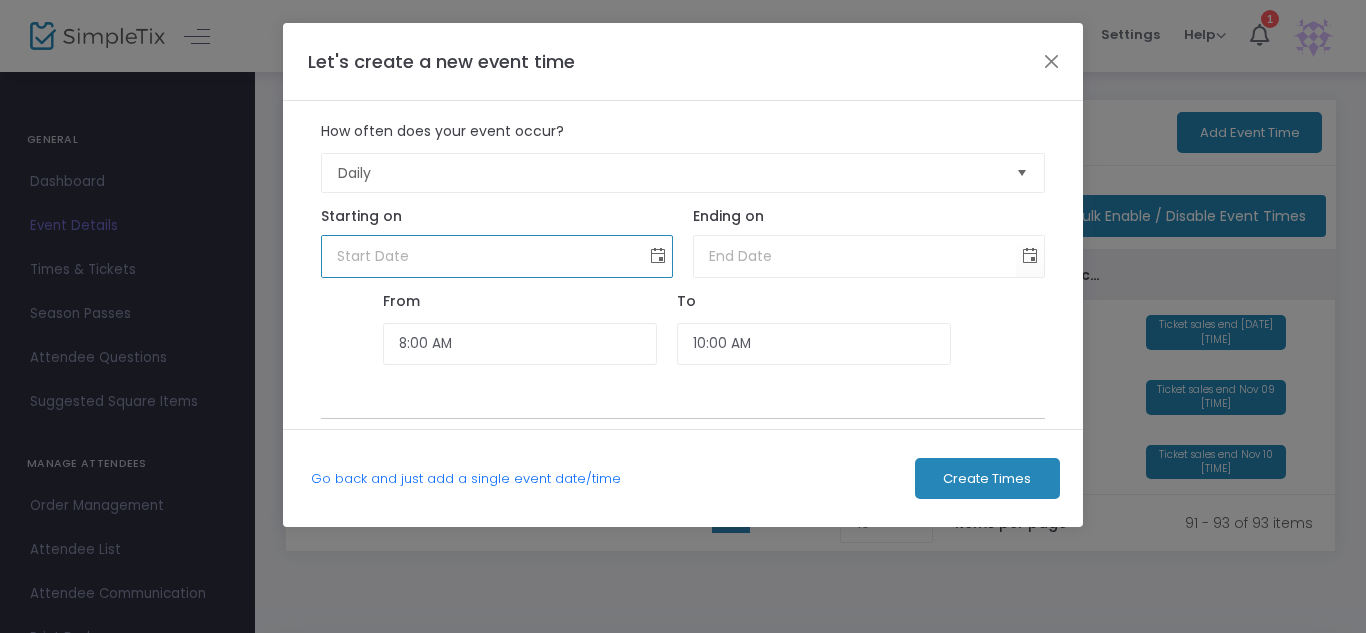 click 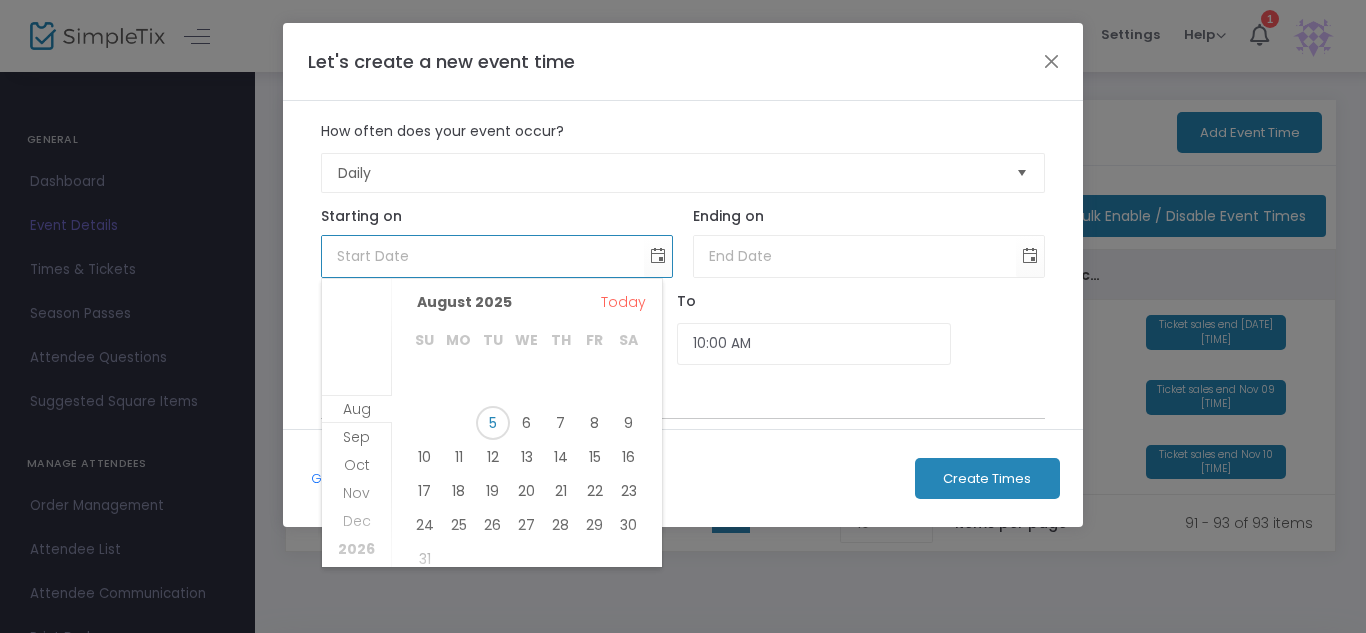 click on "How often does your event occur?  Daily  Please select event occurrence.  Starting on  Required.  Ending on  Required.  From 8:00 AM To 10:00 AM" 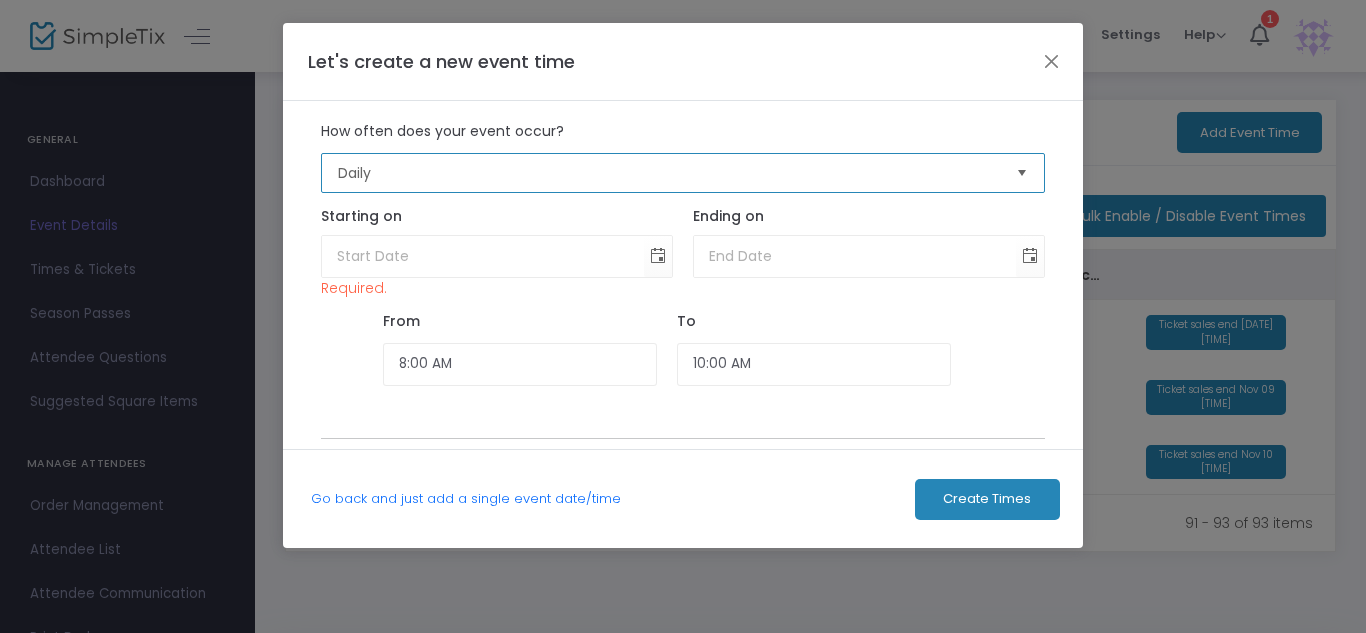 click on "Daily" at bounding box center (669, 173) 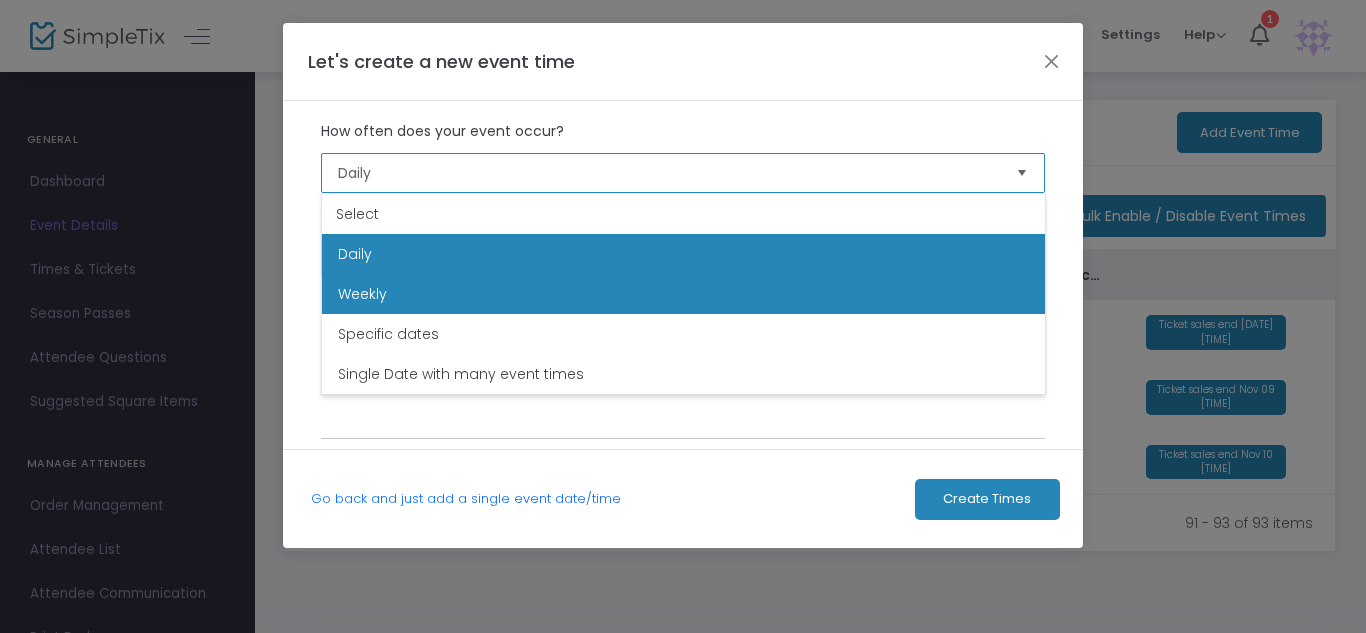 click on "Weekly" at bounding box center (683, 294) 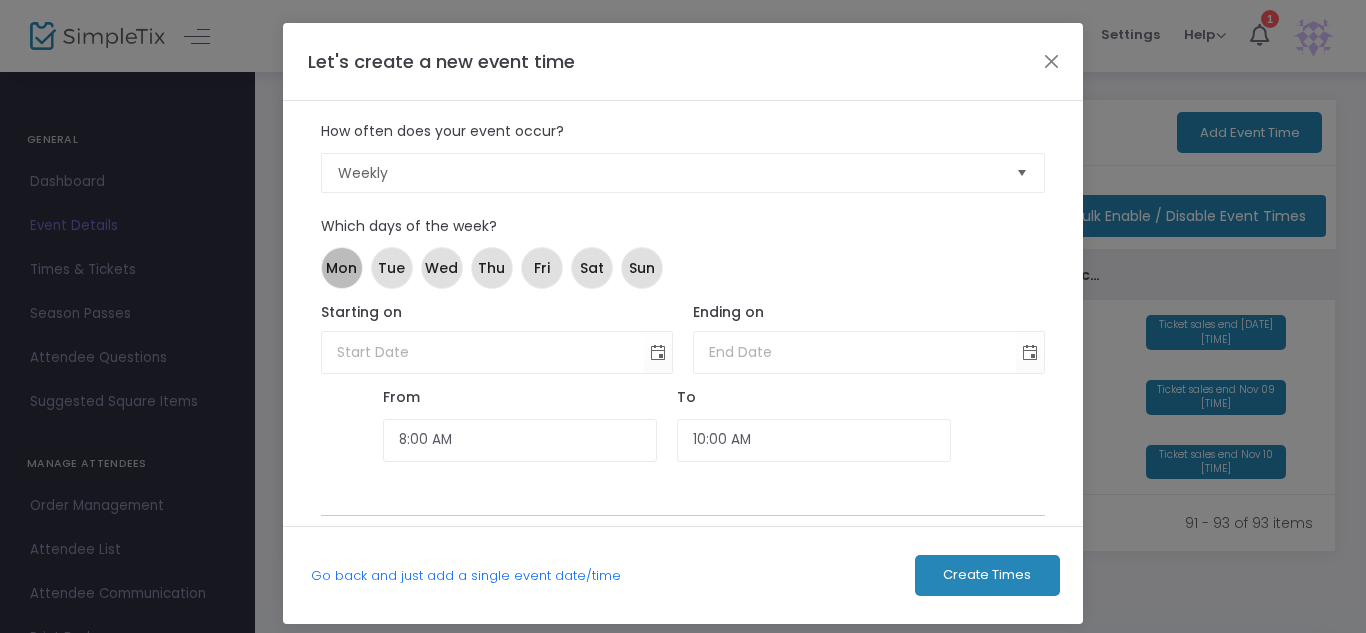 click on "Mon" at bounding box center [341, 268] 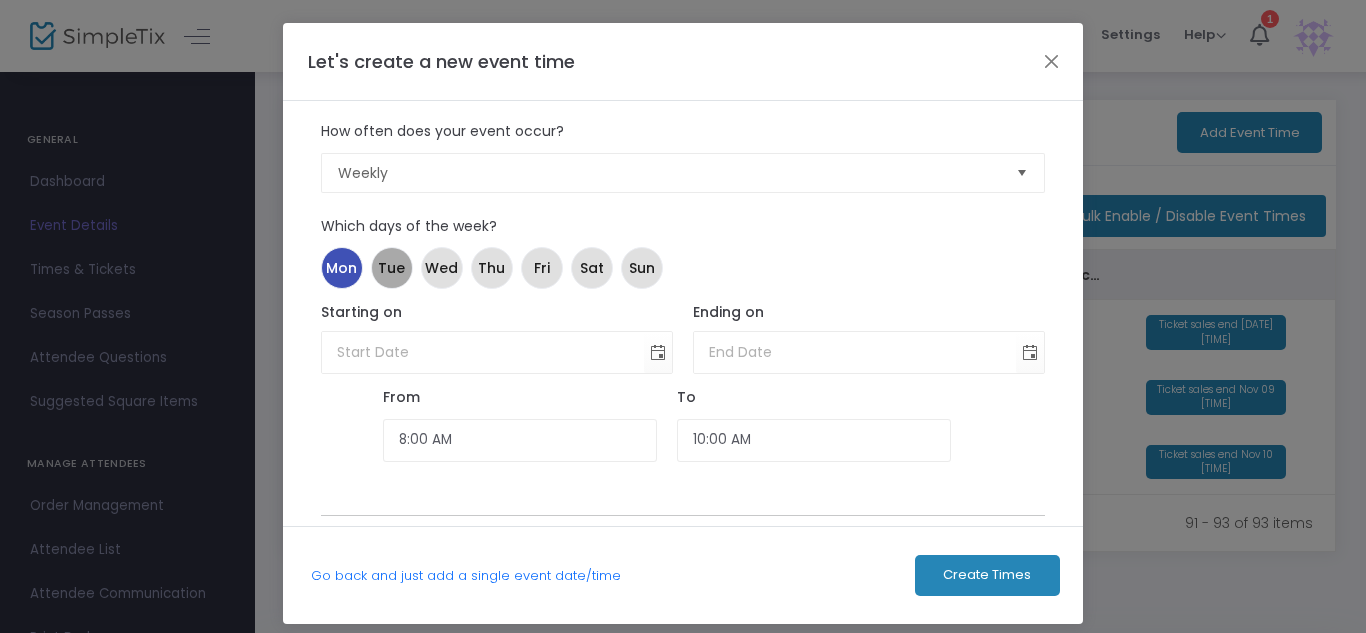 click on "Tue" at bounding box center (391, 268) 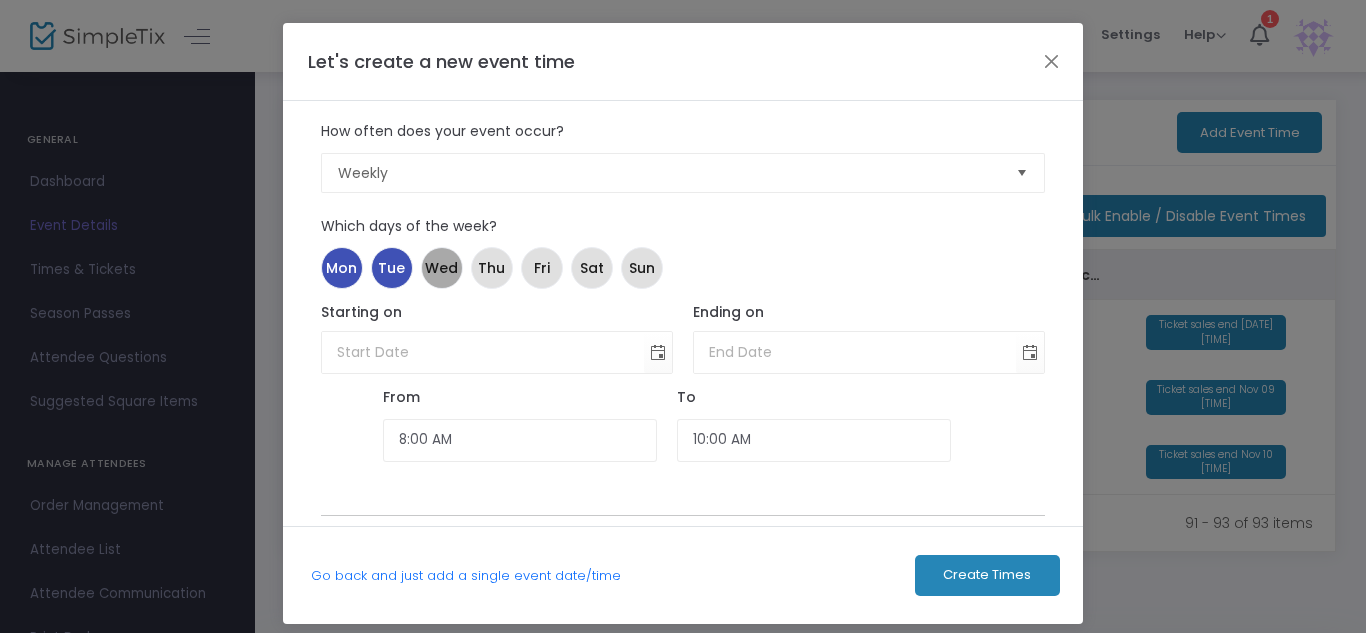 click on "Wed" at bounding box center [441, 268] 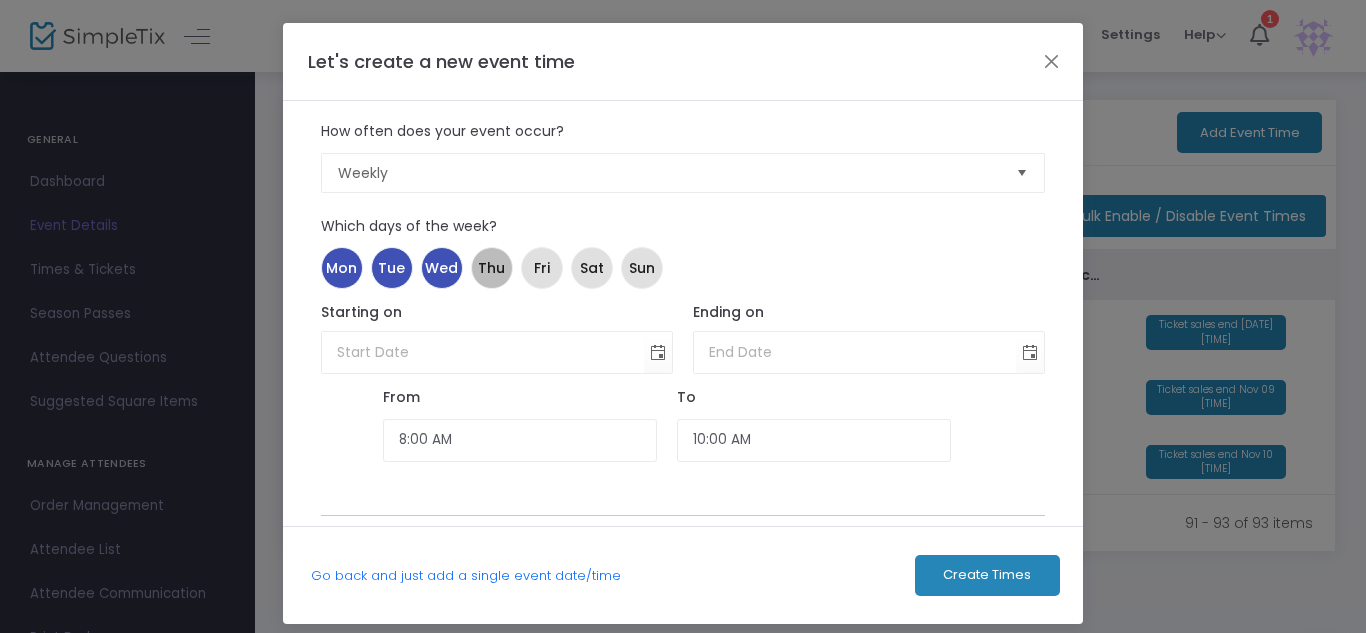 click on "Thu" at bounding box center (491, 268) 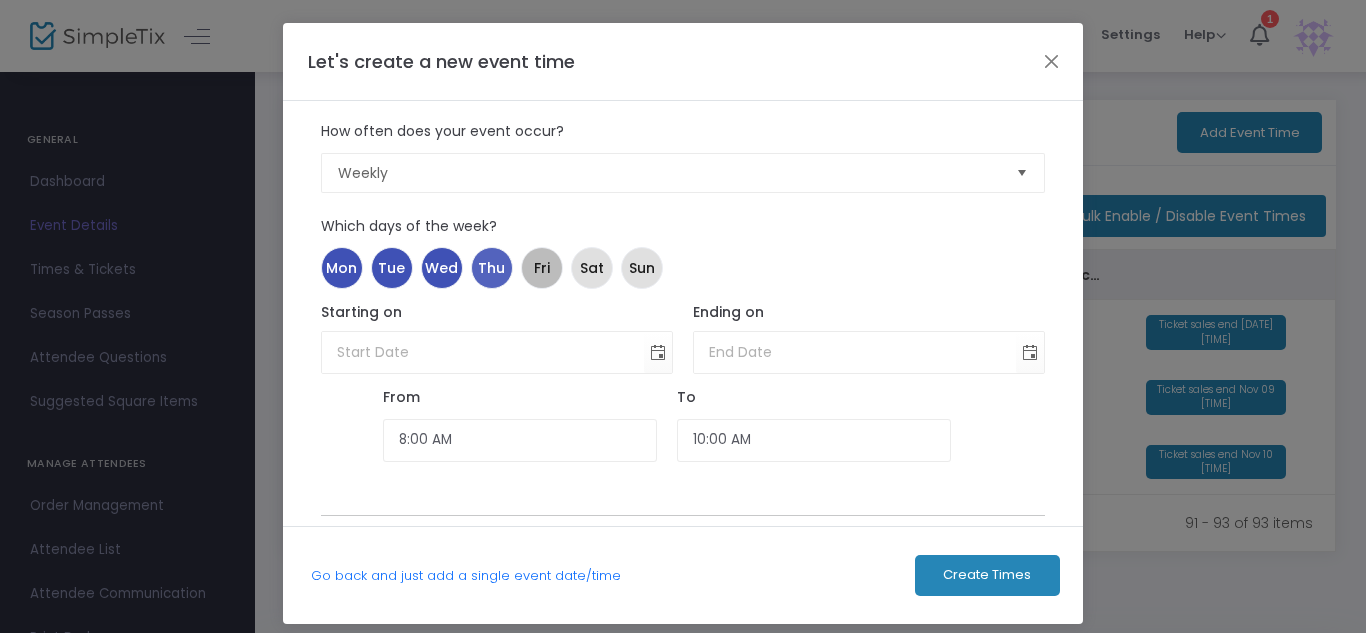 click on "Fri" at bounding box center (542, 268) 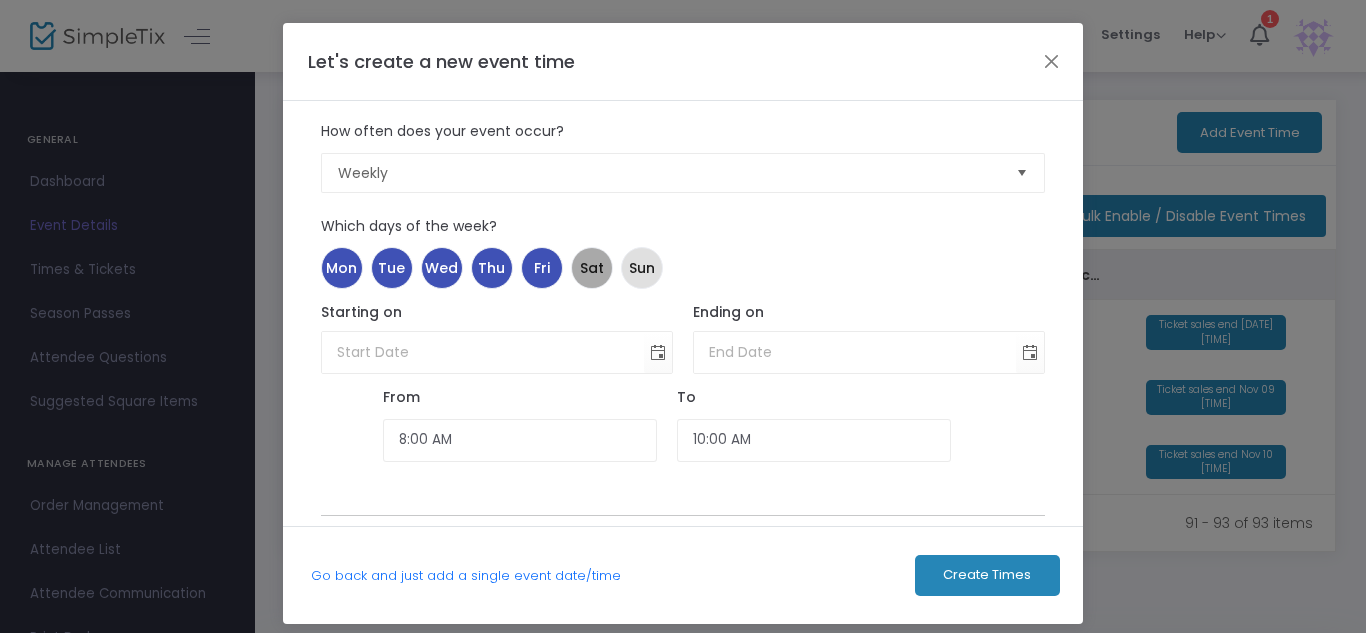 click on "Sat" at bounding box center [592, 268] 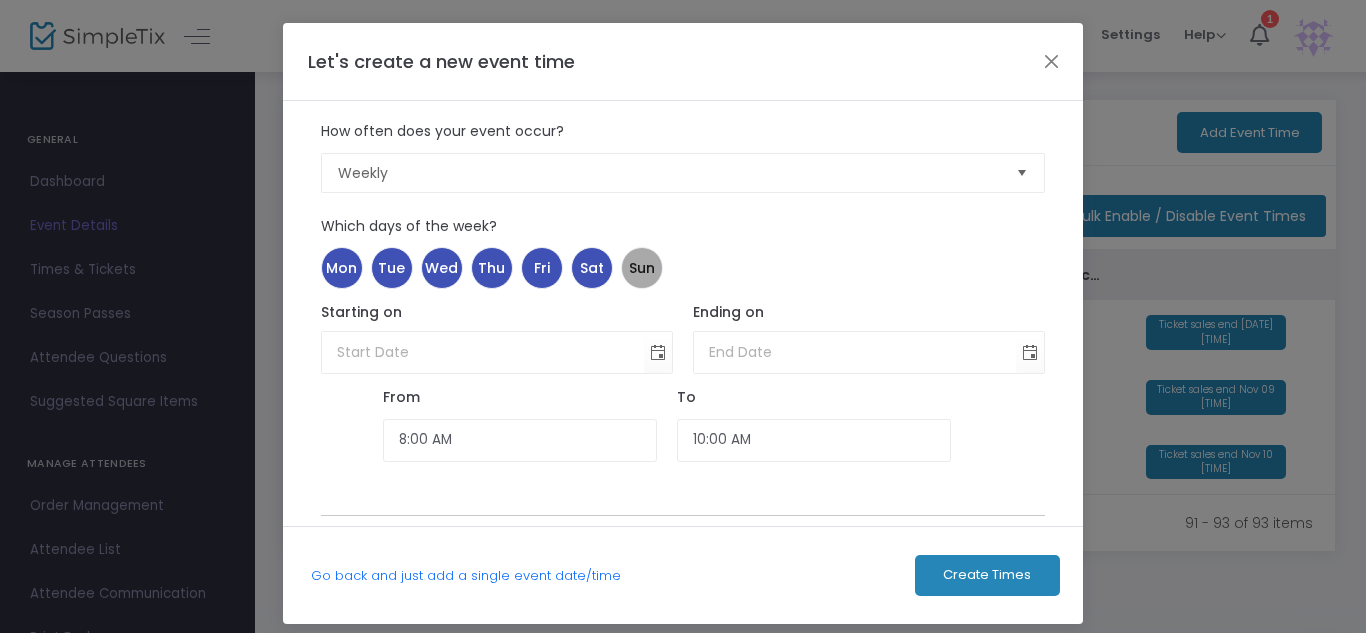 click on "Sun" at bounding box center (642, 268) 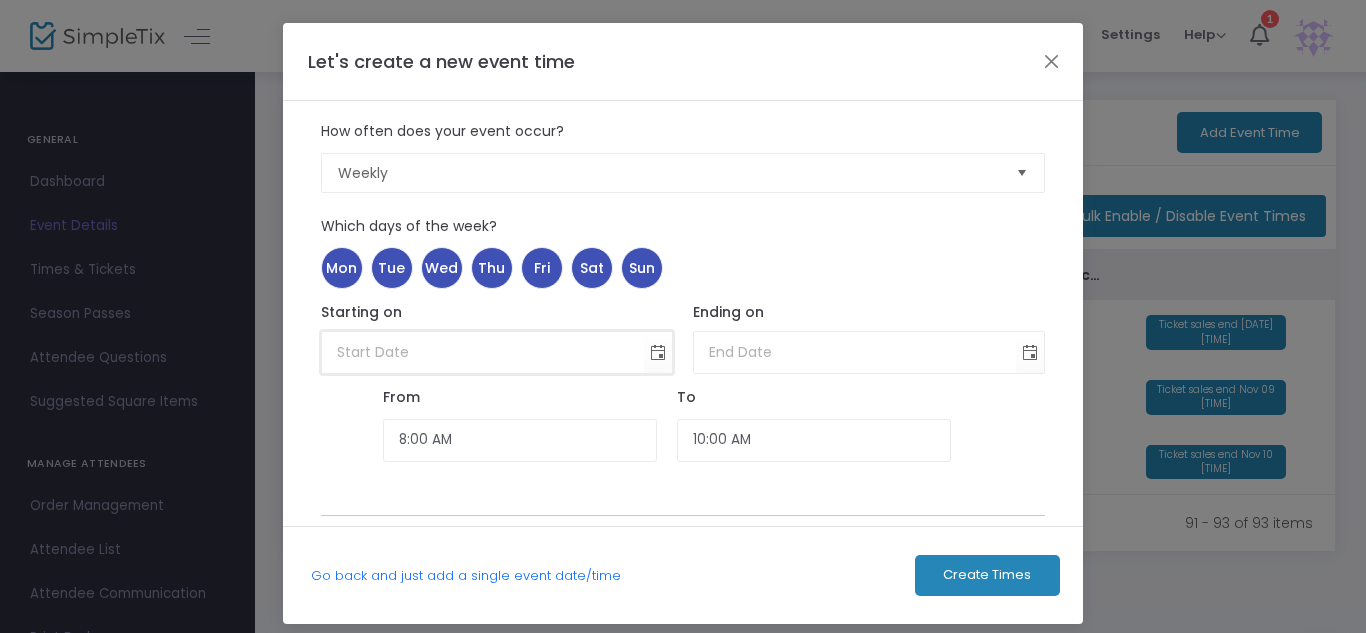 click at bounding box center (483, 352) 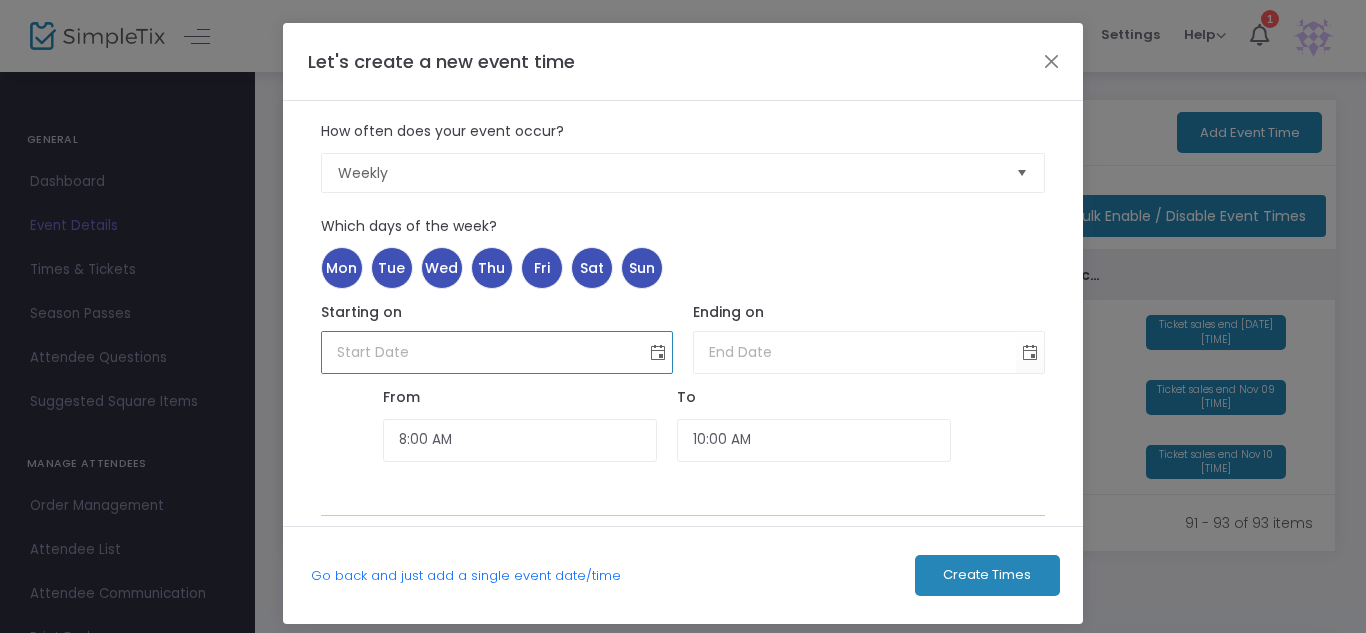 click 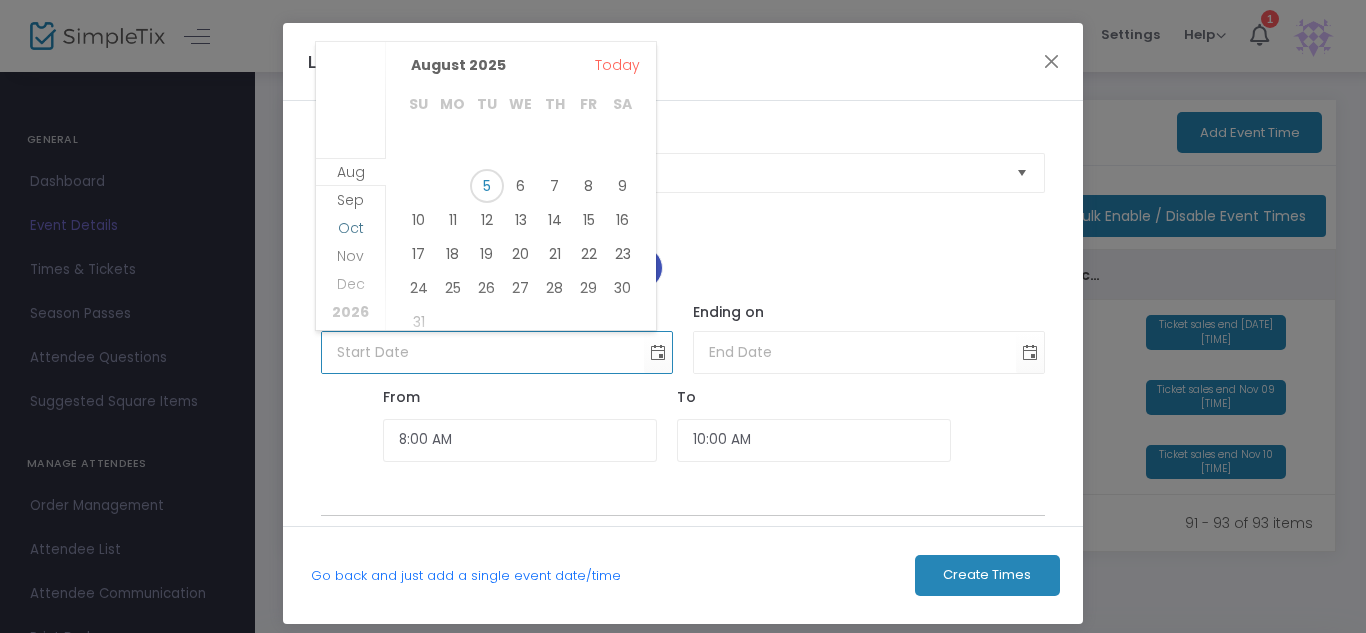 click on "Oct" at bounding box center (351, 242) 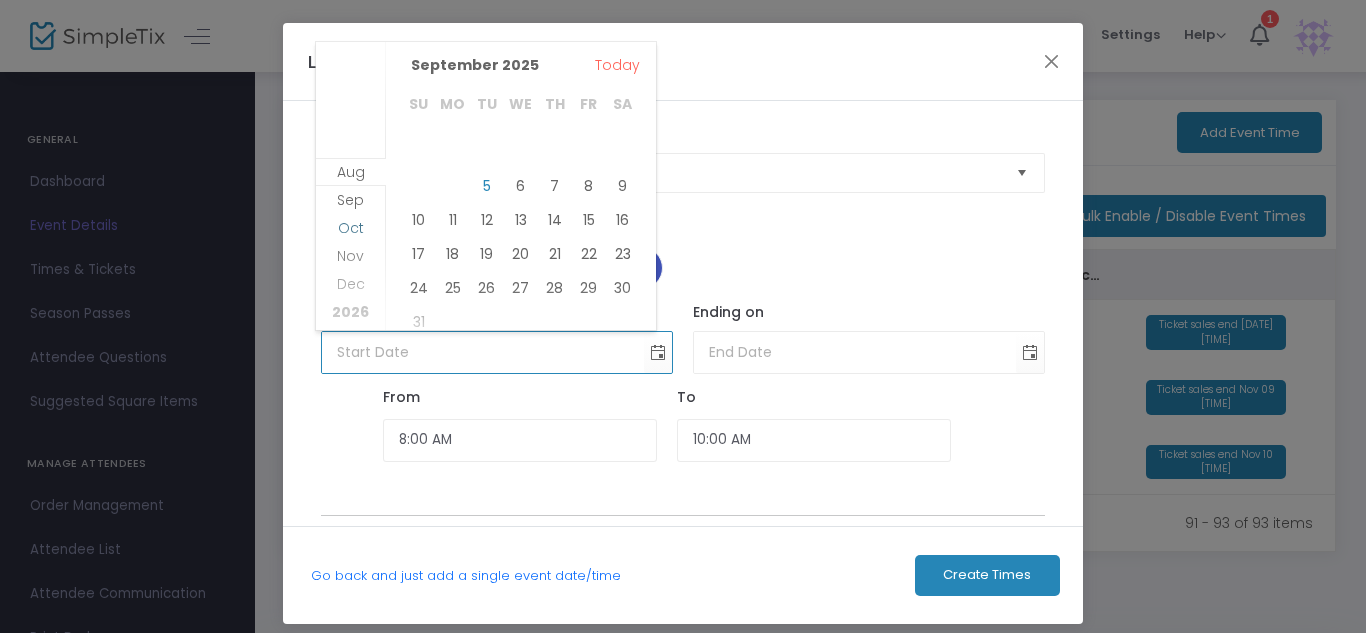 scroll, scrollTop: 56, scrollLeft: 0, axis: vertical 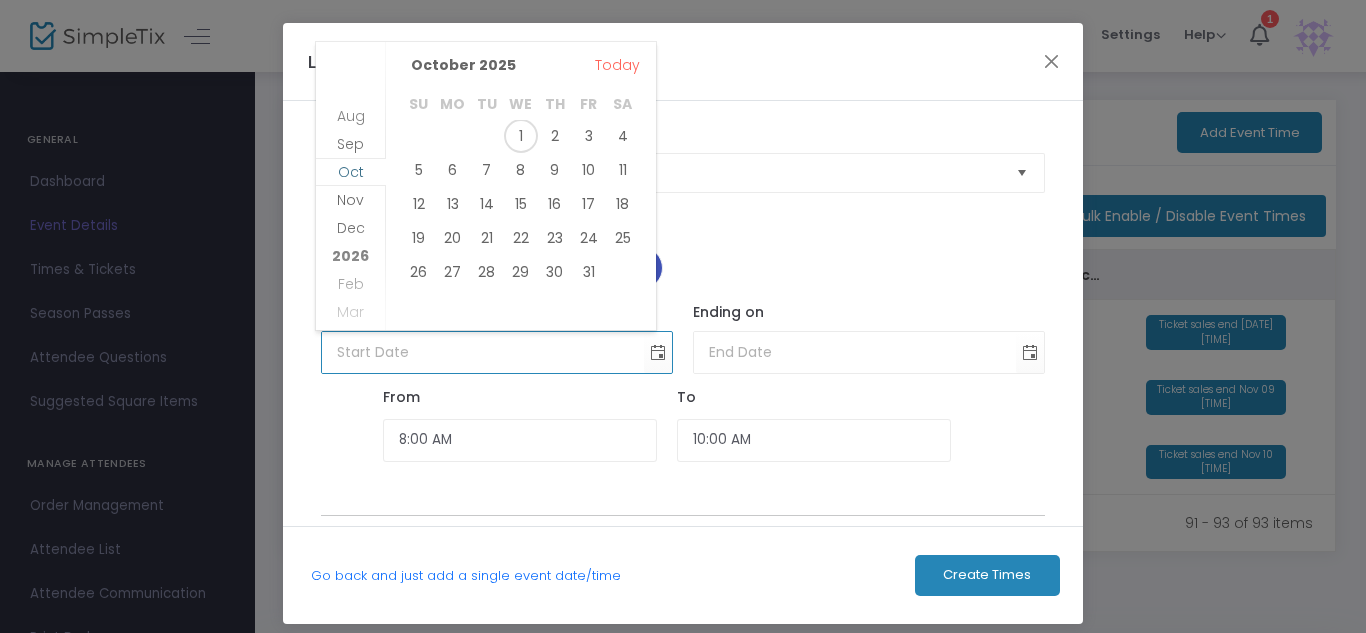 click on "Oct" at bounding box center [351, 186] 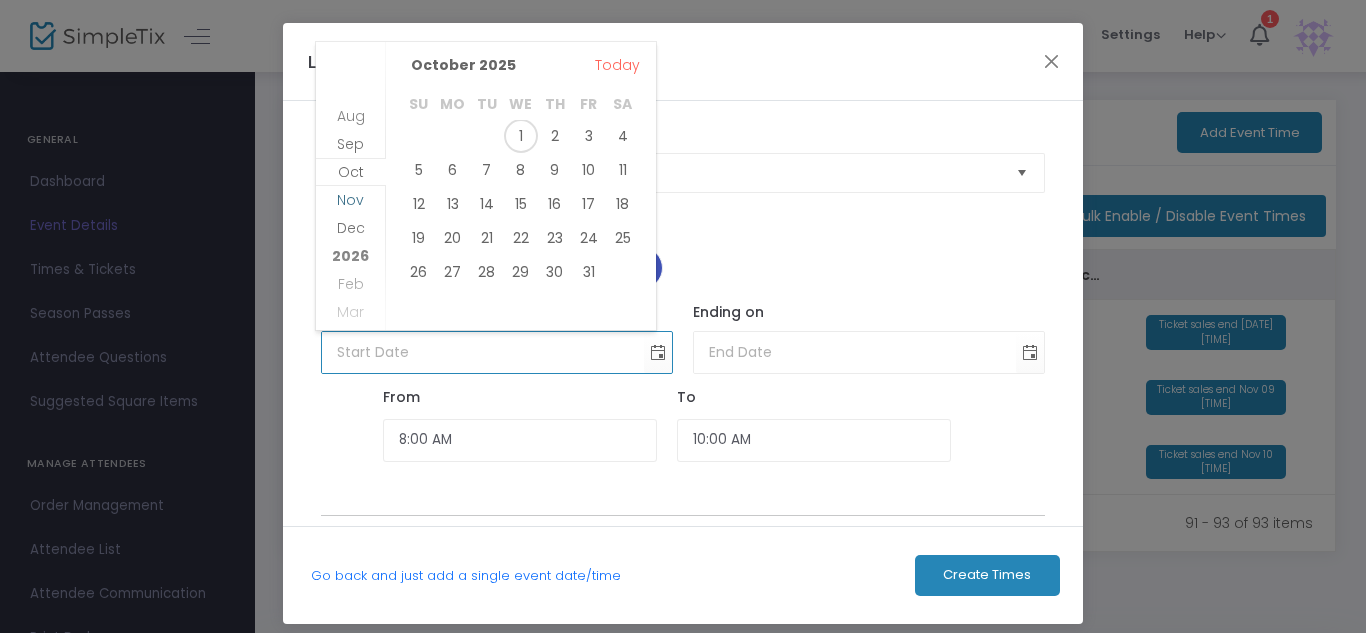 click on "Nov" at bounding box center [350, 200] 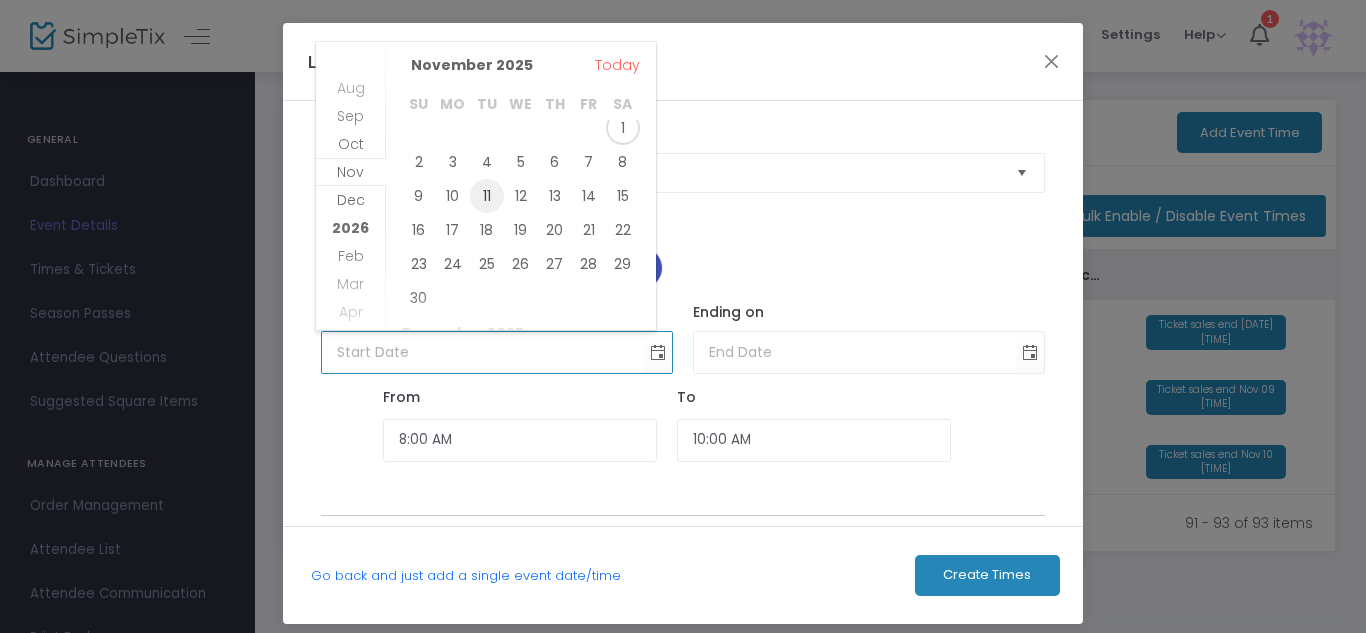 click on "11" at bounding box center [487, 196] 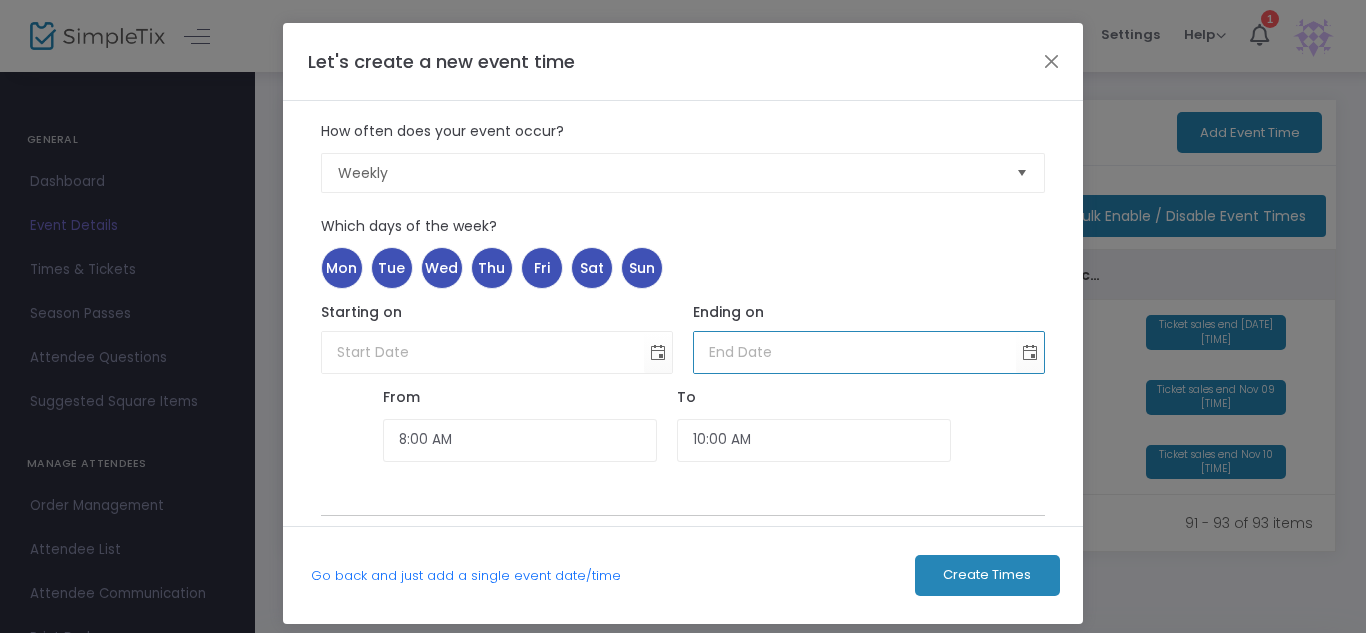 click at bounding box center (855, 352) 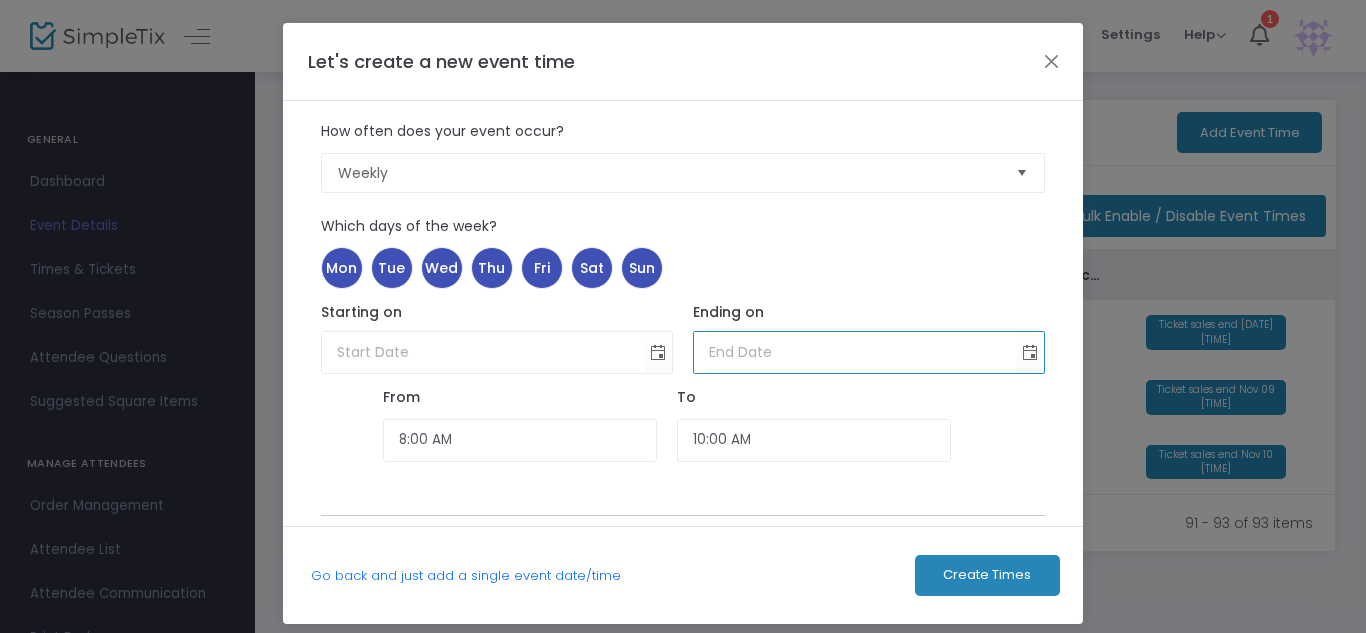 click 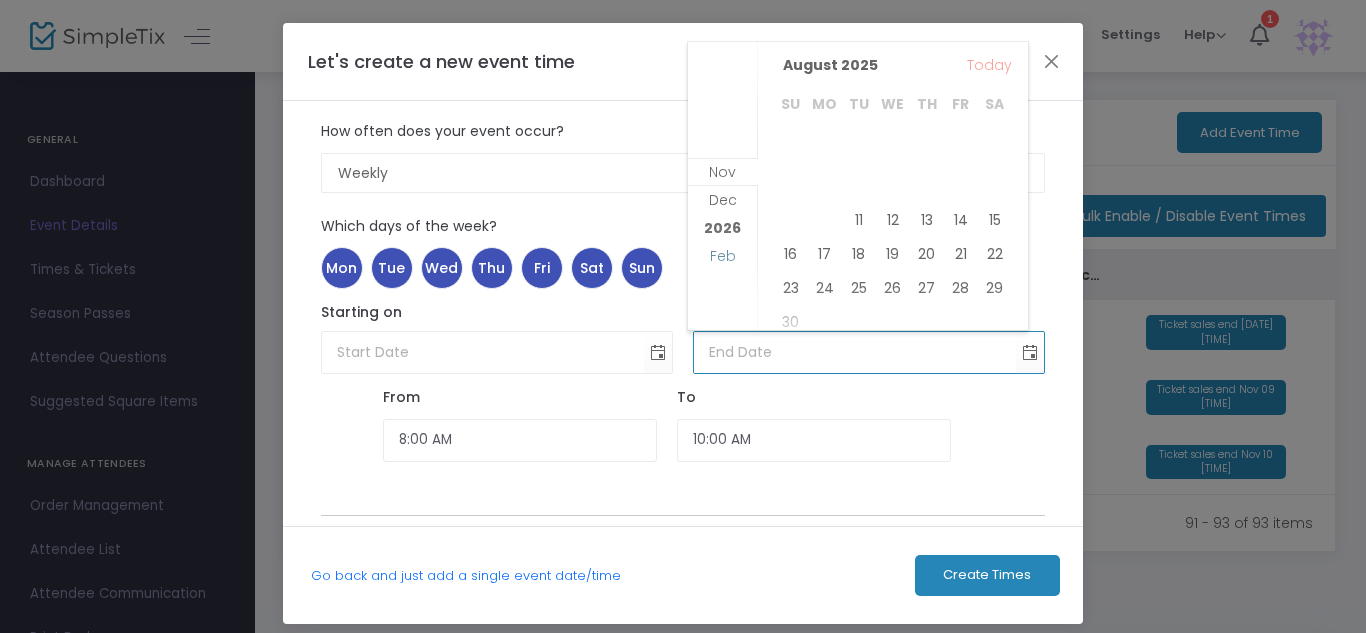 click on "Feb" at bounding box center [723, 256] 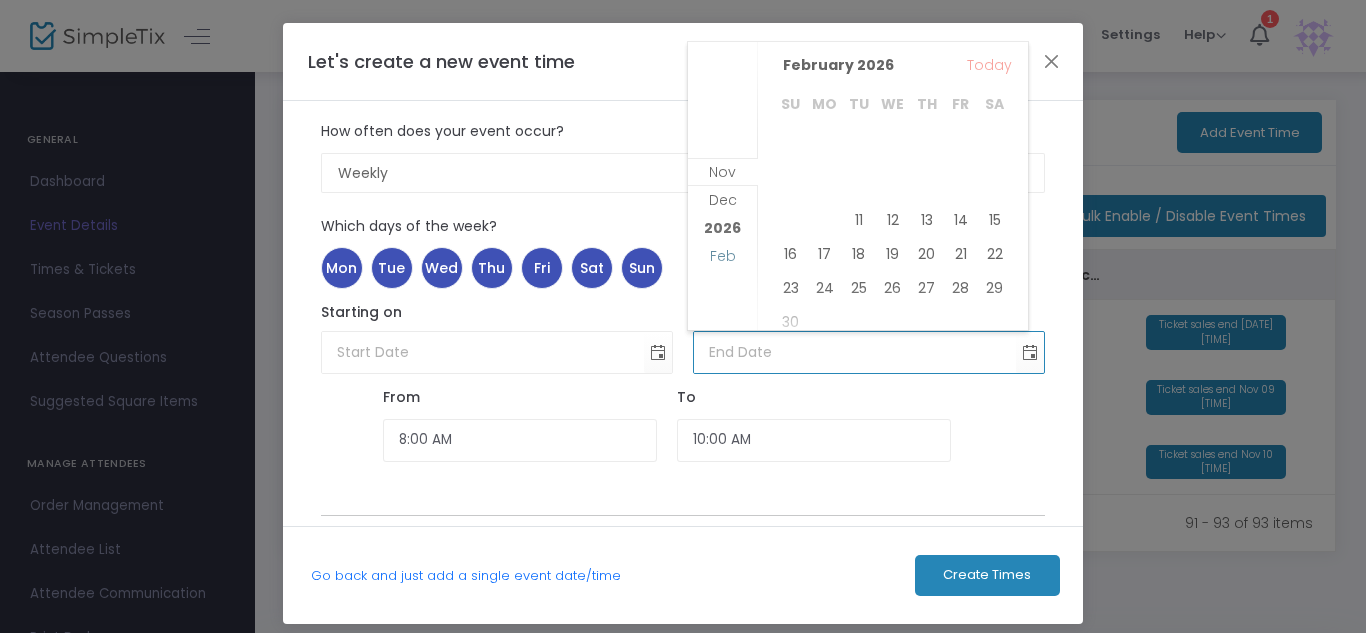 scroll, scrollTop: 84, scrollLeft: 0, axis: vertical 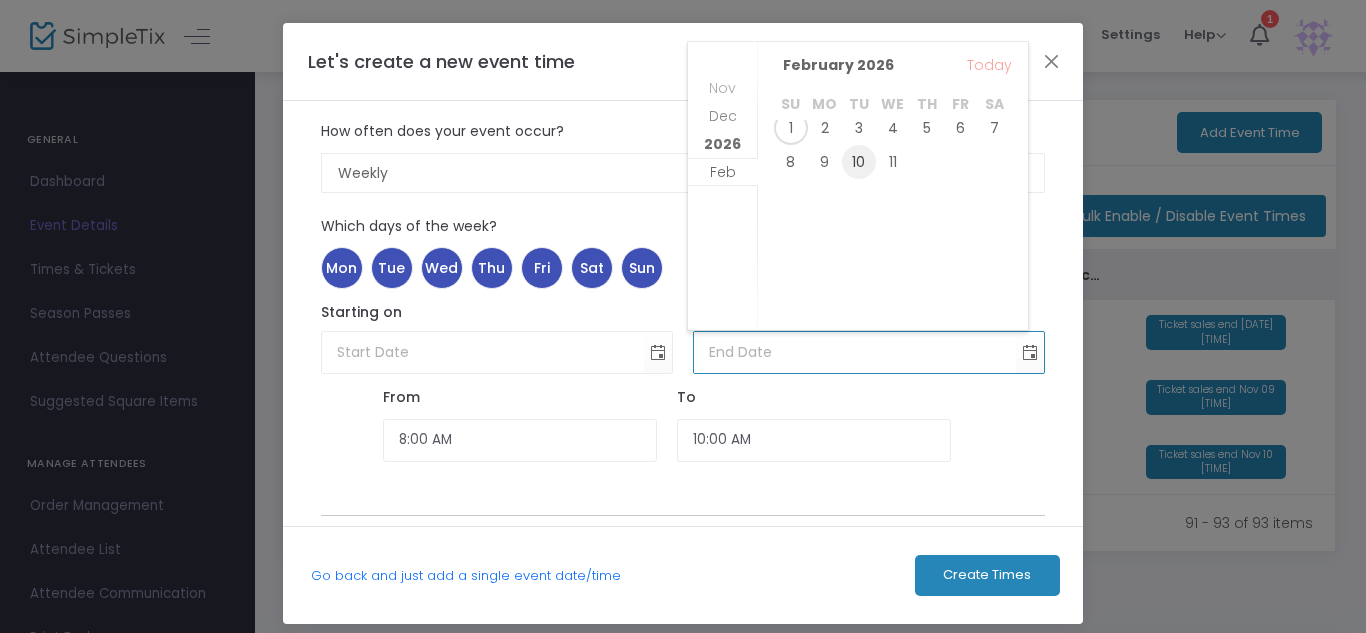 click on "10" at bounding box center (859, 162) 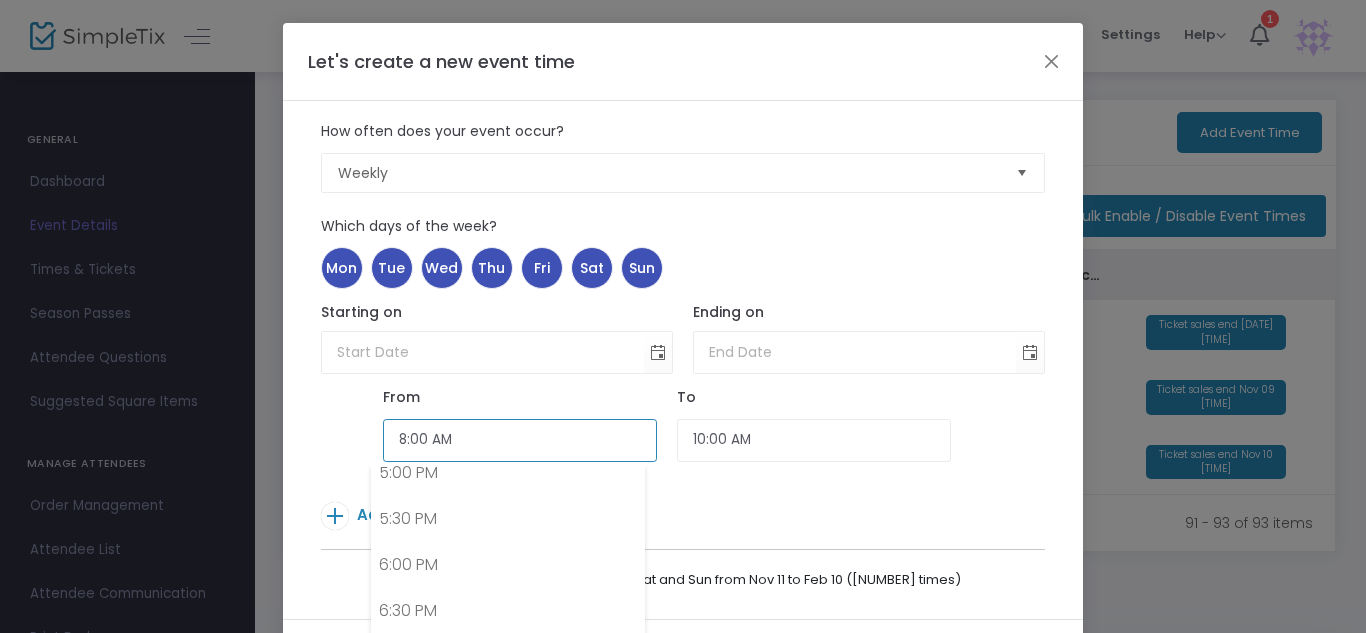 click on "8:00 AM" 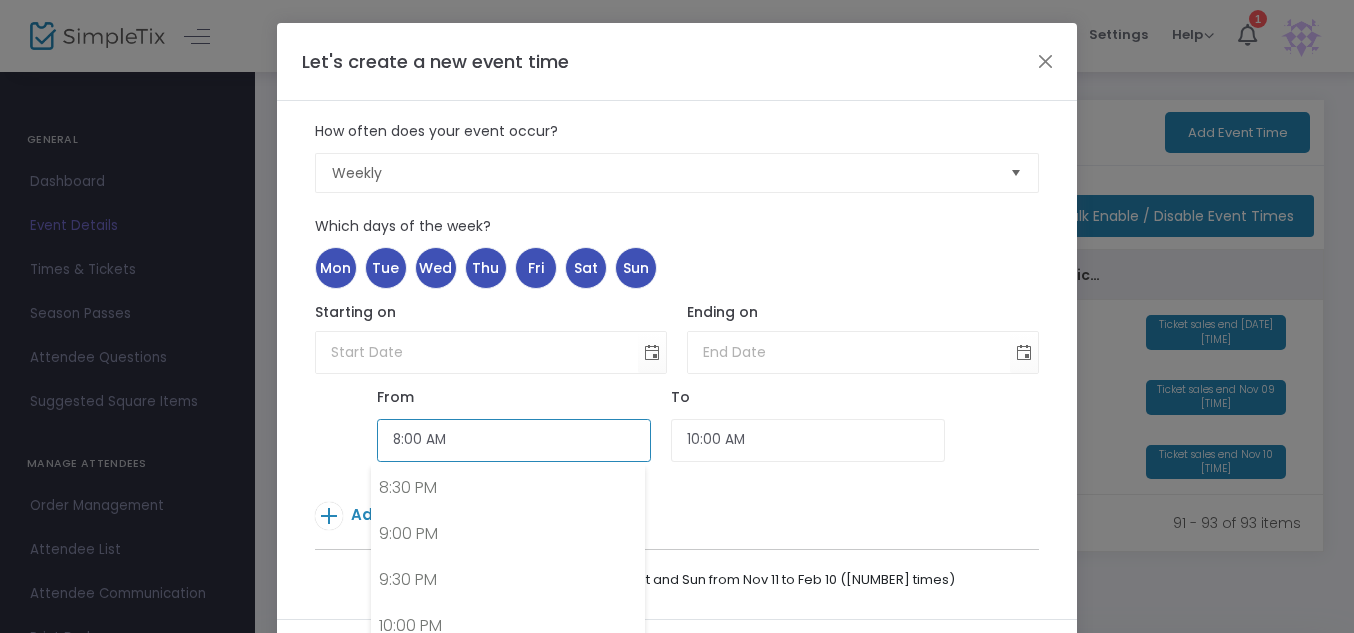 scroll, scrollTop: 1882, scrollLeft: 0, axis: vertical 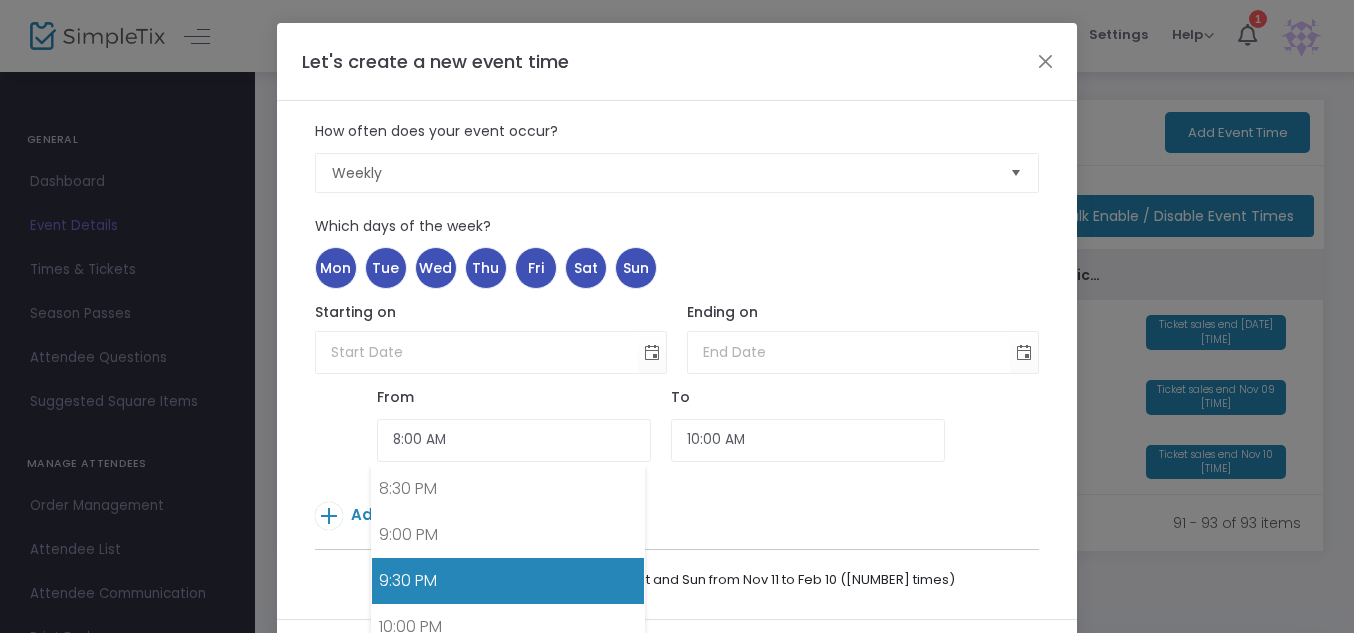 click on "9:30 PM" at bounding box center (508, 581) 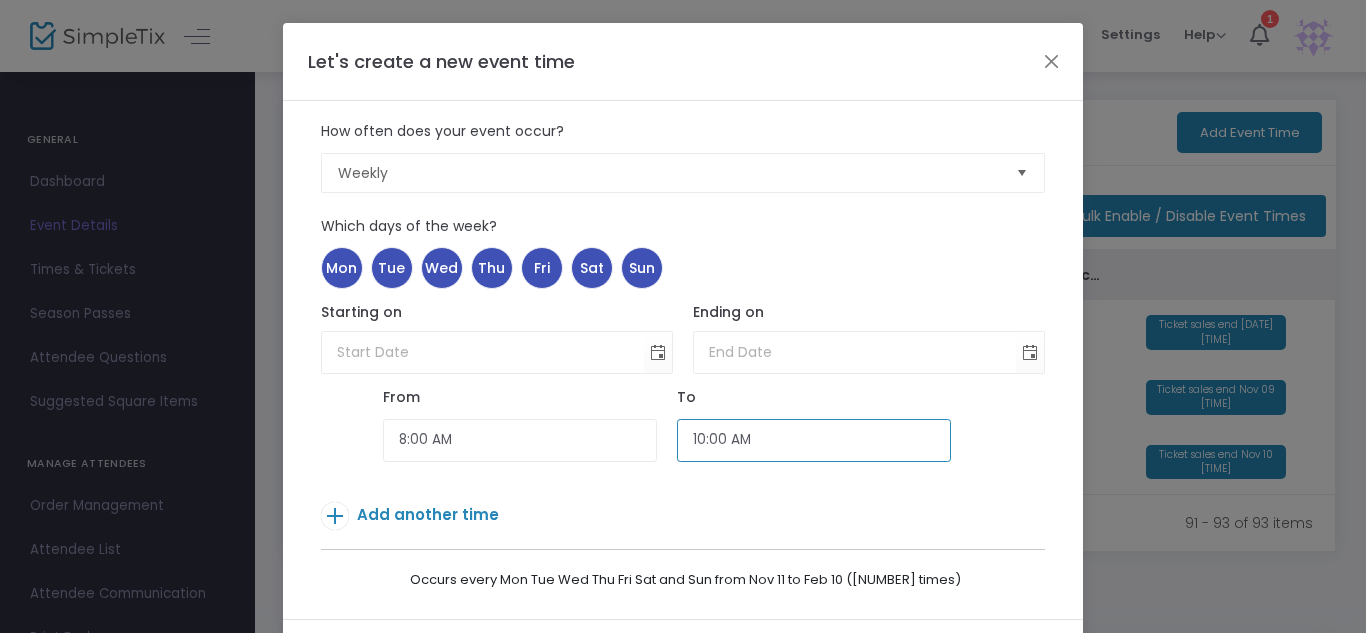 click on "10:00 AM" 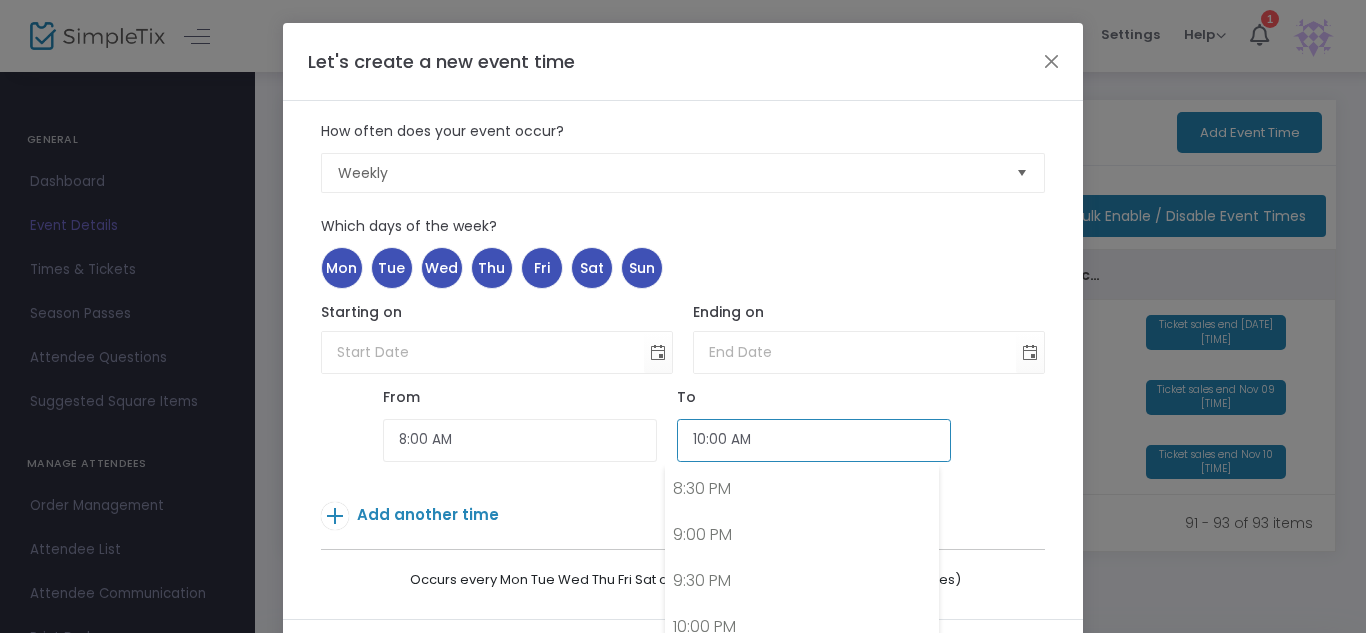 scroll, scrollTop: 2003, scrollLeft: 0, axis: vertical 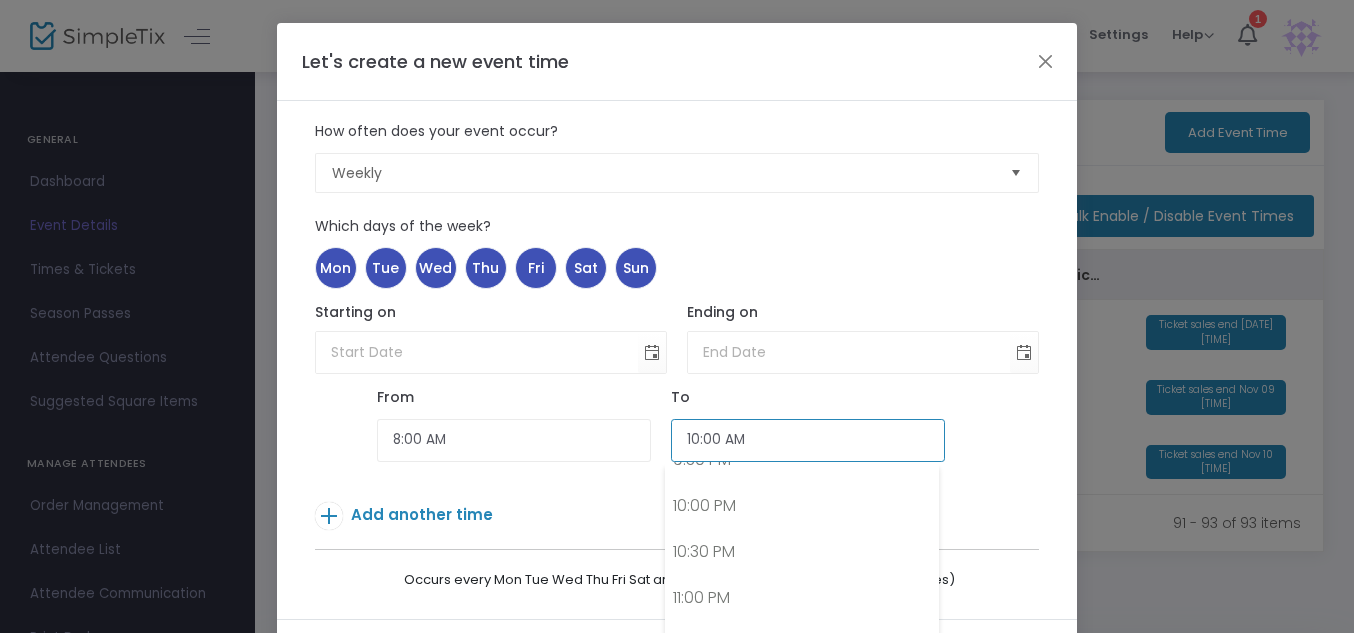 click on "10:00 AM" 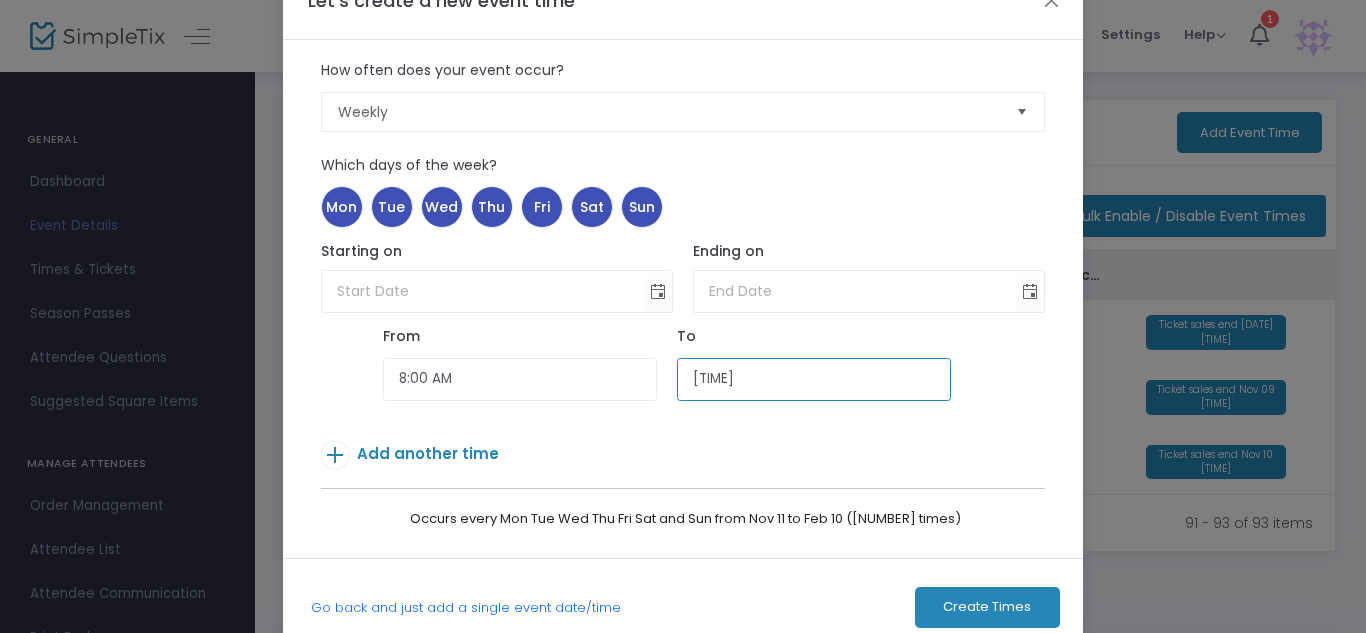 scroll, scrollTop: 107, scrollLeft: 0, axis: vertical 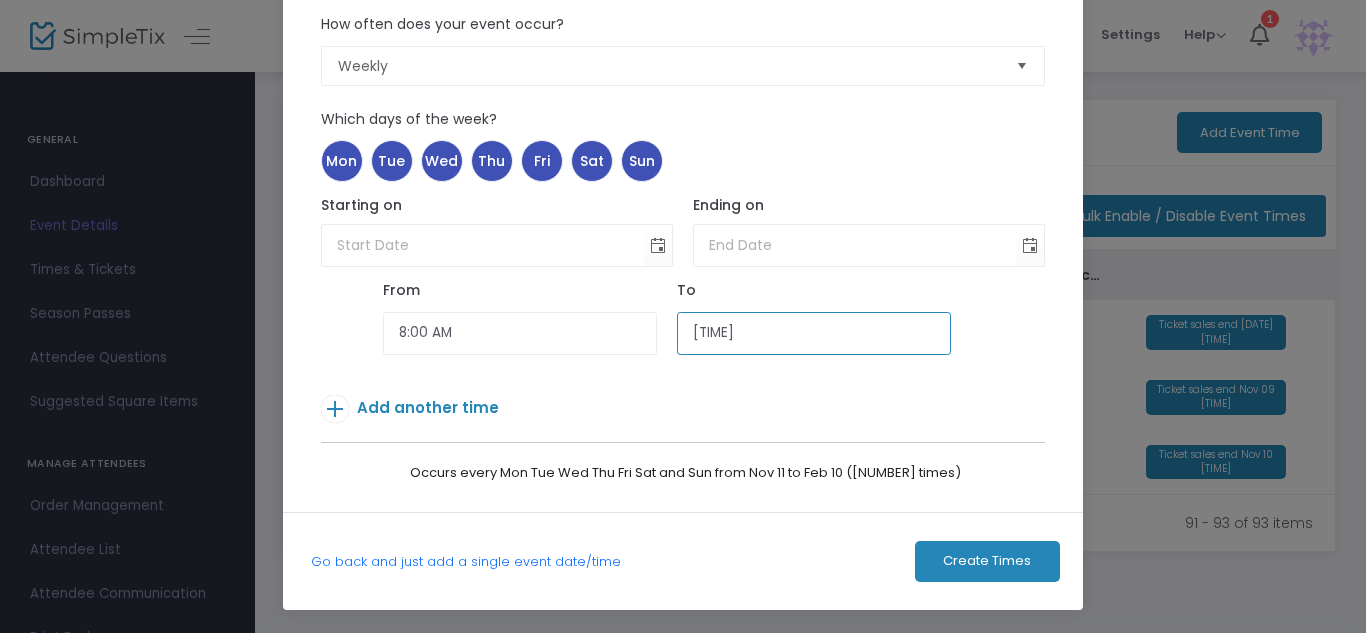 type on "11:55 PM" 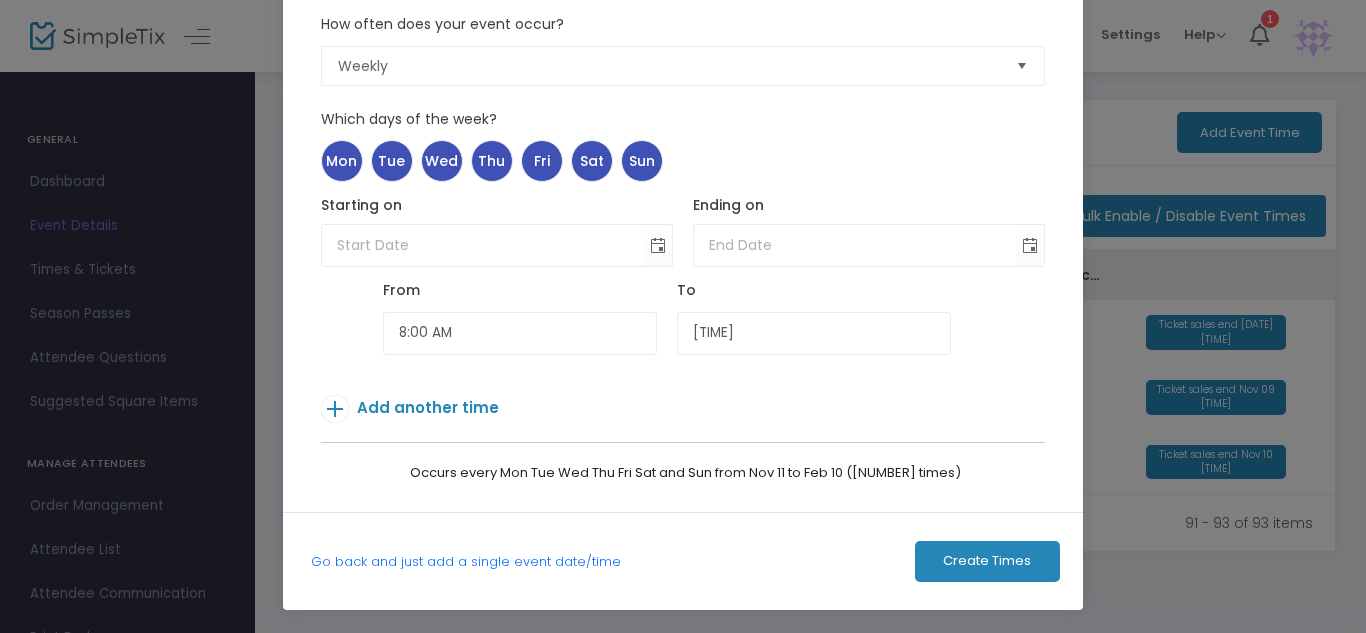 click on "Create Times" 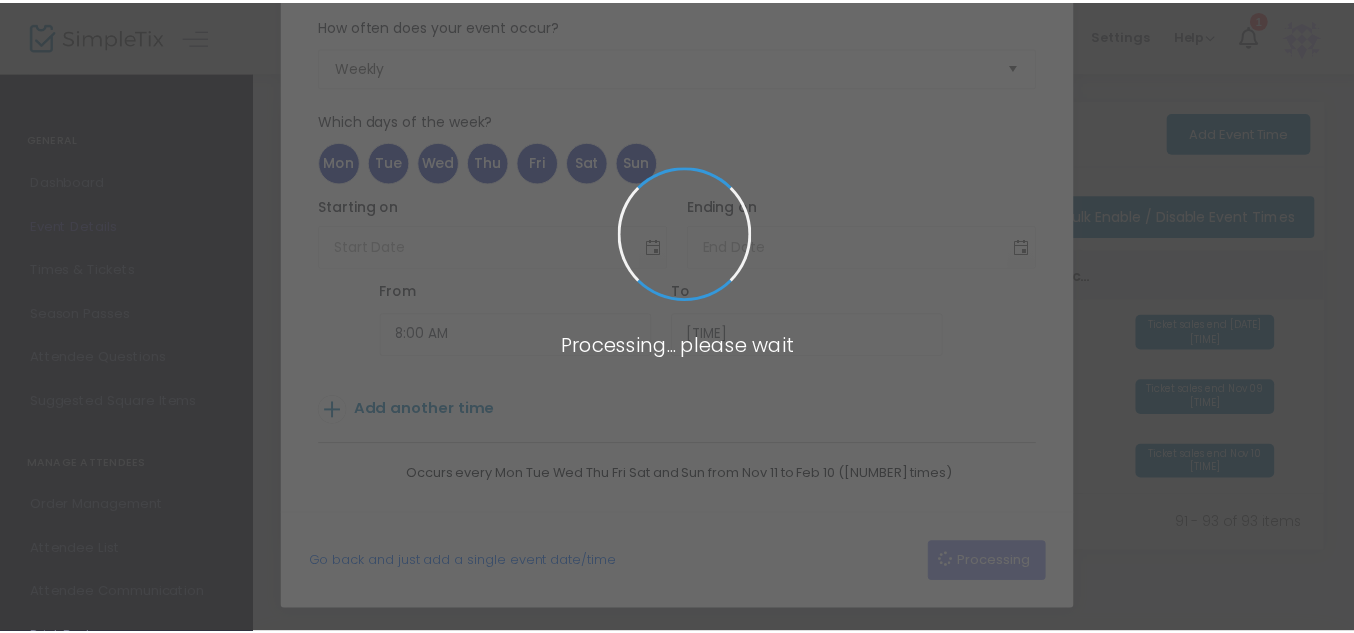 scroll, scrollTop: 106, scrollLeft: 0, axis: vertical 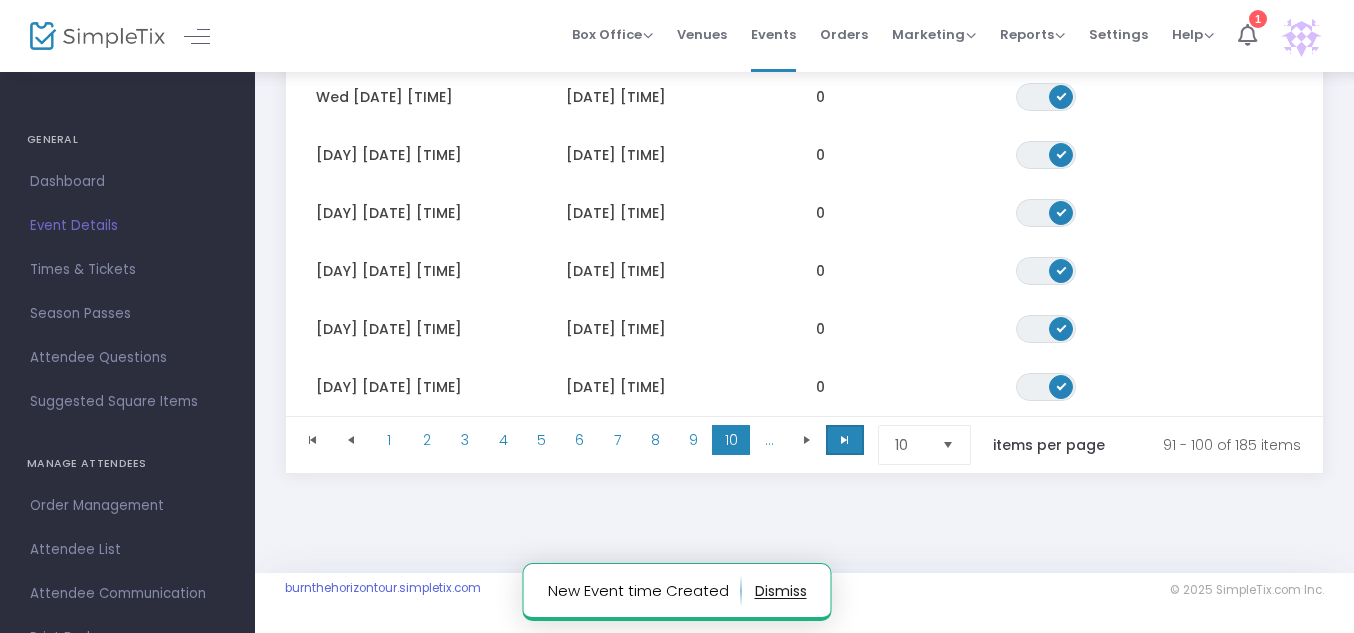 click 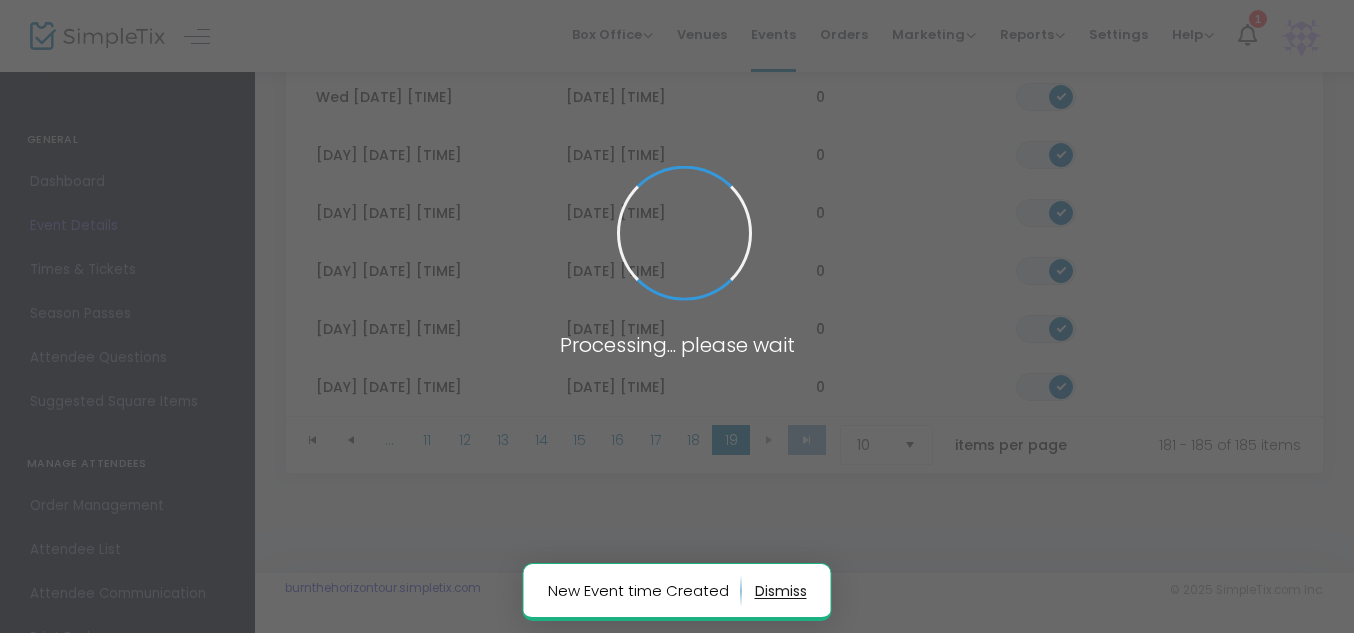click at bounding box center (677, 316) 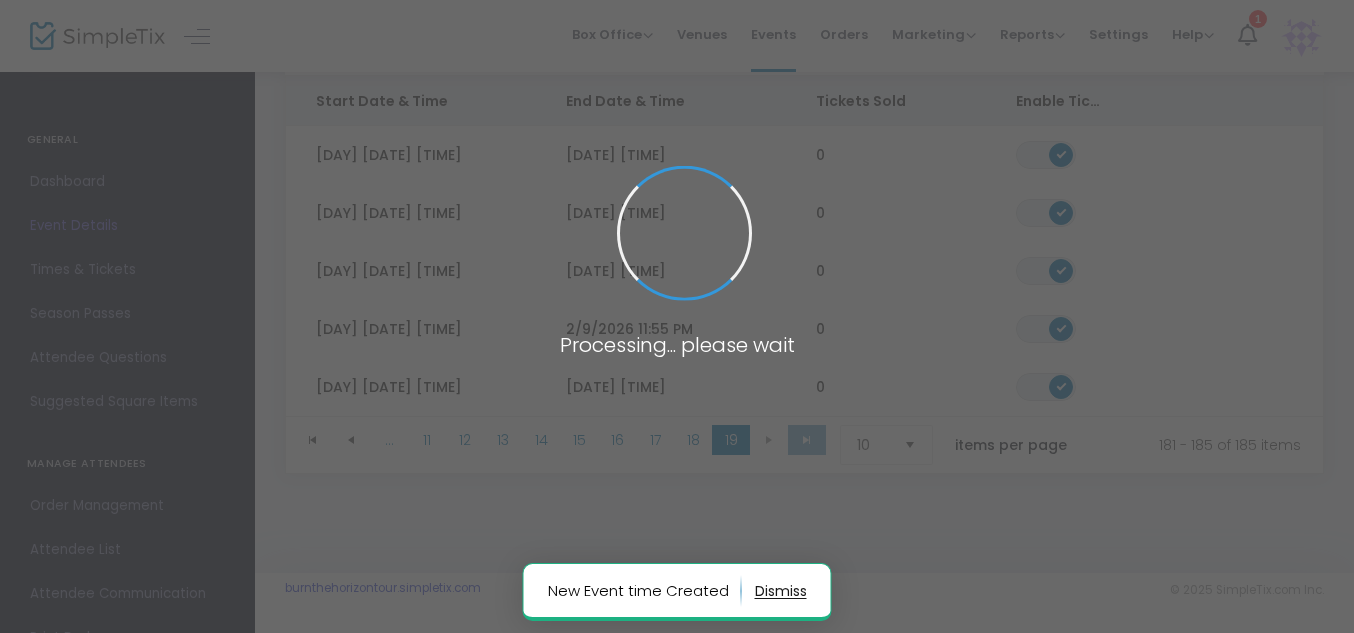 click at bounding box center [677, 316] 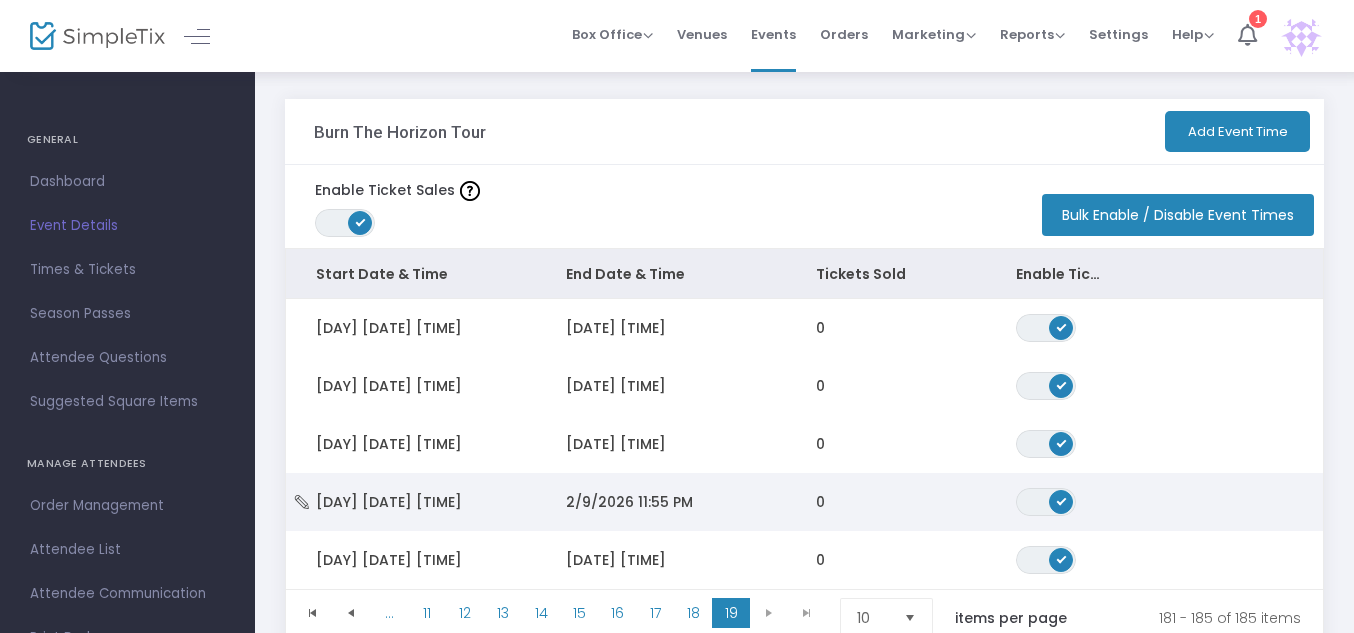 scroll, scrollTop: 0, scrollLeft: 0, axis: both 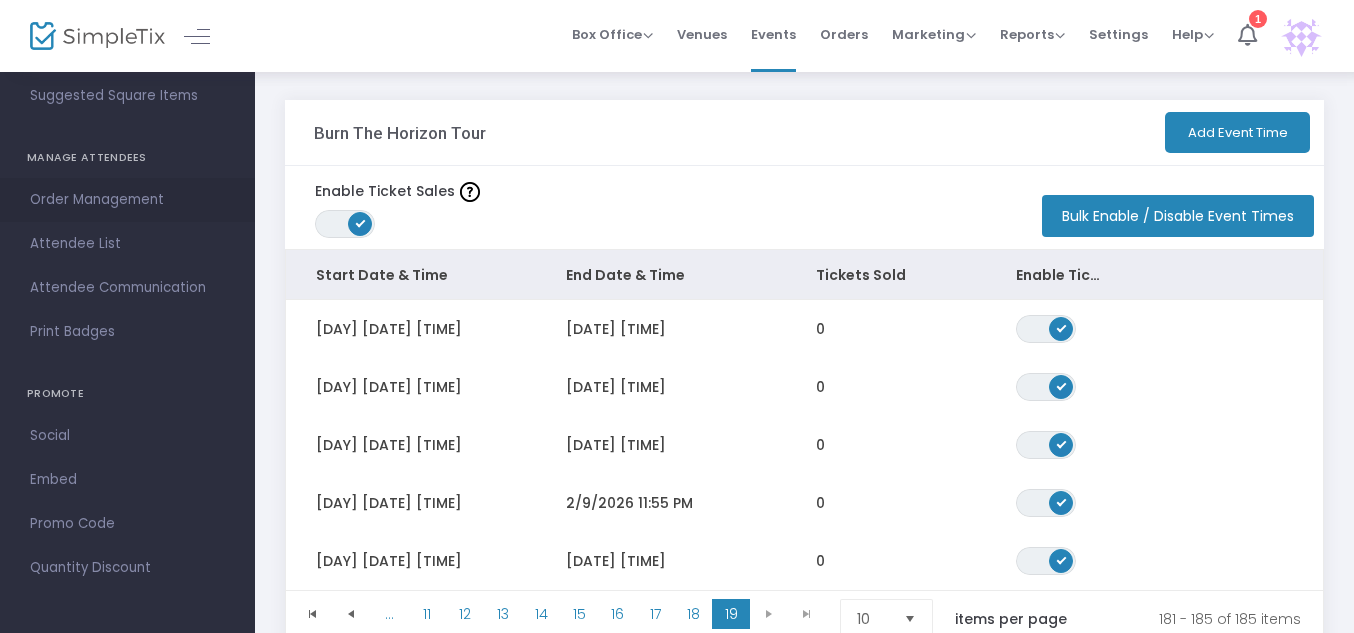 click on "Order Management" at bounding box center (127, 200) 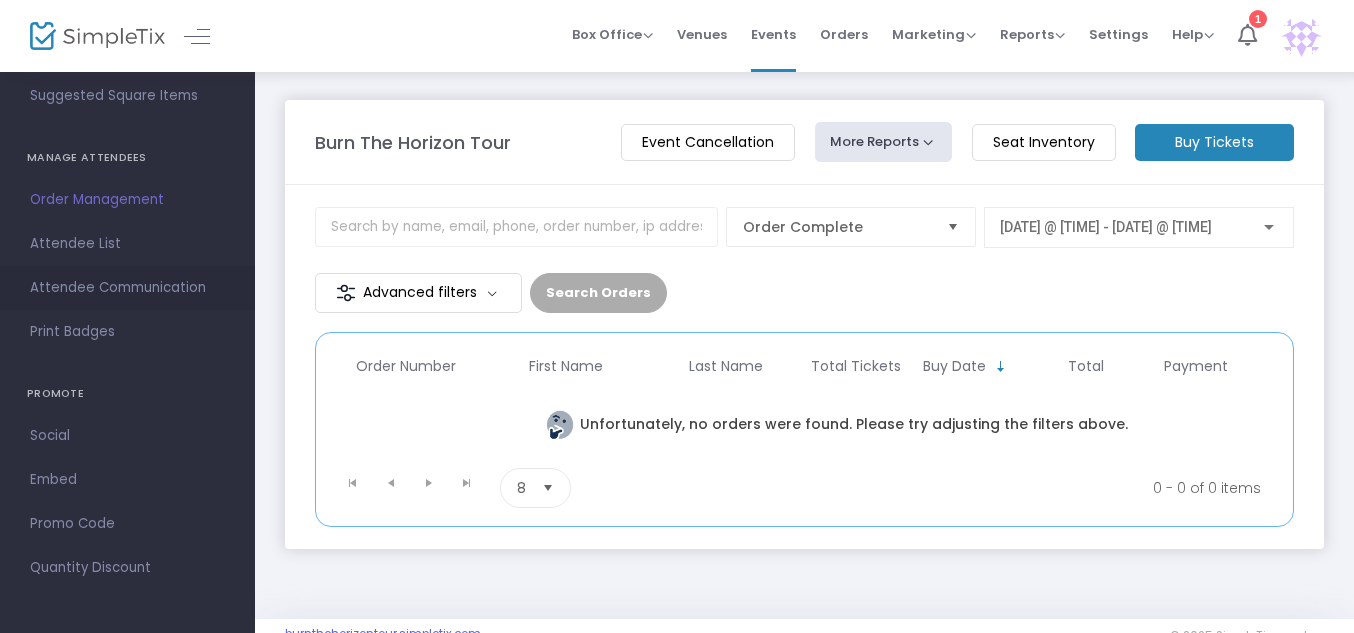 click on "Attendee Communication" at bounding box center (127, 288) 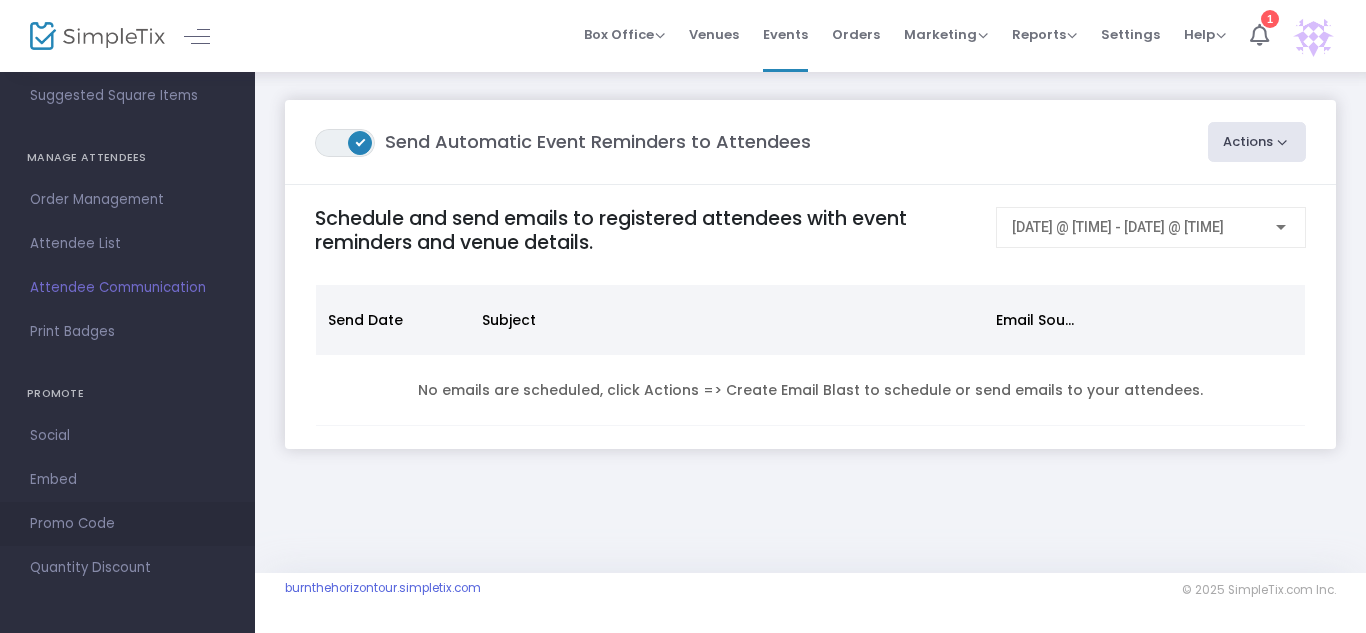 click on "Promo Code" at bounding box center [127, 524] 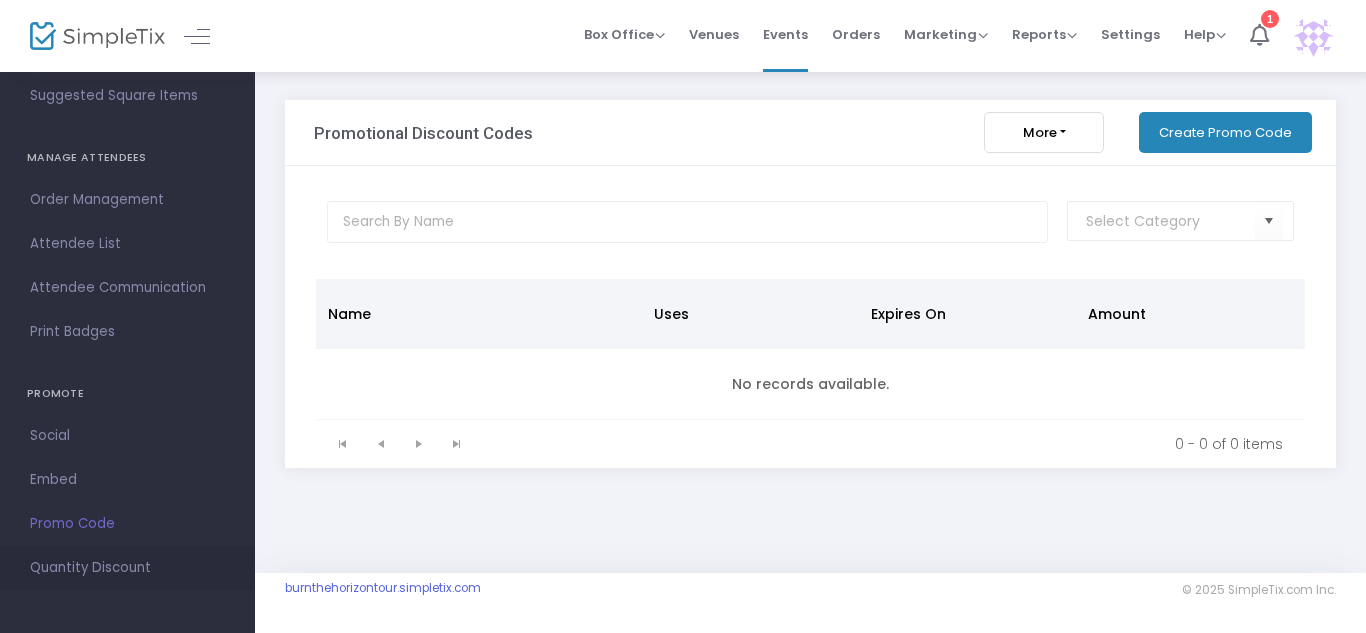 click on "Quantity Discount" at bounding box center [127, 568] 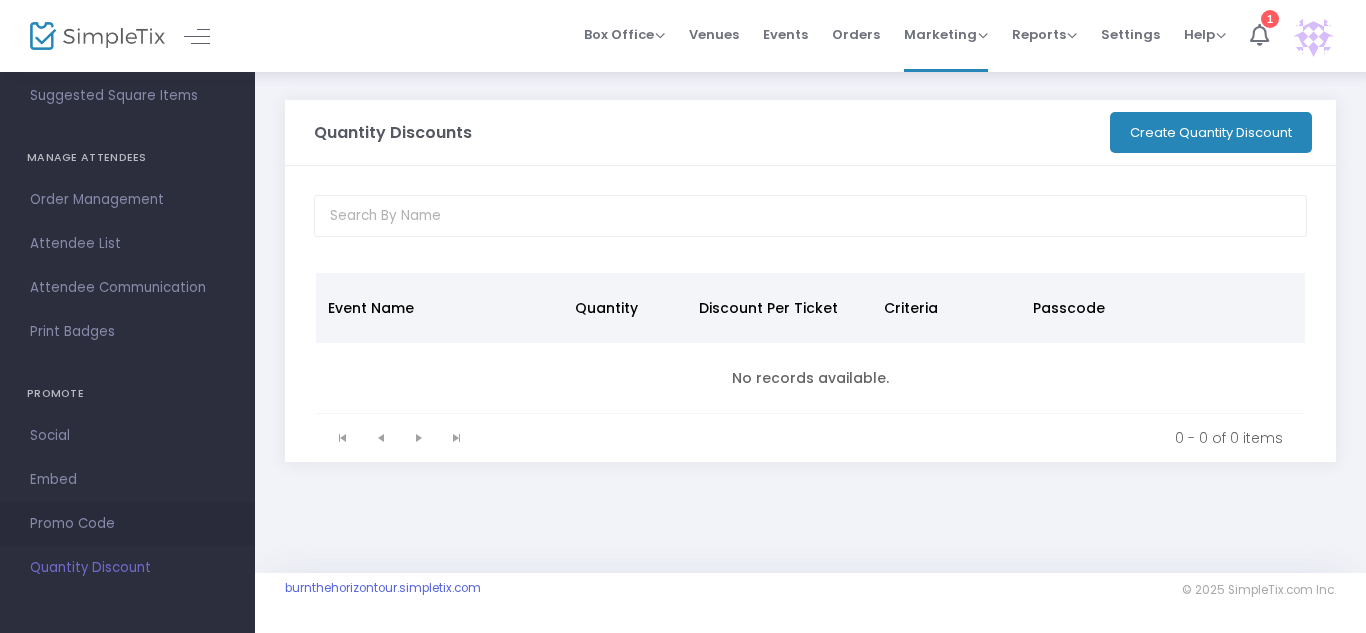 click on "Promo Code" at bounding box center (127, 524) 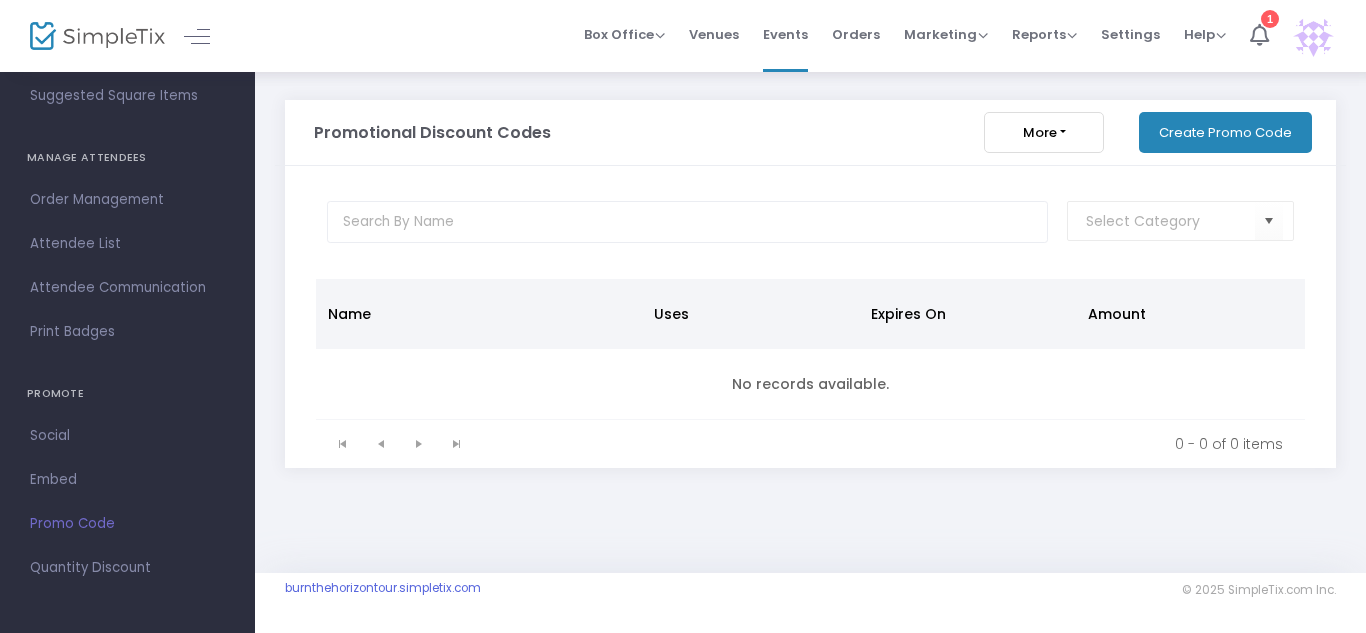 click on "Create Promo Code" 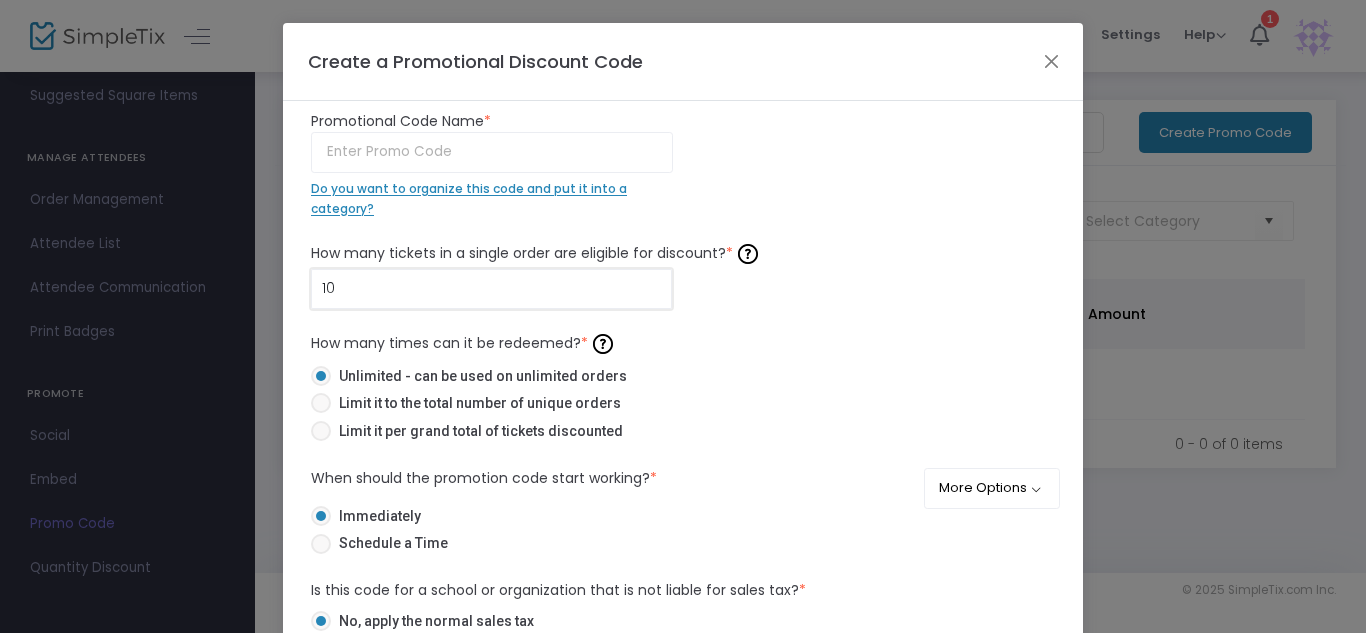 click on "10" at bounding box center [491, 289] 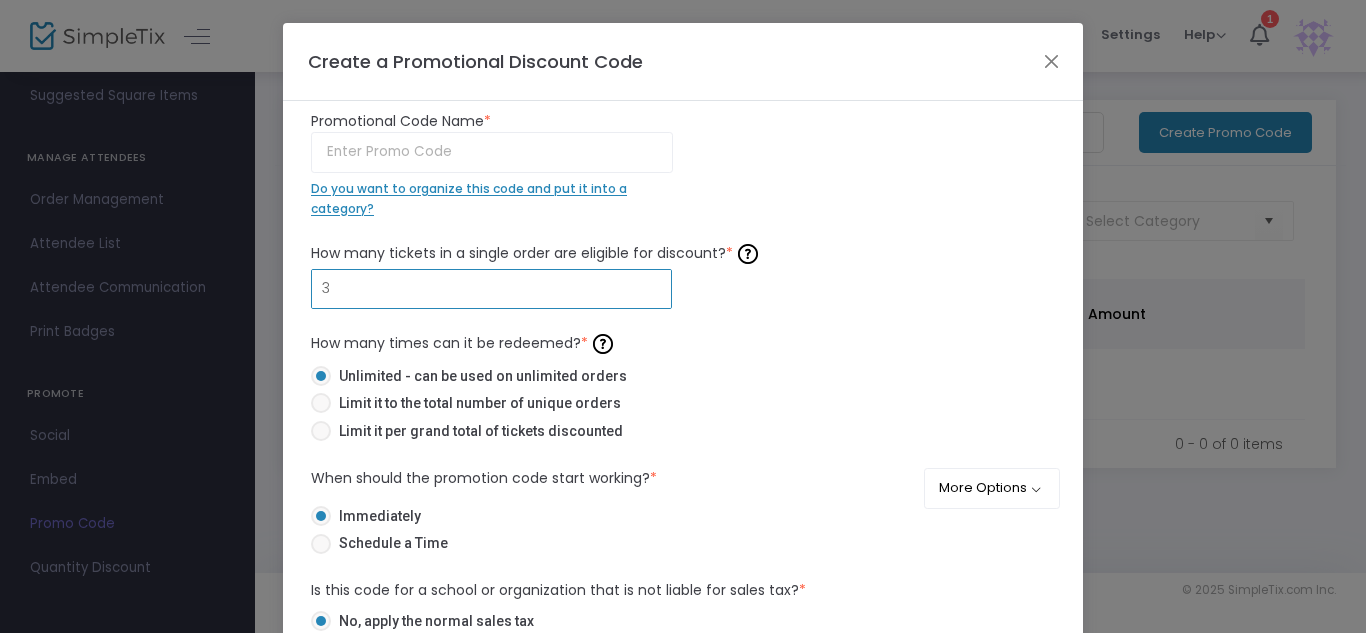 type on "3" 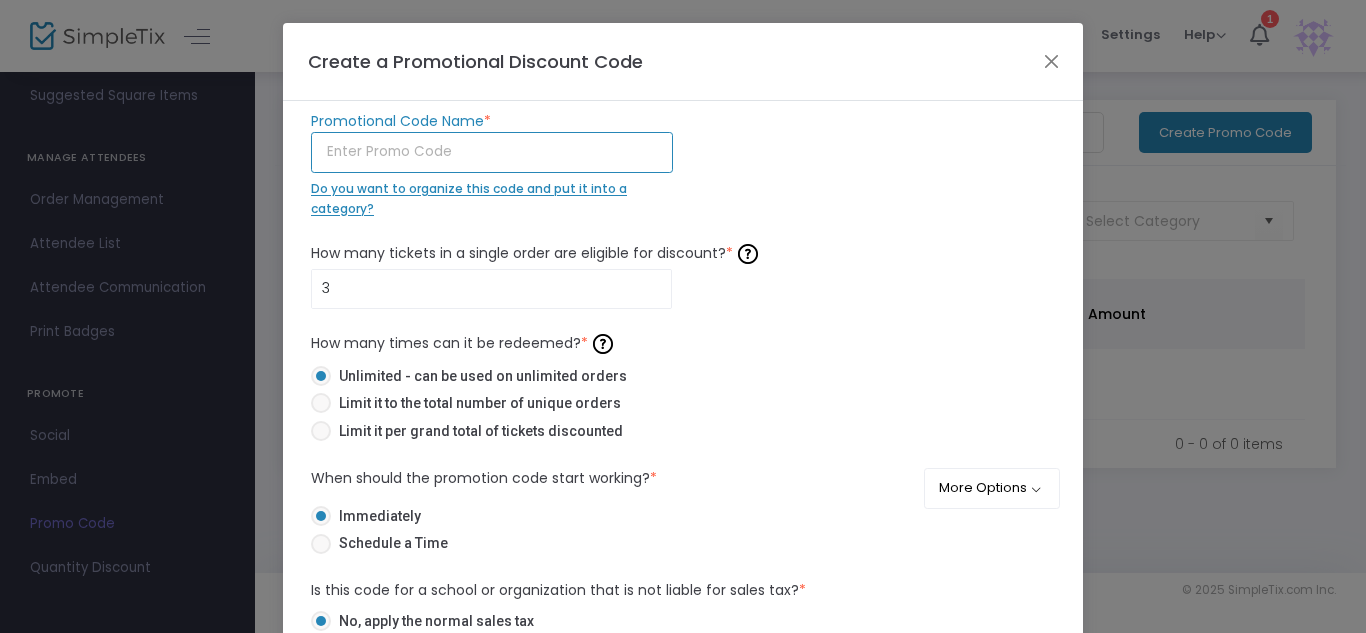click 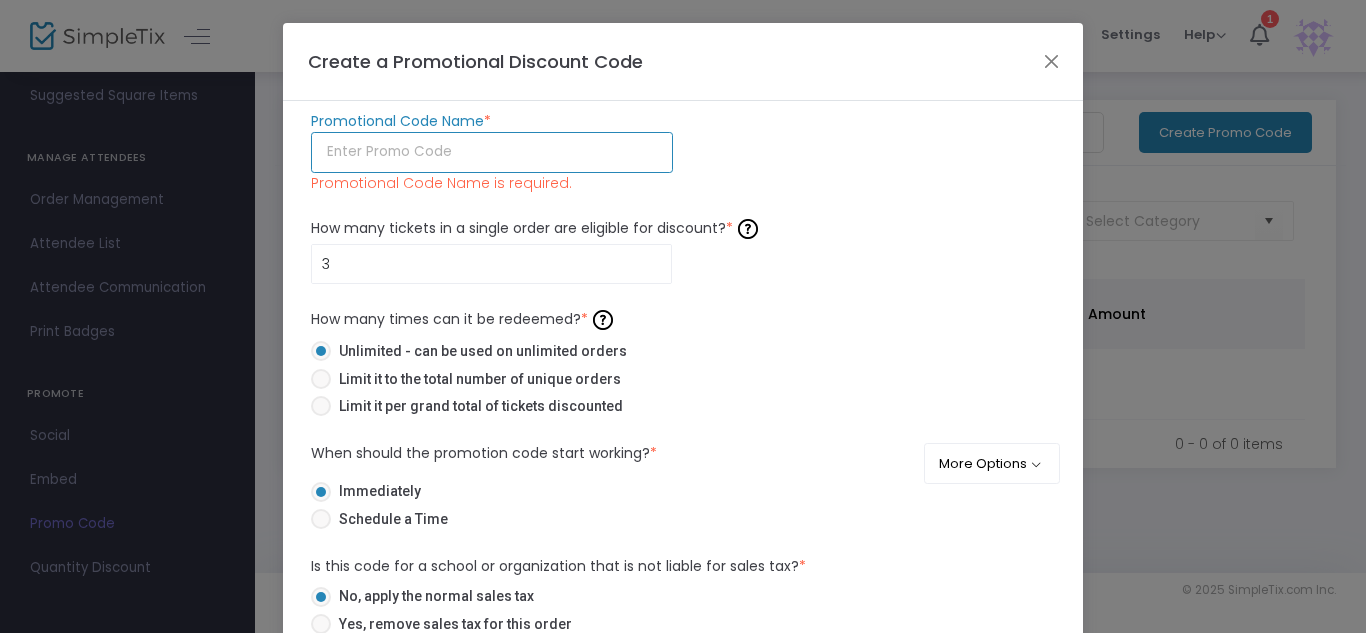 click 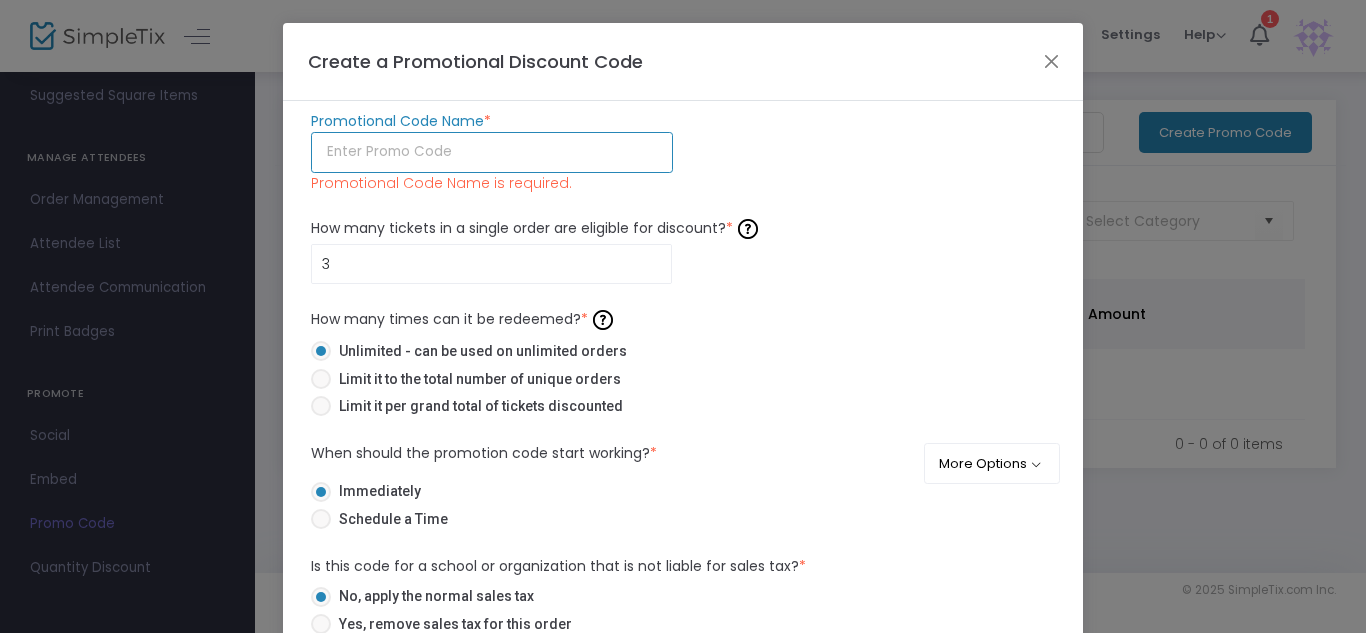 scroll, scrollTop: 208, scrollLeft: 0, axis: vertical 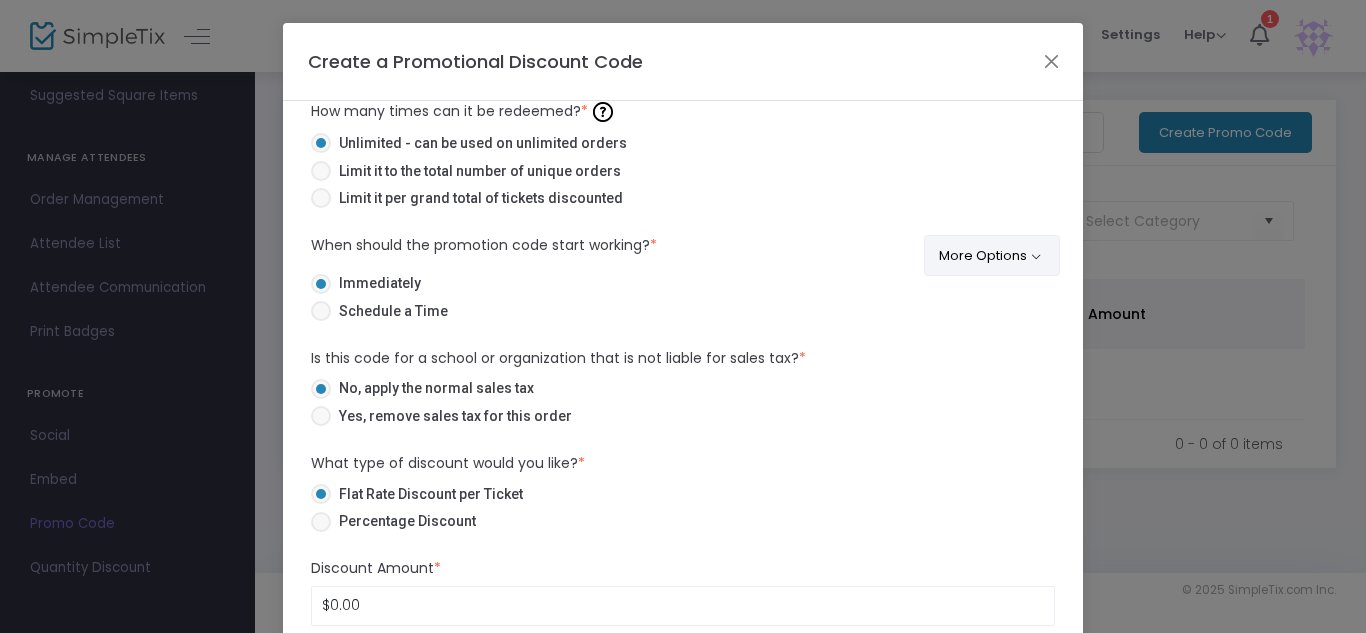 click on "More Options" 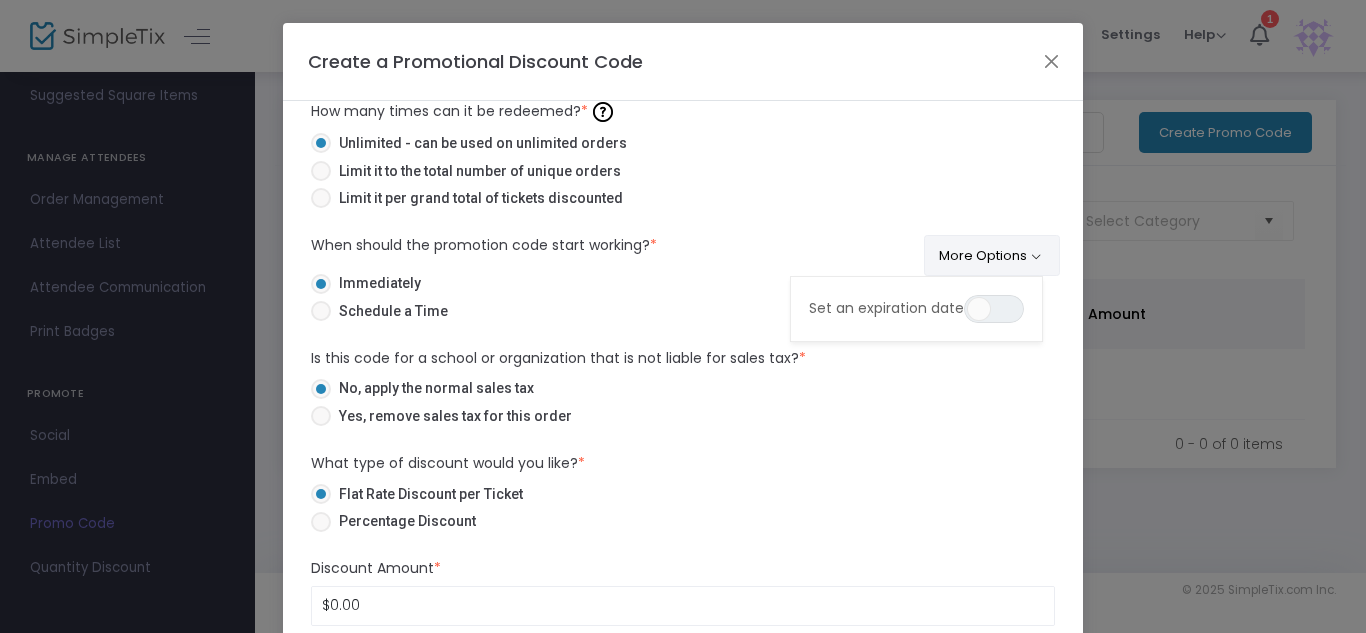click on "More Options" 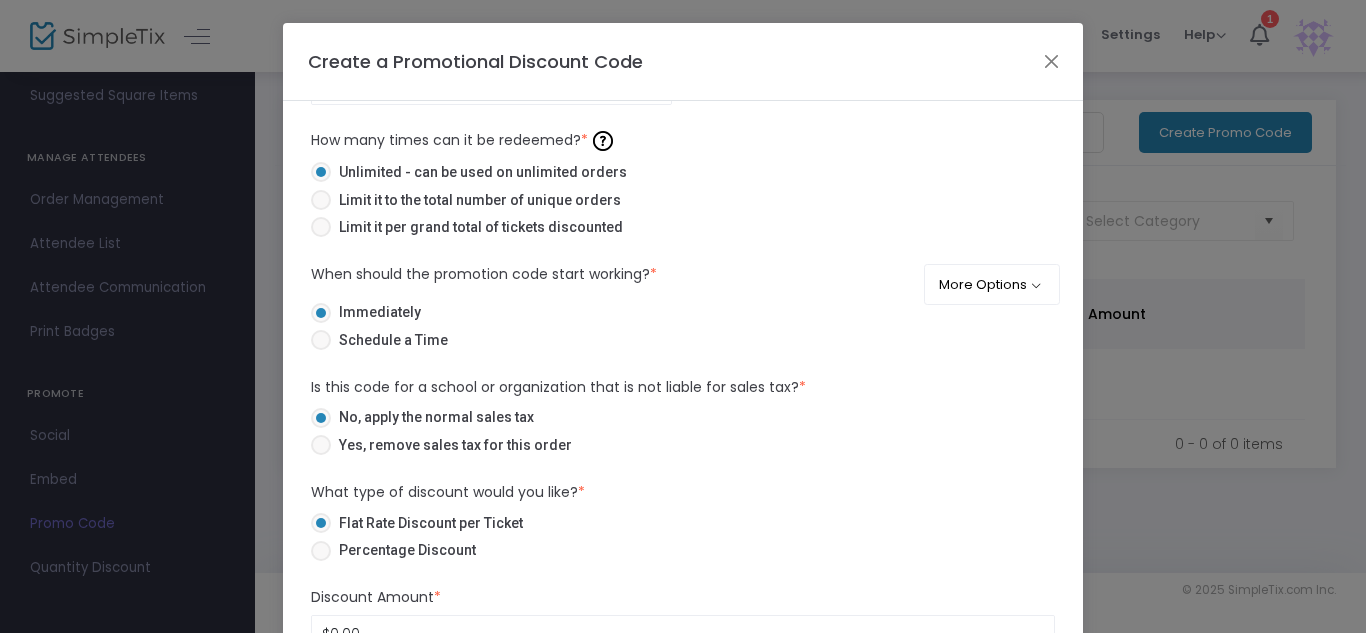 scroll, scrollTop: 180, scrollLeft: 0, axis: vertical 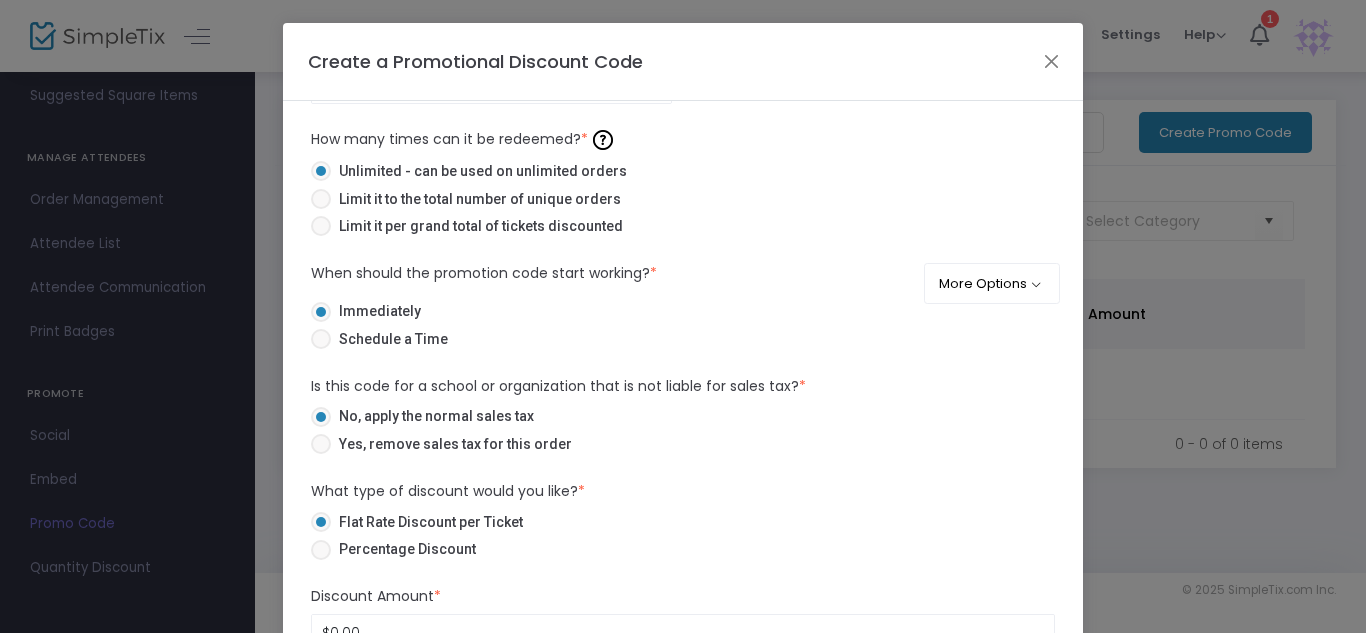 click on "Yes, remove sales tax for this order" at bounding box center [451, 444] 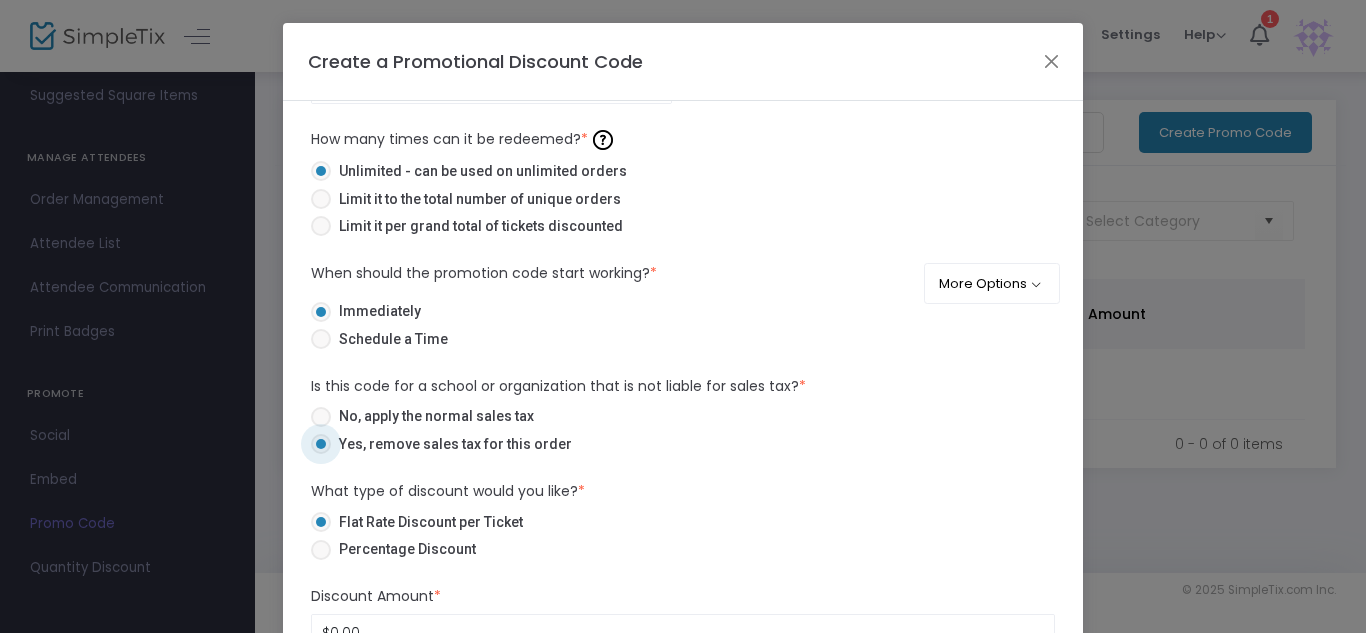 scroll, scrollTop: 0, scrollLeft: 0, axis: both 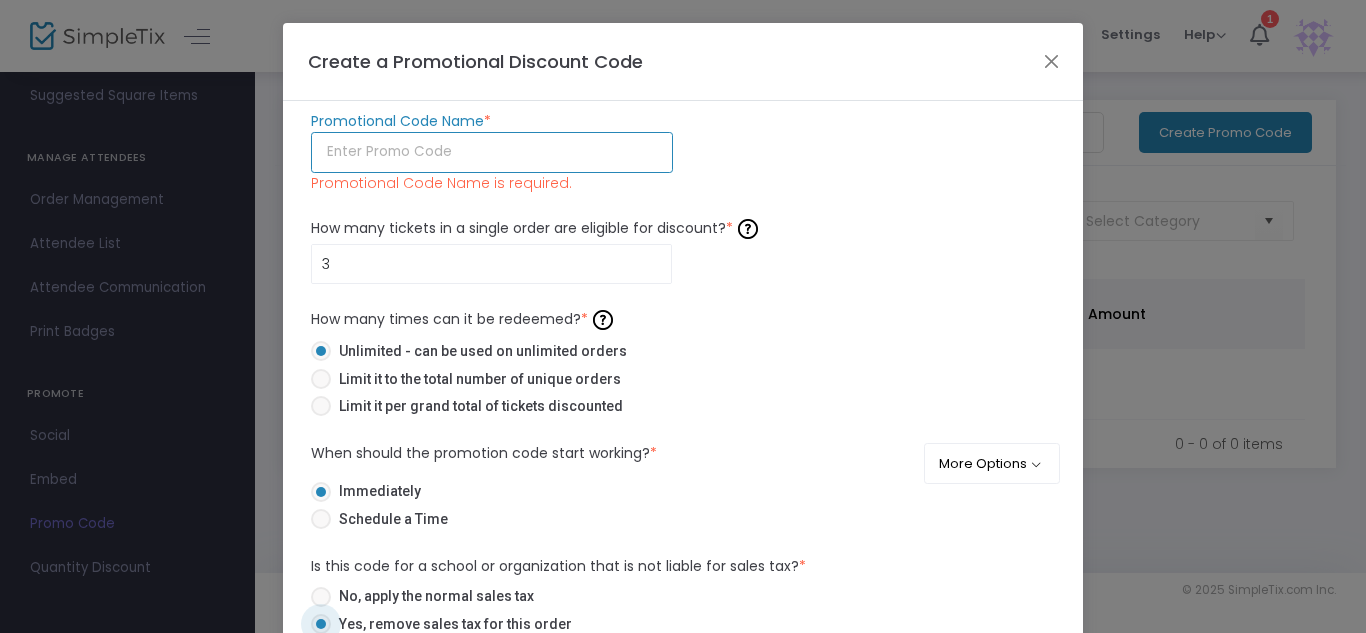 click 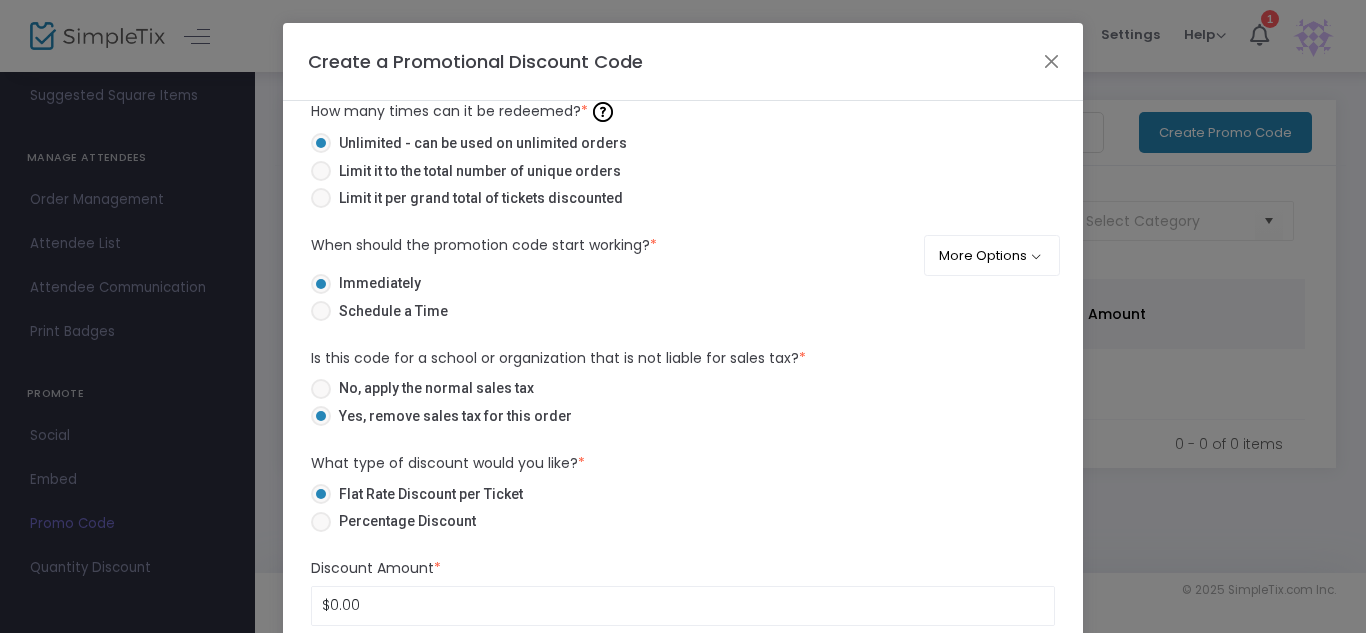 scroll, scrollTop: 0, scrollLeft: 0, axis: both 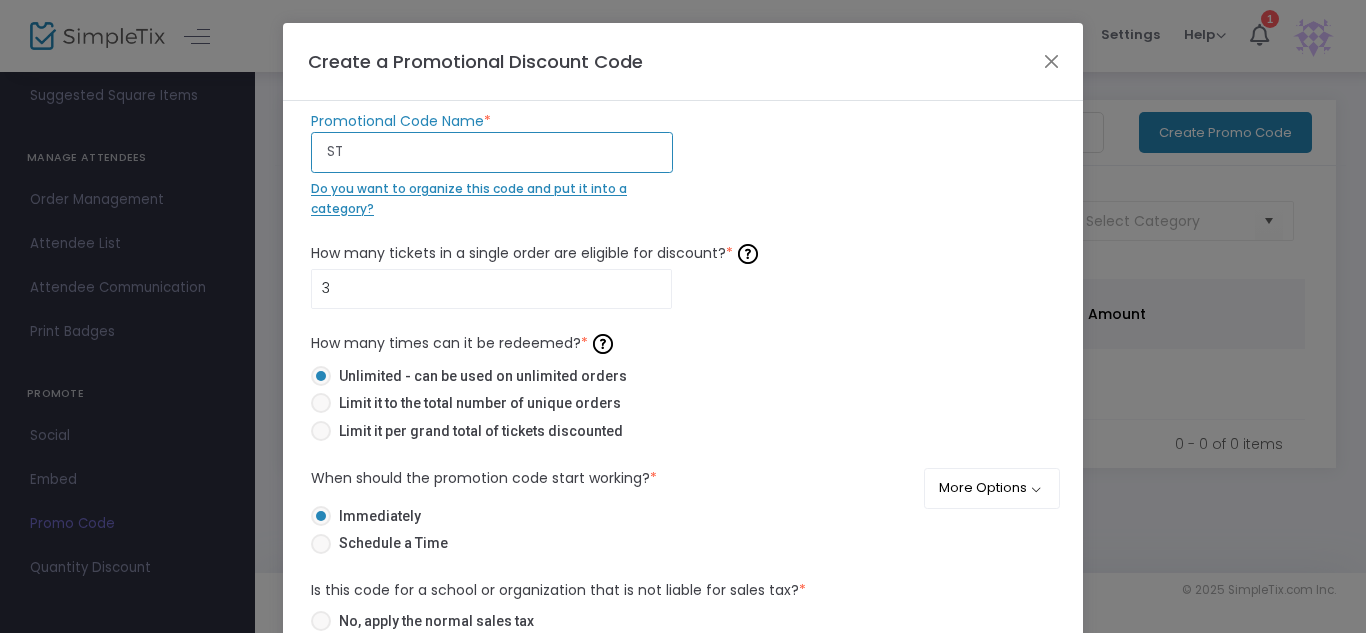 type on "S" 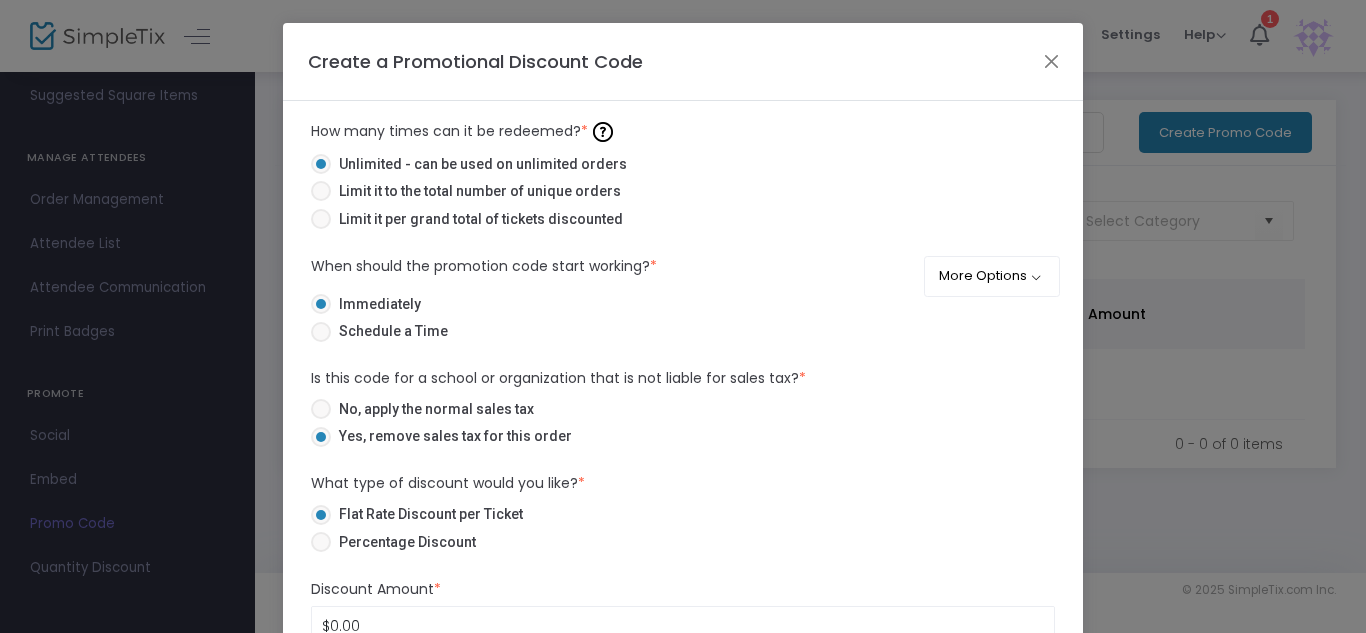 scroll, scrollTop: 233, scrollLeft: 0, axis: vertical 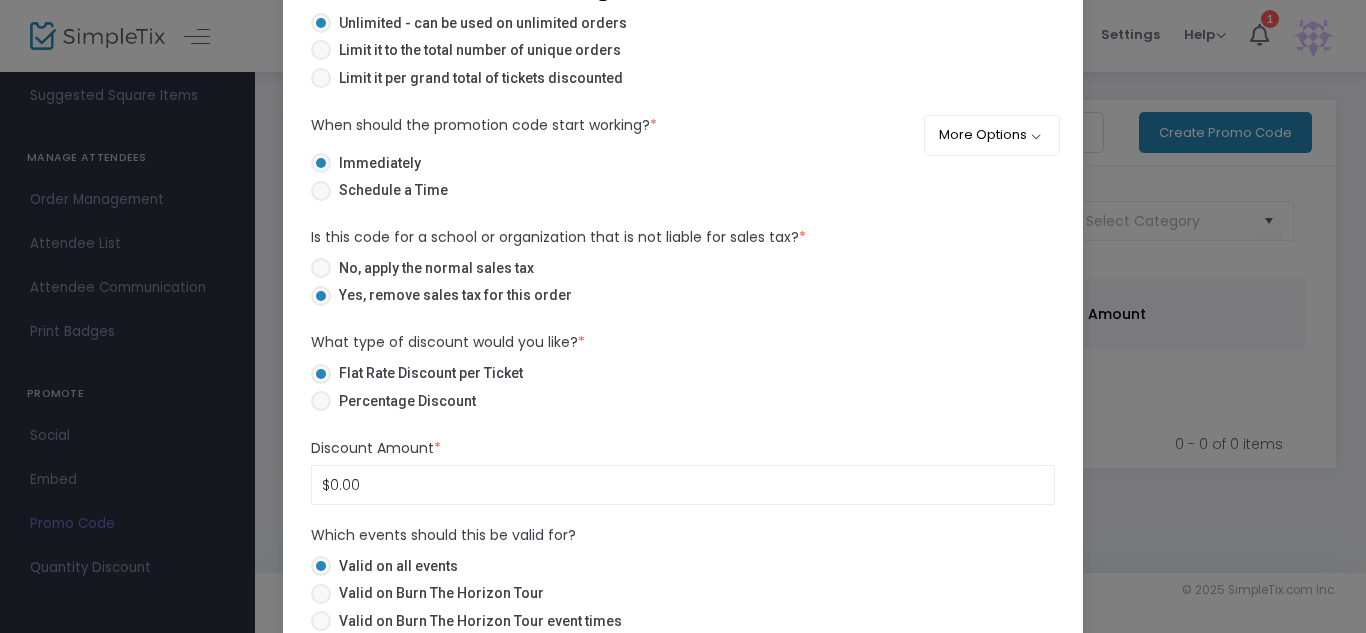 type on "FAMILY" 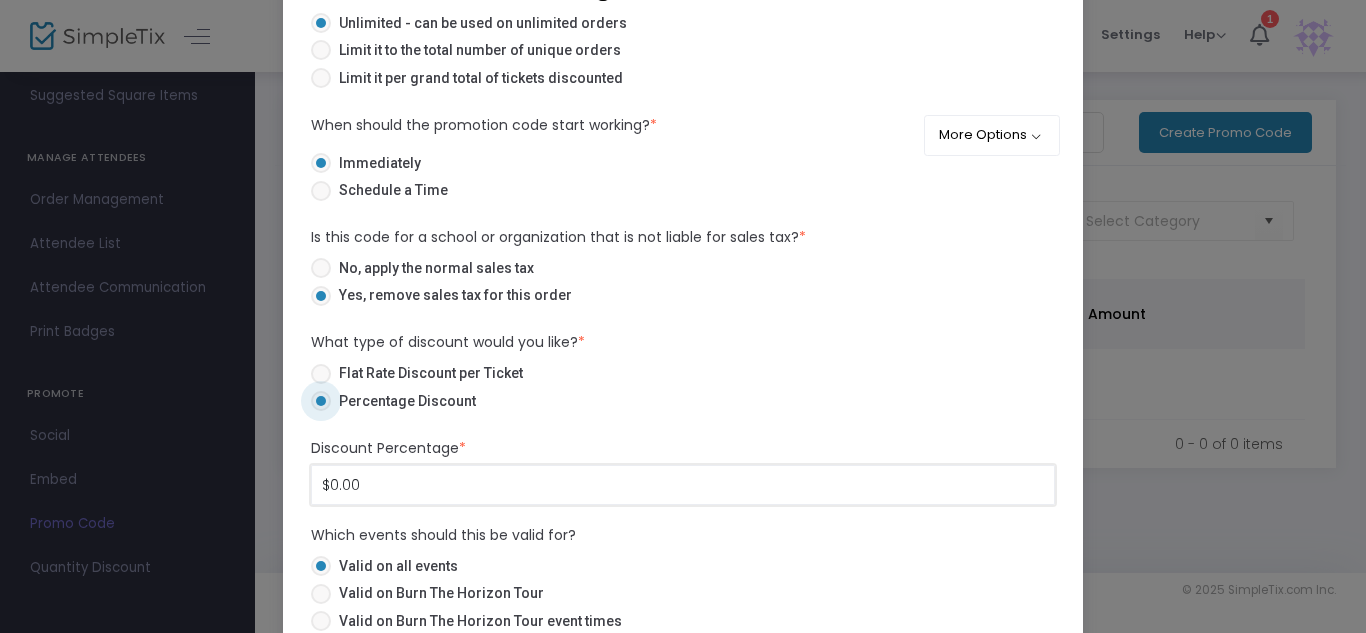 click on "$0.00" at bounding box center (683, 485) 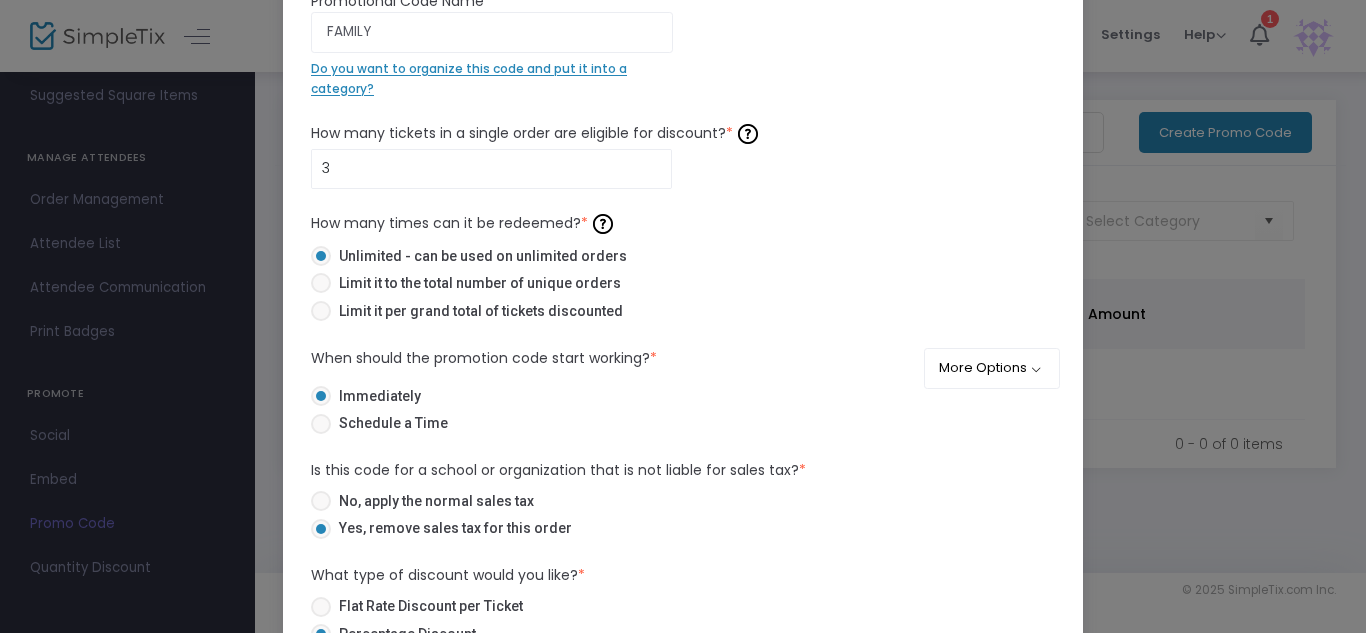 scroll, scrollTop: 233, scrollLeft: 0, axis: vertical 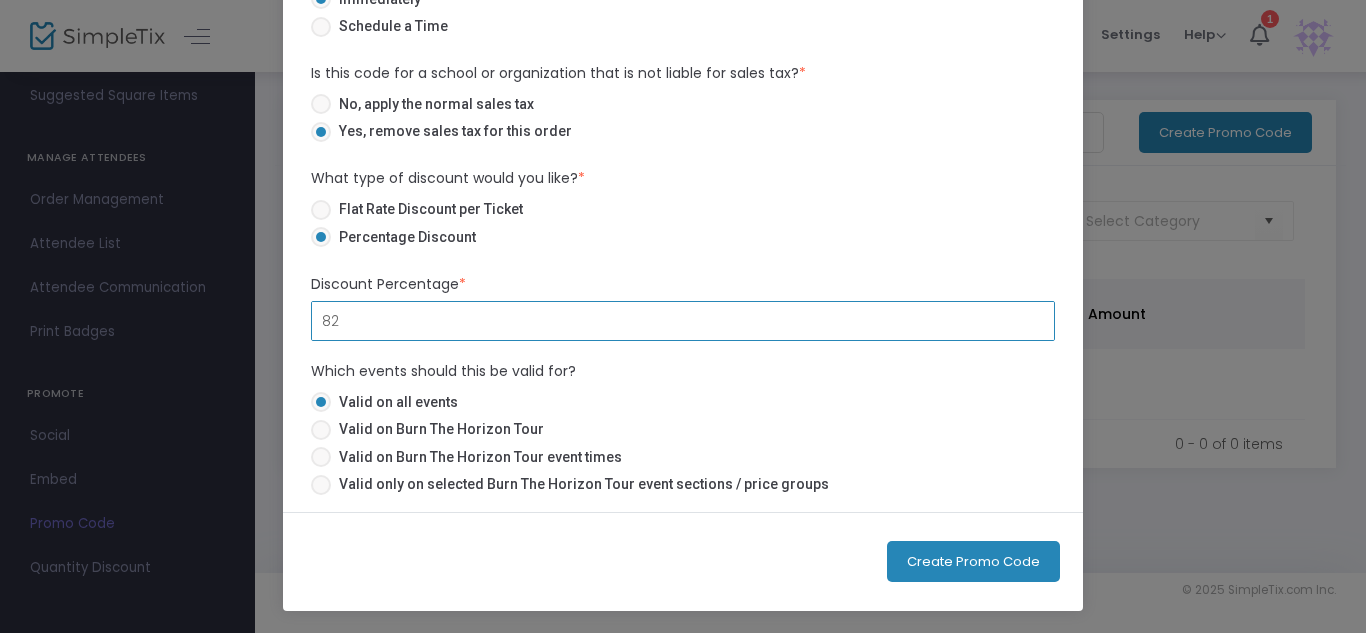 type on "8" 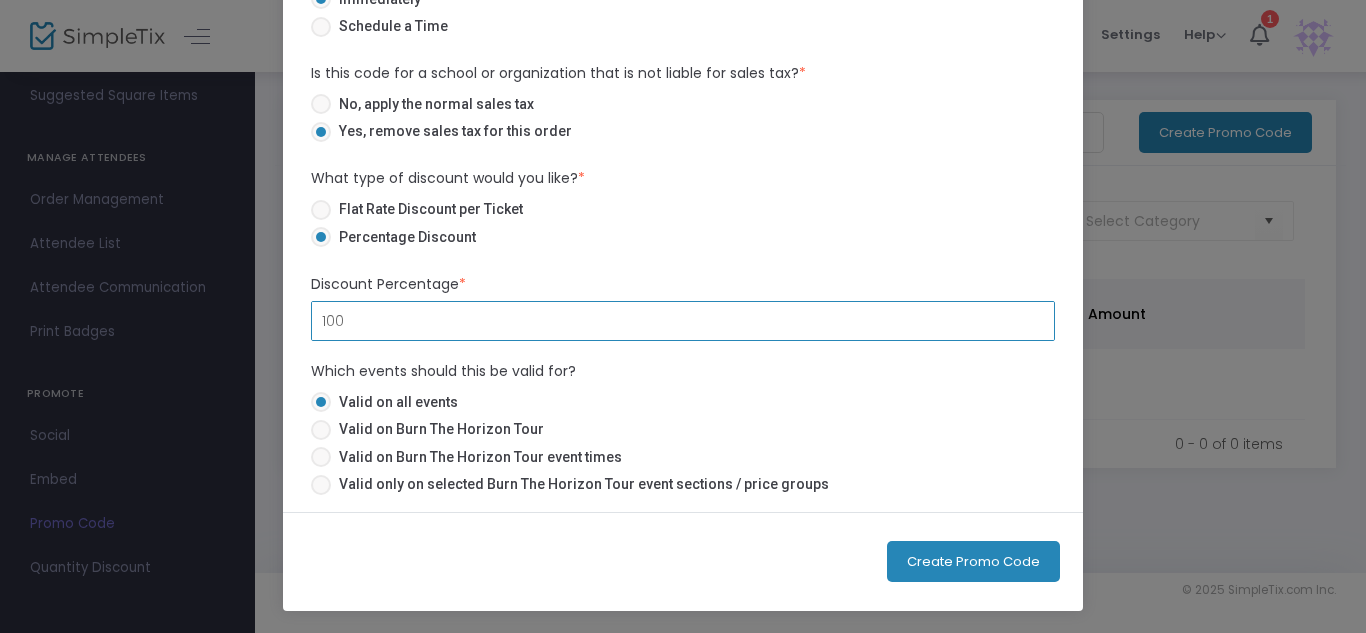 type on "100" 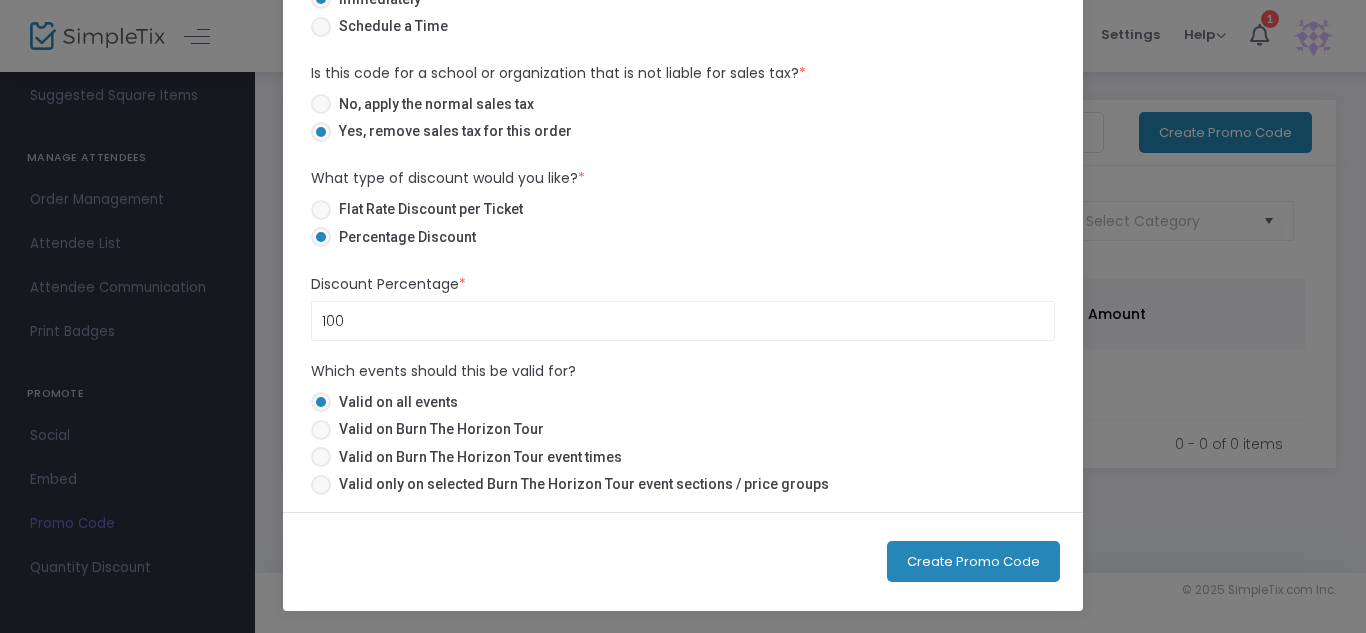 click on "Create Promo Code" 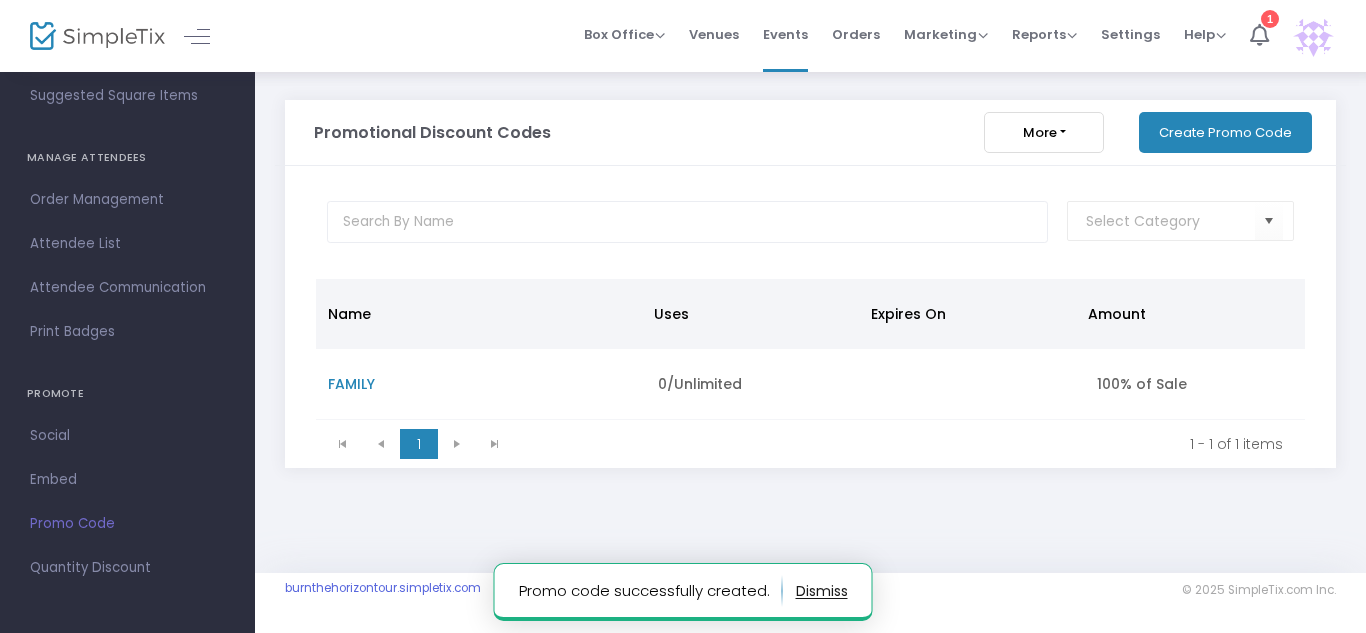 click on "More" 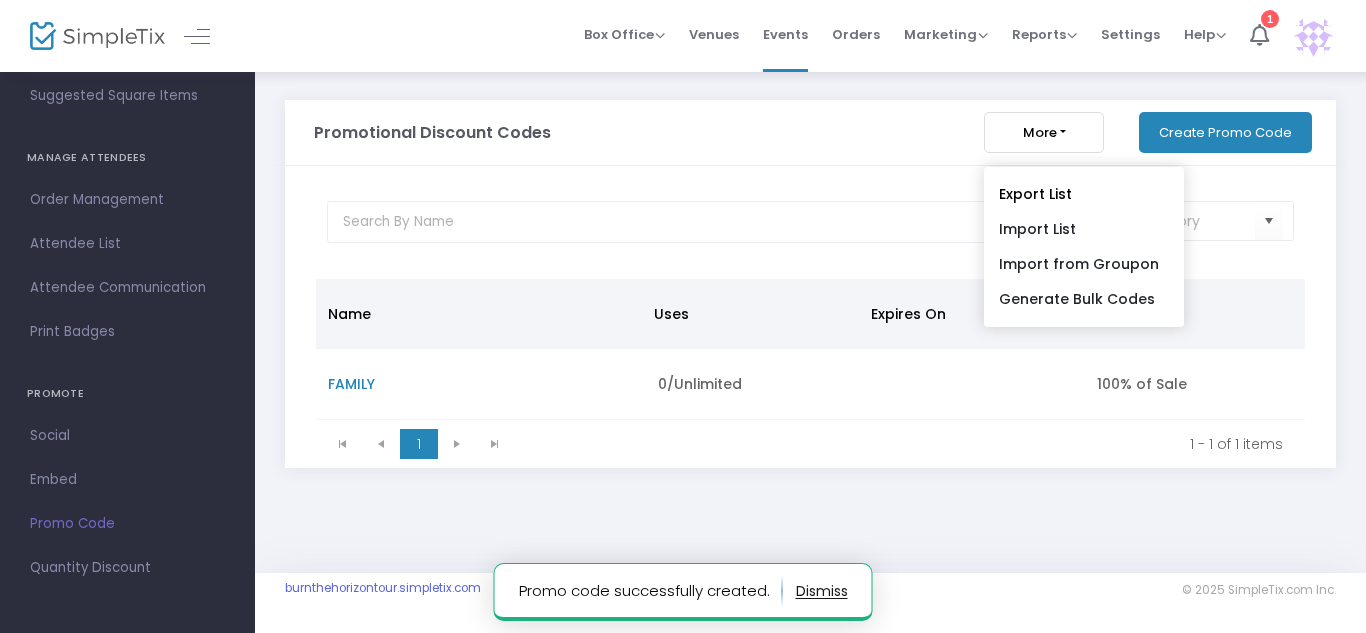 click on "More" 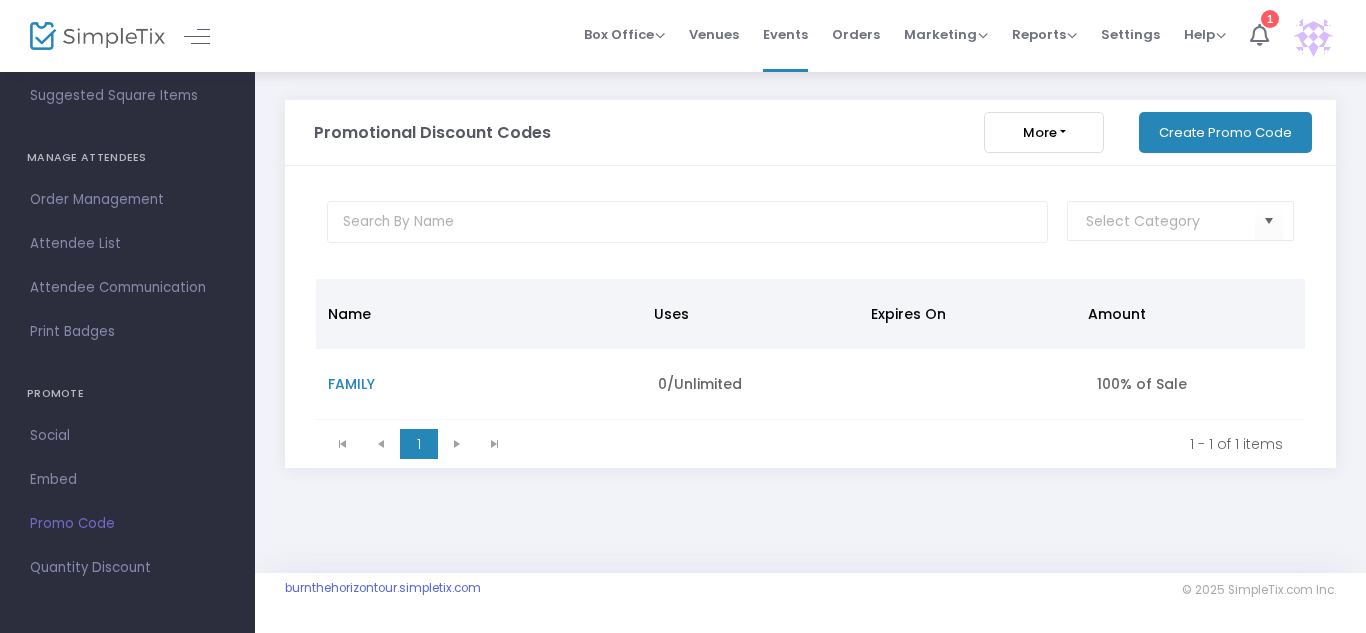 click on "Create Promo Code" 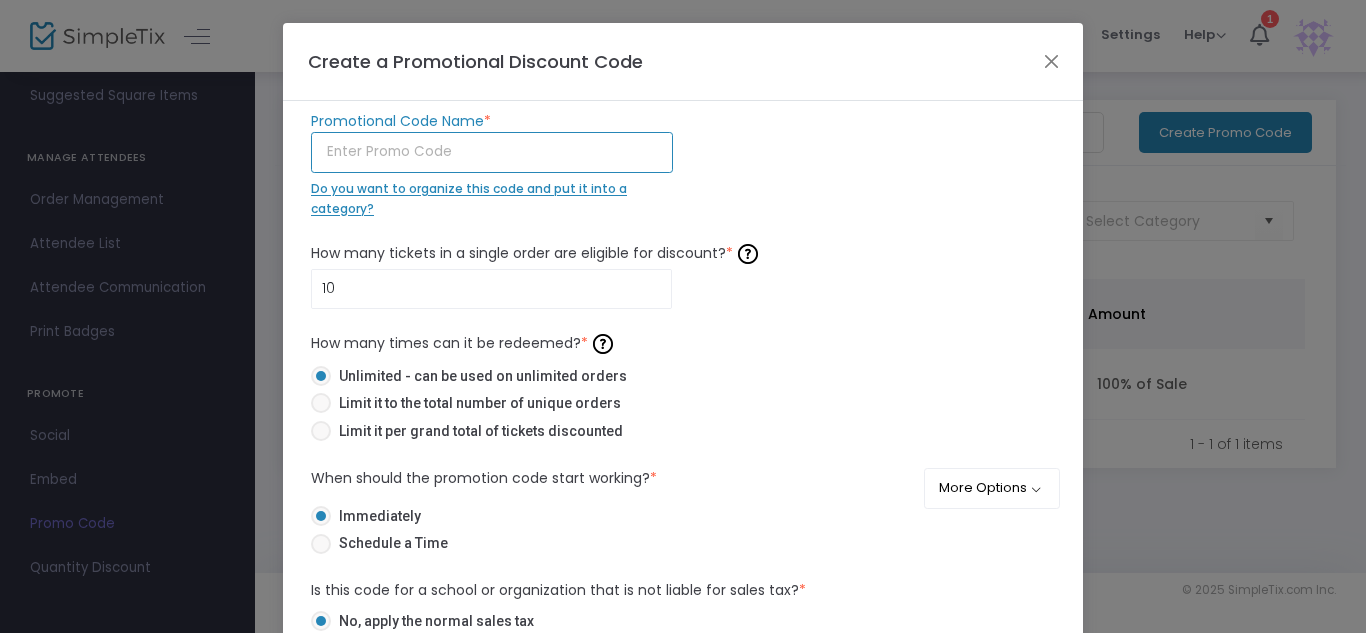 click 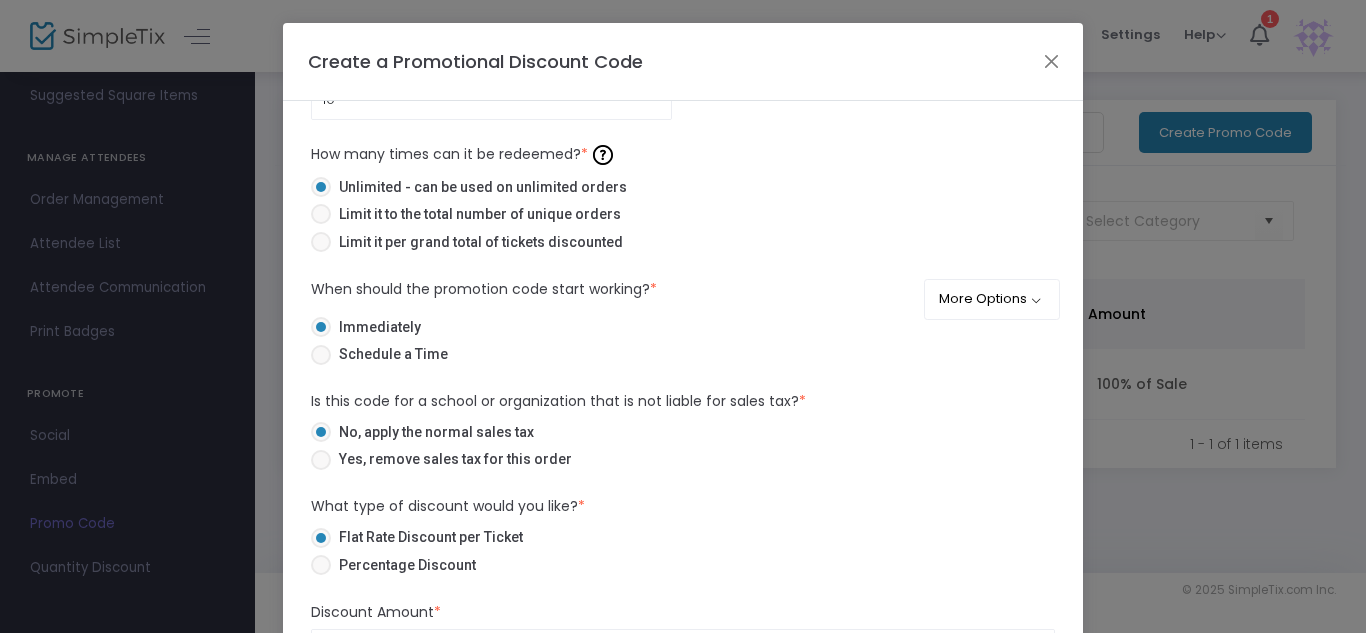 scroll, scrollTop: 0, scrollLeft: 0, axis: both 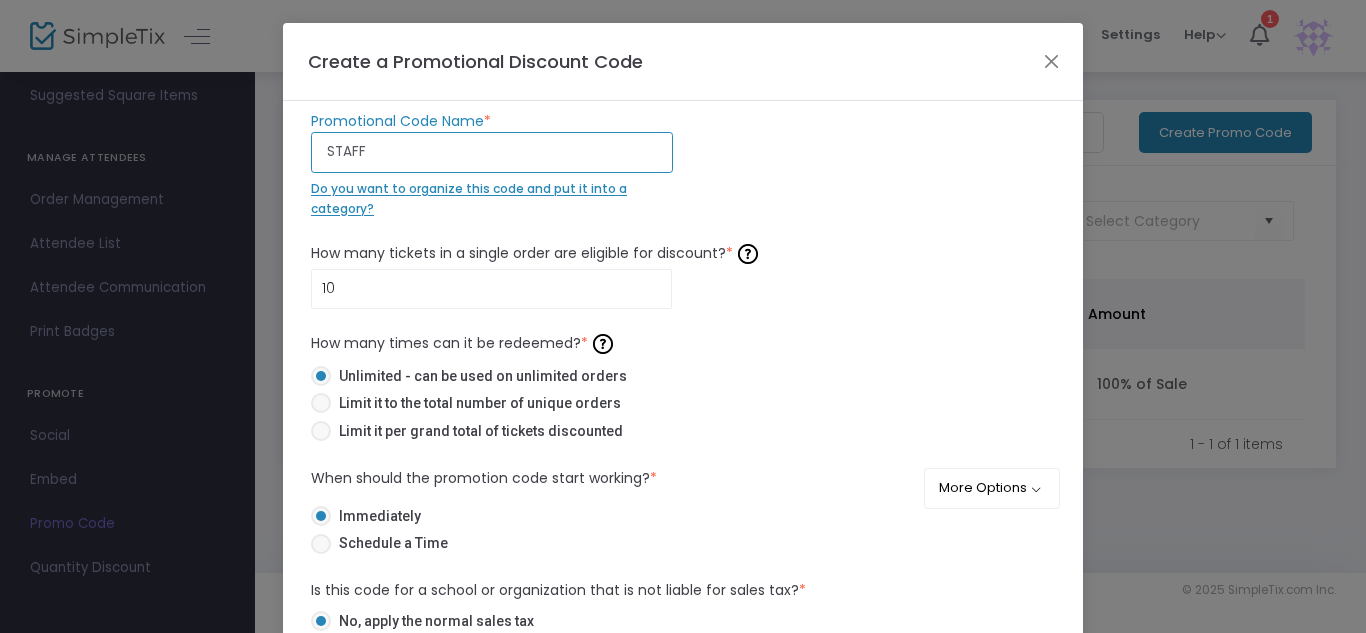 type on "STAFF" 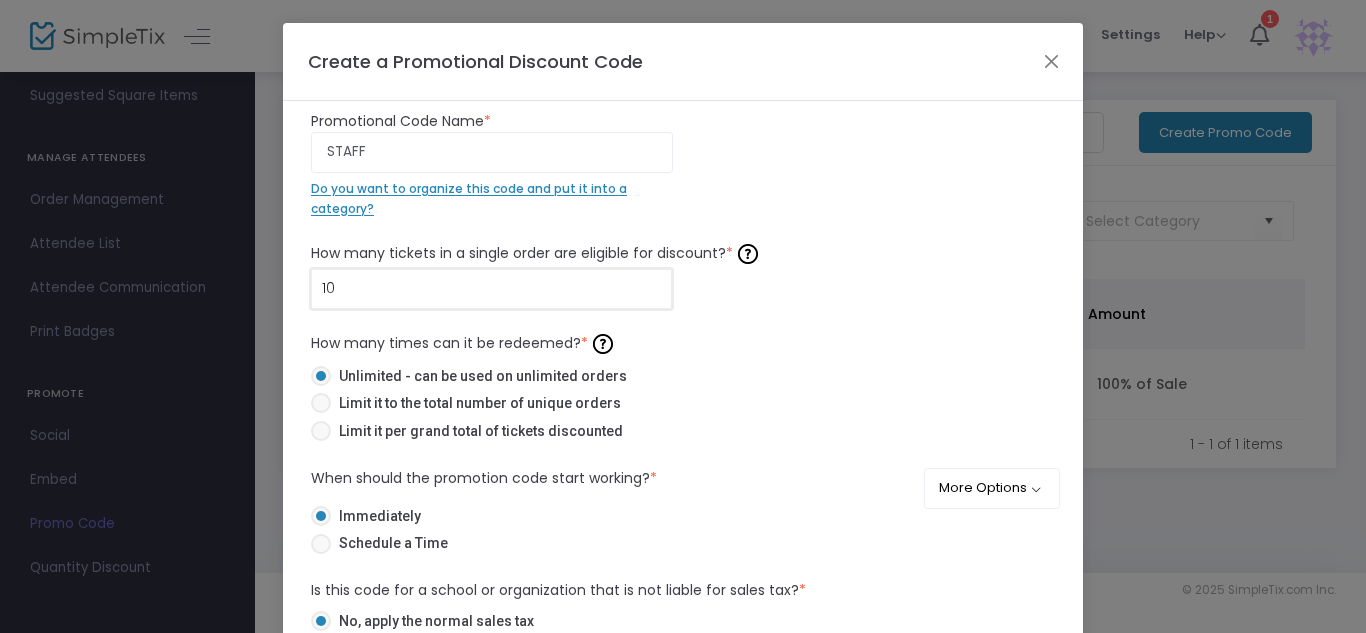 click on "10" at bounding box center [491, 289] 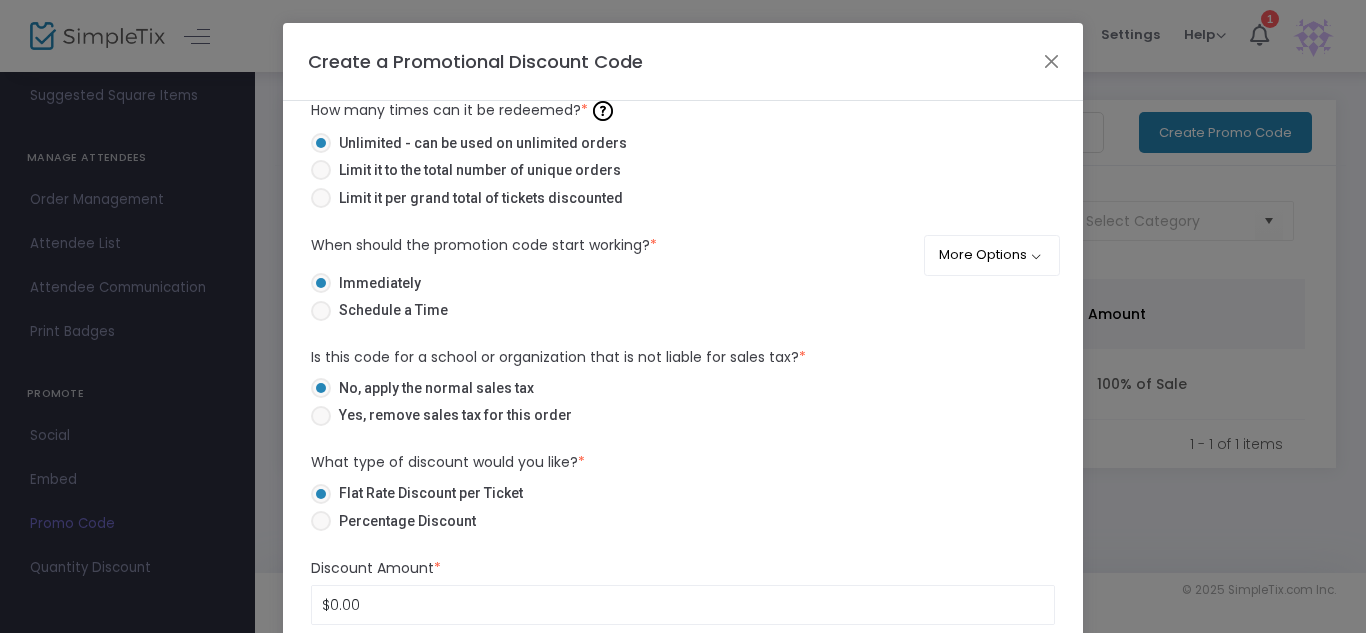 scroll, scrollTop: 0, scrollLeft: 0, axis: both 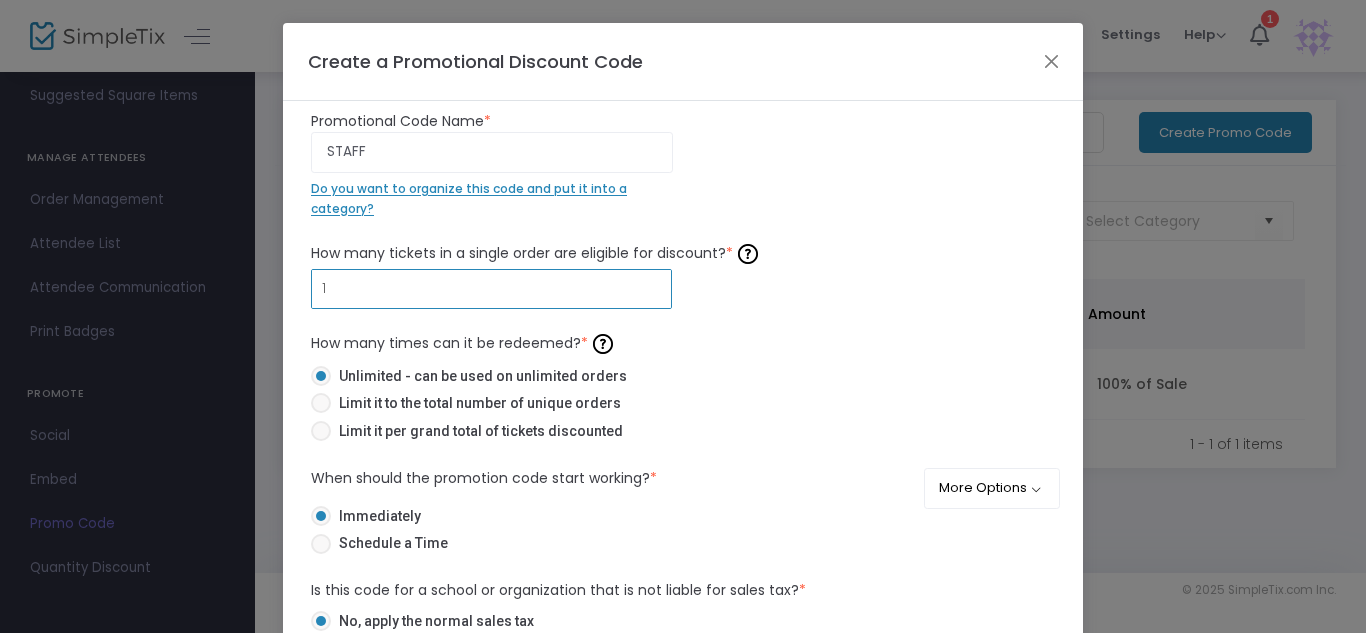 type on "1" 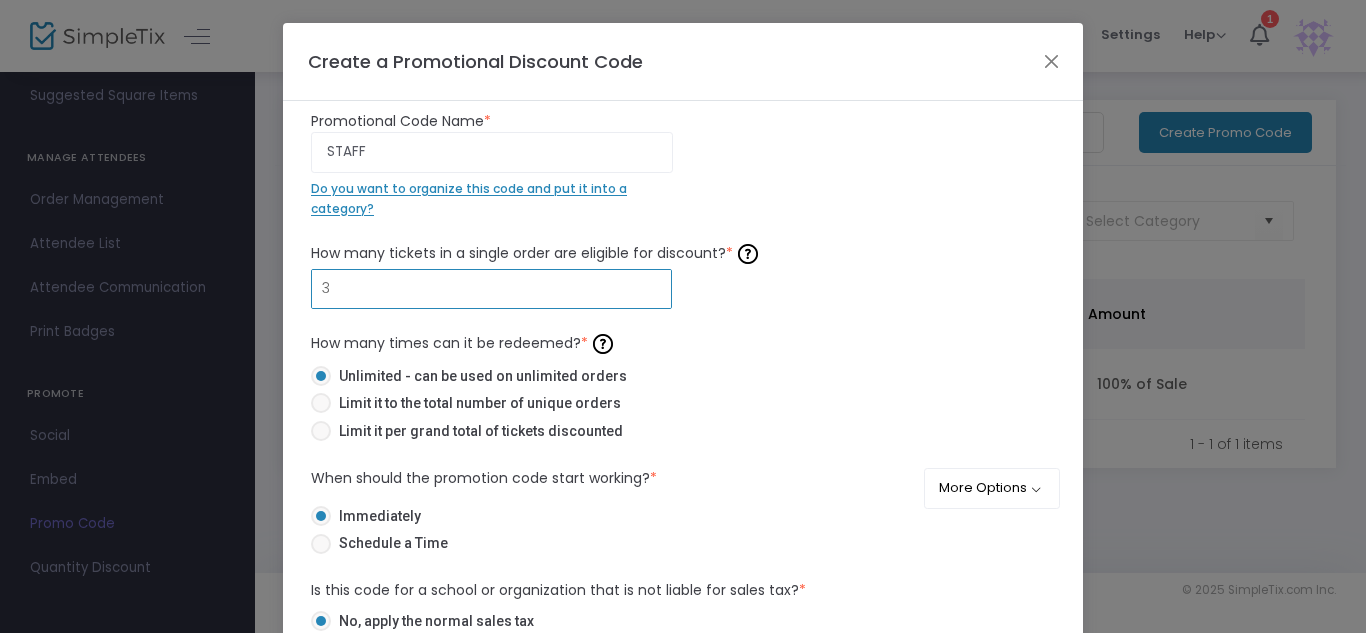 type on "3" 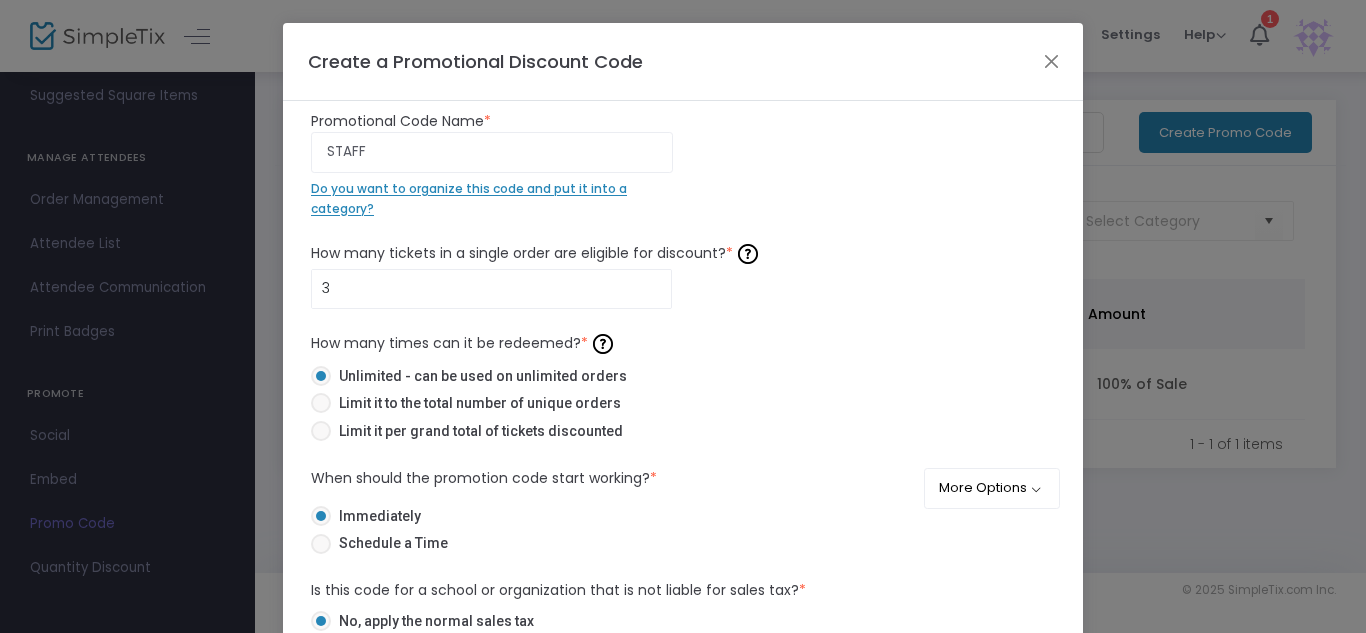 click on "Immediately" at bounding box center (675, 516) 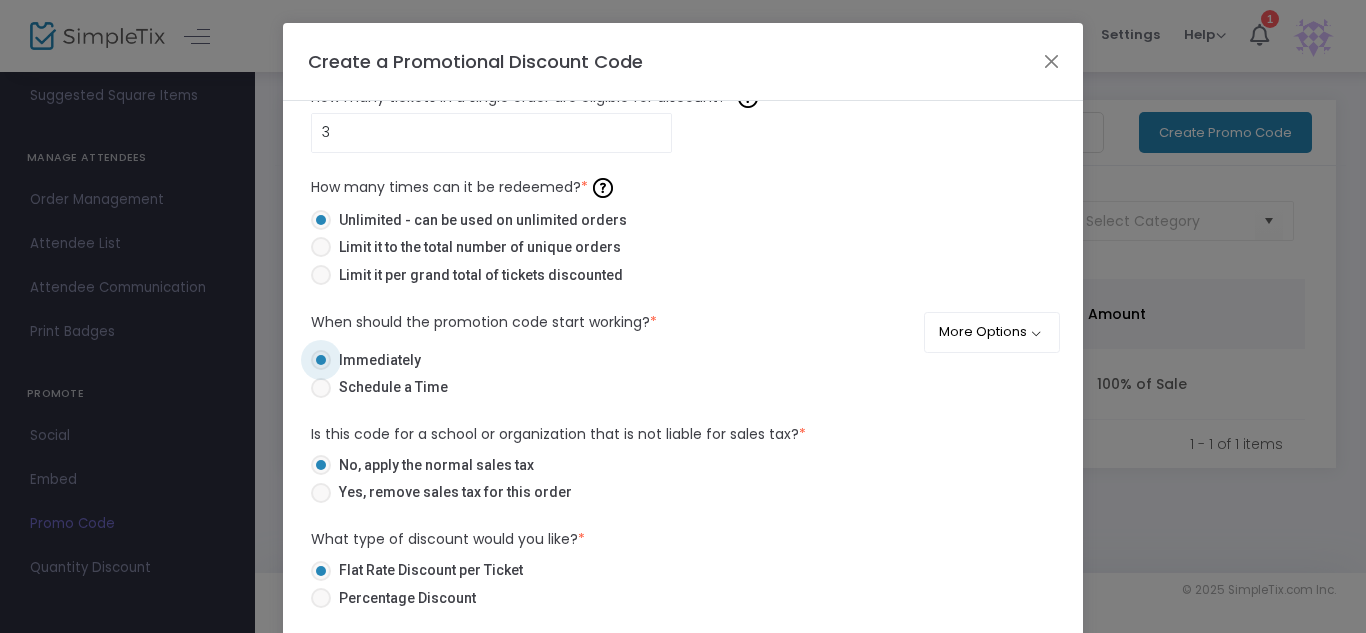 click on "Yes, remove sales tax for this order" at bounding box center [451, 492] 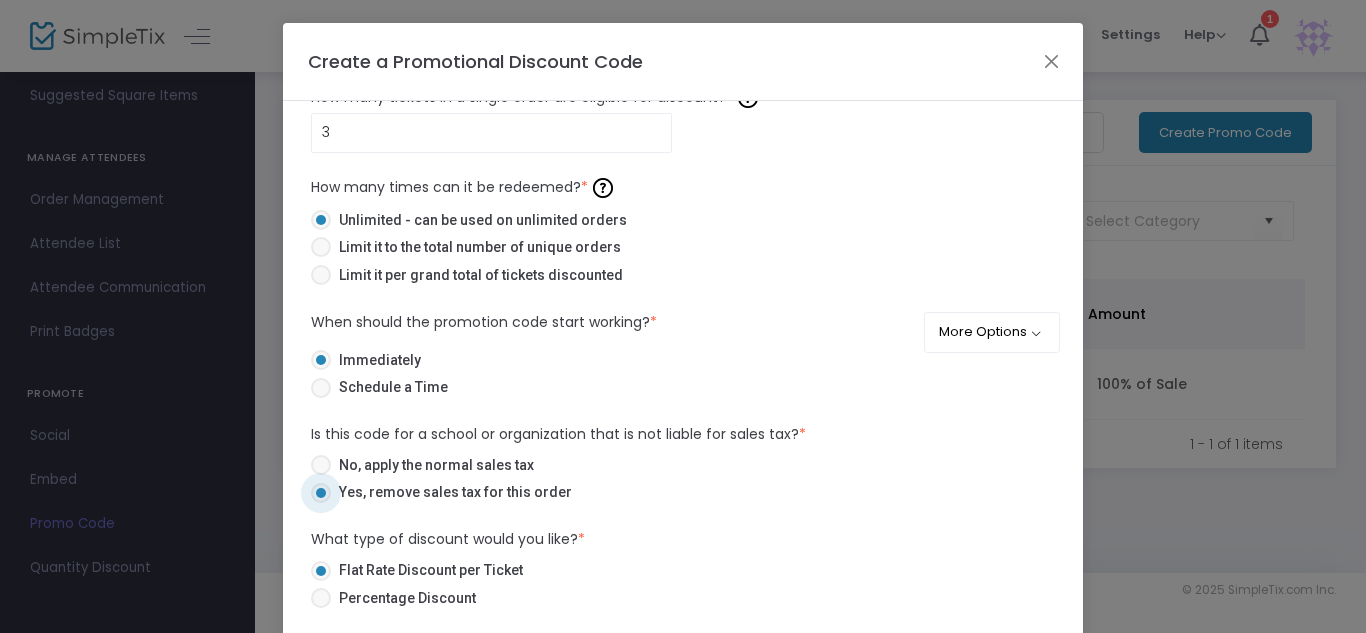 scroll, scrollTop: 233, scrollLeft: 0, axis: vertical 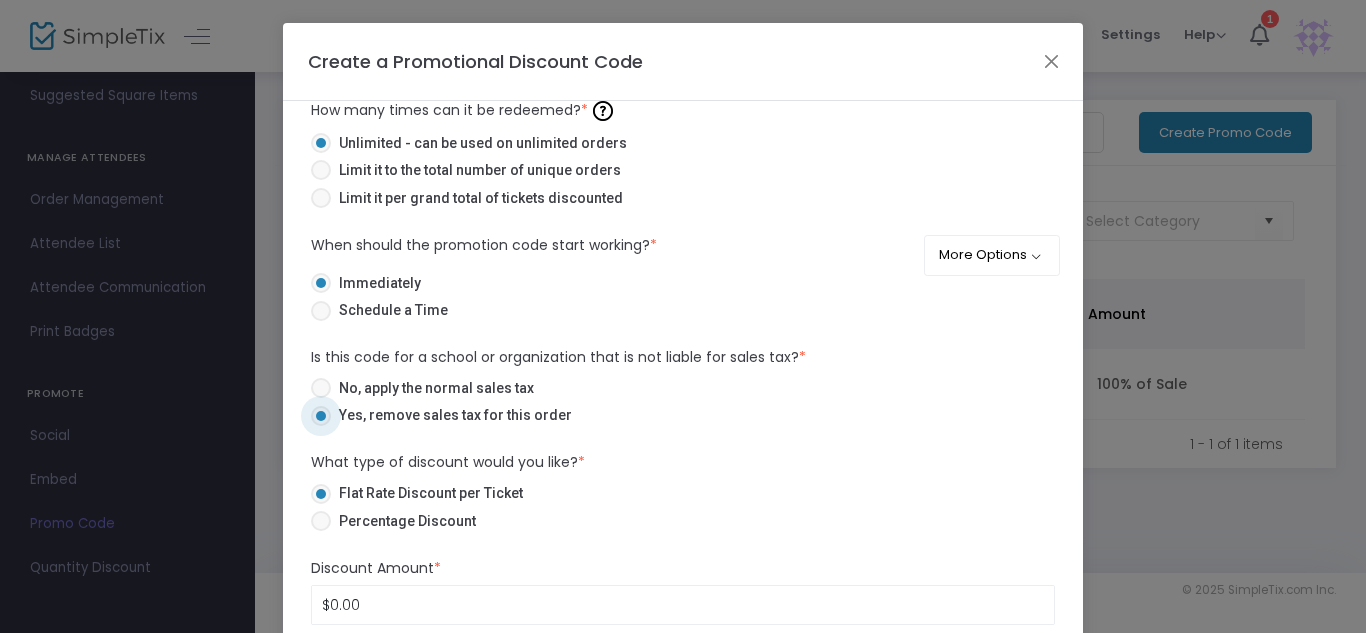 click on "Percentage Discount" at bounding box center (403, 521) 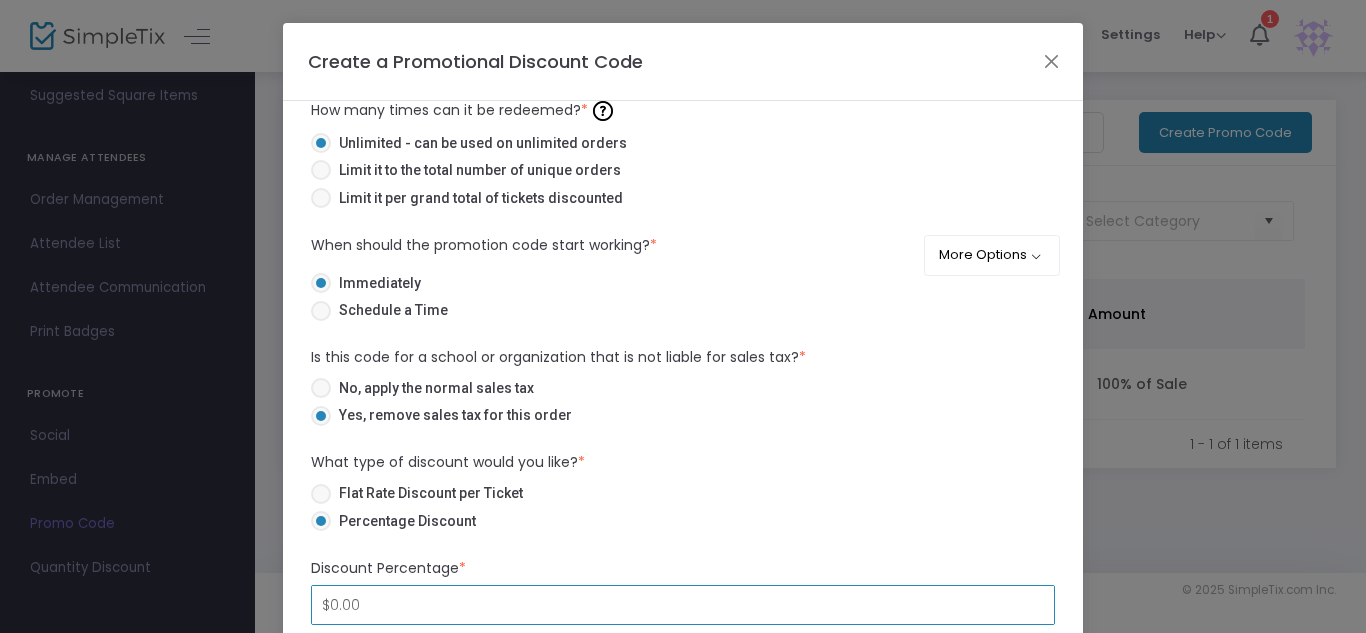 click on "$0.00" at bounding box center (683, 605) 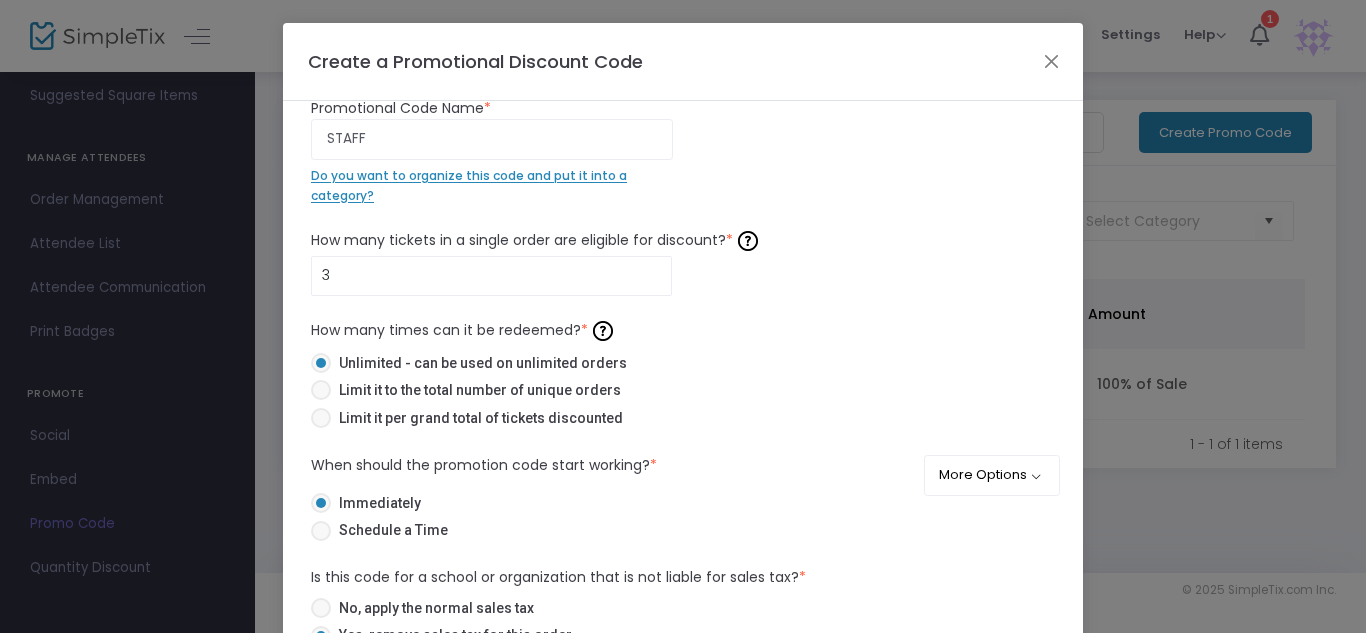 scroll, scrollTop: 233, scrollLeft: 0, axis: vertical 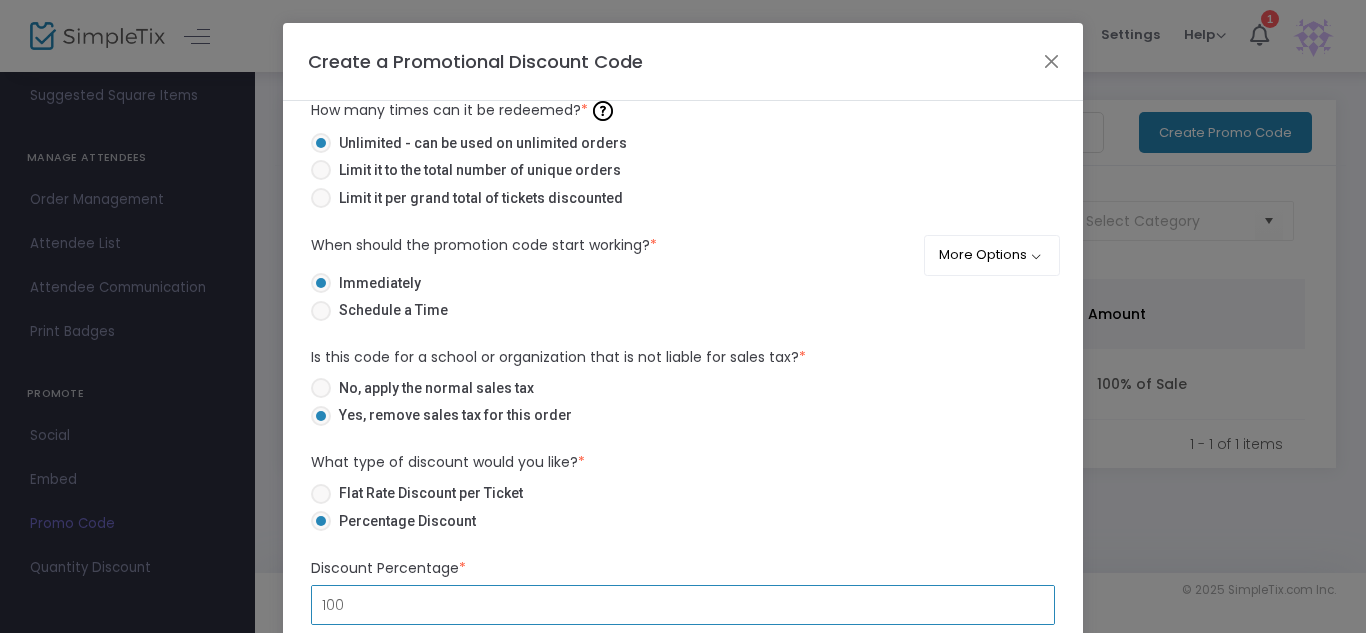 type on "100" 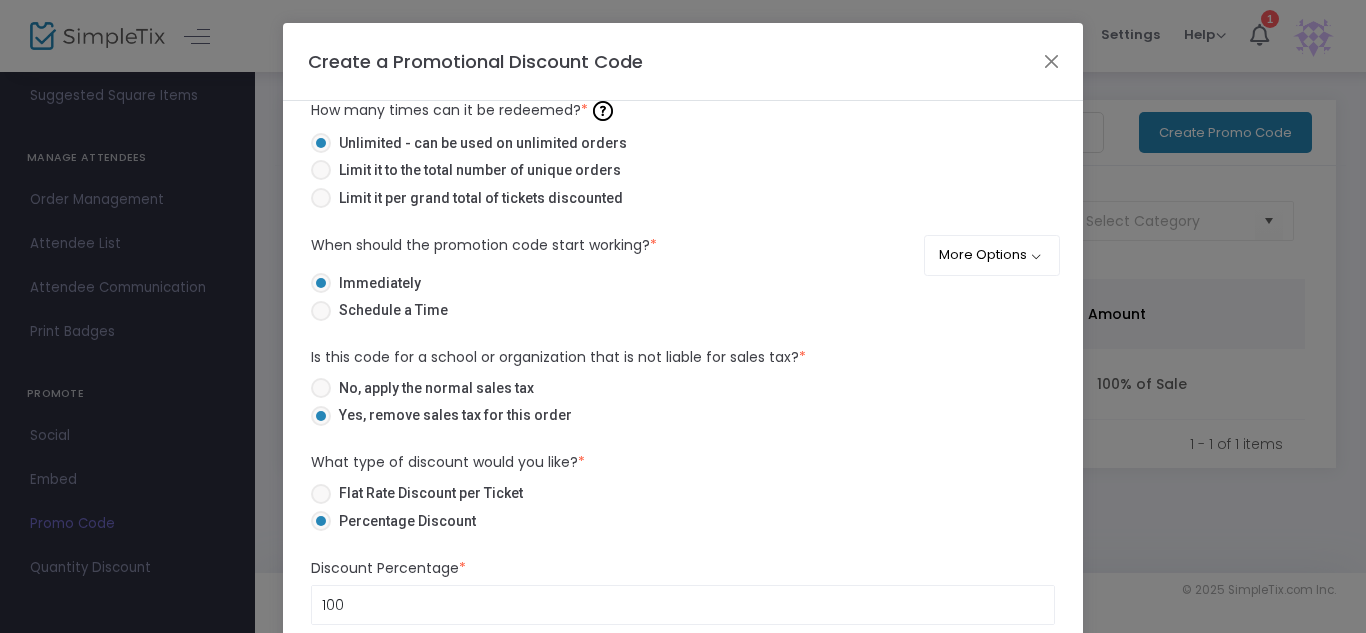 click on "Yes, remove sales tax for this order" at bounding box center [675, 415] 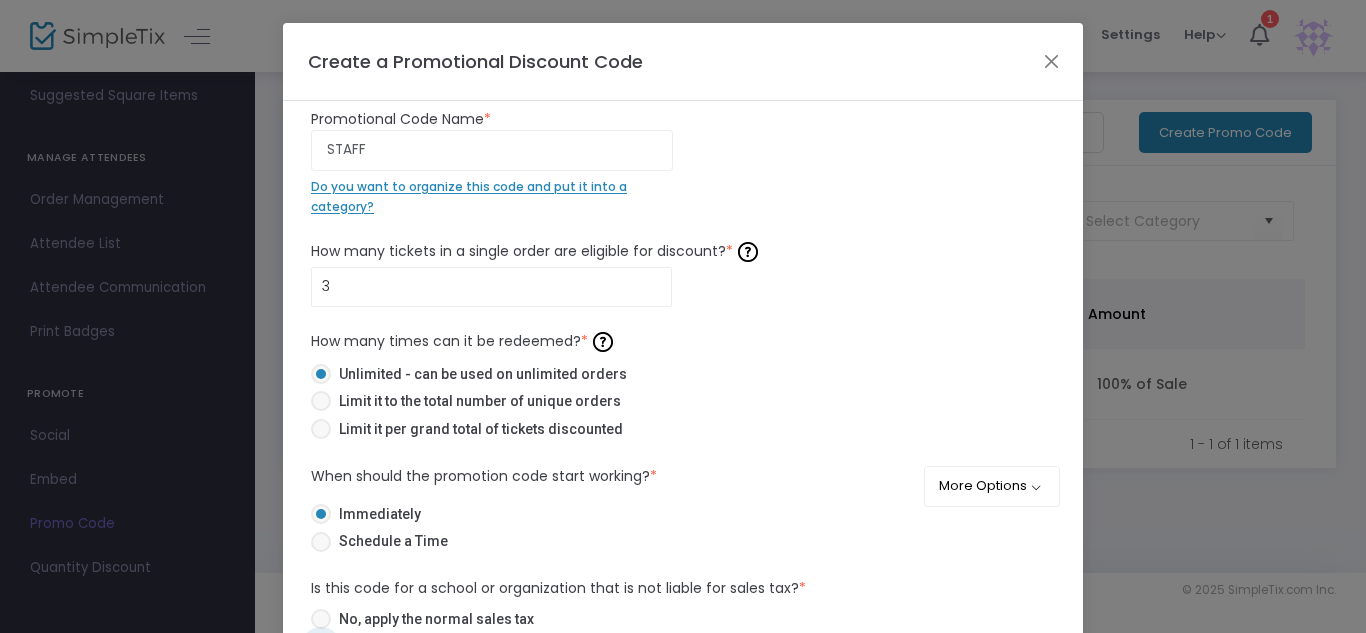 scroll, scrollTop: 233, scrollLeft: 0, axis: vertical 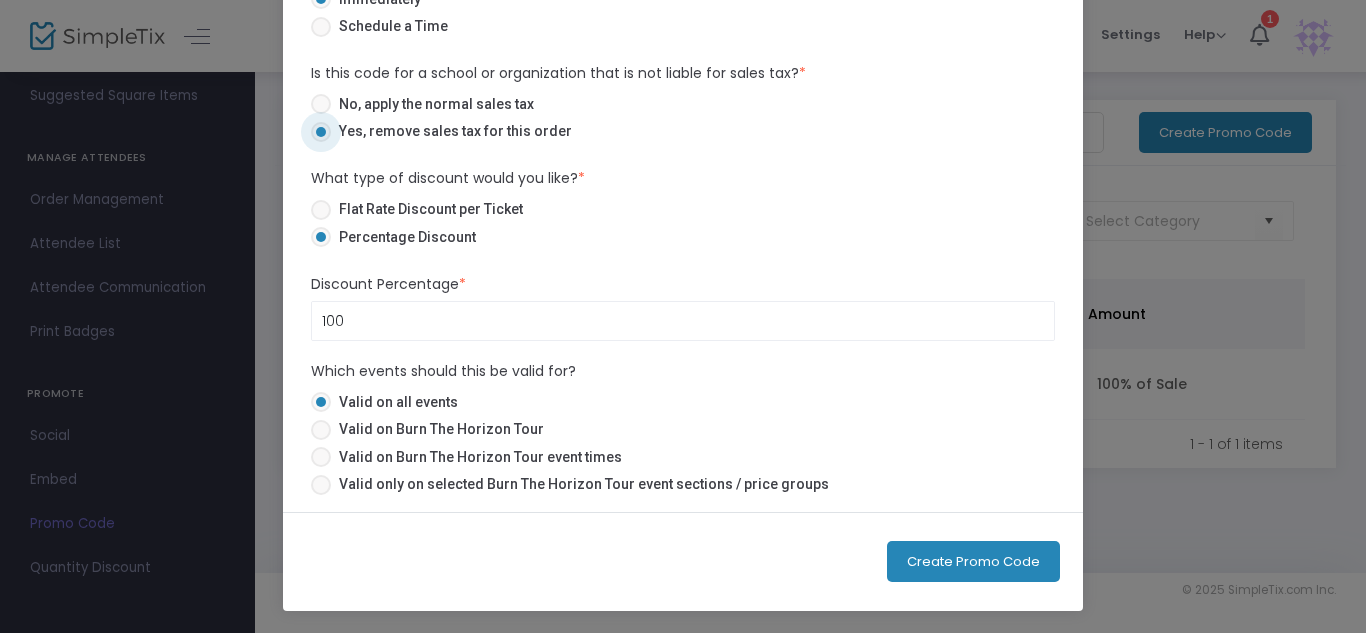 click on "Create Promo Code" 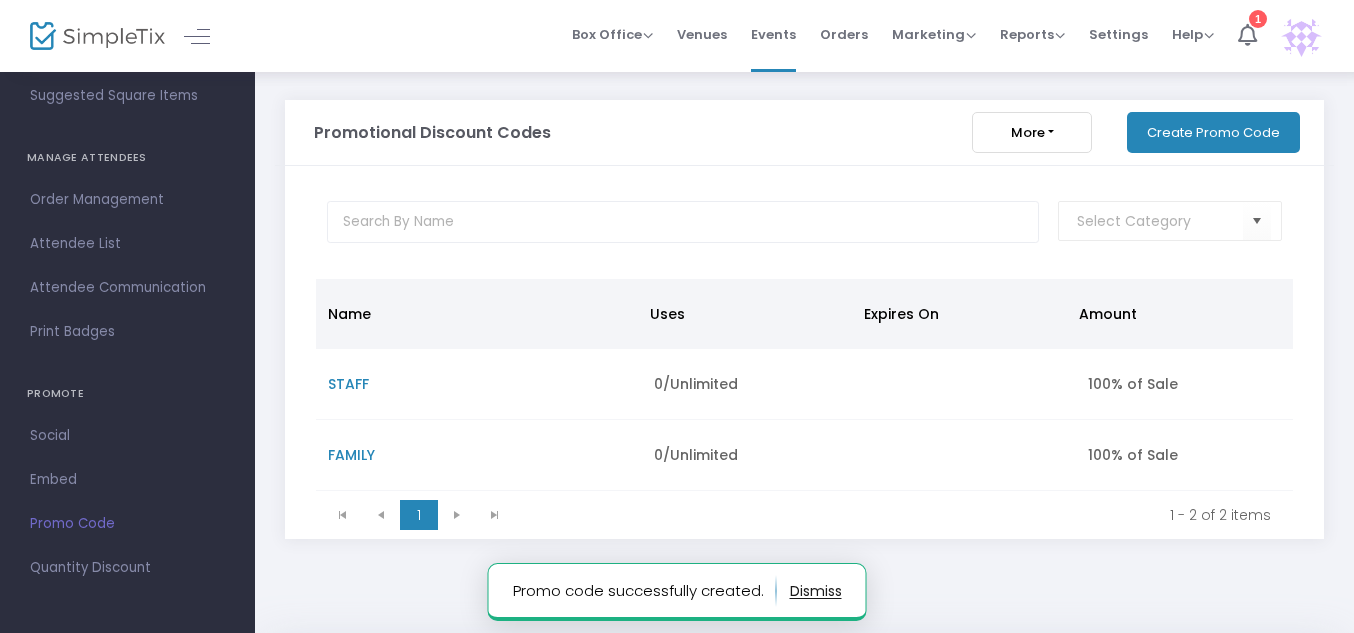 click on "Create Promo Code" 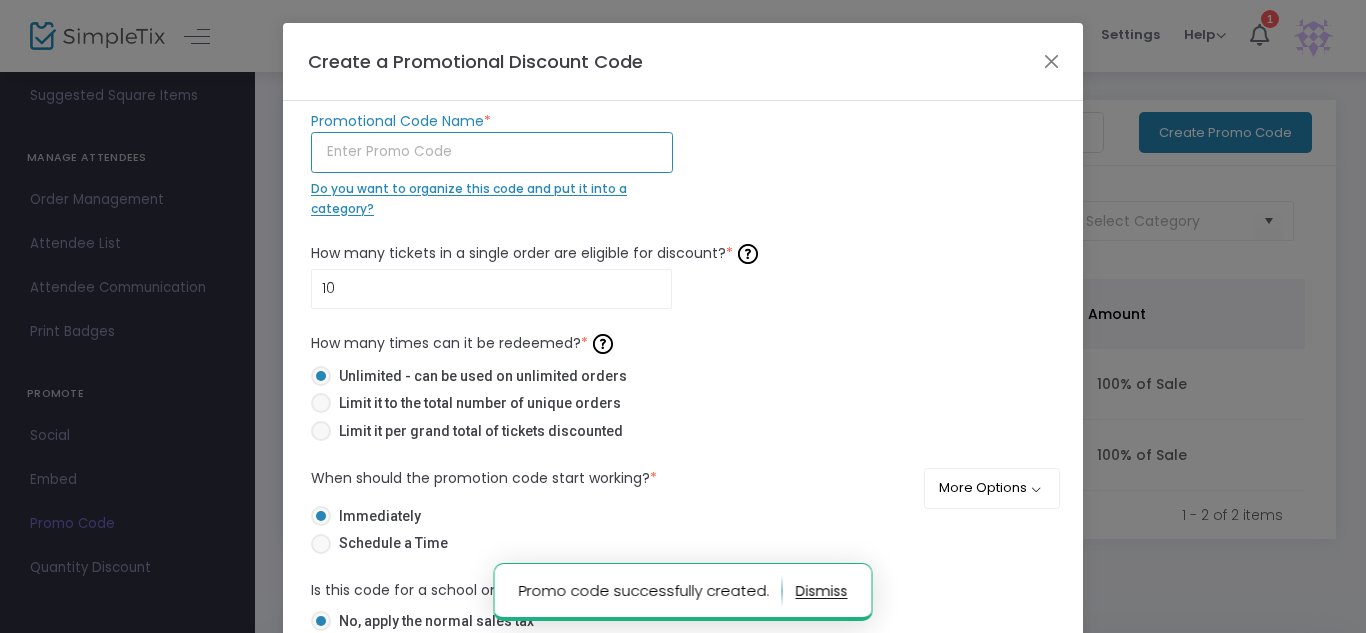 click 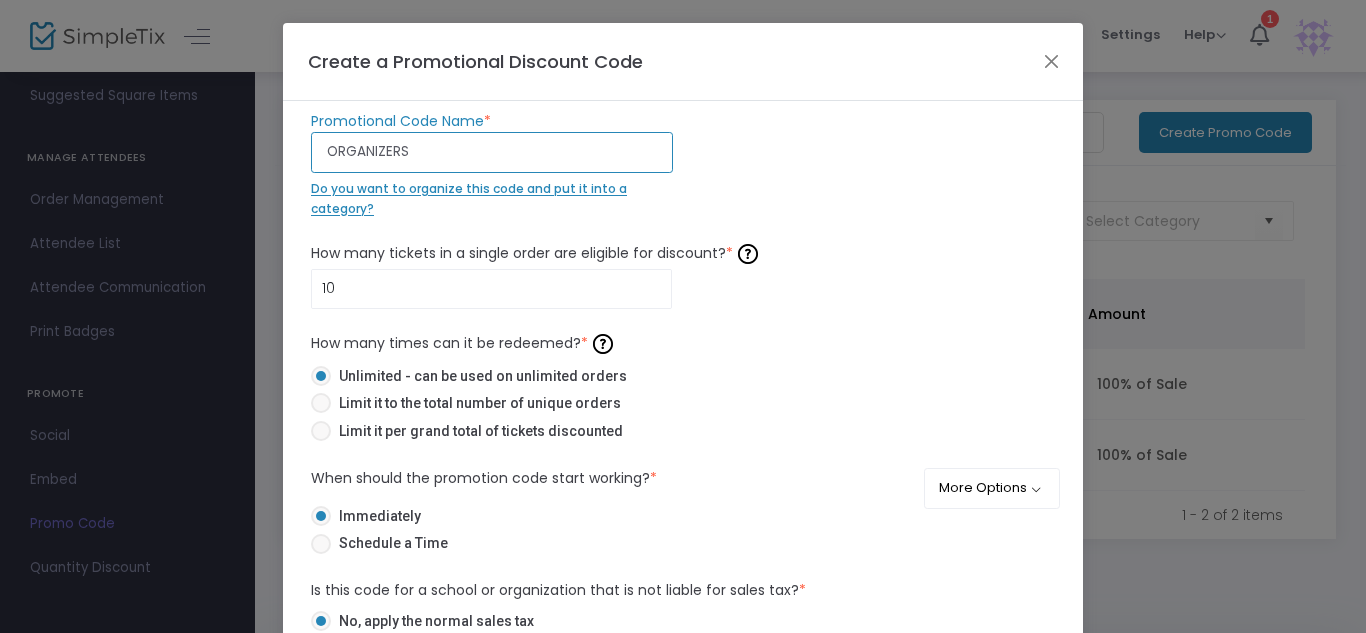 type on "ORGANIZERS" 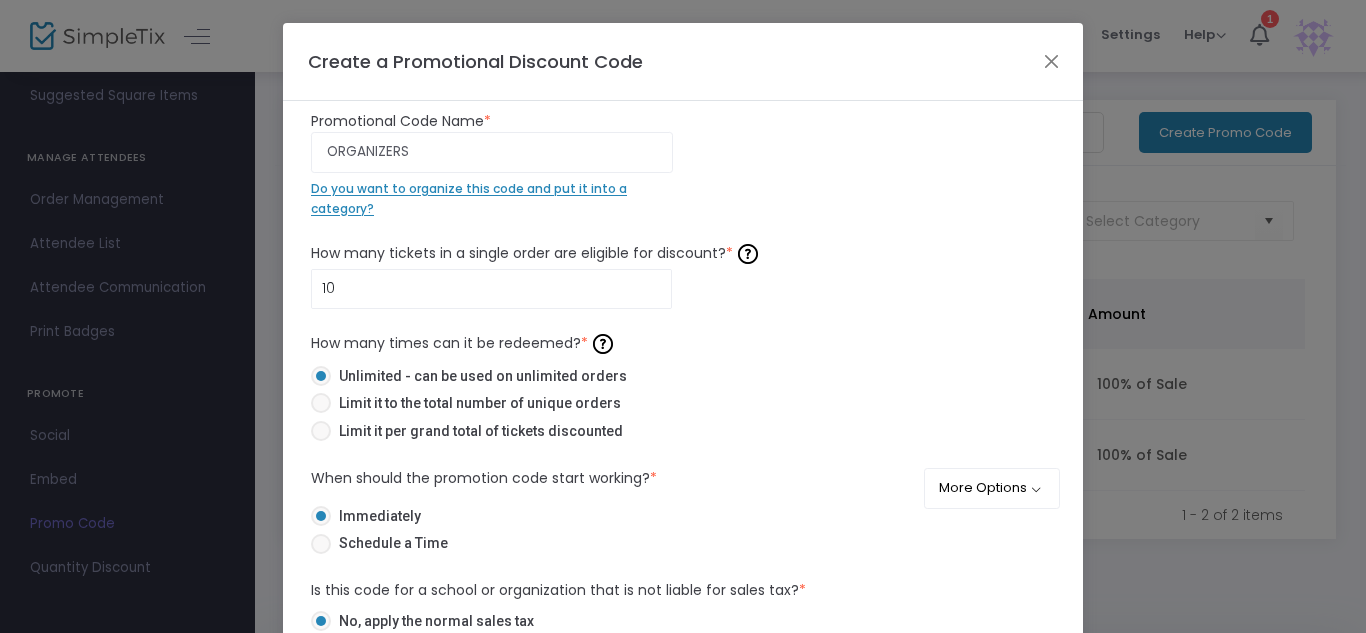 click on "ORGANIZERS Promotional Code Name  *  Do you want to organize this code and put it into a category?" 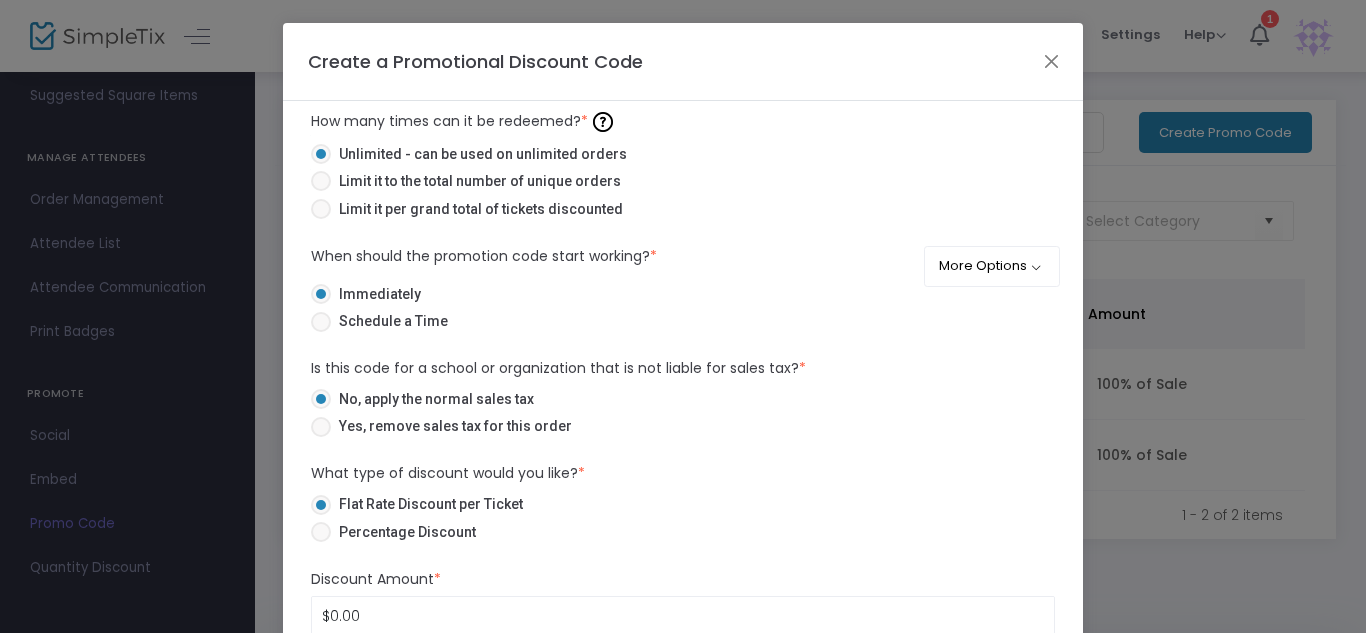 scroll, scrollTop: 233, scrollLeft: 0, axis: vertical 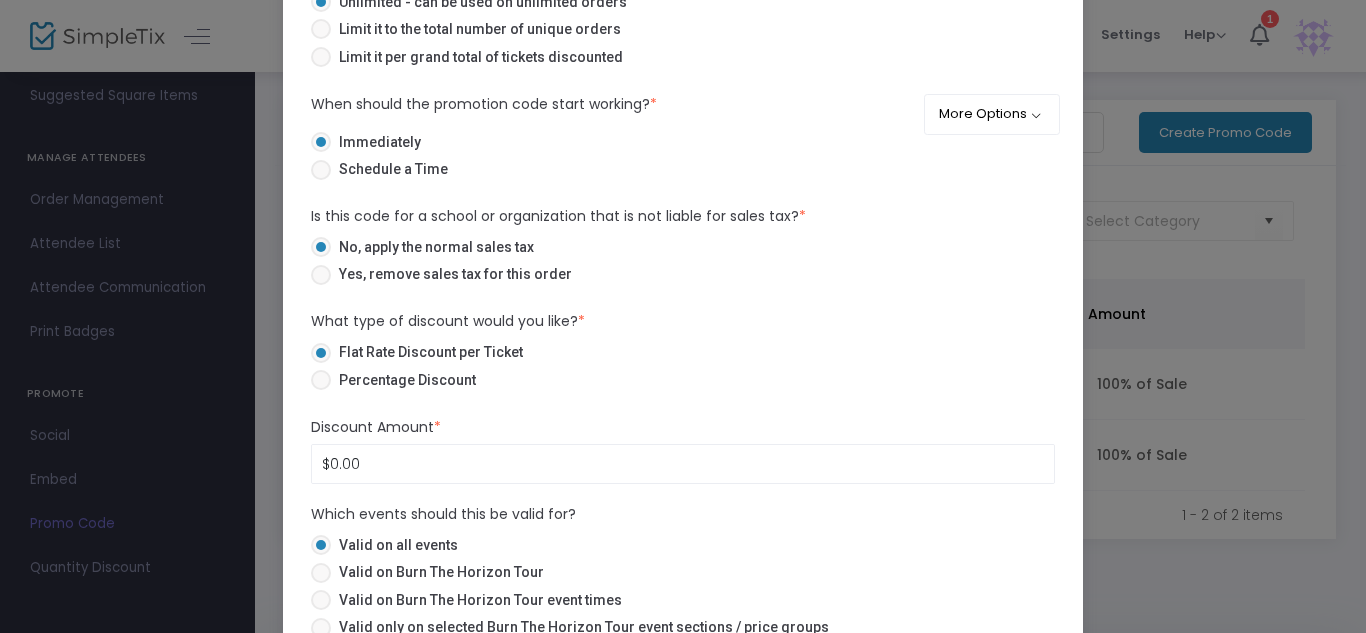 click on "Flat Rate Discount per Ticket" at bounding box center (427, 352) 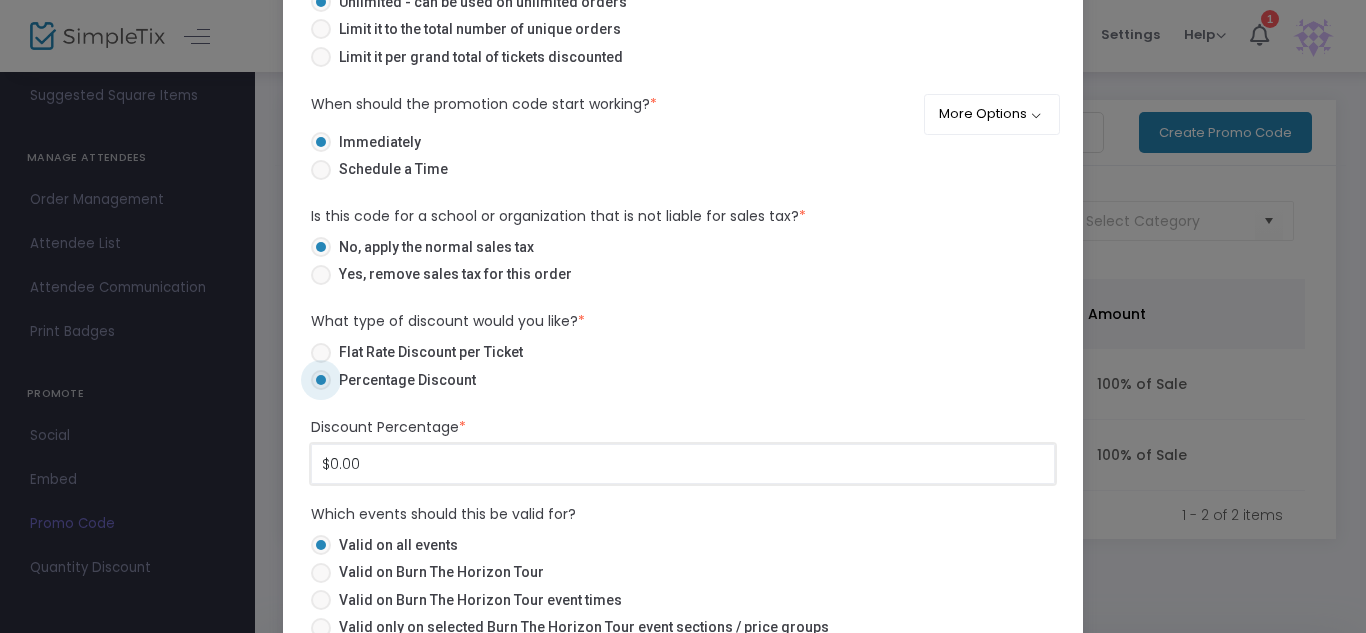 click on "$0.00" at bounding box center [683, 464] 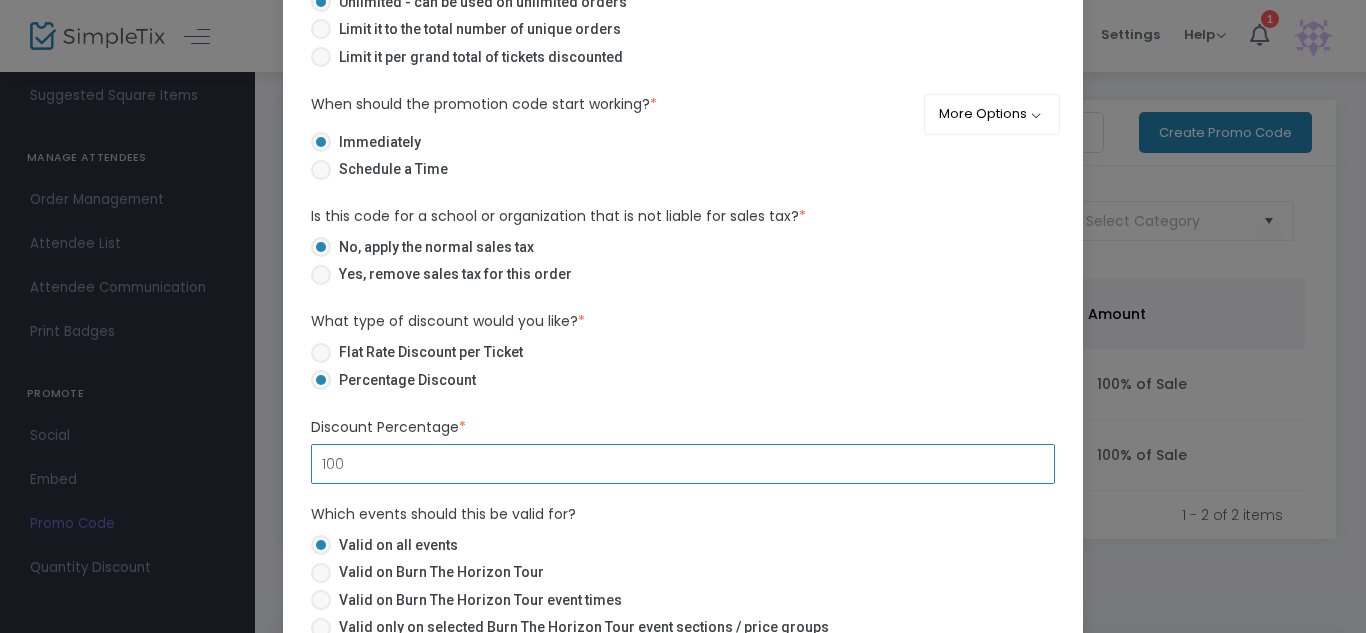 type on "100" 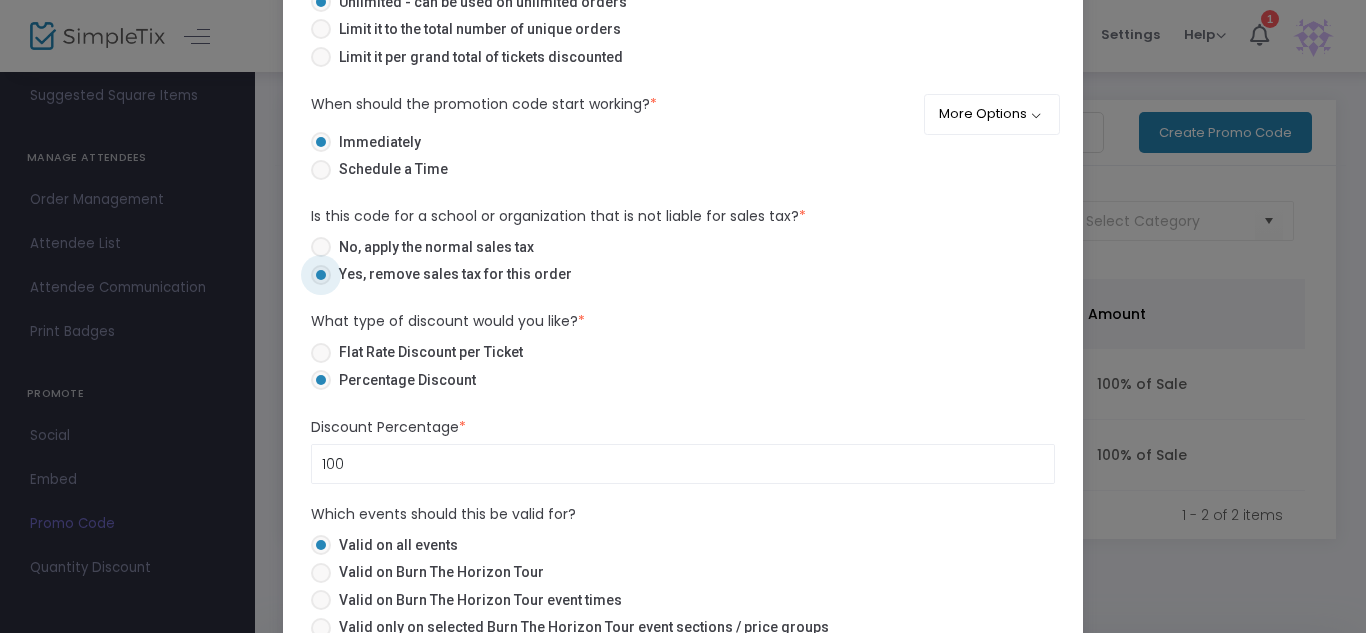 scroll, scrollTop: 284, scrollLeft: 0, axis: vertical 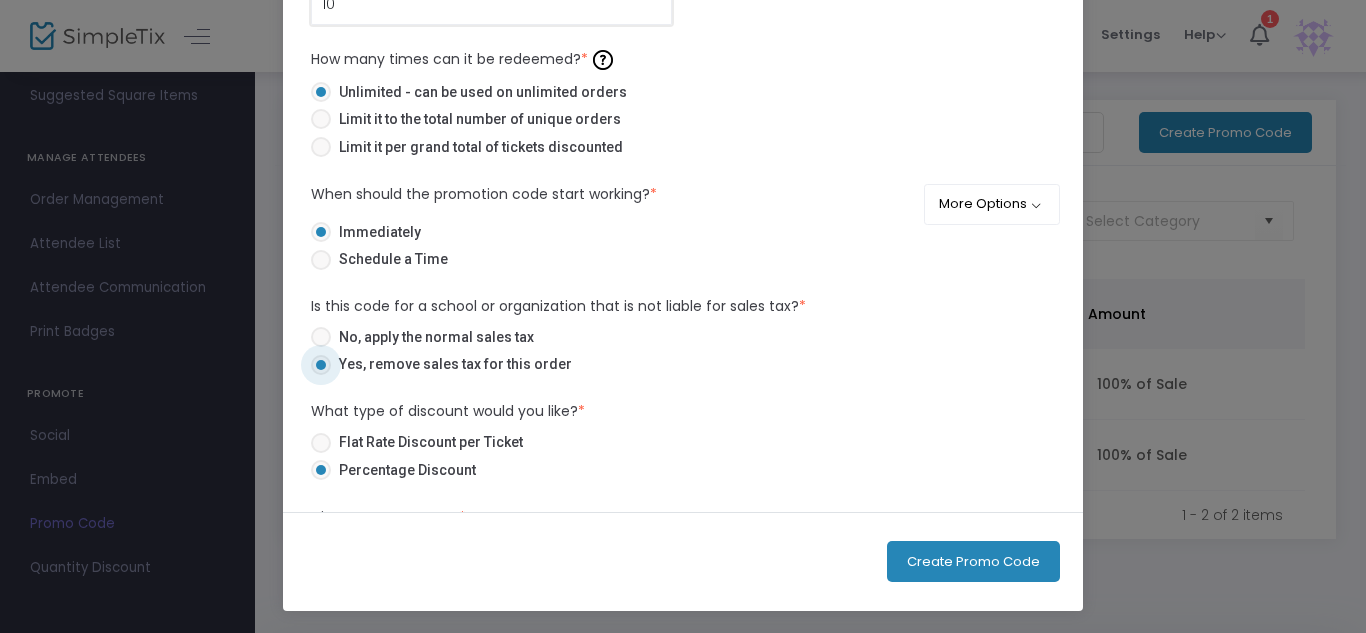click on "10" at bounding box center [491, 5] 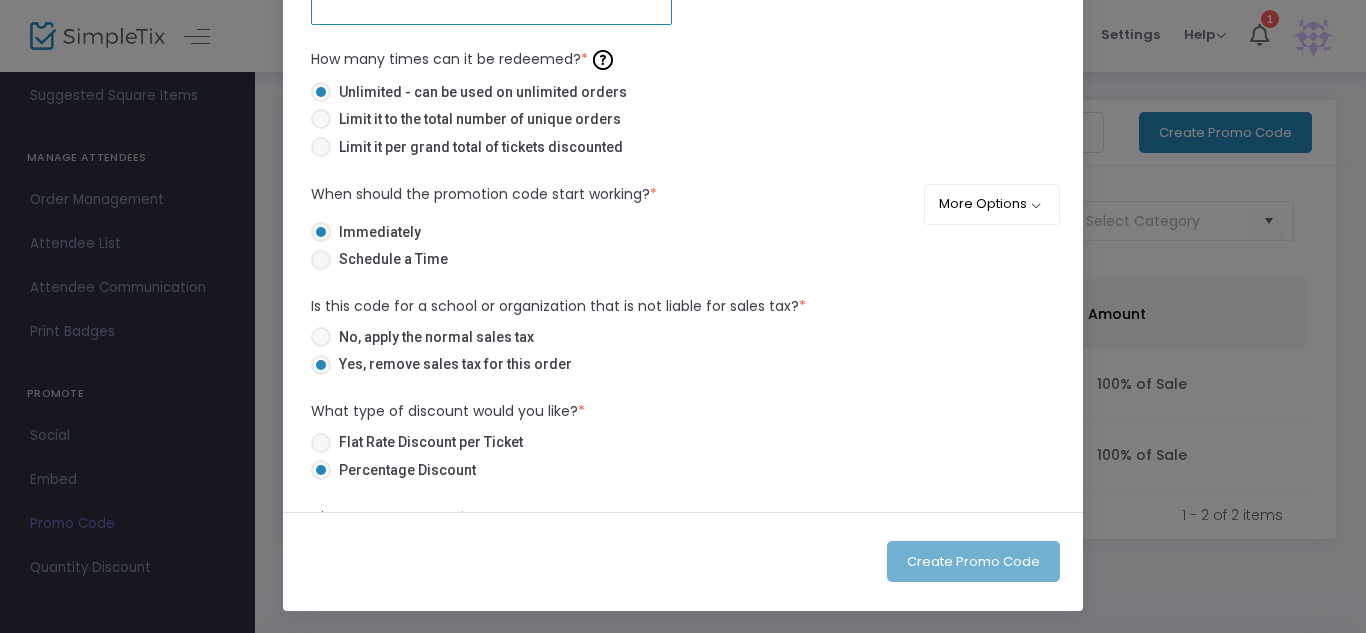 scroll, scrollTop: 278, scrollLeft: 0, axis: vertical 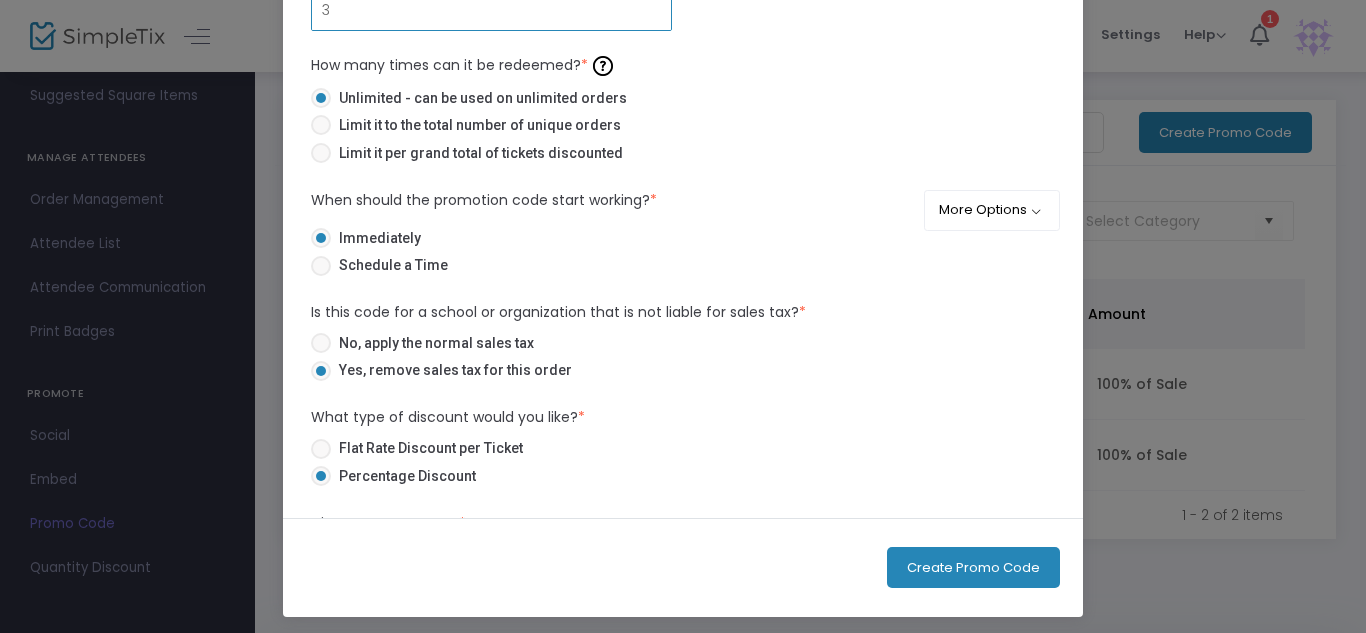 type on "3" 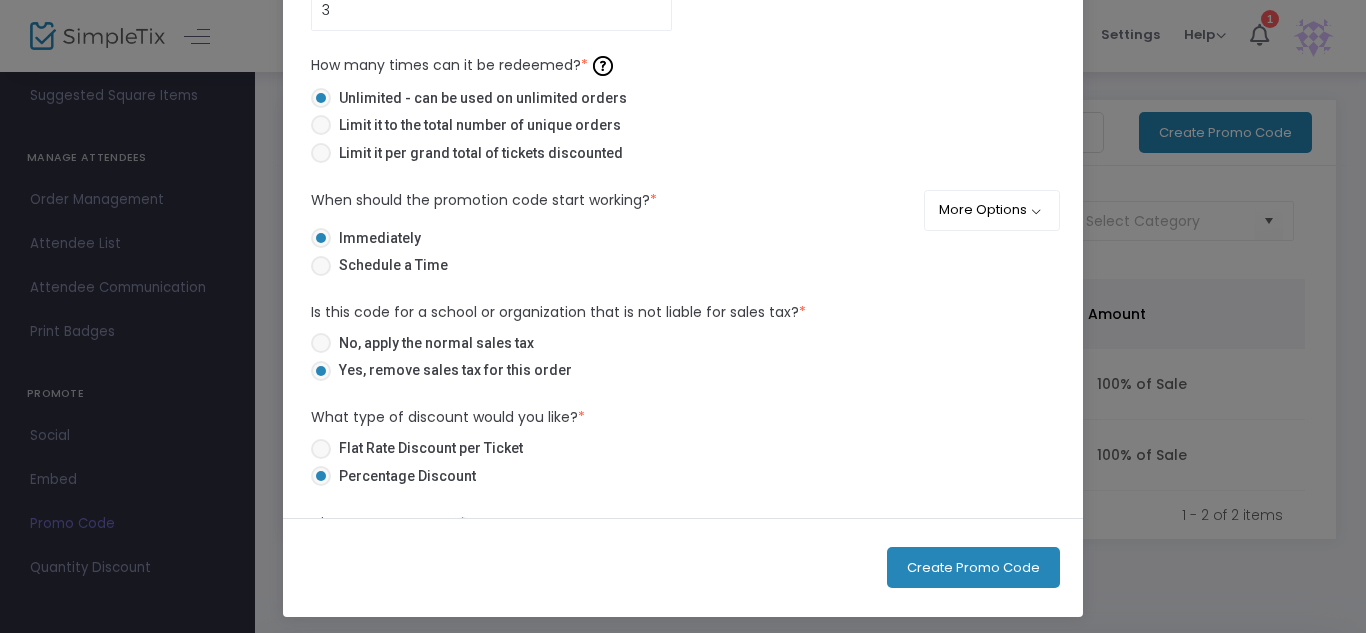 click on "Create Promo Code" 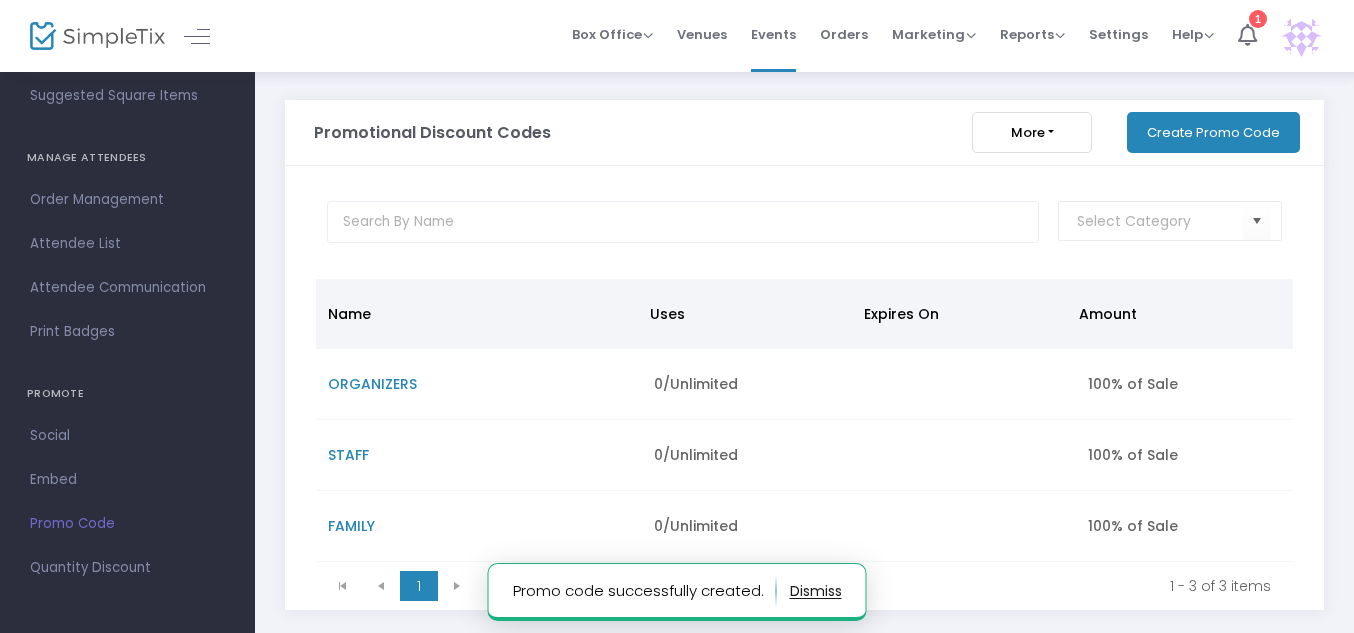 click on "STAFF" 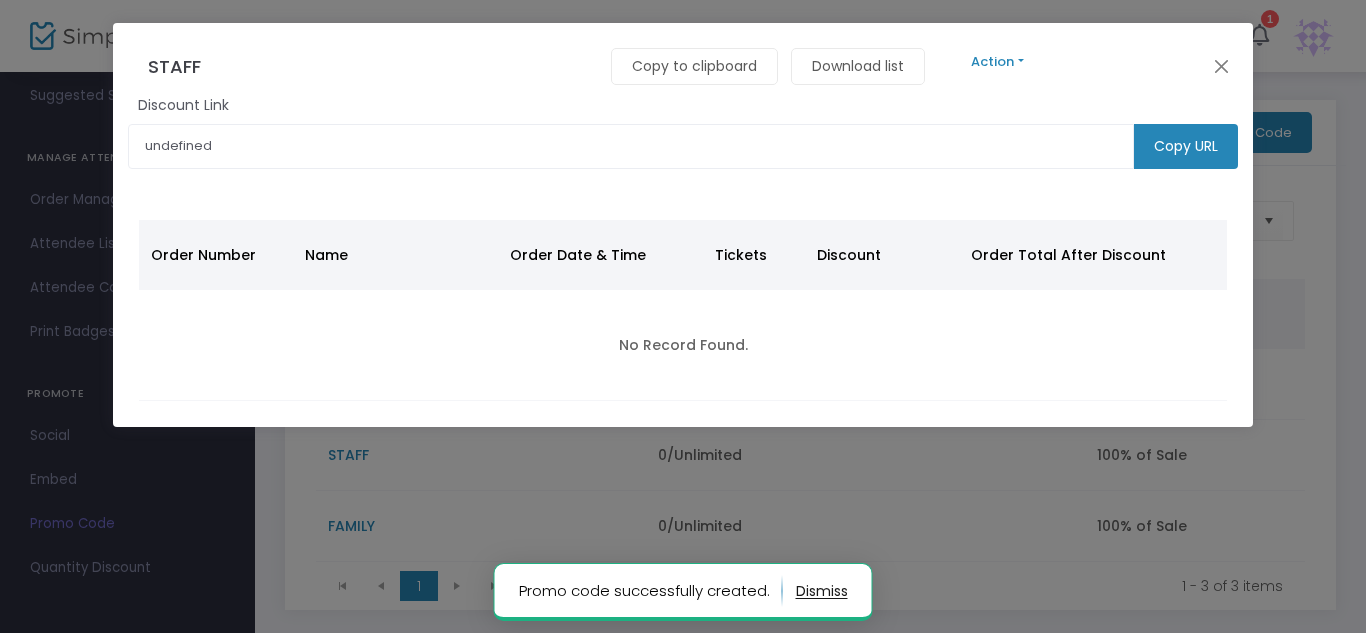 click on "Action" 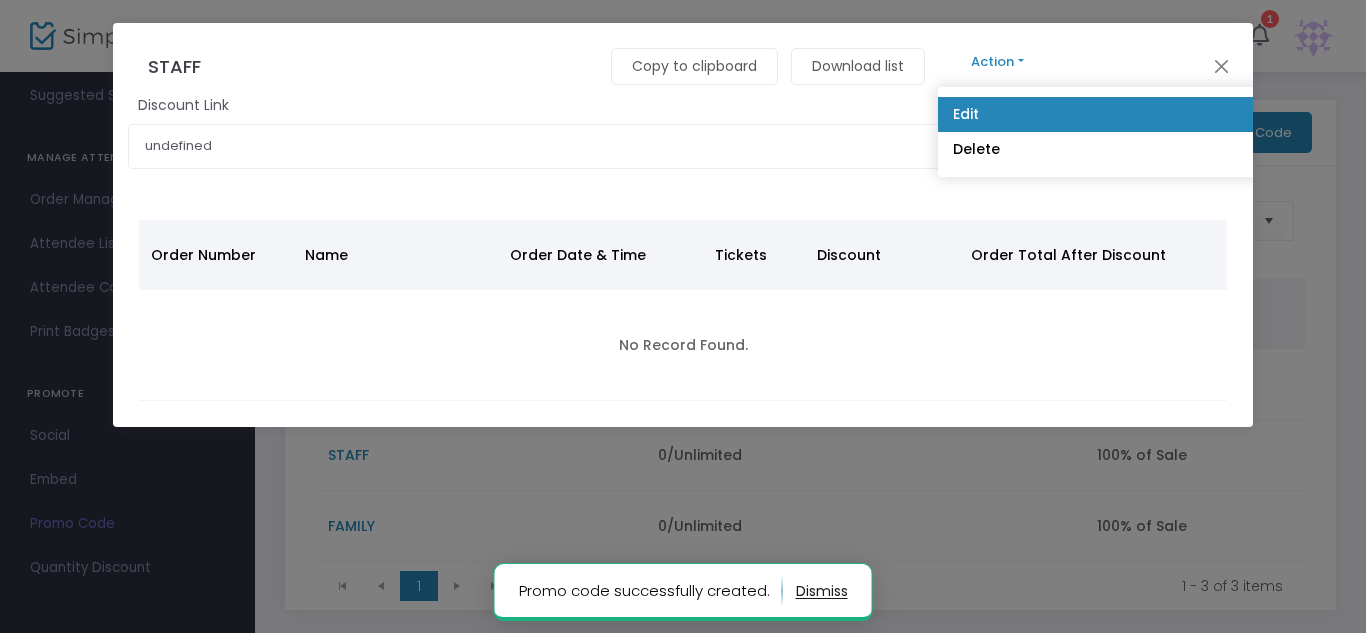 click on "Edit" 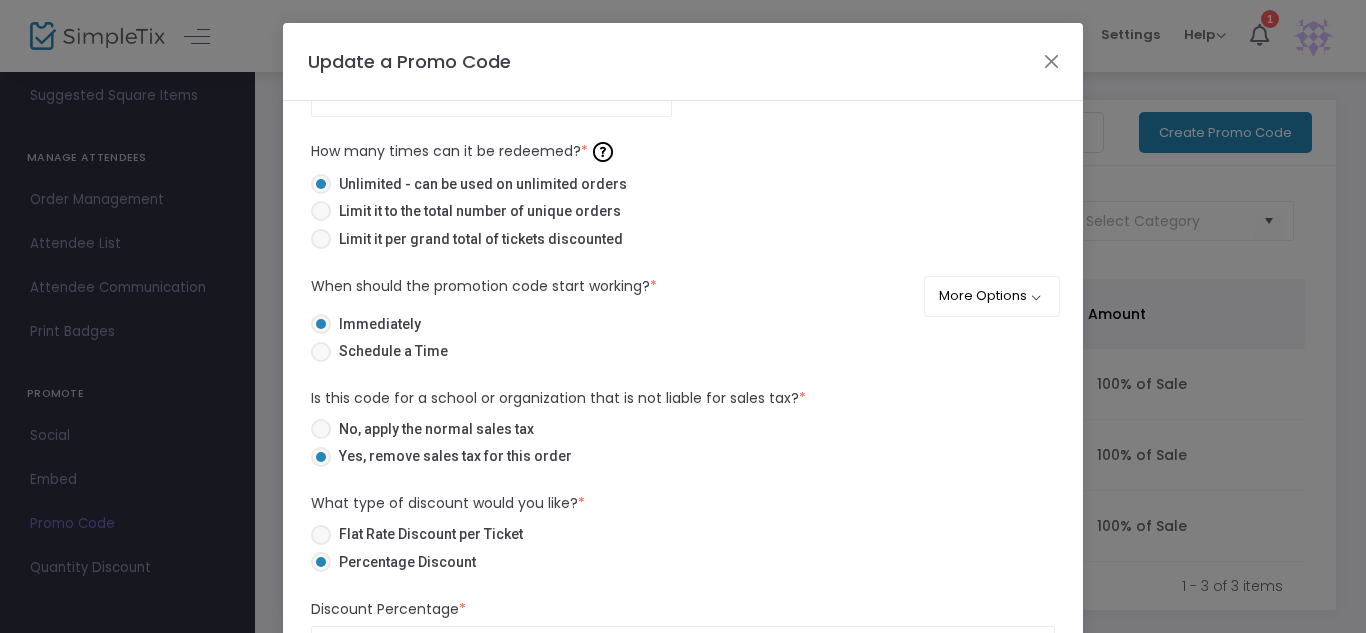 scroll, scrollTop: 233, scrollLeft: 0, axis: vertical 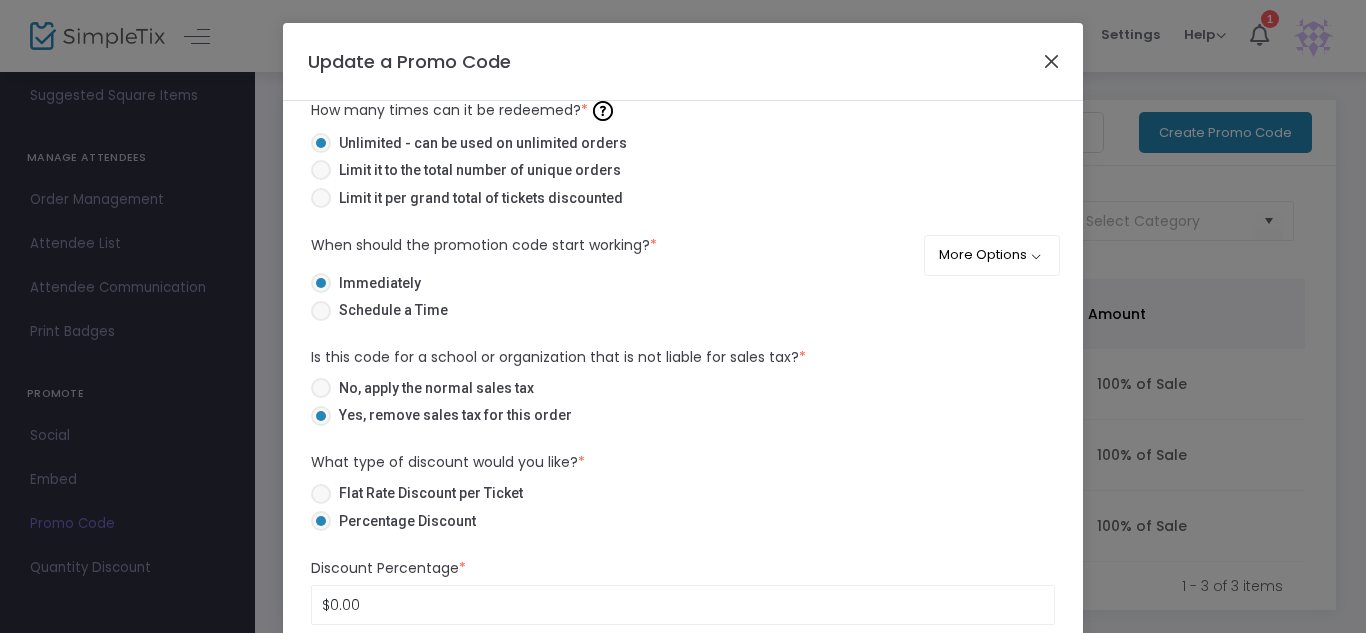 click 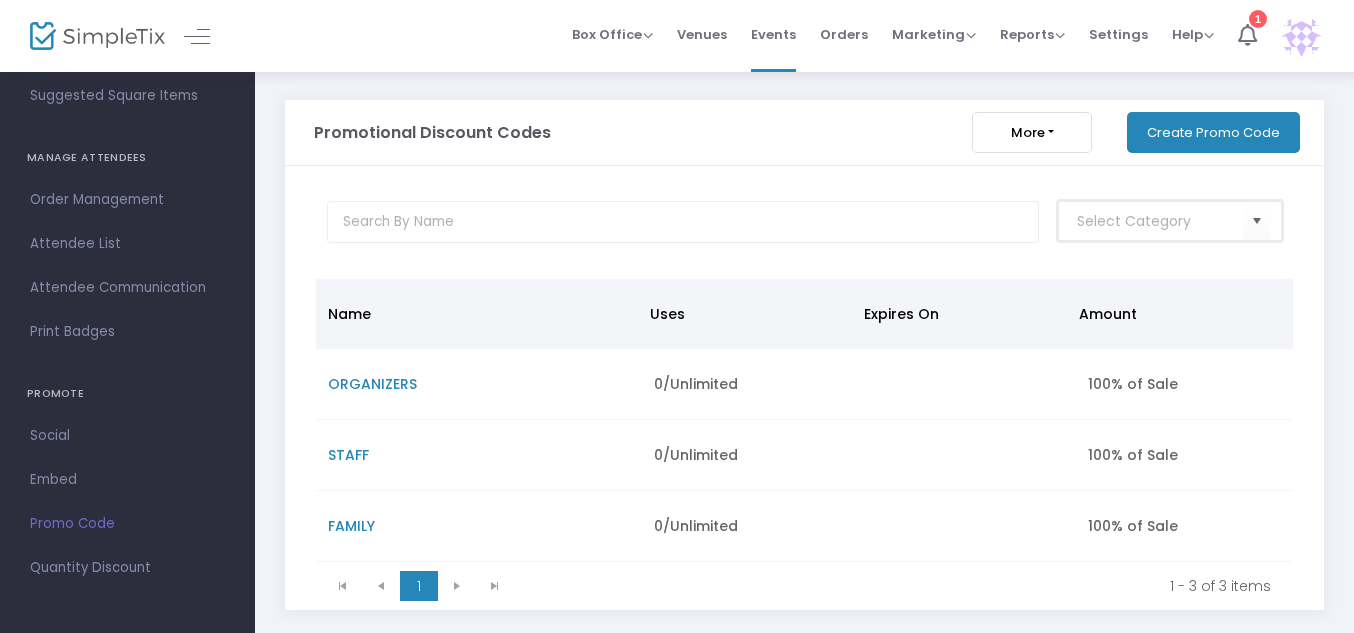 click at bounding box center [1160, 221] 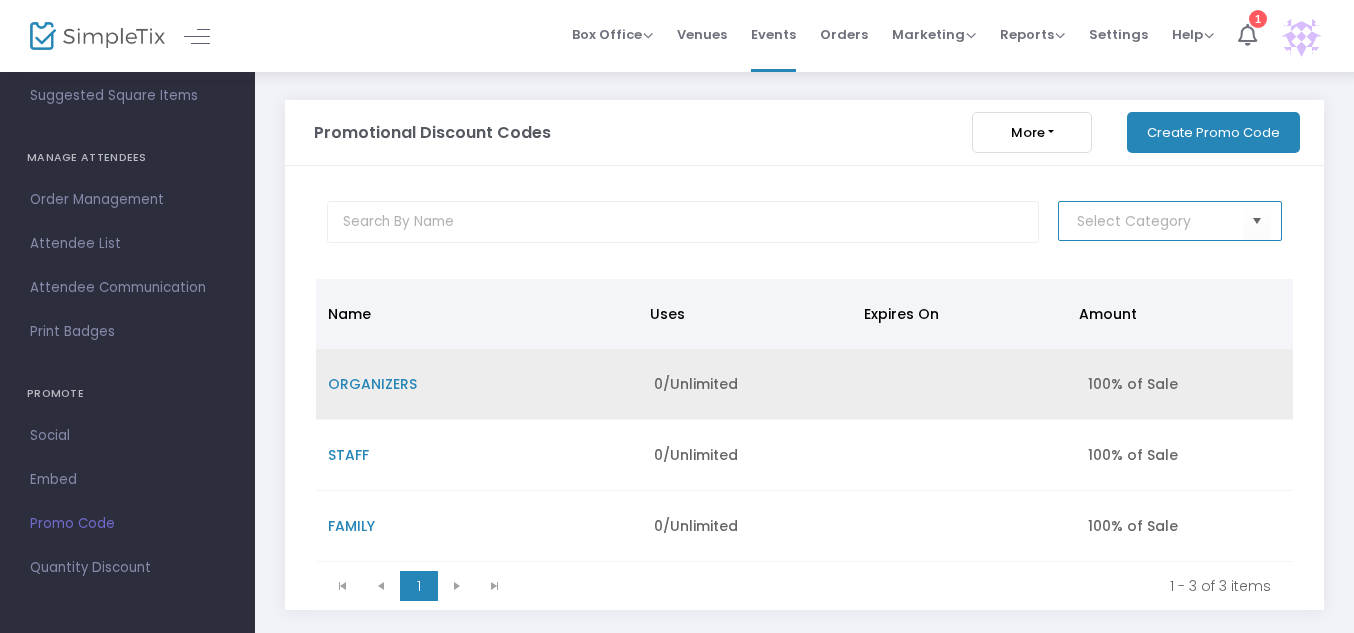 click 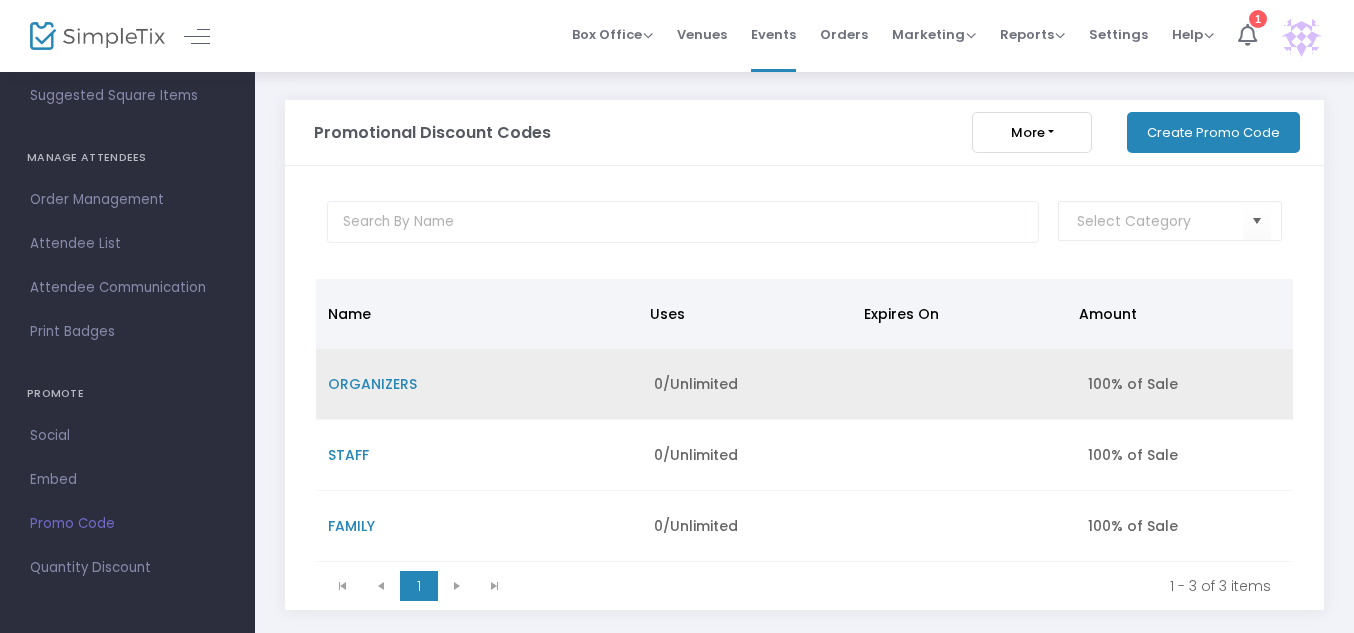 click on "ORGANIZERS" 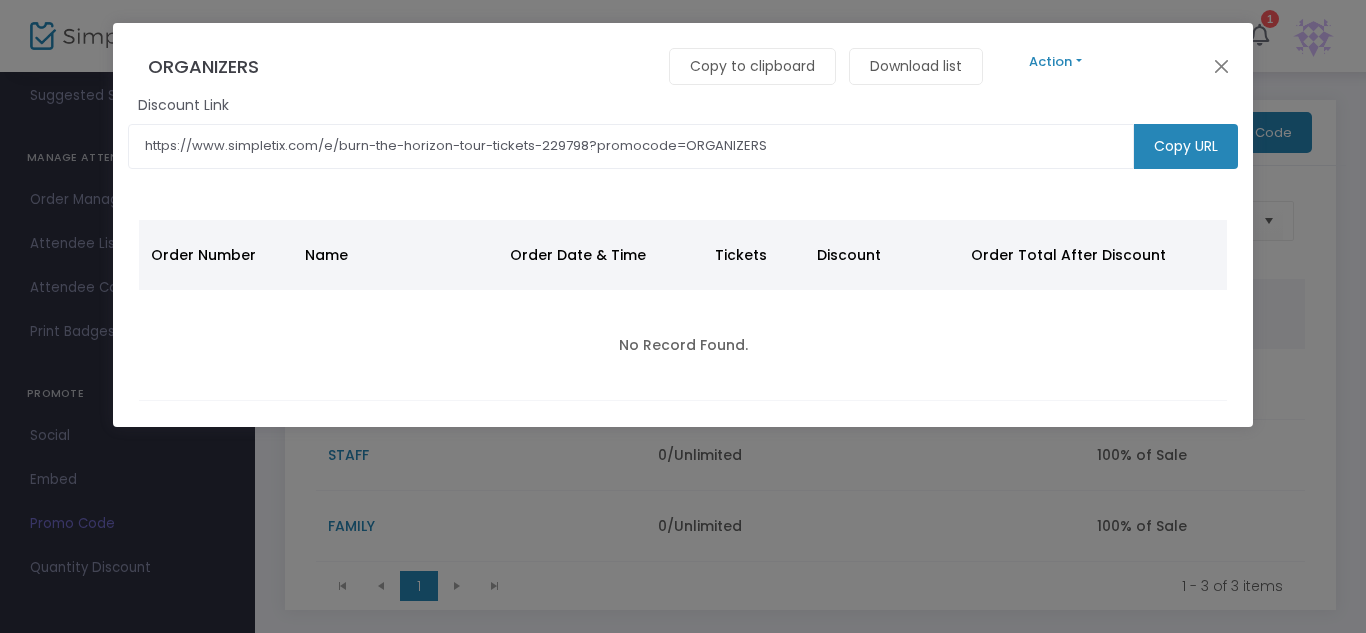 click on "Download list" 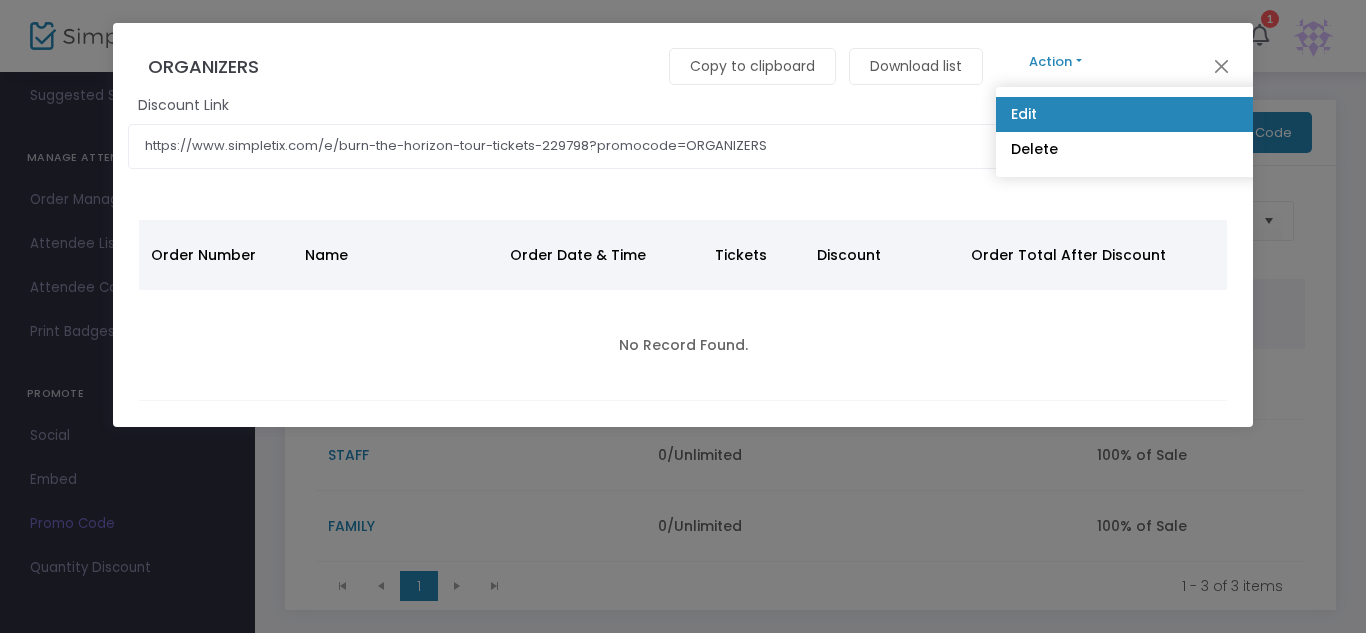 click on "Edit" 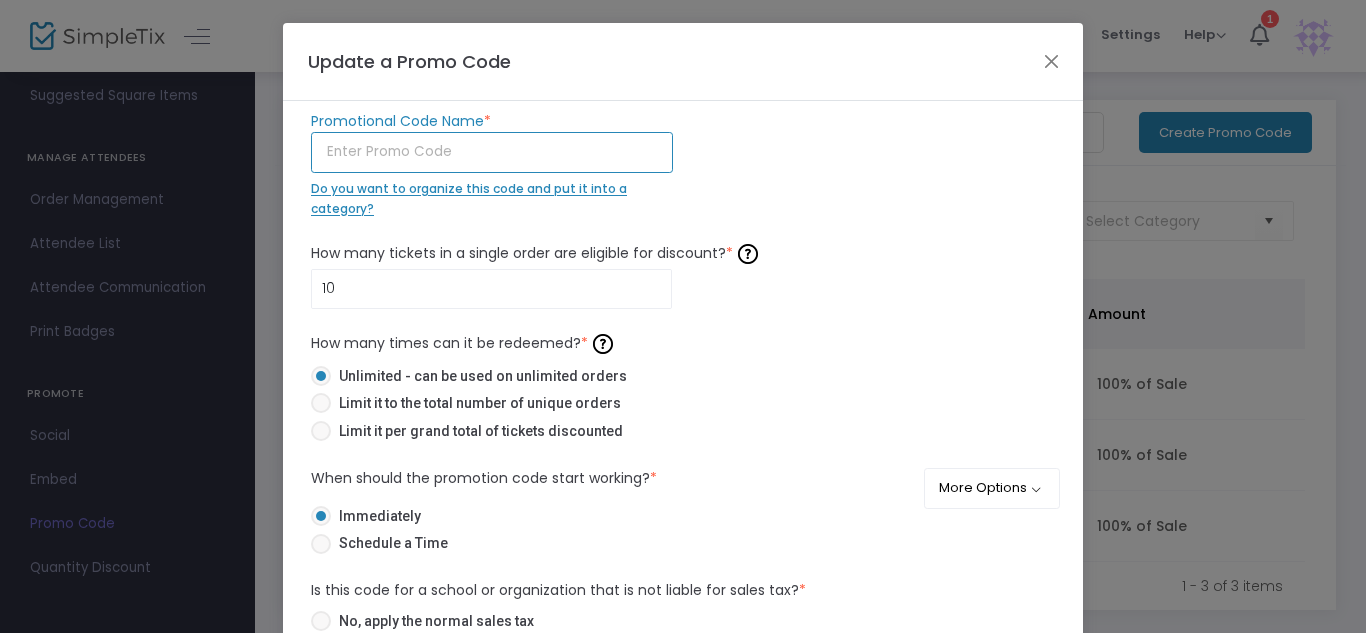 click 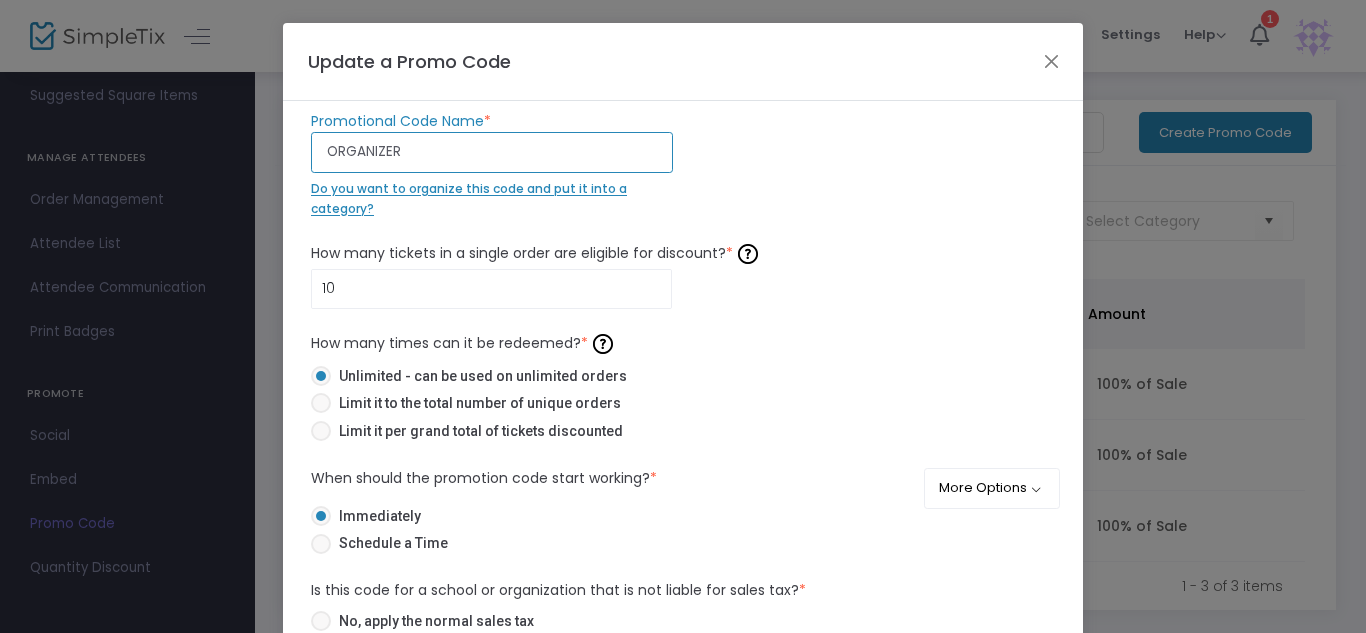 type on "ORGANIZER" 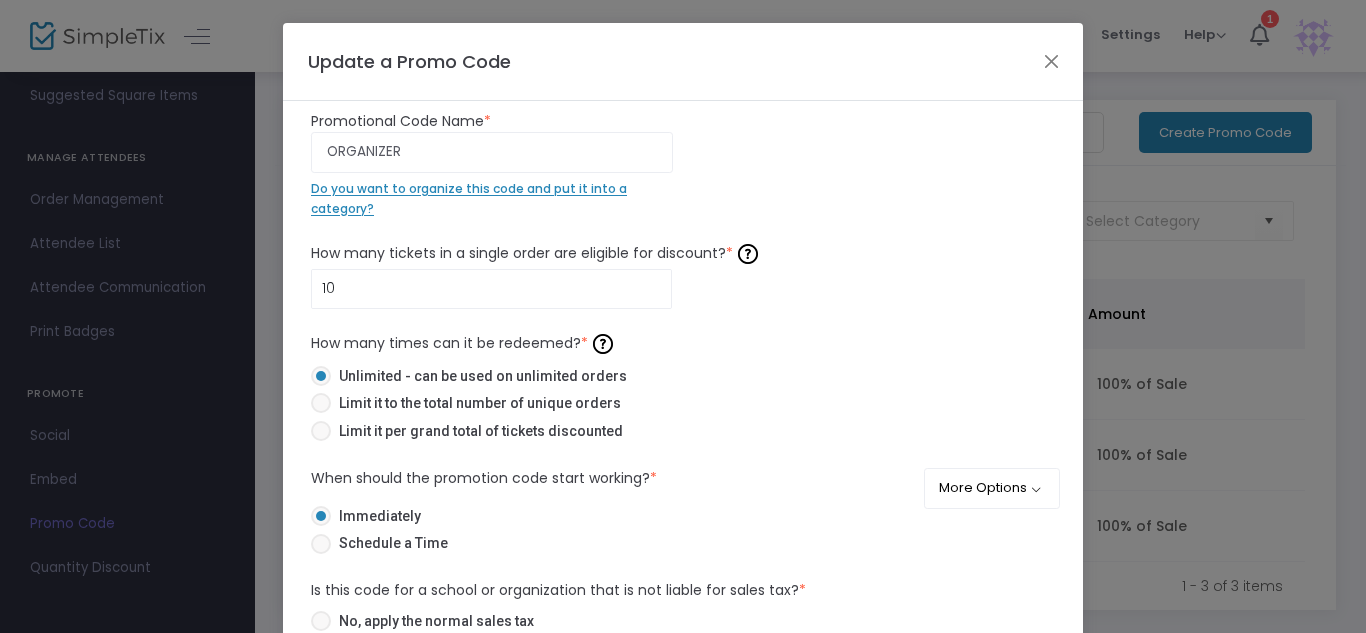 click on "10 How many tickets in a single order are eligible for discount?  *  Ticket order count is required." 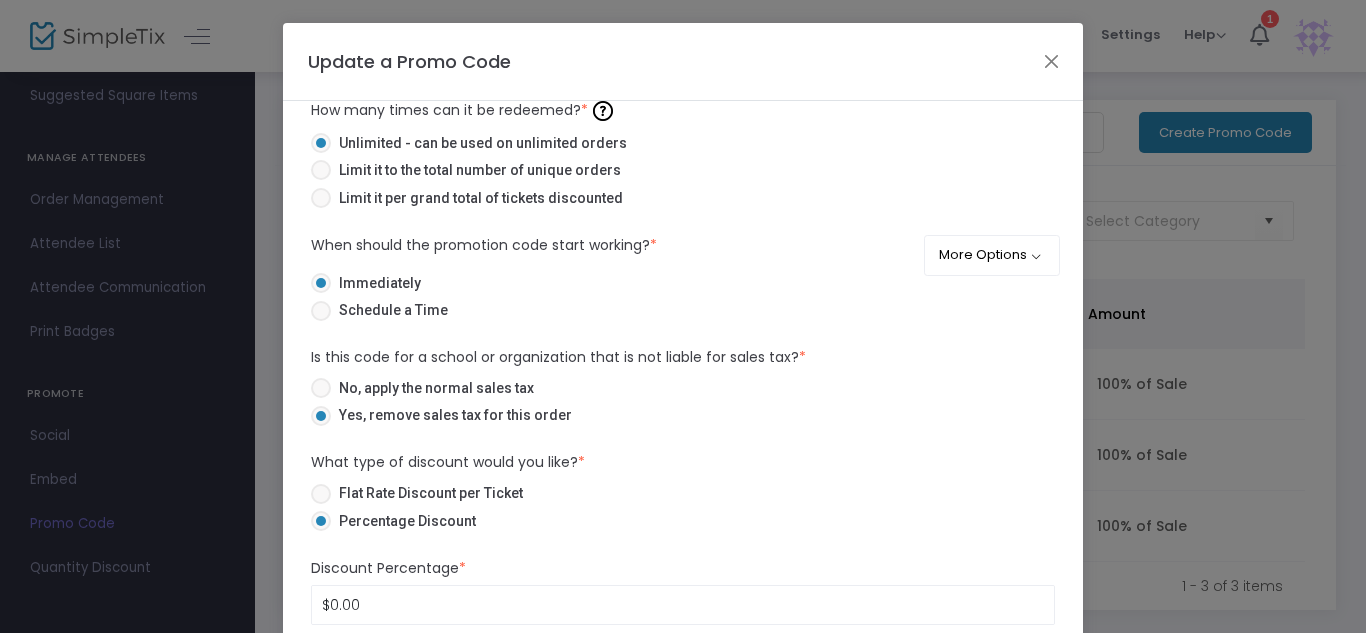 scroll, scrollTop: 284, scrollLeft: 0, axis: vertical 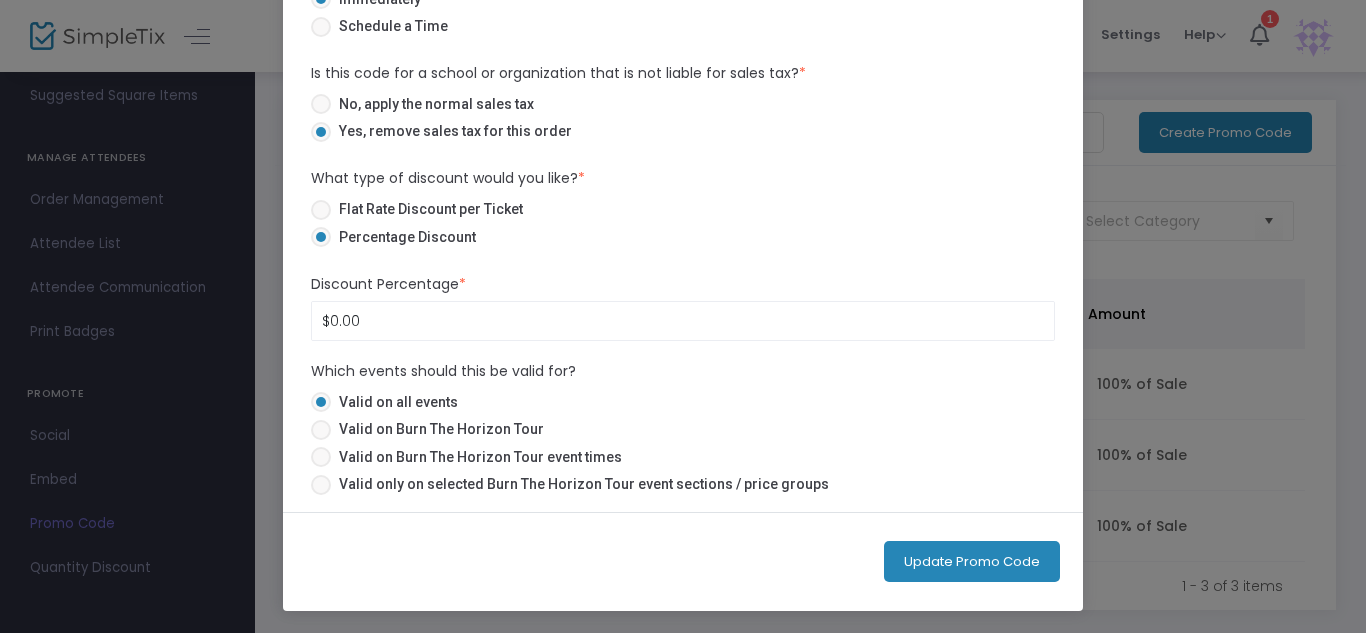 click on "Update Promo Code" 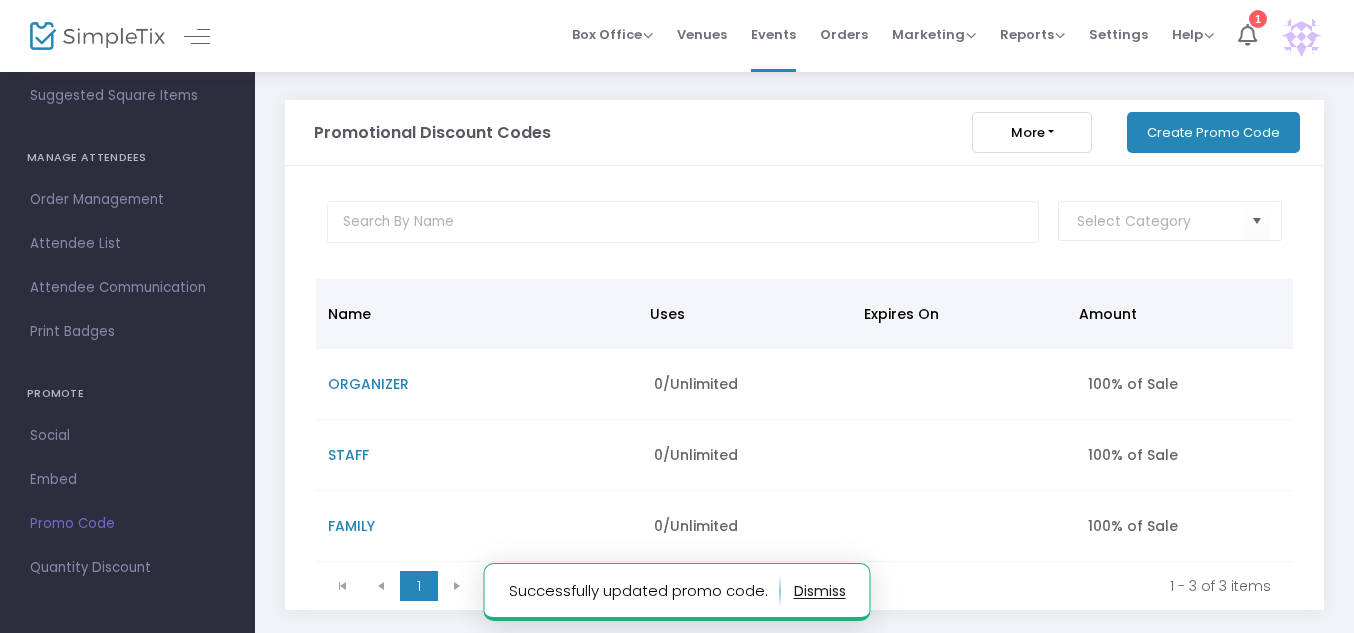 click on "Create Promo Code" 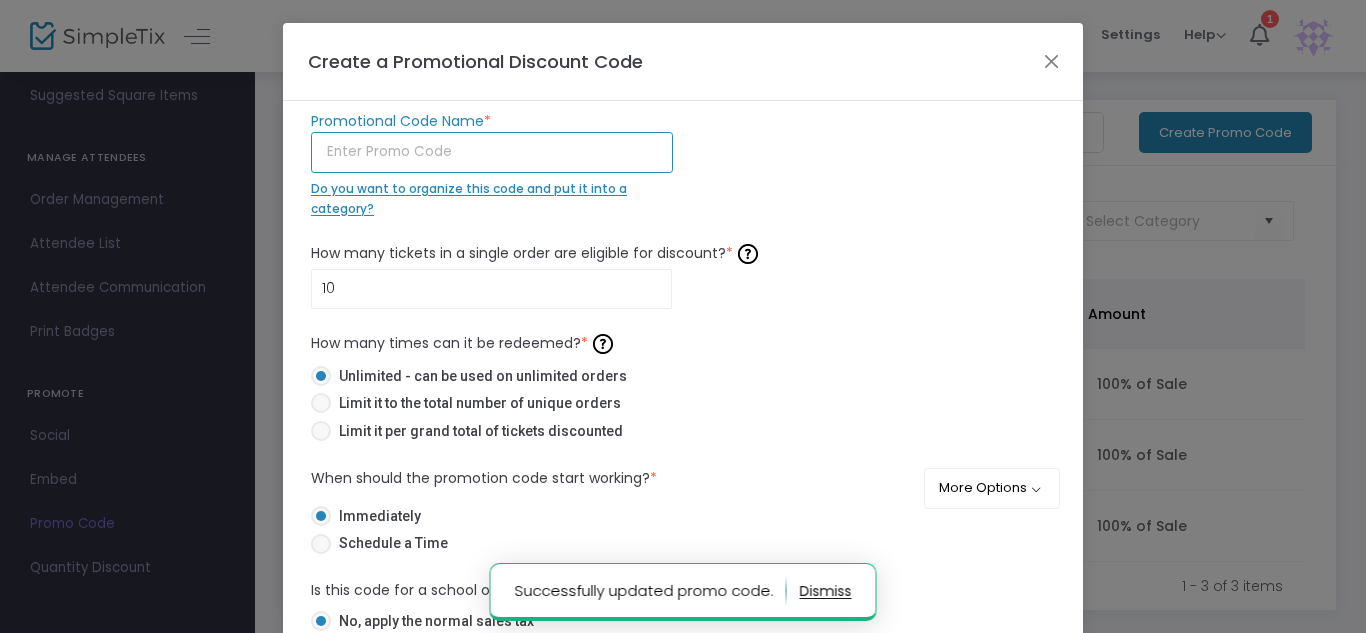 click 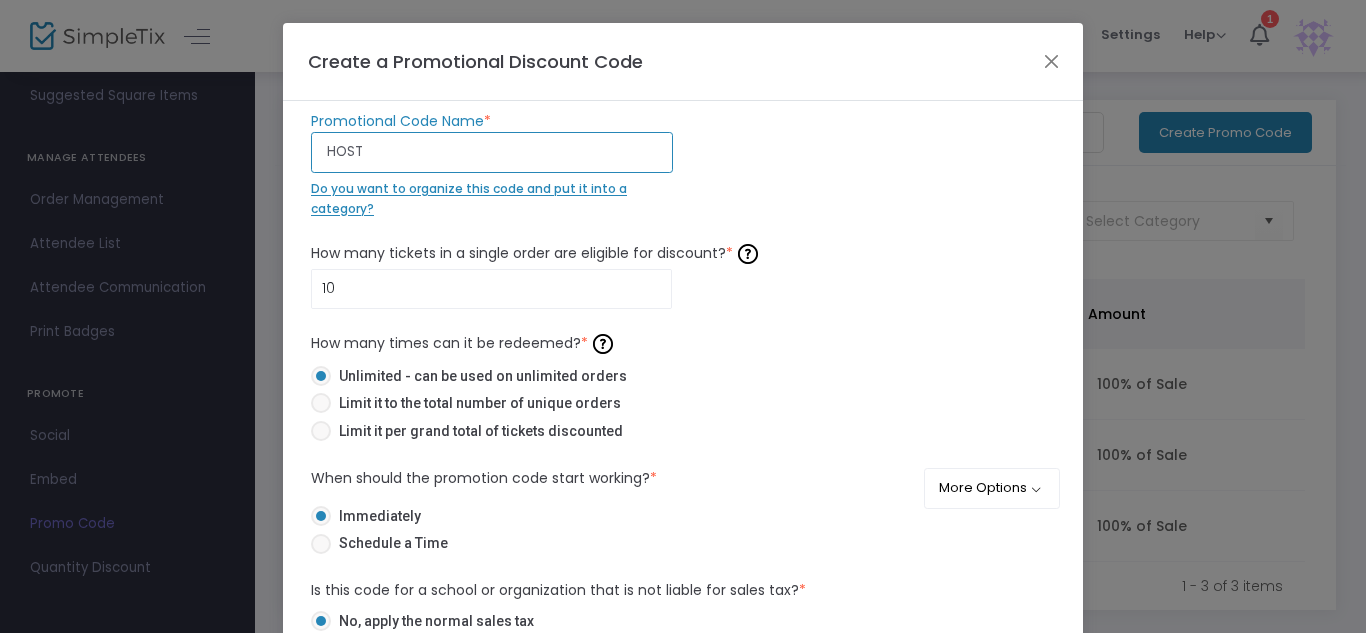 scroll, scrollTop: 233, scrollLeft: 0, axis: vertical 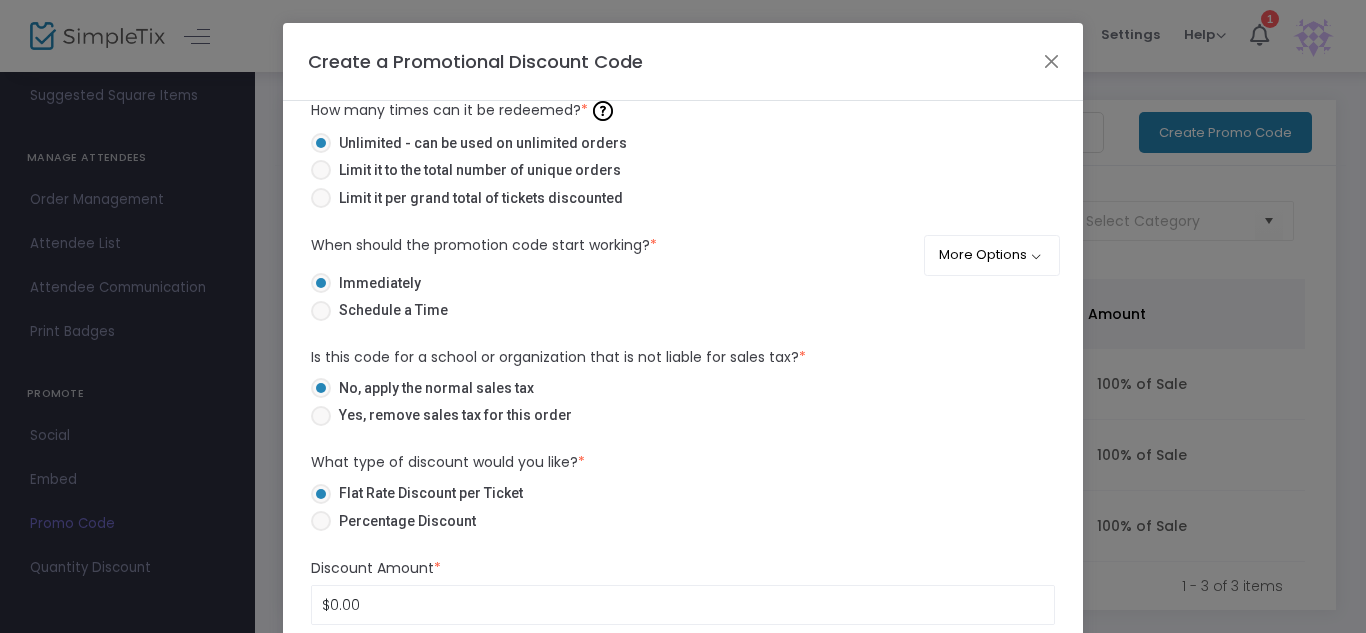 type on "HOST" 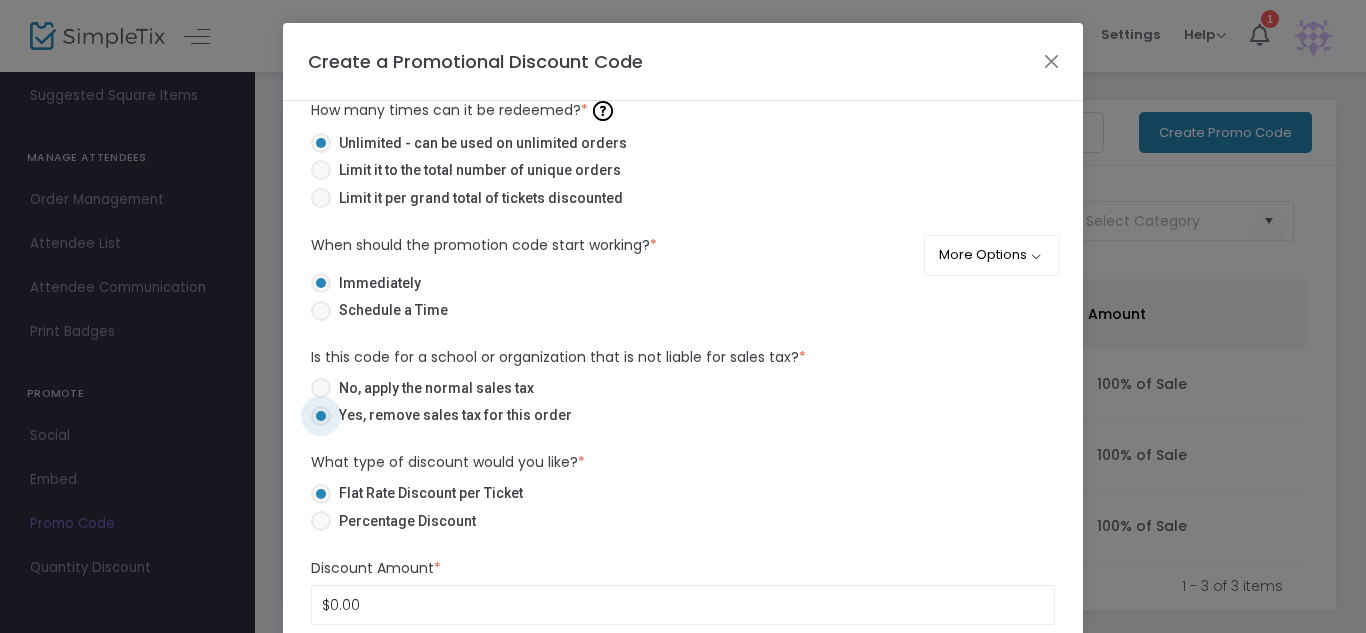 click on "Percentage Discount" at bounding box center [403, 521] 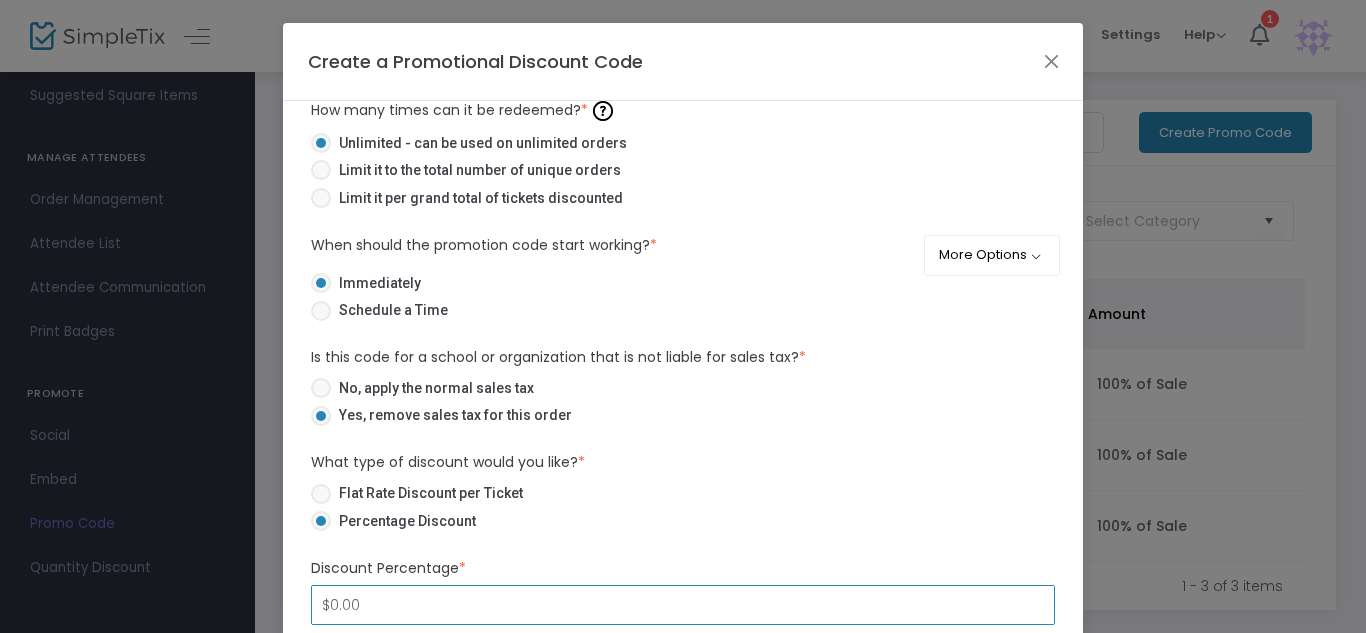 click on "$0.00" at bounding box center (683, 605) 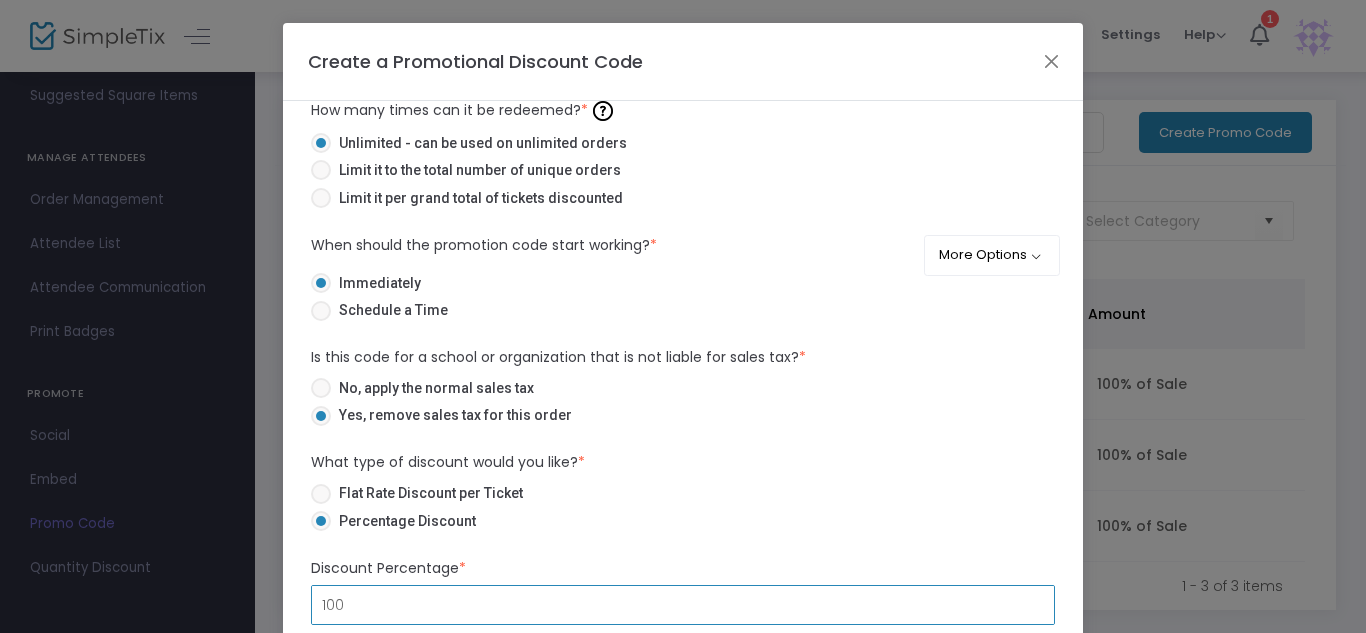 type on "100" 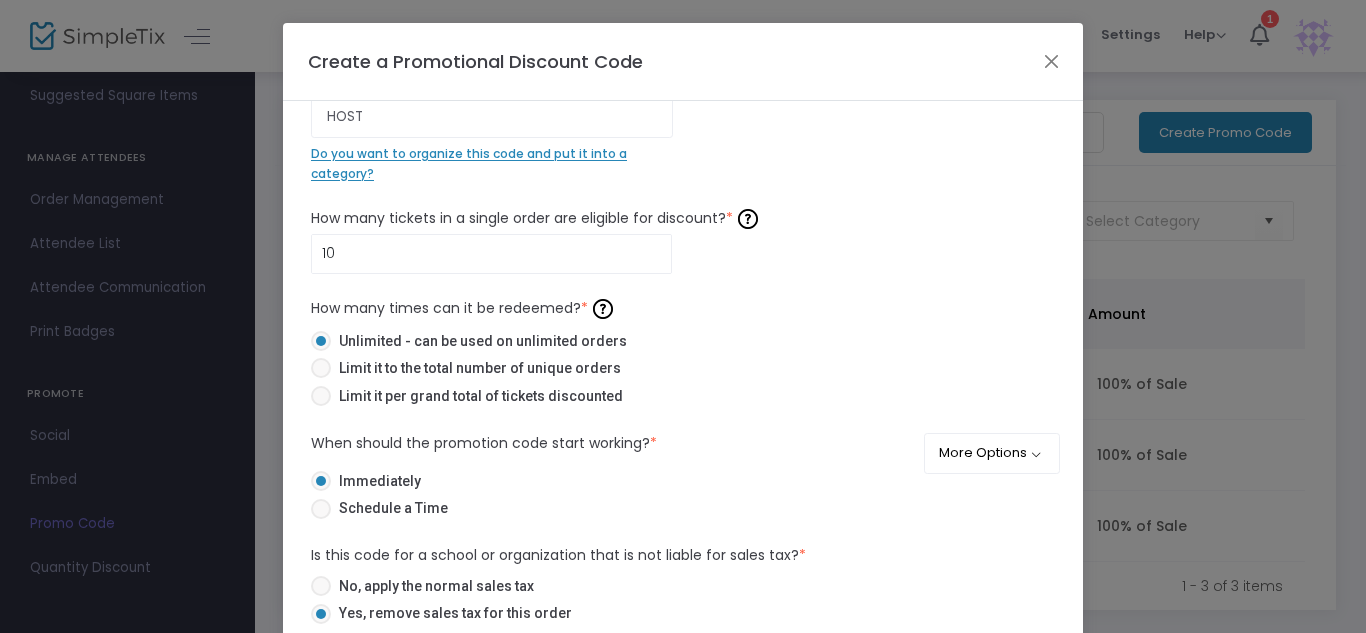 scroll, scrollTop: 25, scrollLeft: 0, axis: vertical 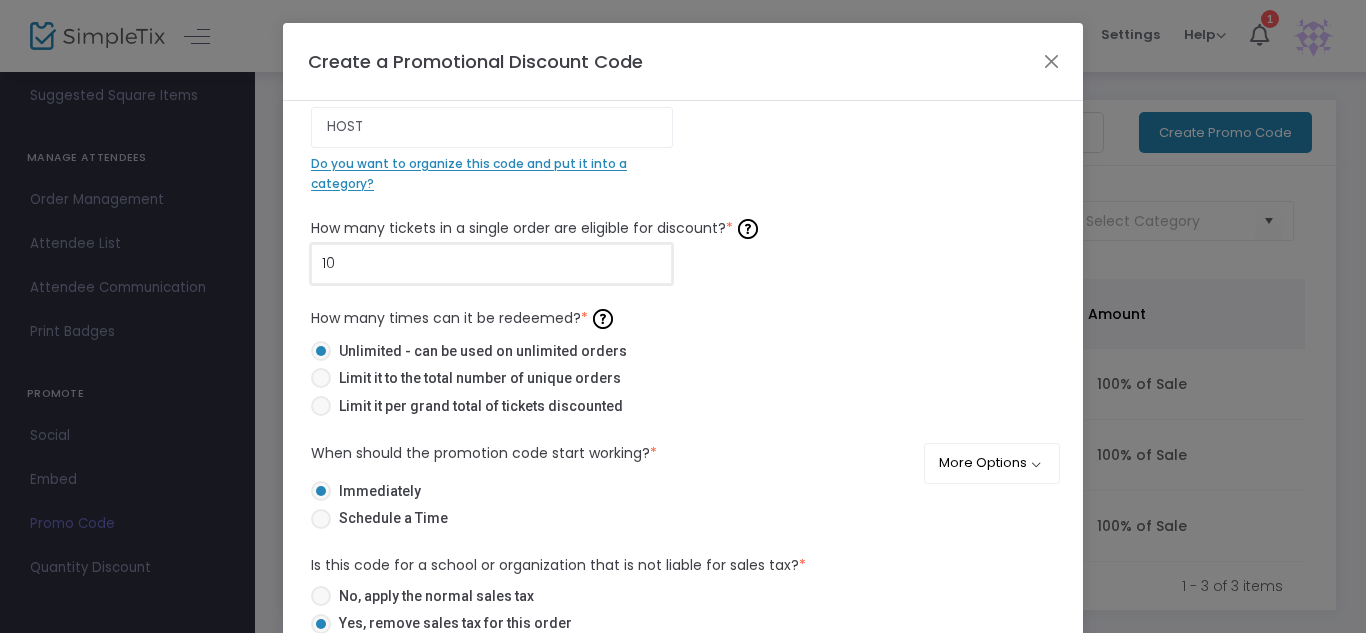 click on "10" at bounding box center [491, 264] 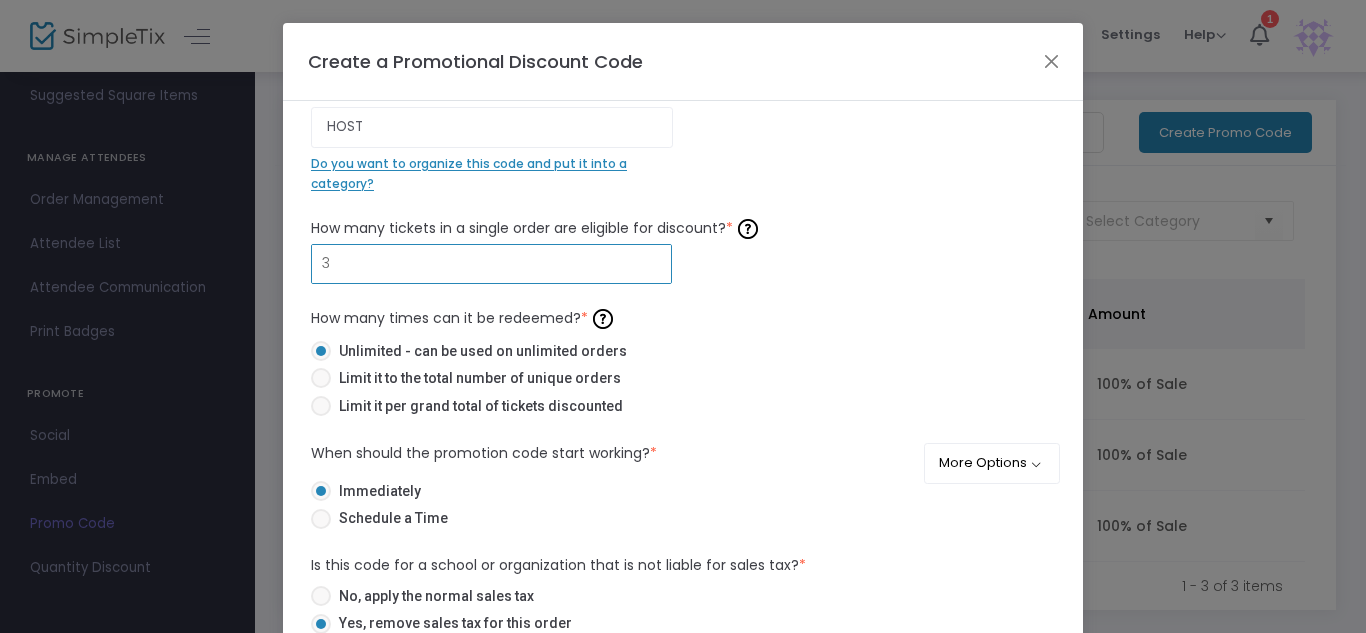 type on "3" 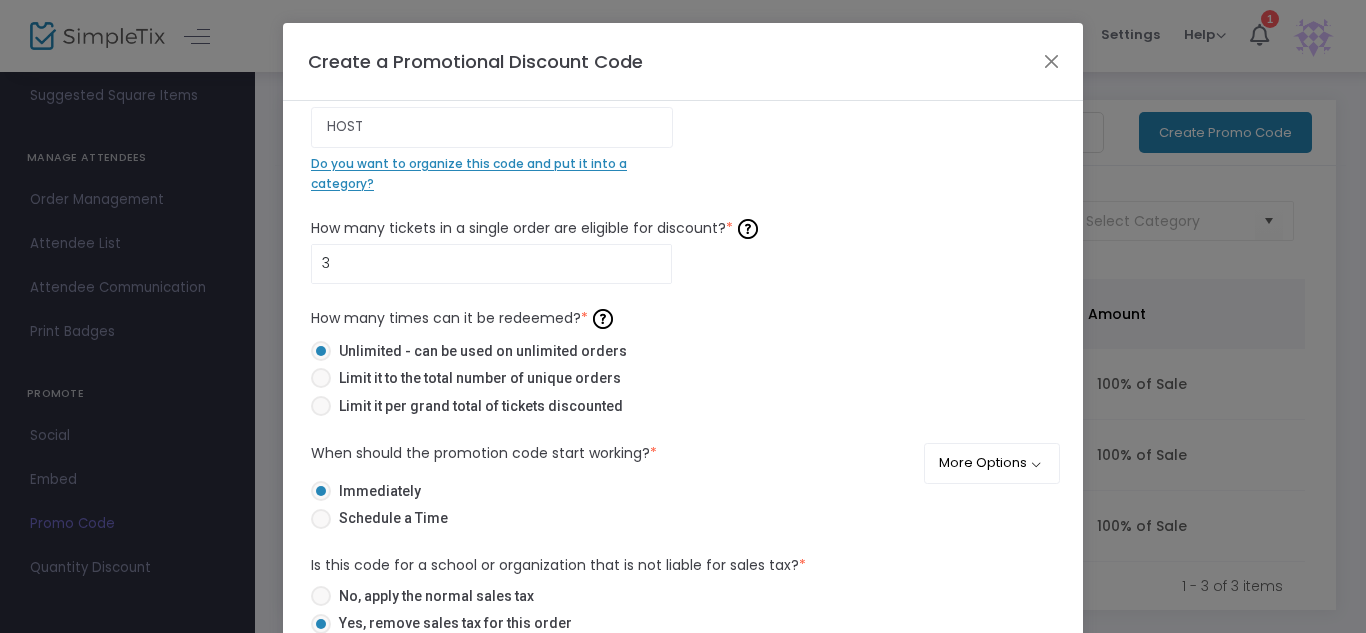 click on "How many tickets in a single order are eligible for discount?  *" 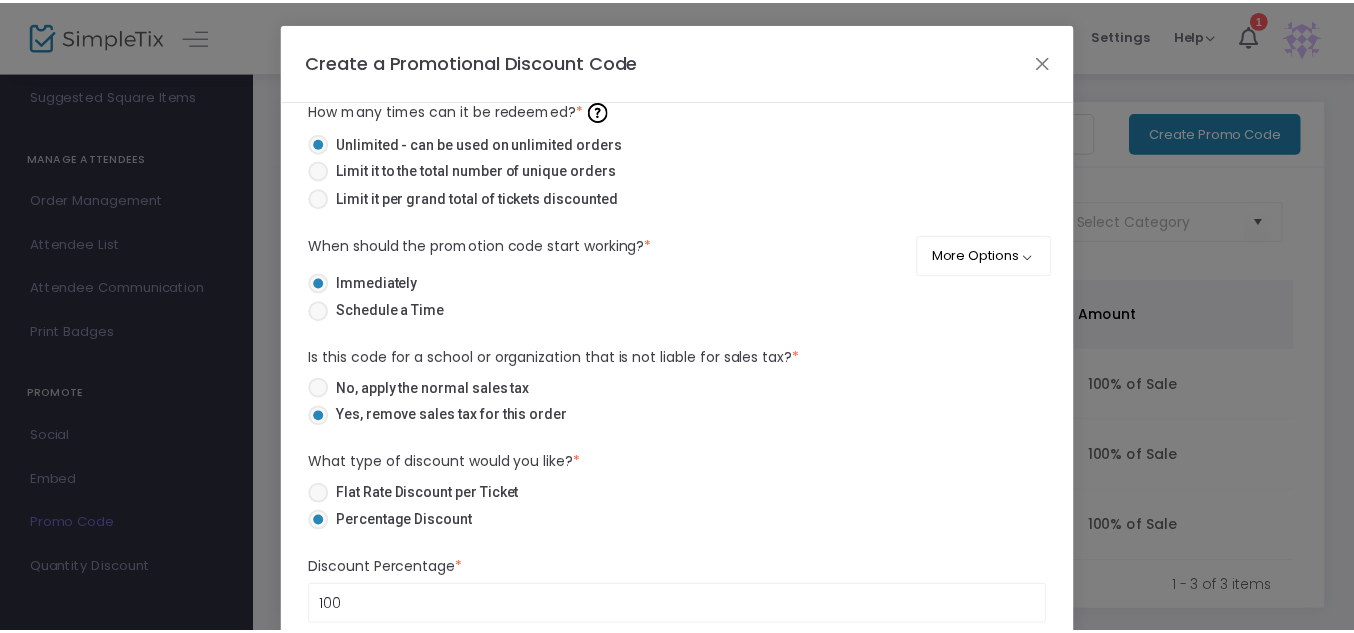scroll, scrollTop: 284, scrollLeft: 0, axis: vertical 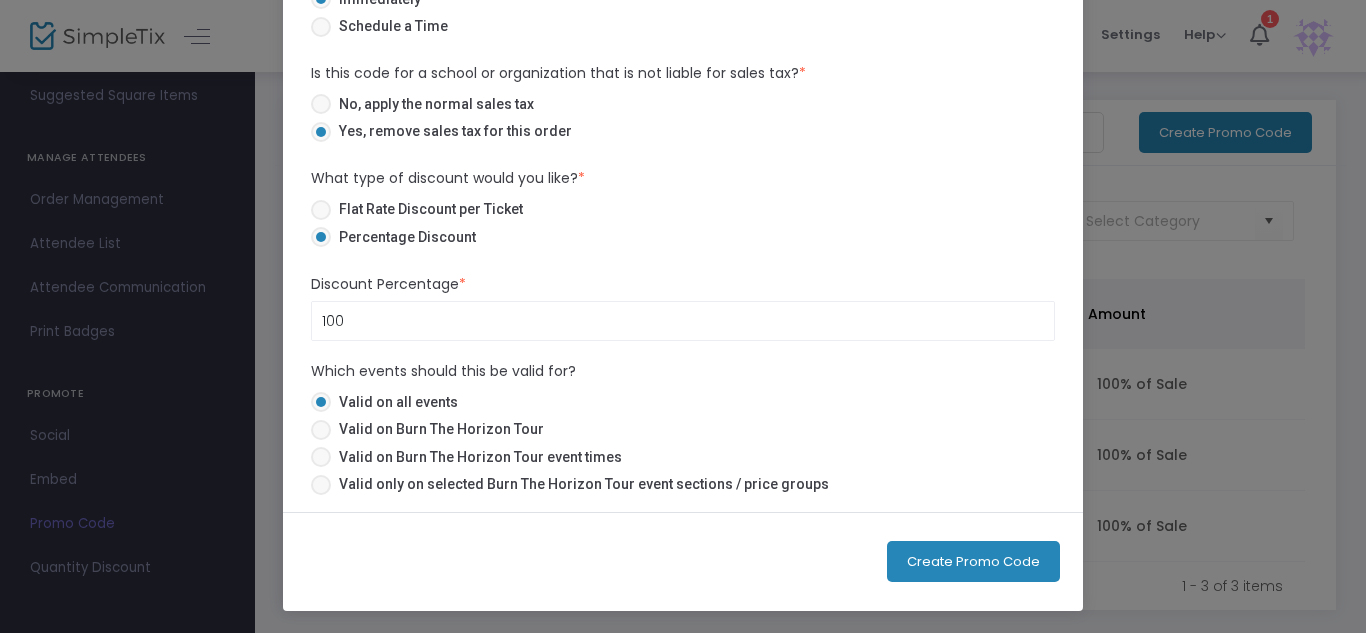 click on "Create Promo Code" 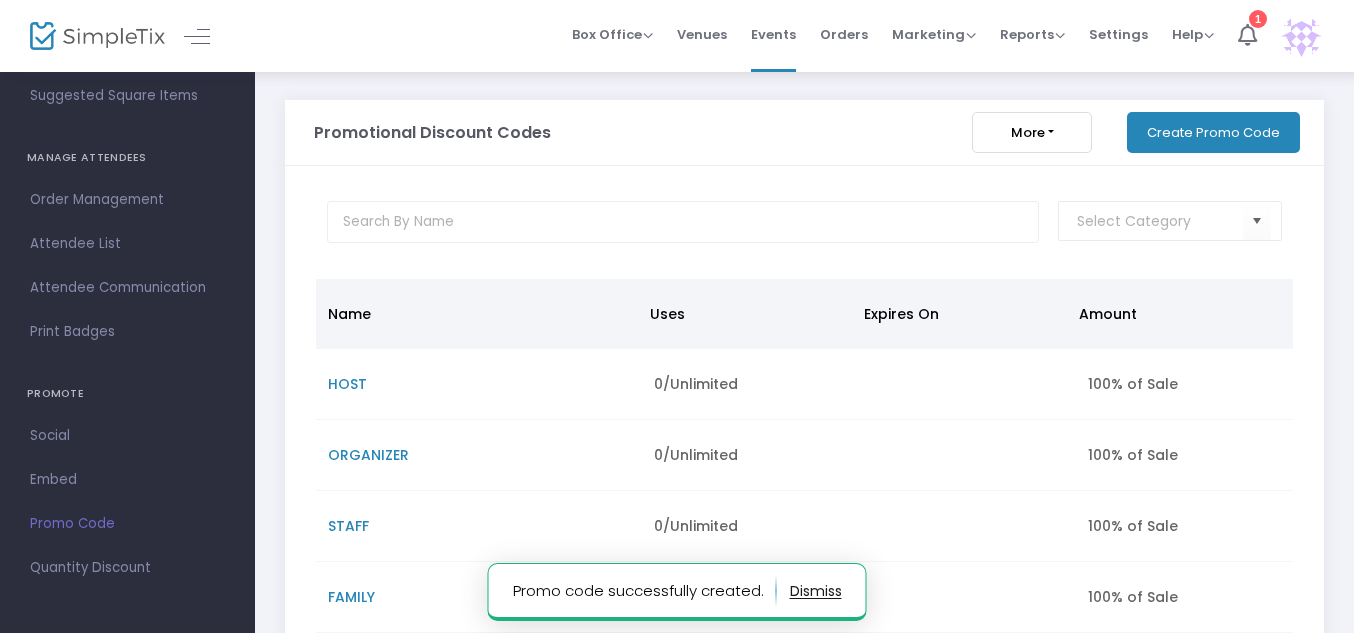 click on "ORGANIZER" 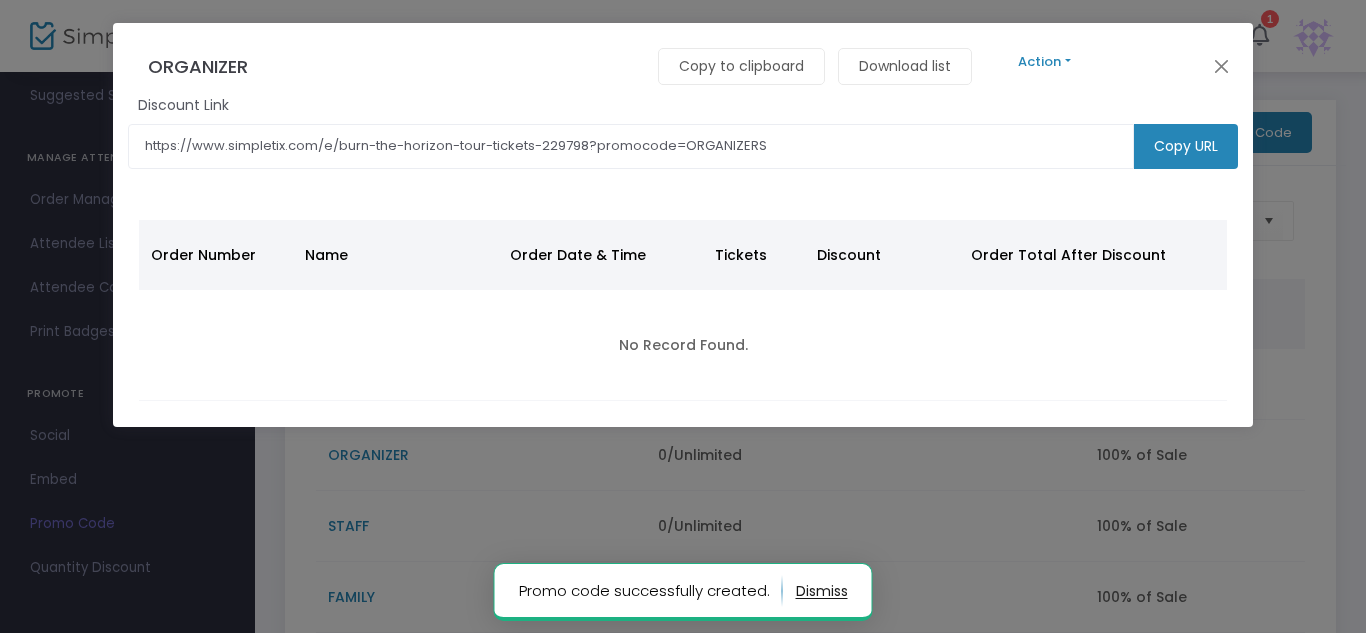 click on "Action" 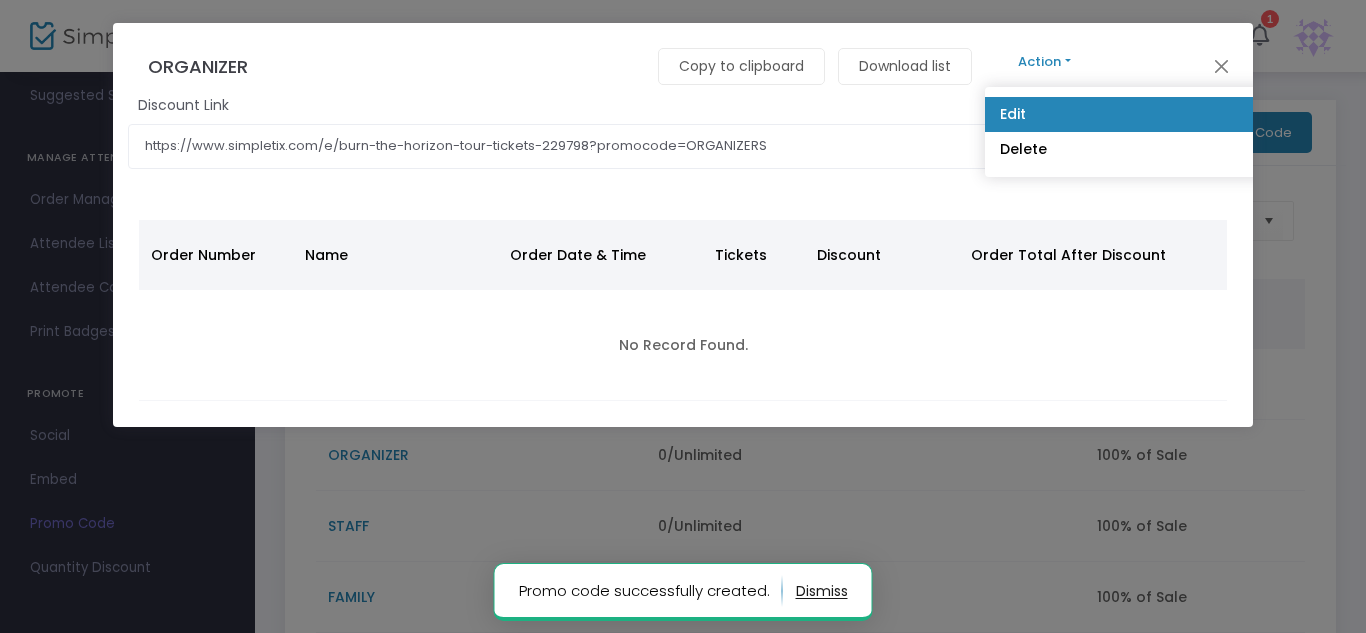 click on "Edit" 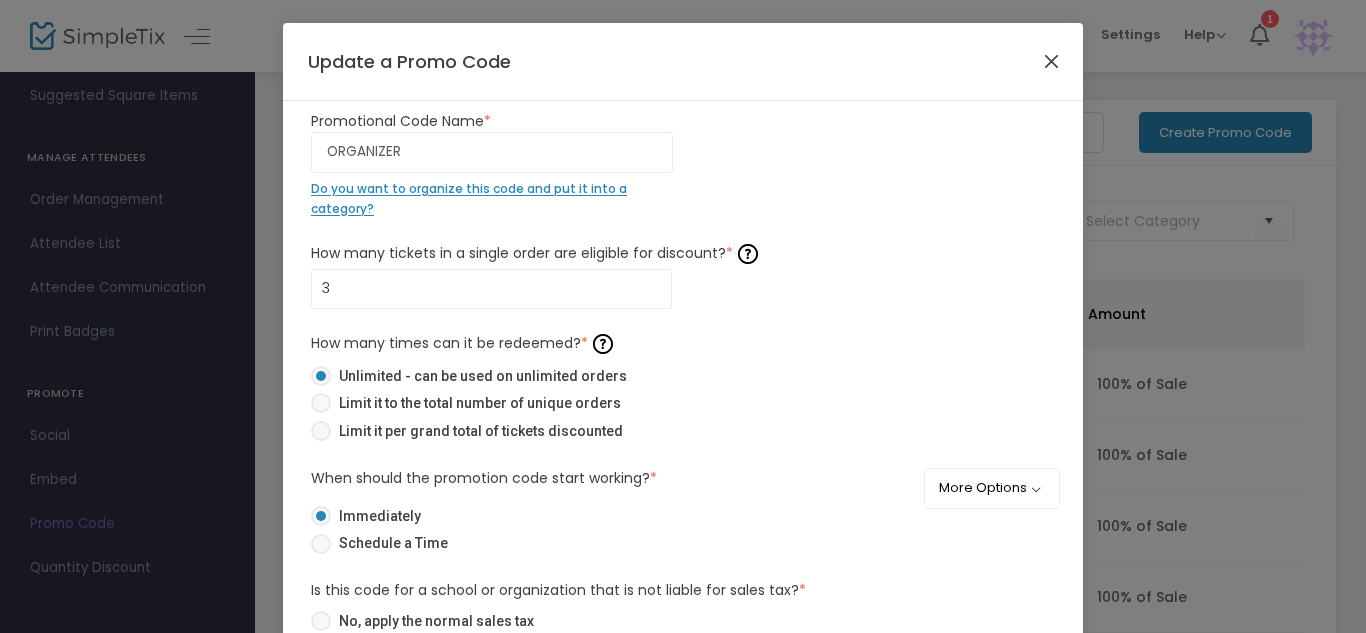 click 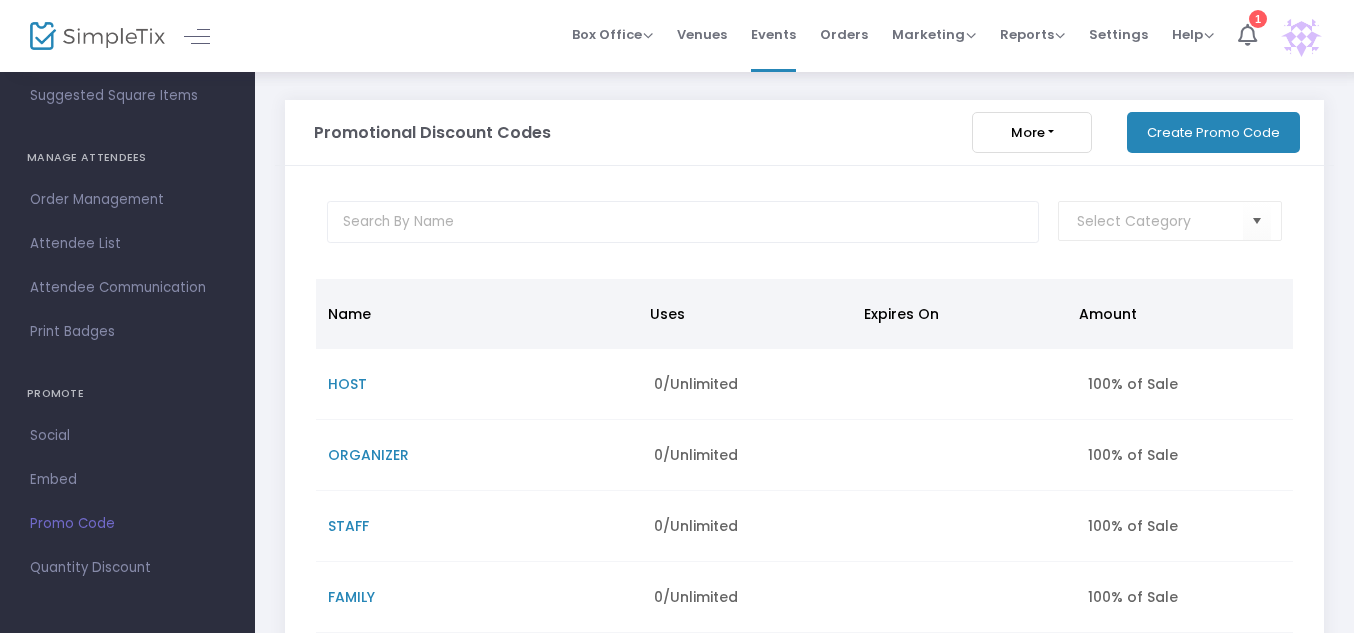 click on "PROMOTE" at bounding box center (127, 394) 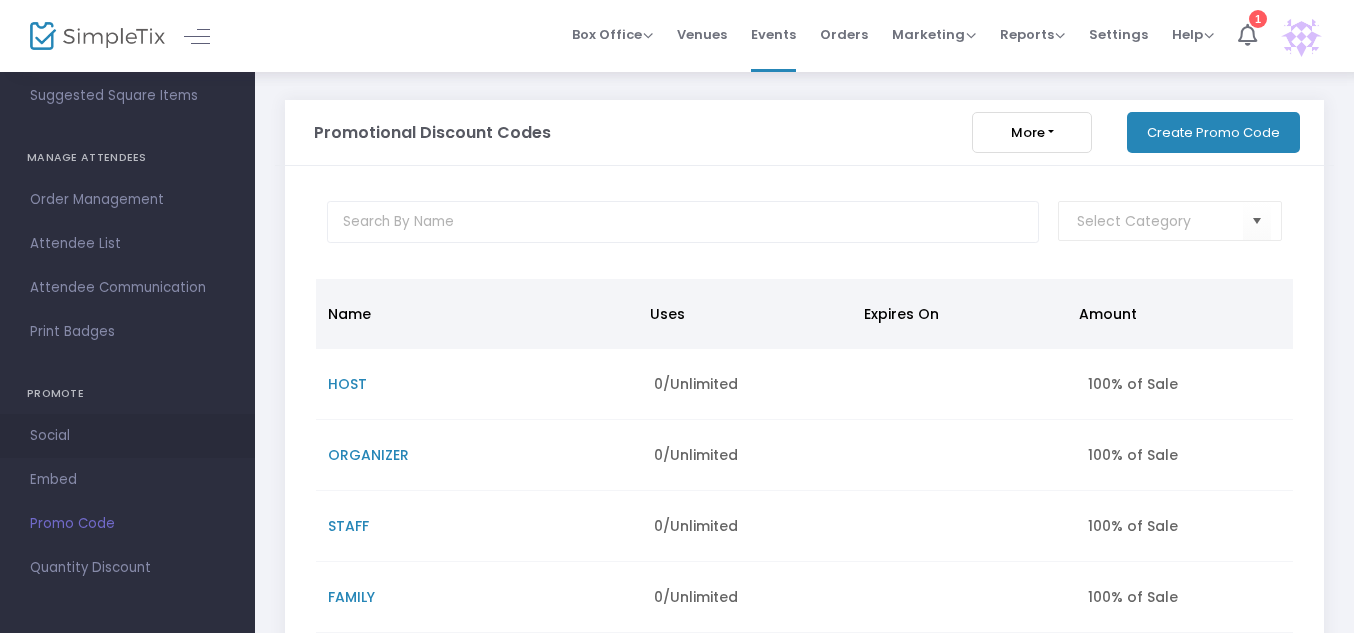 click on "Social" at bounding box center (127, 436) 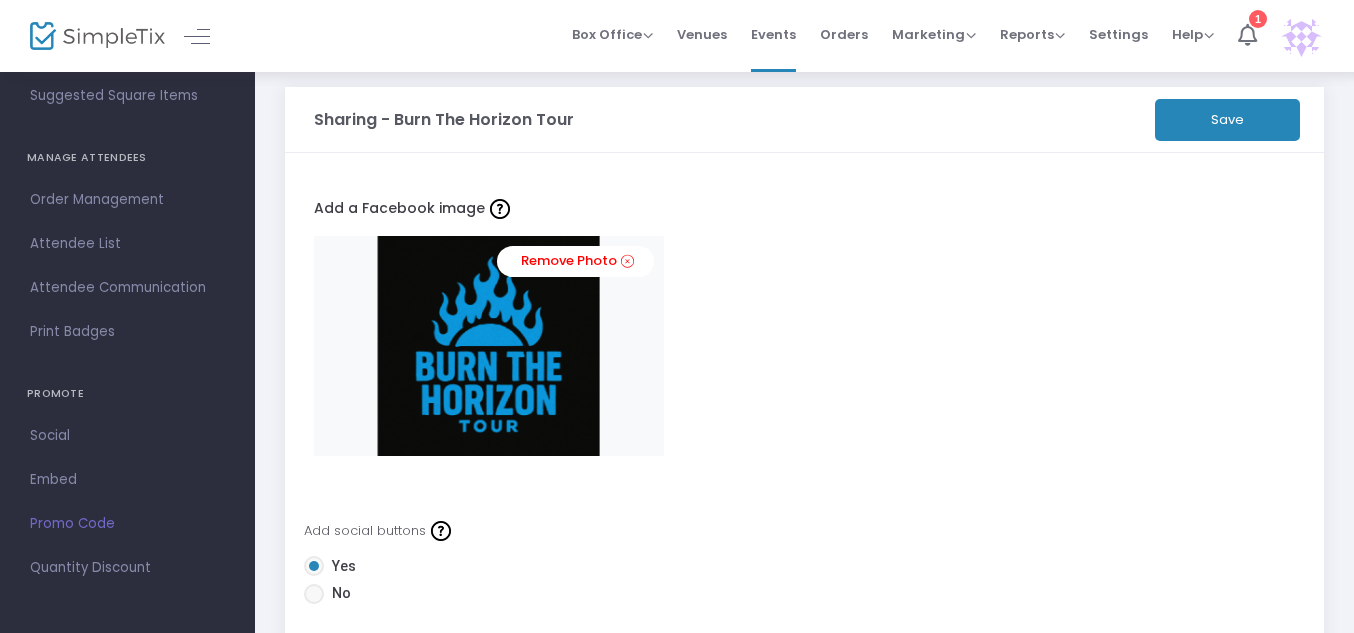 scroll, scrollTop: 12, scrollLeft: 0, axis: vertical 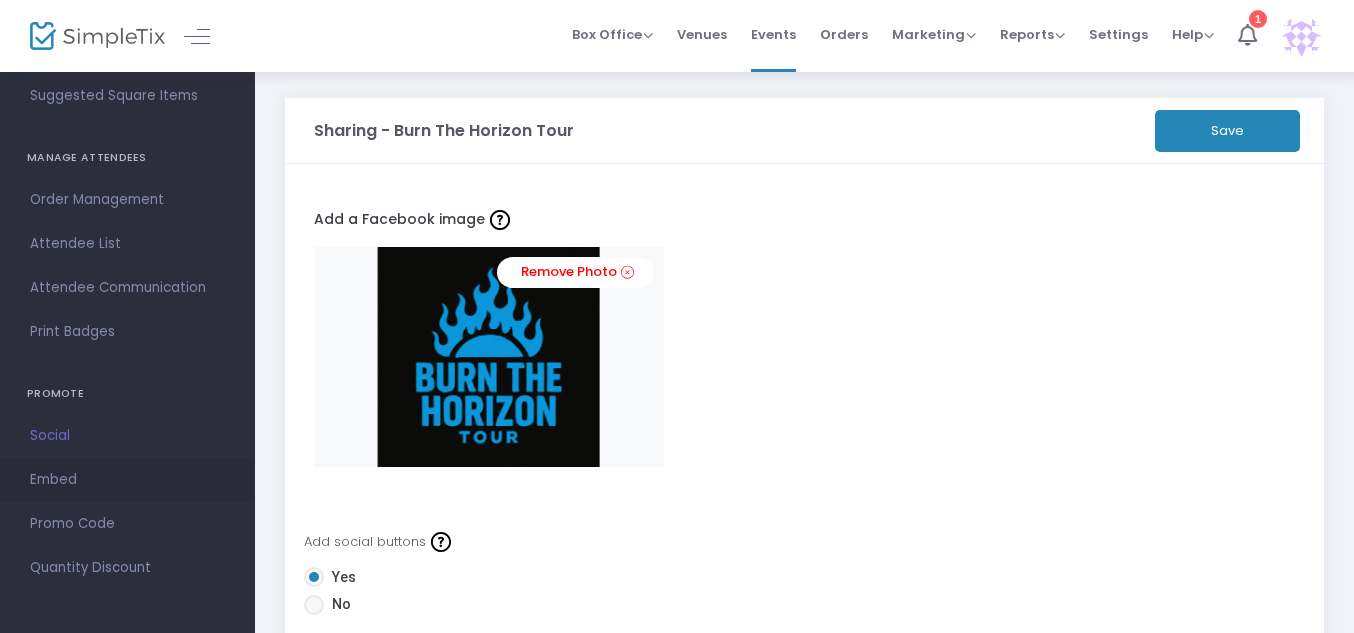click on "Embed" at bounding box center [127, 480] 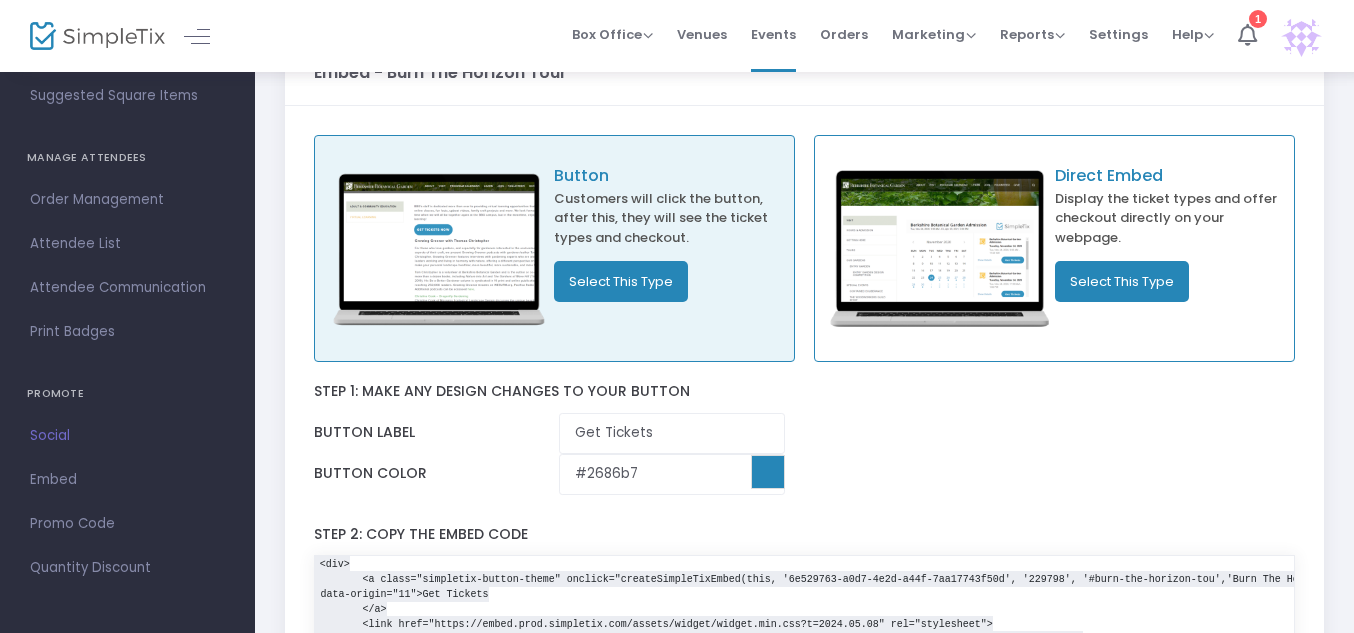 scroll, scrollTop: 68, scrollLeft: 0, axis: vertical 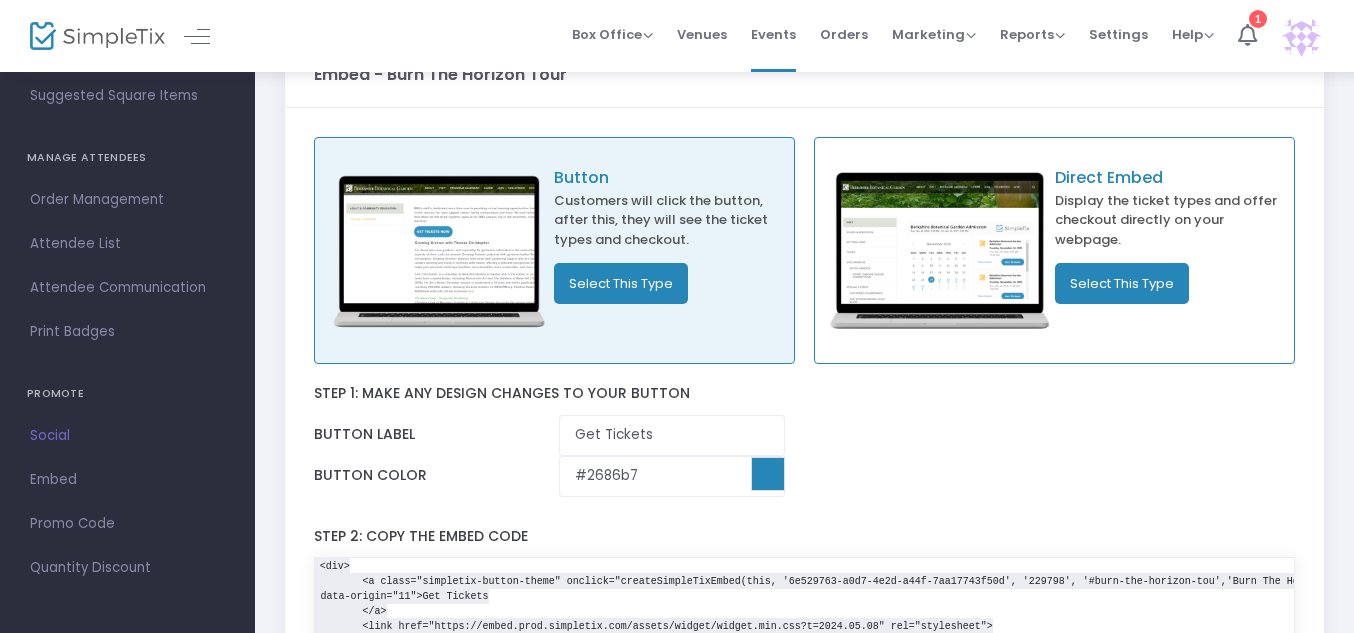 click on "Select This Type" 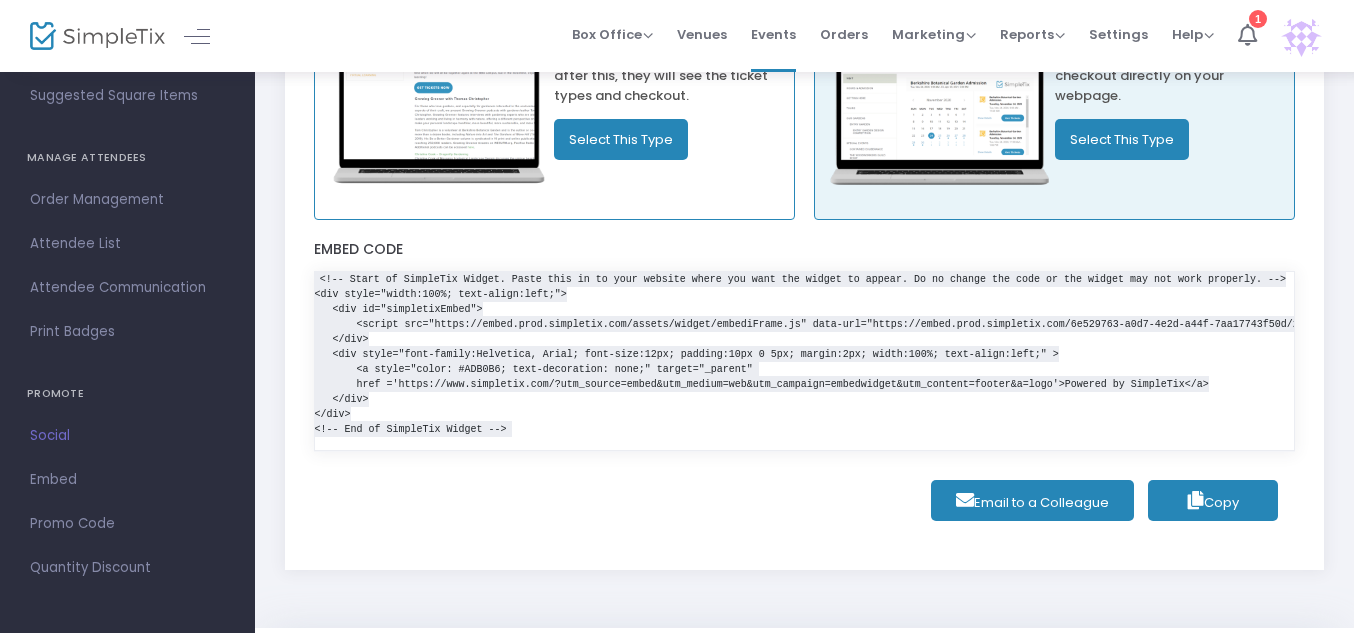 scroll, scrollTop: 274, scrollLeft: 0, axis: vertical 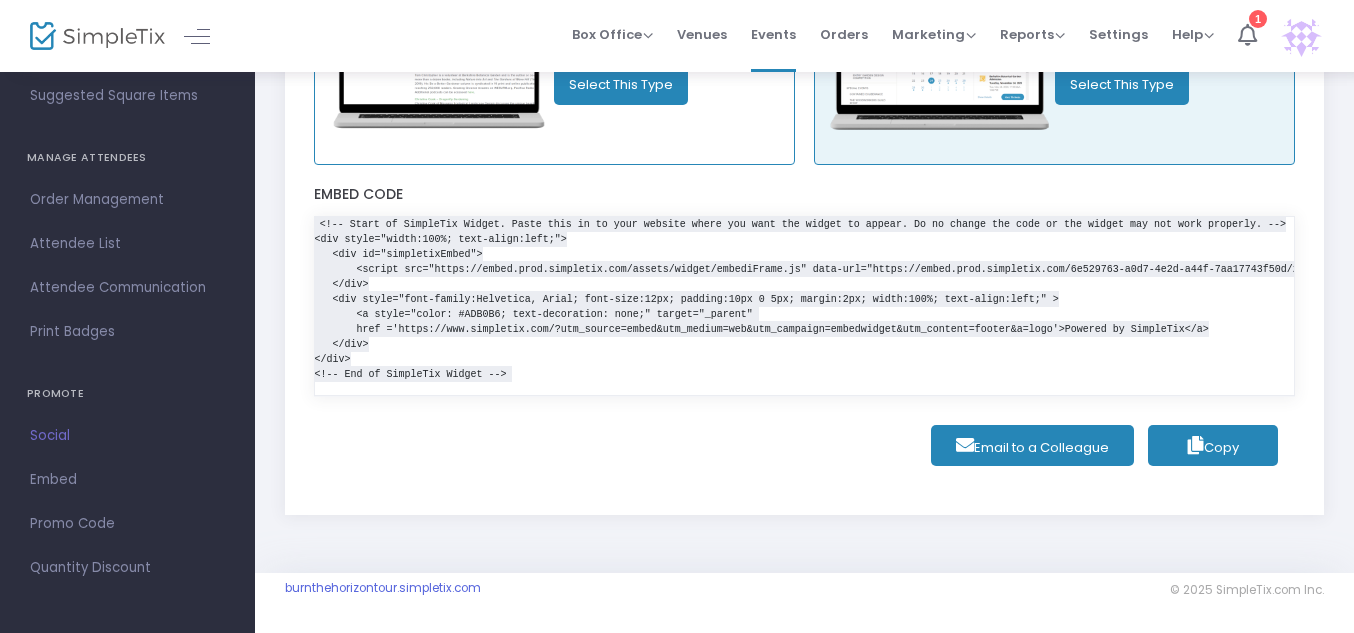 click on "Copy" 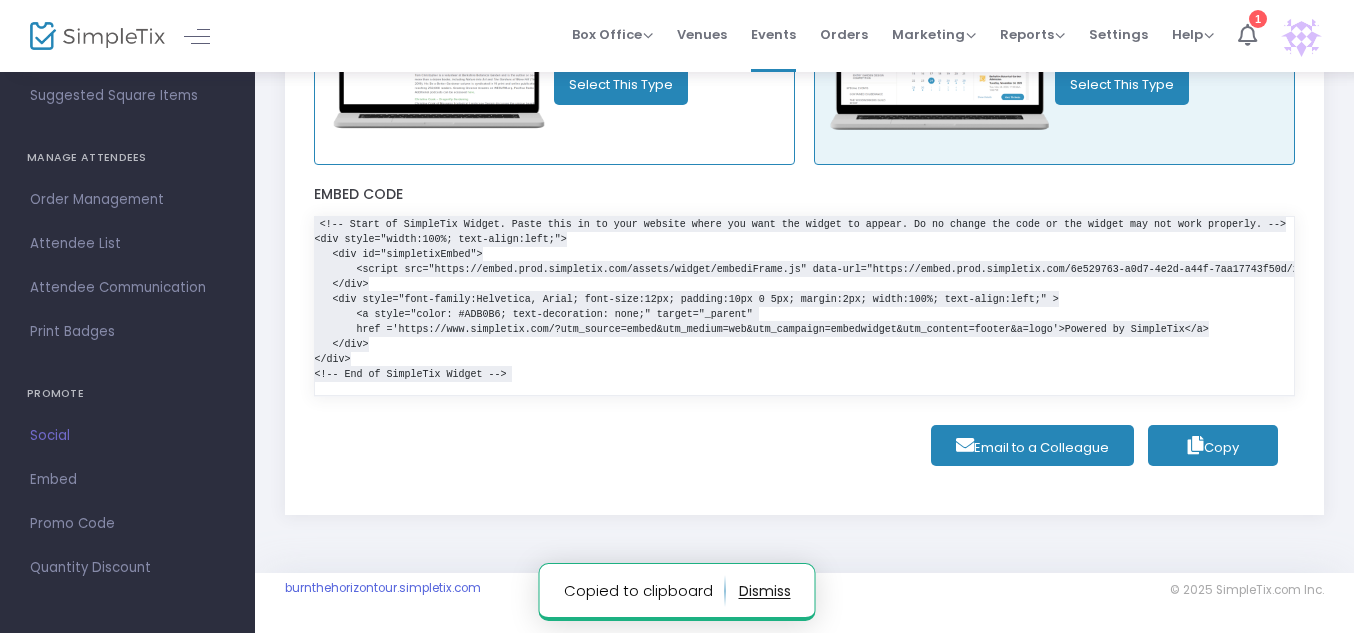 click on "Copy" 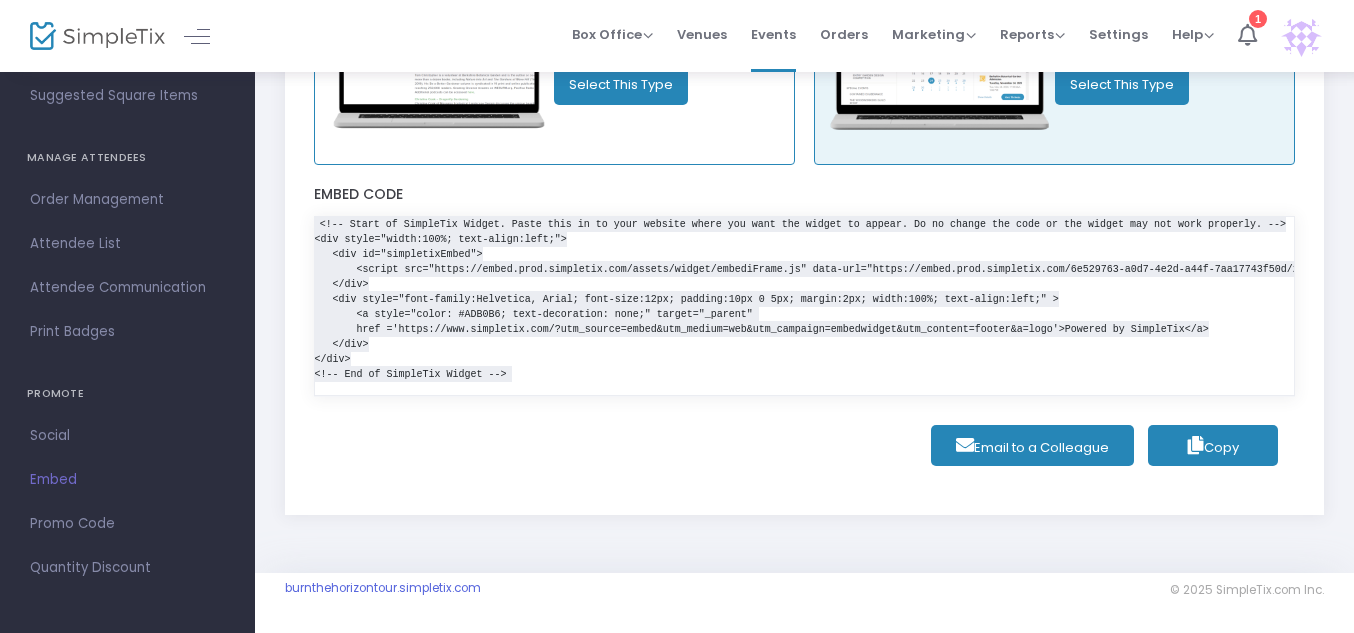 click on "Quantity Discount" at bounding box center [127, 568] 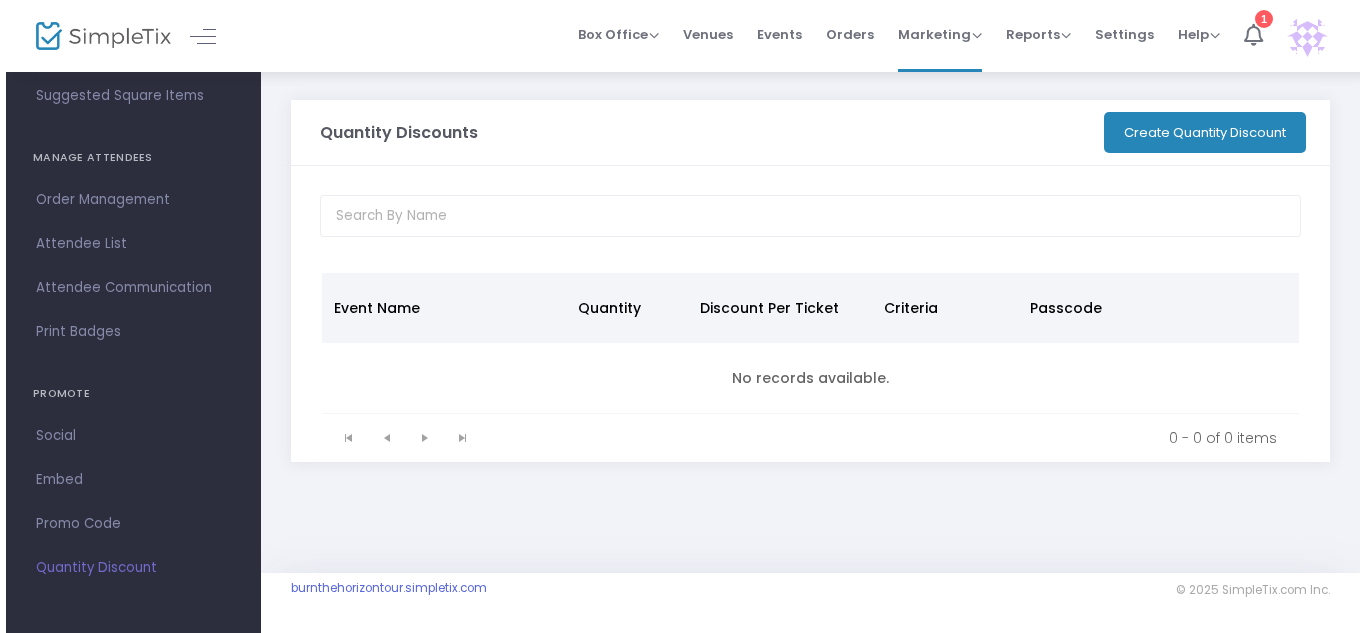 scroll, scrollTop: 0, scrollLeft: 0, axis: both 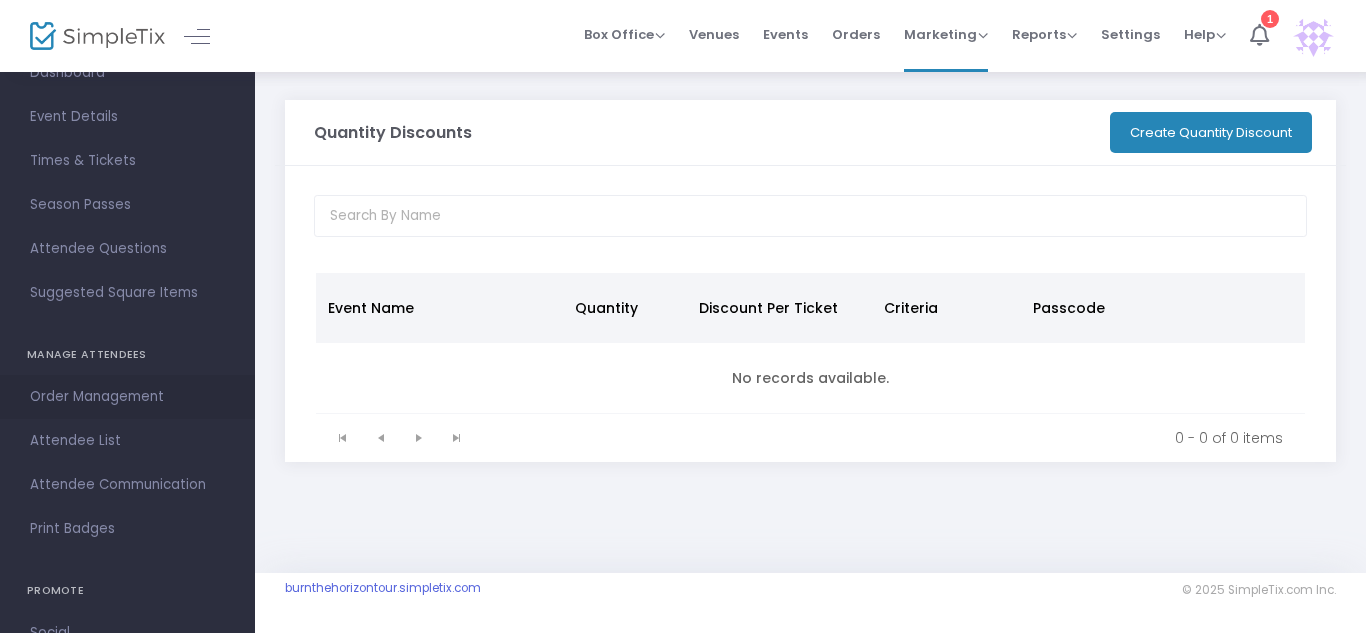 click on "Order Management" at bounding box center (127, 397) 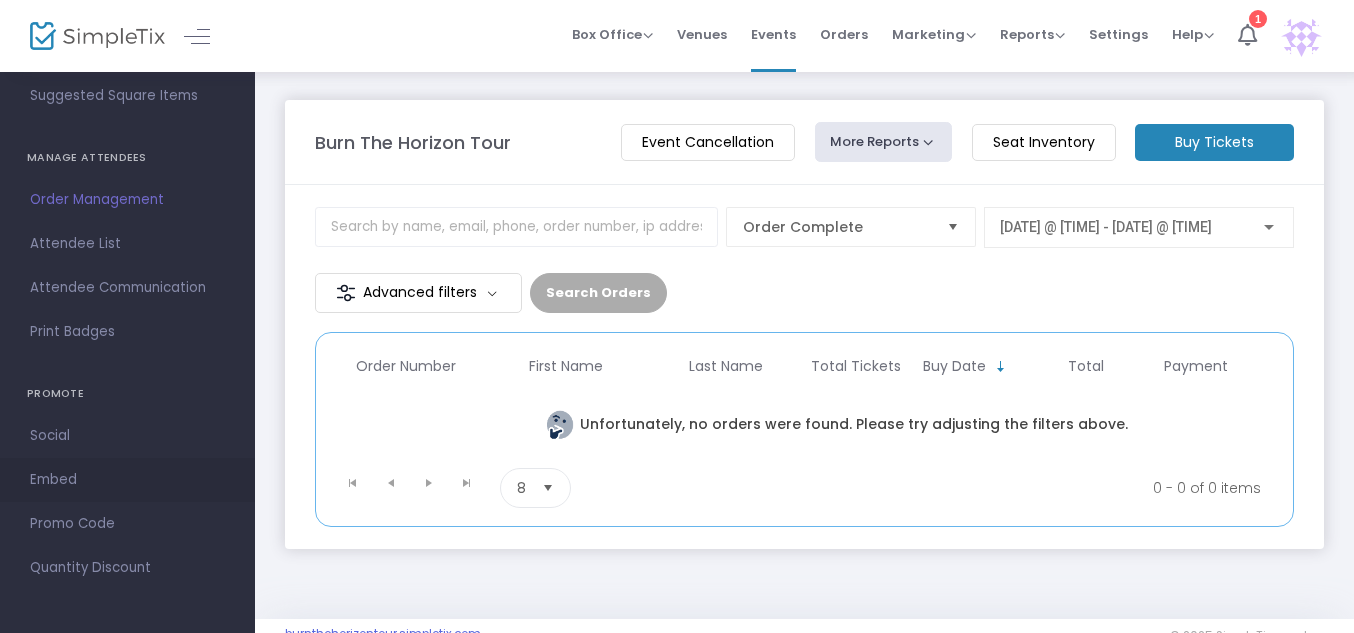 scroll, scrollTop: 0, scrollLeft: 0, axis: both 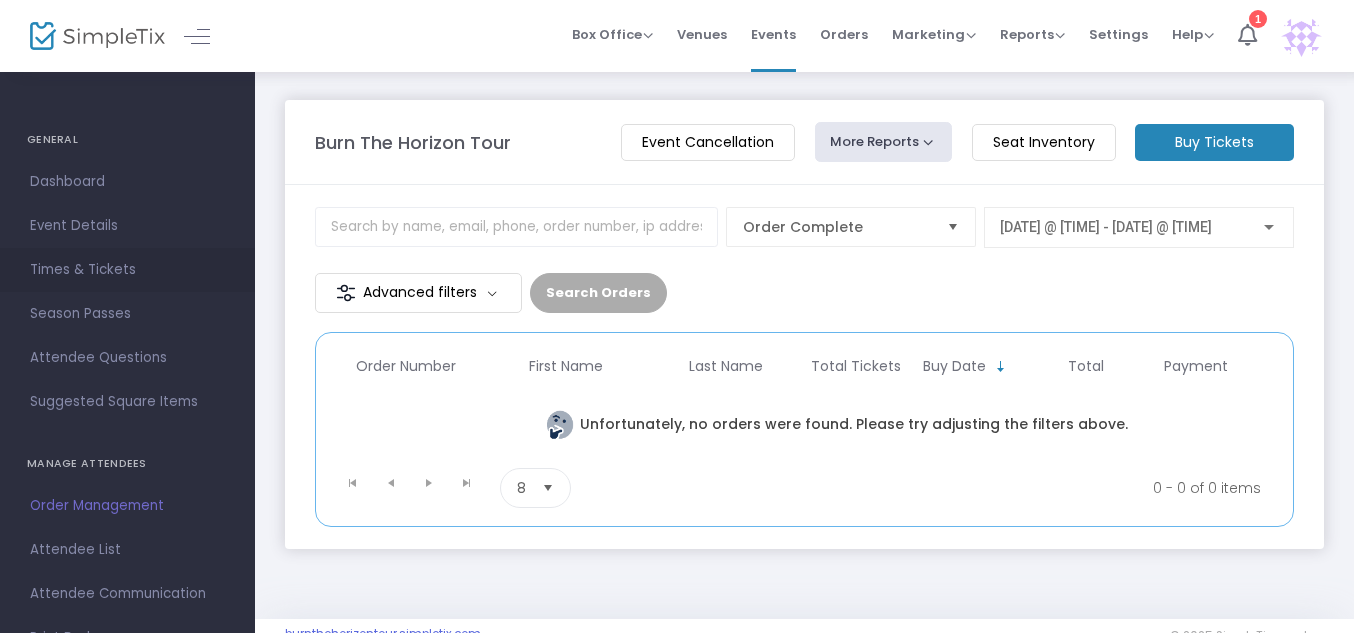 click on "Times & Tickets" at bounding box center (127, 270) 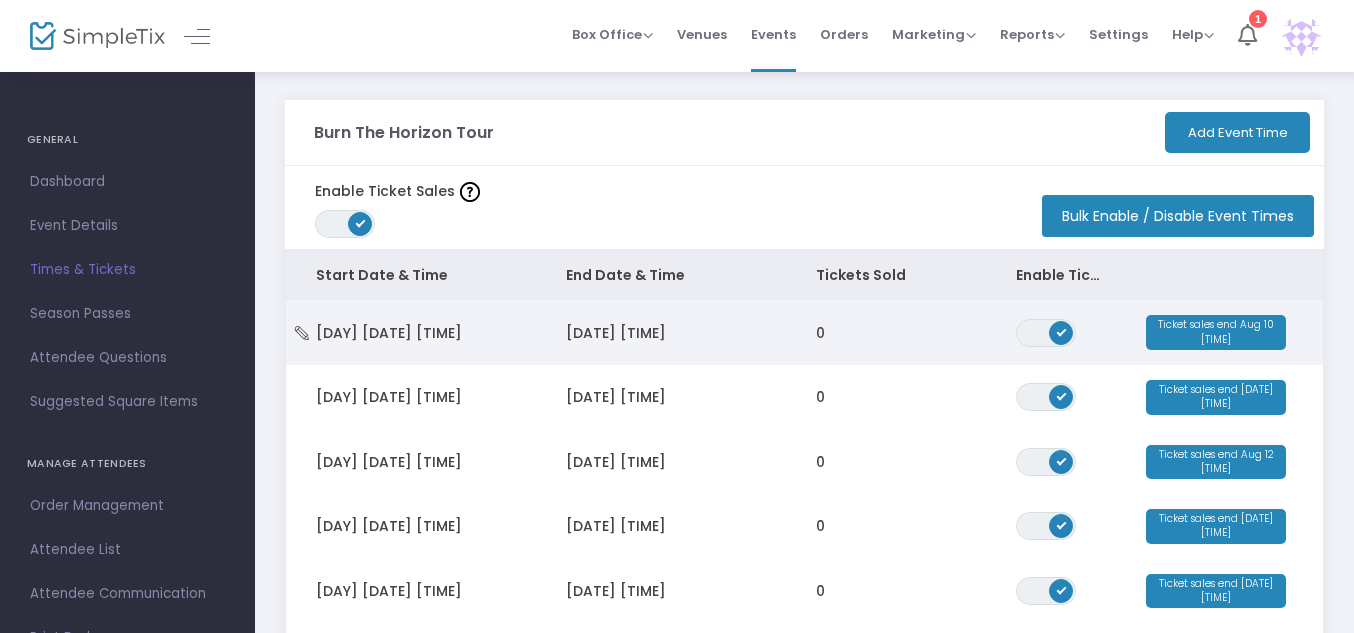 click on "0" 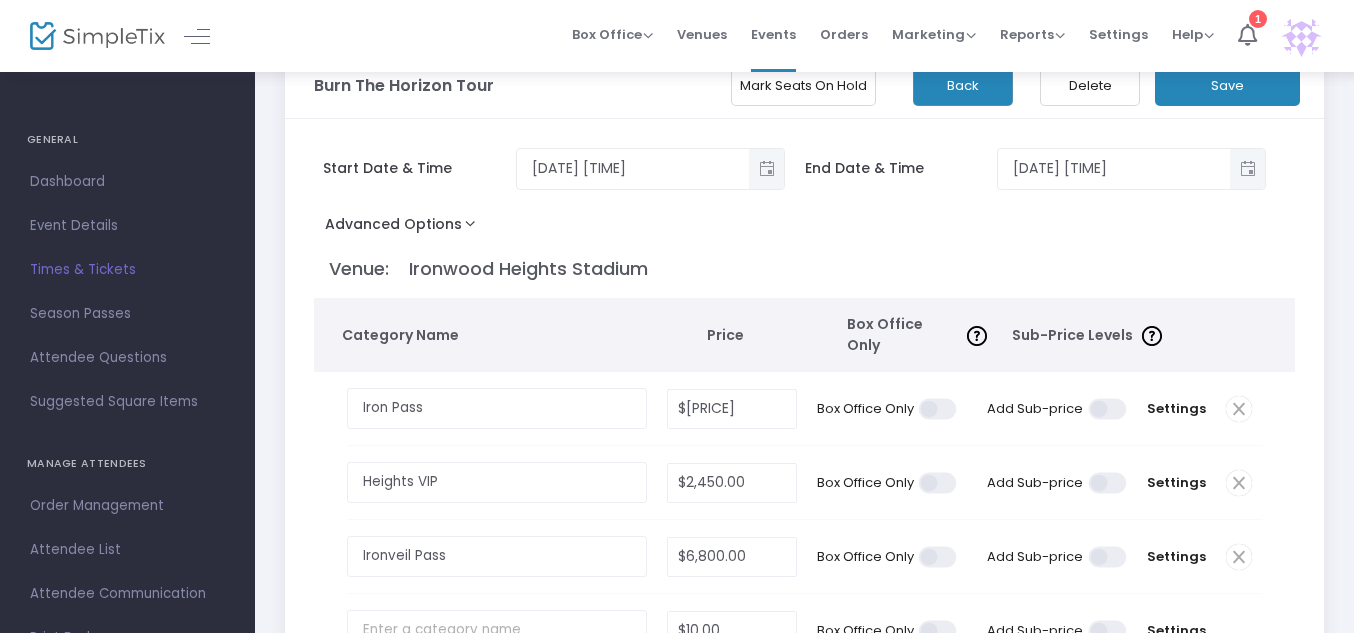 scroll, scrollTop: 0, scrollLeft: 0, axis: both 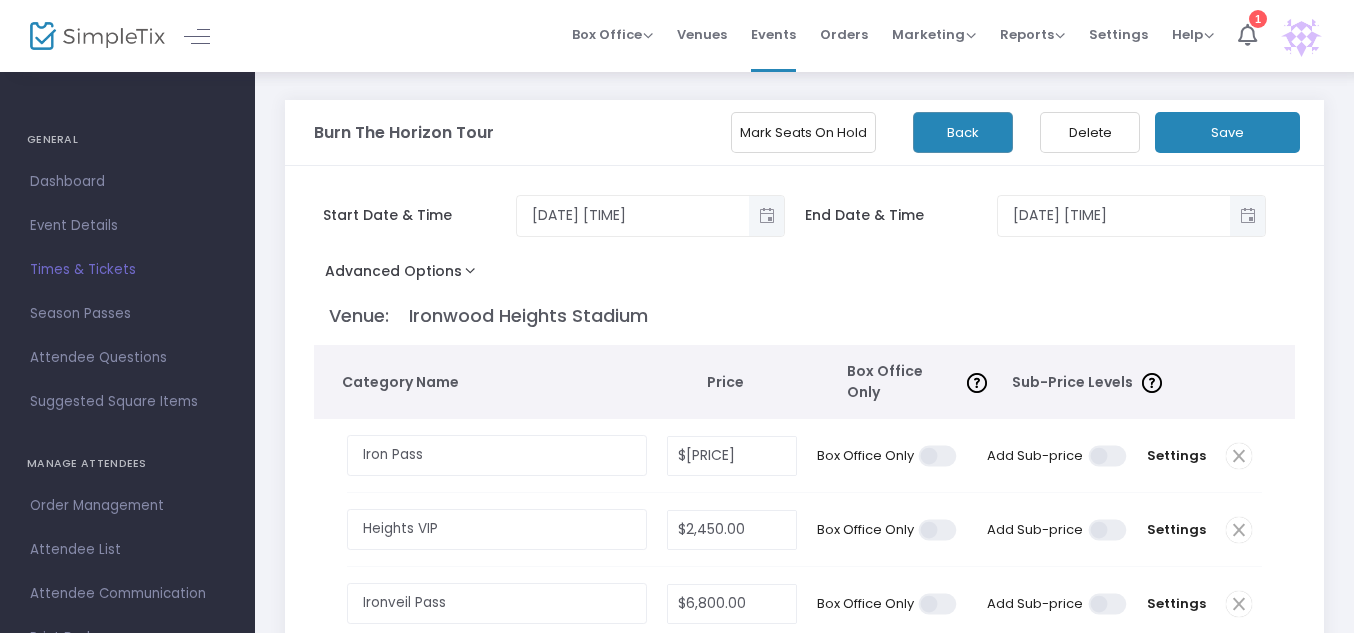 click on "Mark Seats On Hold" 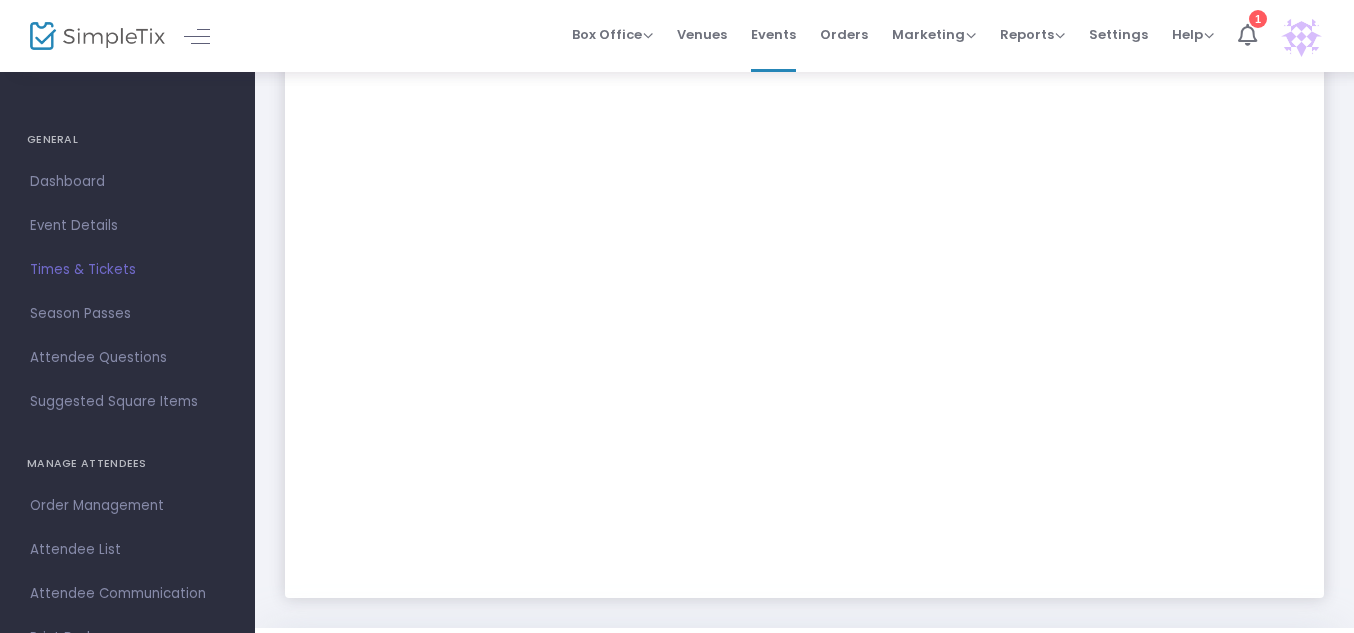scroll, scrollTop: 0, scrollLeft: 0, axis: both 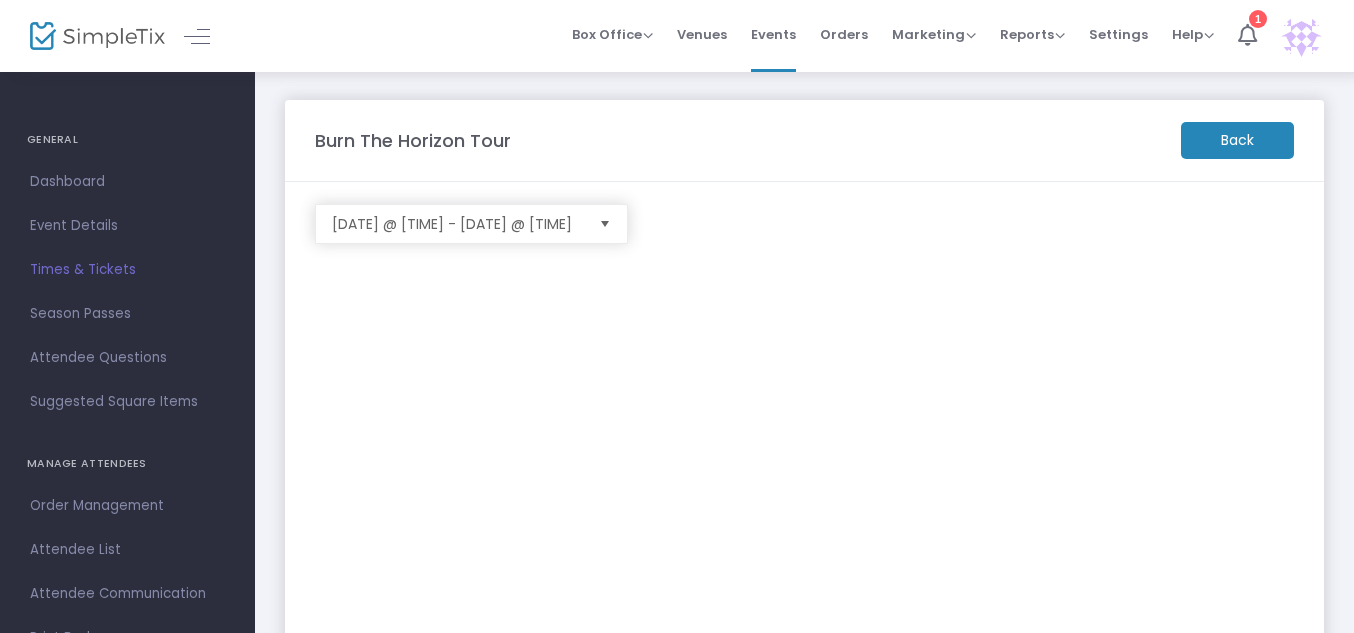 click on "Back" 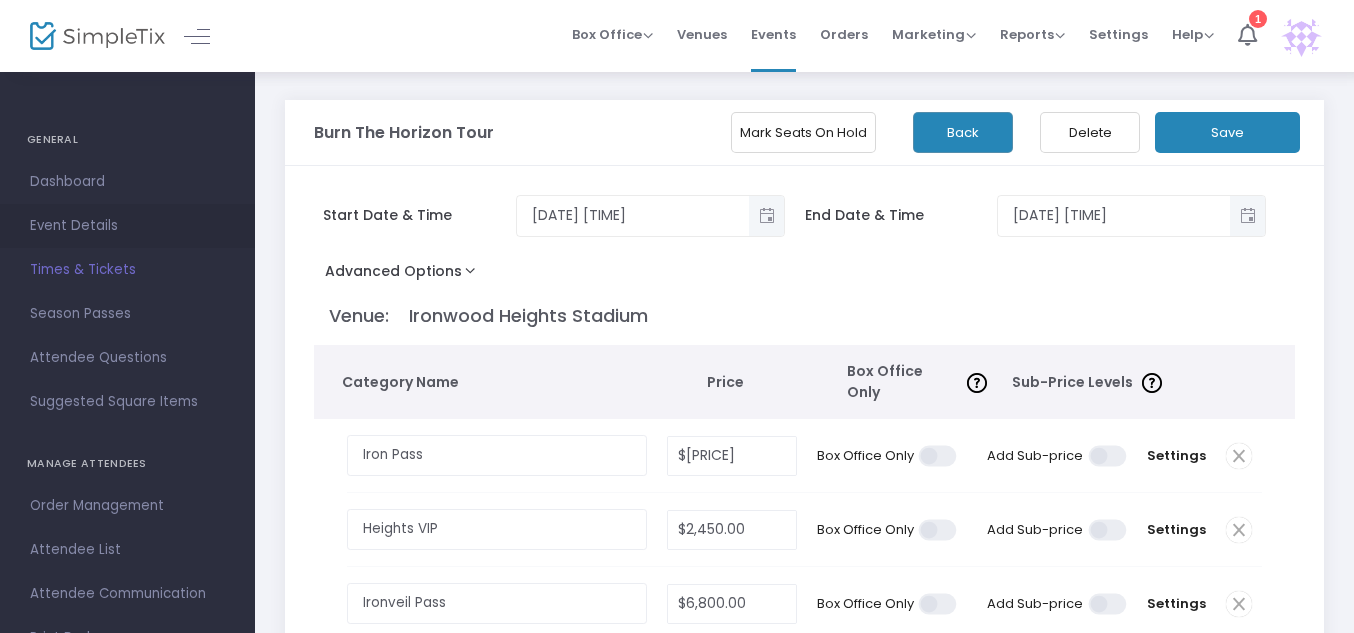 click on "Event Details" at bounding box center (127, 226) 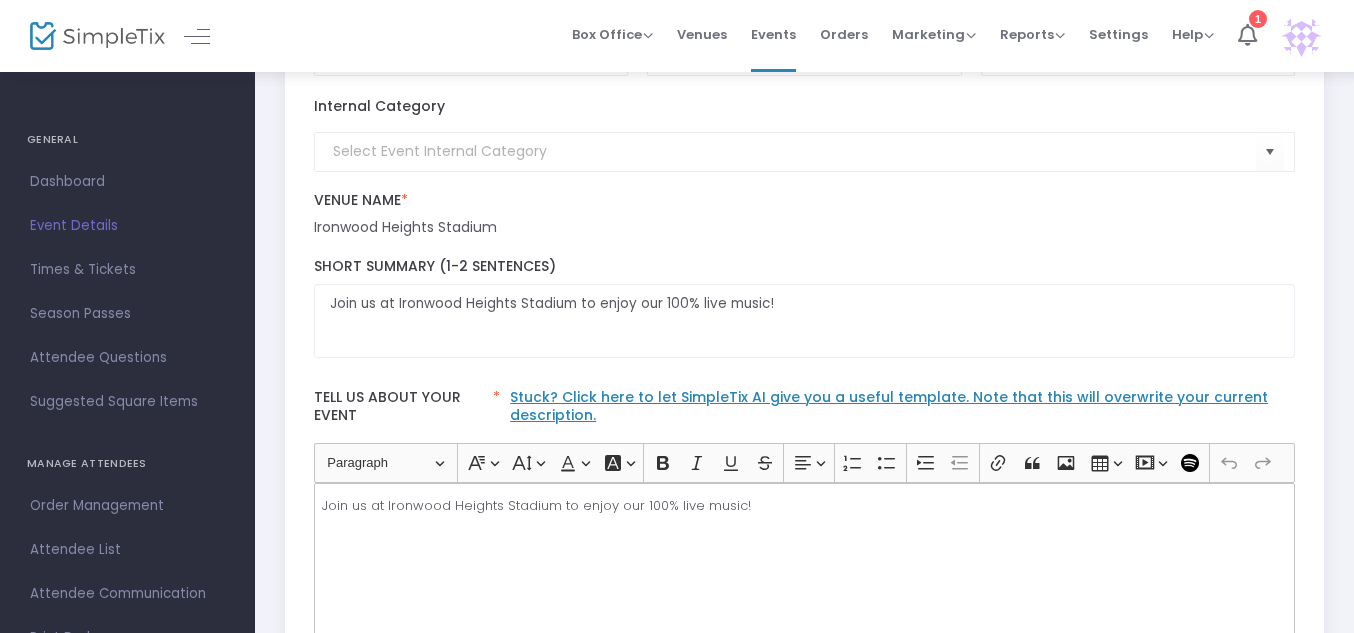 scroll, scrollTop: 354, scrollLeft: 0, axis: vertical 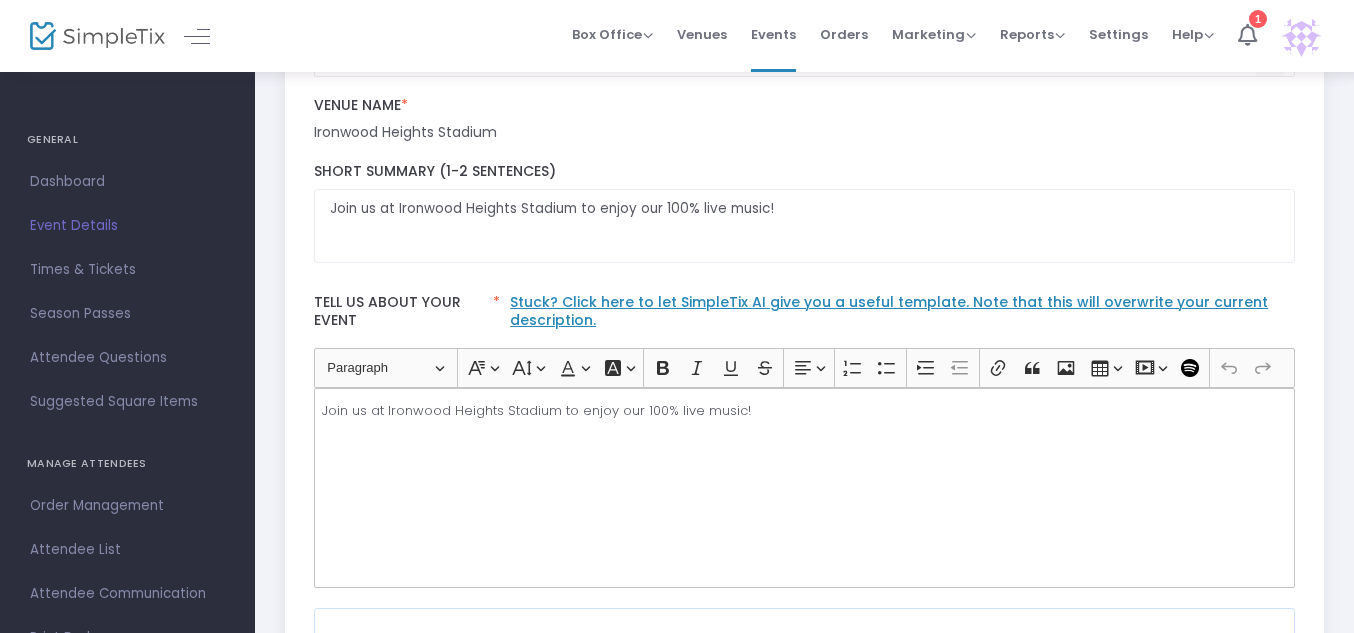 click on "Stuck? Click here to let SimpleTix AI give you a useful template. Note that this will overwrite your current description." 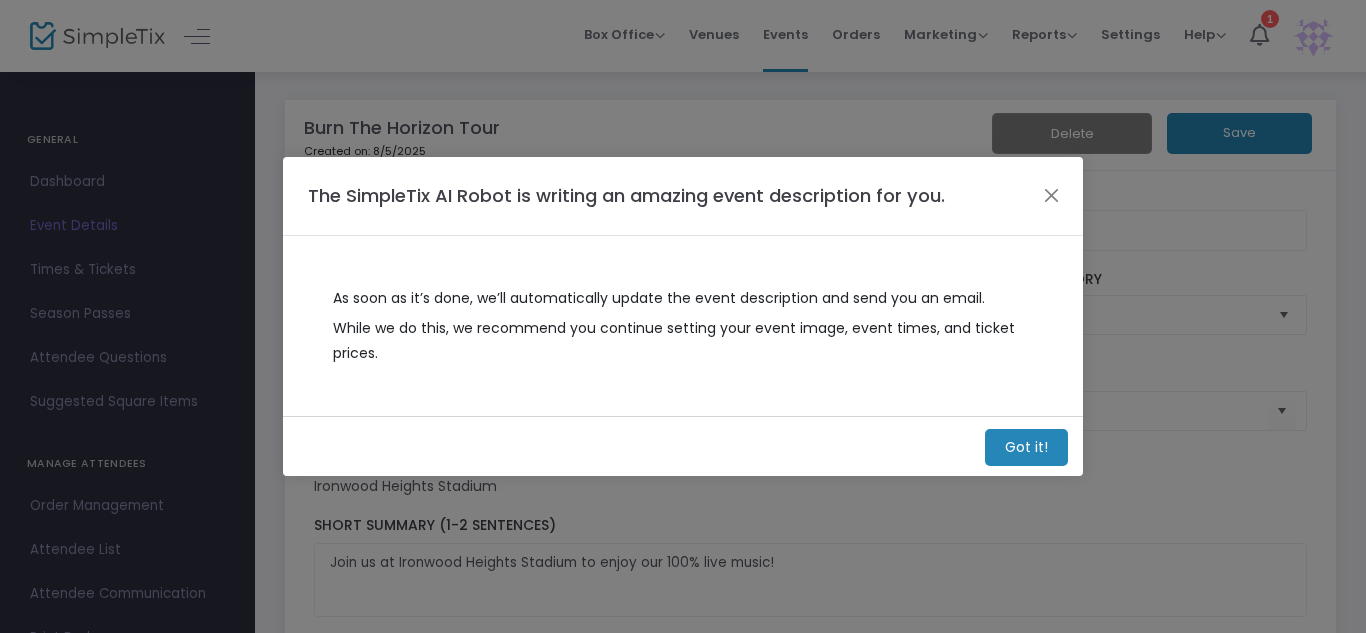 click on "Got it!" 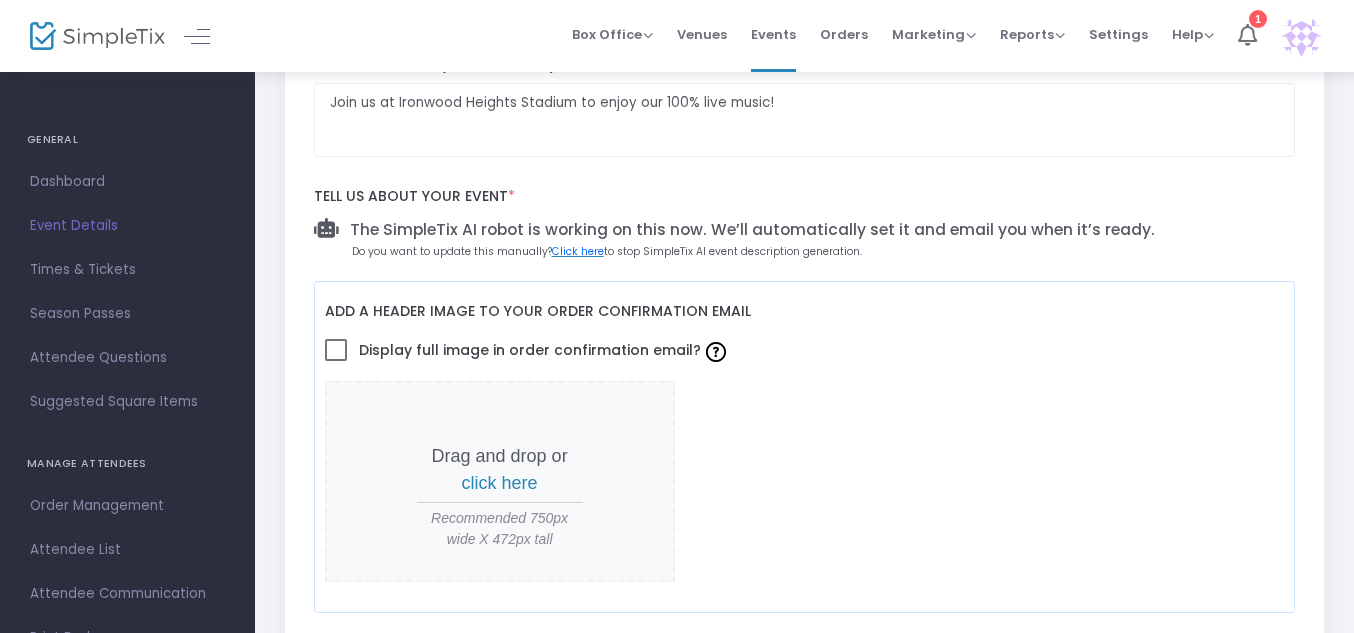 scroll, scrollTop: 462, scrollLeft: 0, axis: vertical 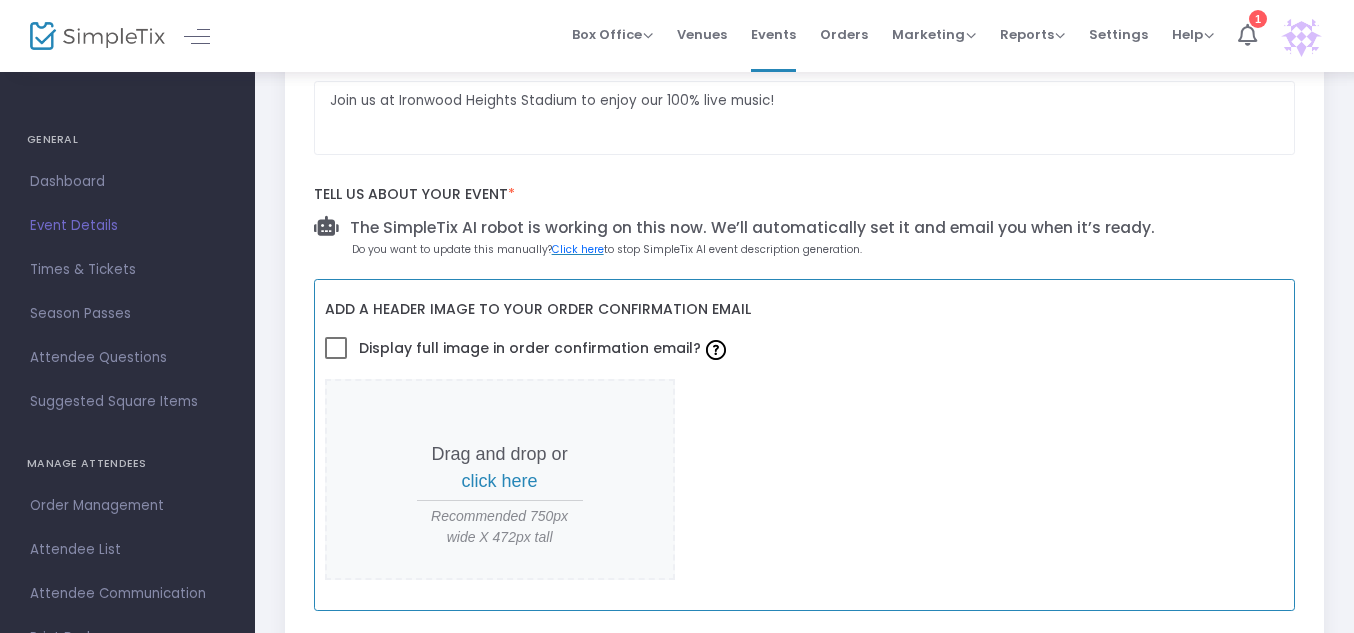 click on "Display full image in order confirmation email?" at bounding box center (543, 348) 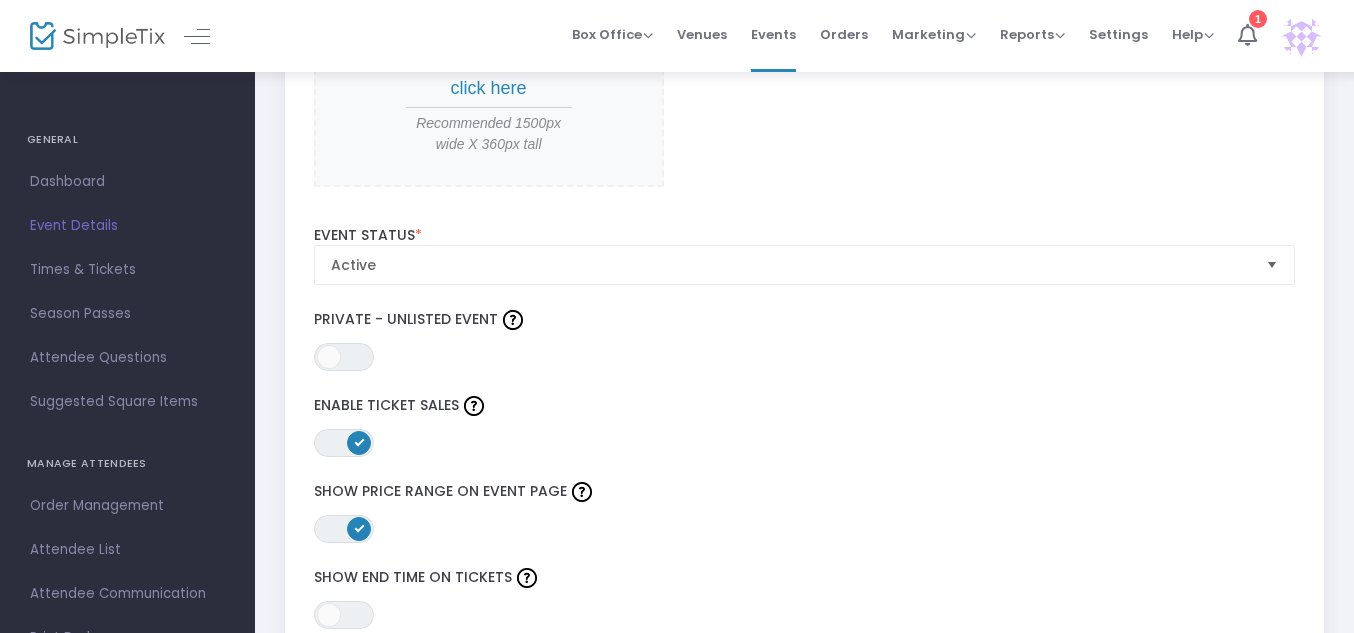scroll, scrollTop: 2003, scrollLeft: 0, axis: vertical 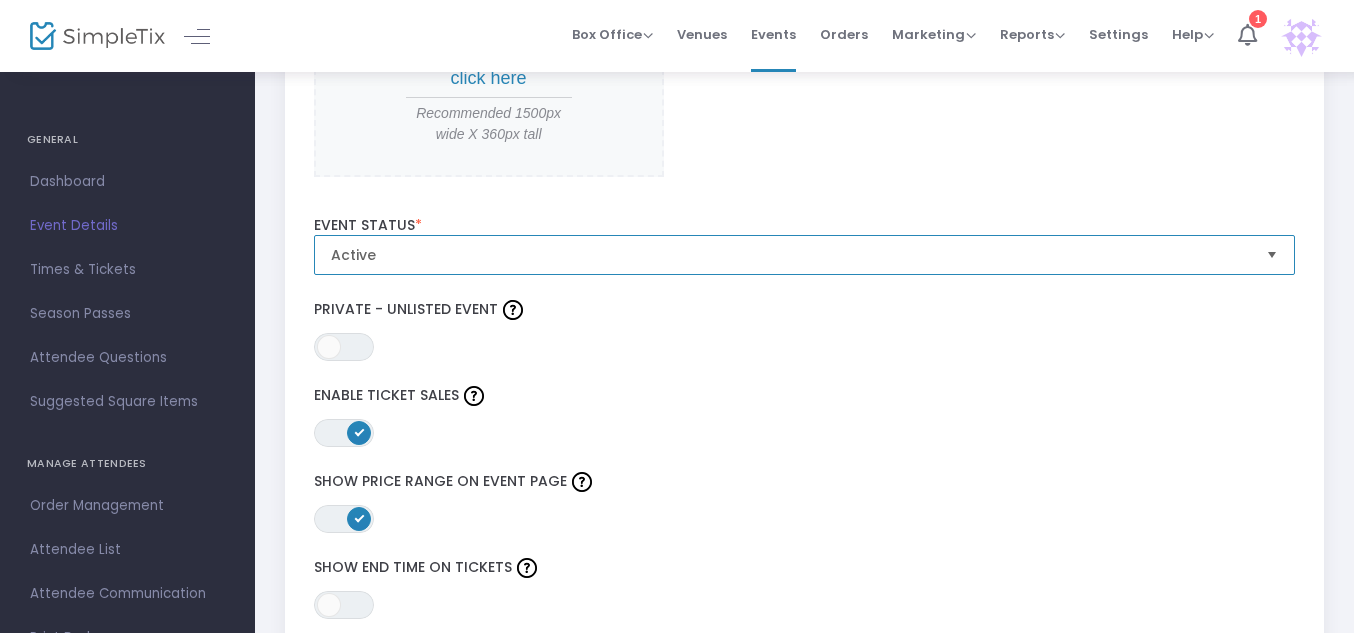 click on "Active" at bounding box center [791, 255] 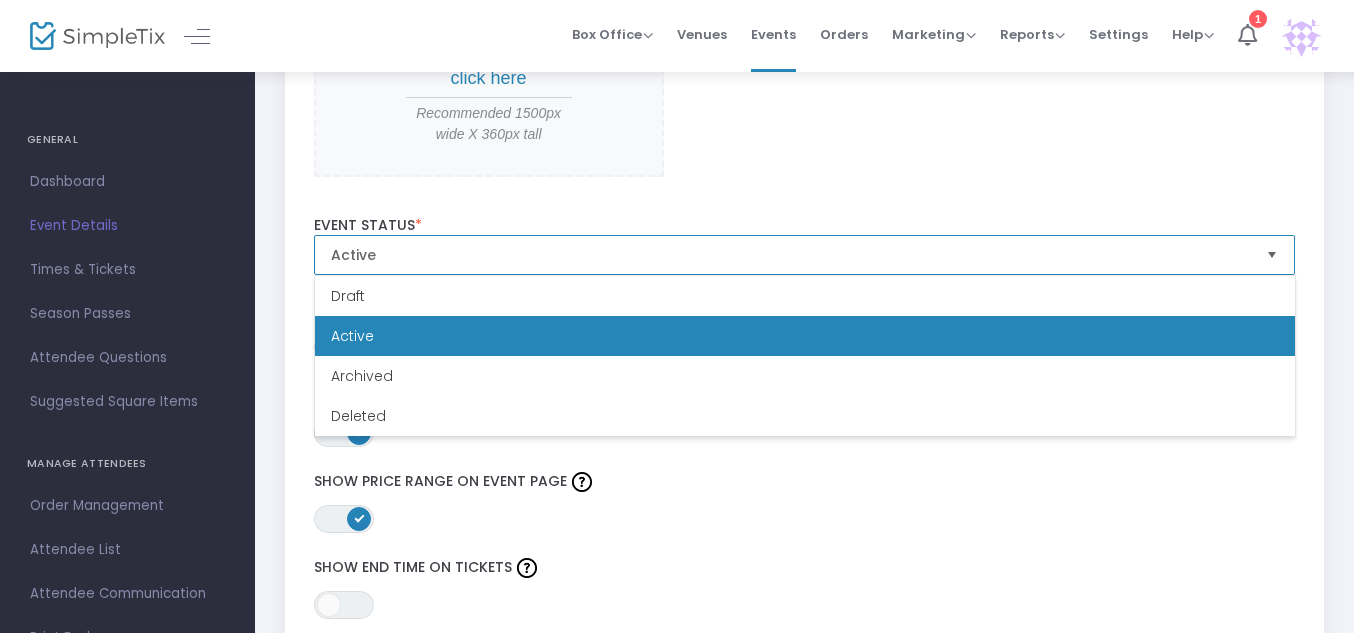 click on "Active" at bounding box center [791, 255] 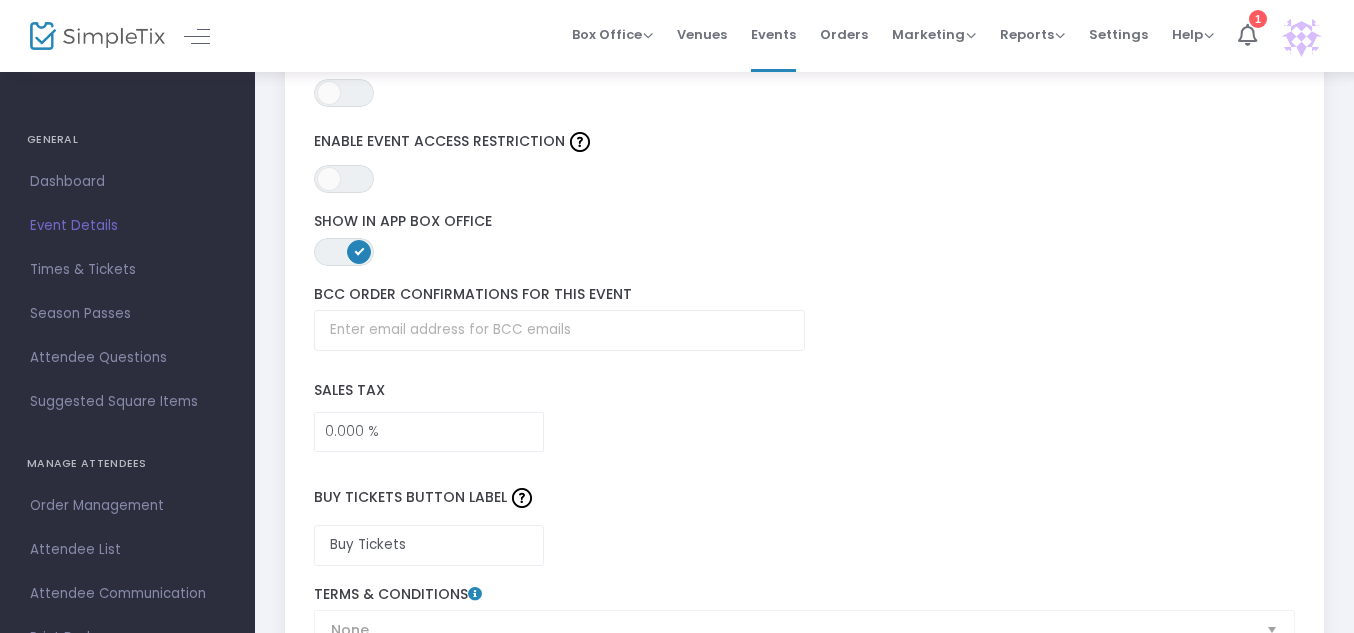 scroll, scrollTop: 2905, scrollLeft: 0, axis: vertical 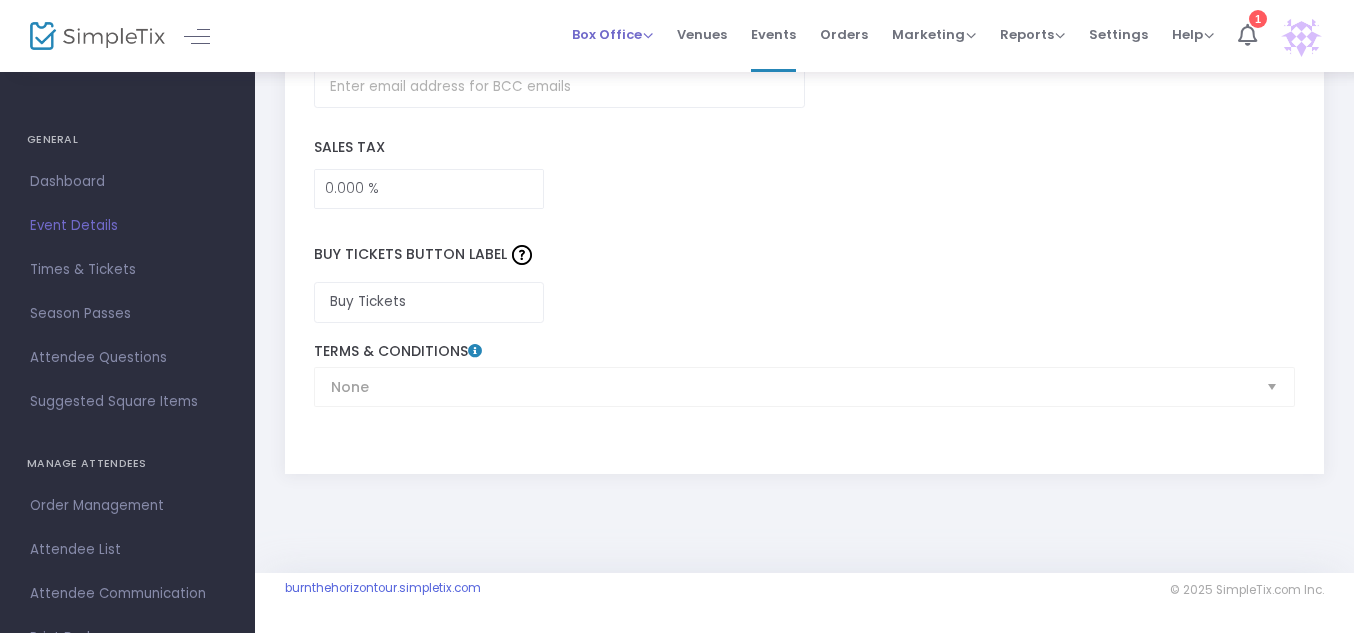 click on "Box Office" at bounding box center (612, 34) 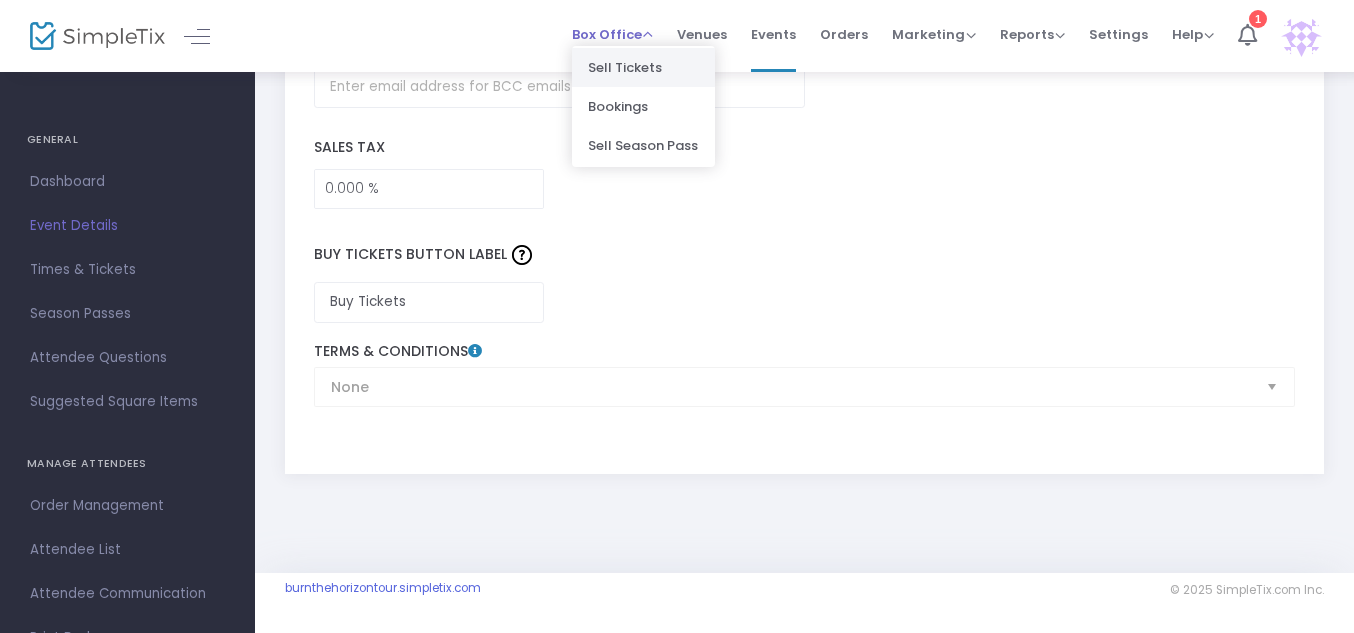 click on "Sell Tickets" at bounding box center (643, 67) 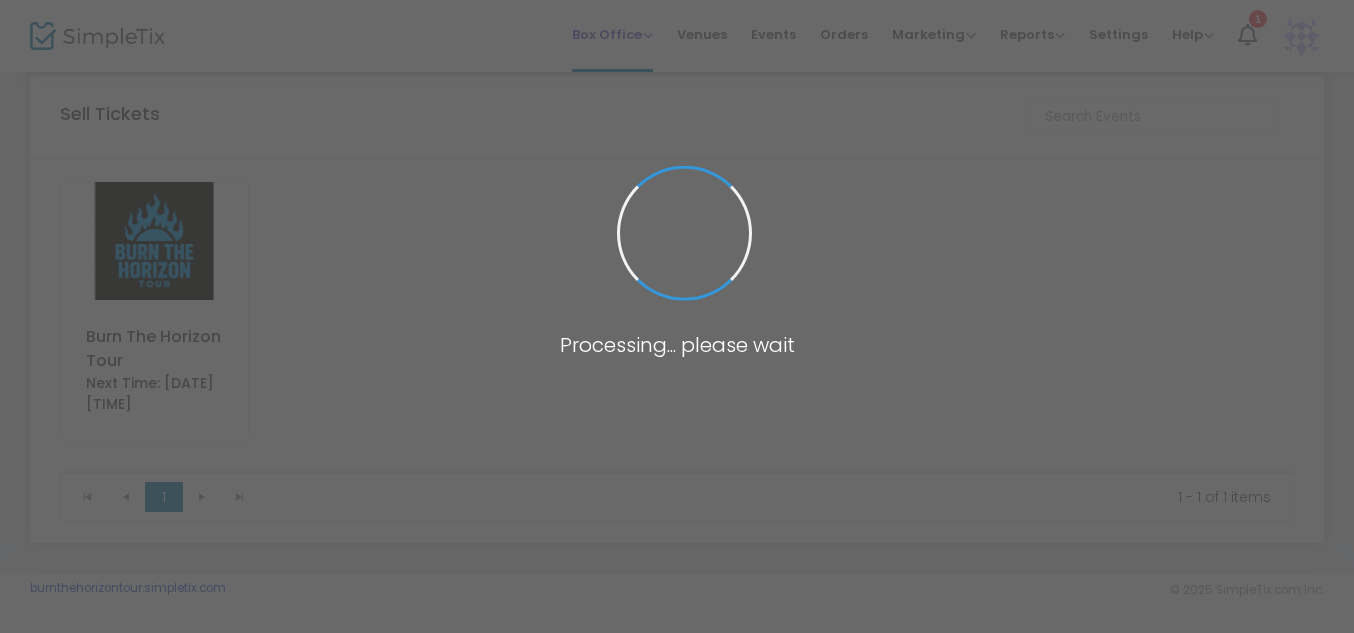 scroll, scrollTop: 0, scrollLeft: 0, axis: both 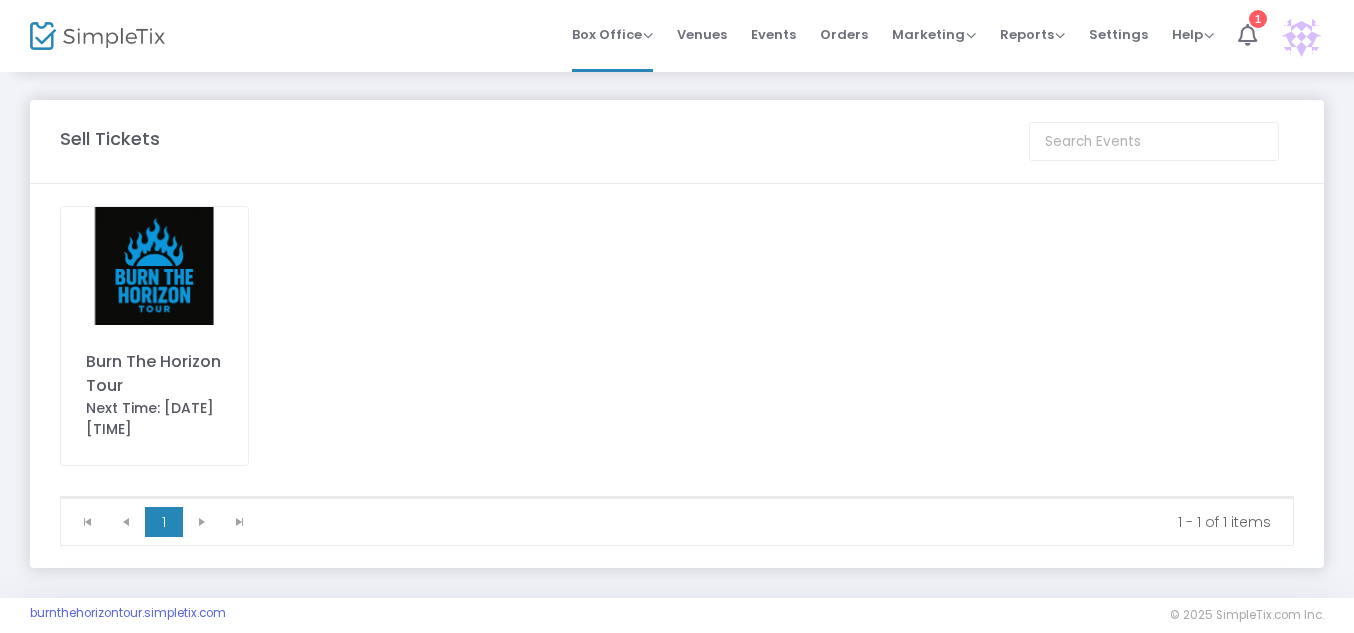 click on "Burn The Horizon Tour   Next Time: 8/10/2025 9:30 PM" 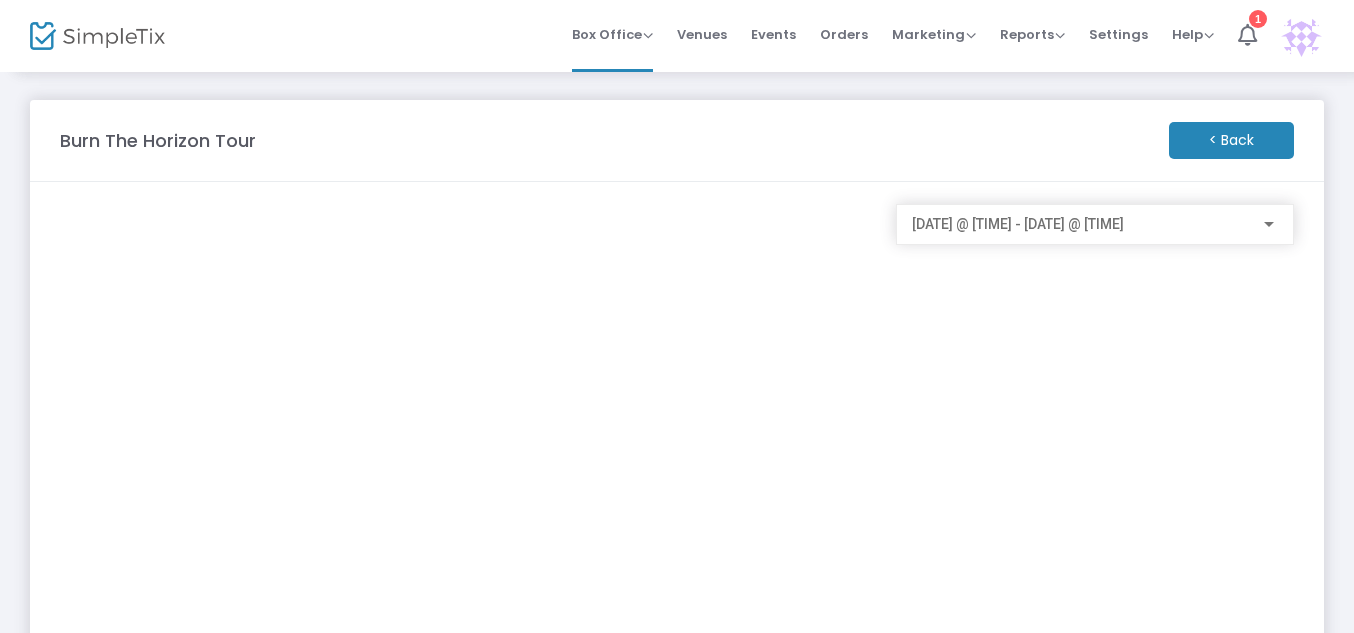 scroll, scrollTop: 175, scrollLeft: 0, axis: vertical 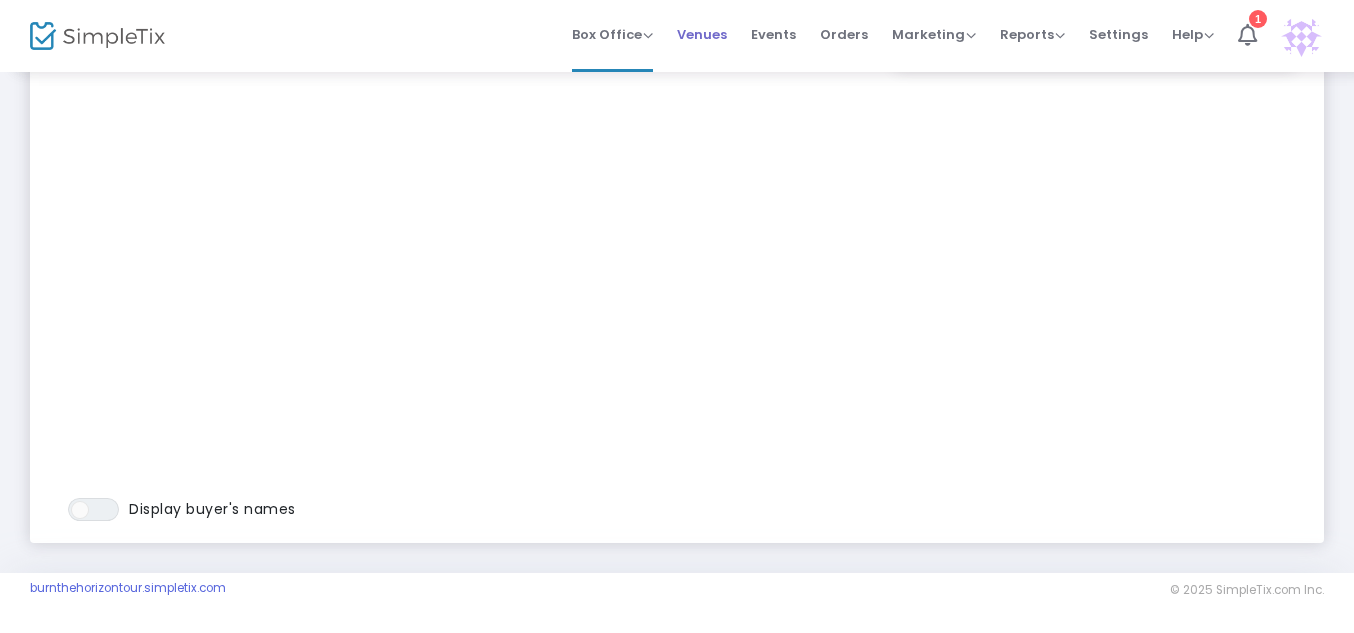 click on "Venues" at bounding box center [702, 34] 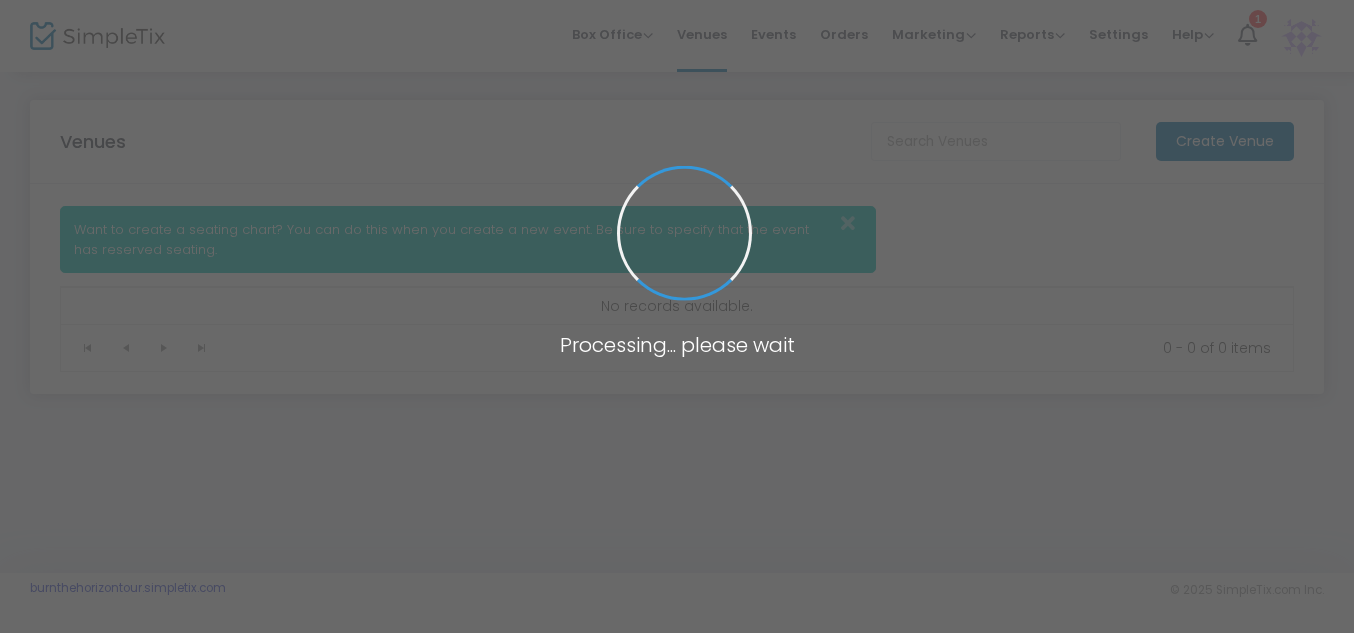 scroll, scrollTop: 0, scrollLeft: 0, axis: both 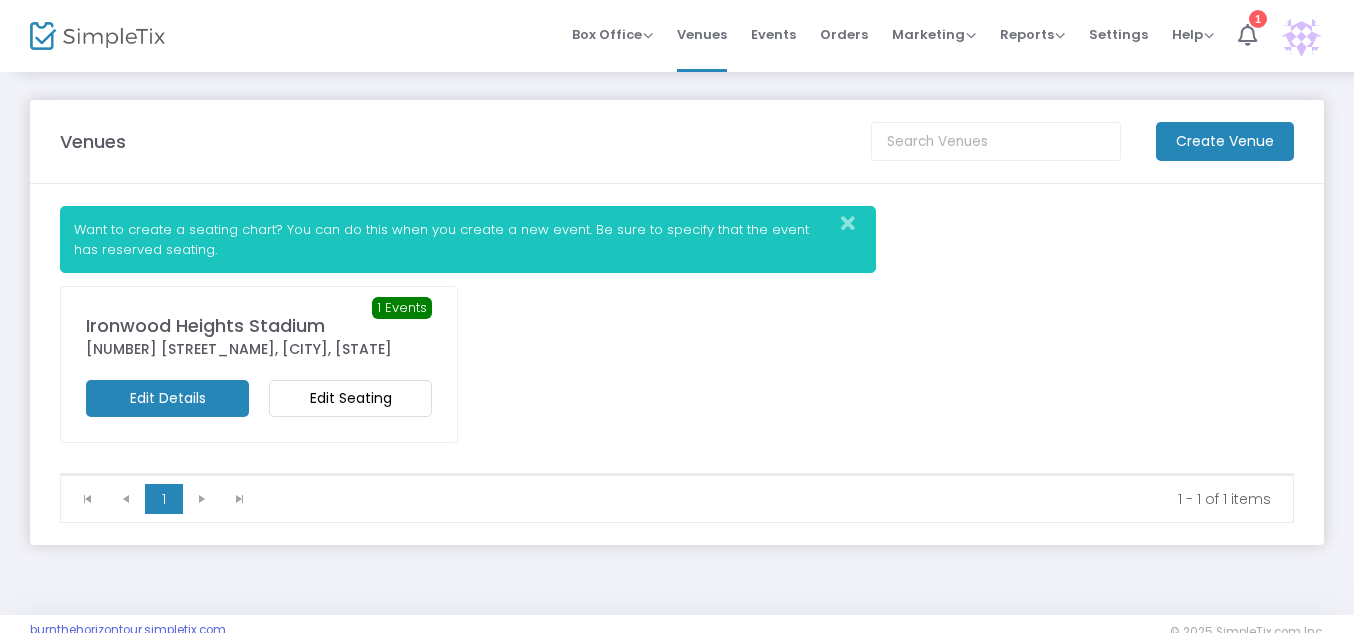 click on "Edit Seating" 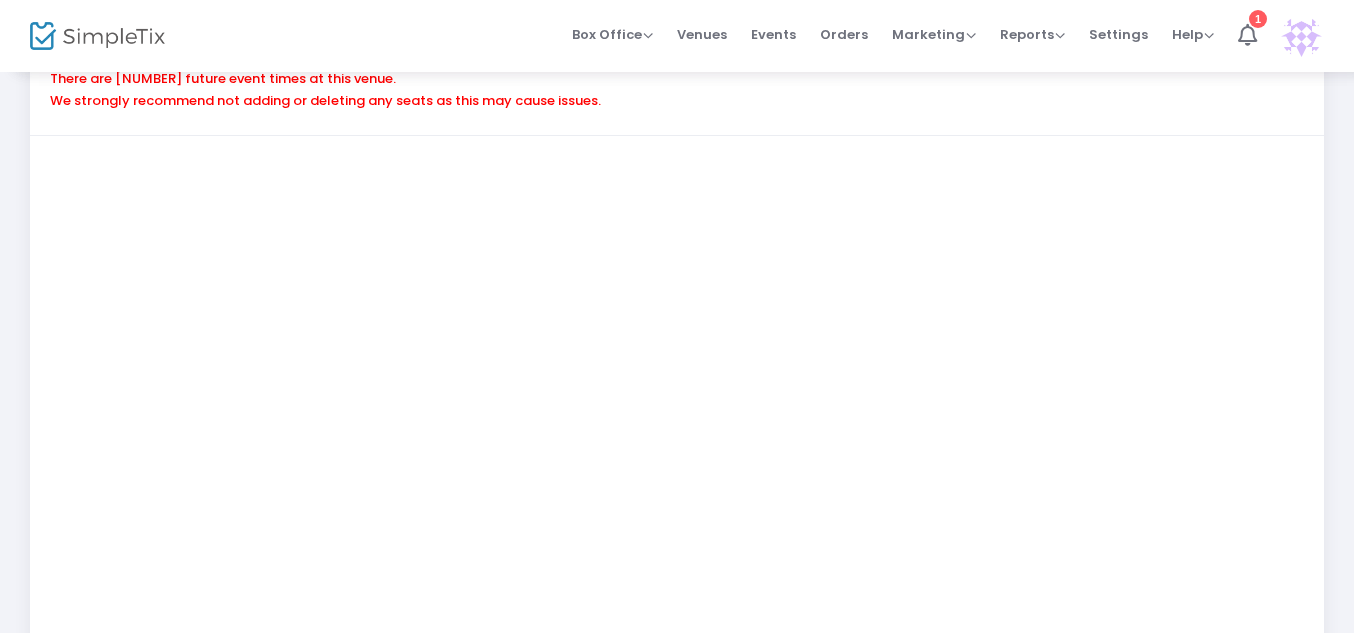 scroll, scrollTop: 148, scrollLeft: 0, axis: vertical 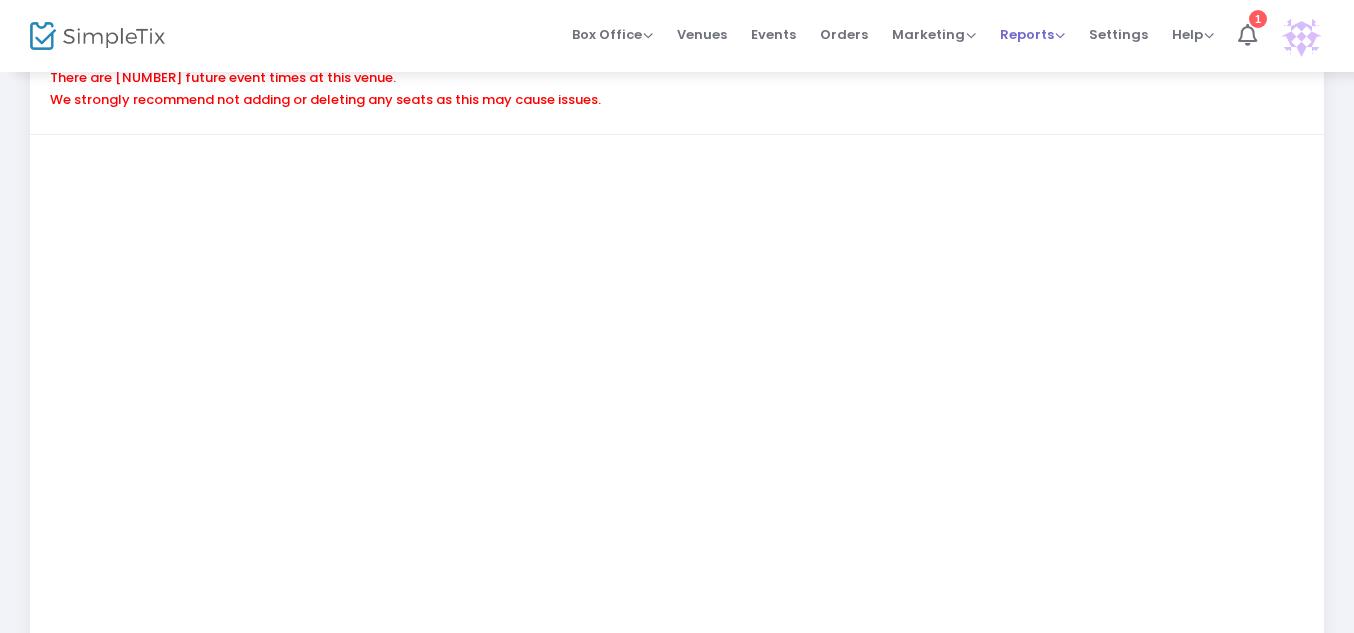 click on "Reports" at bounding box center (1032, 34) 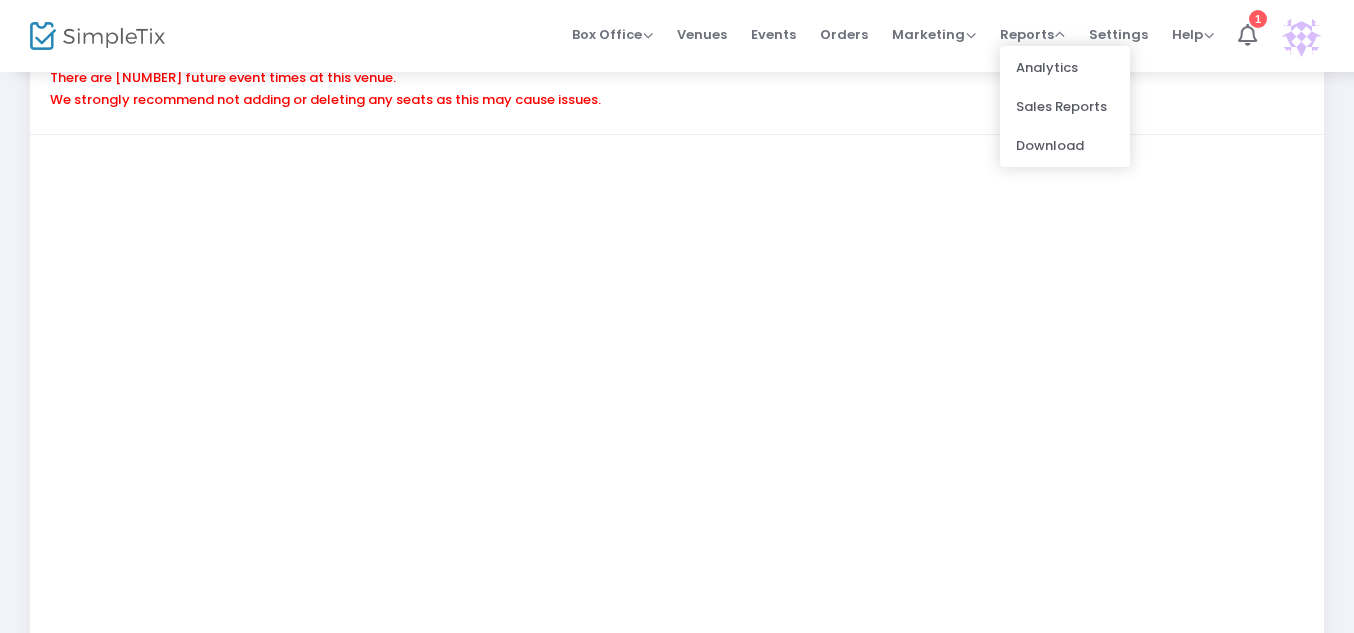 click on "Analytics" at bounding box center (1065, 67) 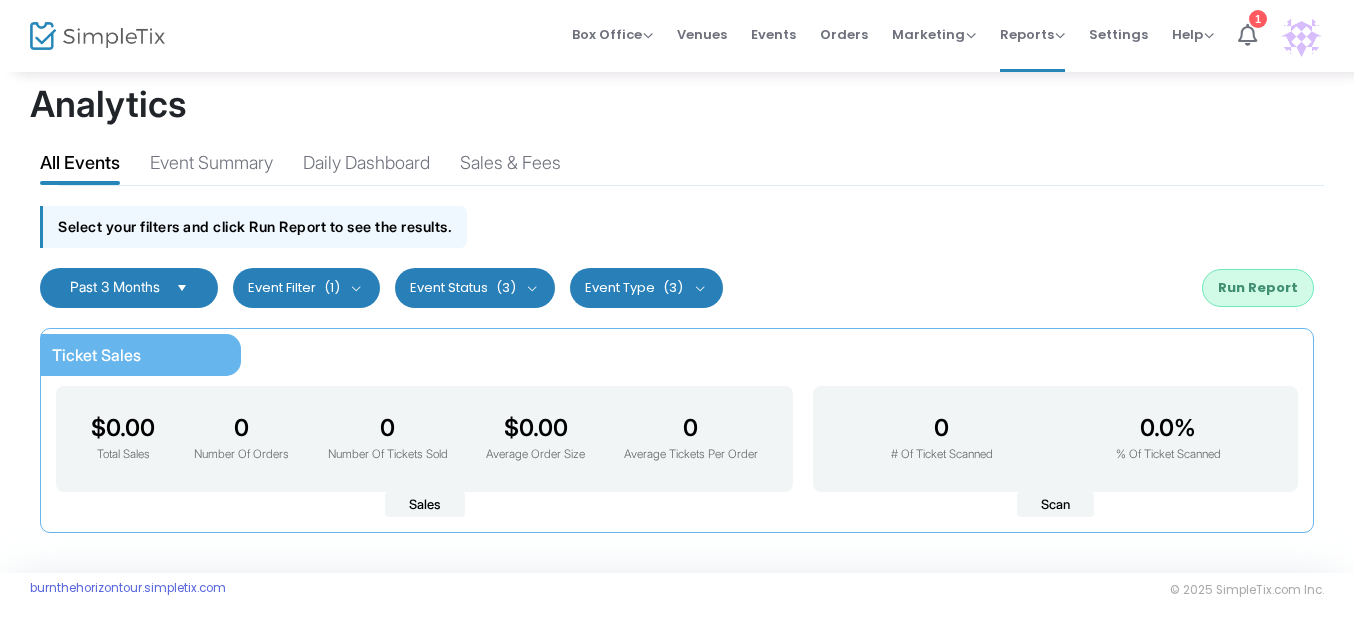 scroll, scrollTop: 17, scrollLeft: 0, axis: vertical 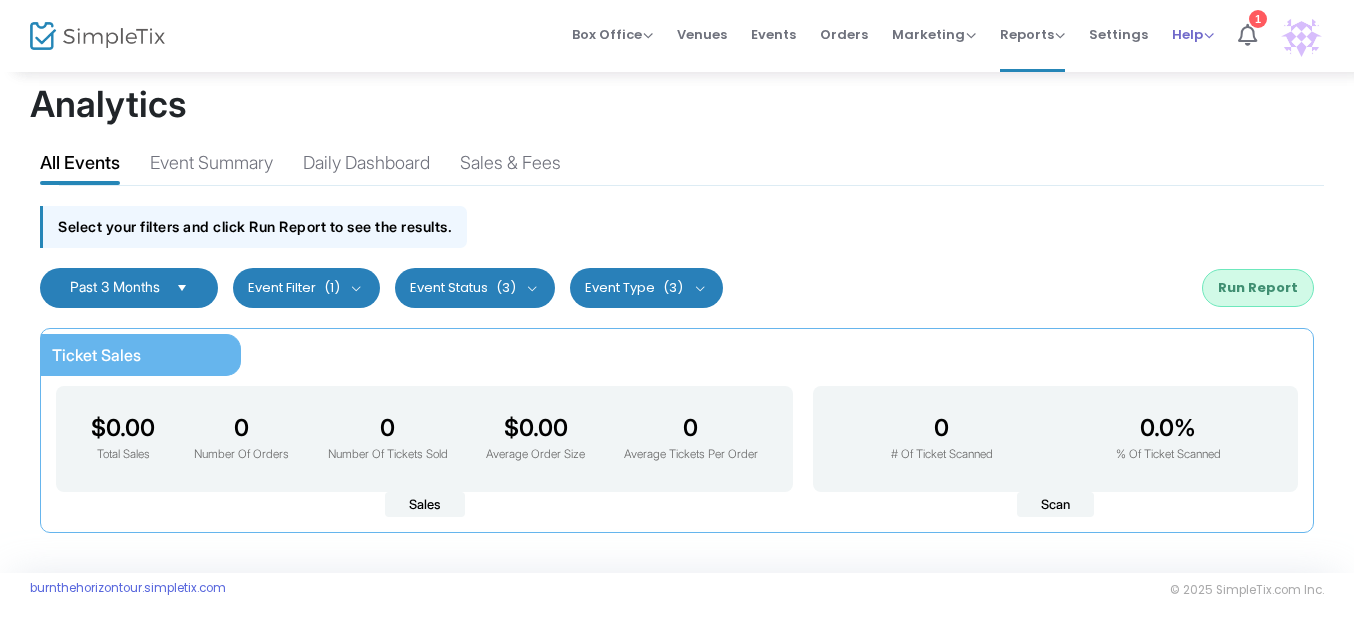 click on "Help" at bounding box center (1193, 34) 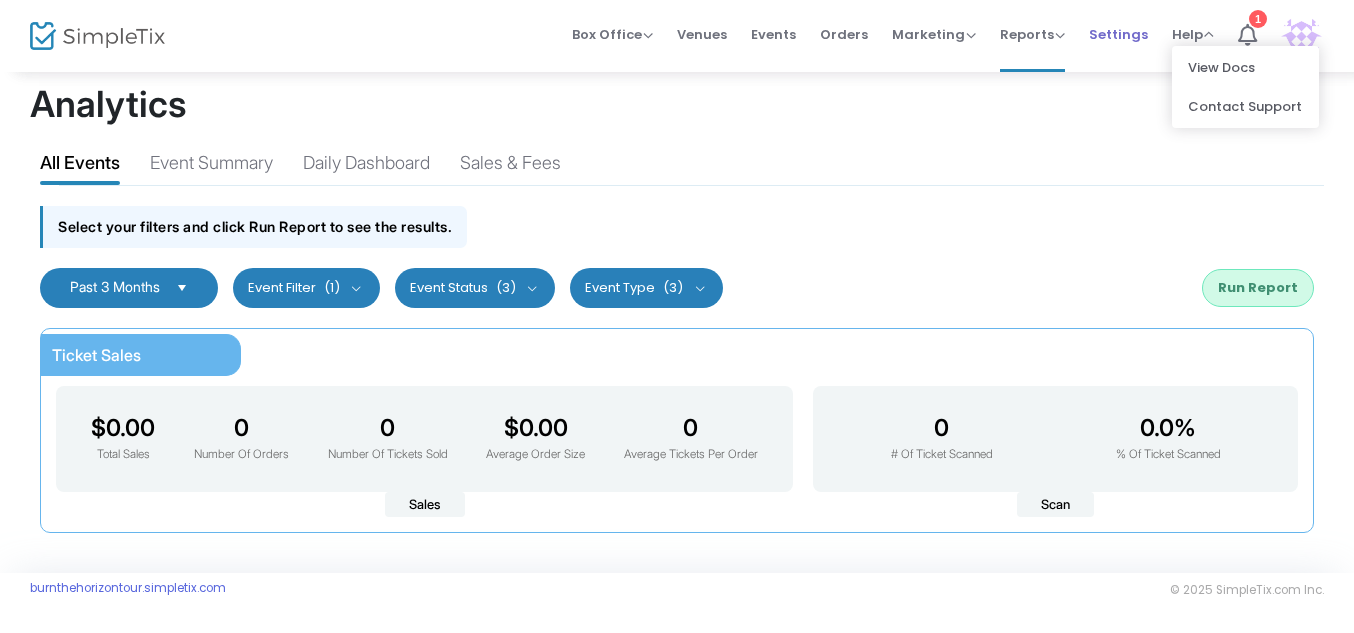 click on "Settings" at bounding box center (1118, 34) 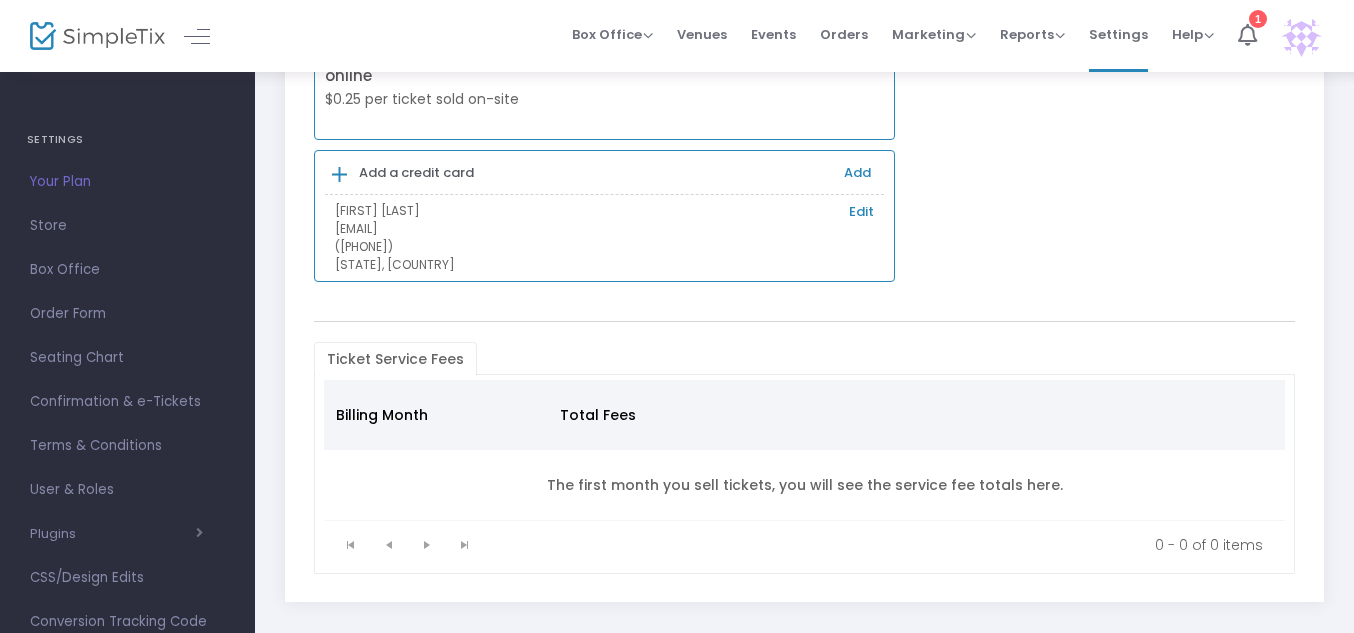 scroll, scrollTop: 210, scrollLeft: 0, axis: vertical 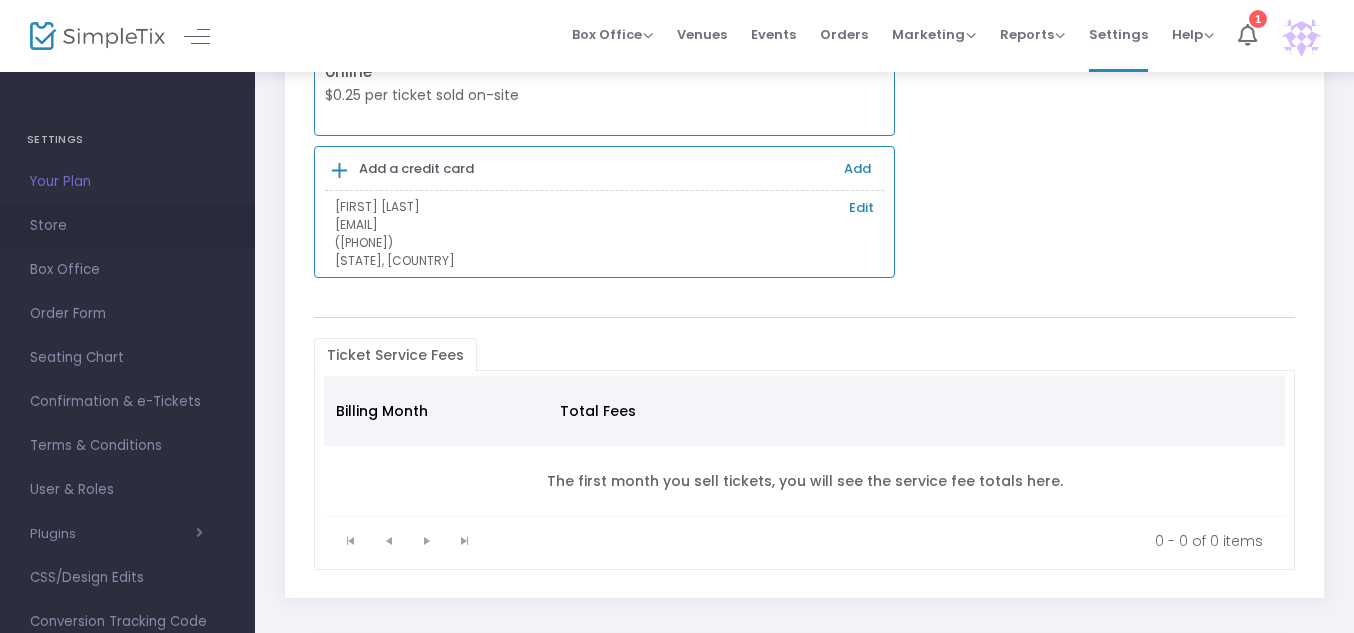 click on "Store" at bounding box center (127, 226) 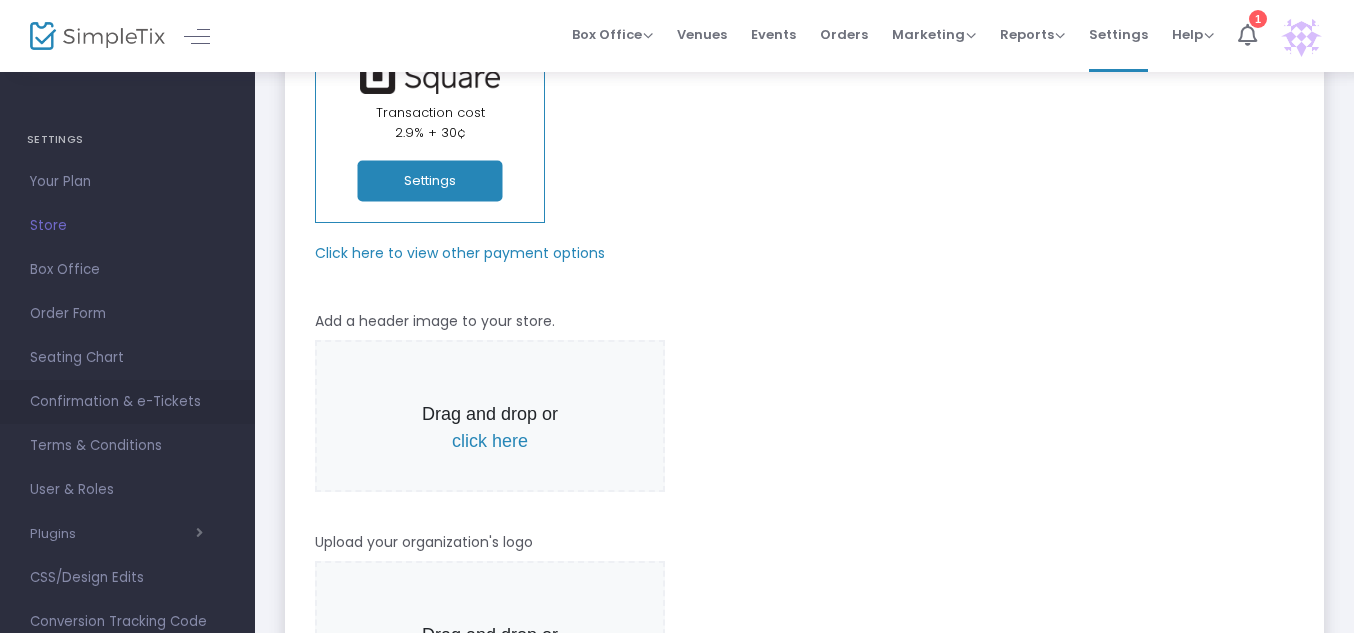 click on "Confirmation & e-Tickets" at bounding box center [127, 402] 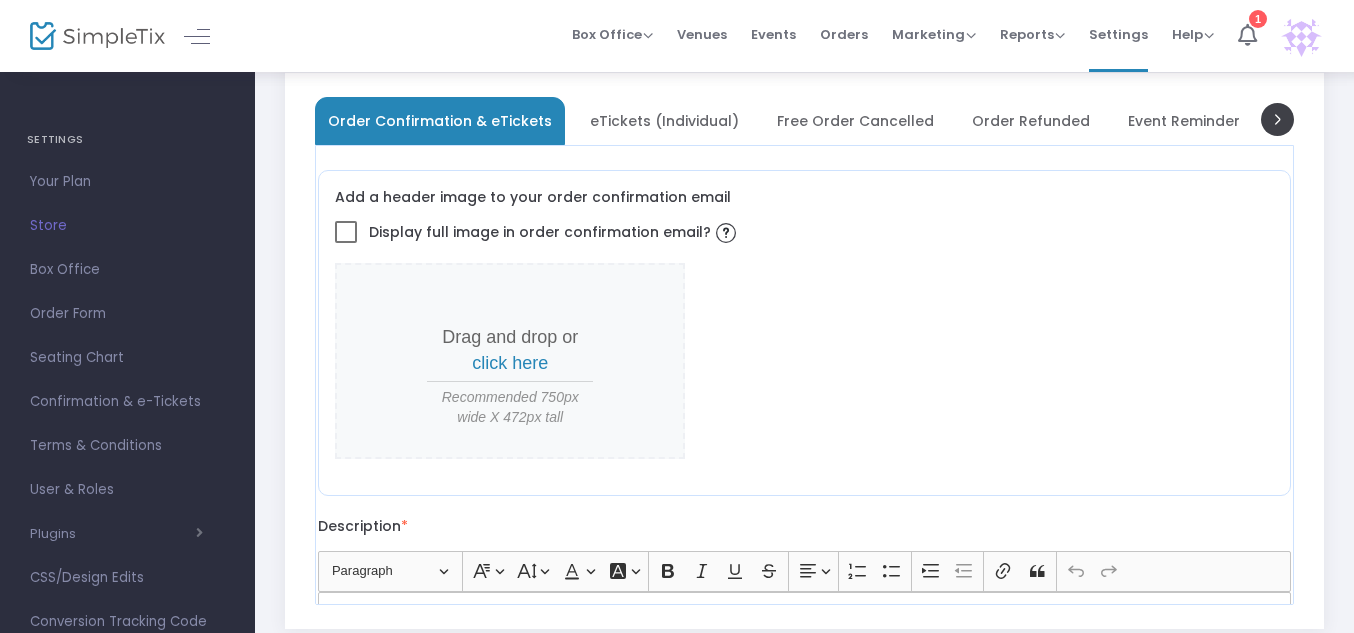 scroll, scrollTop: 41, scrollLeft: 0, axis: vertical 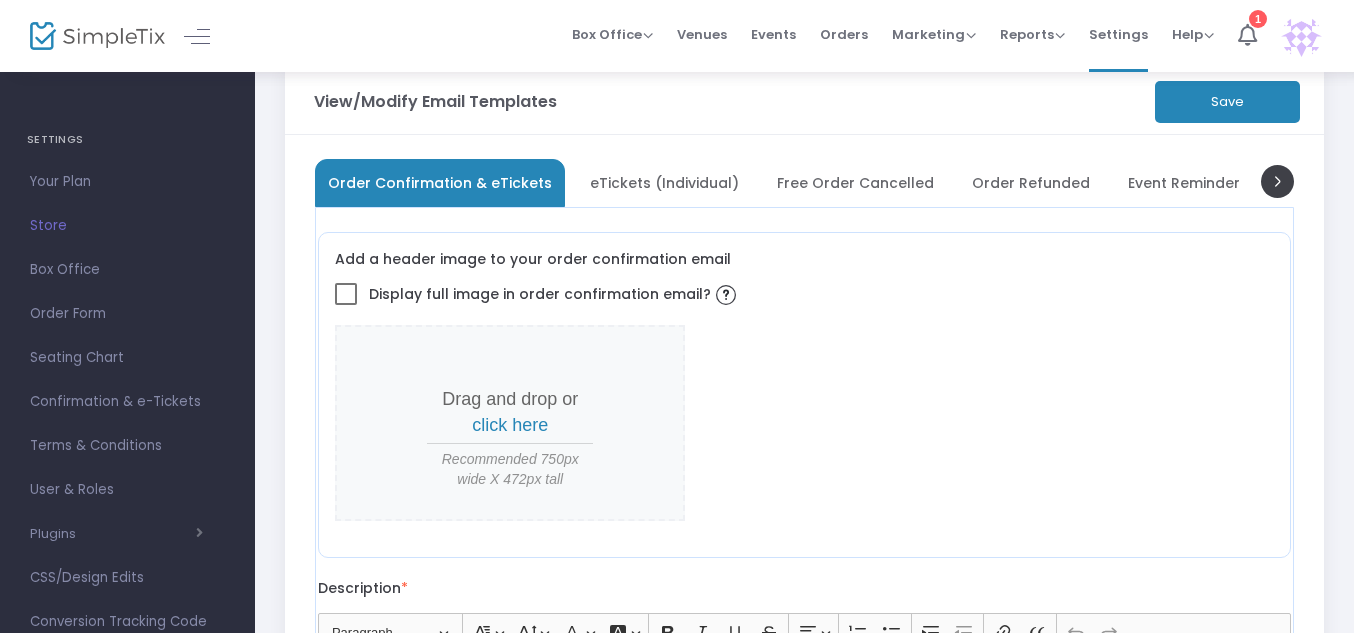 click on "Free Order Cancelled" at bounding box center [855, 183] 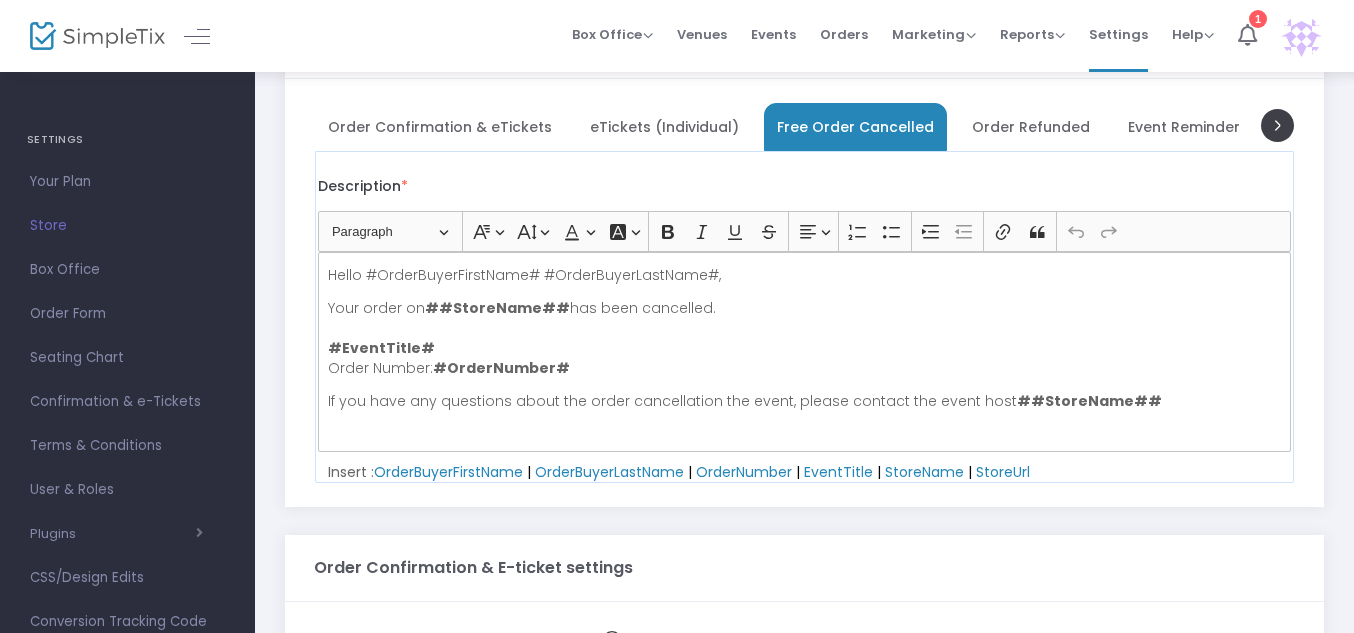 scroll, scrollTop: 96, scrollLeft: 0, axis: vertical 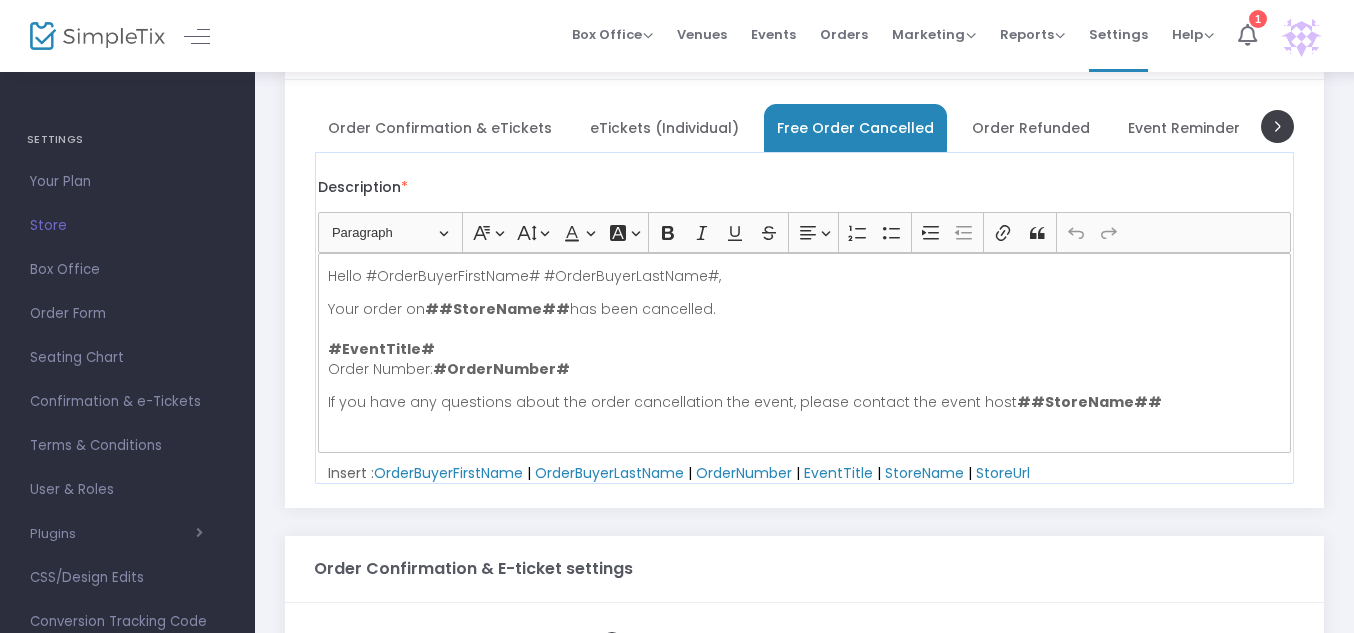 click on "Order Refunded" at bounding box center [1031, 128] 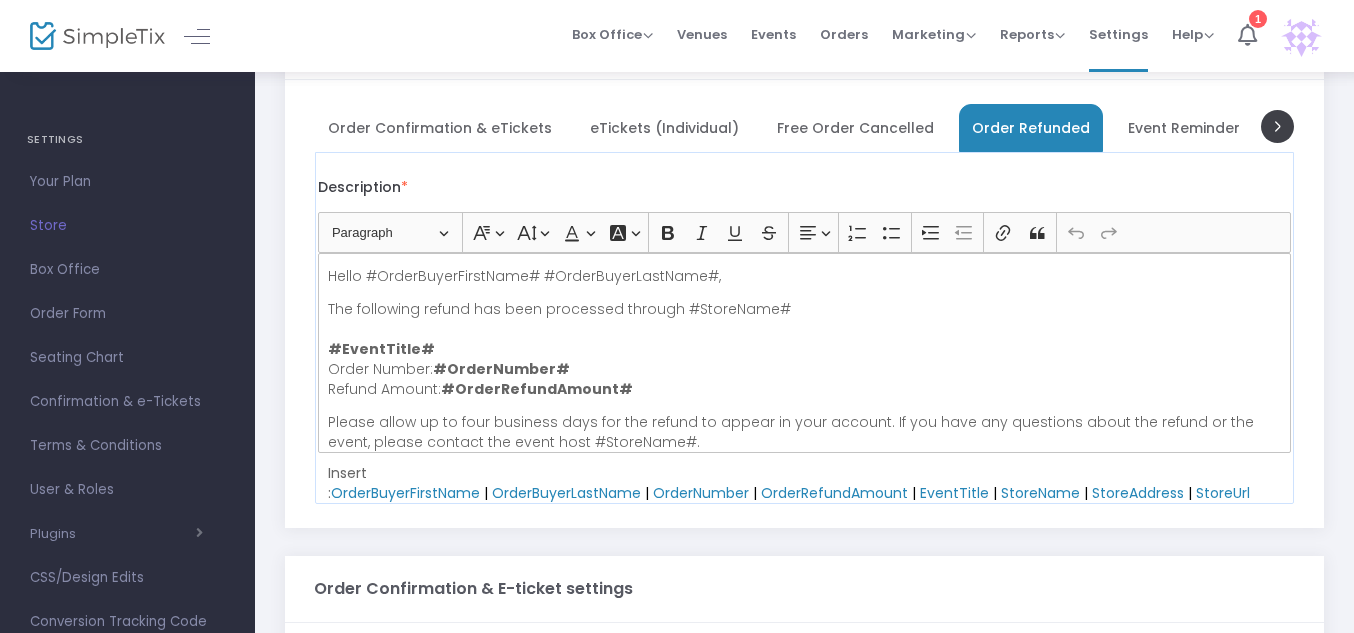 click on "Order Confirmation & eTickets" at bounding box center [440, 128] 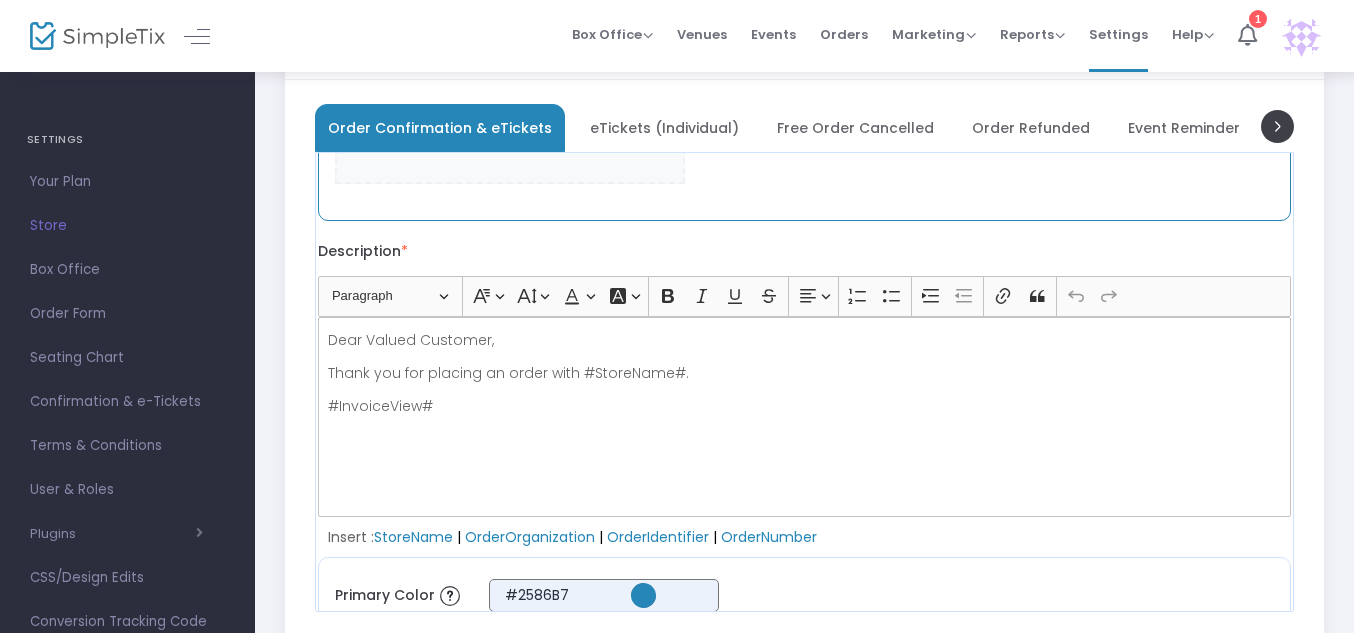 scroll, scrollTop: 314, scrollLeft: 0, axis: vertical 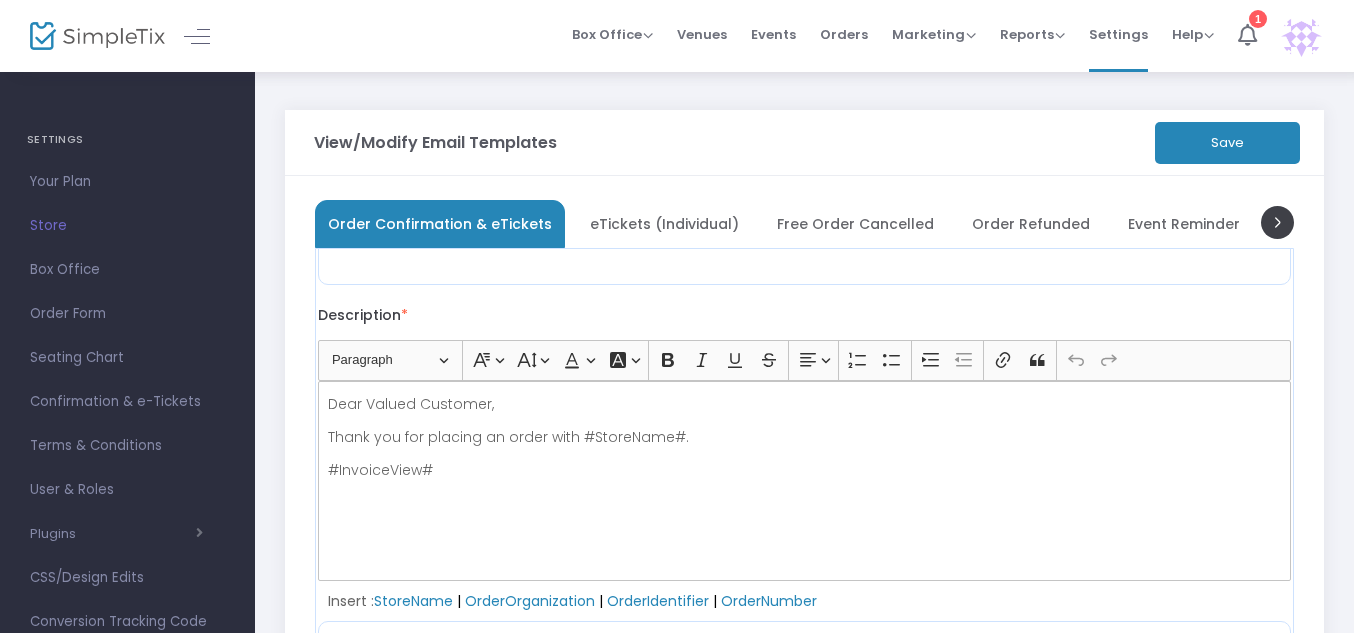 click on "eTickets (Individual)" at bounding box center (664, 224) 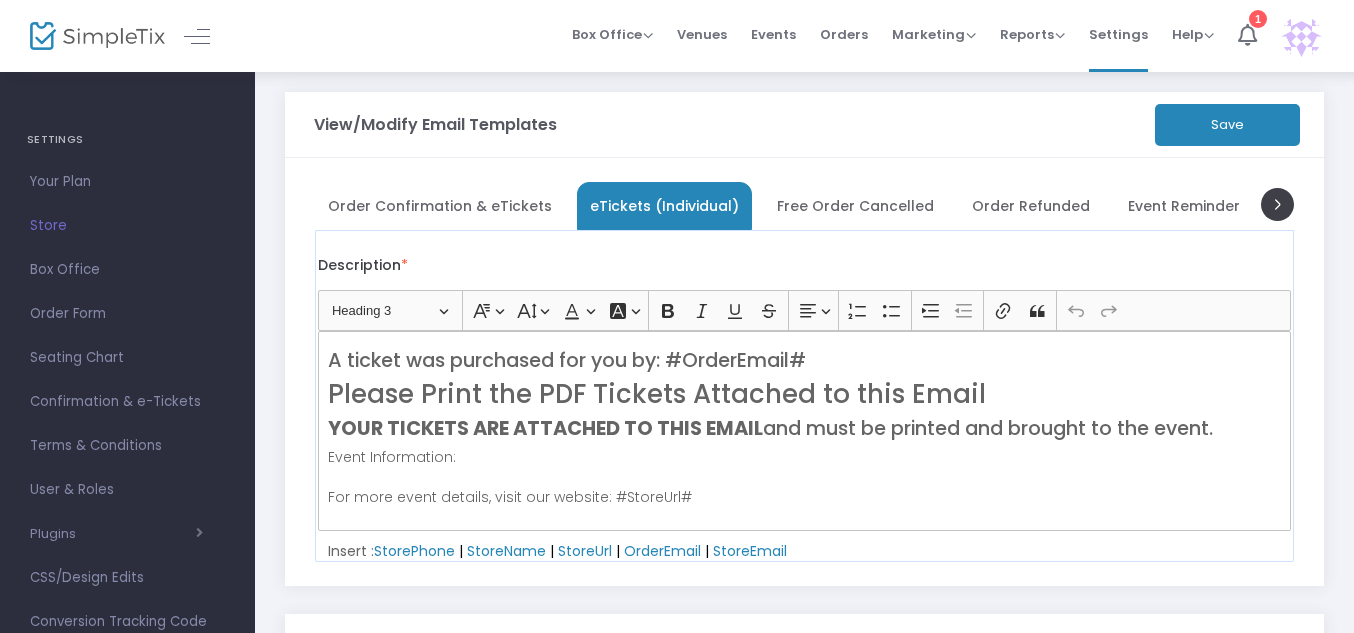 scroll, scrollTop: 0, scrollLeft: 0, axis: both 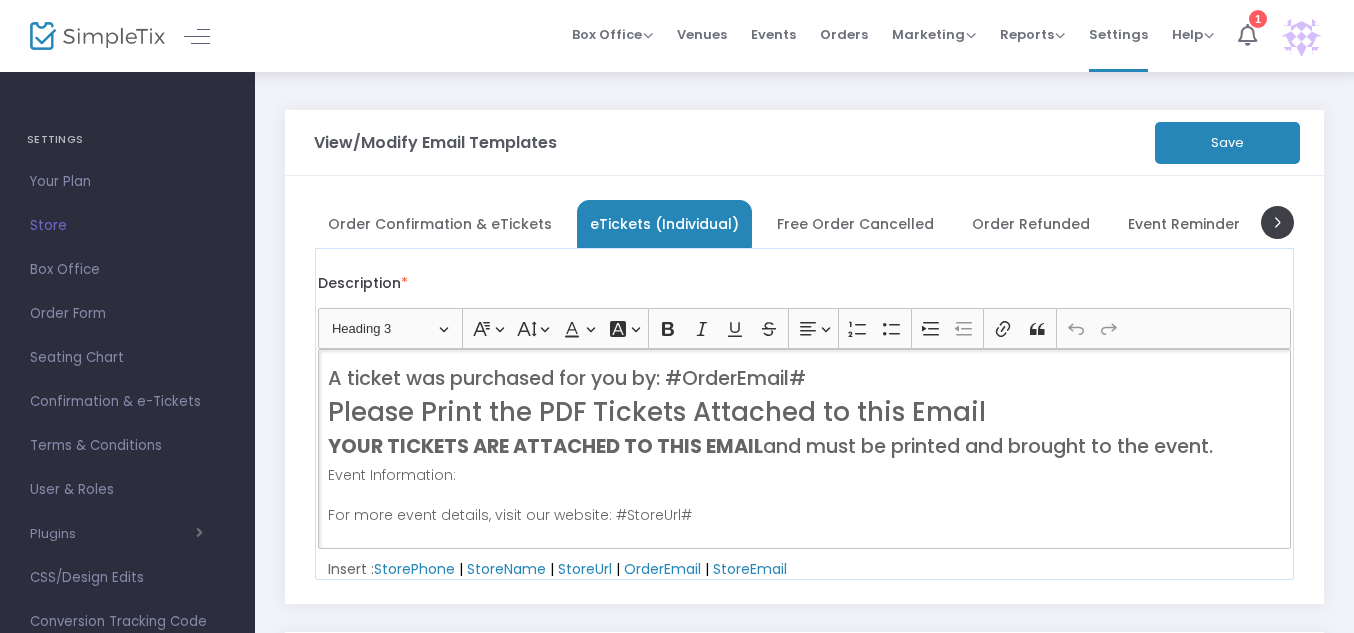 click on "A ticket was purchased for you by: #OrderEmail#" at bounding box center (805, 378) 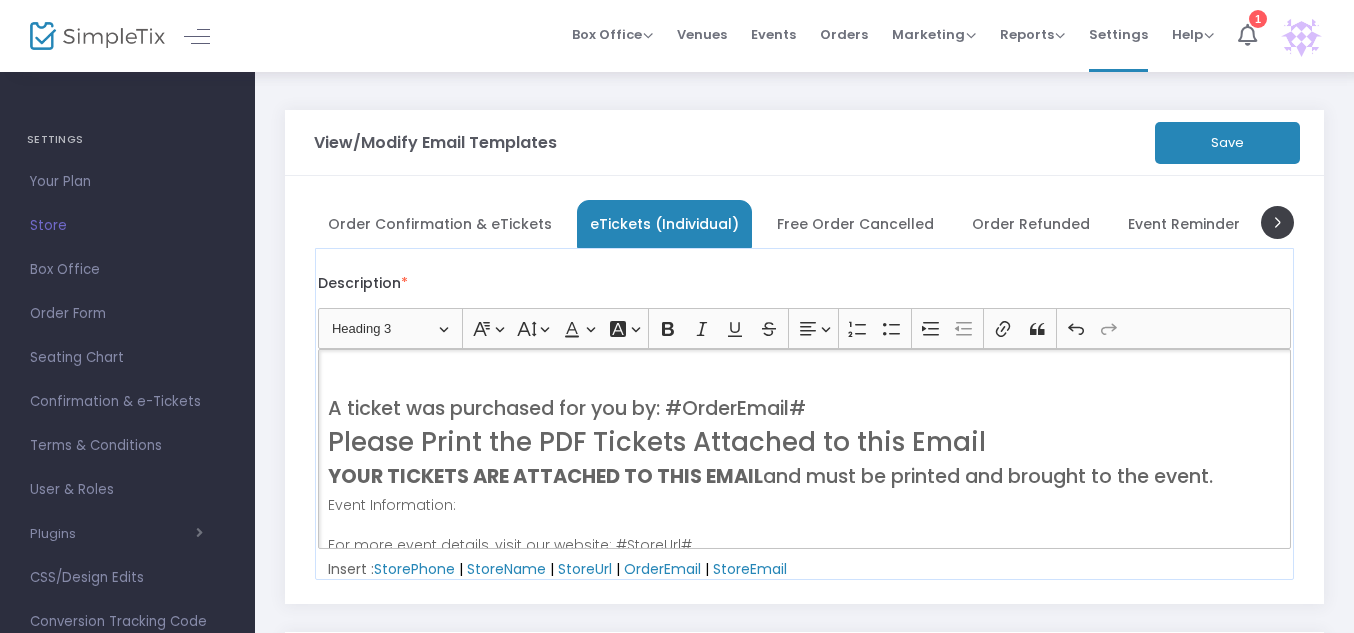 click at bounding box center (805, 378) 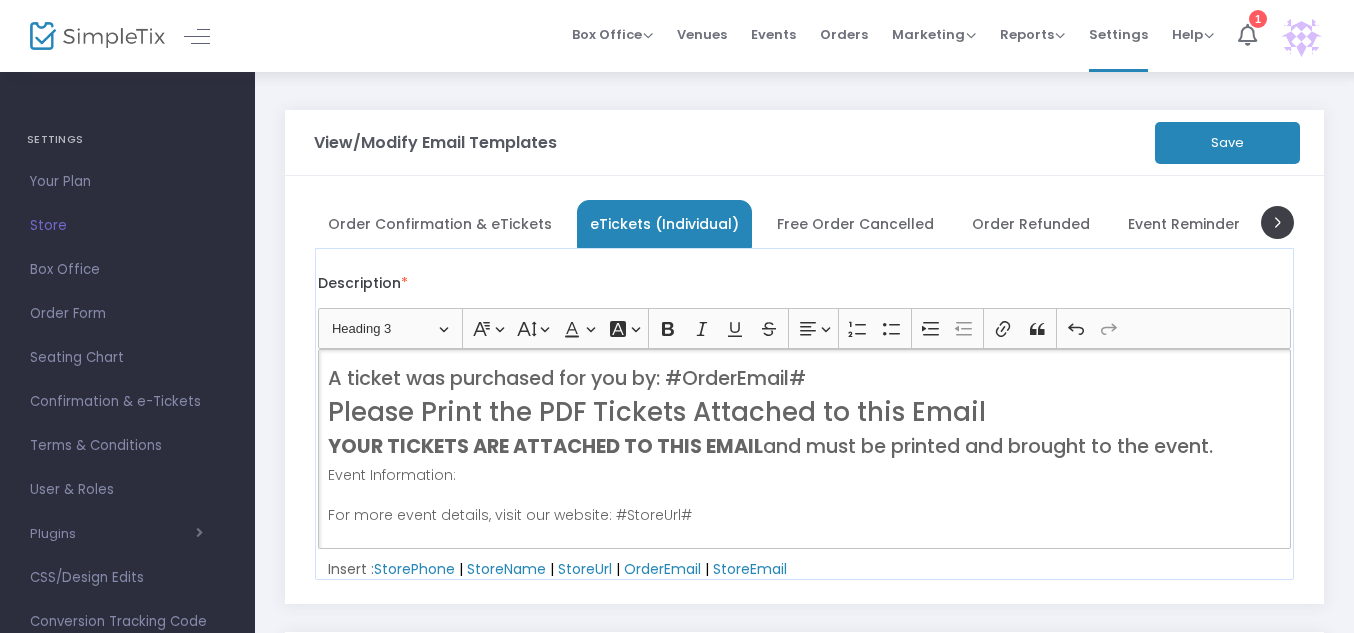 scroll, scrollTop: 109, scrollLeft: 0, axis: vertical 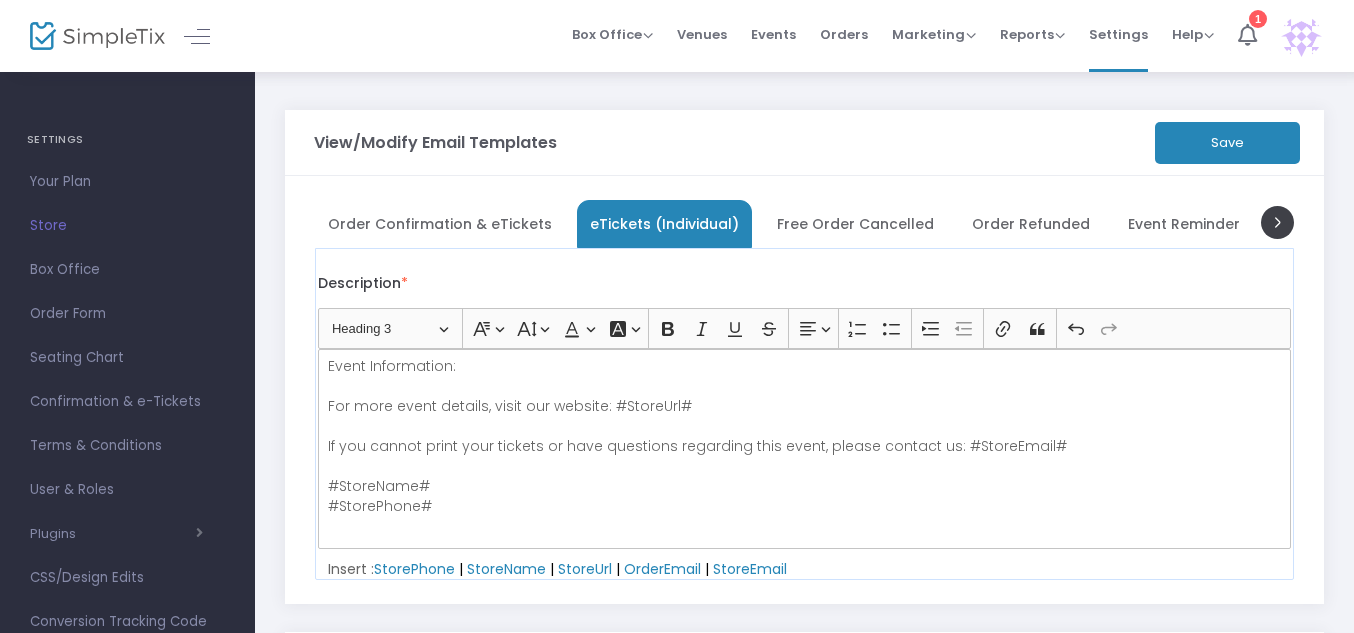 click on "Free Order Cancelled" at bounding box center (855, 224) 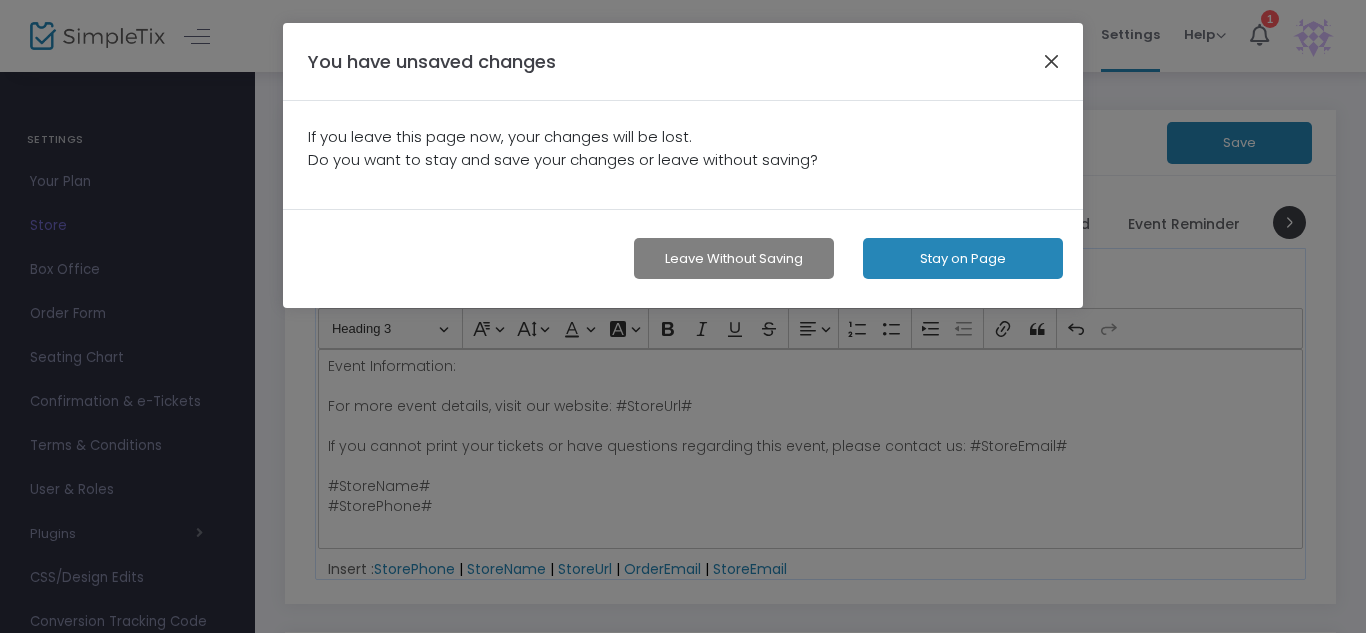click 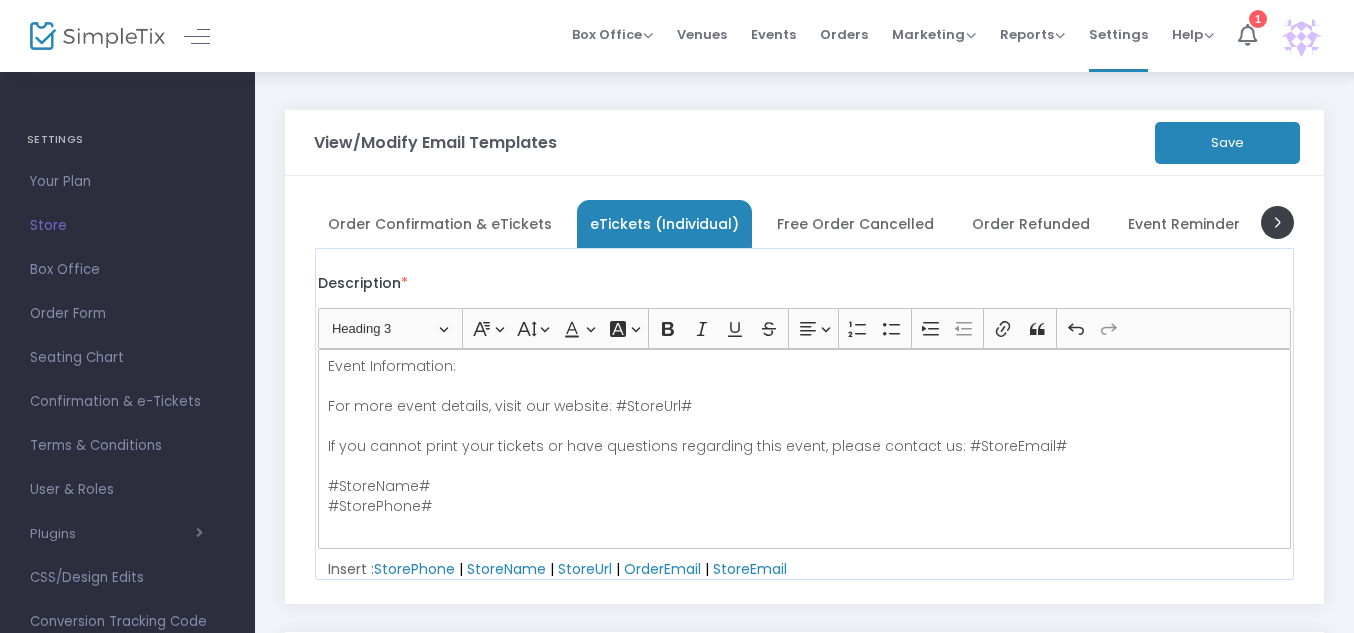 click on "Save" 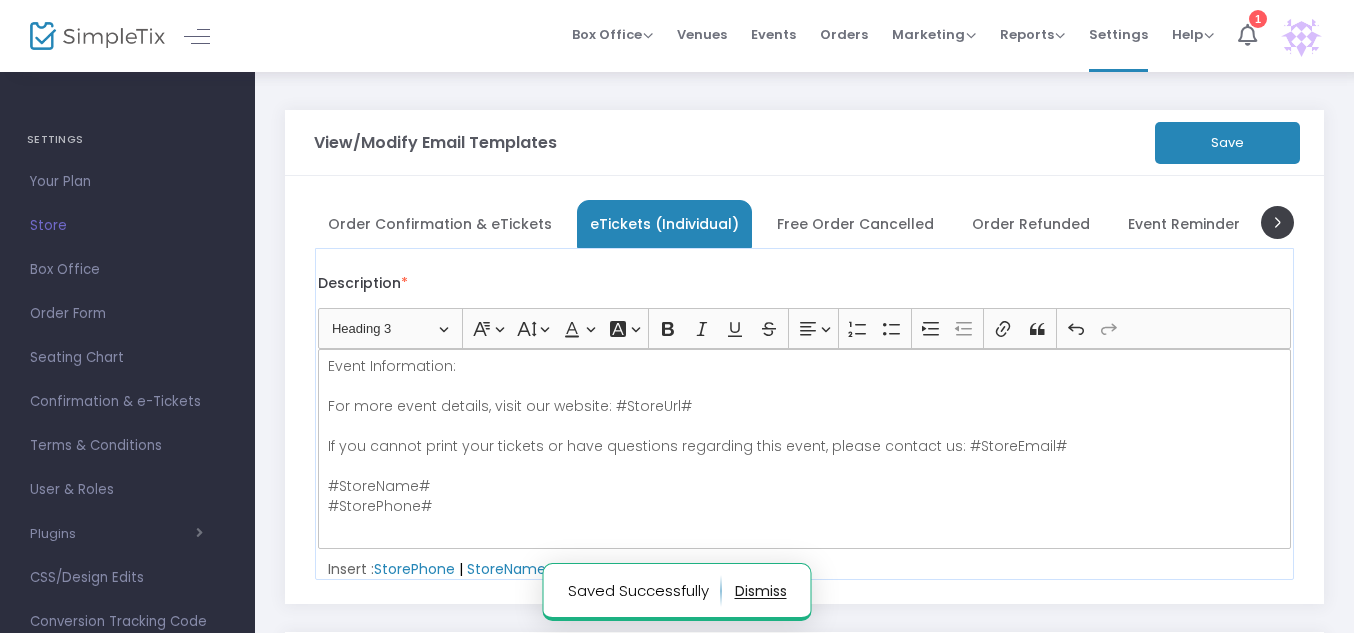 click on "Free Order Cancelled" at bounding box center [855, 224] 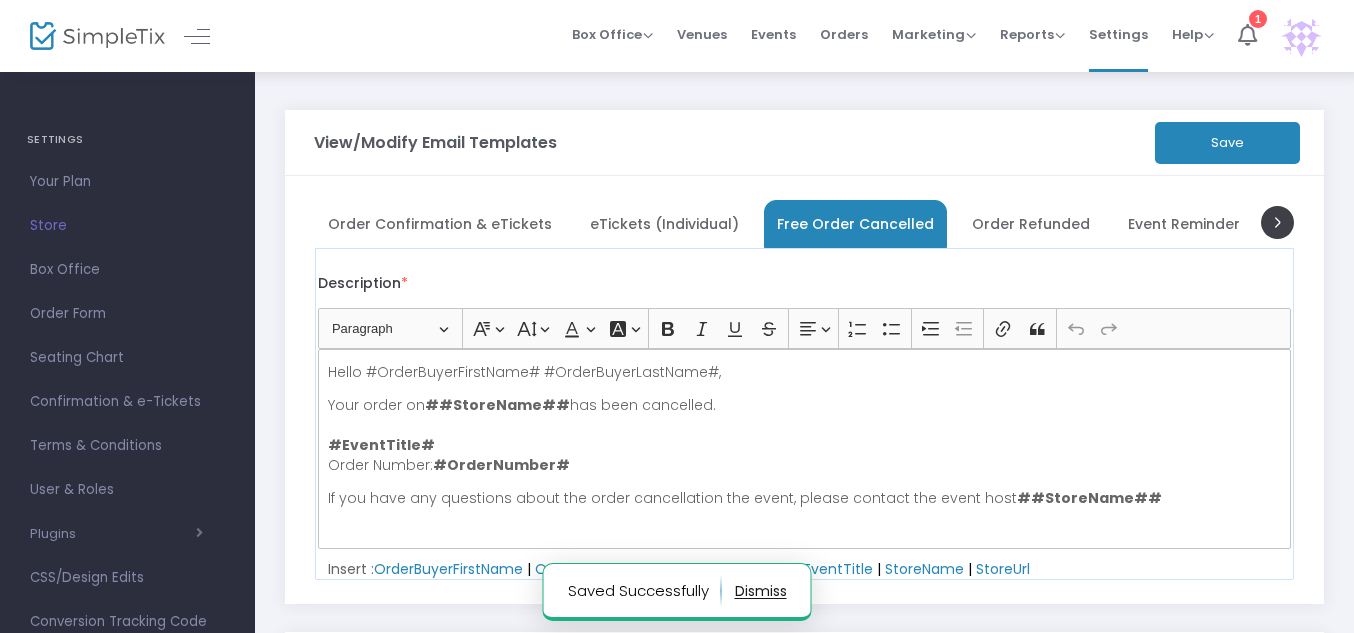 click on "Order Refunded" at bounding box center (1031, 224) 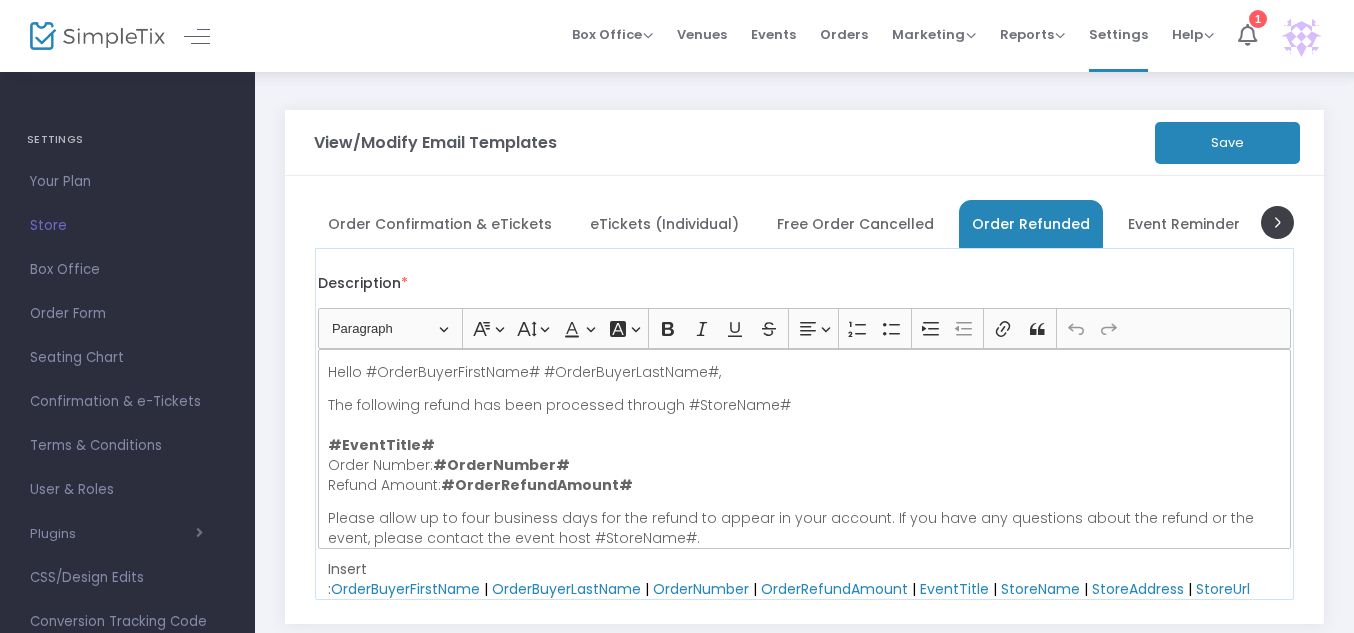 click on "Event Reminder" at bounding box center (1184, 224) 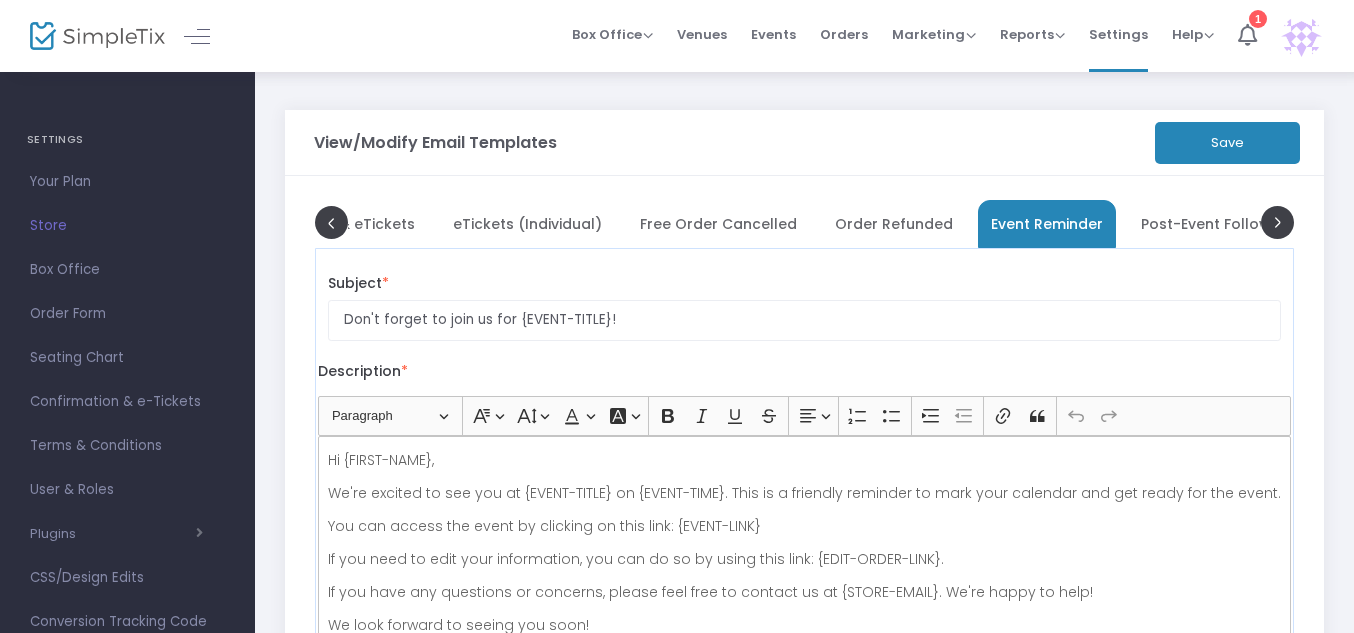 scroll, scrollTop: 0, scrollLeft: 180, axis: horizontal 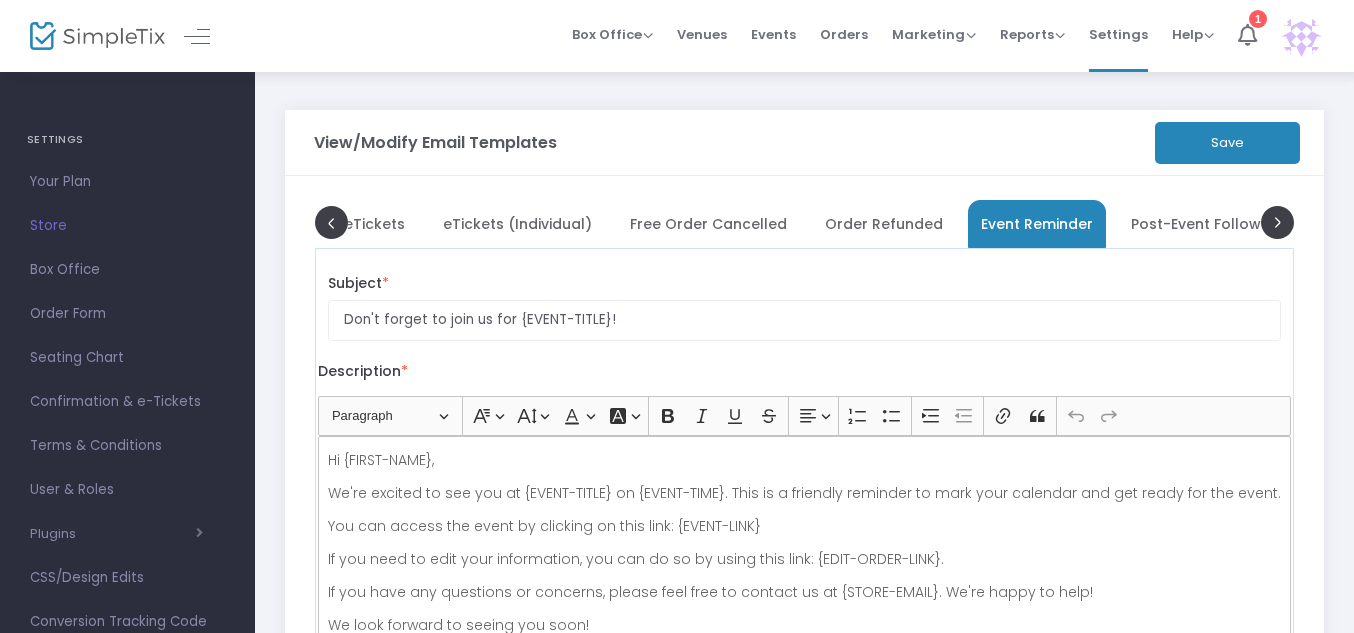 click on "Post-Event Follow Up" at bounding box center (1208, 224) 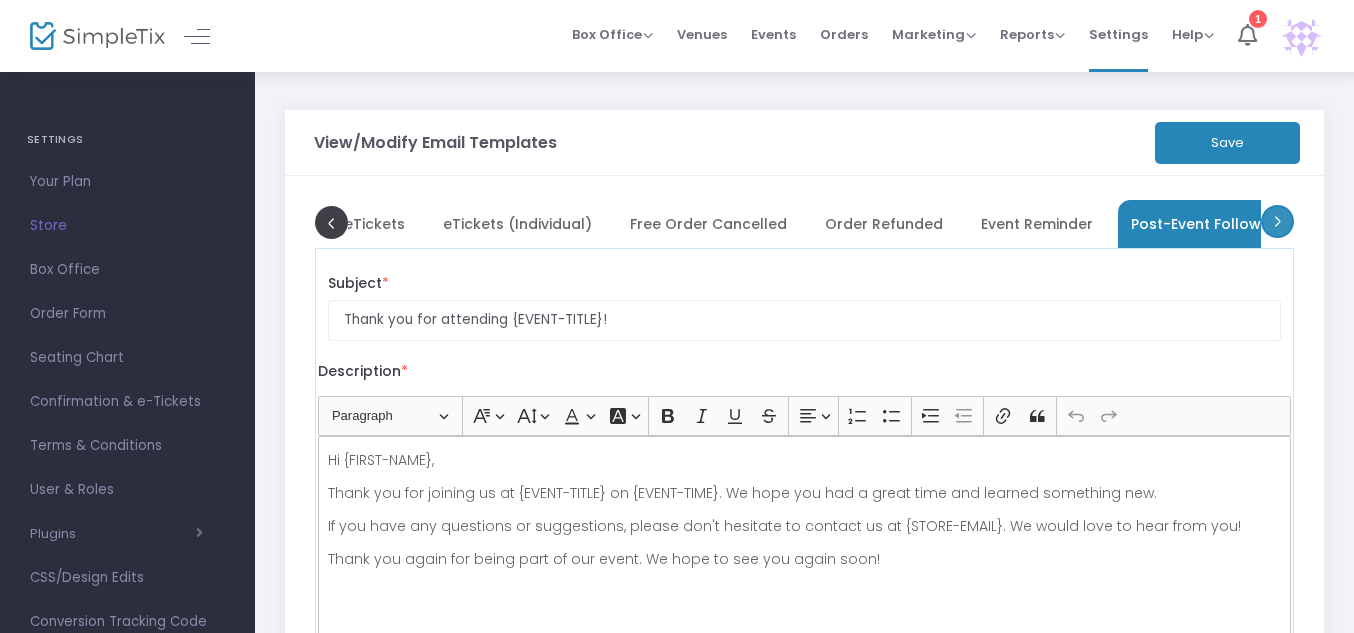 click 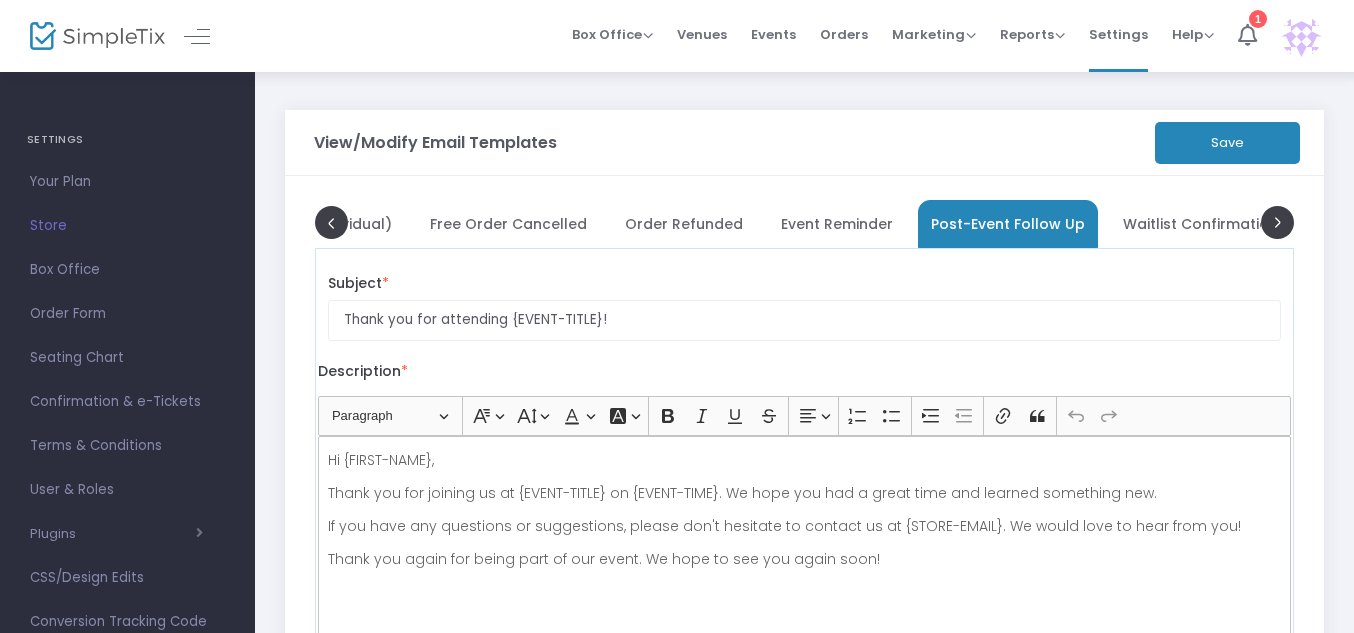 click on "Waitlist Confirmation" at bounding box center [1200, 224] 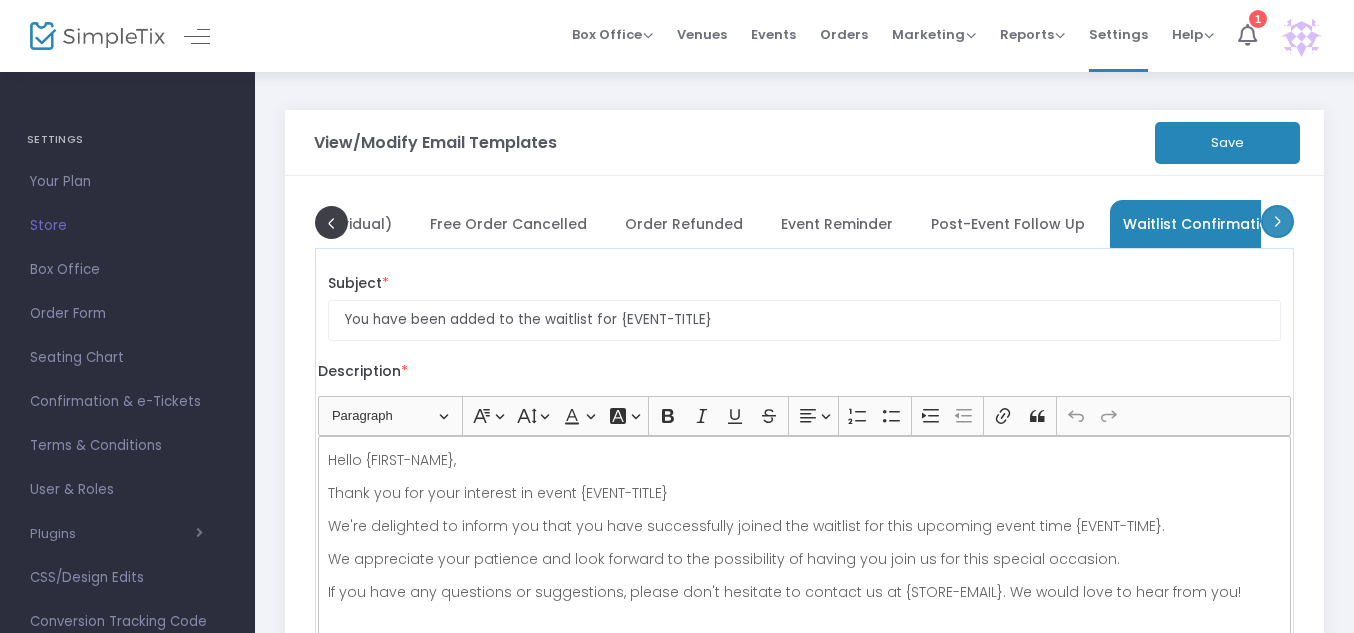 click 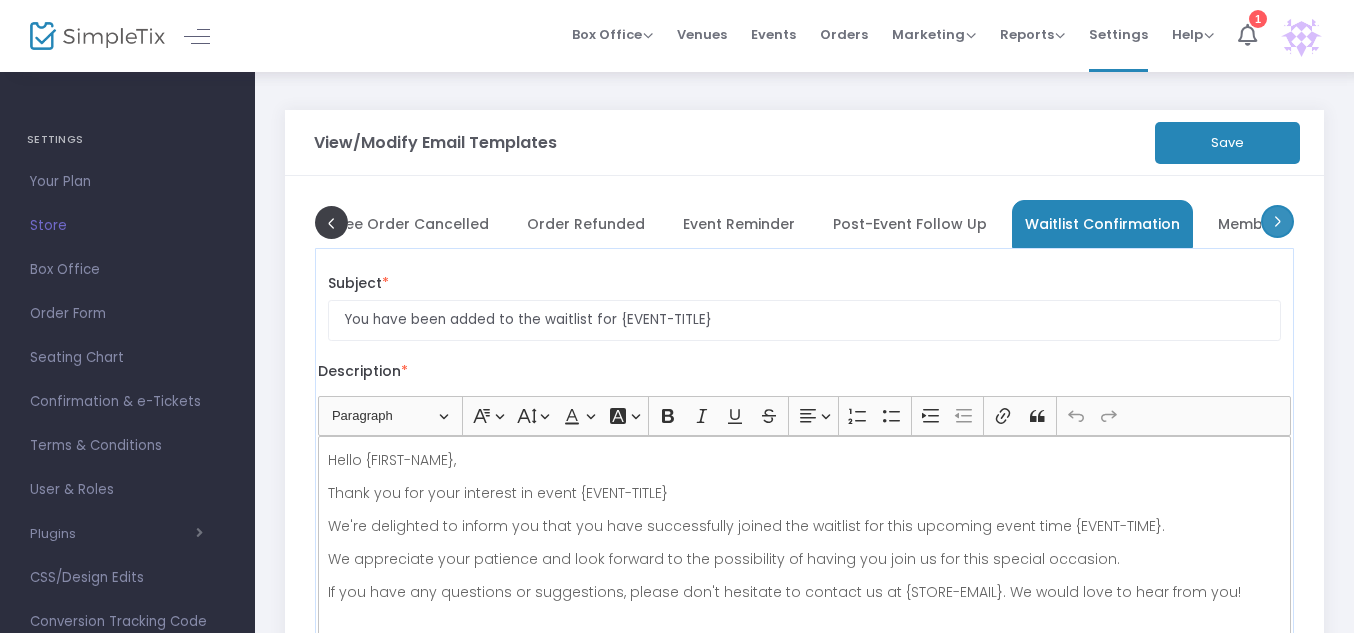 scroll, scrollTop: 0, scrollLeft: 580, axis: horizontal 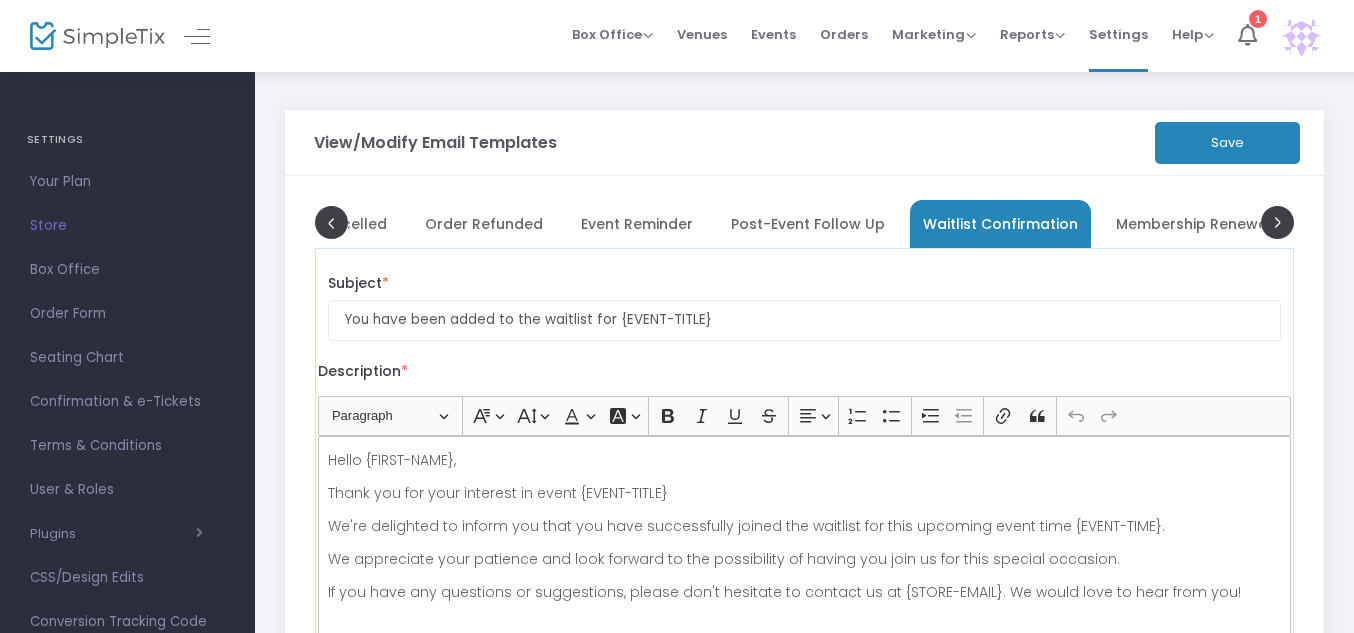 click on "Membership Renewal Reminder" at bounding box center (1230, 224) 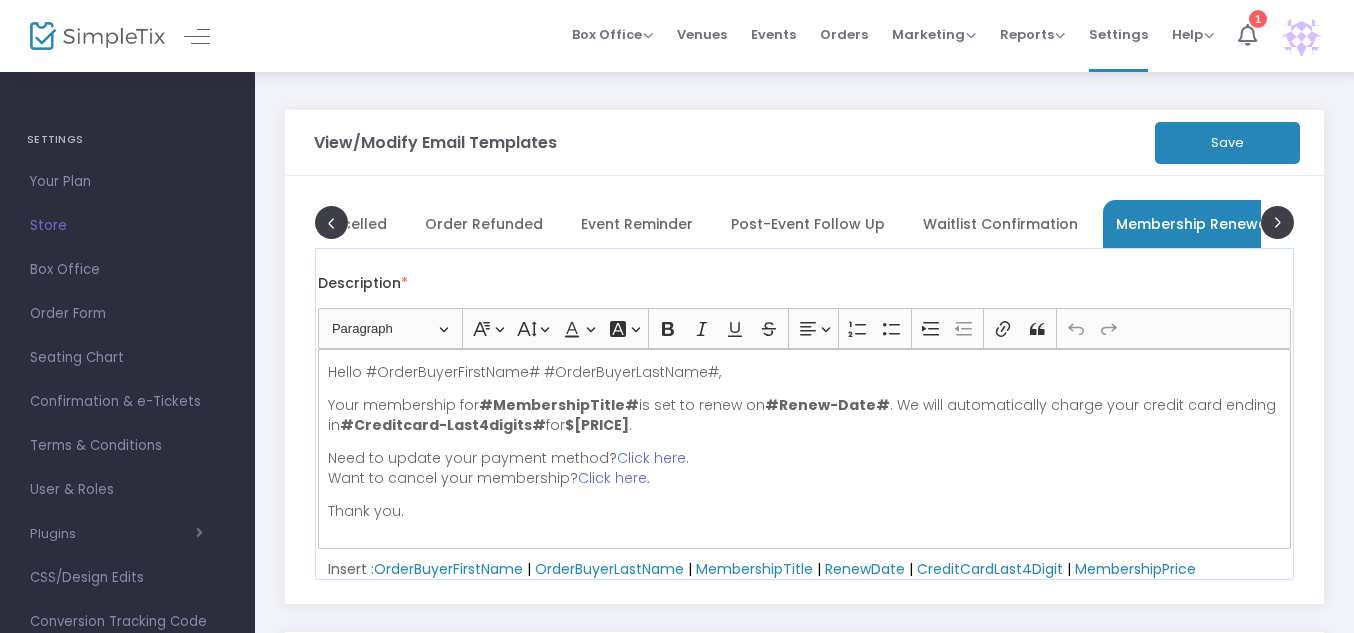 scroll, scrollTop: 0, scrollLeft: 628, axis: horizontal 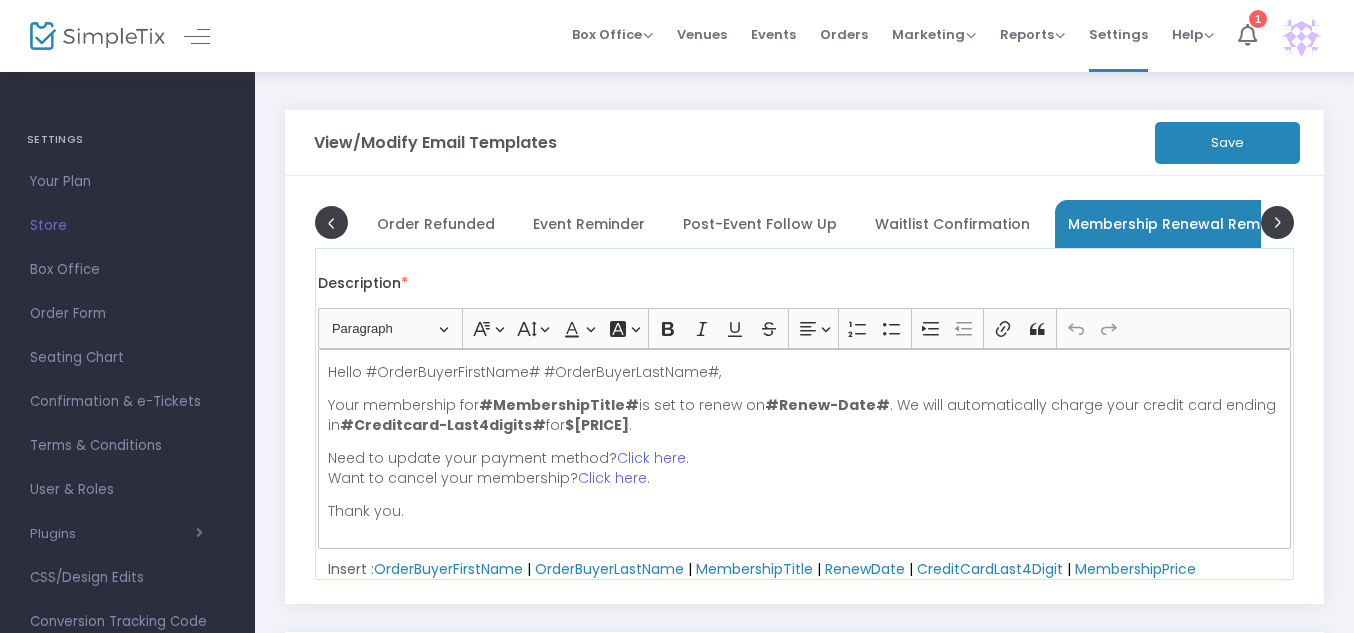 click on "Membership Renewal Reminder" at bounding box center [1182, 224] 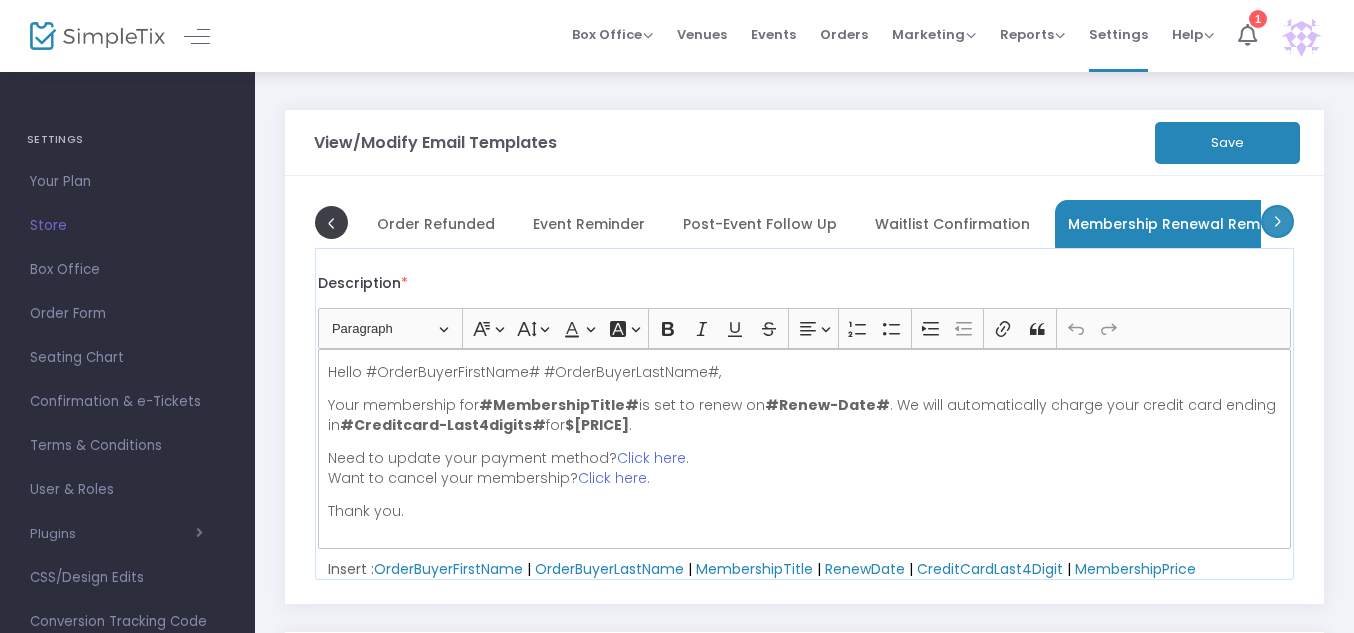 click 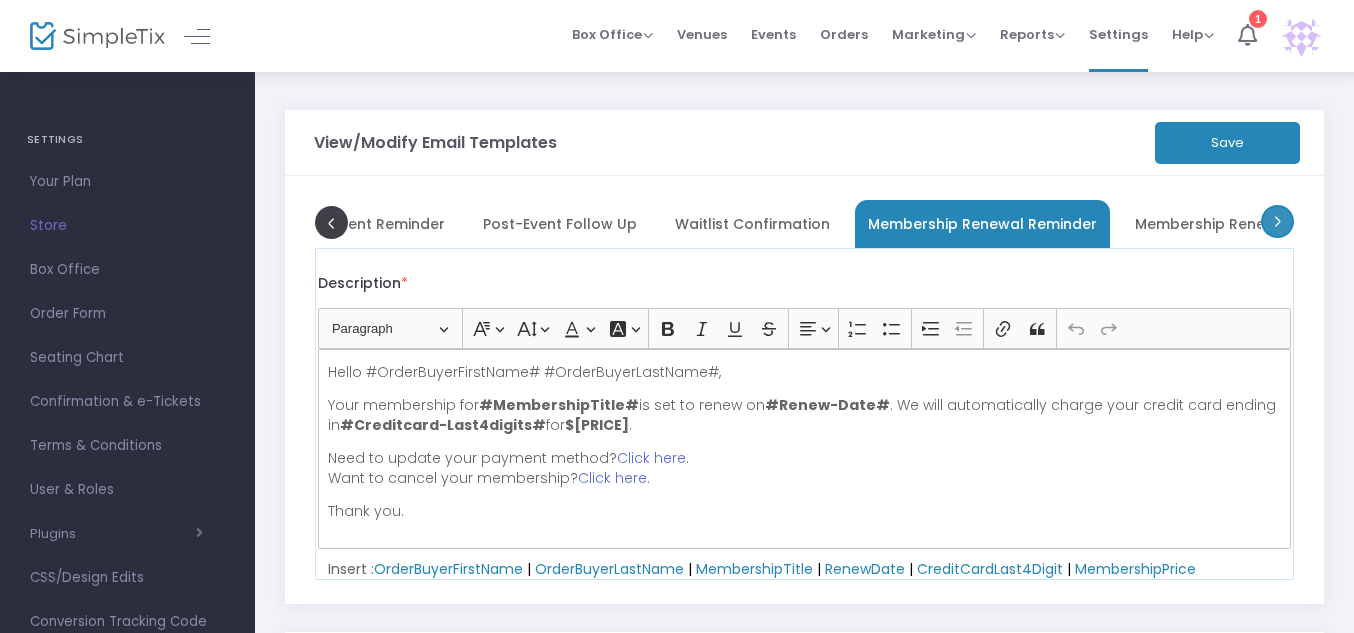 click 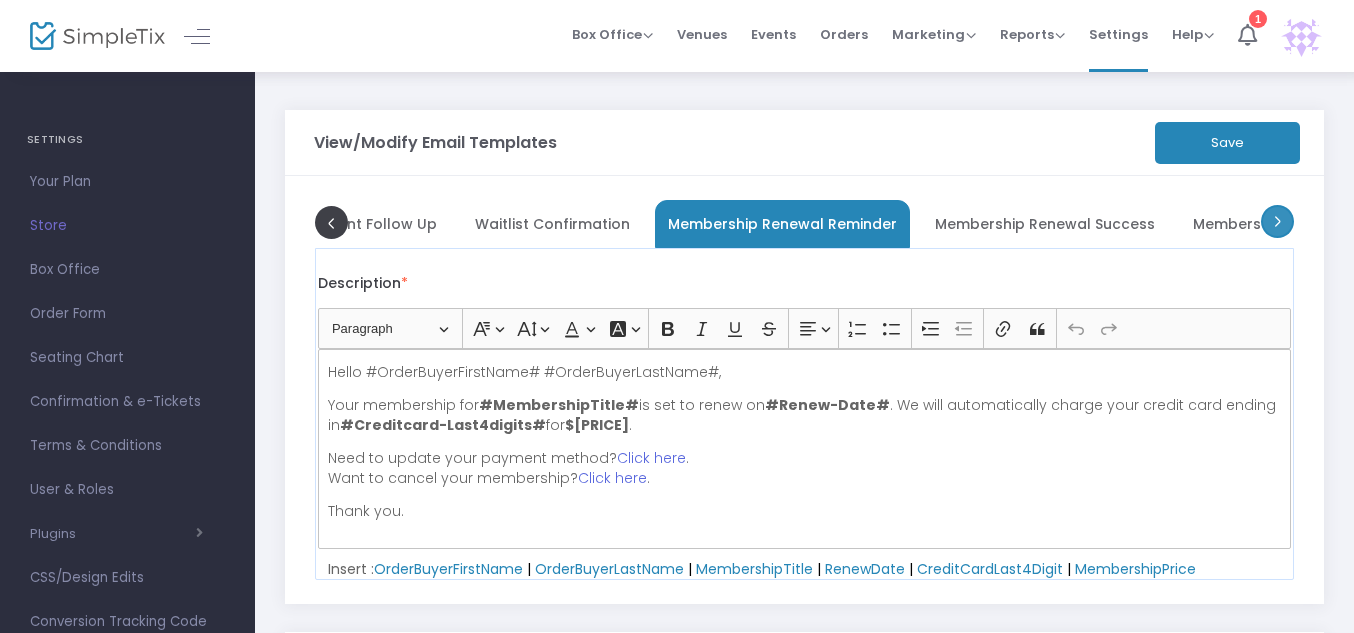 click 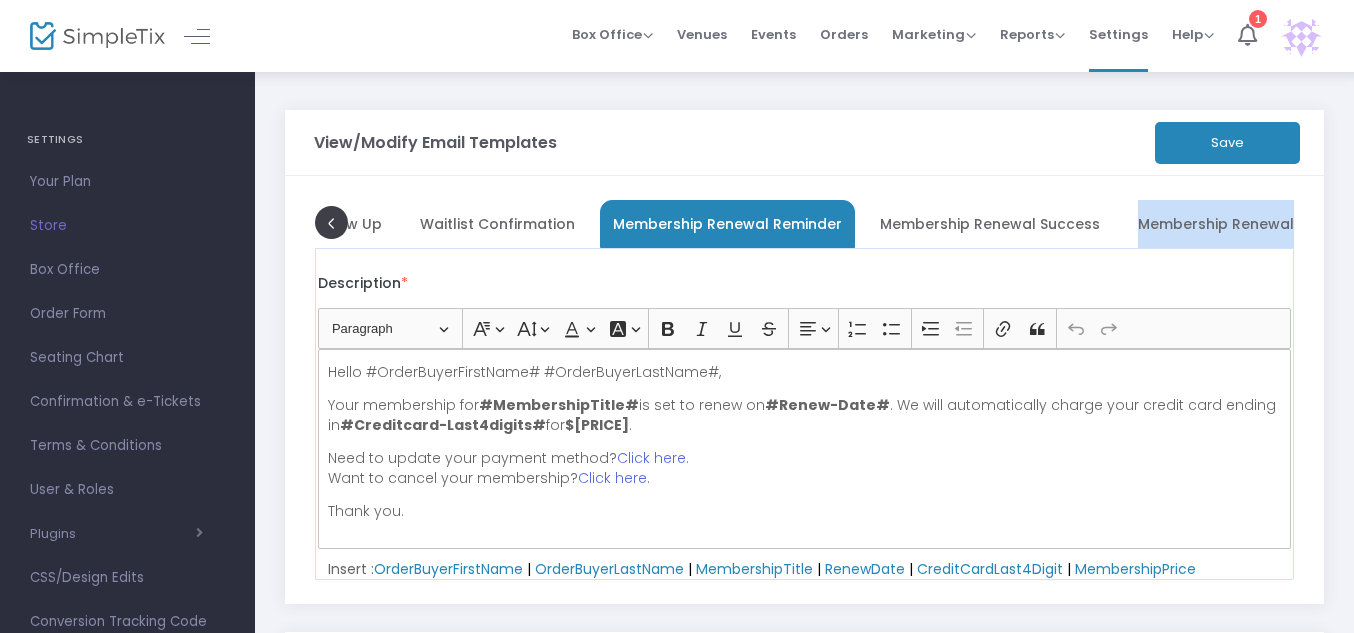 click on "Membership Renewal Failed" at bounding box center (1239, 224) 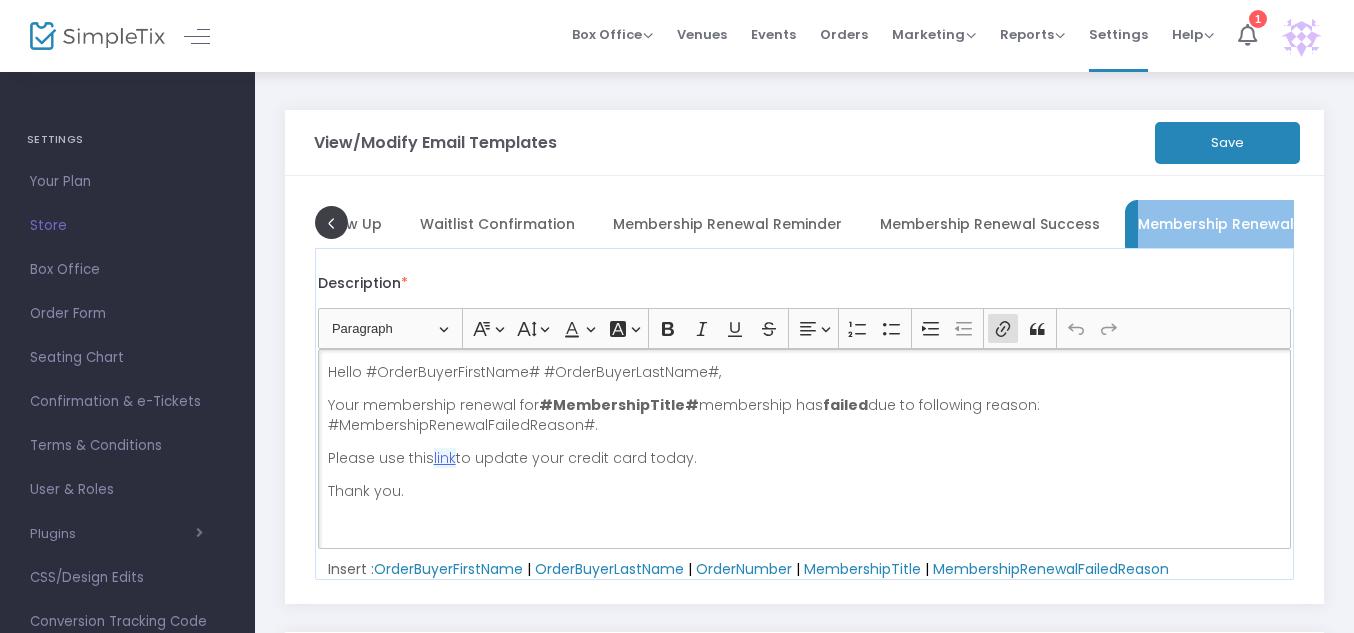 click on "link" at bounding box center [445, 458] 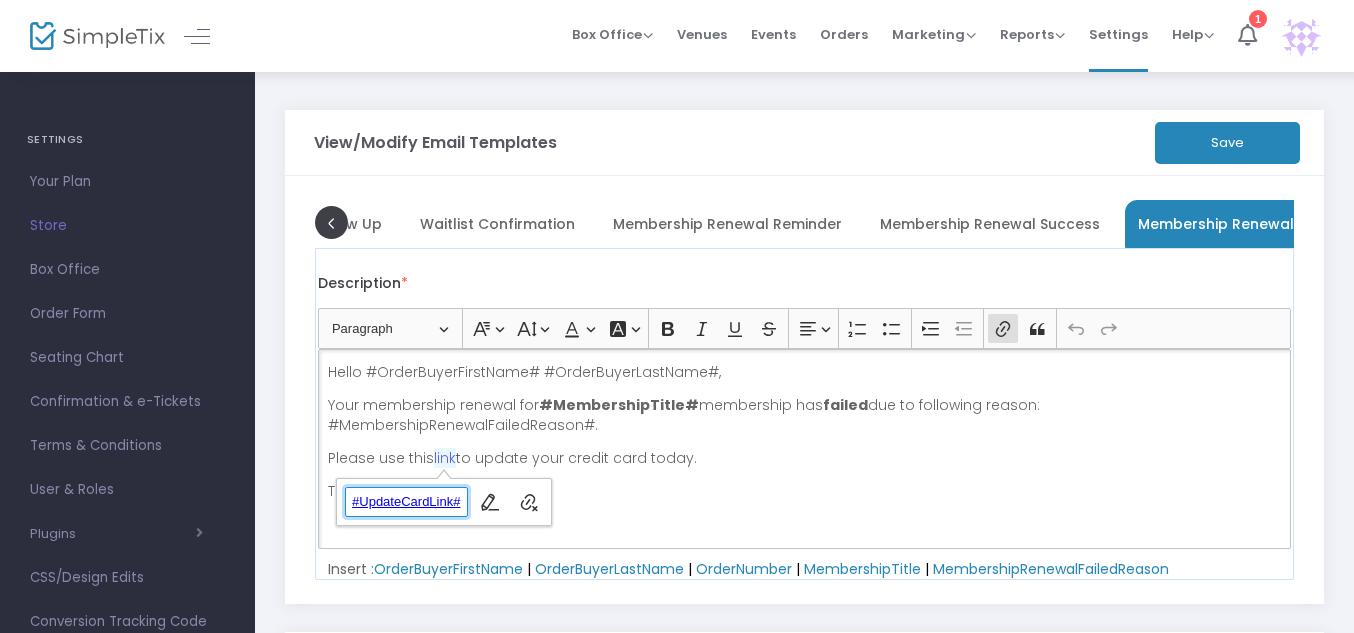 click on "#UpdateCardLink#" at bounding box center [406, 502] 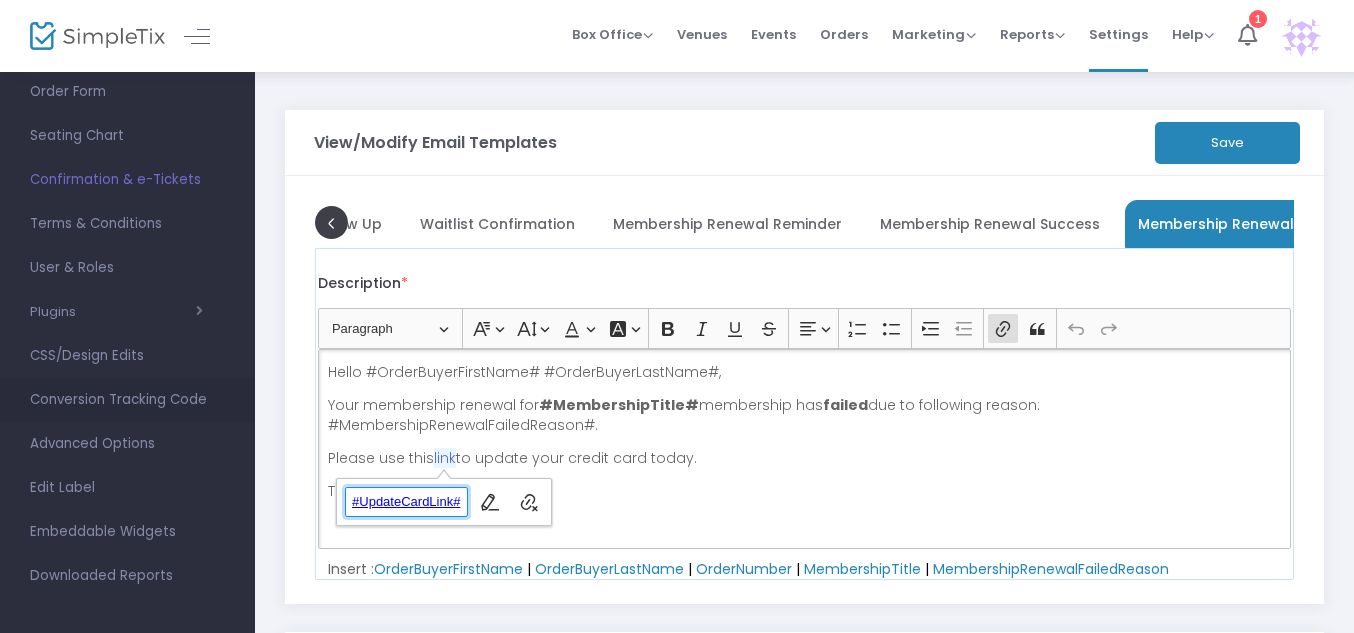 scroll, scrollTop: 223, scrollLeft: 0, axis: vertical 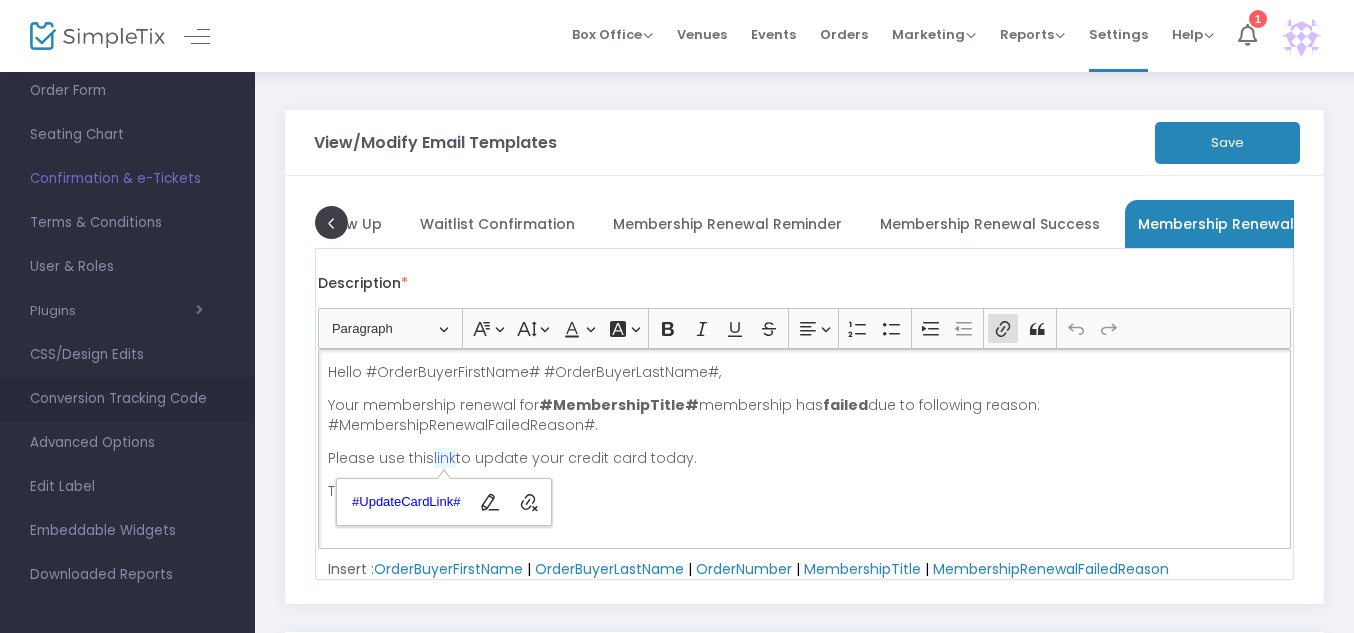 click on "Conversion Tracking Code" at bounding box center (127, 399) 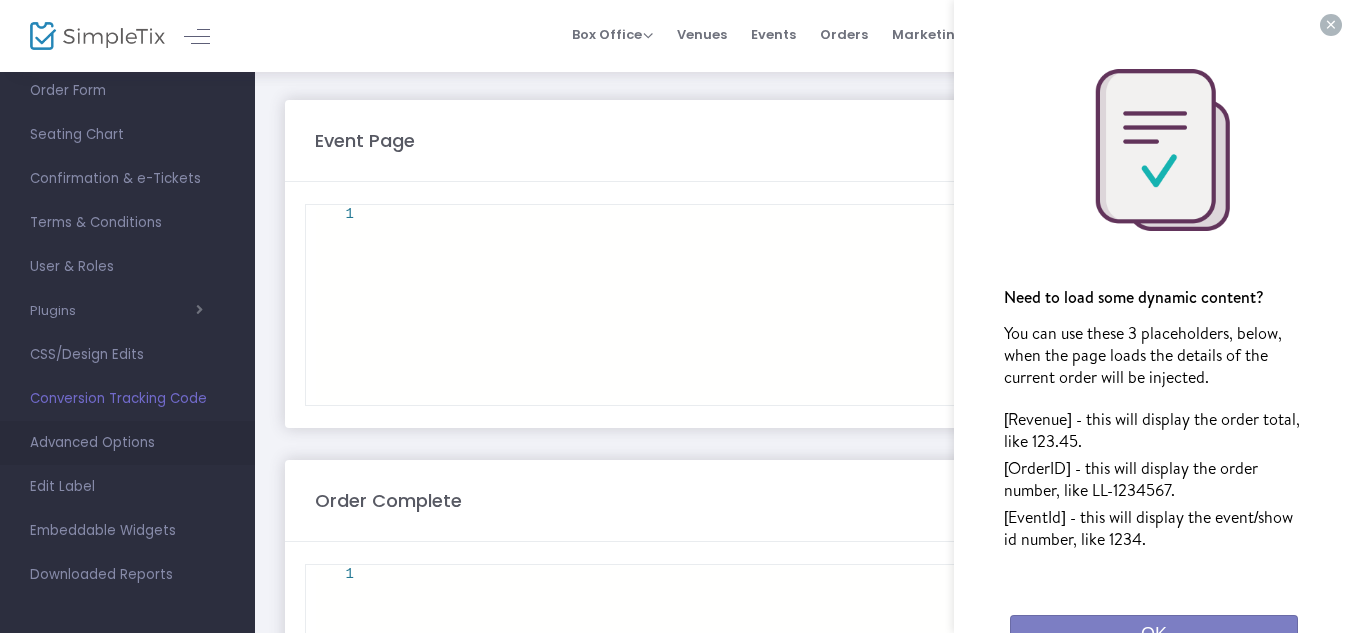 scroll, scrollTop: 230, scrollLeft: 0, axis: vertical 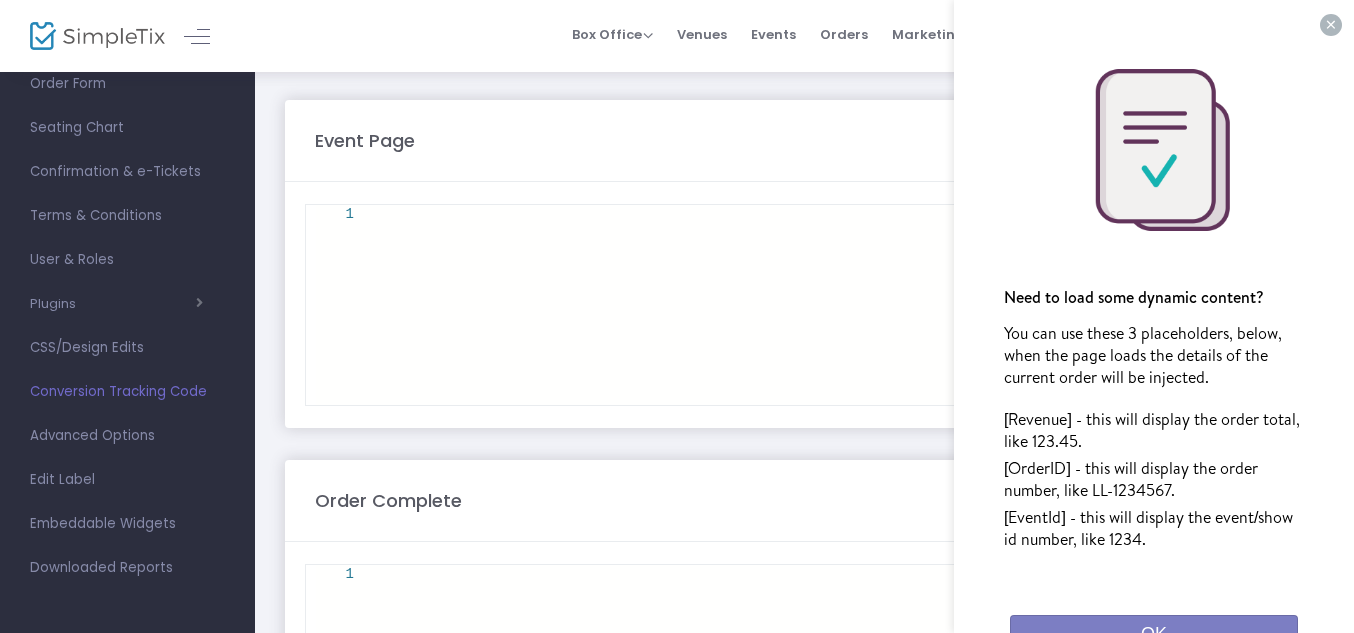 click on "×" 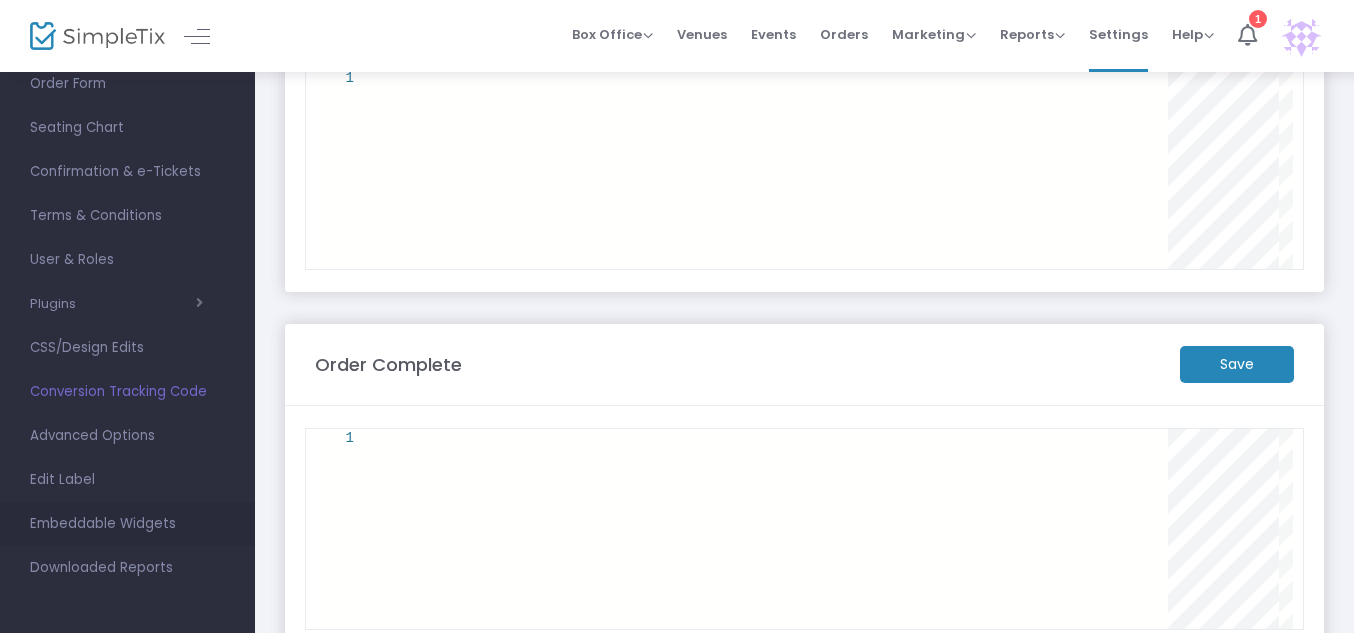 scroll, scrollTop: 137, scrollLeft: 0, axis: vertical 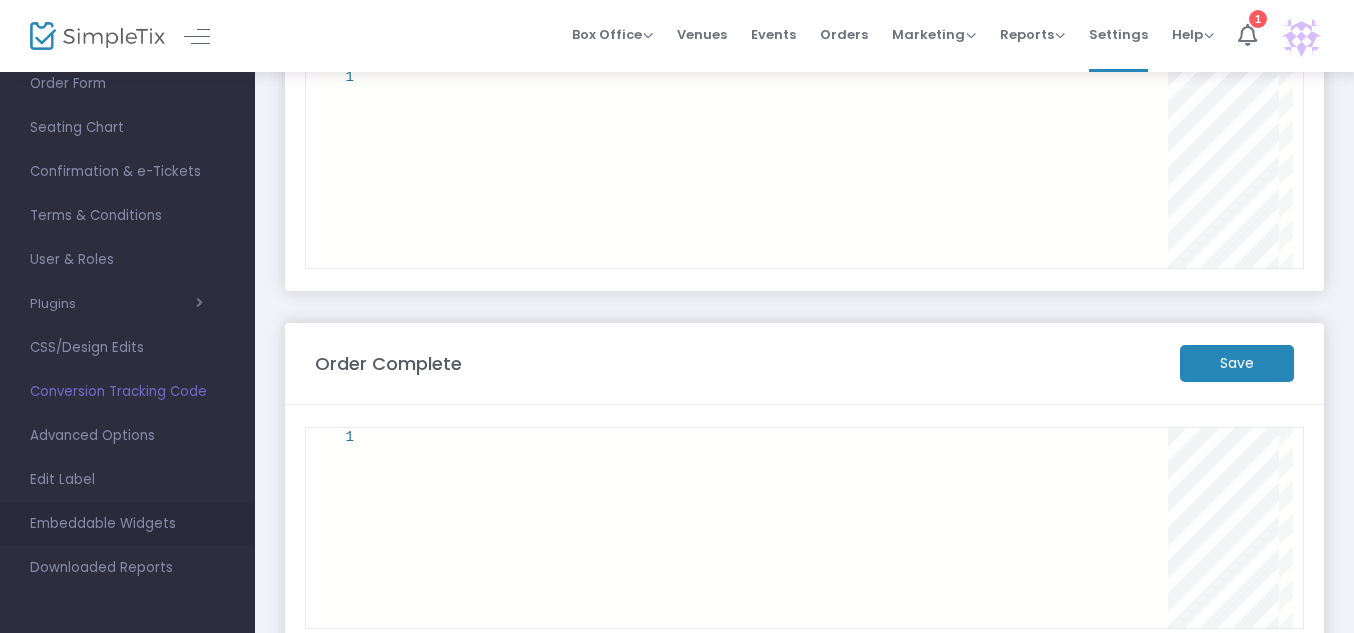 click on "Embeddable Widgets" at bounding box center [127, 524] 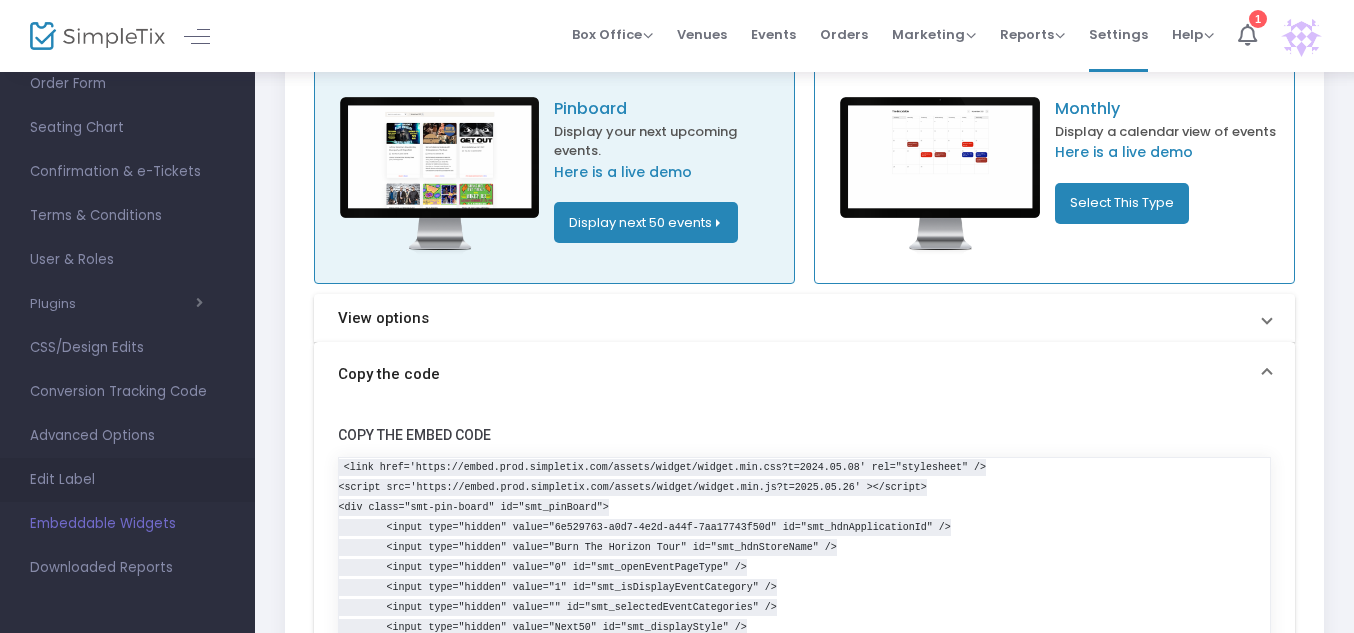 click on "Edit Label" at bounding box center [127, 480] 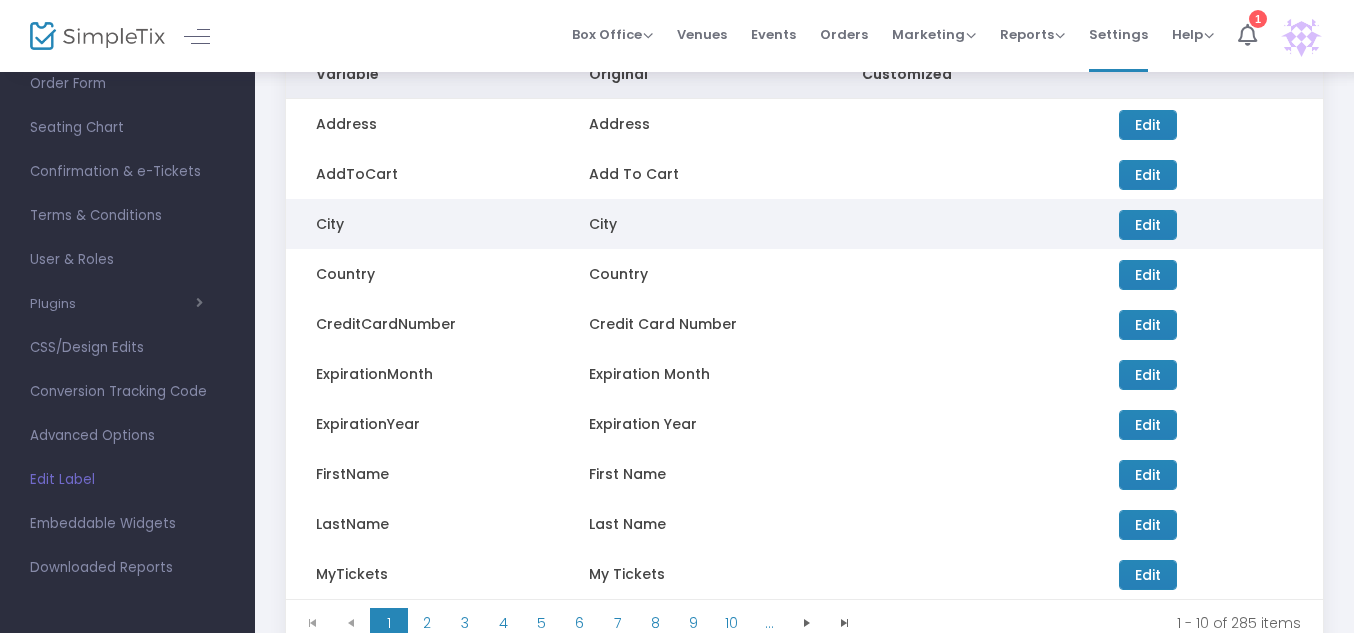 scroll, scrollTop: 328, scrollLeft: 0, axis: vertical 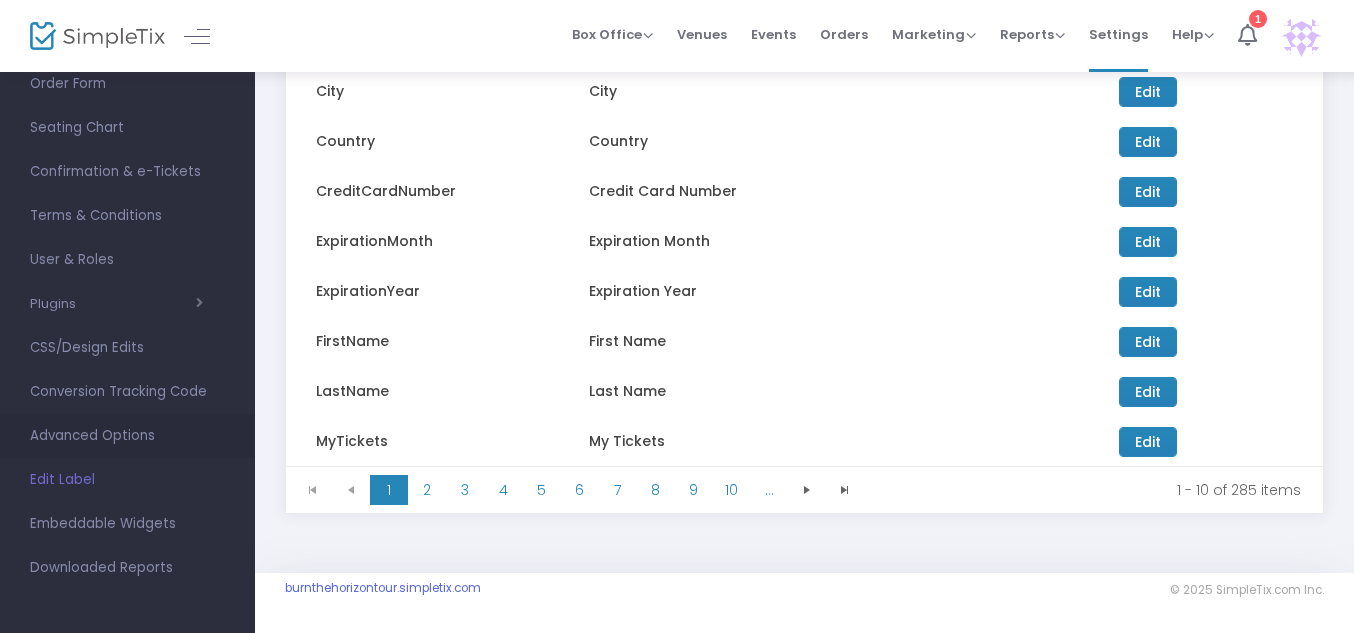 click on "Advanced Options" at bounding box center (127, 436) 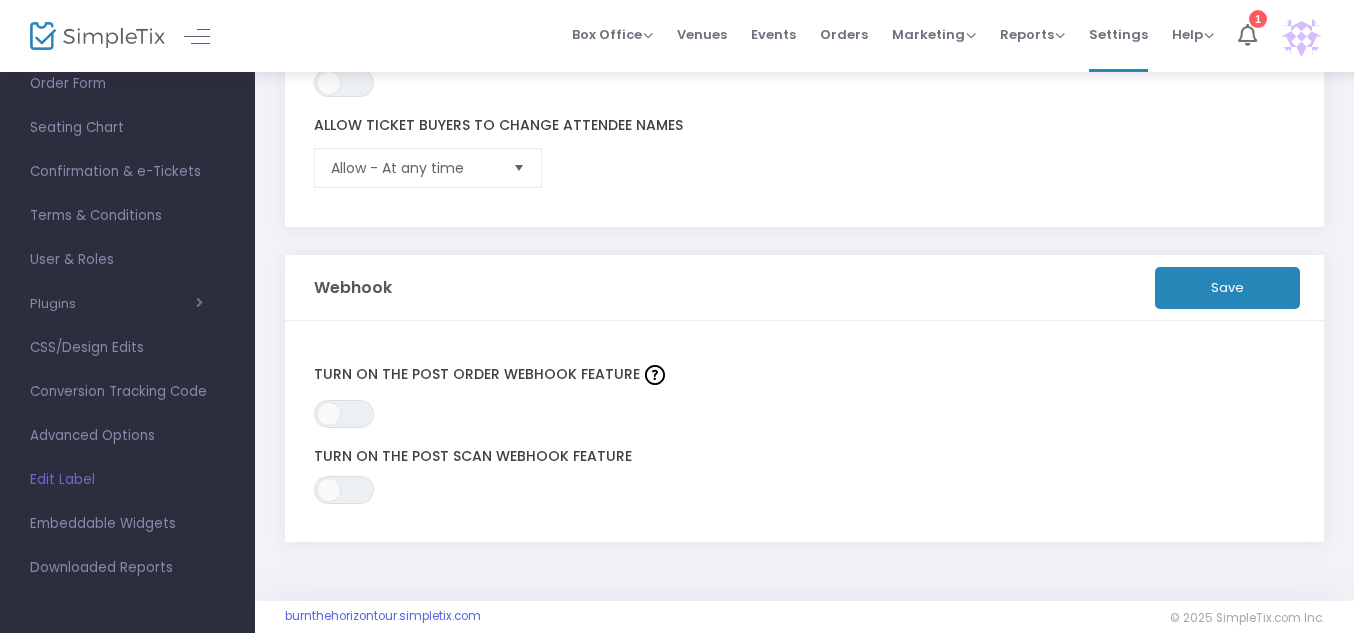 scroll, scrollTop: 803, scrollLeft: 0, axis: vertical 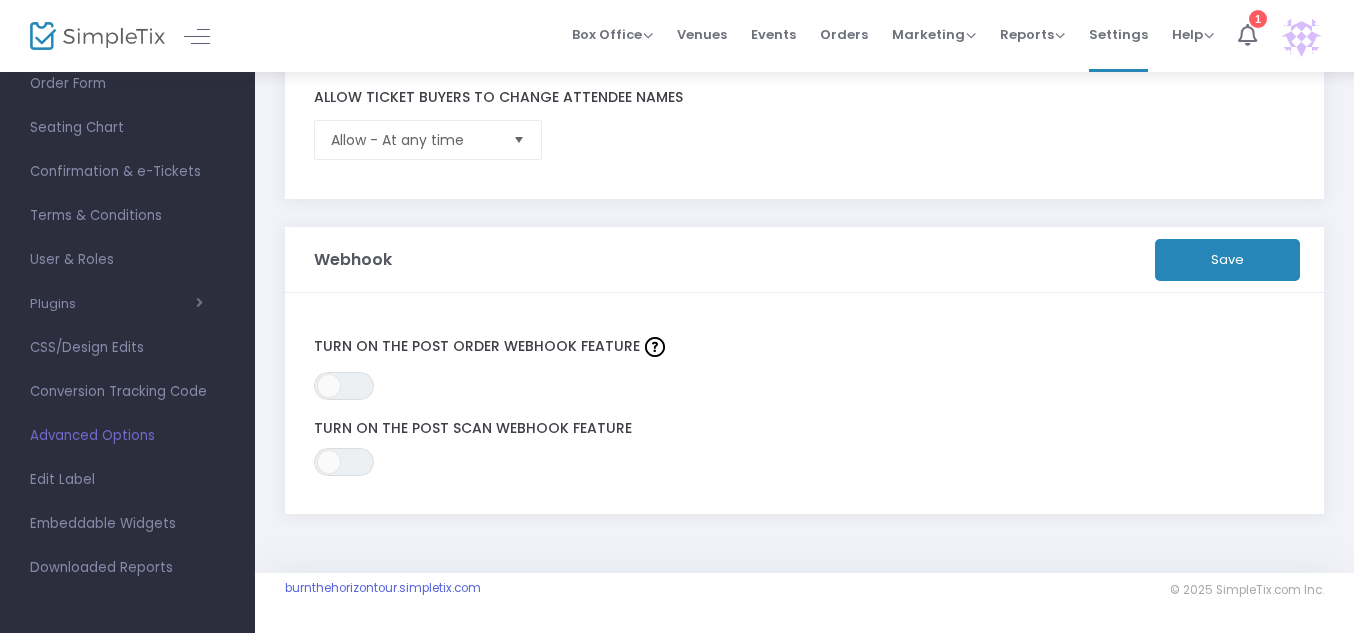 click on "Advanced Options" at bounding box center [127, 436] 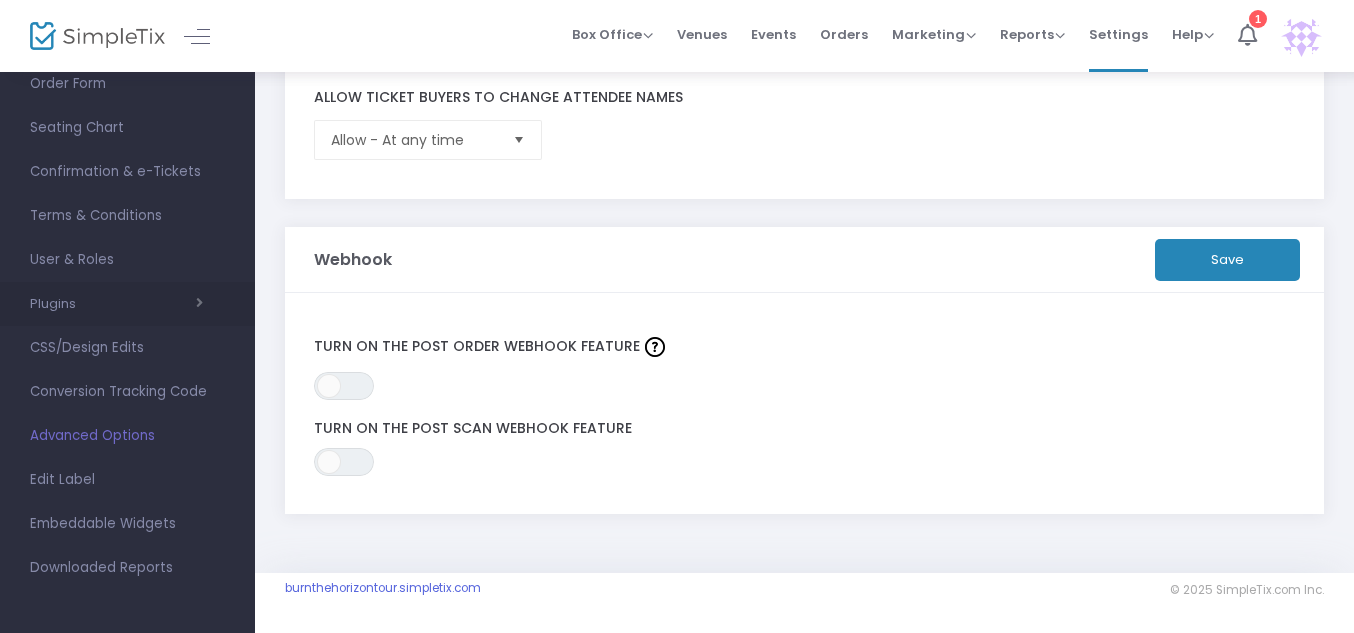 click at bounding box center (139, 303) 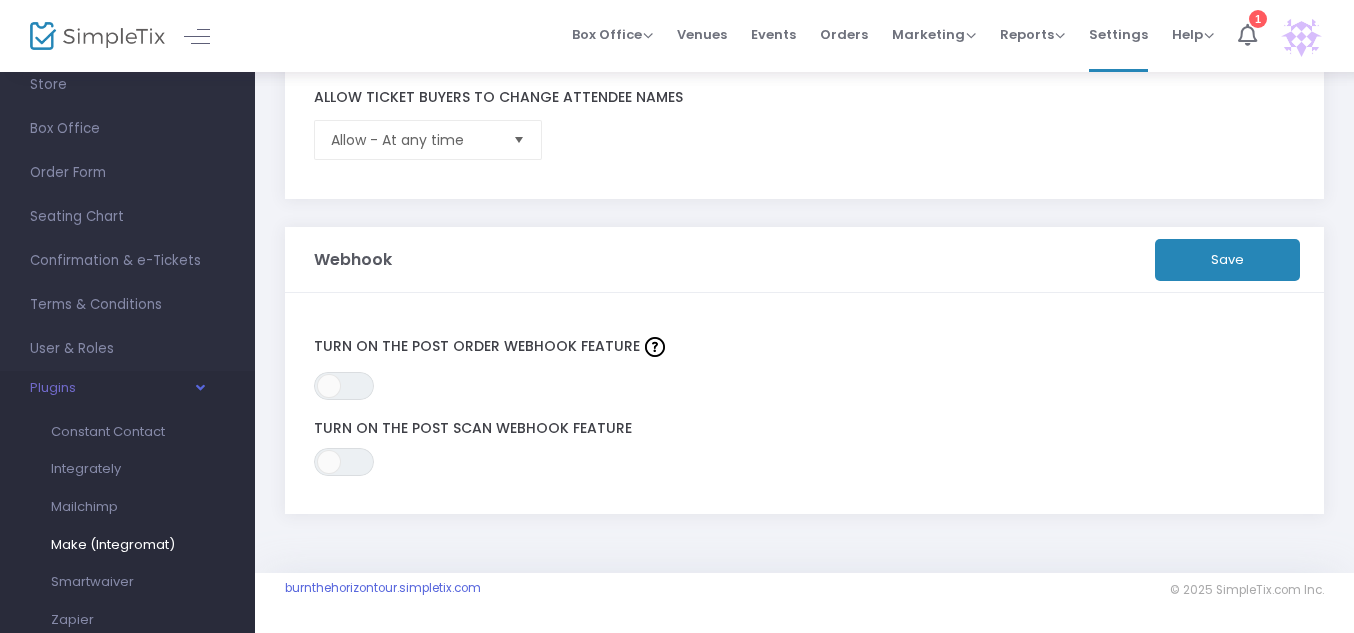 scroll, scrollTop: 94, scrollLeft: 0, axis: vertical 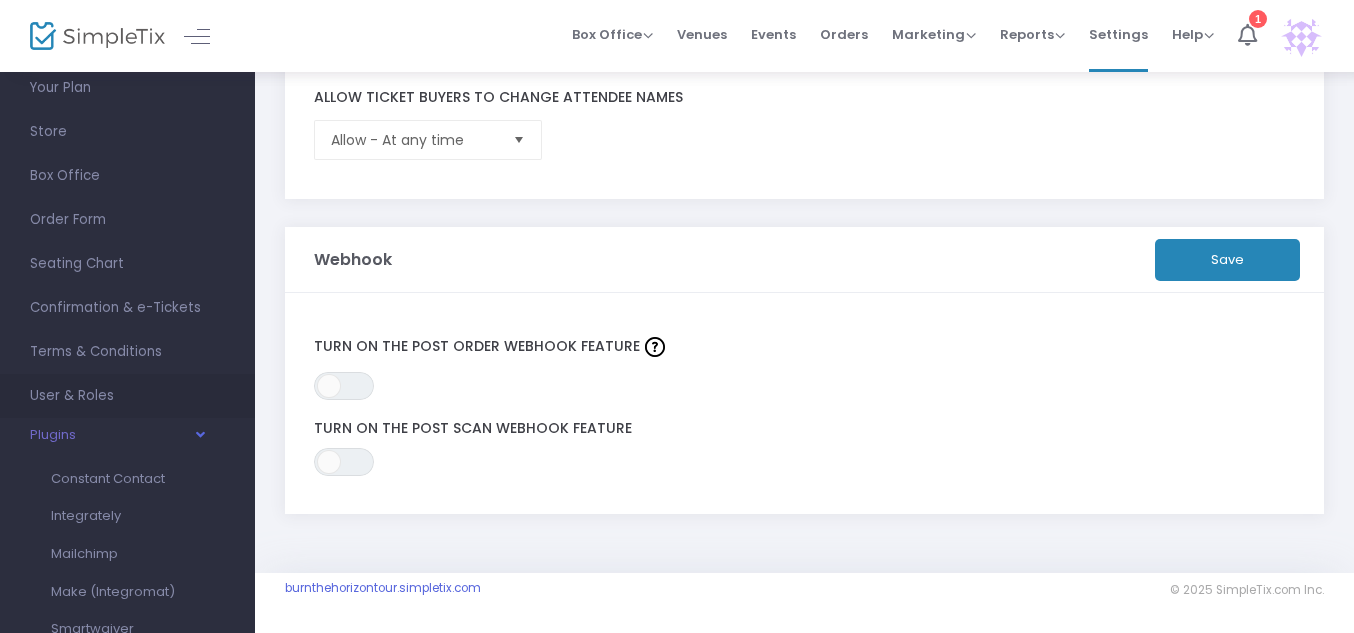 click on "User & Roles" at bounding box center (127, 396) 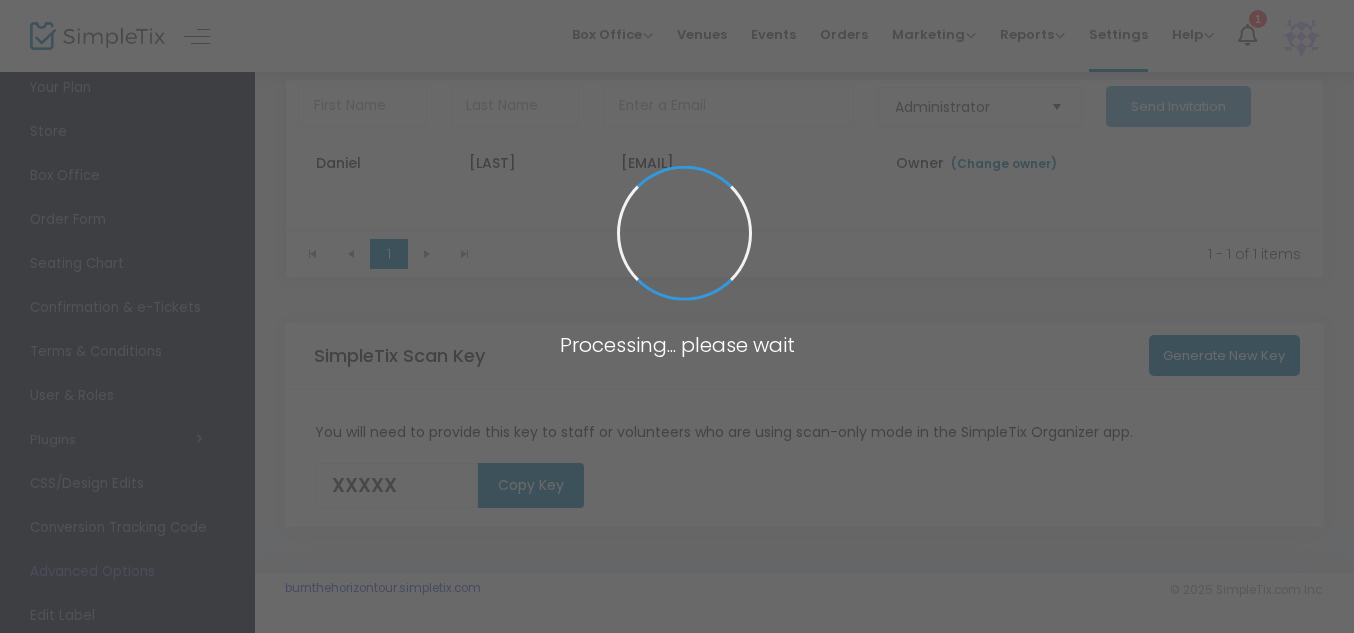 scroll, scrollTop: 214, scrollLeft: 0, axis: vertical 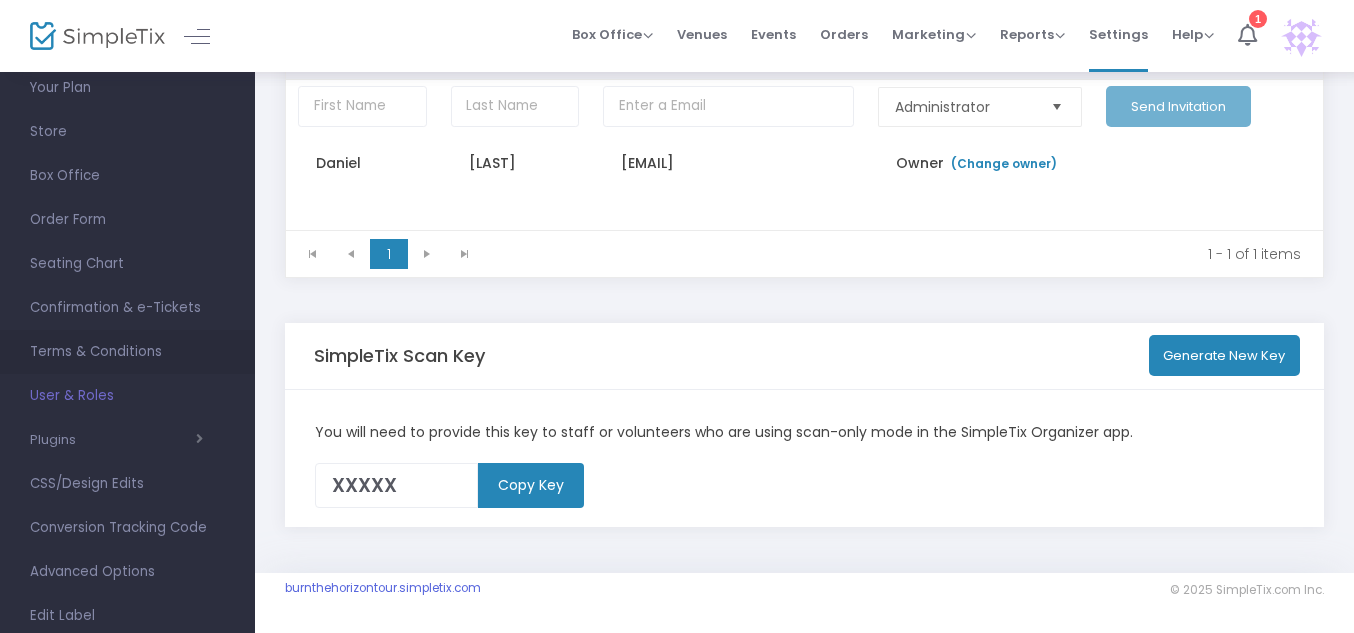 click on "Terms & Conditions" at bounding box center (127, 352) 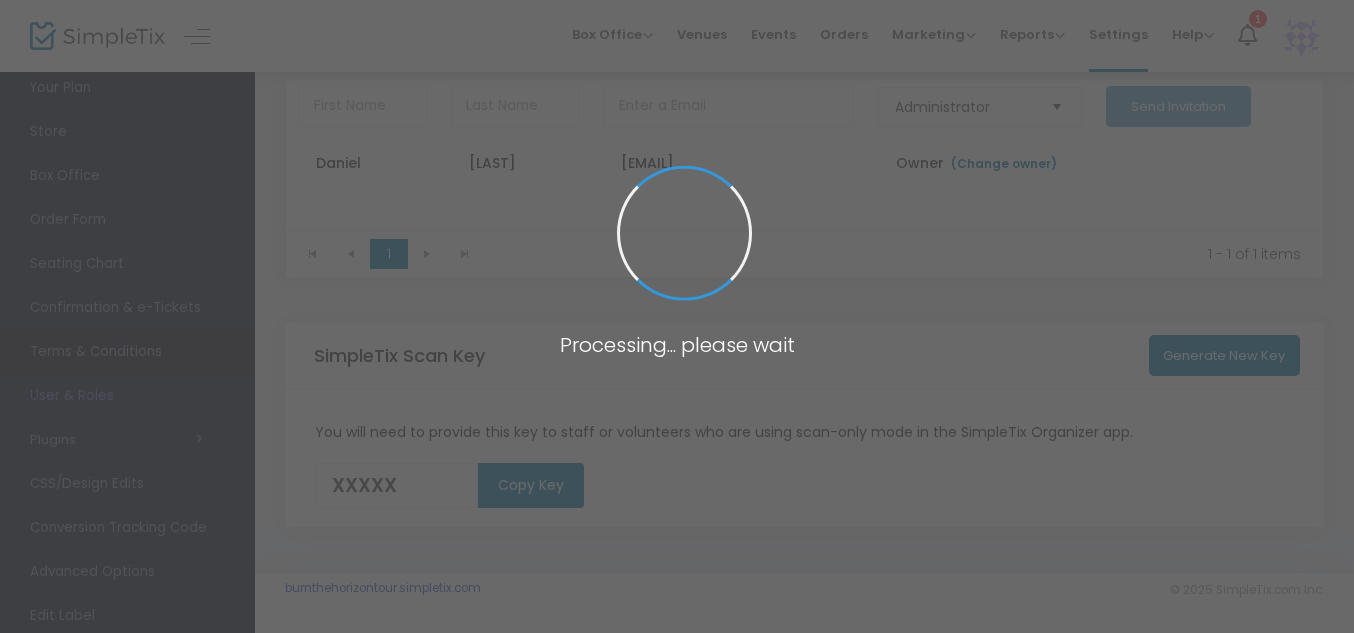 scroll, scrollTop: 0, scrollLeft: 0, axis: both 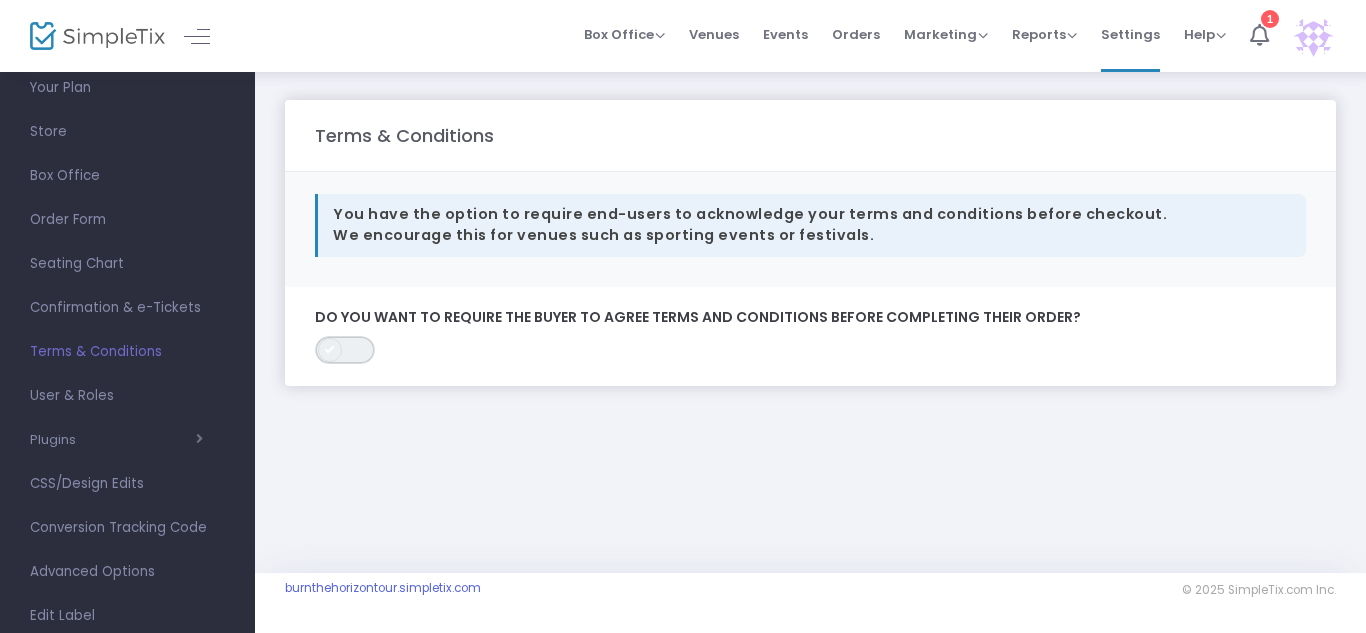 click on "ON OFF" at bounding box center (345, 350) 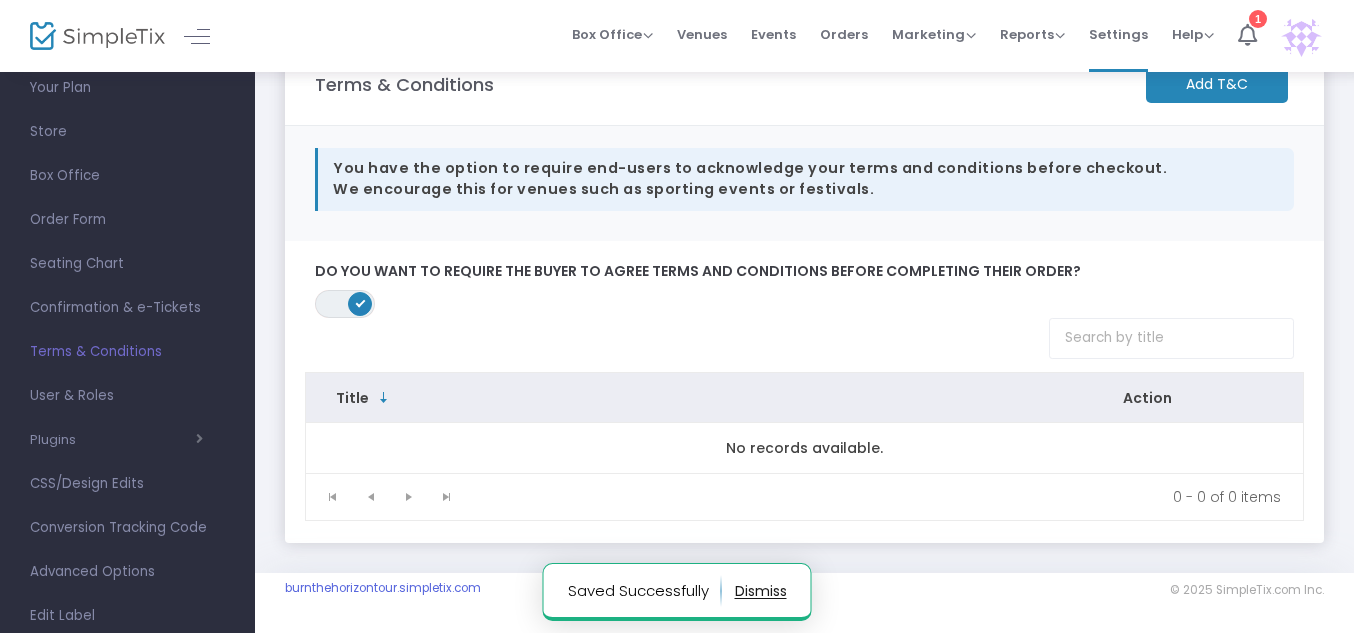 scroll, scrollTop: 0, scrollLeft: 0, axis: both 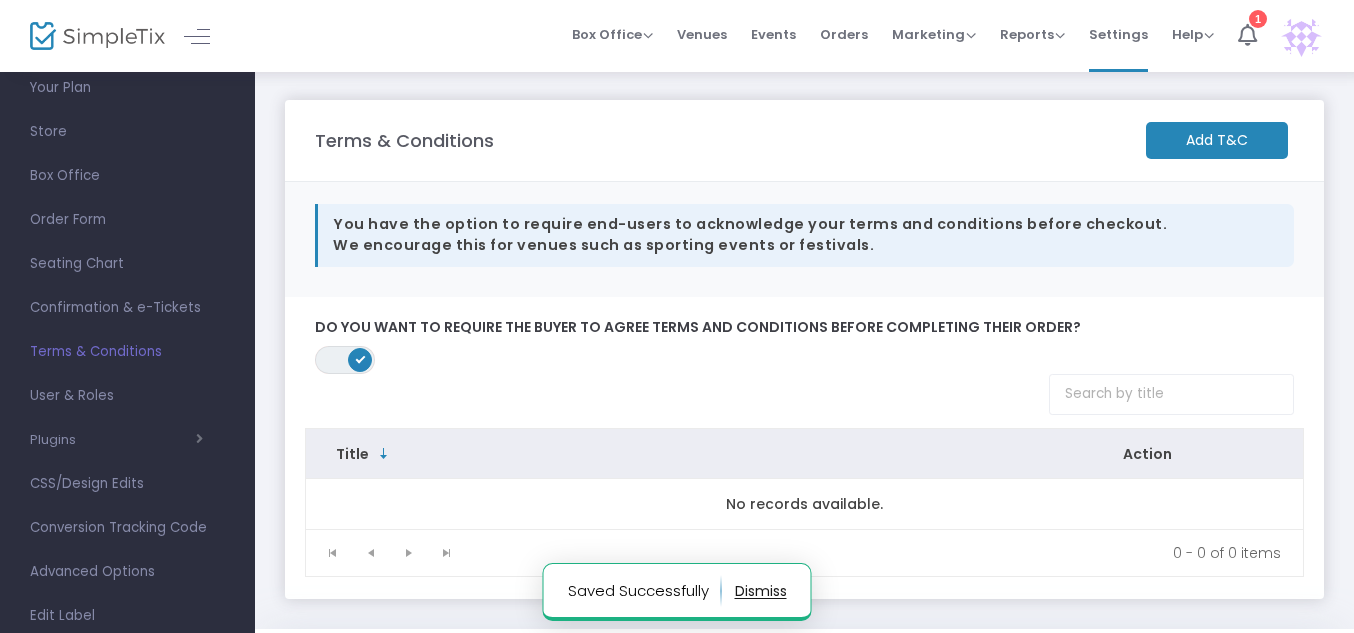 click on "Add T&C" 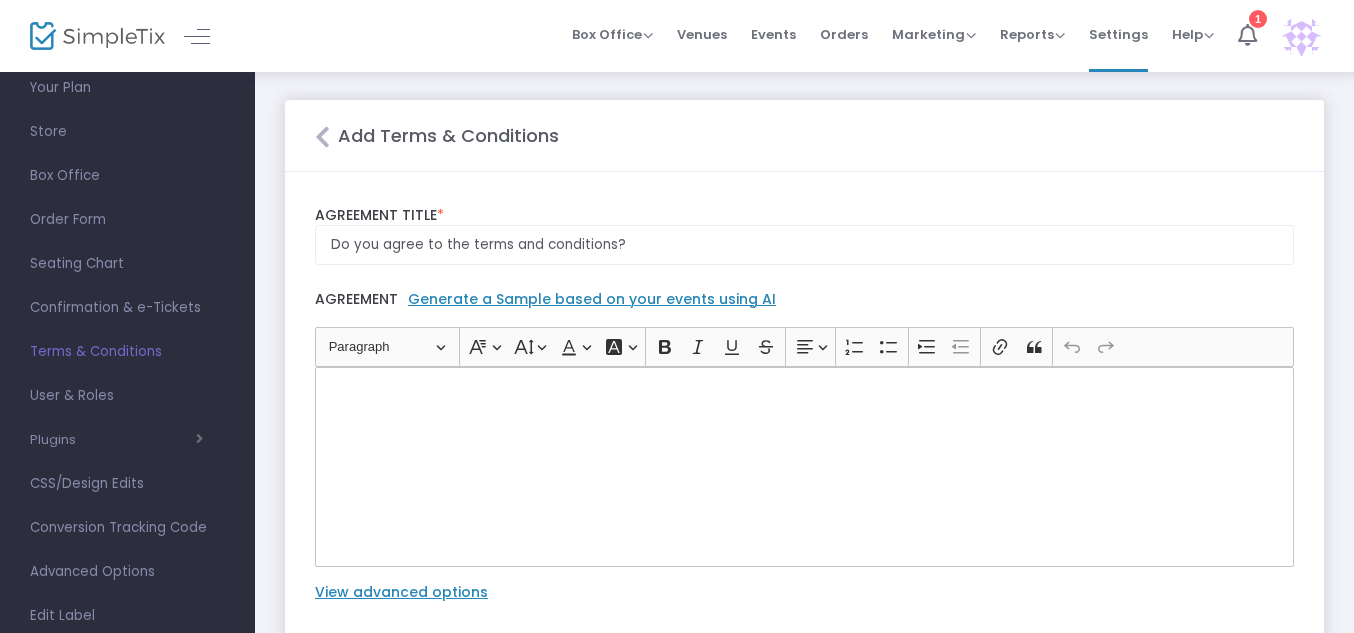 click on "Generate a Sample based on your events using AI" 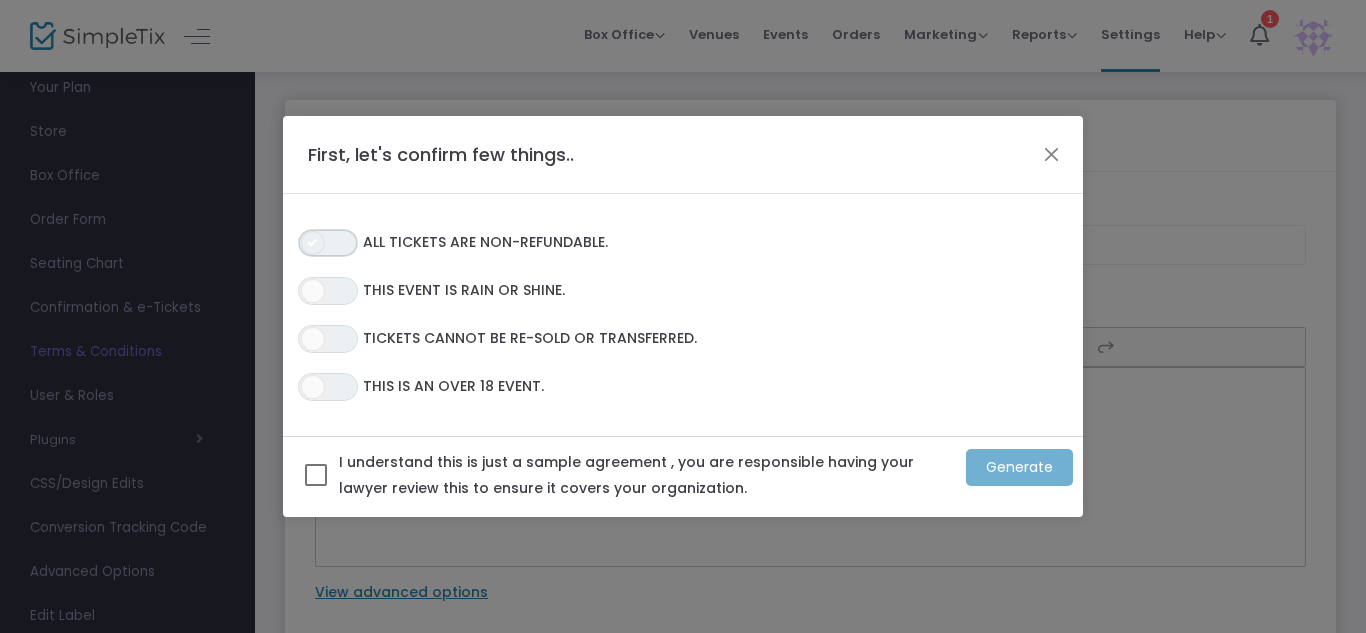 click on "ON OFF" at bounding box center (328, 243) 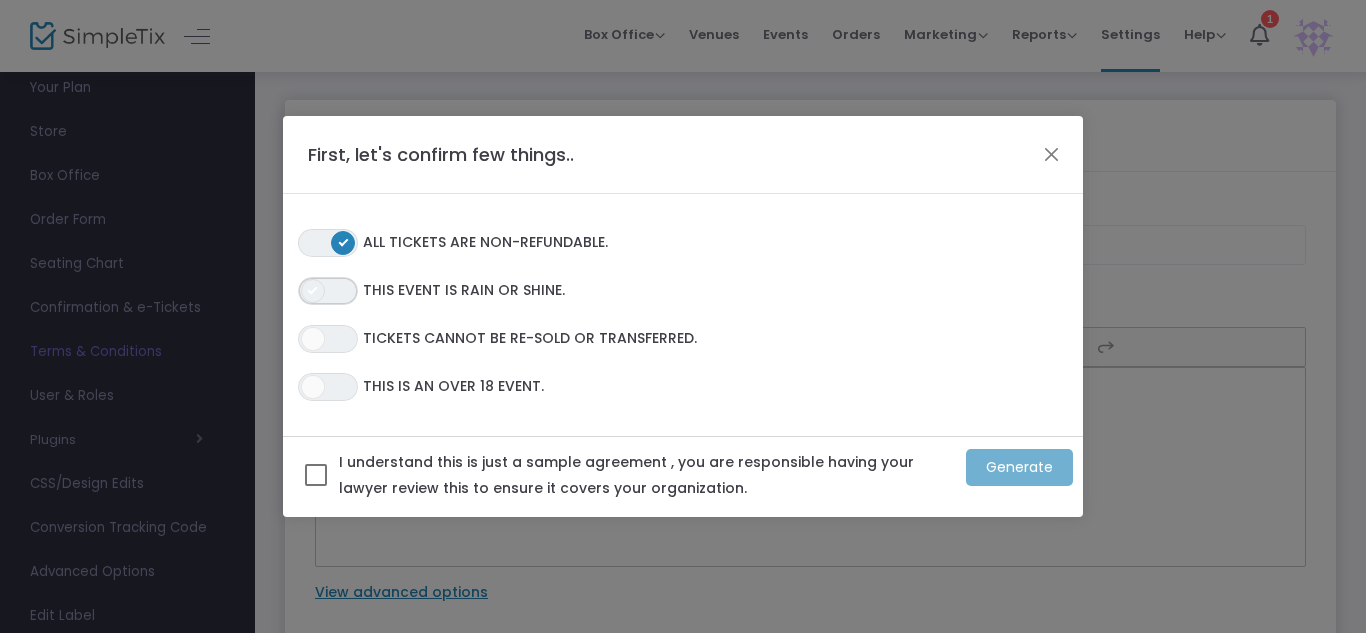 click on "ON OFF" at bounding box center [328, 291] 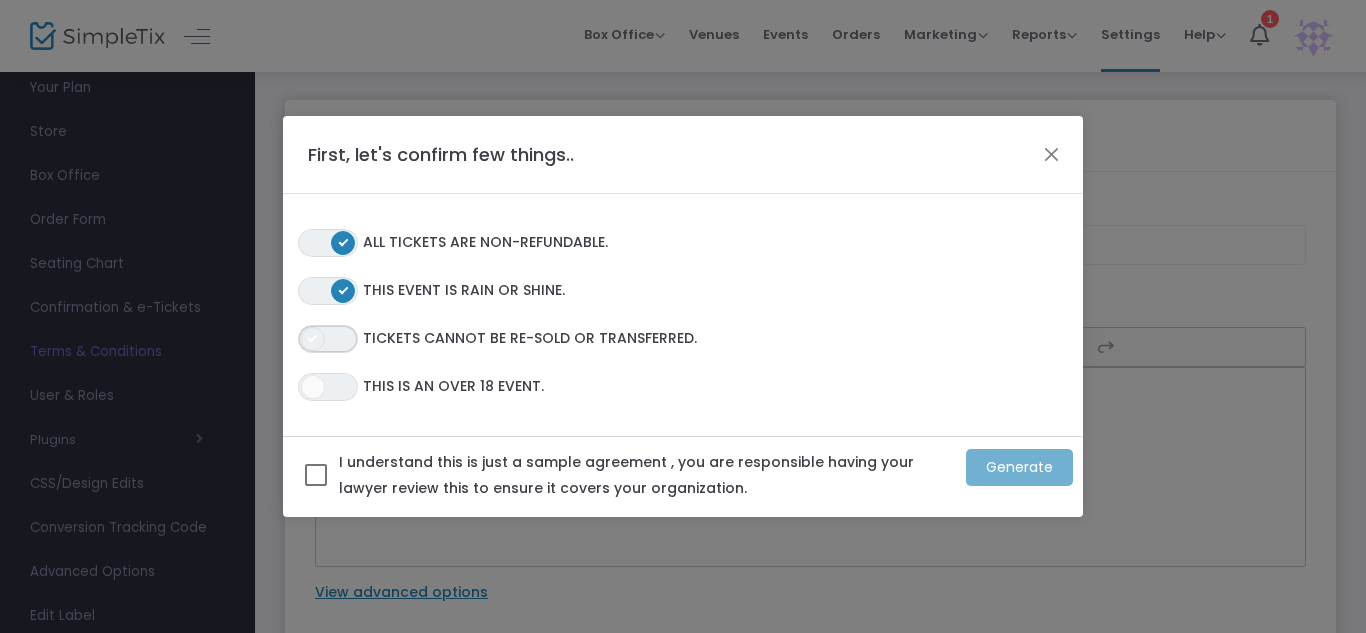 click on "ON OFF" at bounding box center [328, 339] 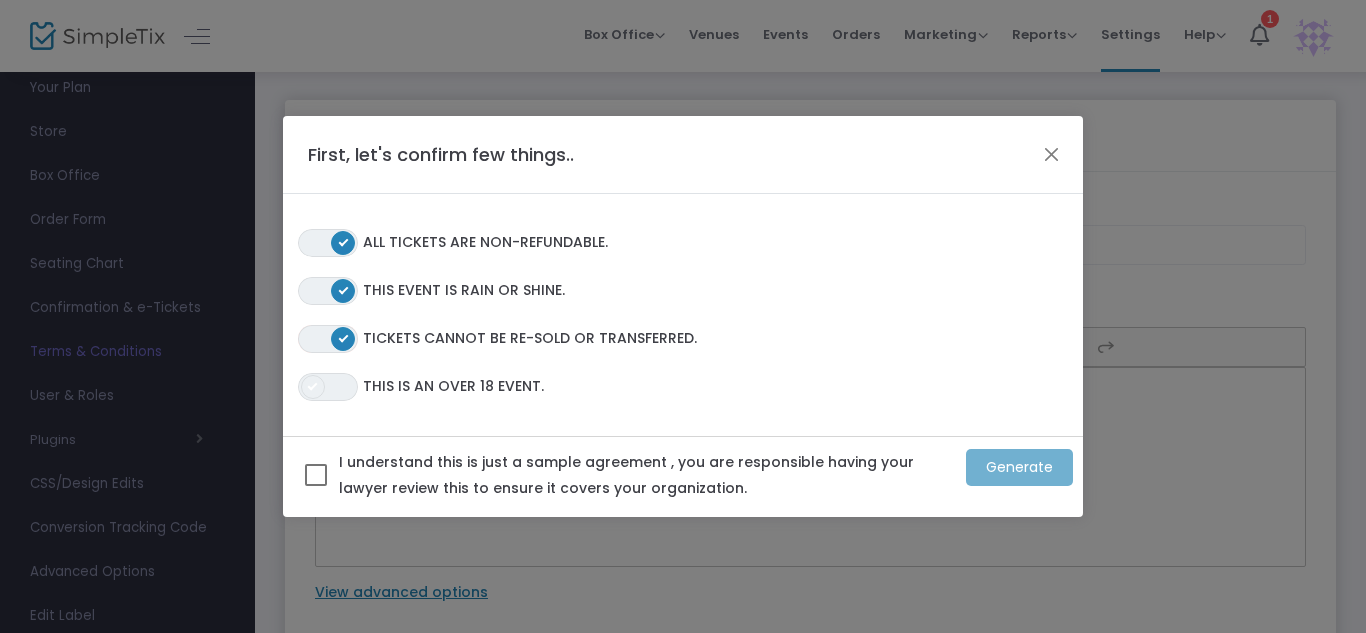 click 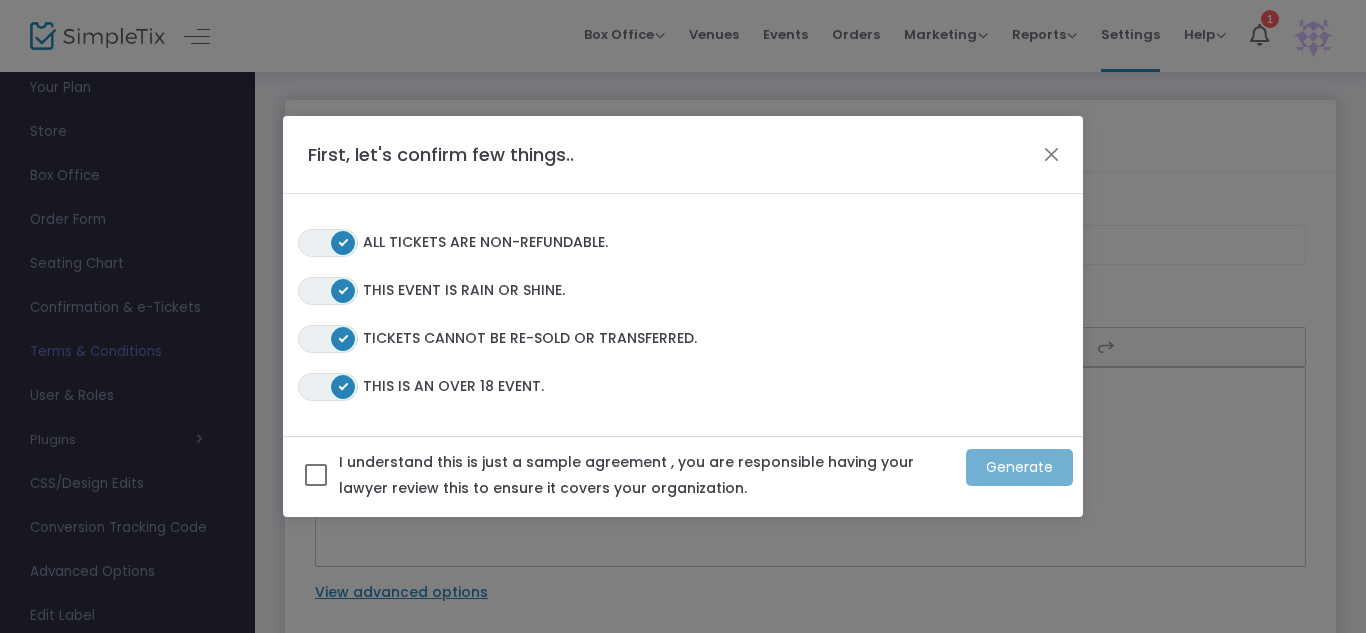 click on "ON OFF  This is an over 18 event." 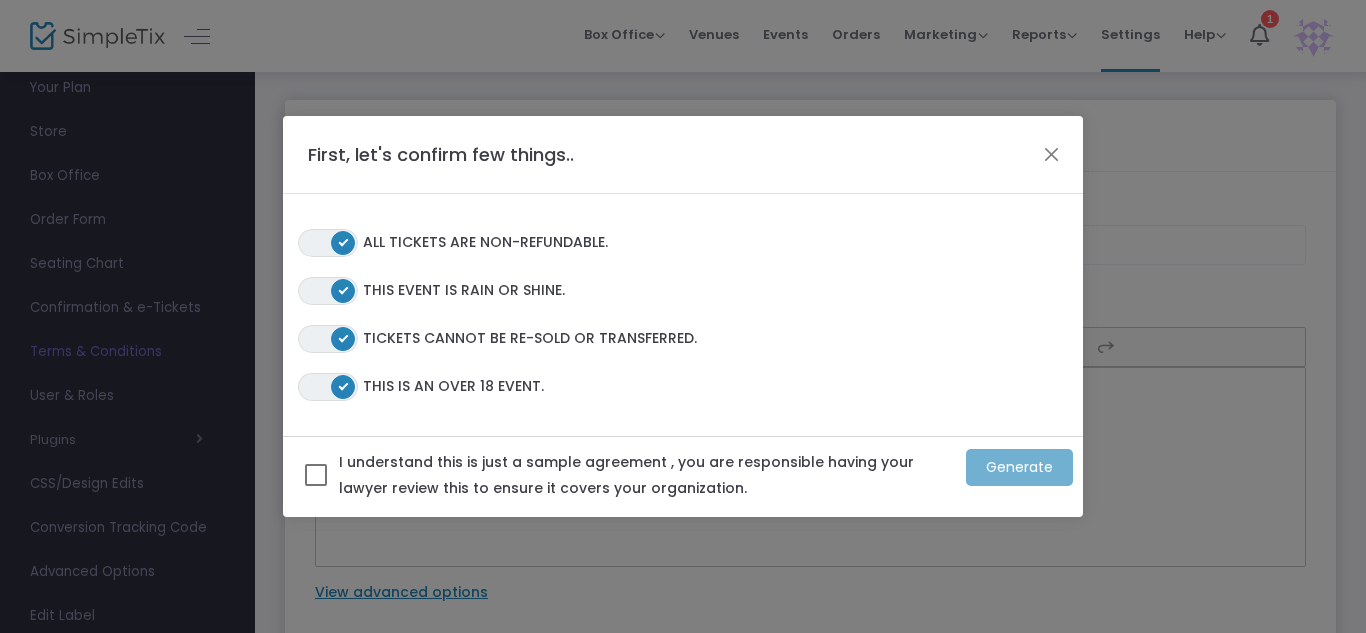 click on "ON OFF" at bounding box center (328, 387) 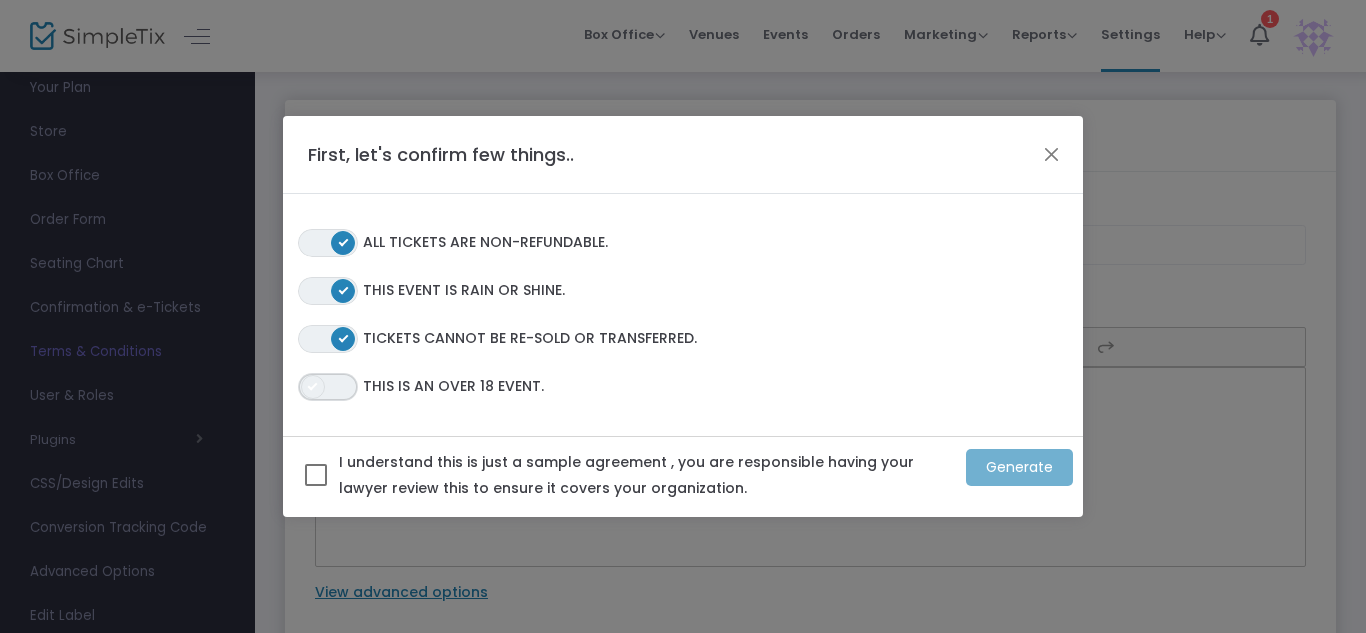 click on "ON OFF" at bounding box center [328, 387] 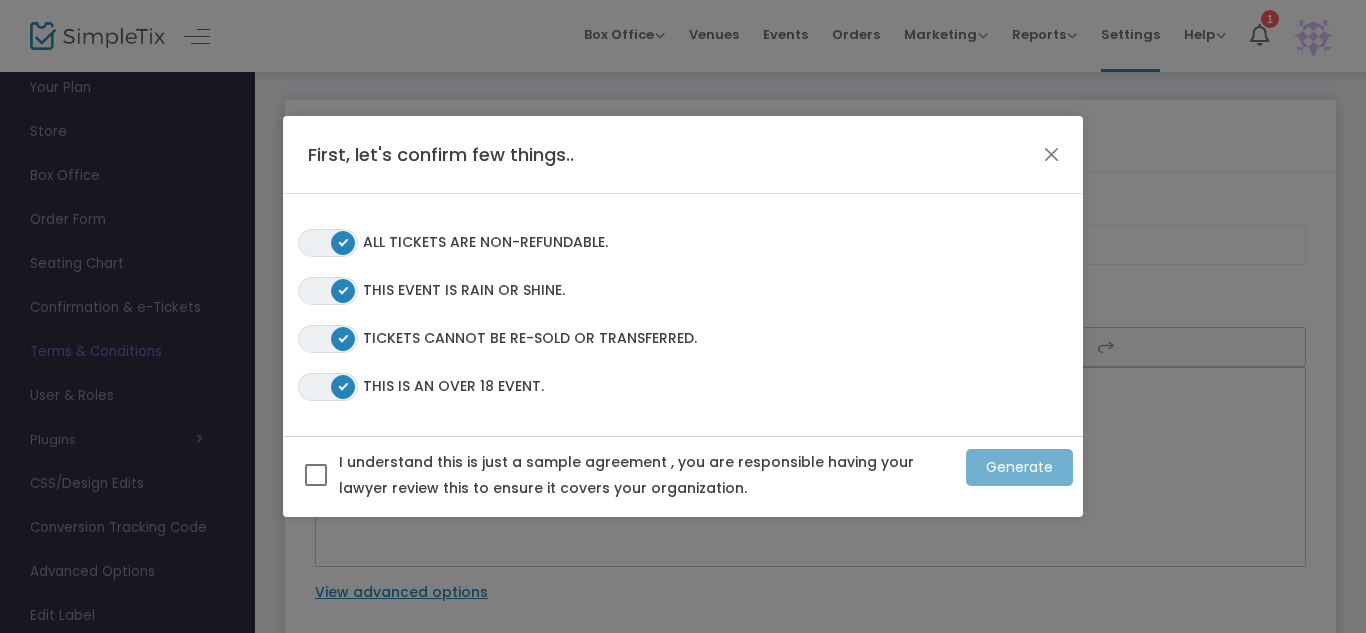 click 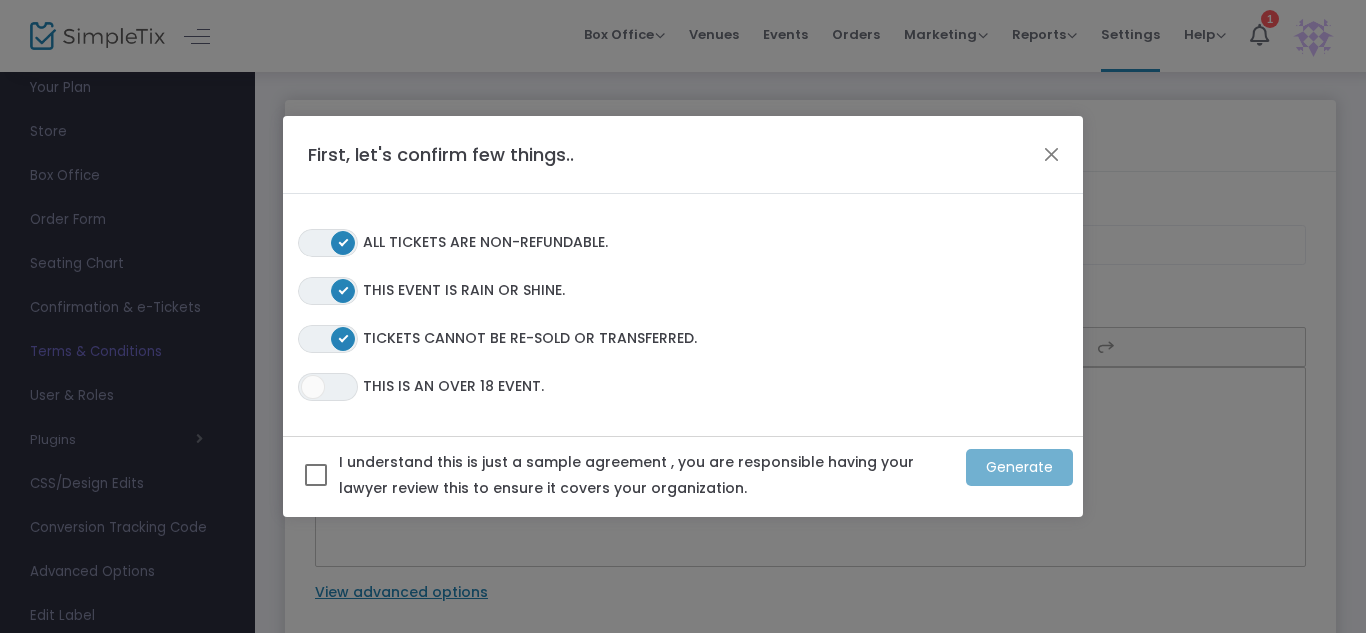 click on "I understand this is just a sample agreement , you are responsible having your lawyer review this to ensure it covers your organization." at bounding box center [620, 478] 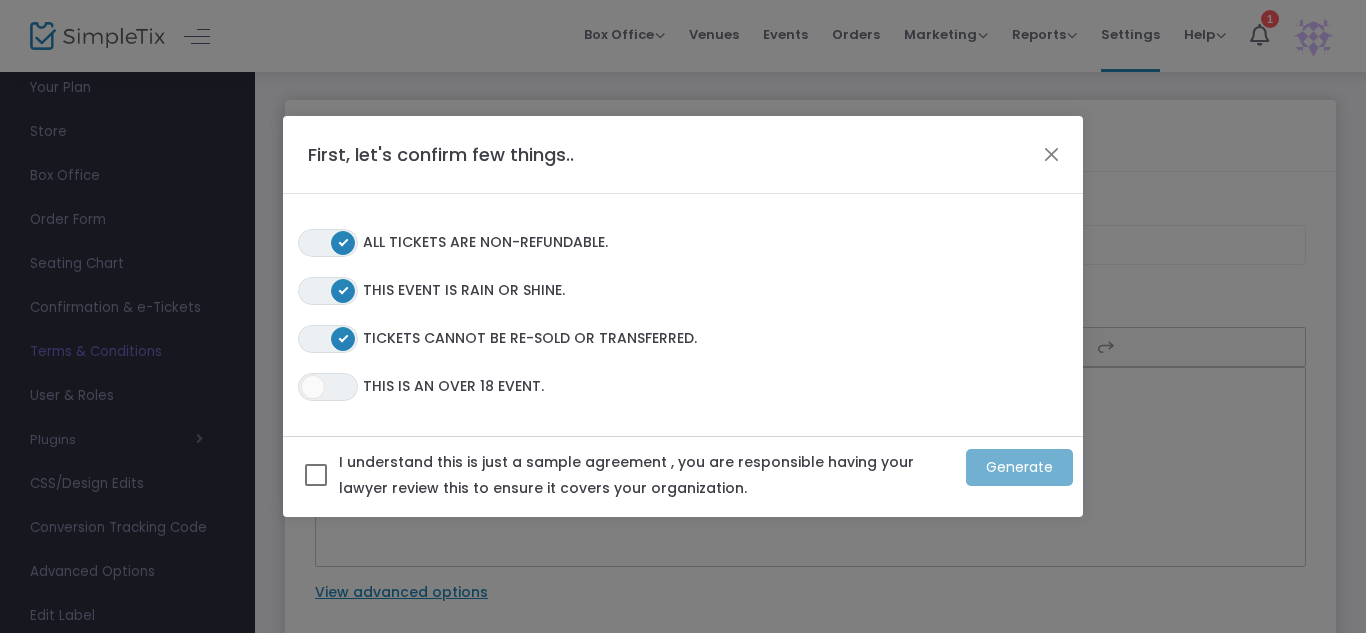 click at bounding box center (316, 475) 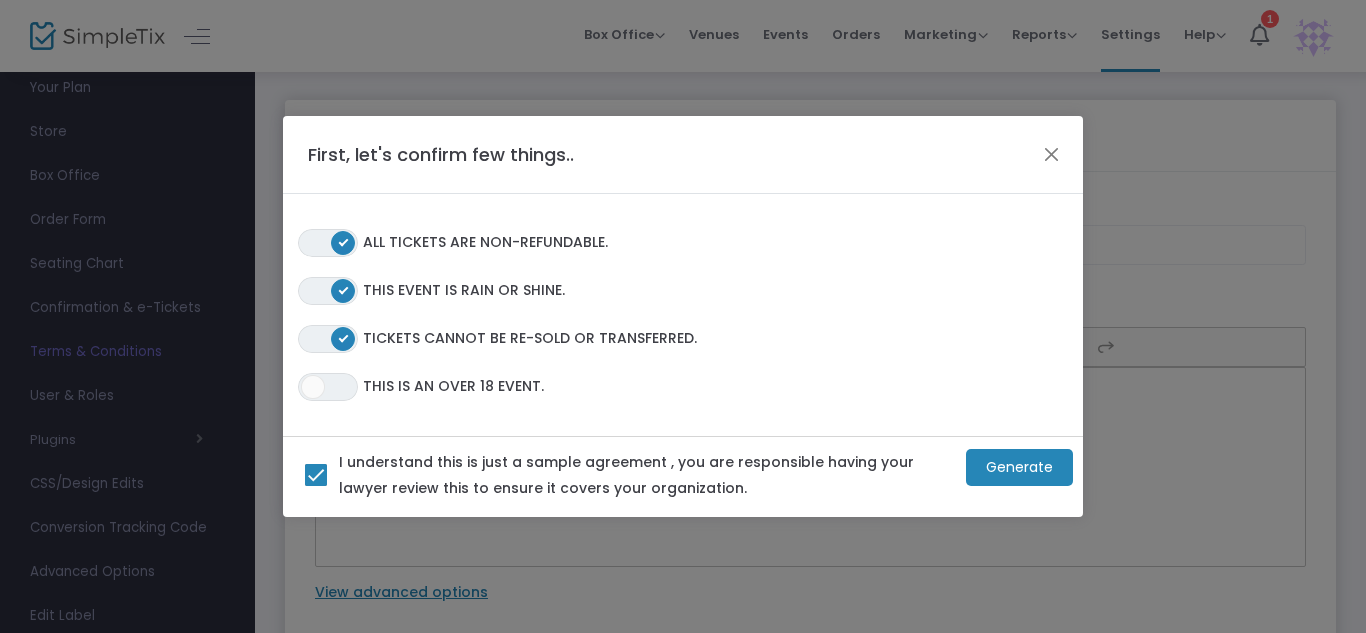 click 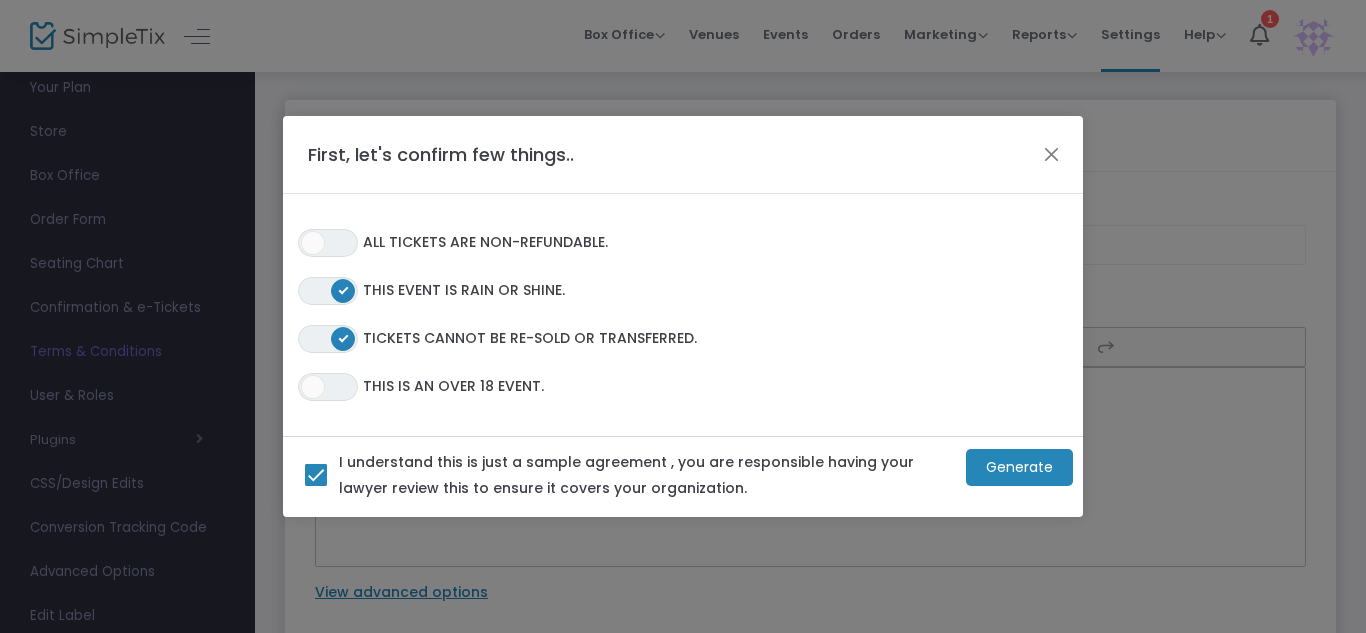 click on "Generate" 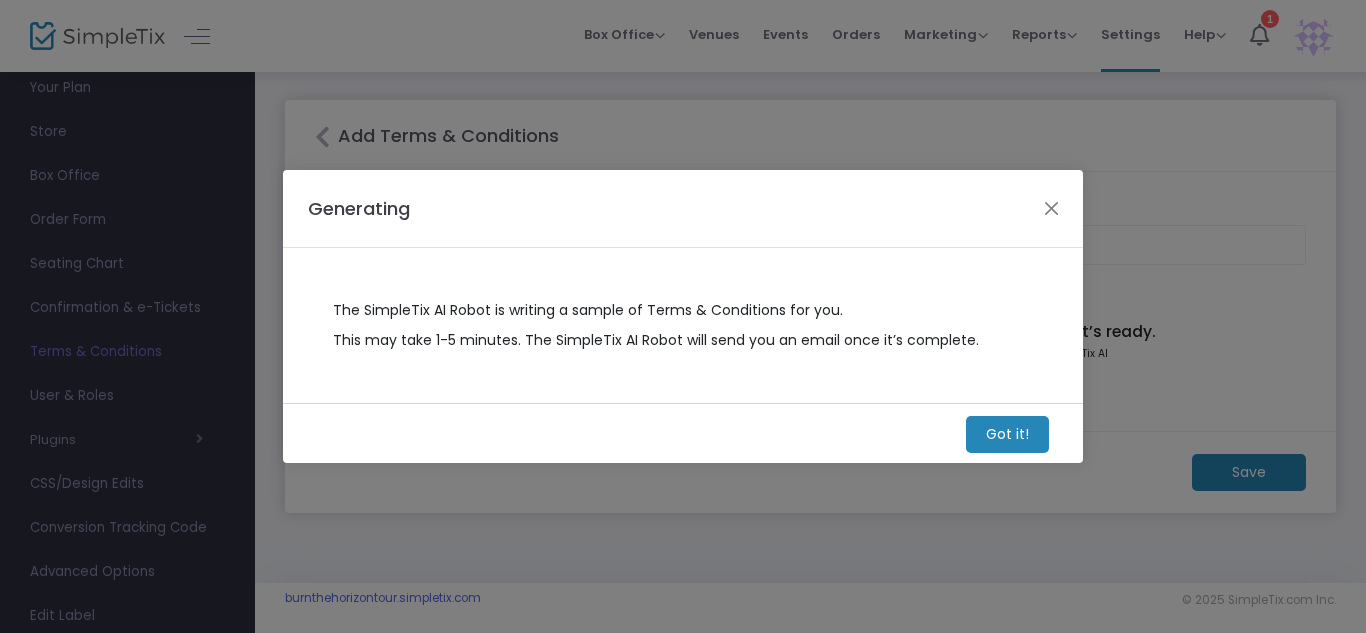 click on "Got it!" 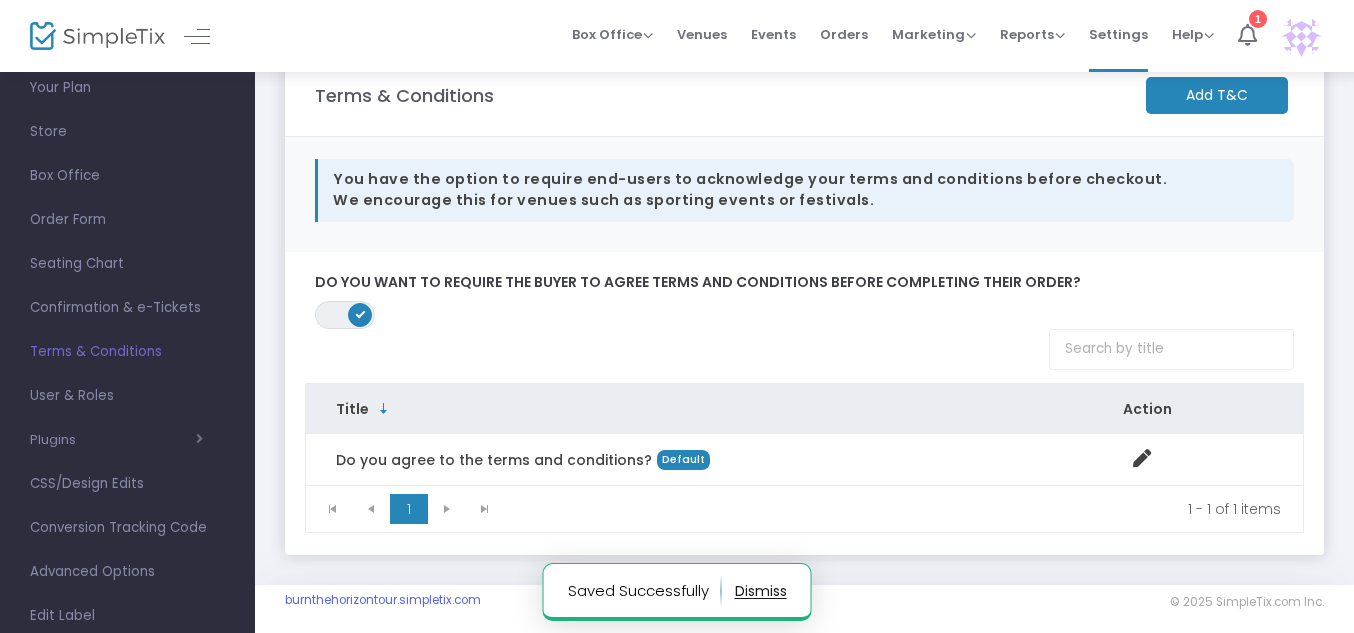 scroll, scrollTop: 57, scrollLeft: 0, axis: vertical 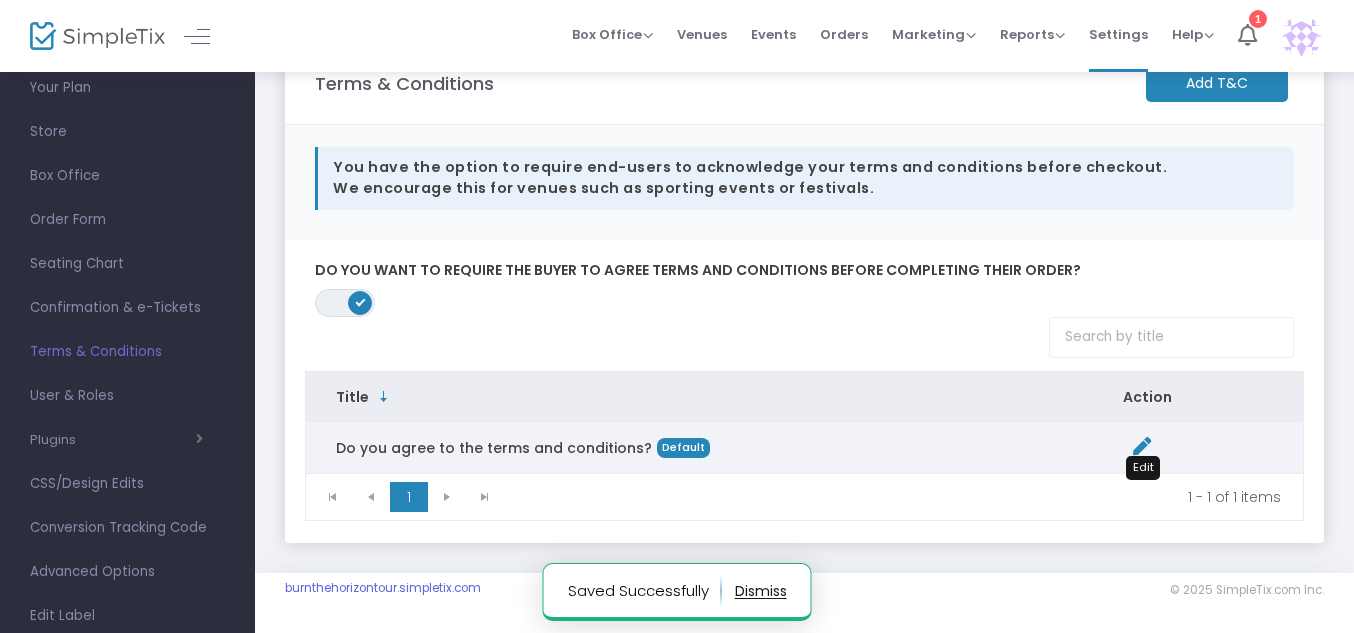 click 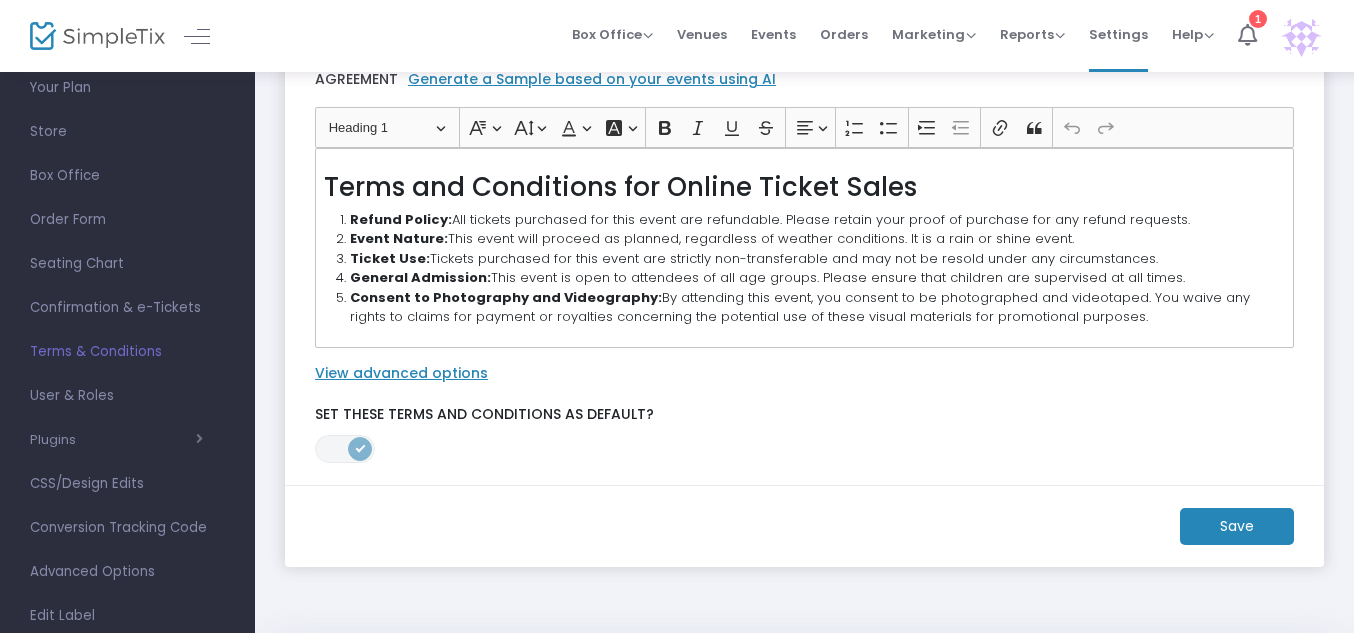 scroll, scrollTop: 311, scrollLeft: 0, axis: vertical 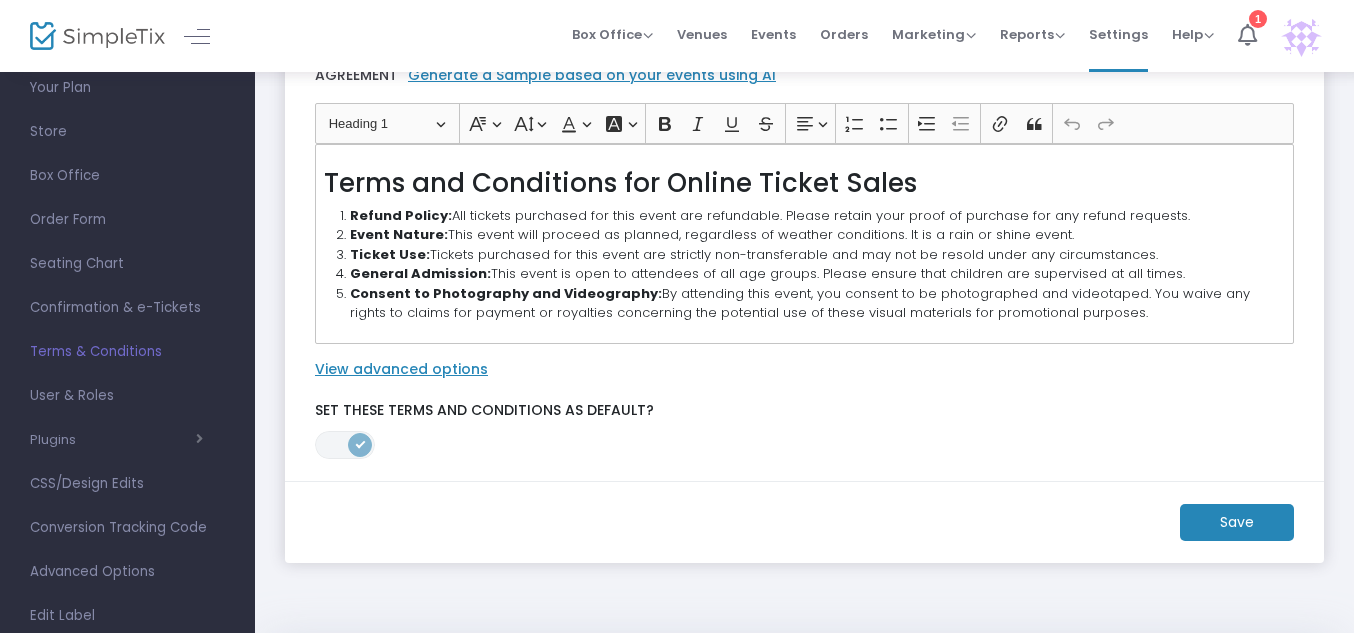 click on "View advanced options" 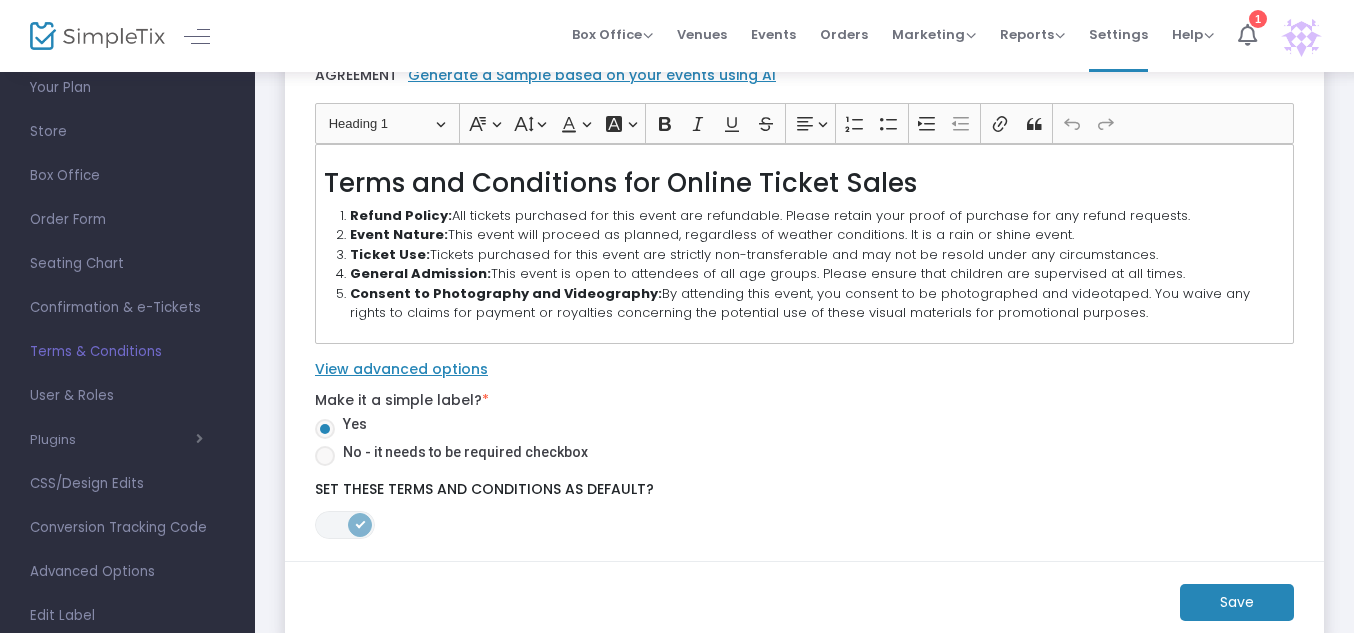 click on "No - it needs to be required checkbox" at bounding box center [461, 452] 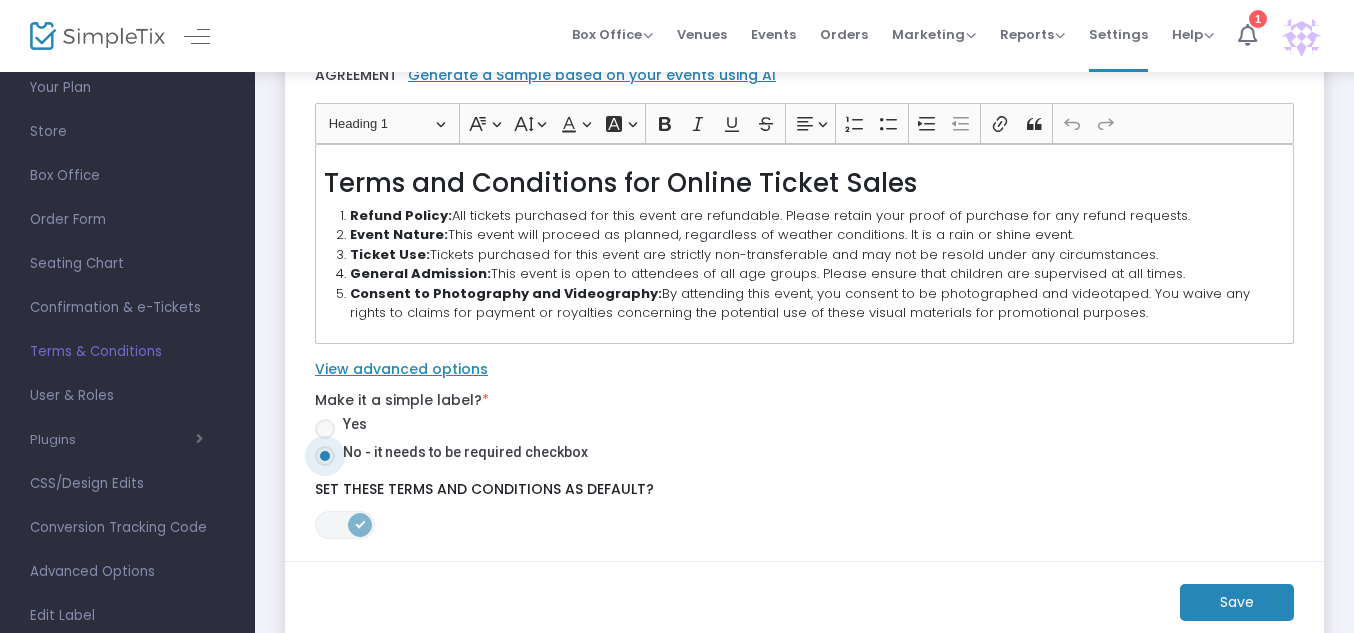 click on "View advanced options" 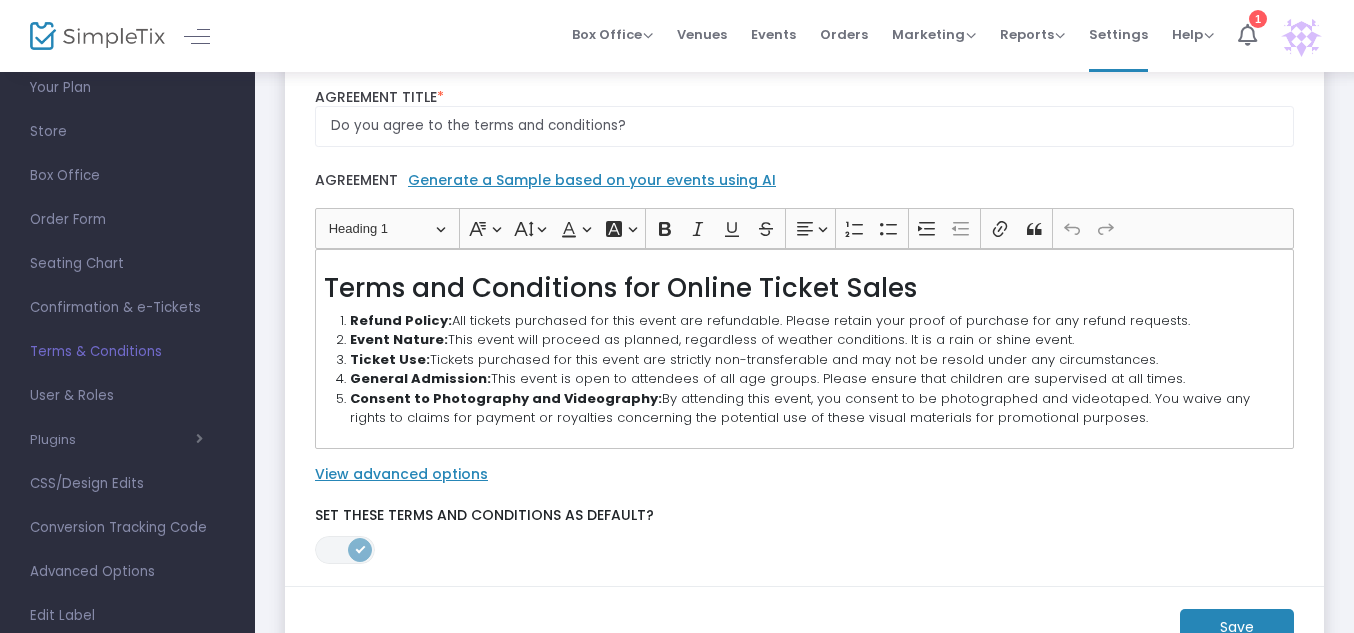 scroll, scrollTop: 371, scrollLeft: 0, axis: vertical 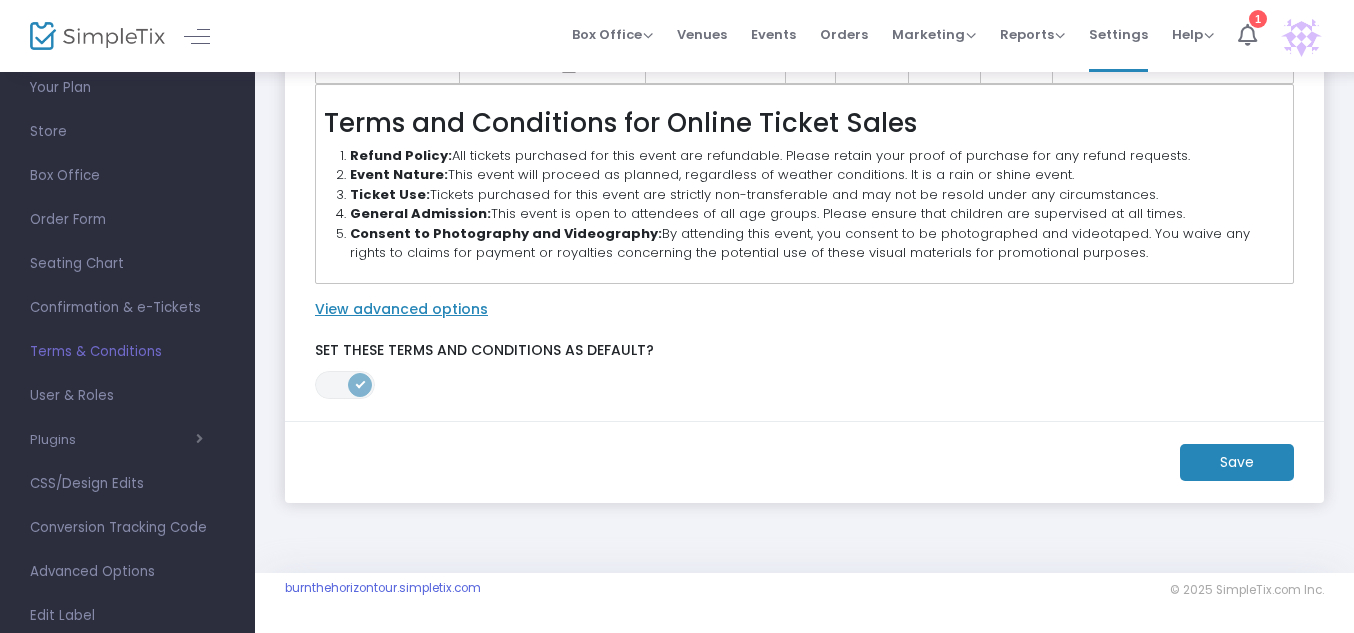 click on "Save" 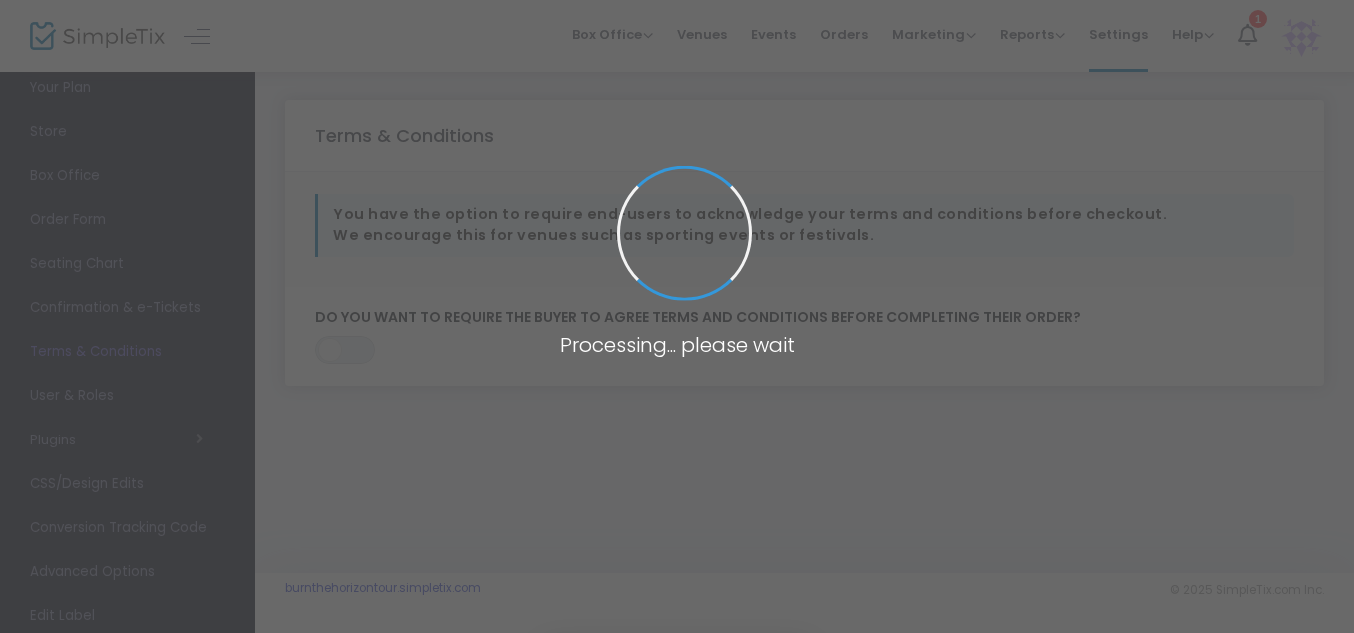 scroll, scrollTop: 0, scrollLeft: 0, axis: both 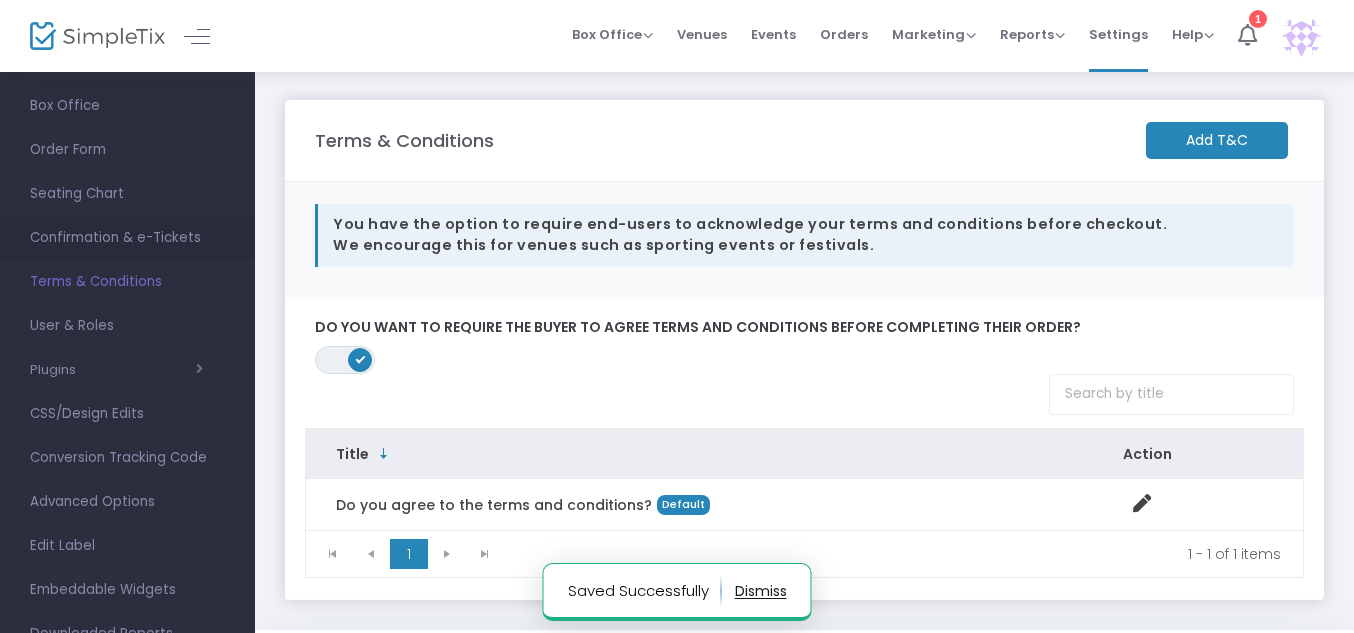 click on "Confirmation & e-Tickets" at bounding box center [127, 238] 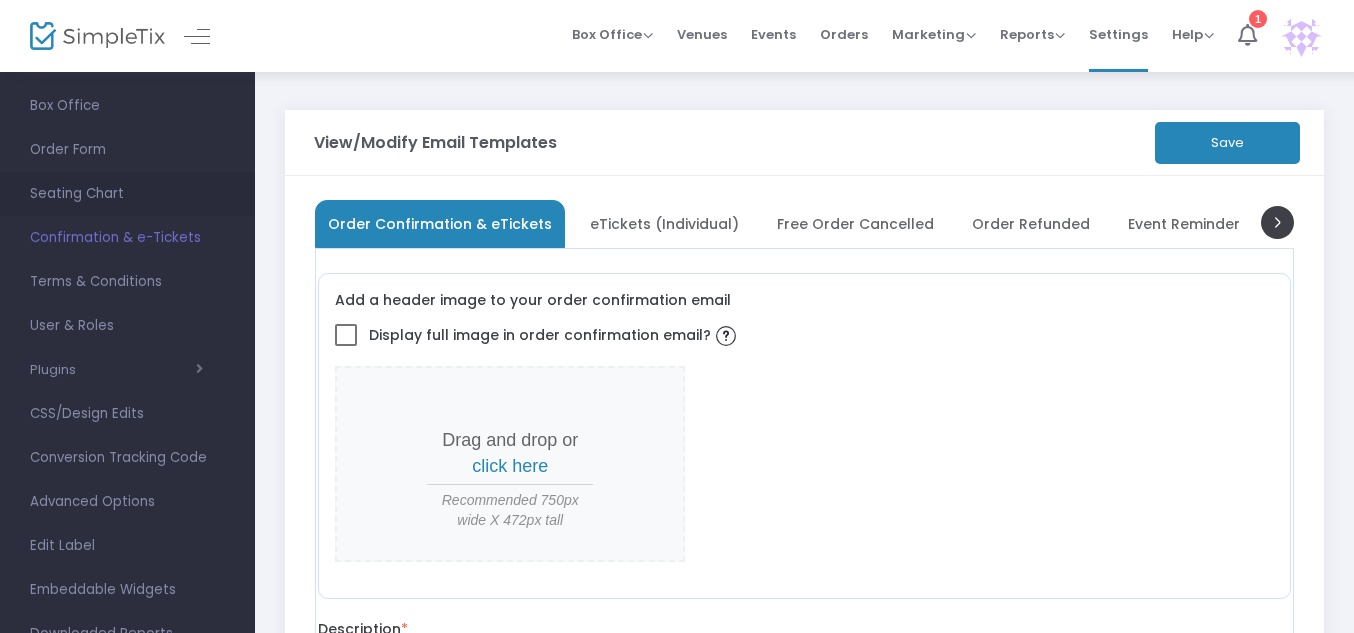click on "Seating Chart" at bounding box center [127, 194] 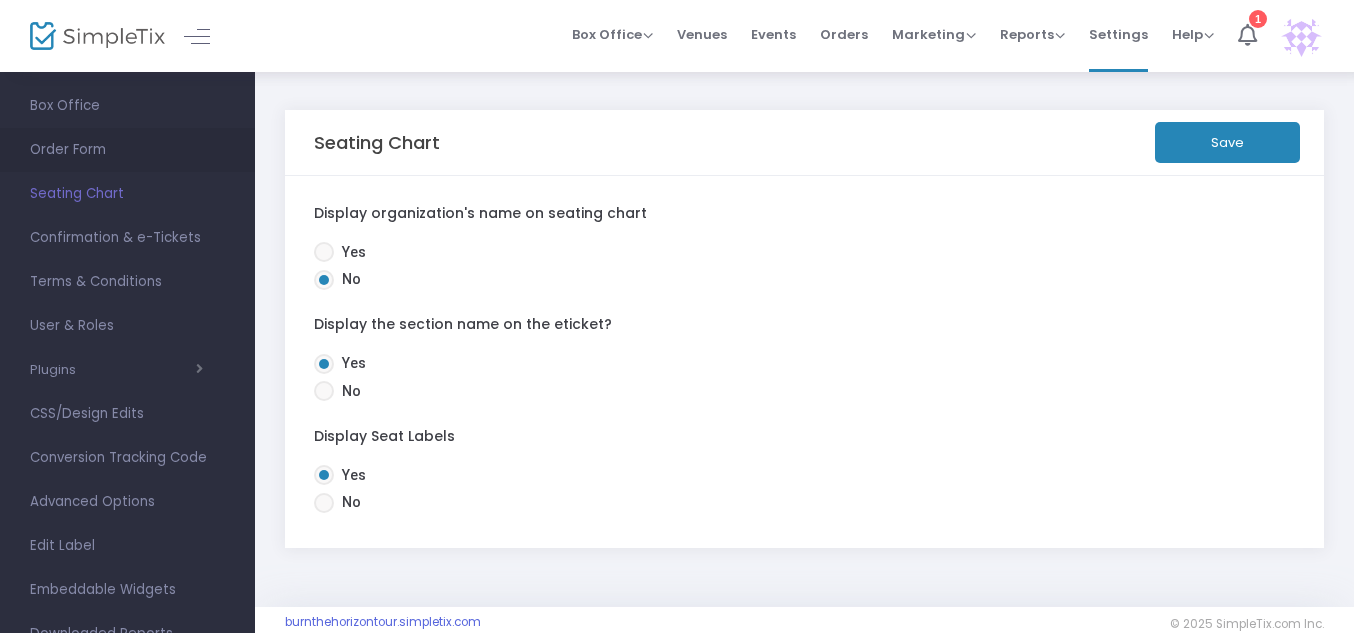 click on "Order Form" at bounding box center (127, 150) 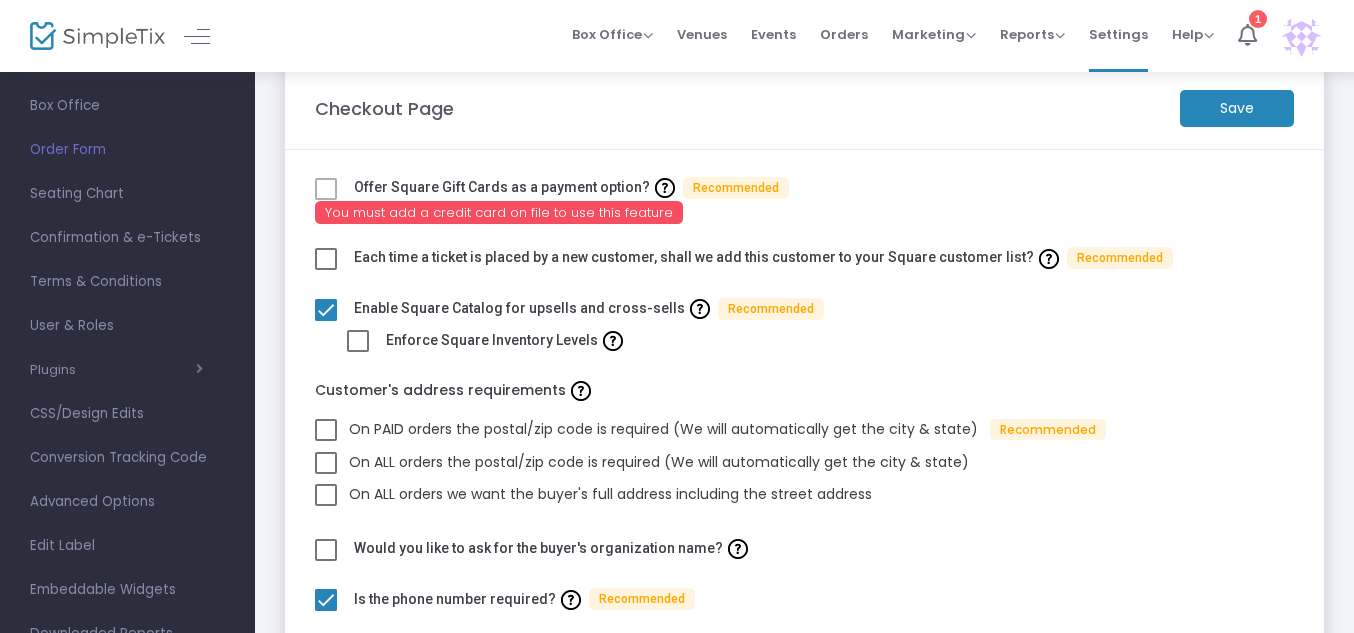 scroll, scrollTop: 289, scrollLeft: 0, axis: vertical 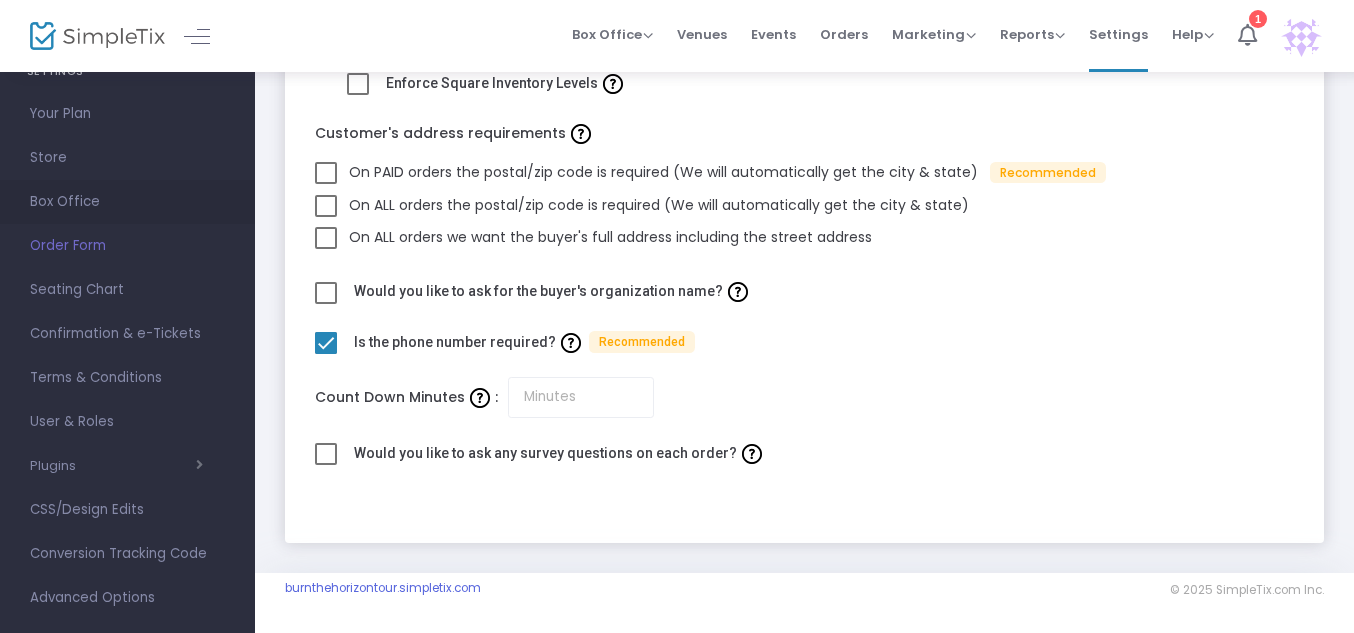 click on "Box Office" at bounding box center (127, 202) 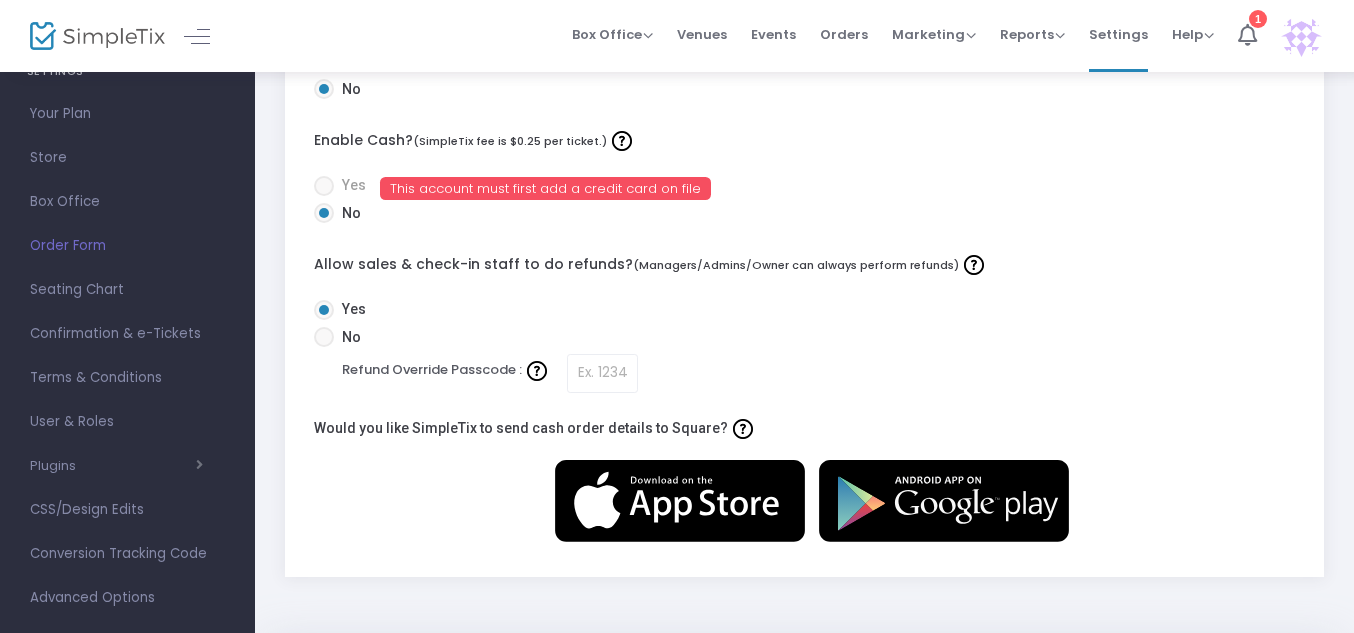 scroll, scrollTop: 824, scrollLeft: 0, axis: vertical 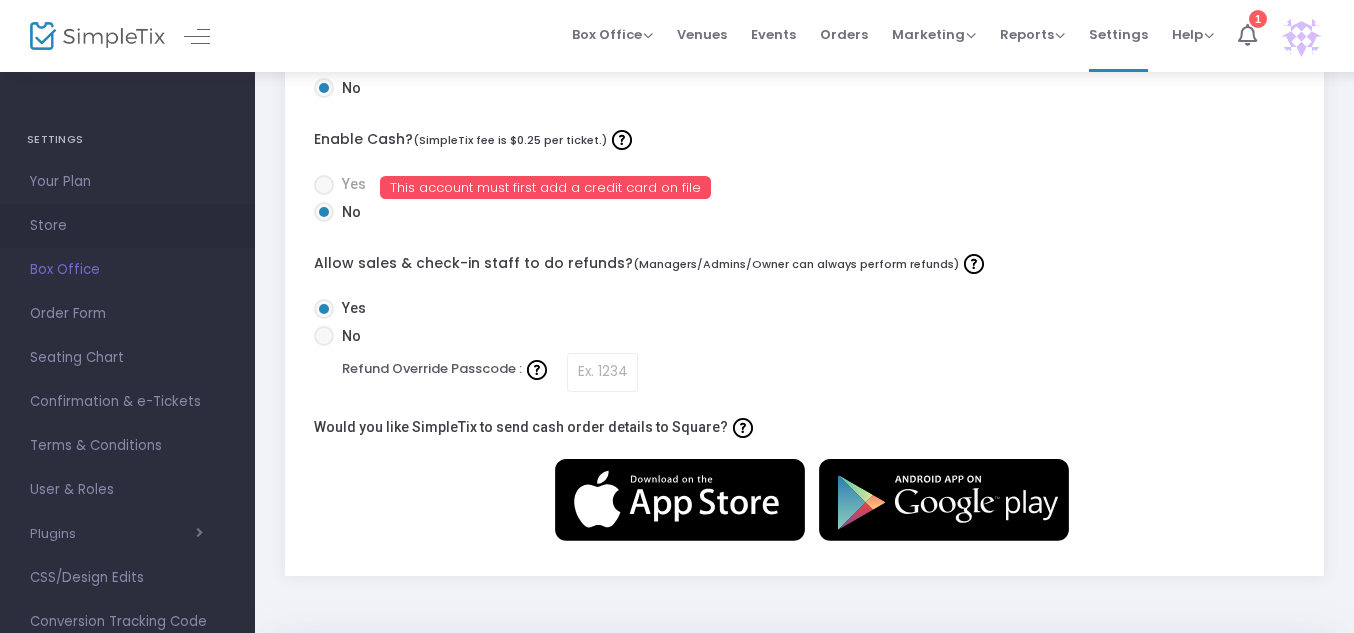 click on "Store" at bounding box center (127, 226) 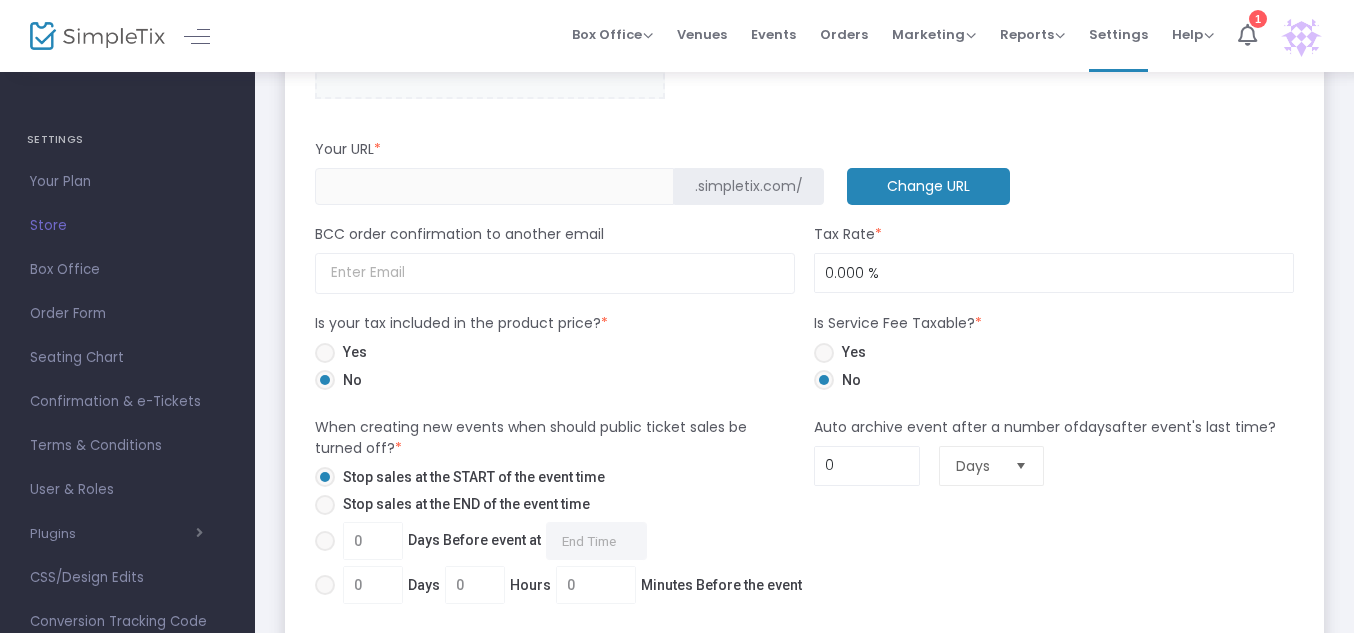 click on "Change URL" 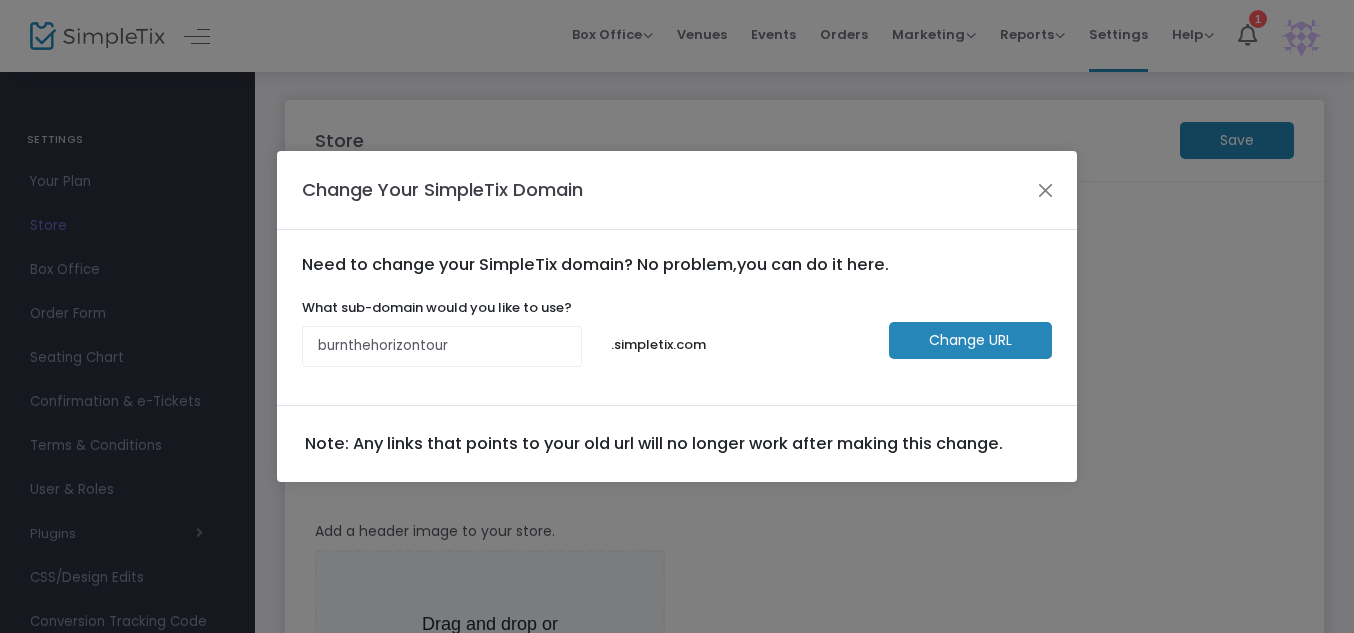 scroll, scrollTop: 0, scrollLeft: 0, axis: both 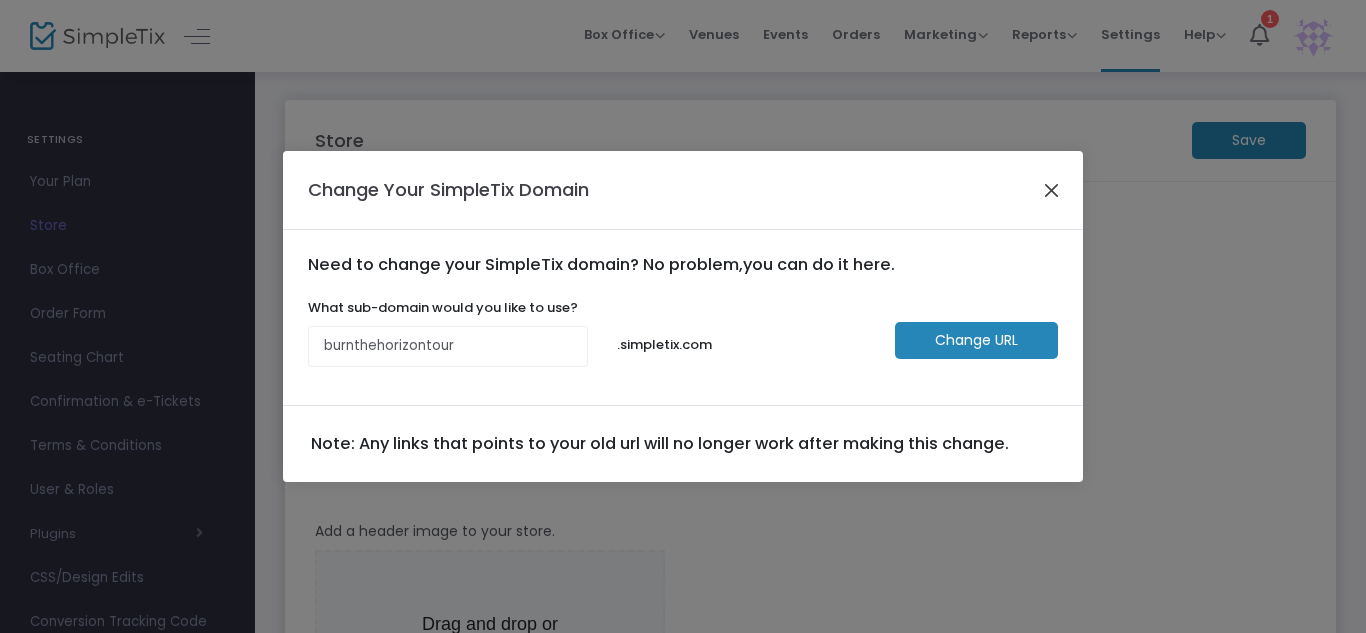 click 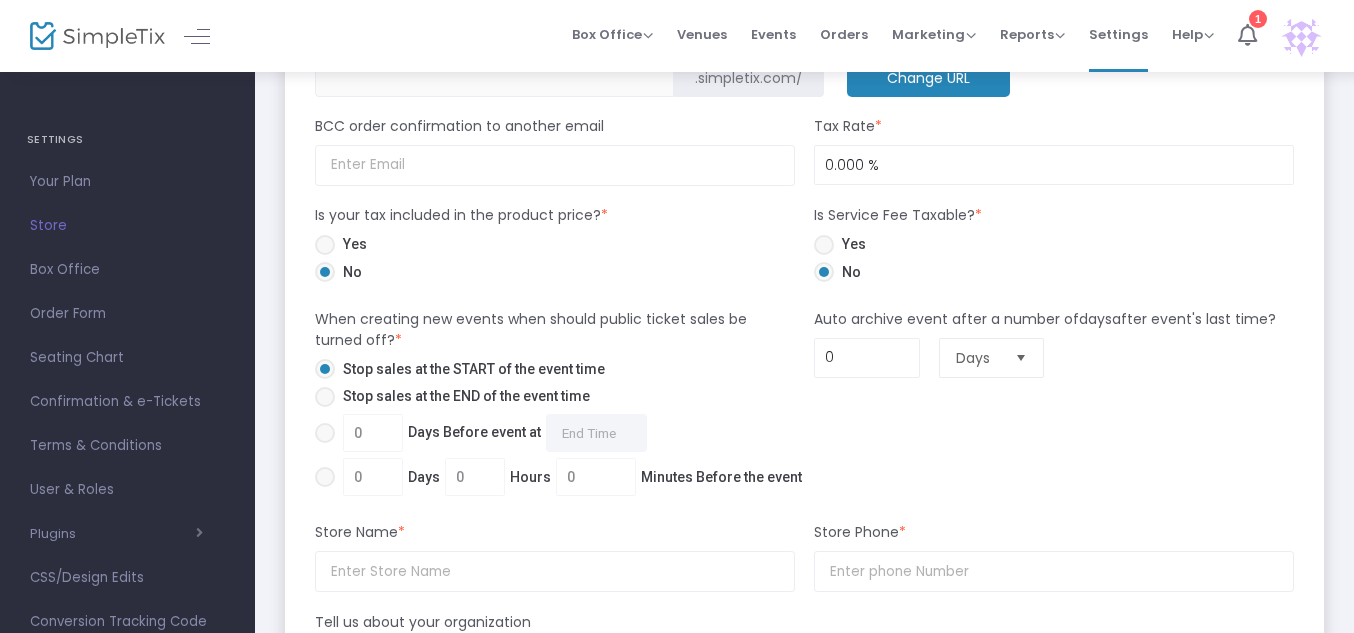 scroll, scrollTop: 933, scrollLeft: 0, axis: vertical 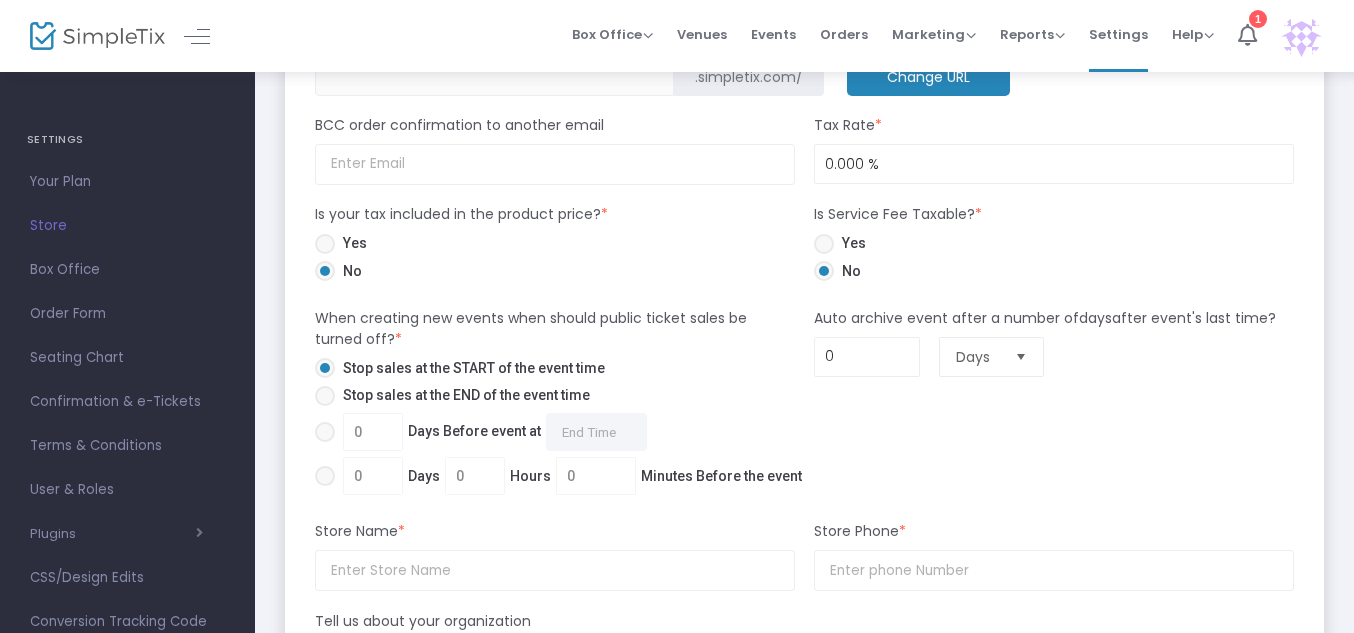 click at bounding box center (824, 244) 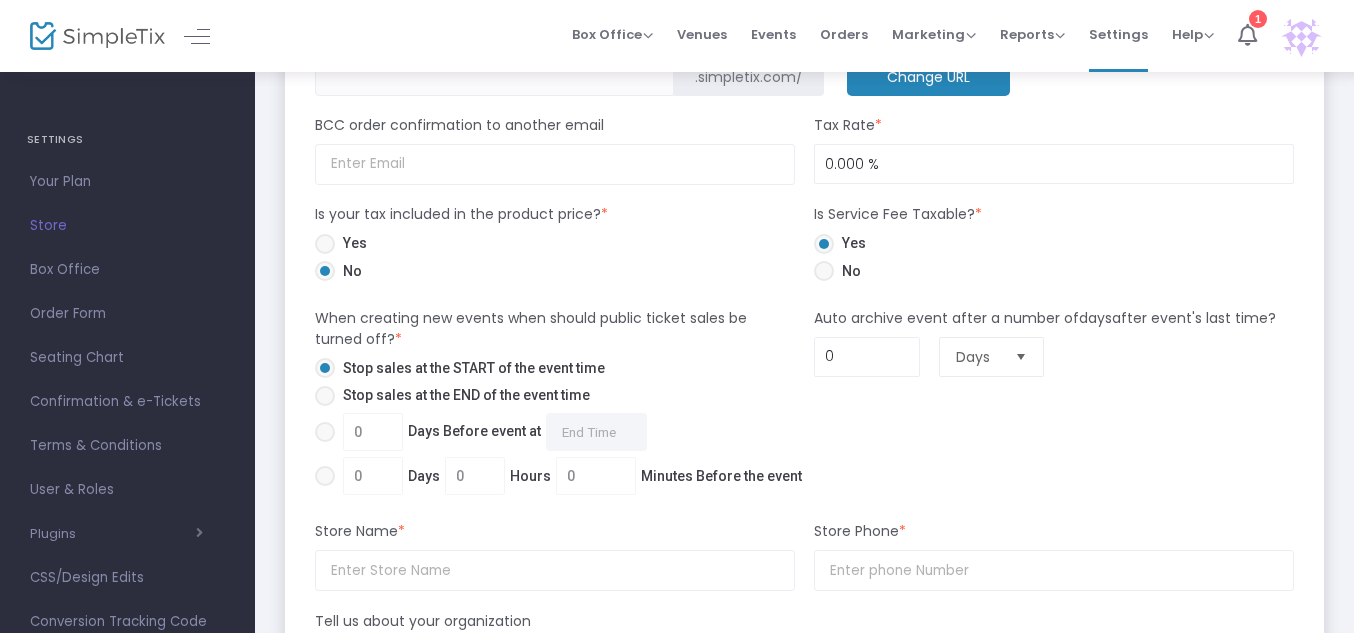 click at bounding box center (824, 271) 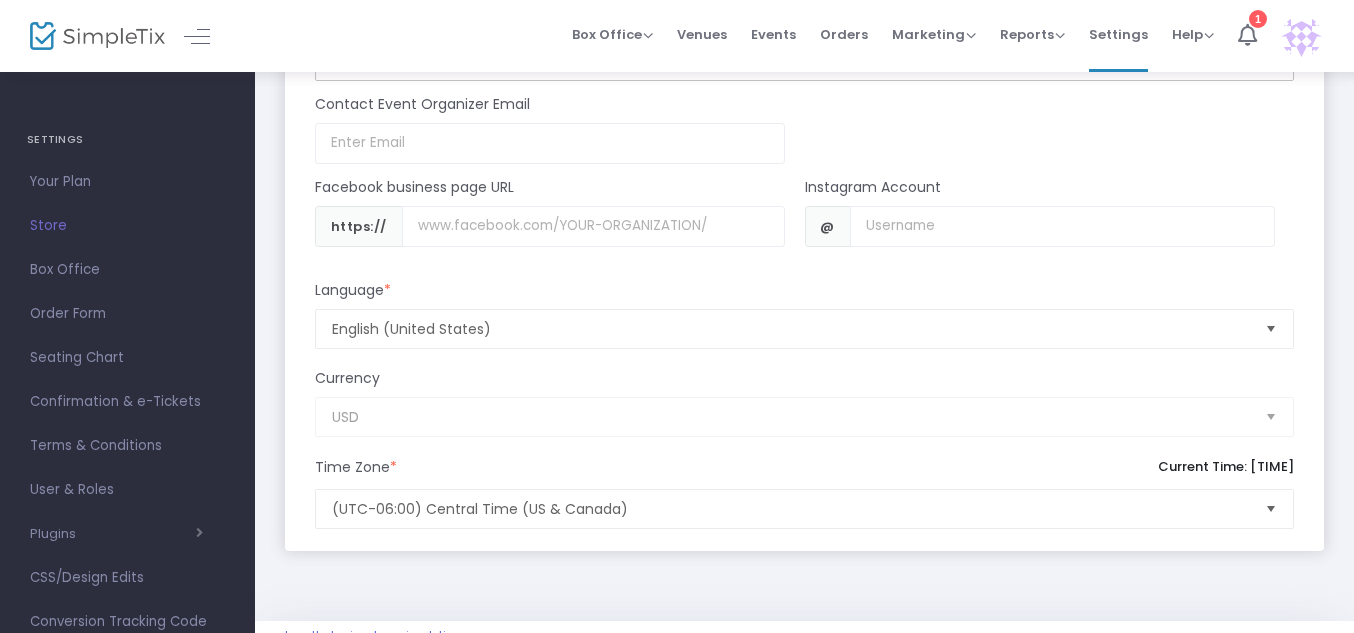 scroll, scrollTop: 1734, scrollLeft: 0, axis: vertical 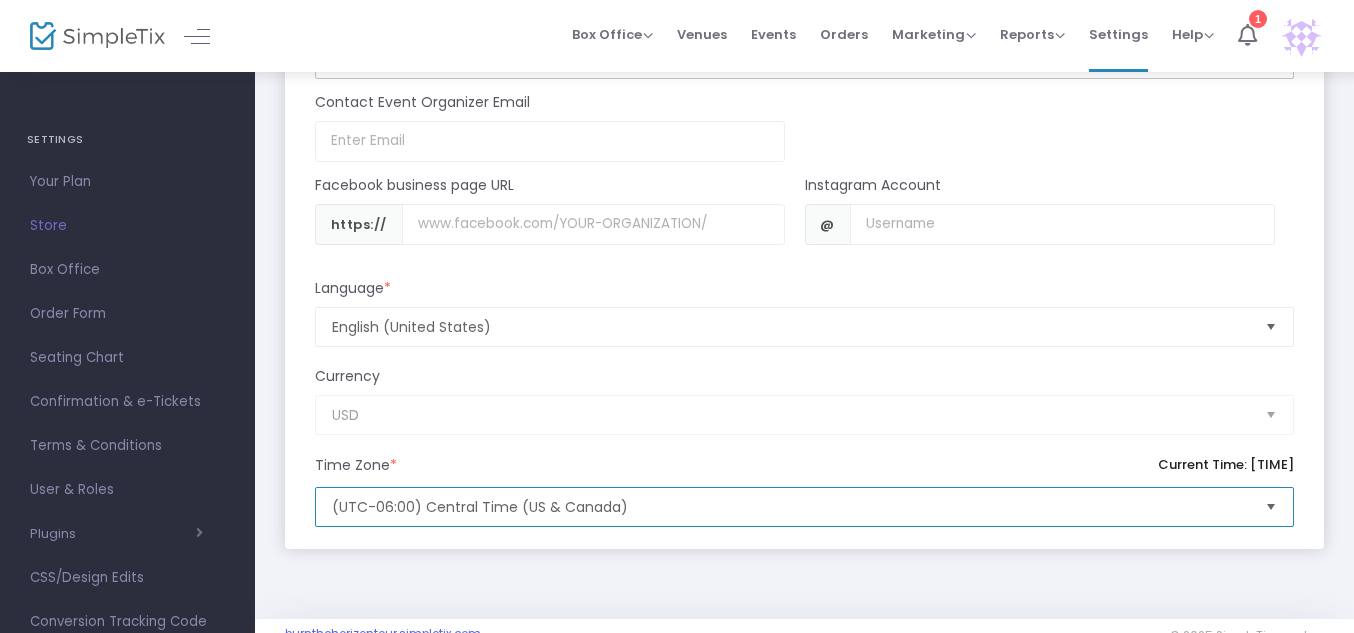 click on "(UTC-06:00) Central Time (US & Canada)" at bounding box center (790, 507) 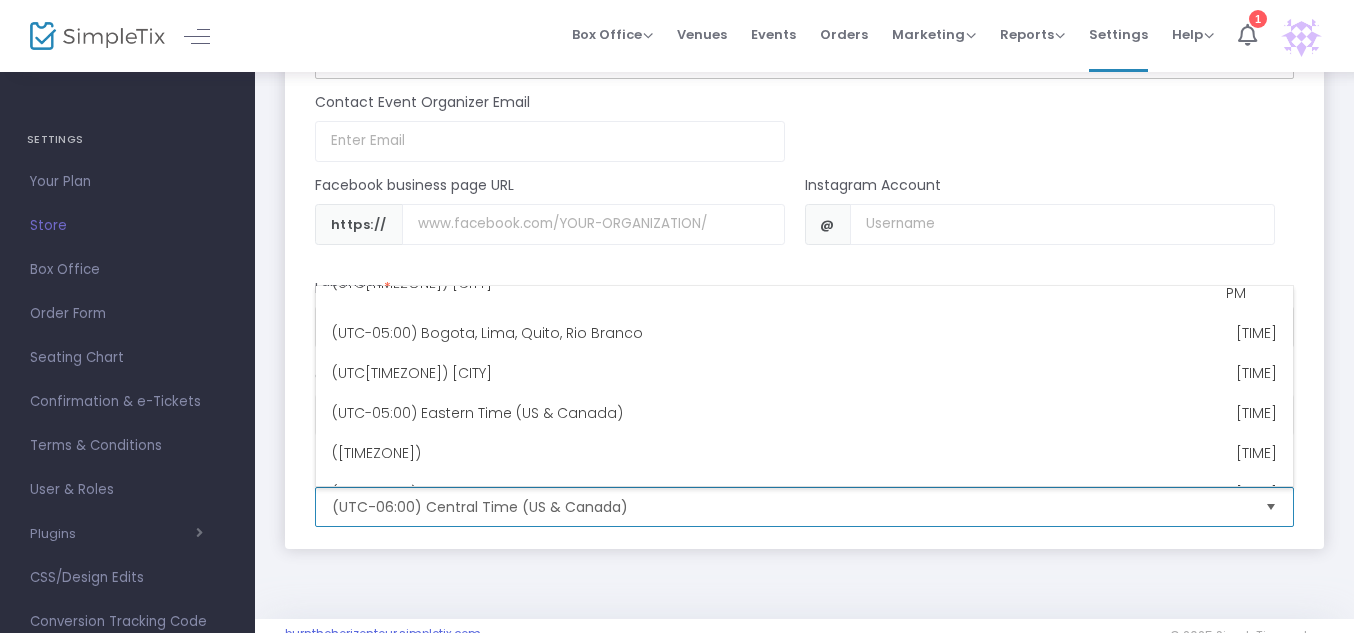 scroll, scrollTop: 792, scrollLeft: 0, axis: vertical 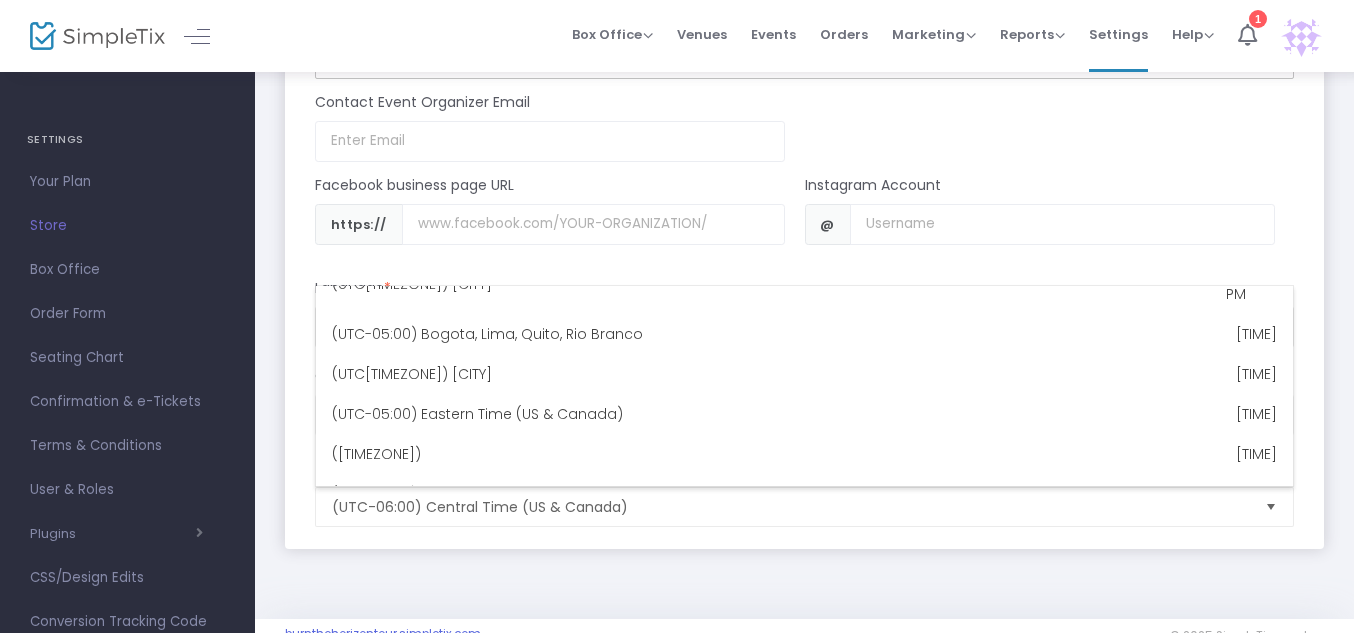 click on "Store Save How To Get Paid - Recommended Payment Providers Online Orders Transaction cost 2% + 0.79¢  Create a new payment account  In-Person Orders Transaction cost 2.9% + 30¢  Settings   Click here to view other payment options   Add a header image to your store.   Drag and drop or  click here Upload your organization's logo  Drag and drop or  click here Your URL  * .simpletix.com/  Change URL  BCC order confirmation to another email  Email not valid  Tax Rate  * 0.000 % Is your tax included in the product price?  * Is Service Fee Taxable?  *   Yes   No   Yes   No When creating new events when should public ticket sales be turned off?  *   Stop sales at the START of the event time   Stop sales at the END of the event time   0  Days Before event at   Required.    0  Days  0  Hours  0  Minutes Before the event  Auto archive event after a number of  days  after event's last time?  0 Days Store Name  * Store Phone  *  Phone Number is required  Tell us about your organization Heading Paragraph Default" 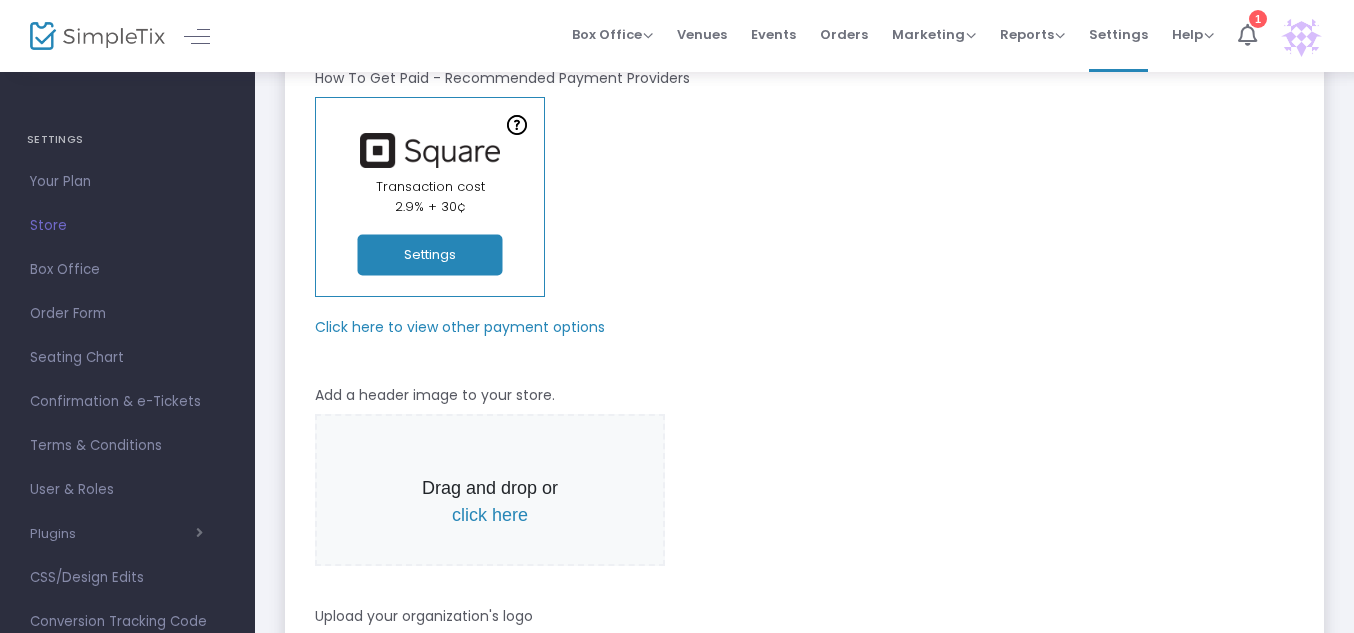 scroll, scrollTop: 0, scrollLeft: 0, axis: both 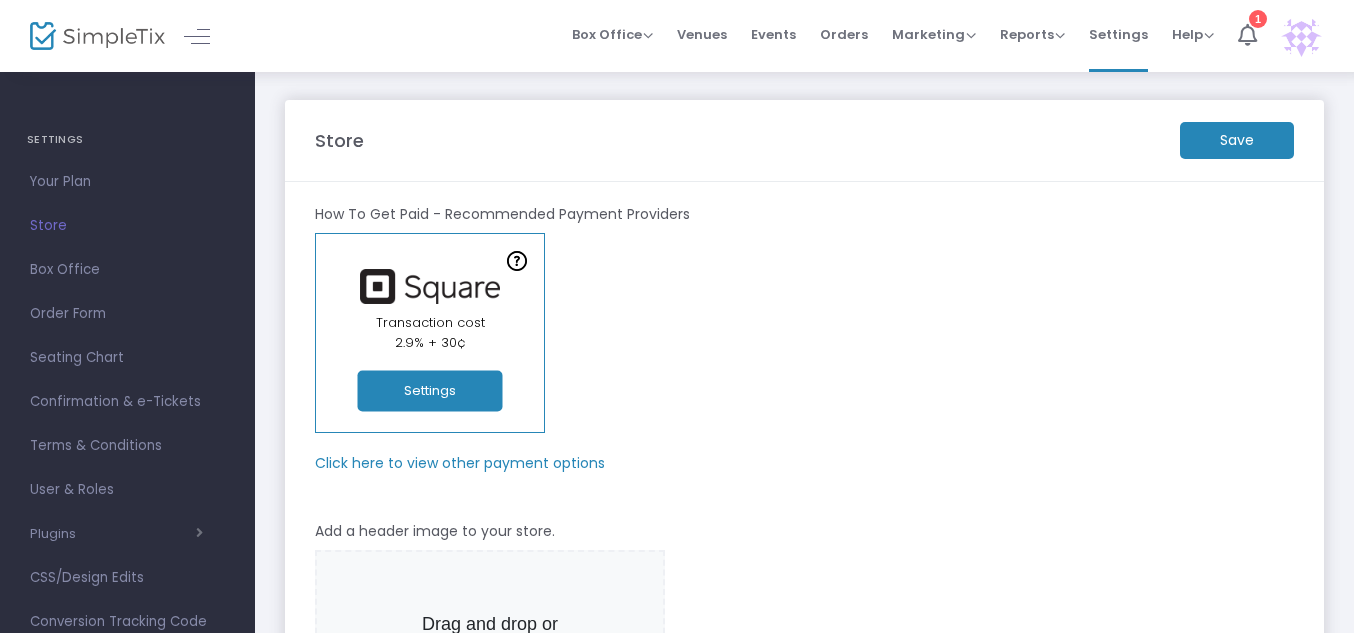 click on "Save" 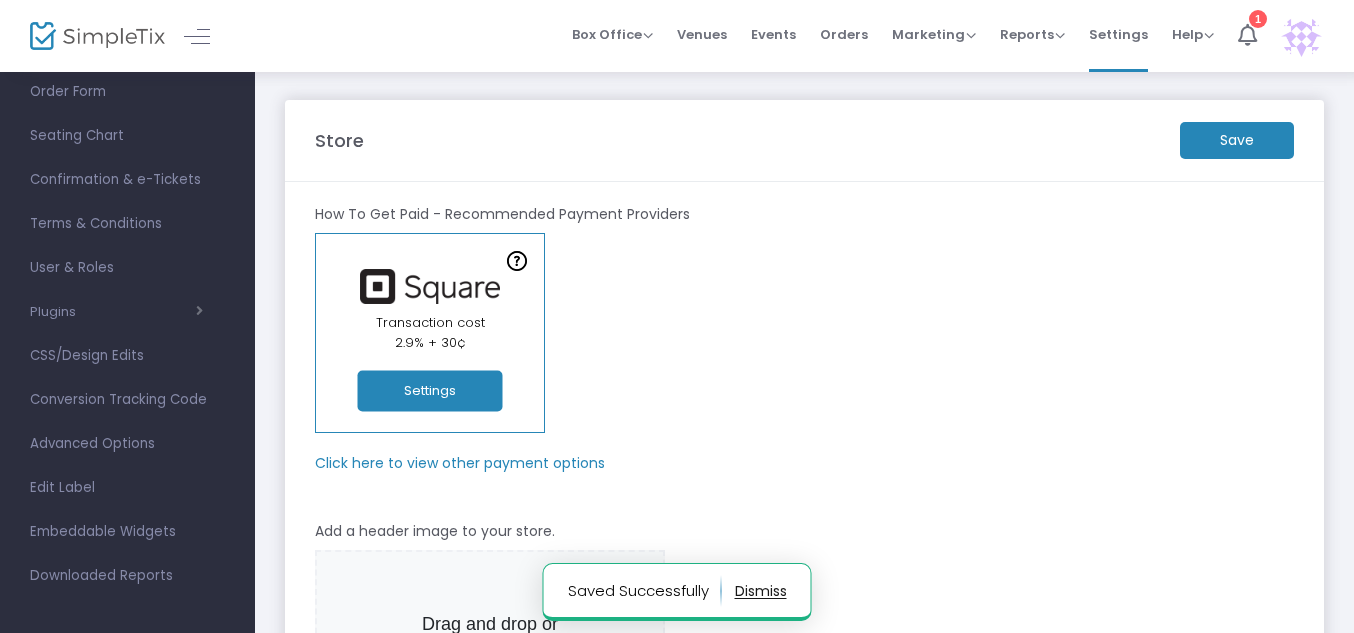 scroll, scrollTop: 227, scrollLeft: 0, axis: vertical 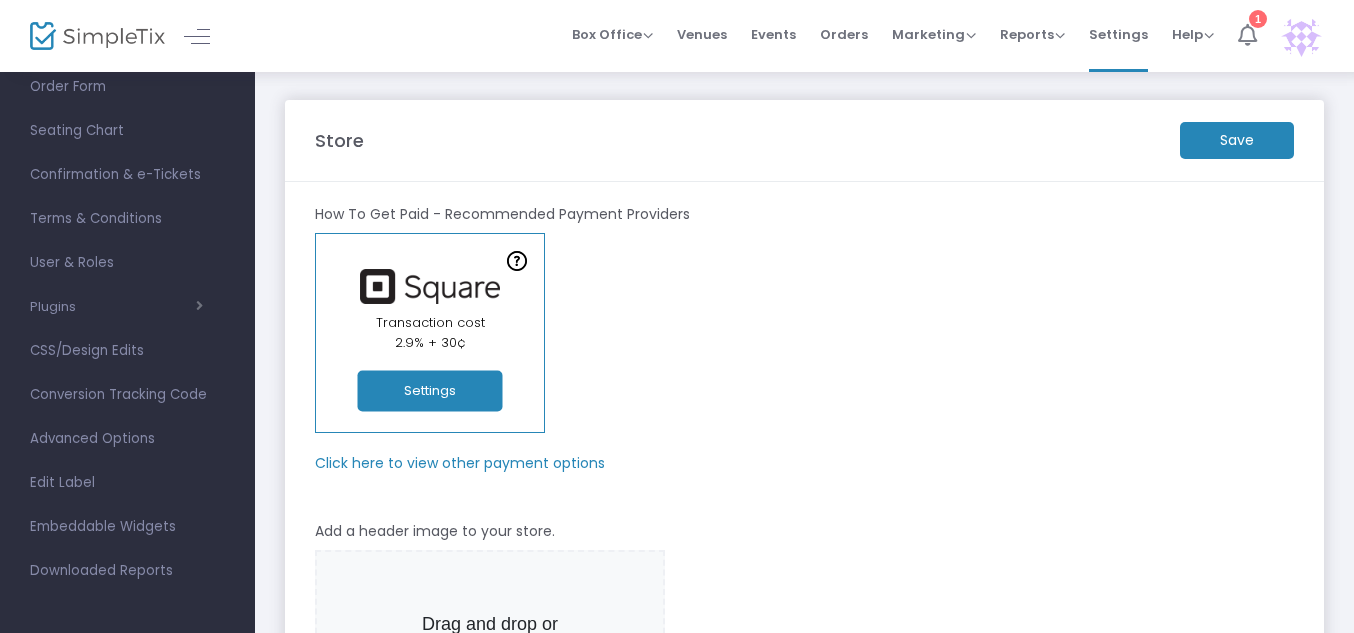 click at bounding box center [1247, 35] 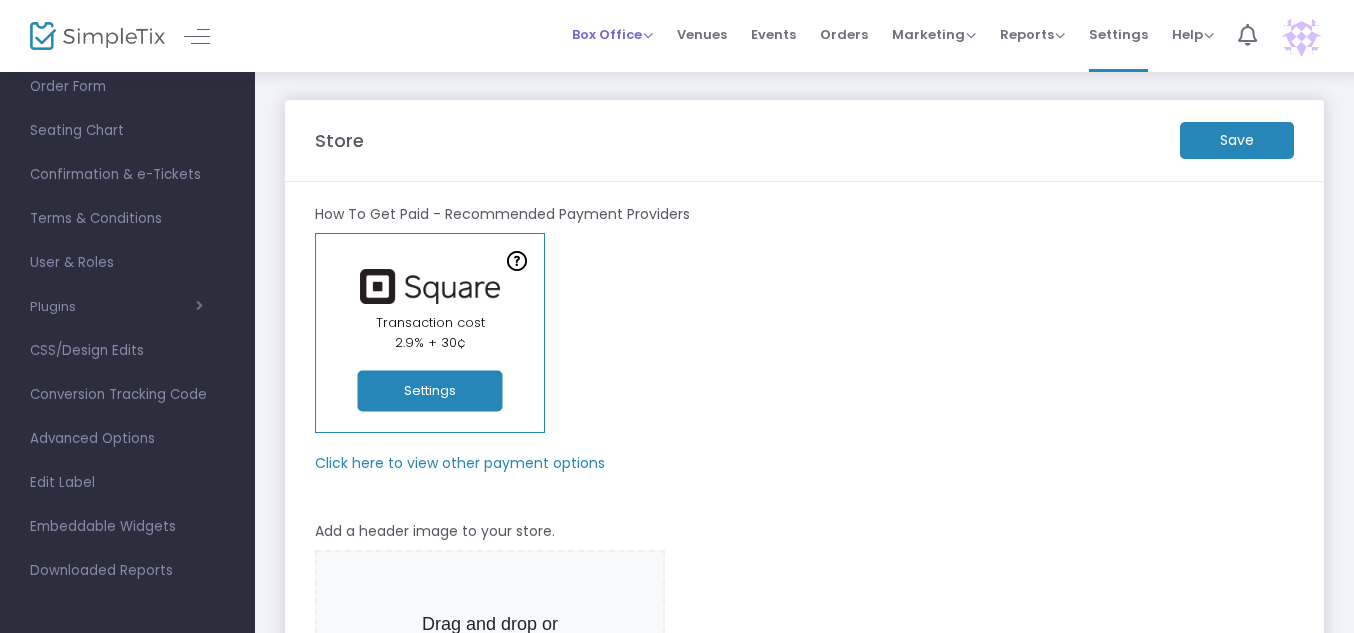 click on "Box Office" at bounding box center (612, 34) 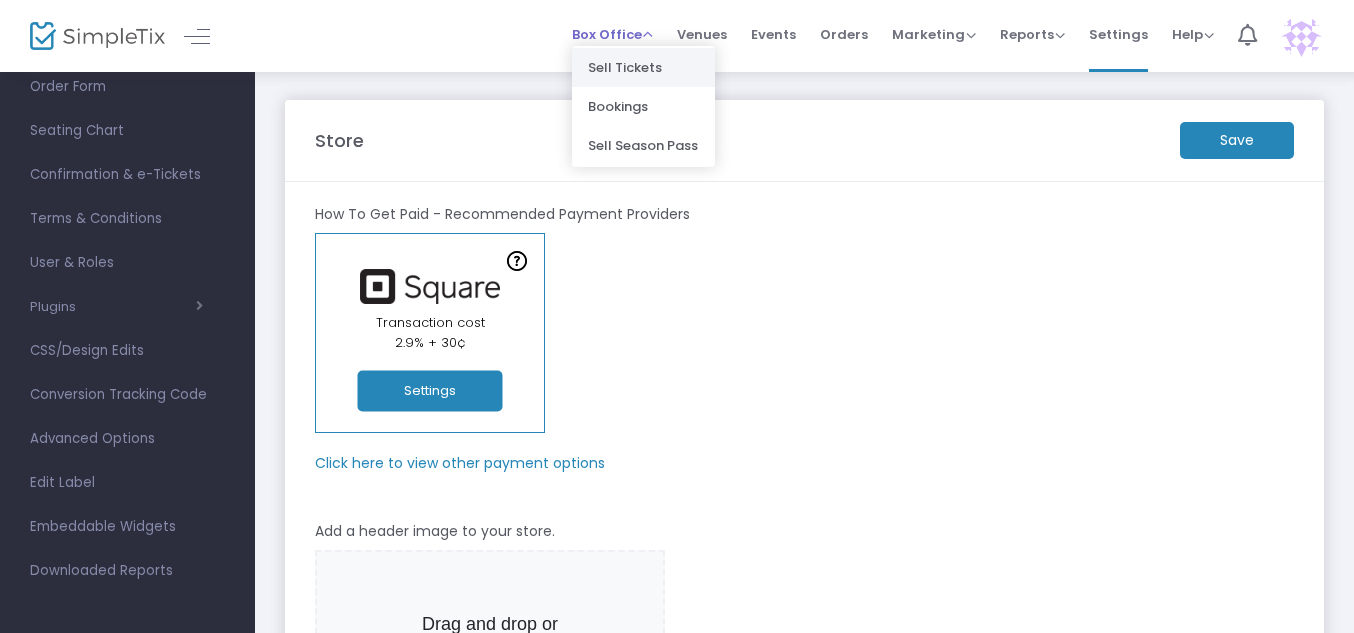 click on "Sell Tickets" at bounding box center [643, 67] 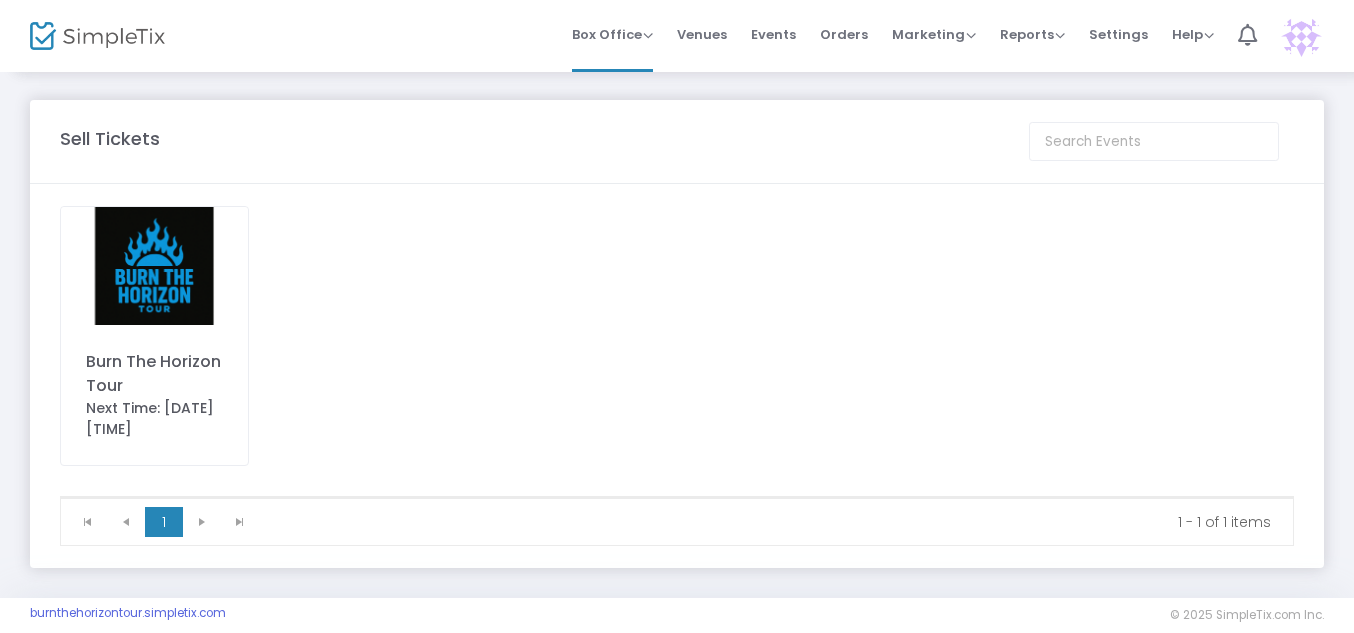 click on "Burn The Horizon Tour" 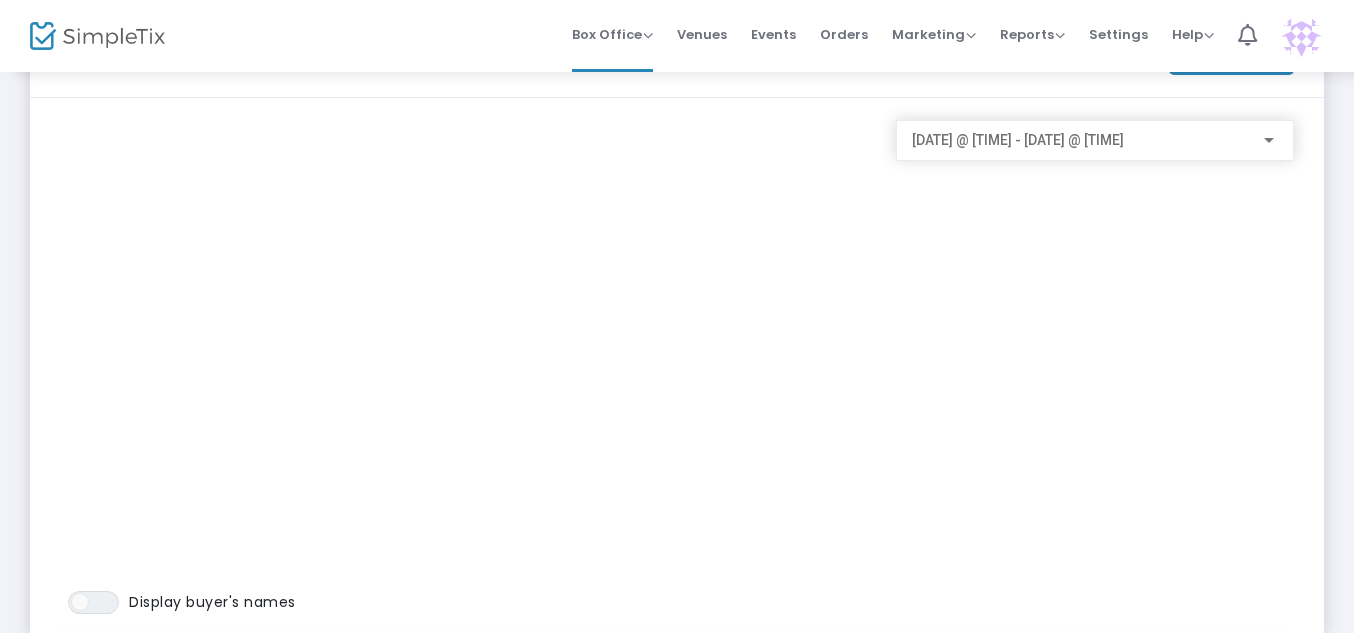 scroll, scrollTop: 177, scrollLeft: 0, axis: vertical 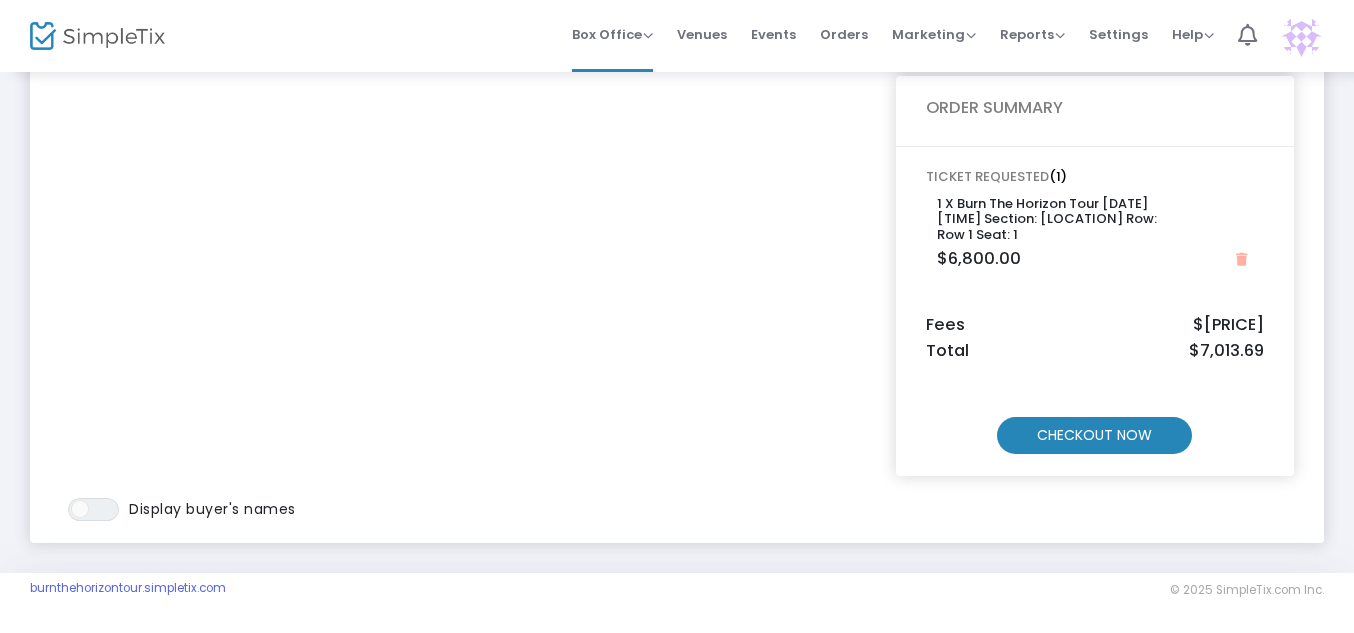 click on "CHECKOUT NOW" 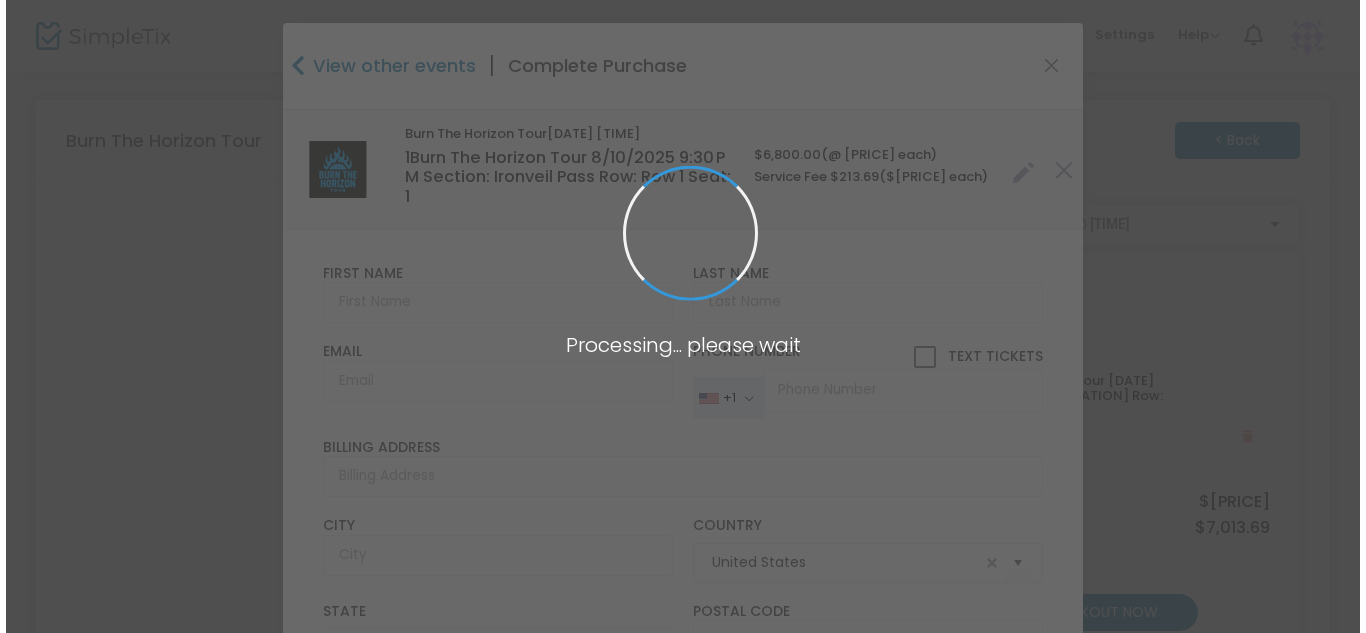 scroll, scrollTop: 0, scrollLeft: 0, axis: both 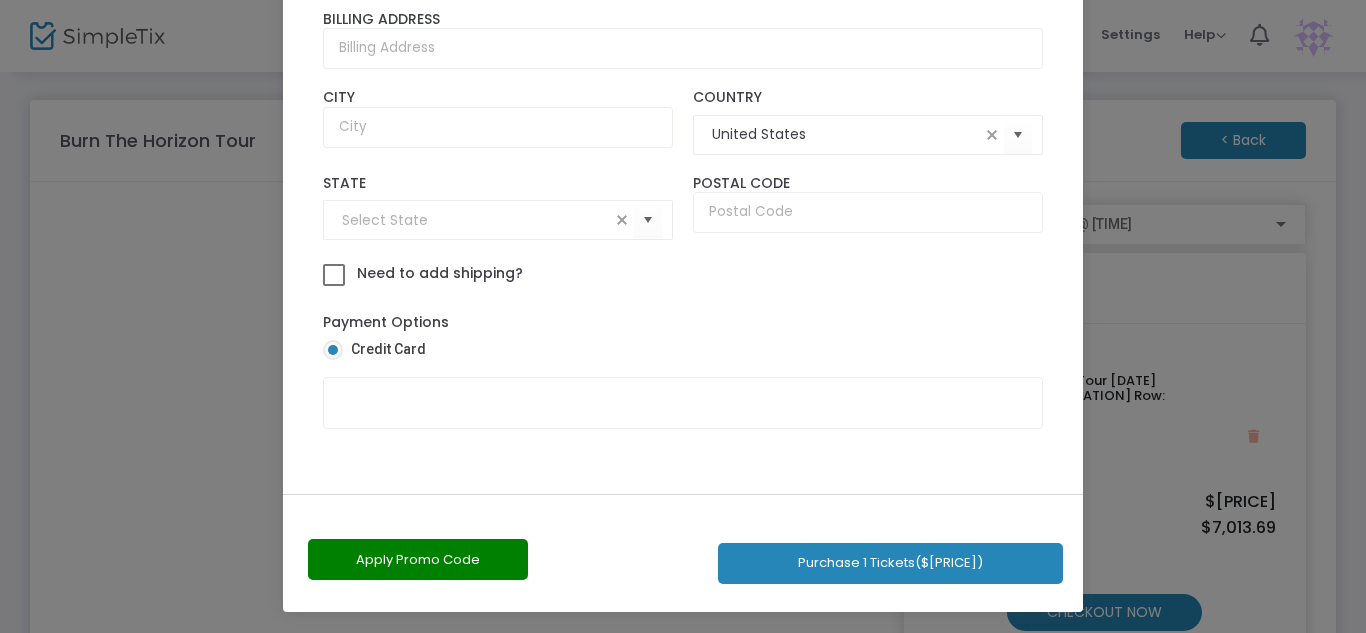 click on "Need to add shipping?" at bounding box center (438, 273) 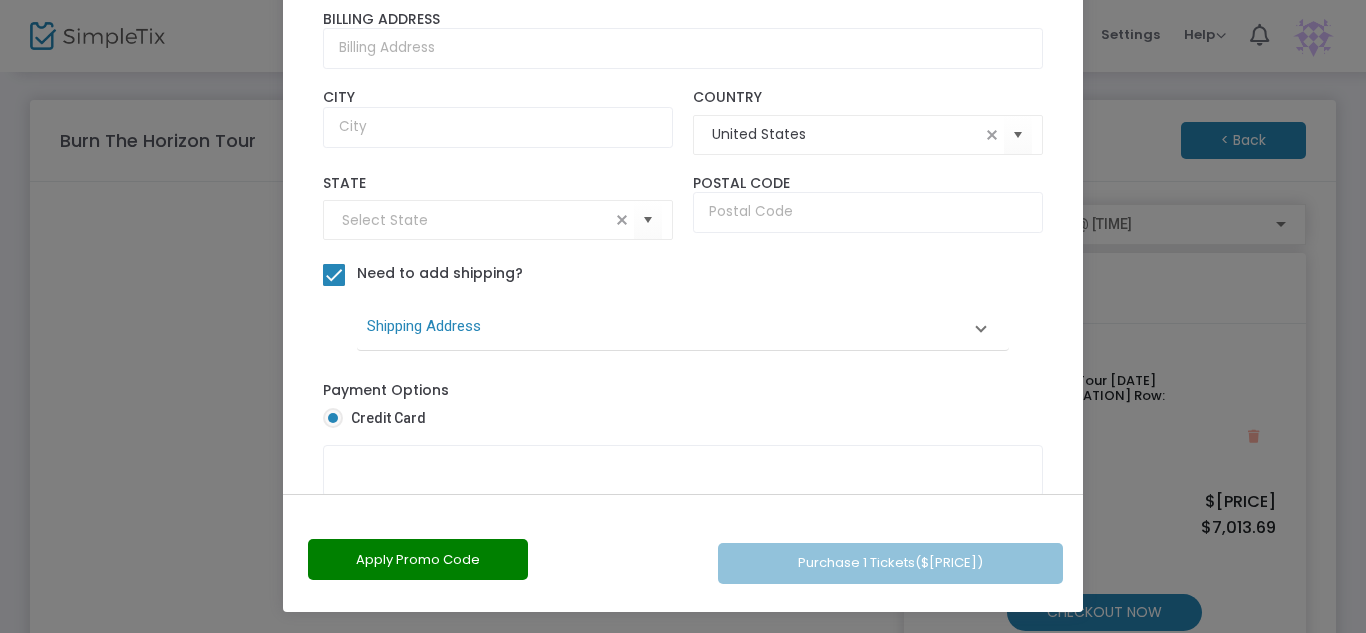 click on "Shipping Address" at bounding box center [664, 326] 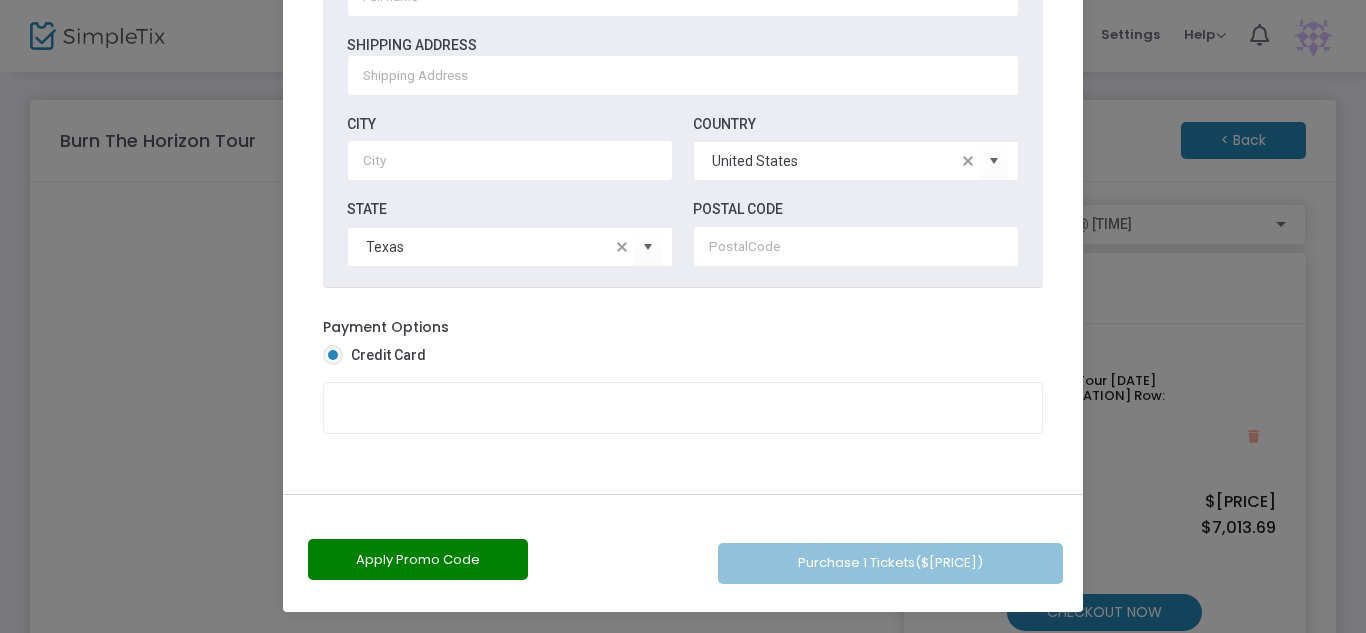 scroll, scrollTop: 552, scrollLeft: 0, axis: vertical 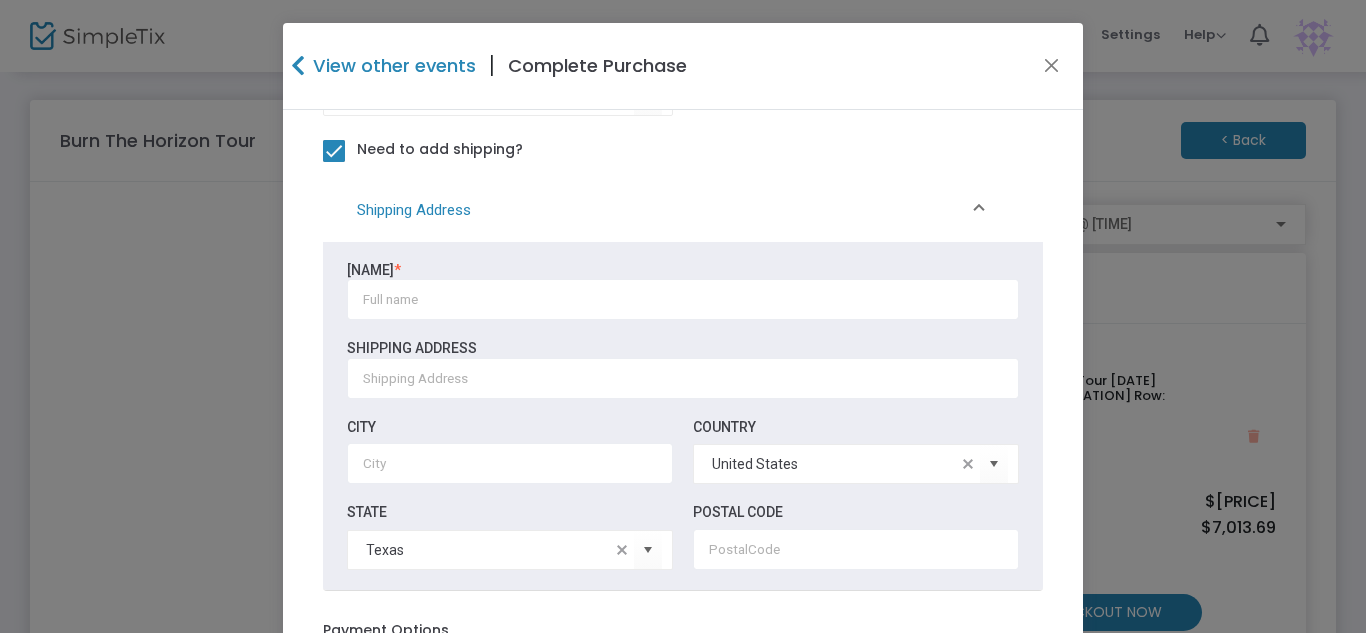 click on "Need to add shipping?" at bounding box center [438, 149] 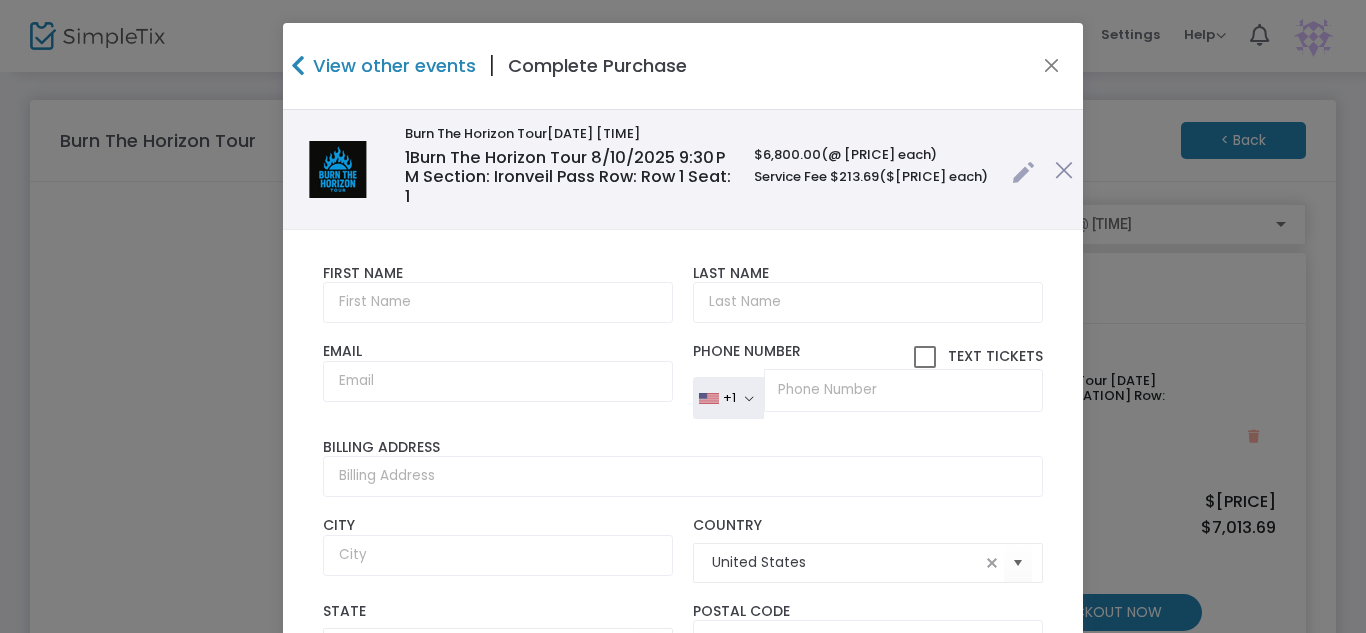 scroll, scrollTop: 120, scrollLeft: 0, axis: vertical 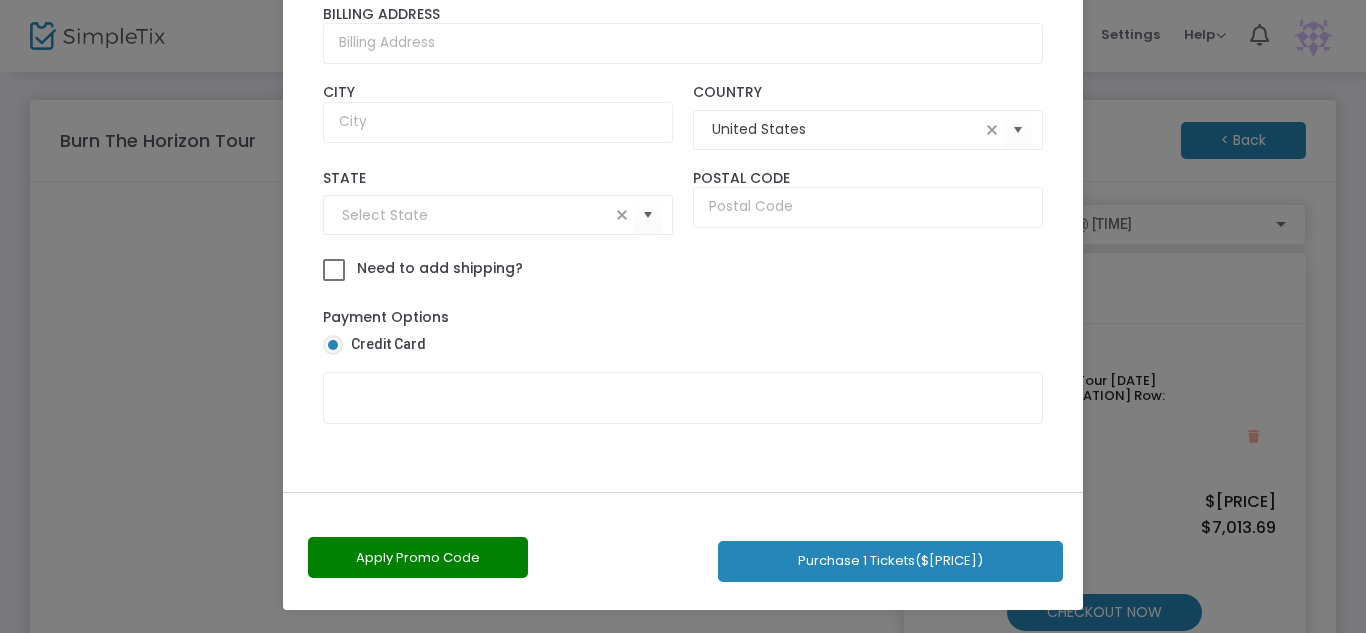 click on "Apply Promo Code" 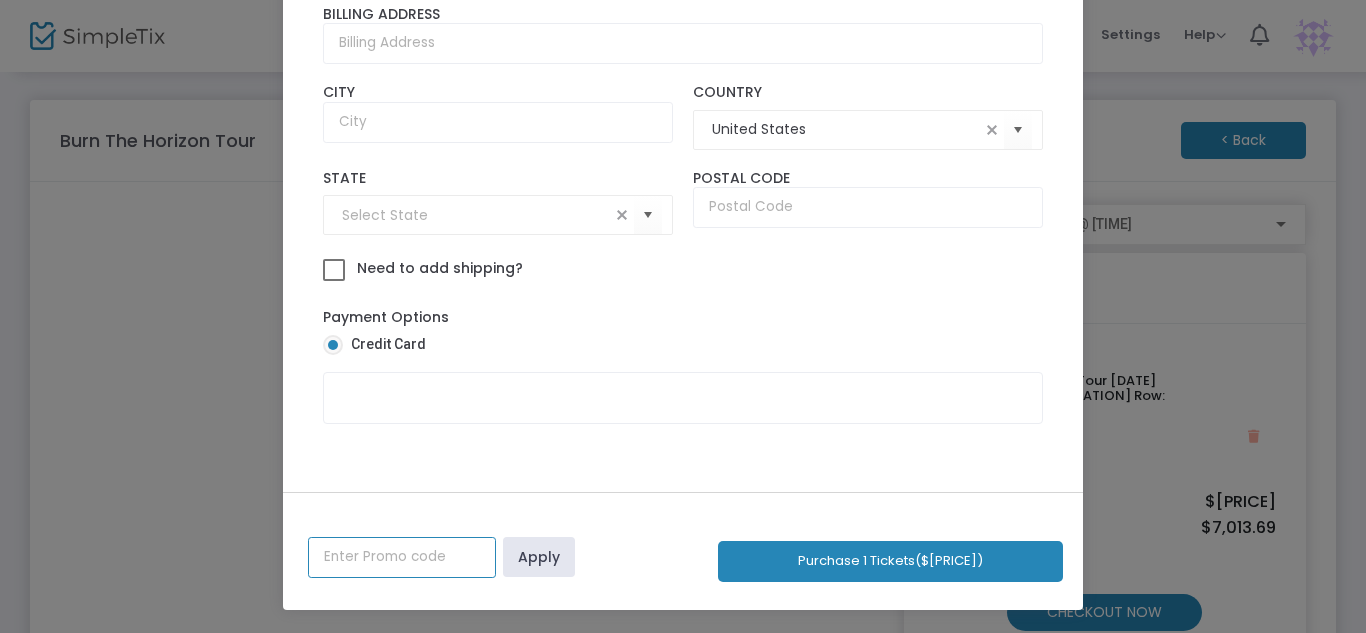 click 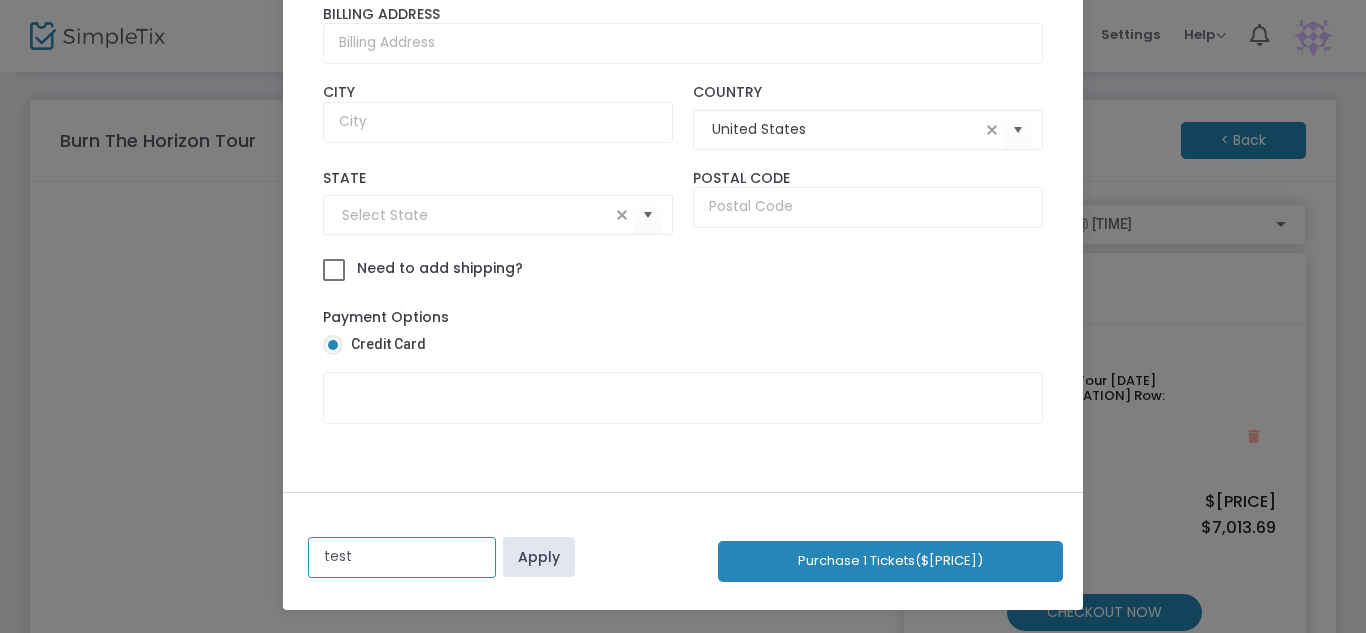 type on "test" 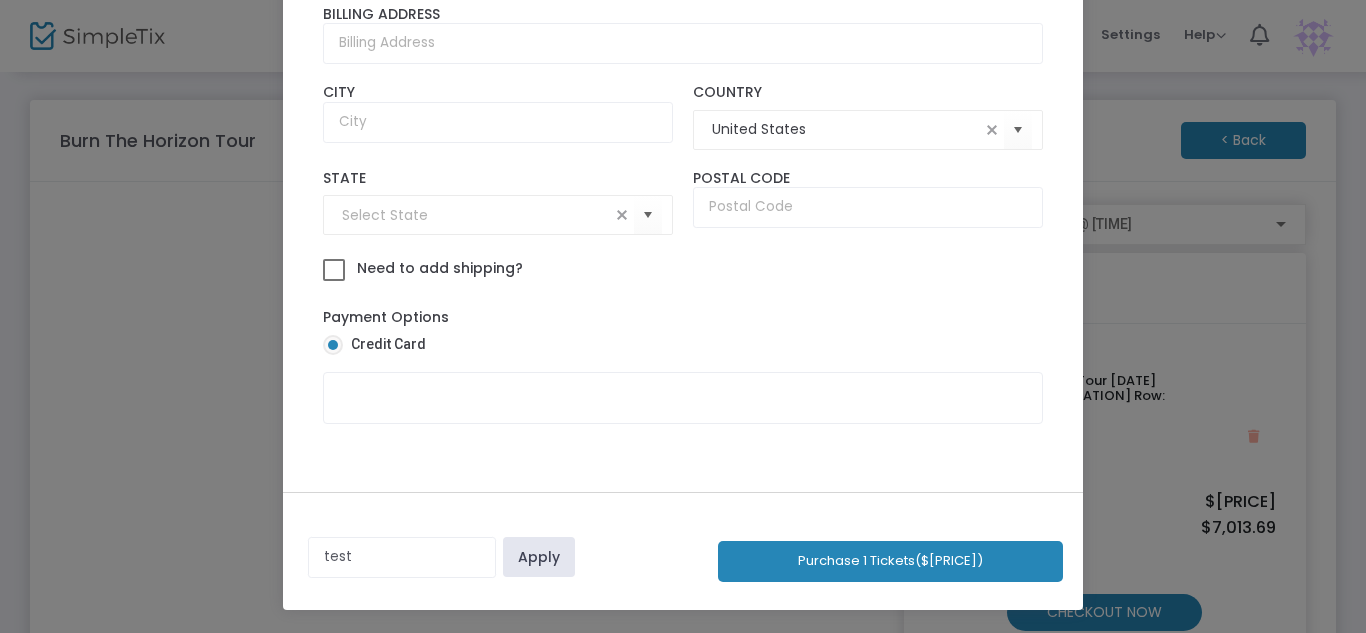 click on "Apply" 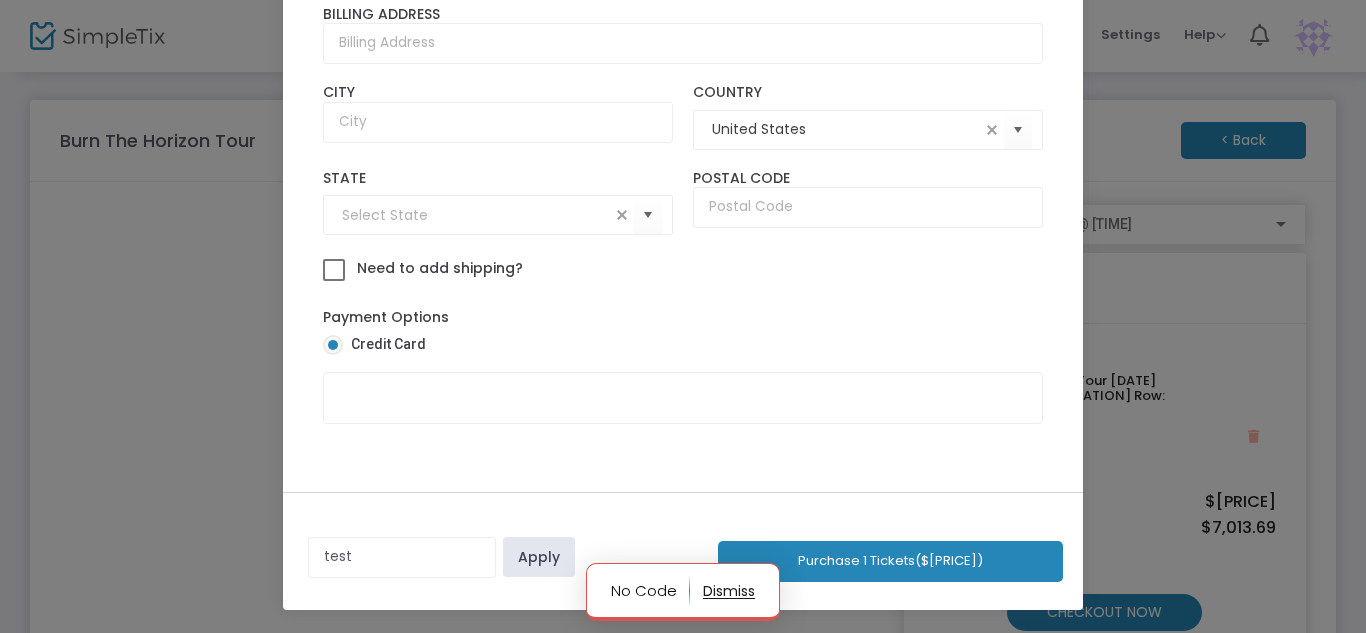 click 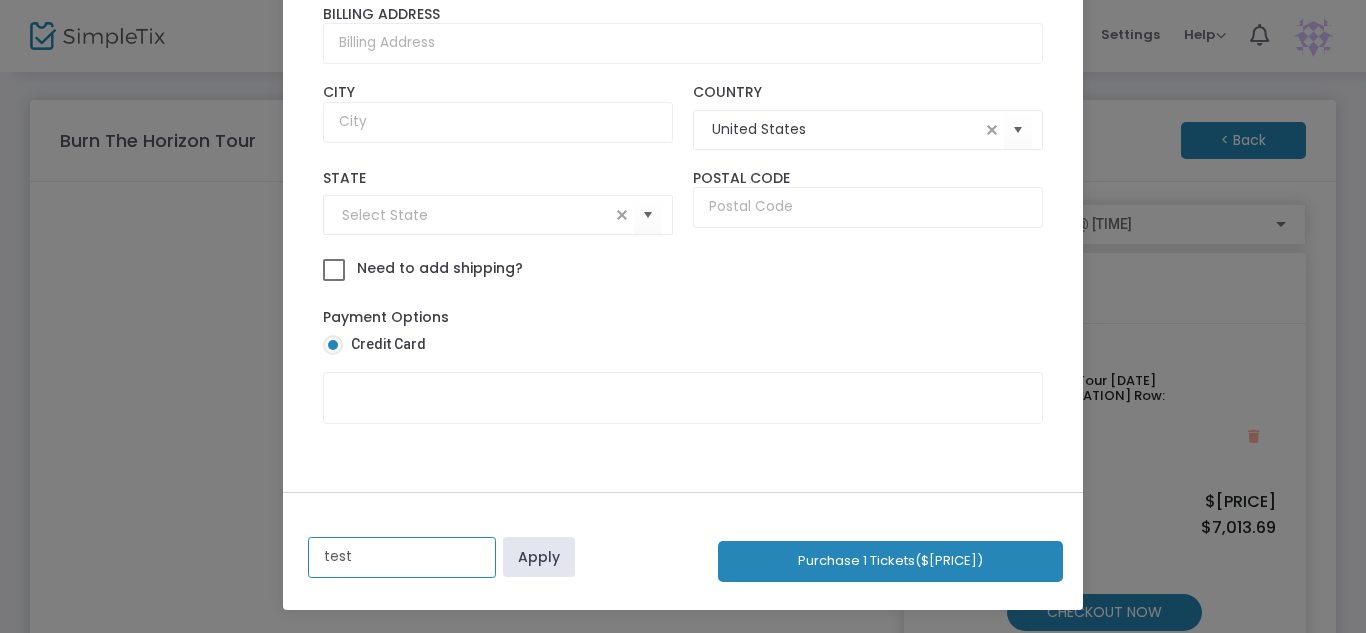click on "test" 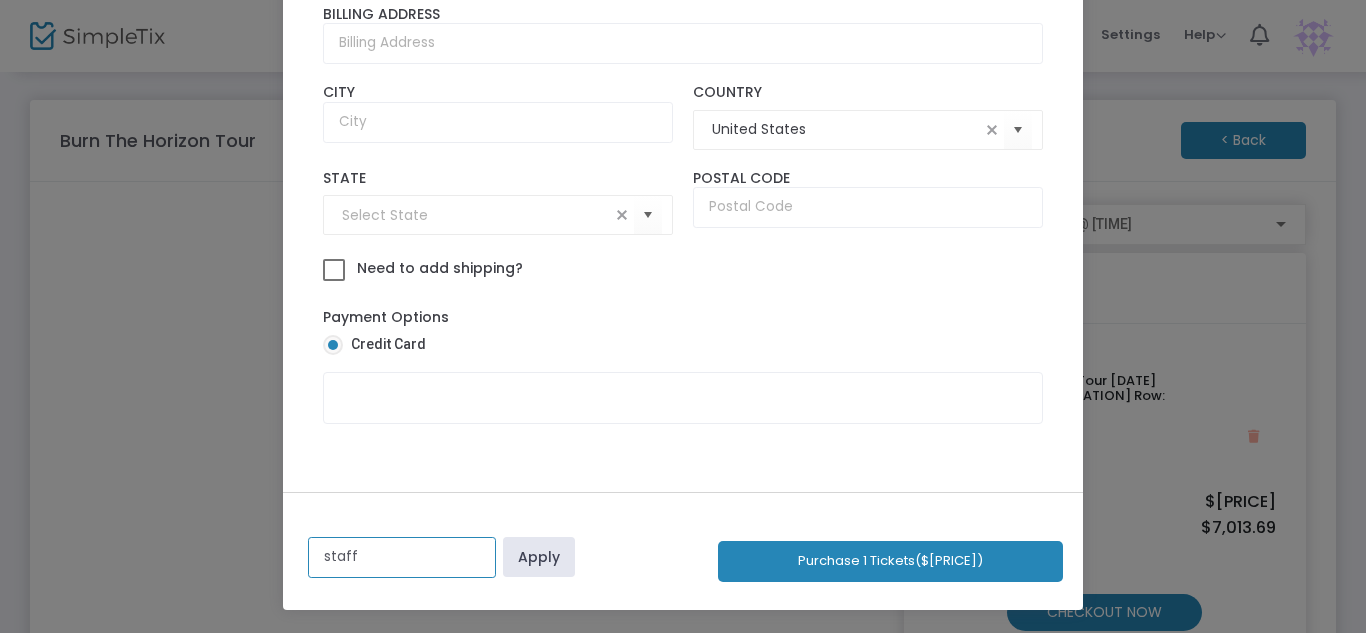 type on "staff" 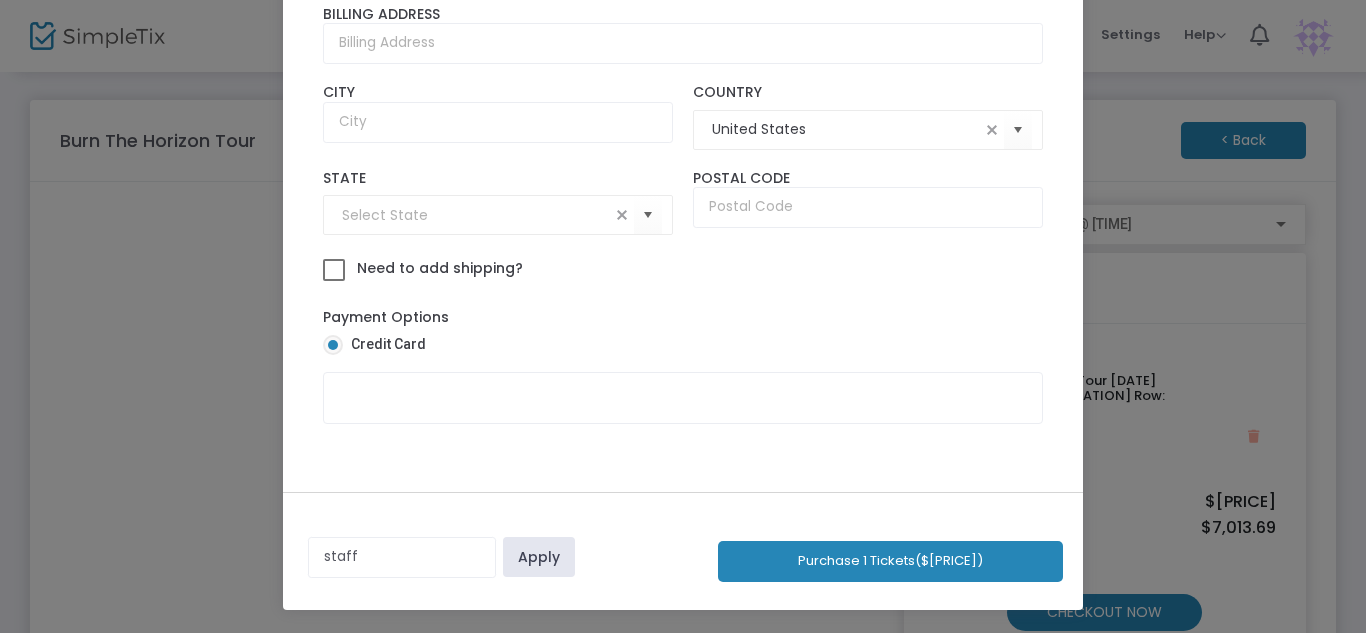 click on "Apply" 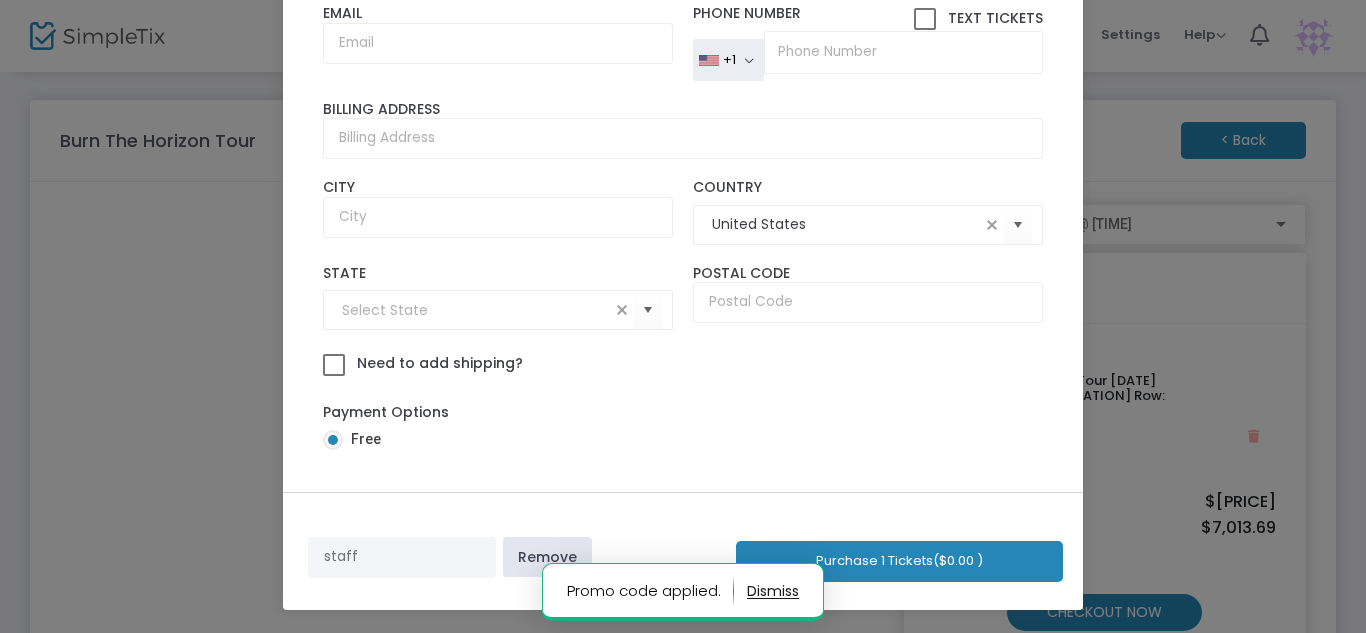 scroll, scrollTop: 0, scrollLeft: 0, axis: both 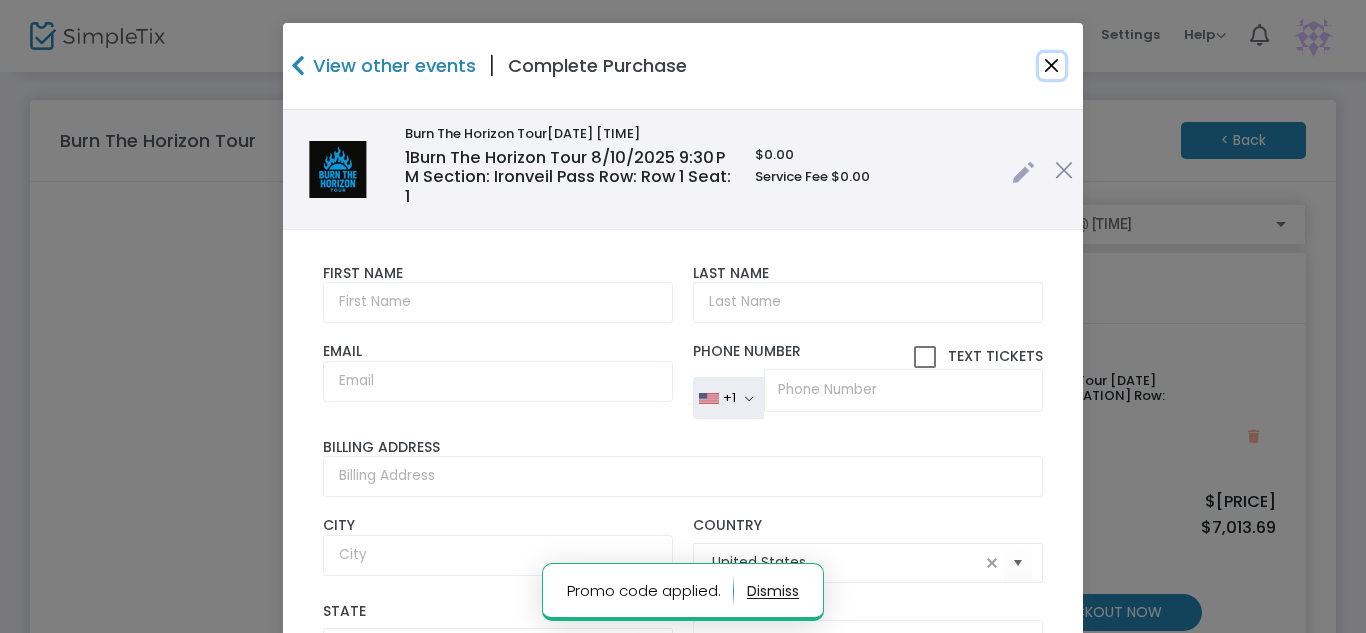 click 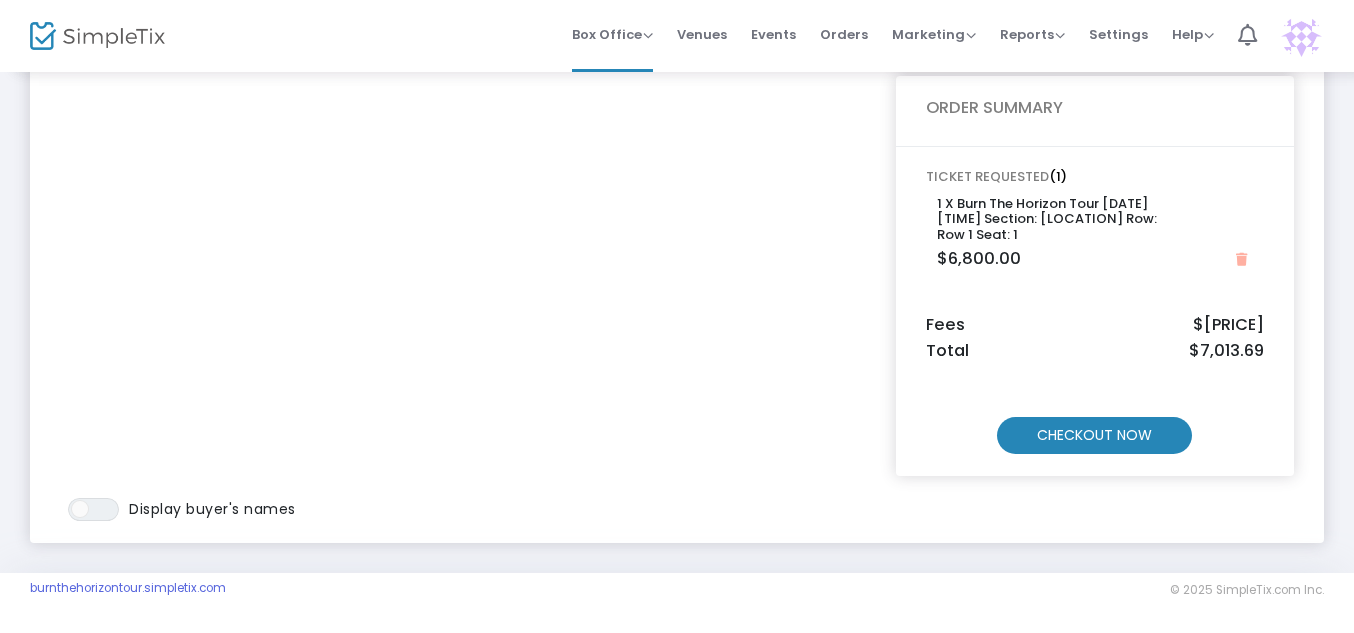 scroll, scrollTop: 0, scrollLeft: 0, axis: both 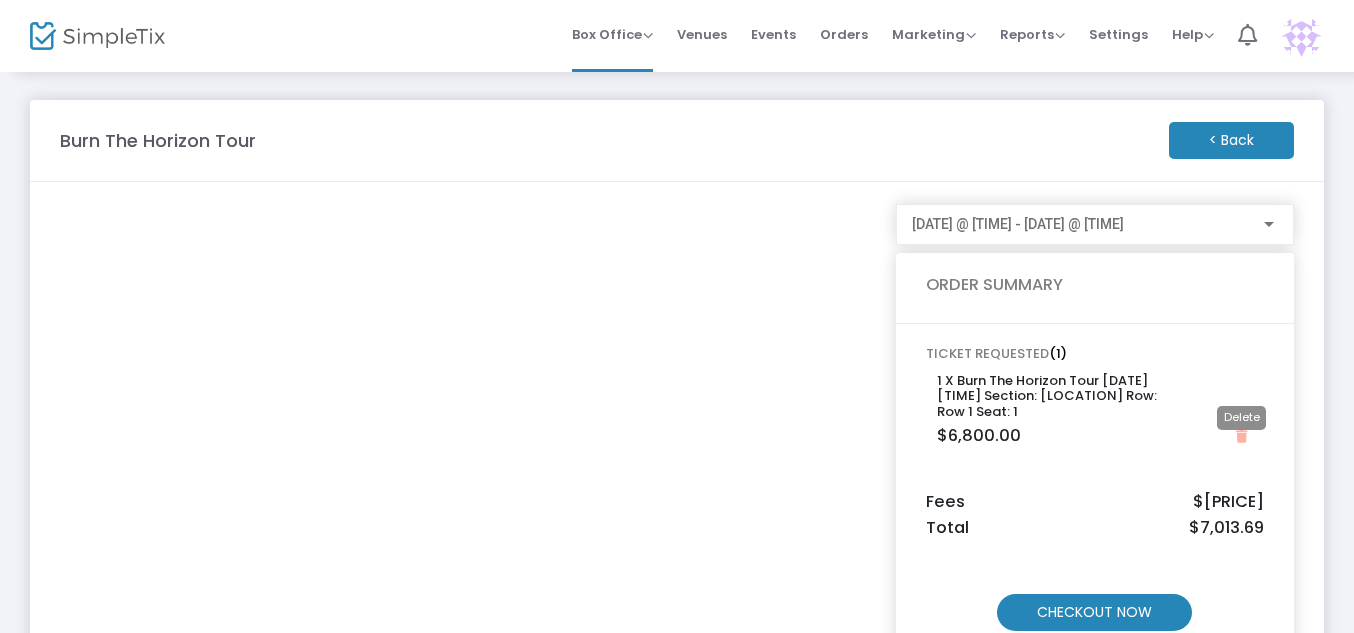 click 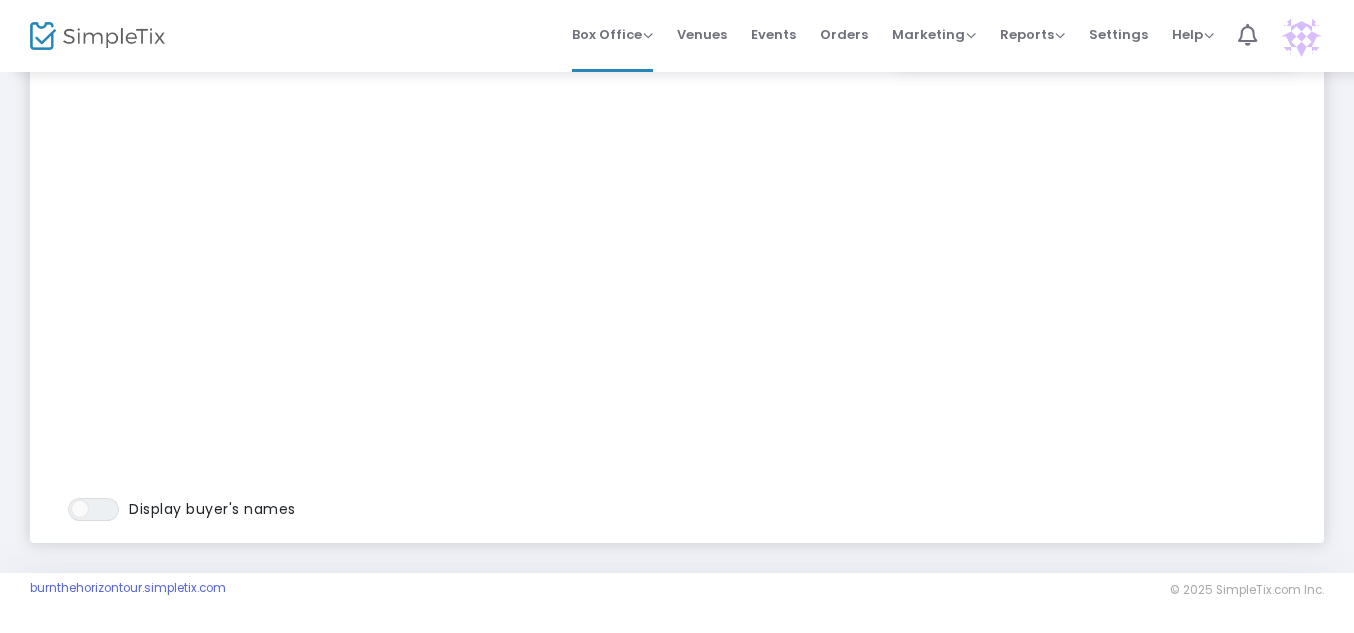 scroll, scrollTop: 0, scrollLeft: 0, axis: both 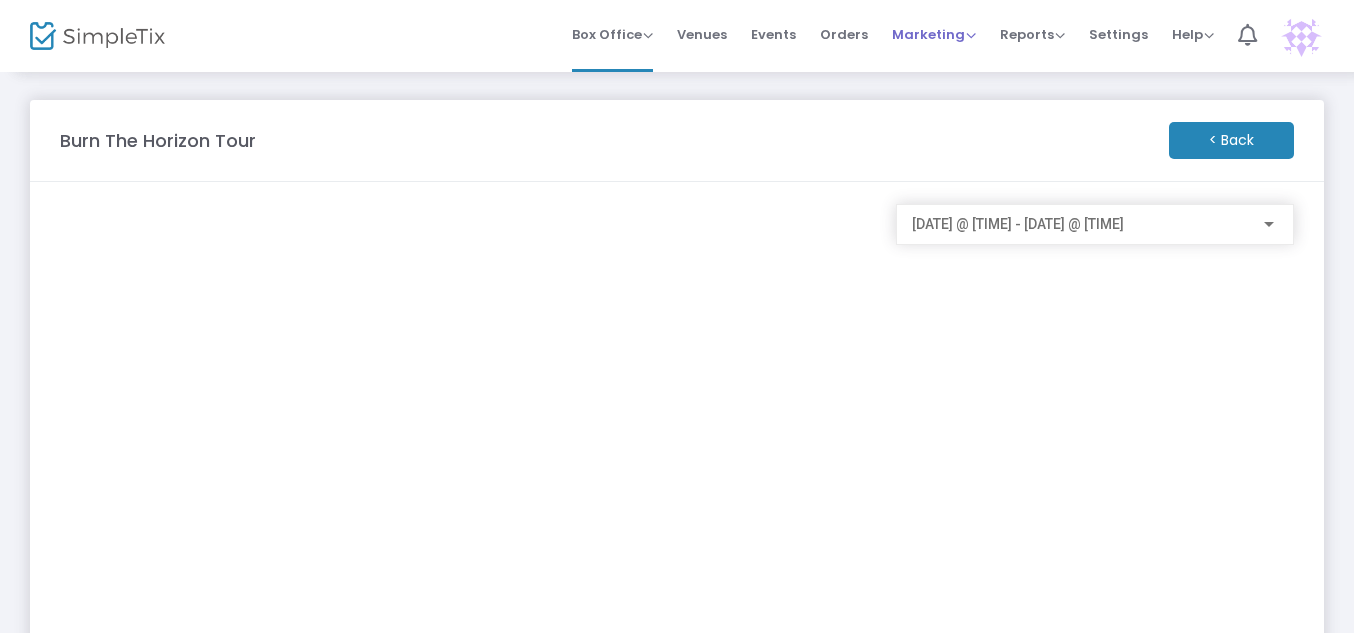 click on "Marketing" at bounding box center [934, 34] 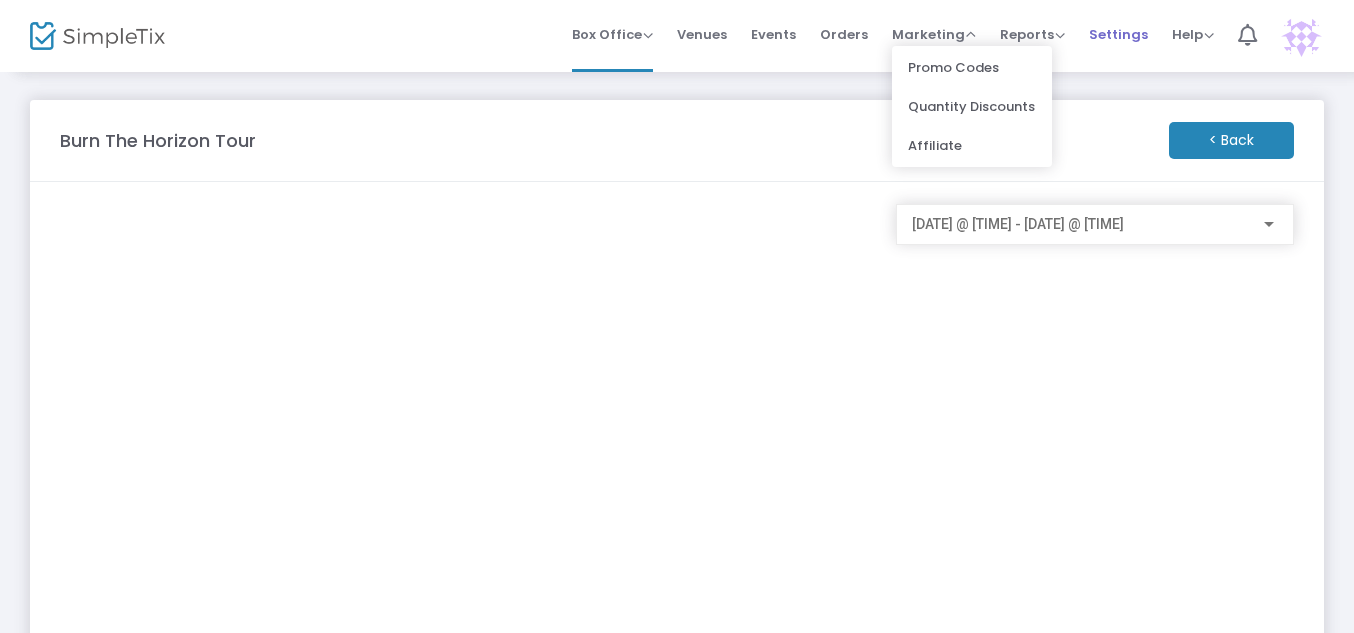 click on "Settings" at bounding box center [1118, 34] 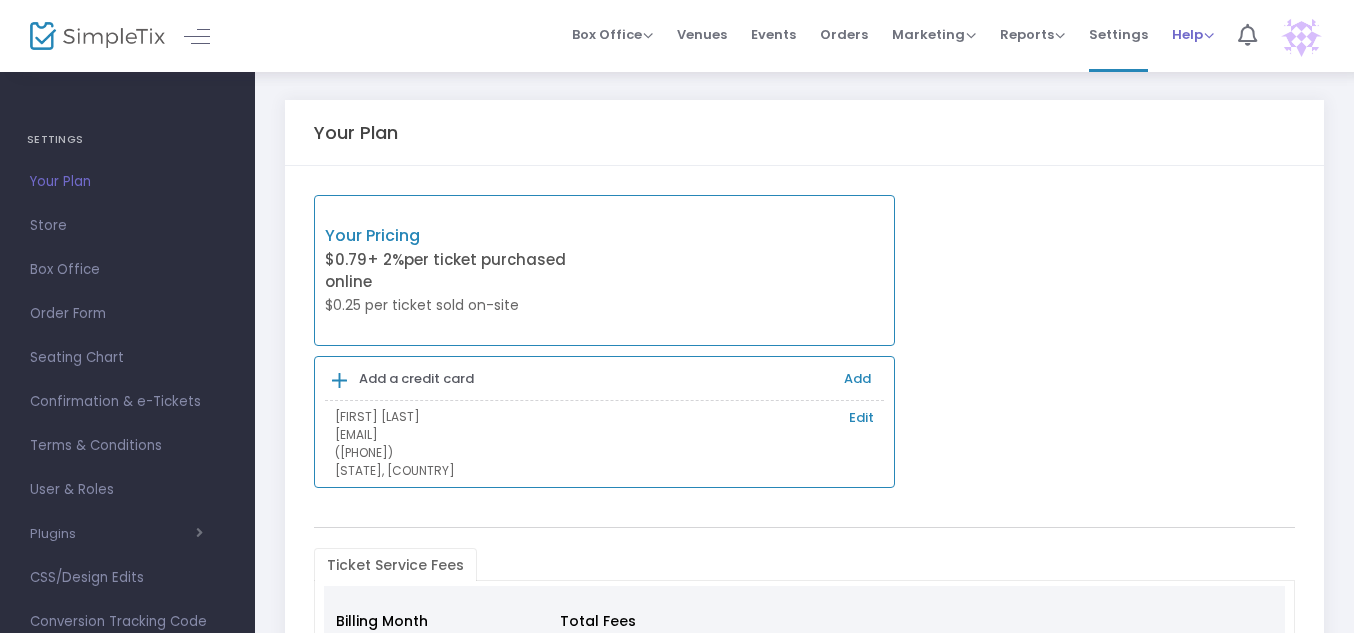 click on "Help" at bounding box center [1193, 34] 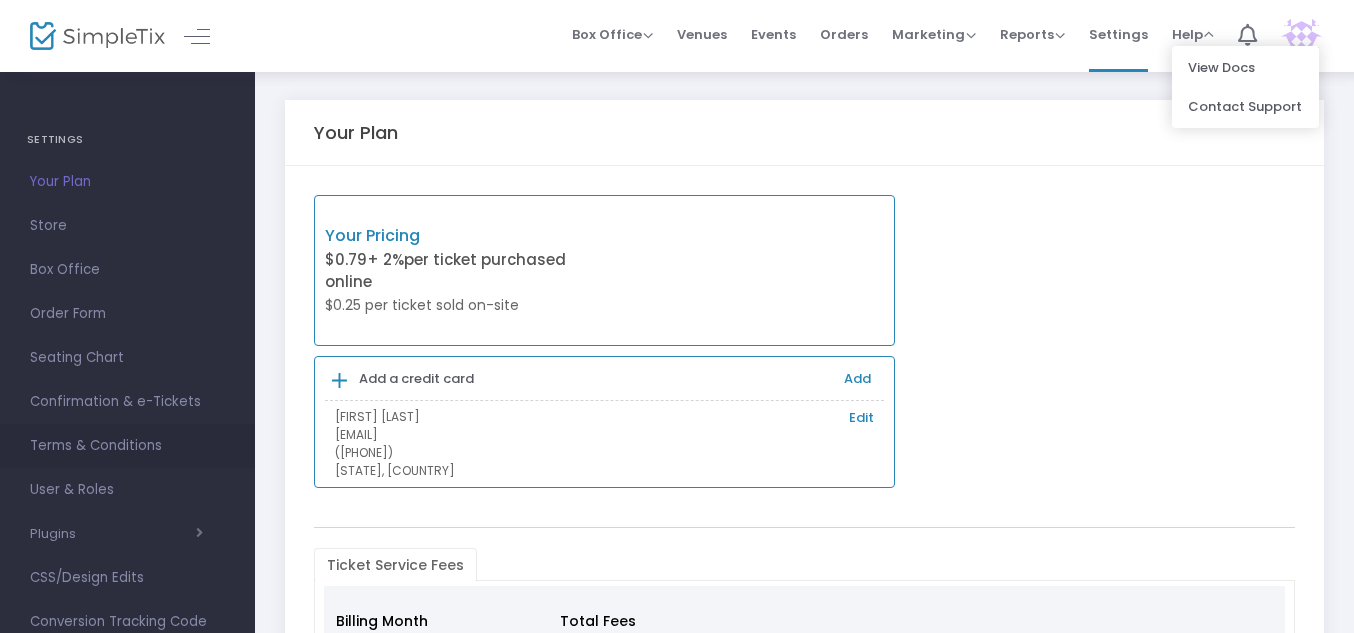 scroll, scrollTop: 230, scrollLeft: 0, axis: vertical 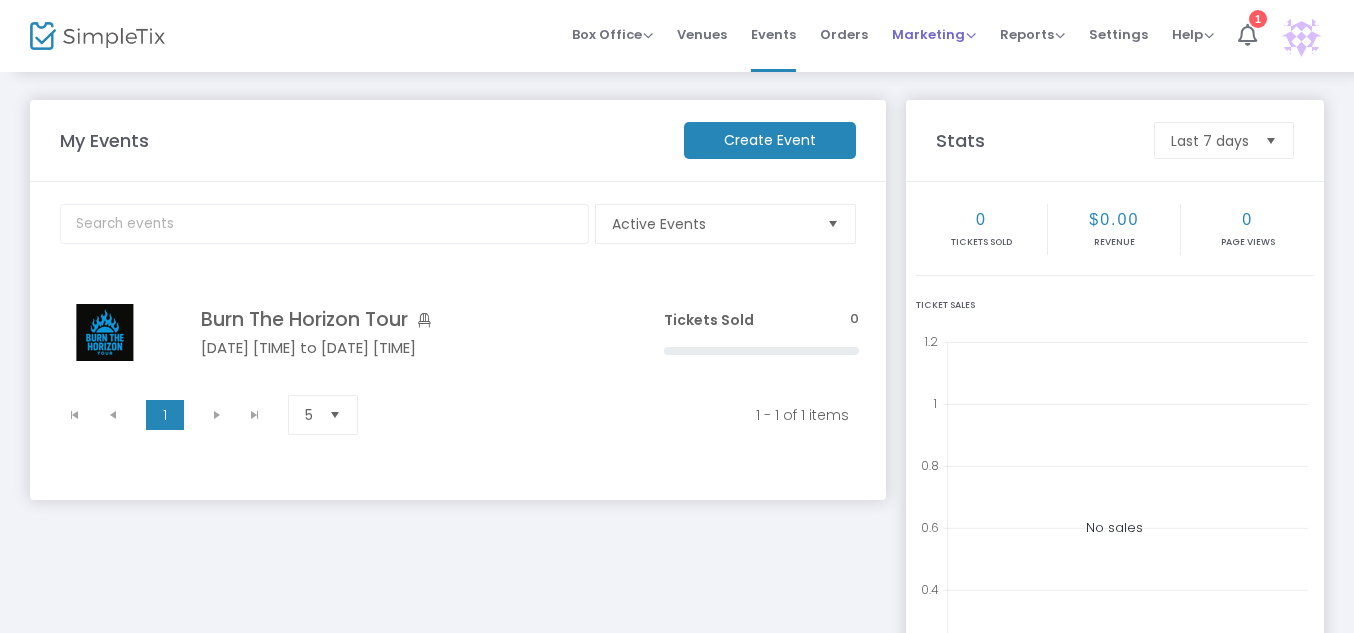 click on "Marketing" at bounding box center (934, 34) 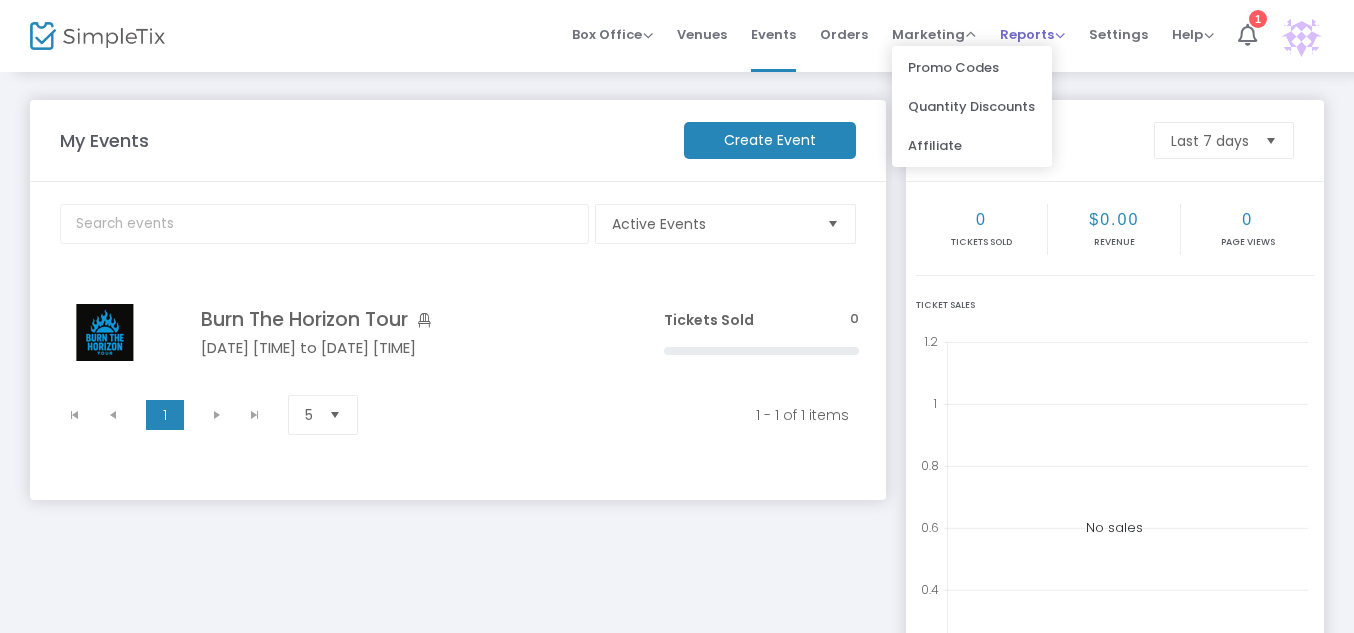 click on "Reports" at bounding box center (1032, 34) 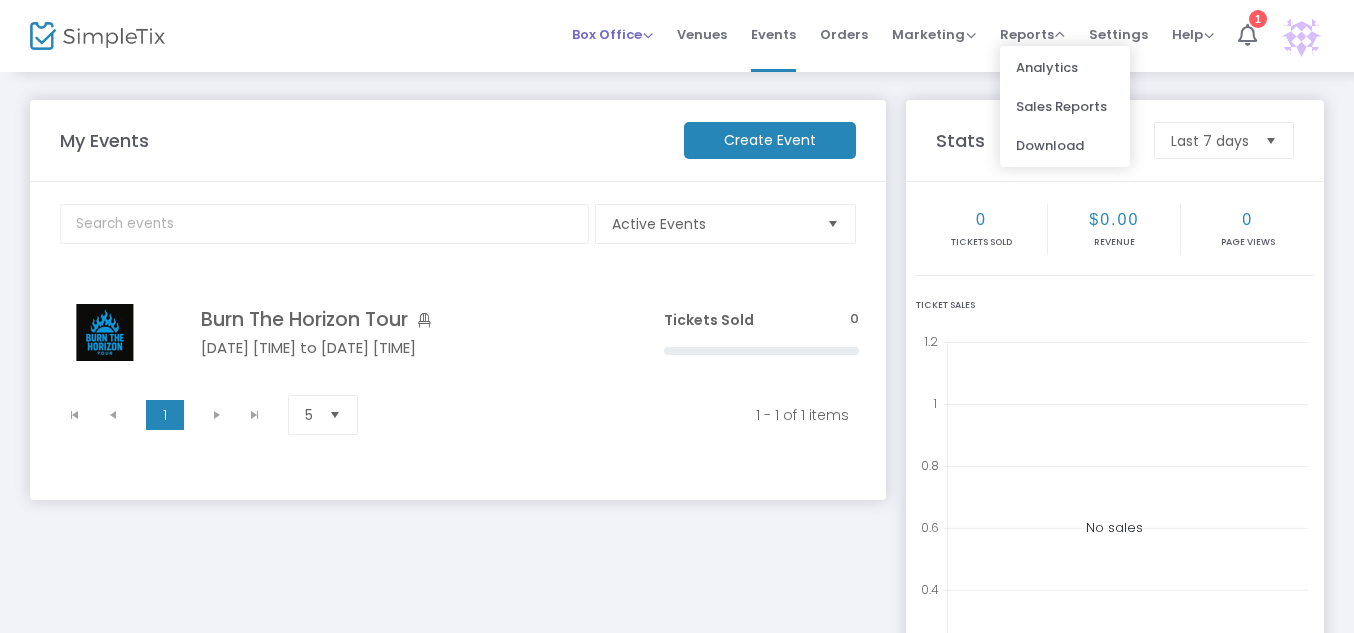 click on "Box Office" at bounding box center [612, 34] 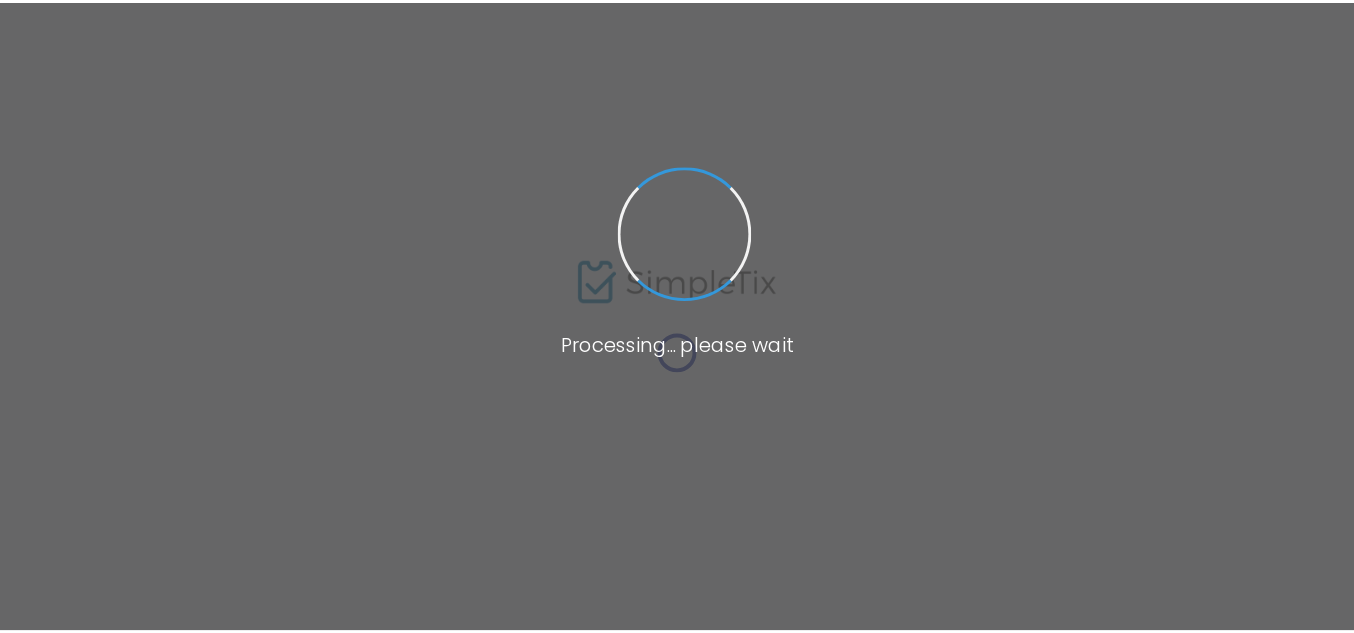 scroll, scrollTop: 0, scrollLeft: 0, axis: both 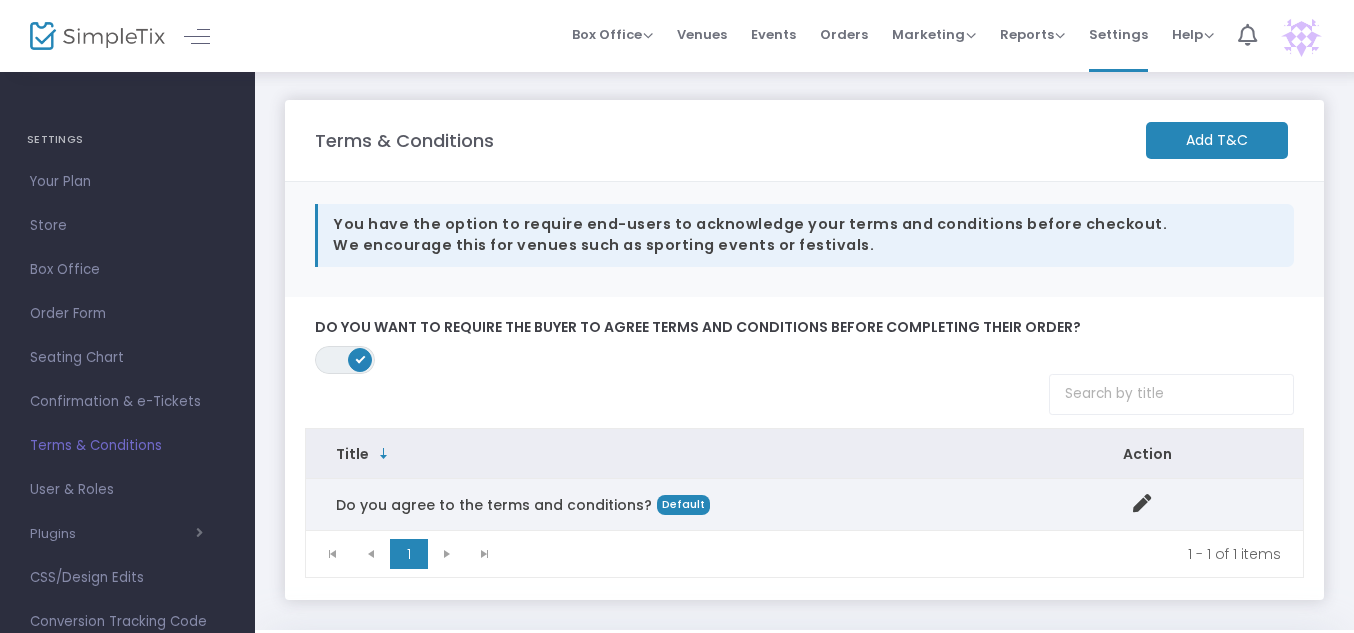 click on "Default" 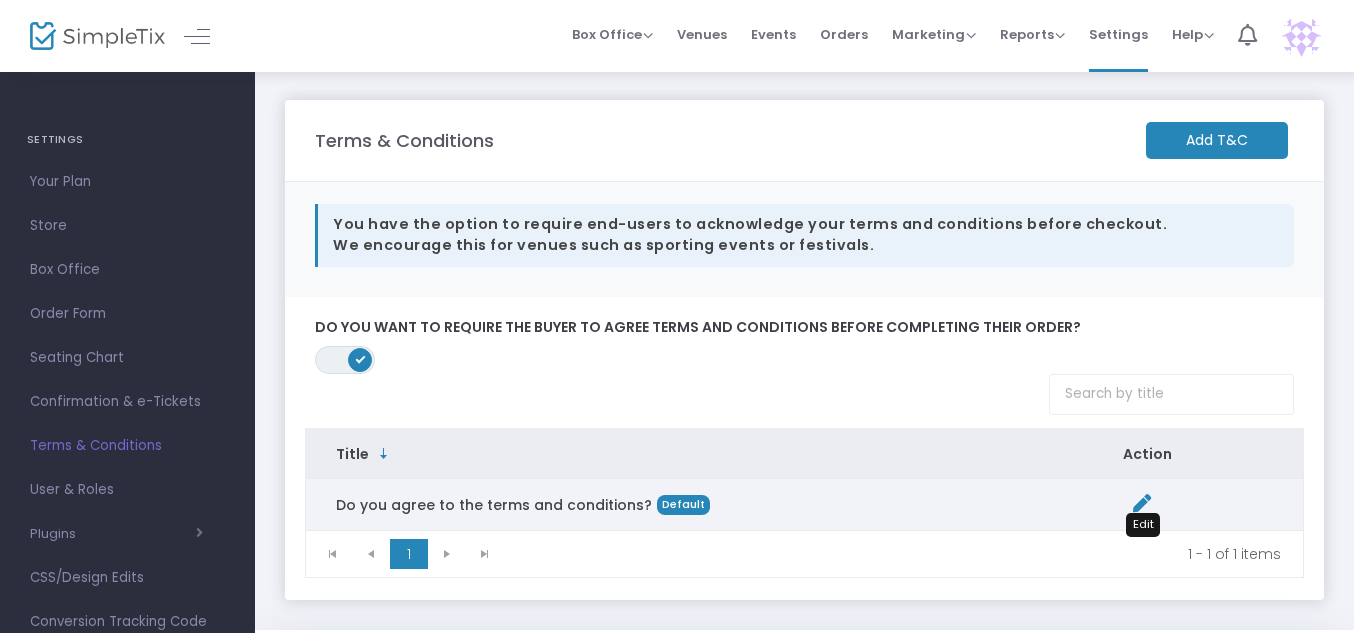 click 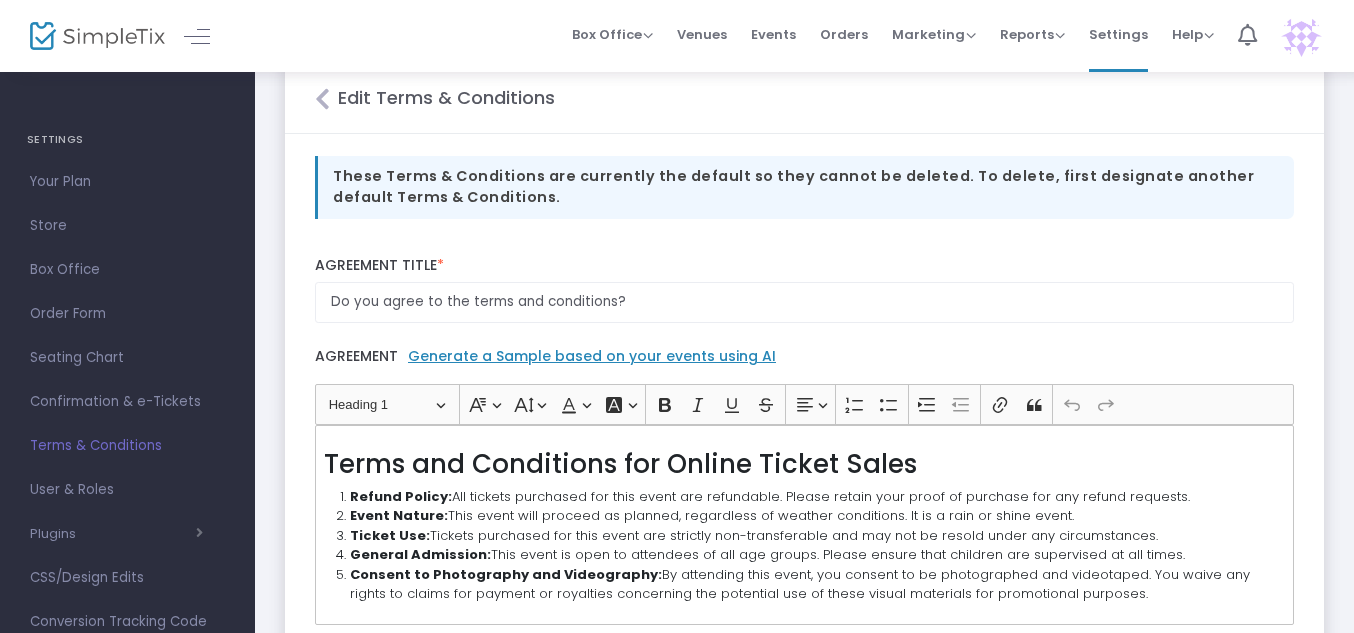 scroll, scrollTop: 37, scrollLeft: 0, axis: vertical 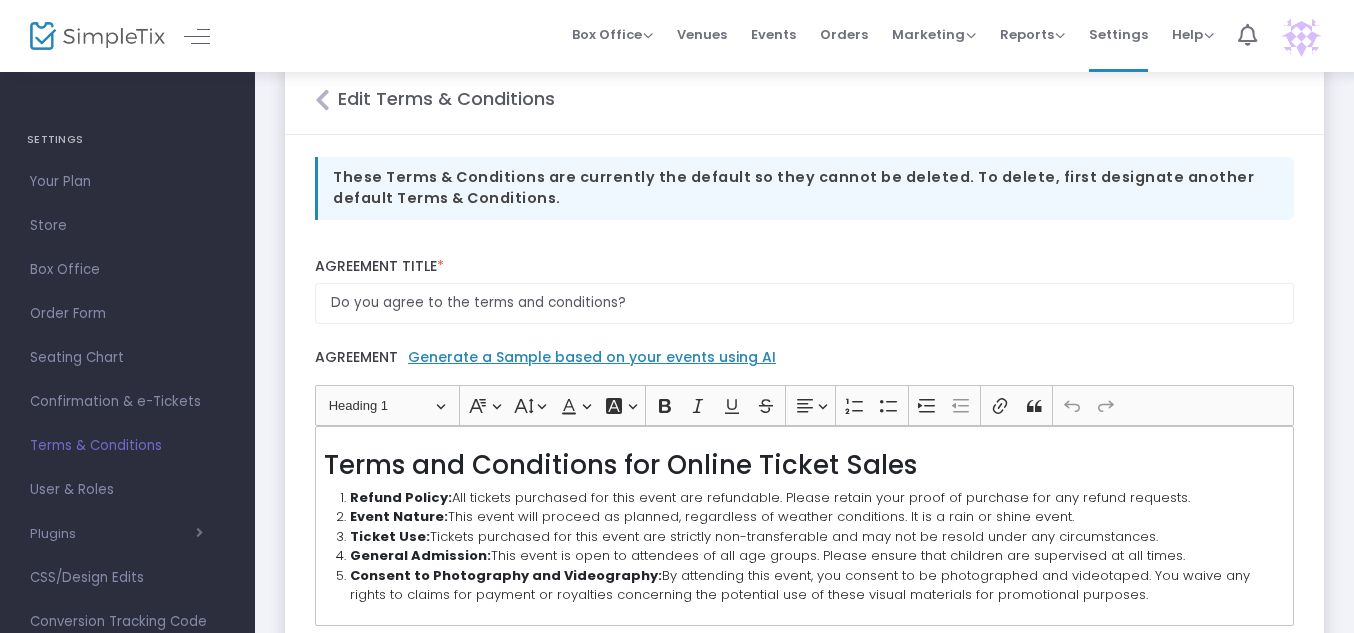 click on "Generate a Sample based on your events using AI" 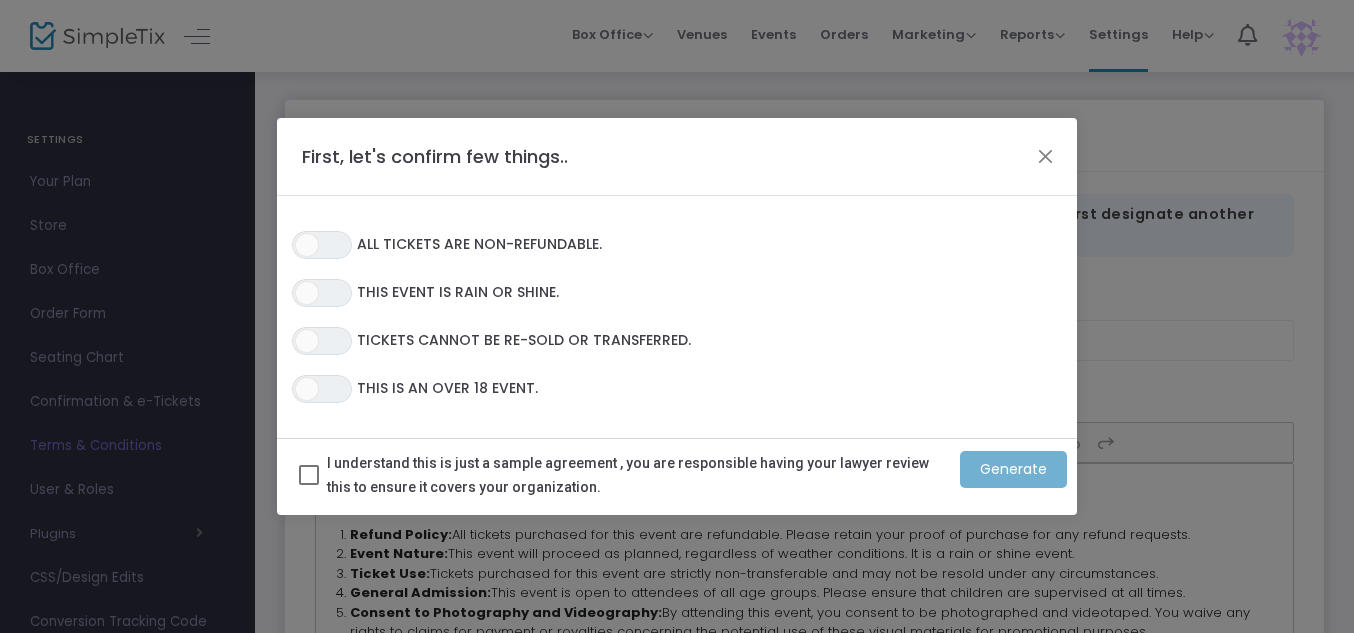 scroll, scrollTop: 0, scrollLeft: 0, axis: both 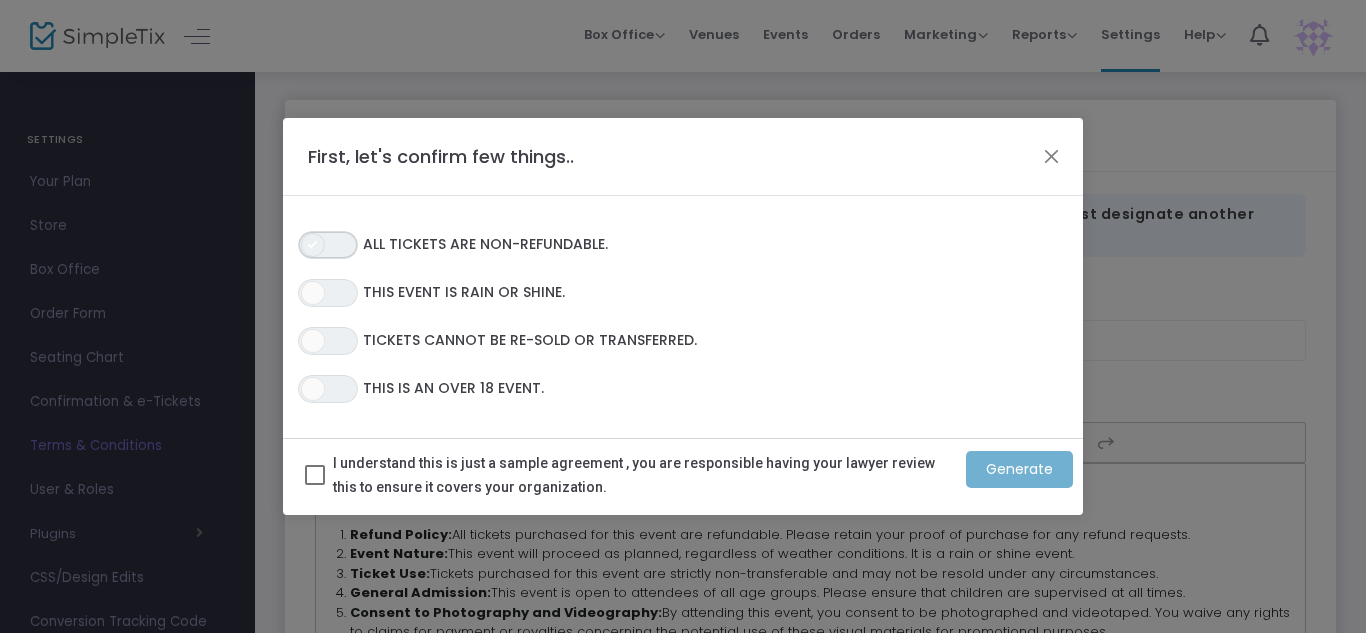 click on "ON OFF" at bounding box center [328, 245] 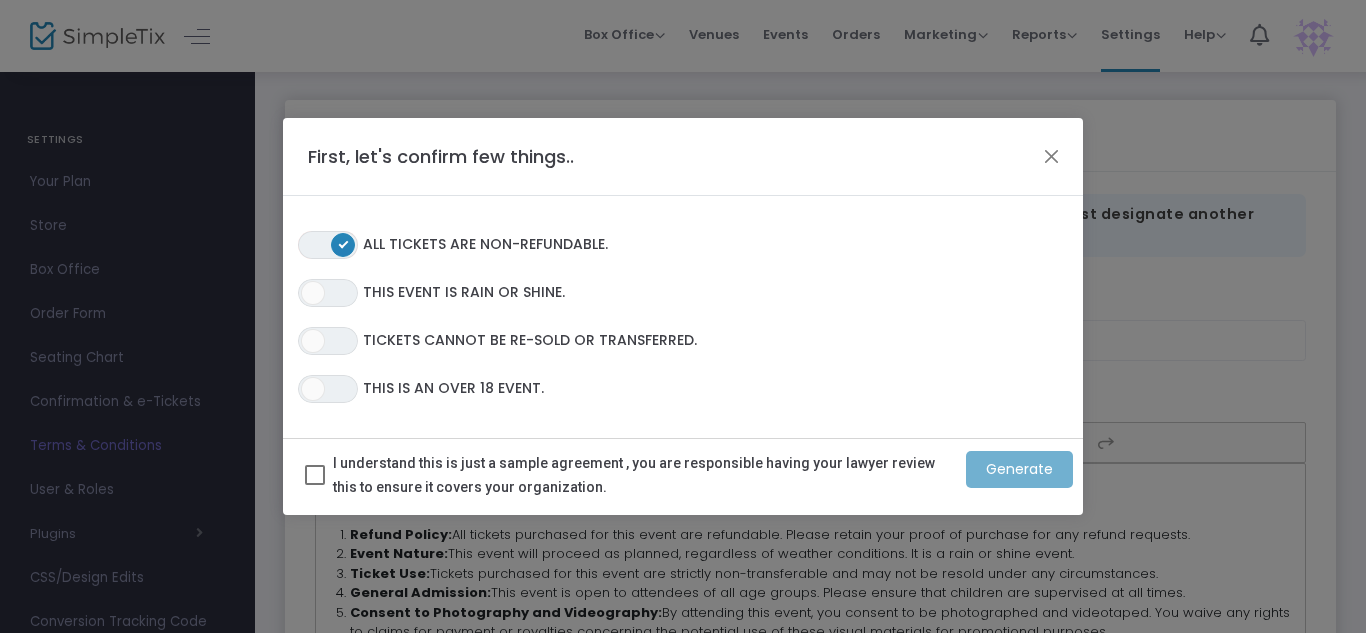 click 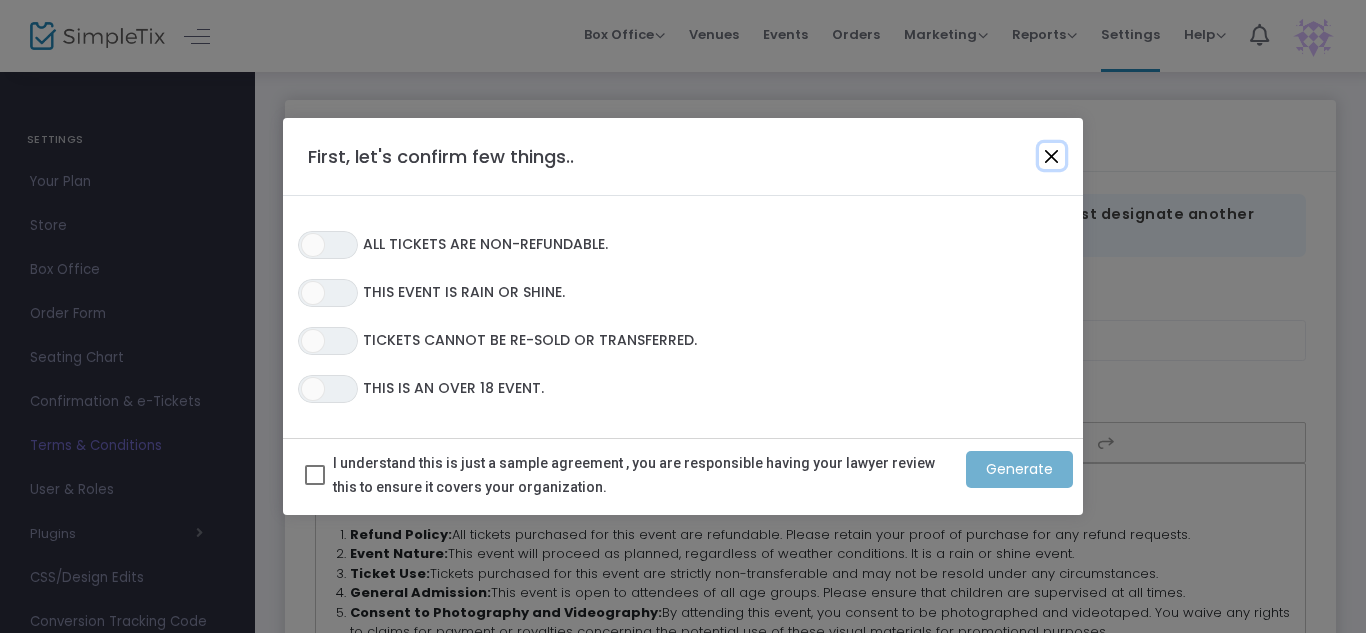 click 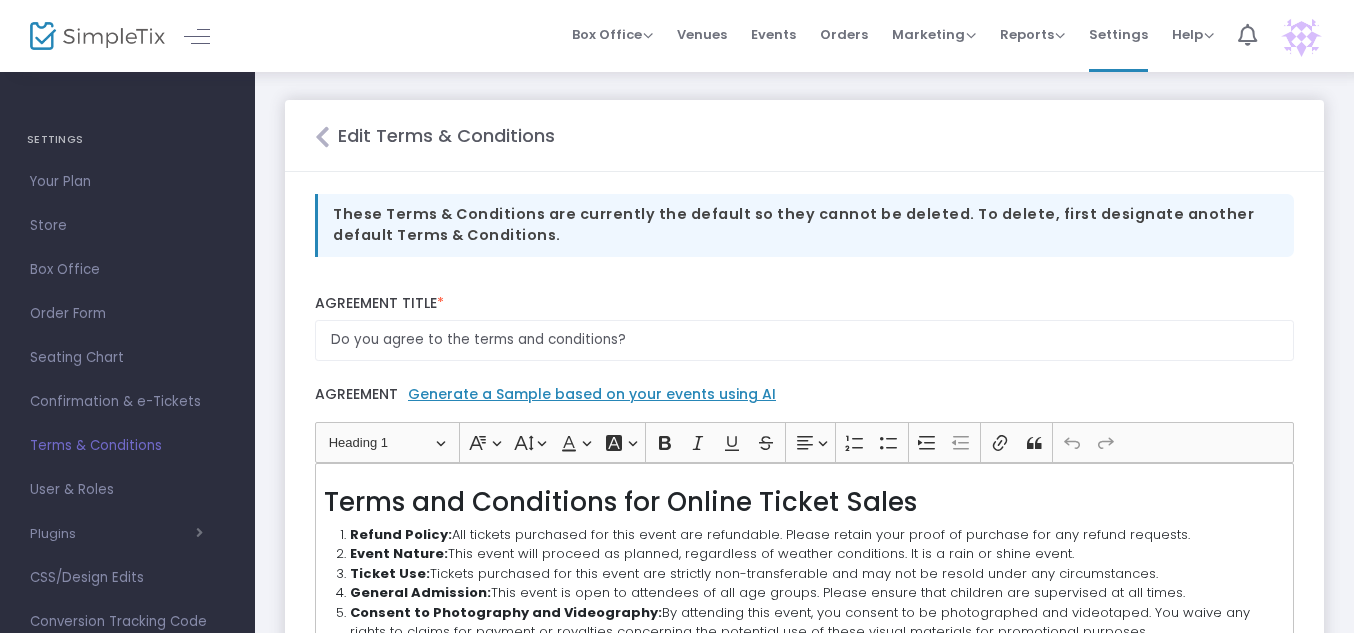 click at bounding box center [1301, 36] 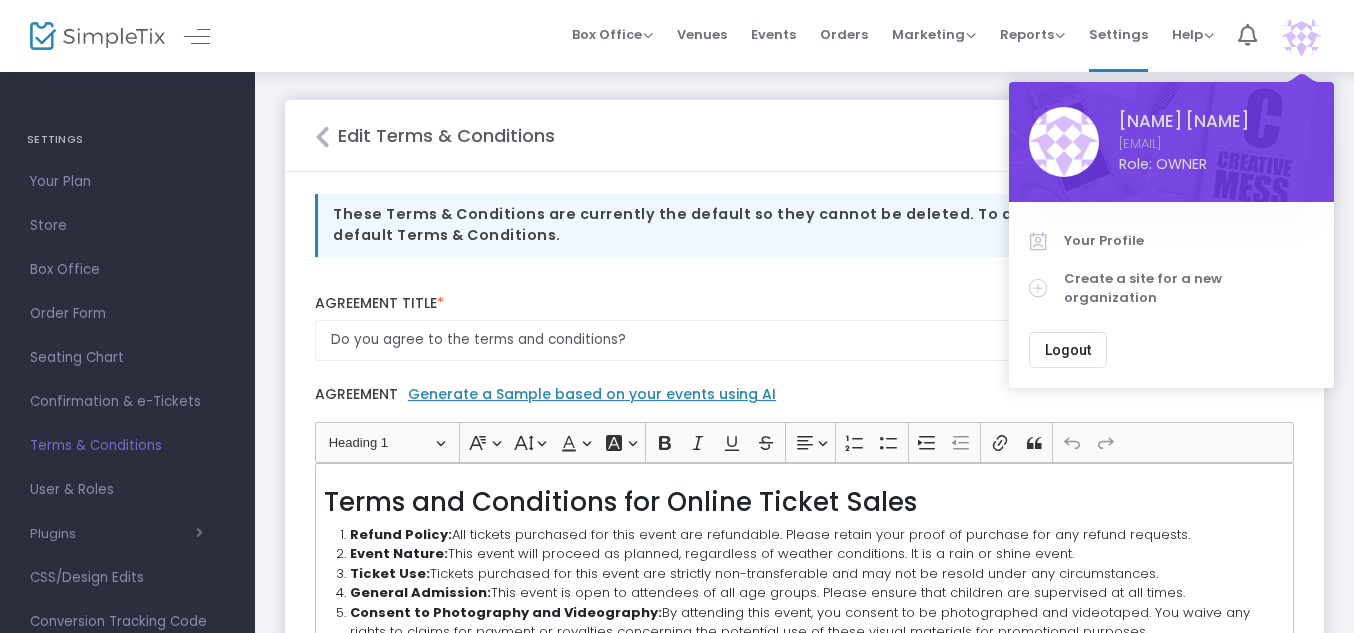 click at bounding box center (1301, 36) 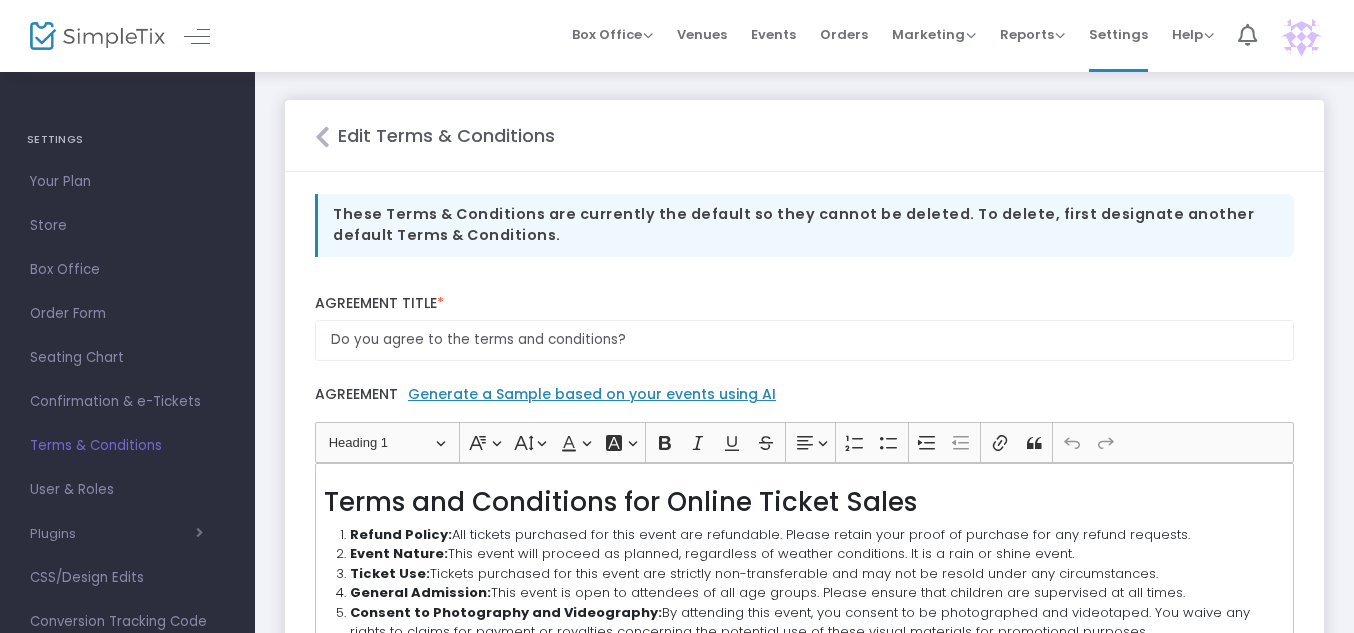 scroll, scrollTop: 16, scrollLeft: 0, axis: vertical 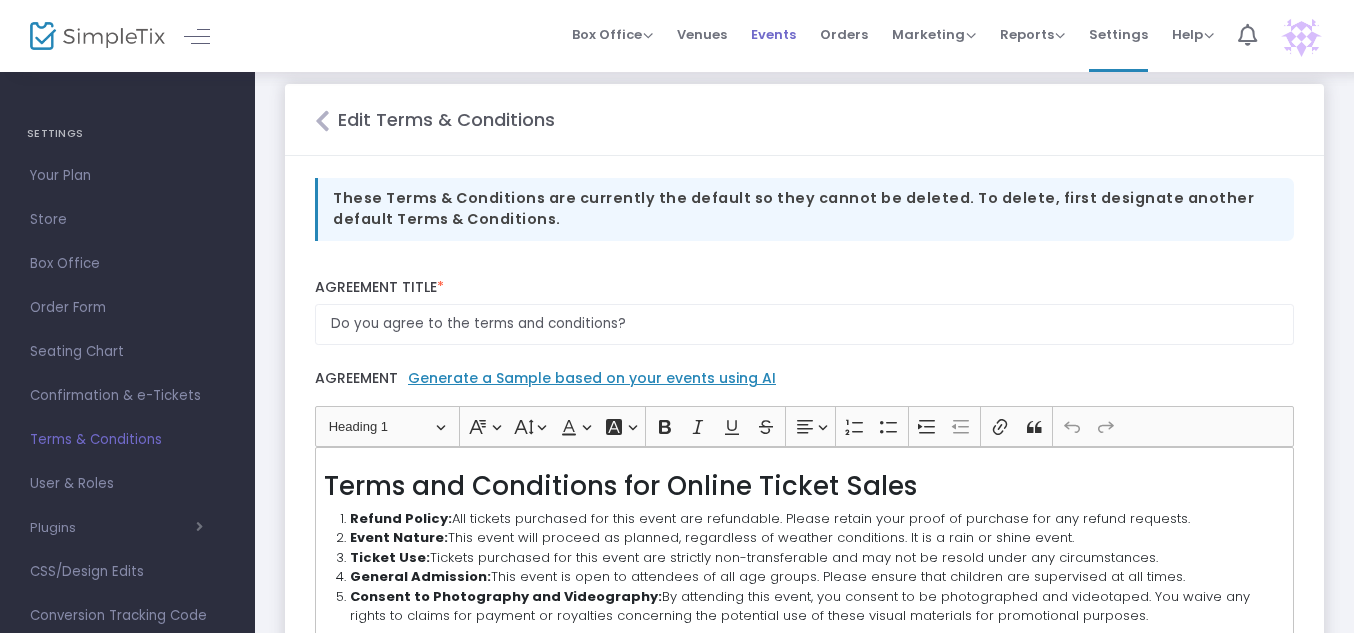 click on "Events" at bounding box center [773, 34] 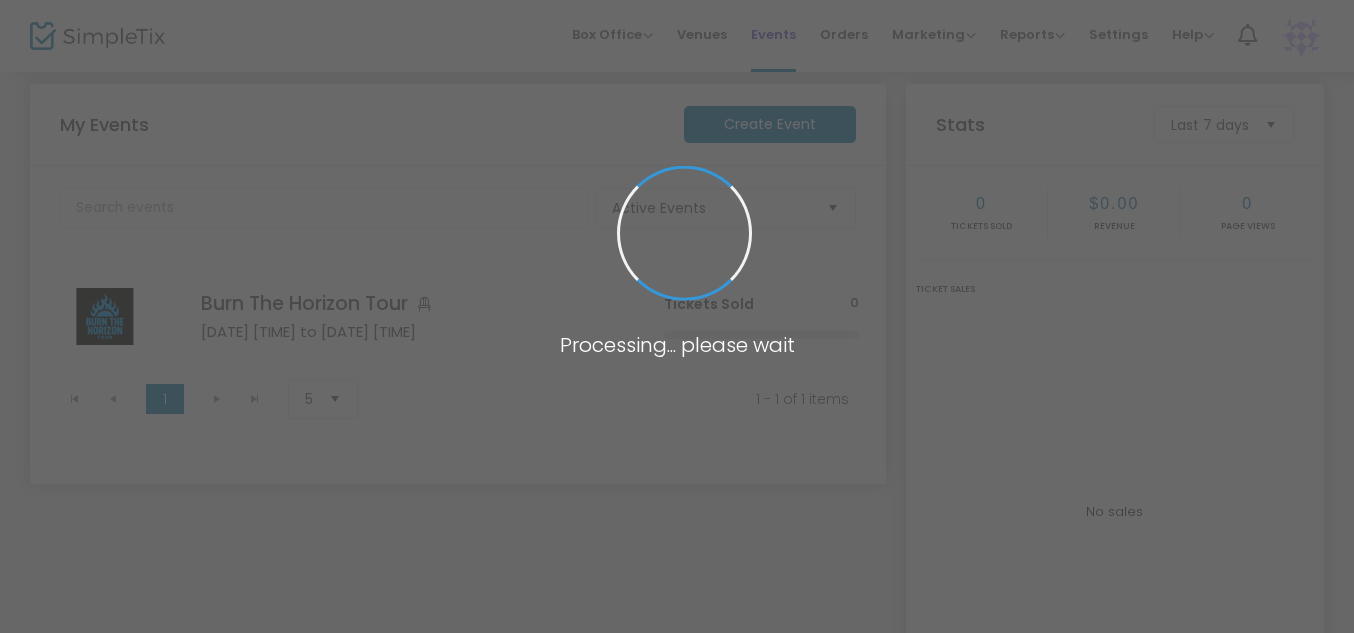 scroll, scrollTop: 207, scrollLeft: 0, axis: vertical 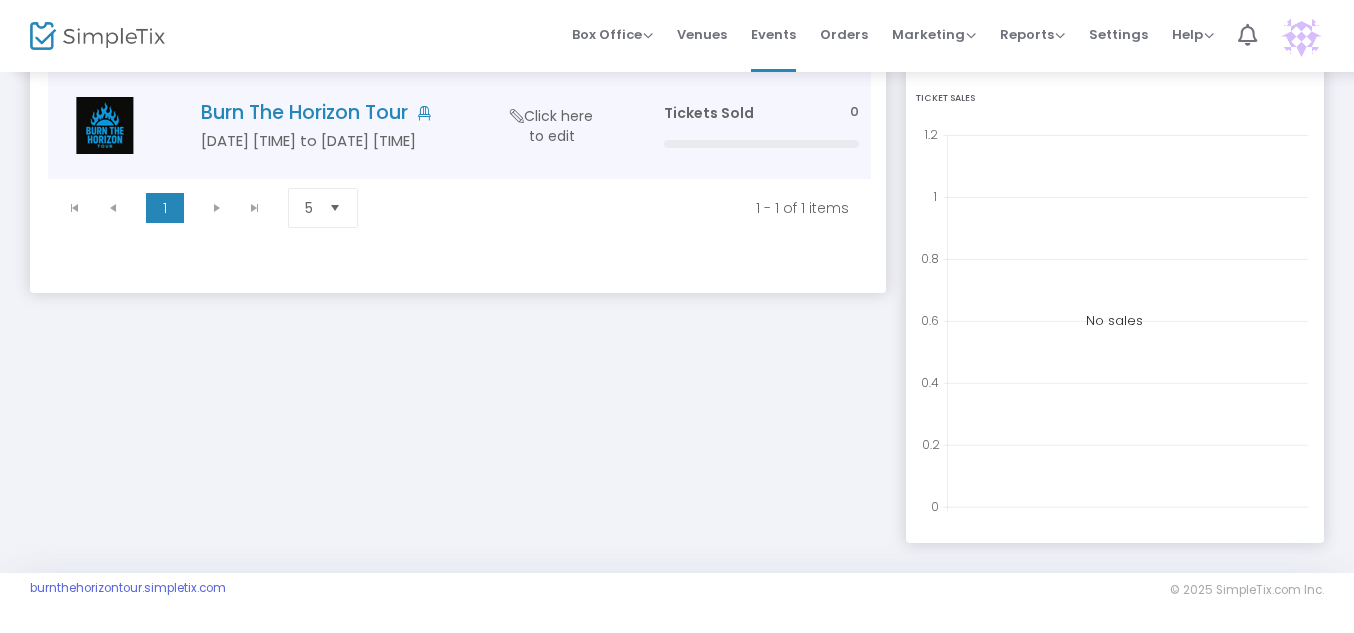 click on "Aug 10 9:30 pm to Feb 10 11:55 pm" 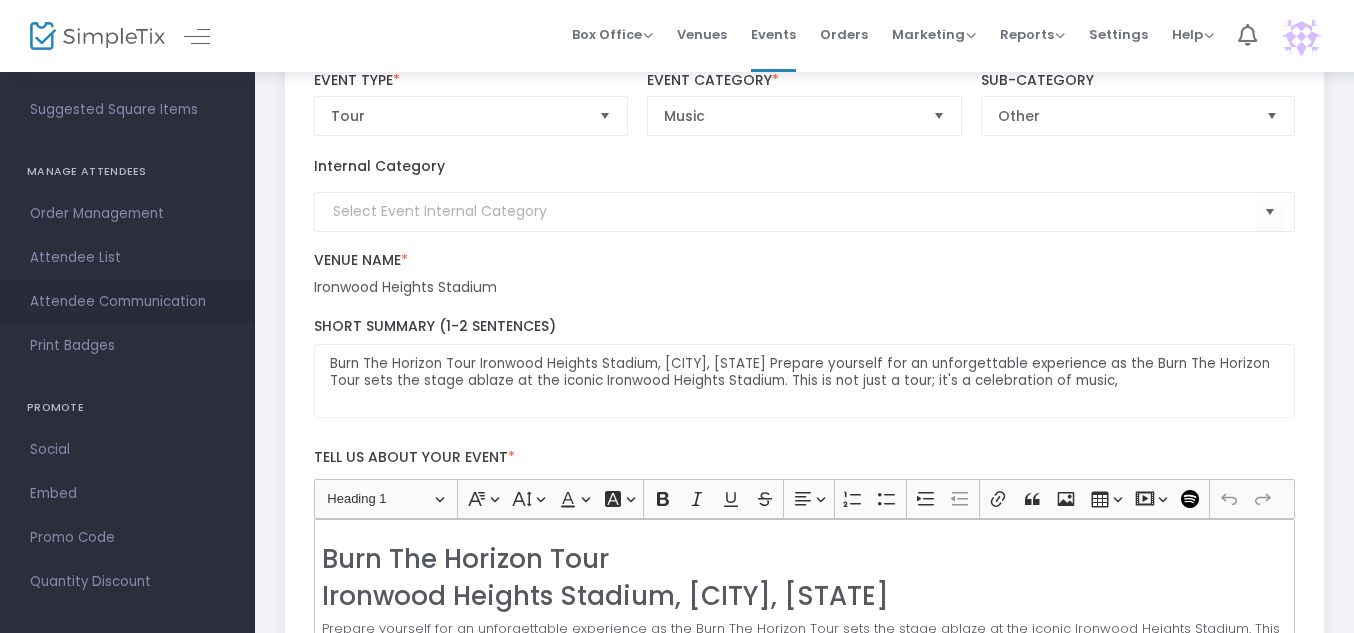 scroll, scrollTop: 306, scrollLeft: 0, axis: vertical 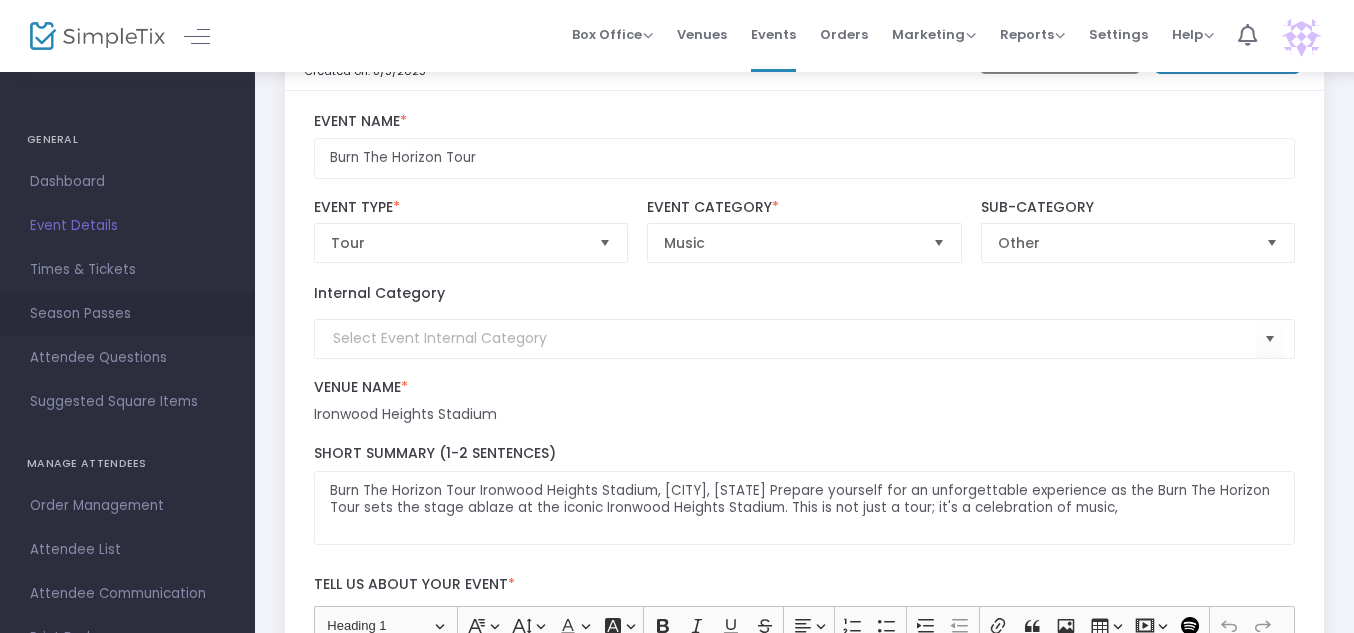click on "Season Passes" at bounding box center (127, 314) 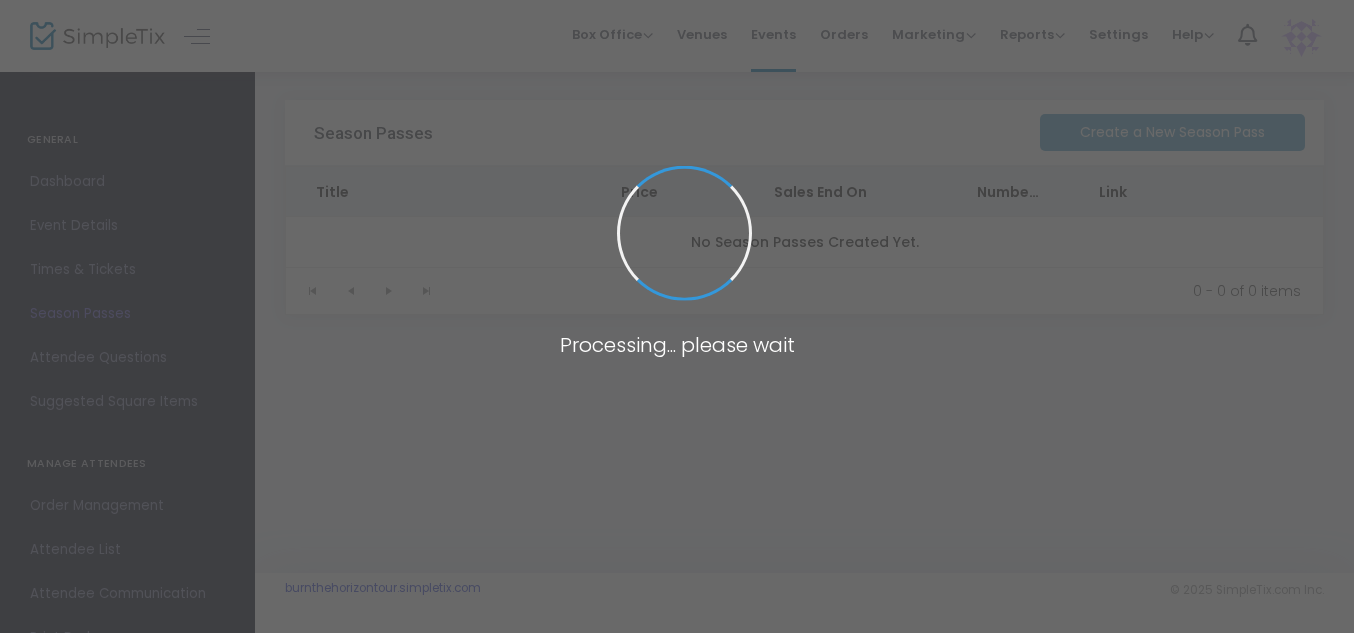 scroll, scrollTop: 0, scrollLeft: 0, axis: both 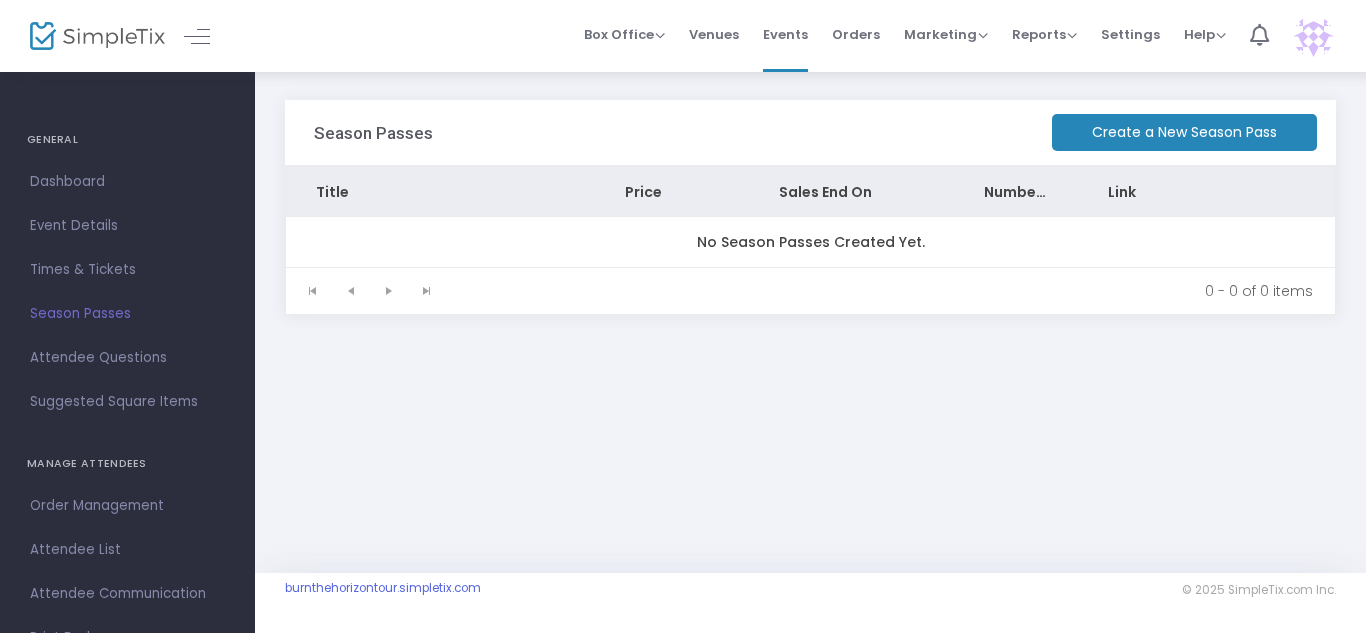 click on "Create a New Season Pass" 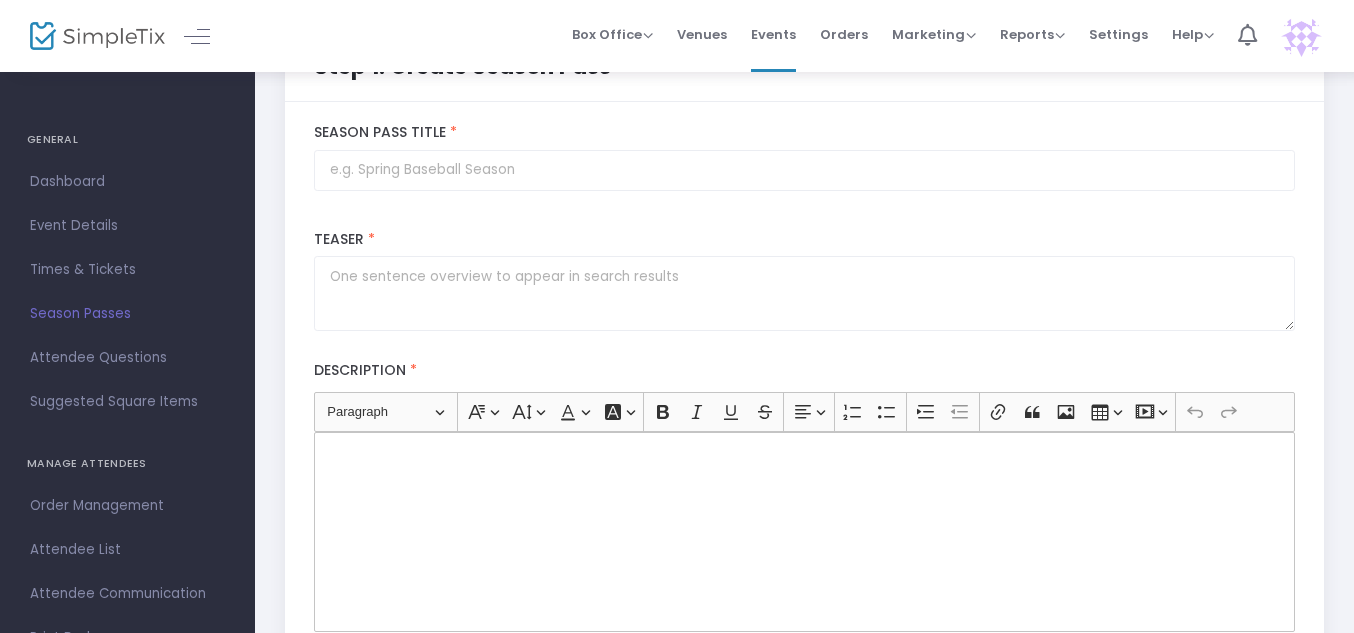 scroll, scrollTop: 0, scrollLeft: 0, axis: both 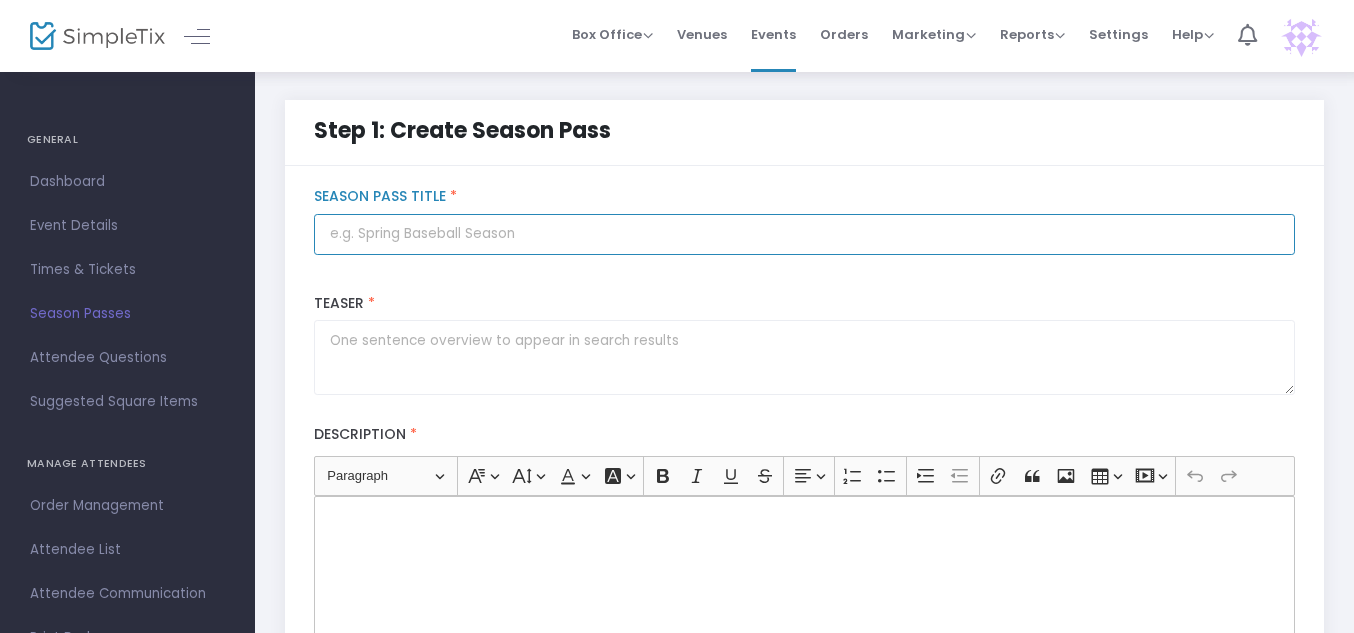 click 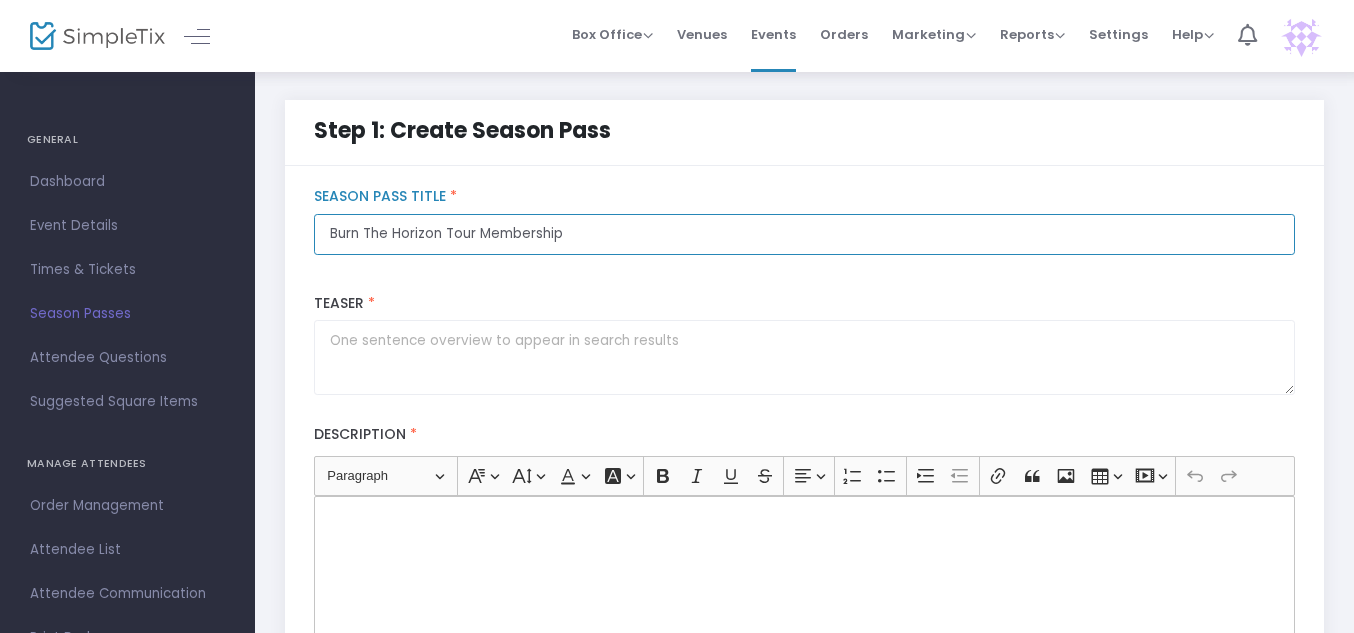 type on "Burn The Horizon Tour Membership" 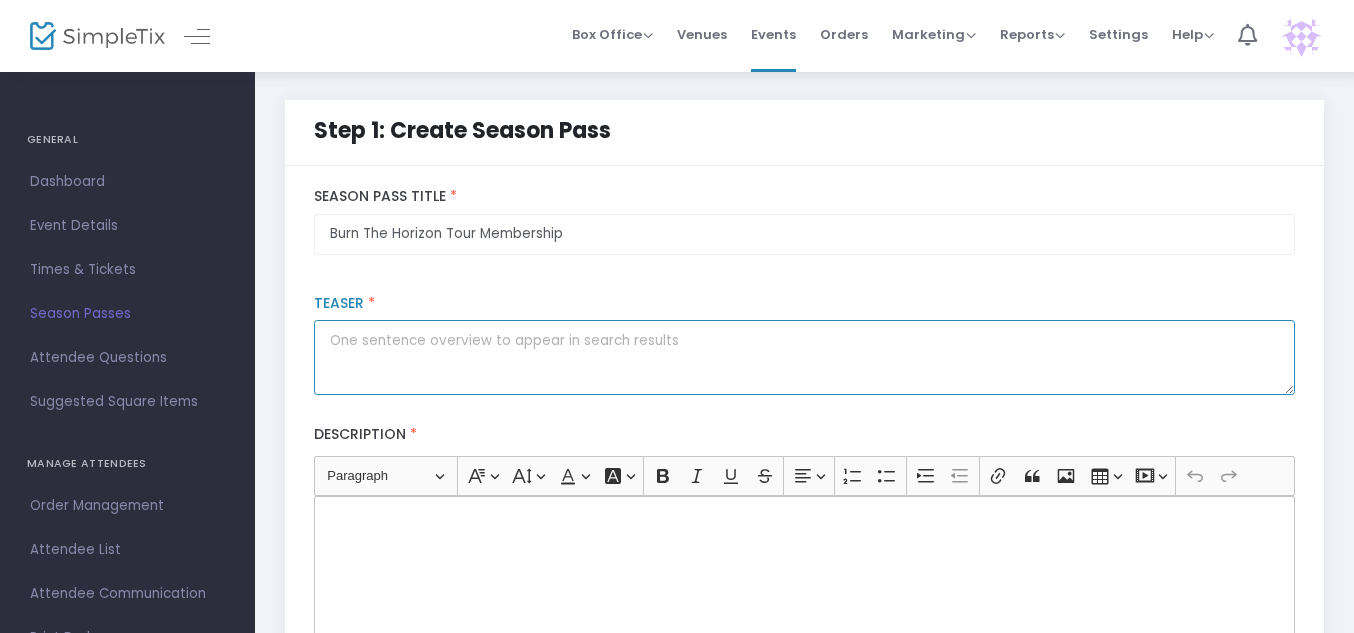 click 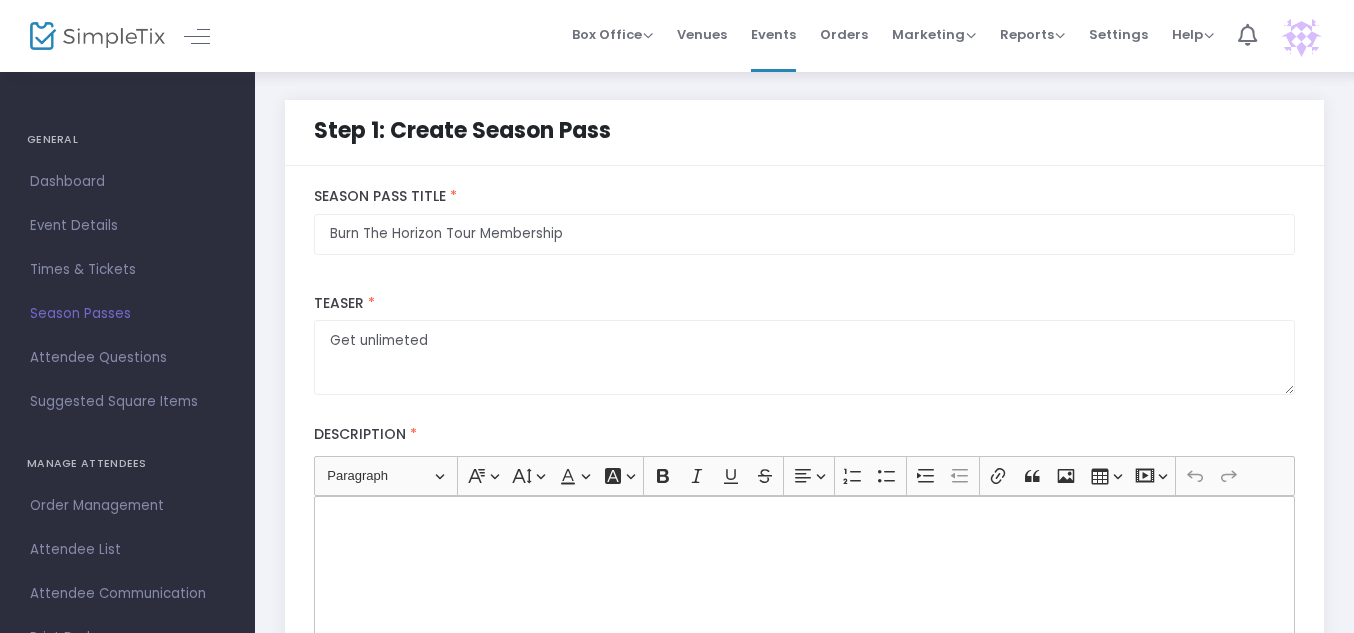 drag, startPoint x: 363, startPoint y: 343, endPoint x: 505, endPoint y: 199, distance: 202.23749 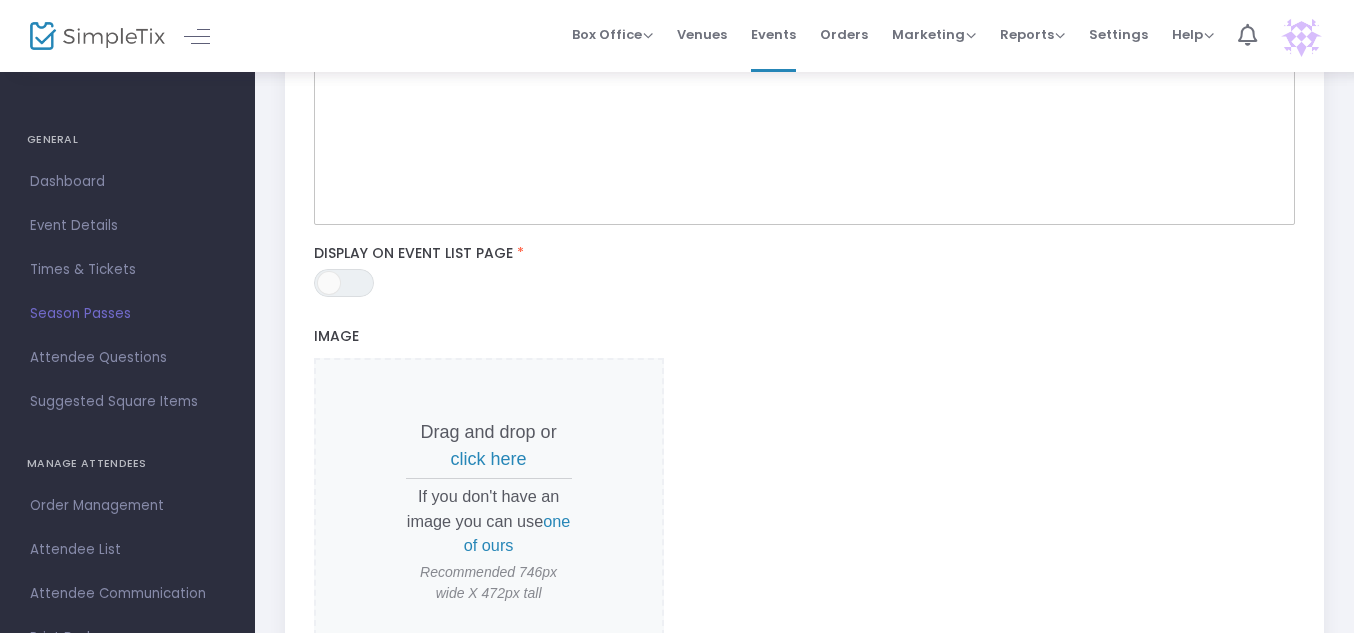scroll, scrollTop: 480, scrollLeft: 0, axis: vertical 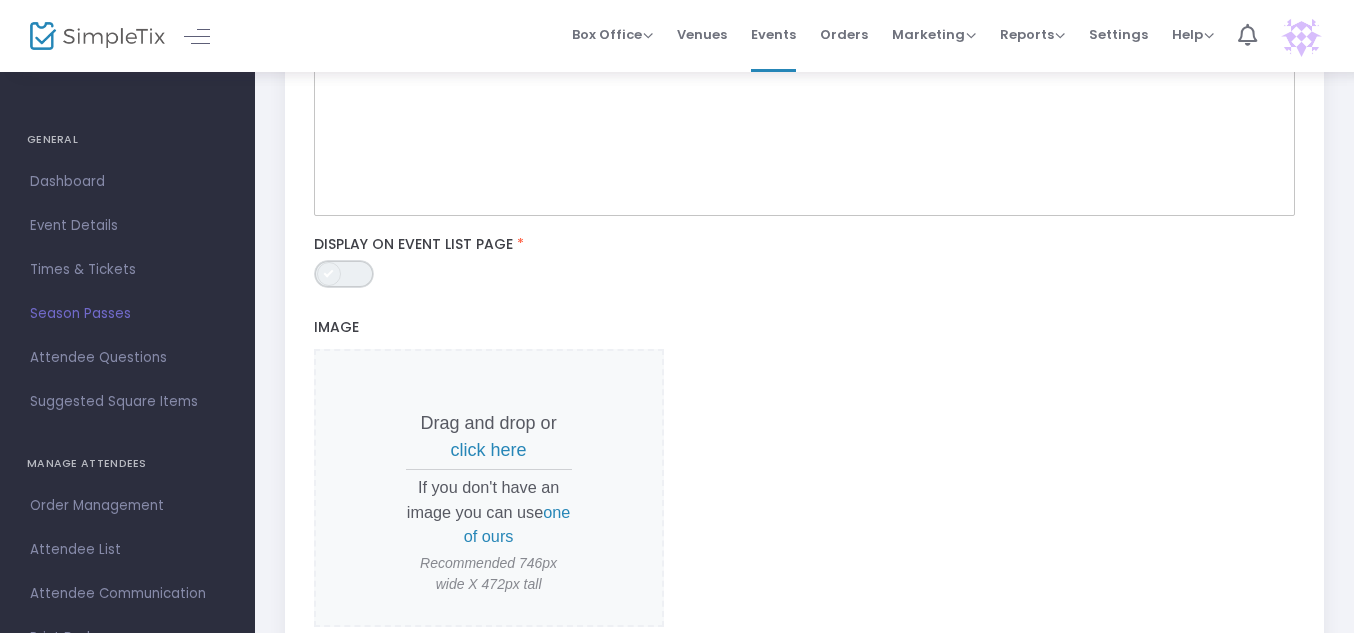 type on "Get unlimited shows but pay the next month!" 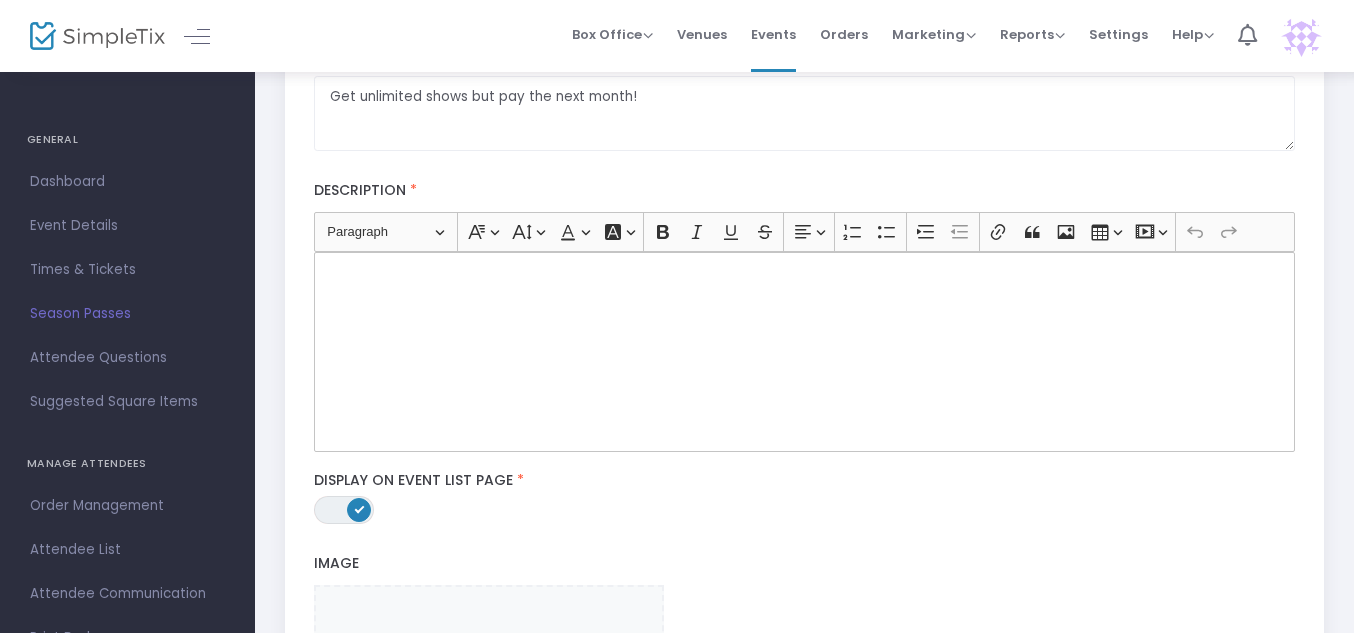 scroll, scrollTop: 242, scrollLeft: 0, axis: vertical 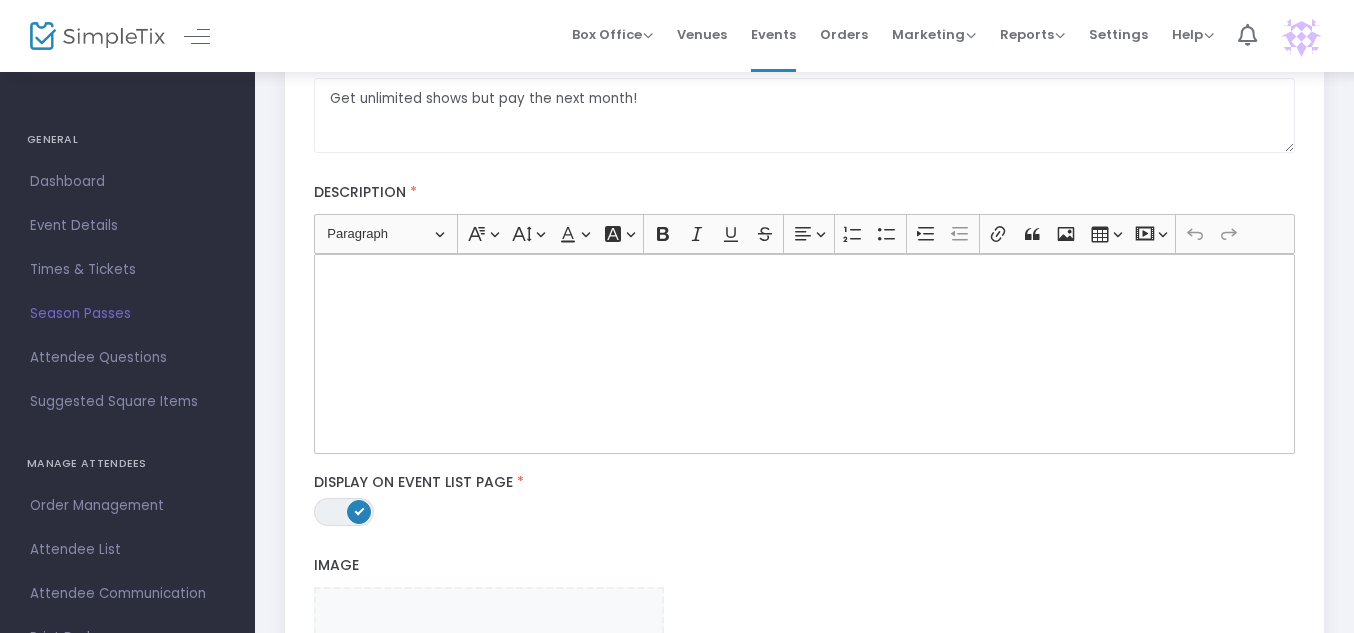 click 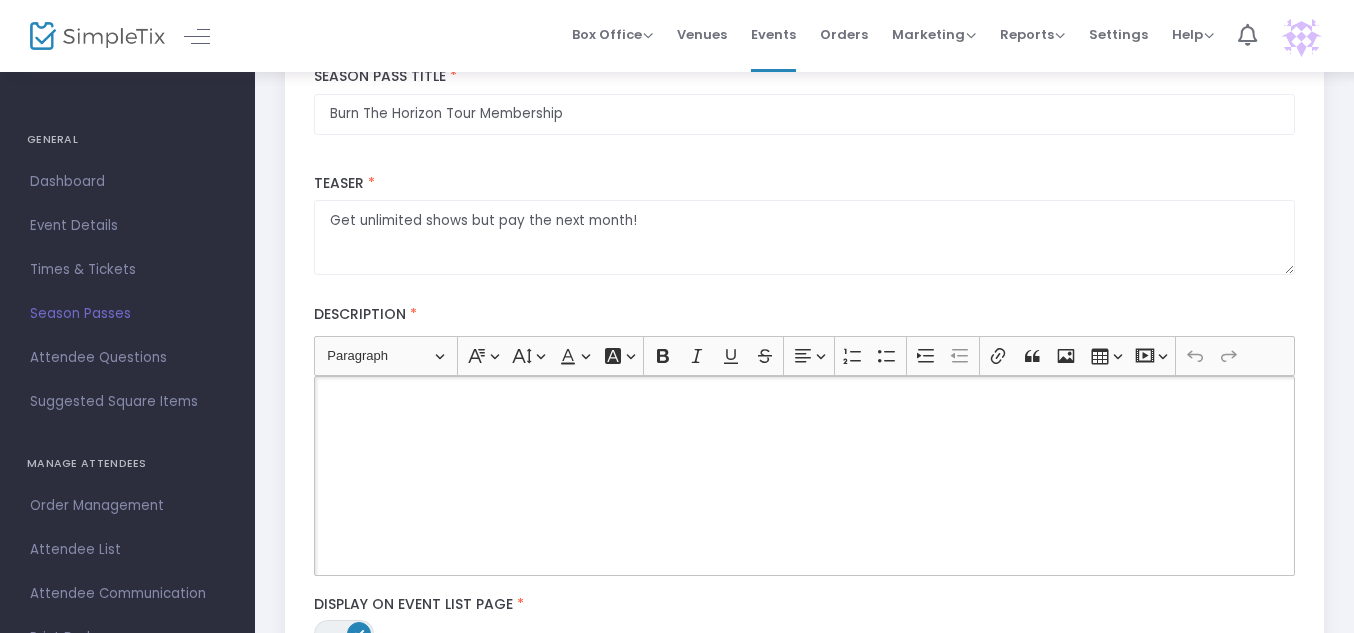 scroll, scrollTop: 119, scrollLeft: 0, axis: vertical 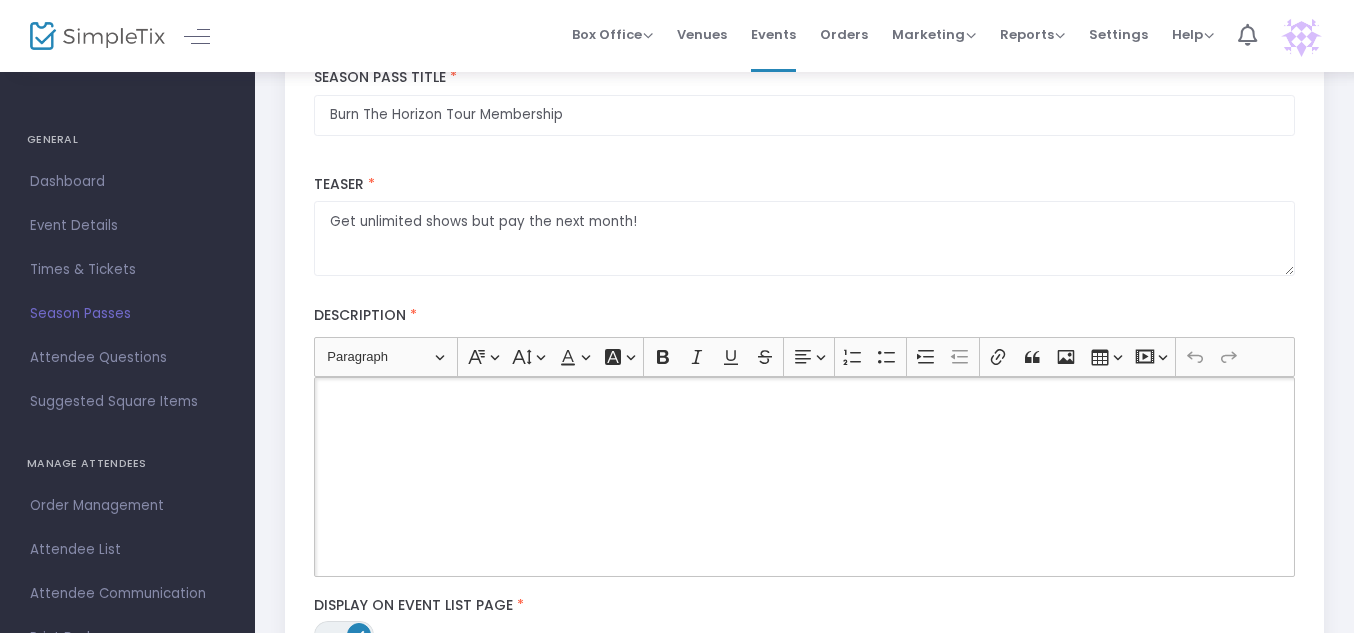 type 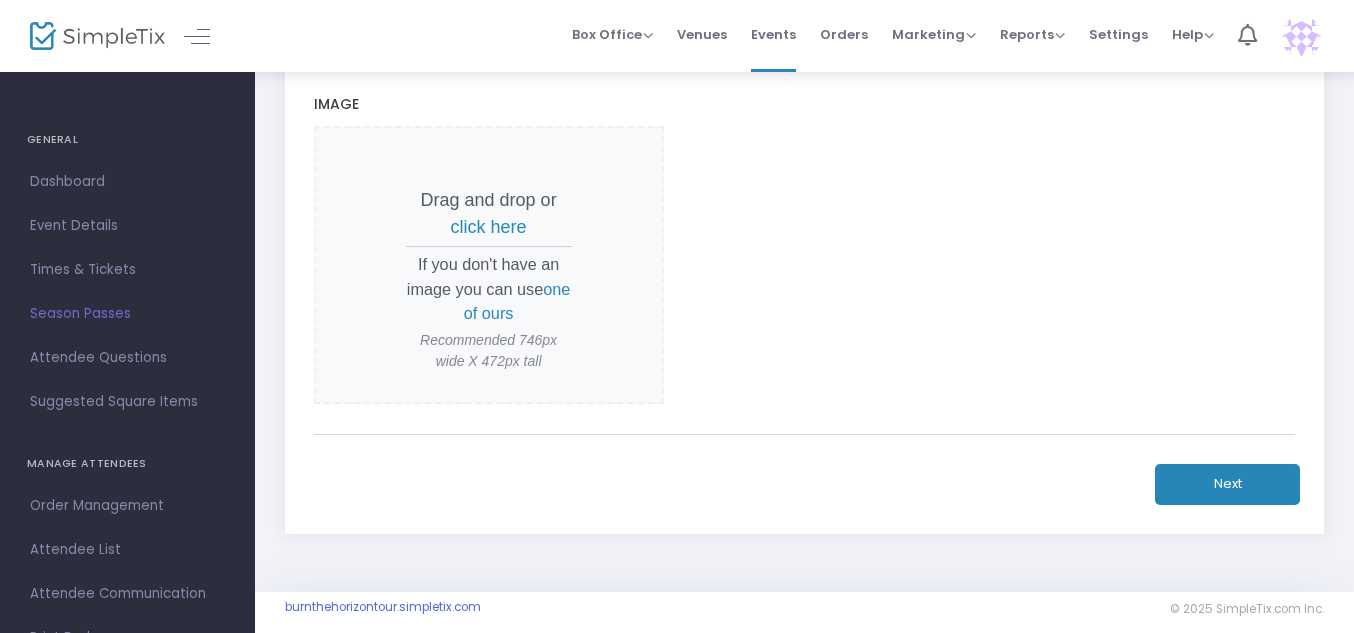 scroll, scrollTop: 704, scrollLeft: 0, axis: vertical 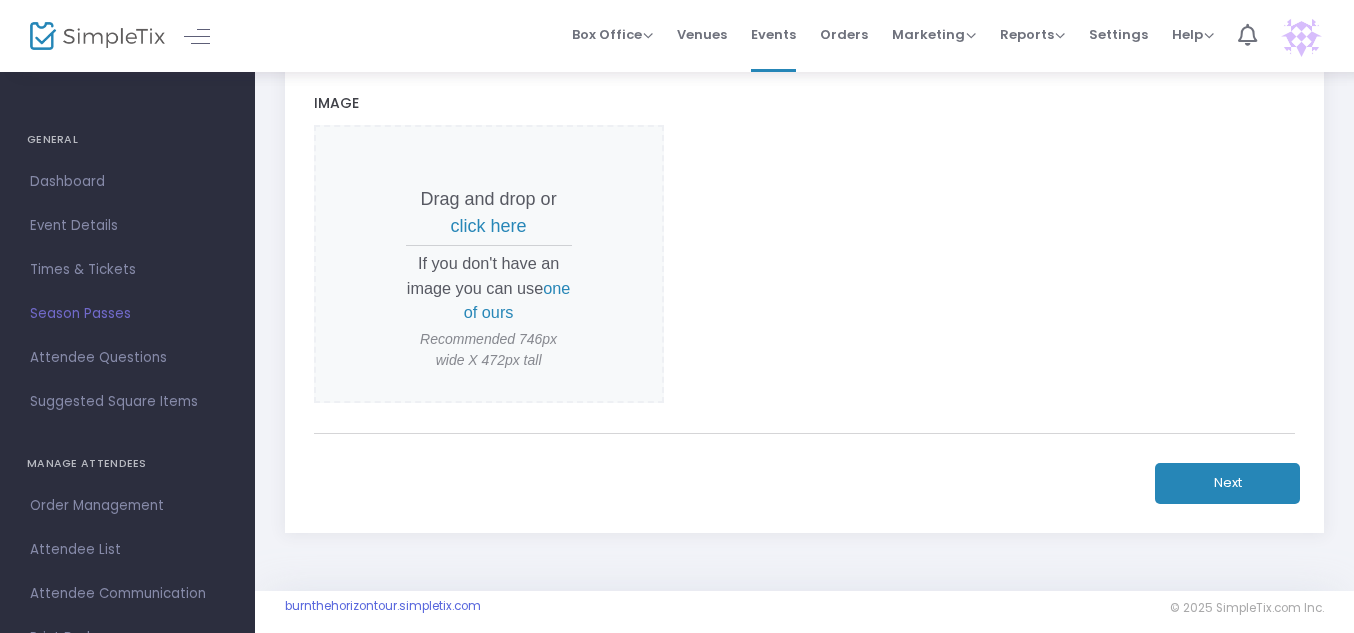click on "Next" 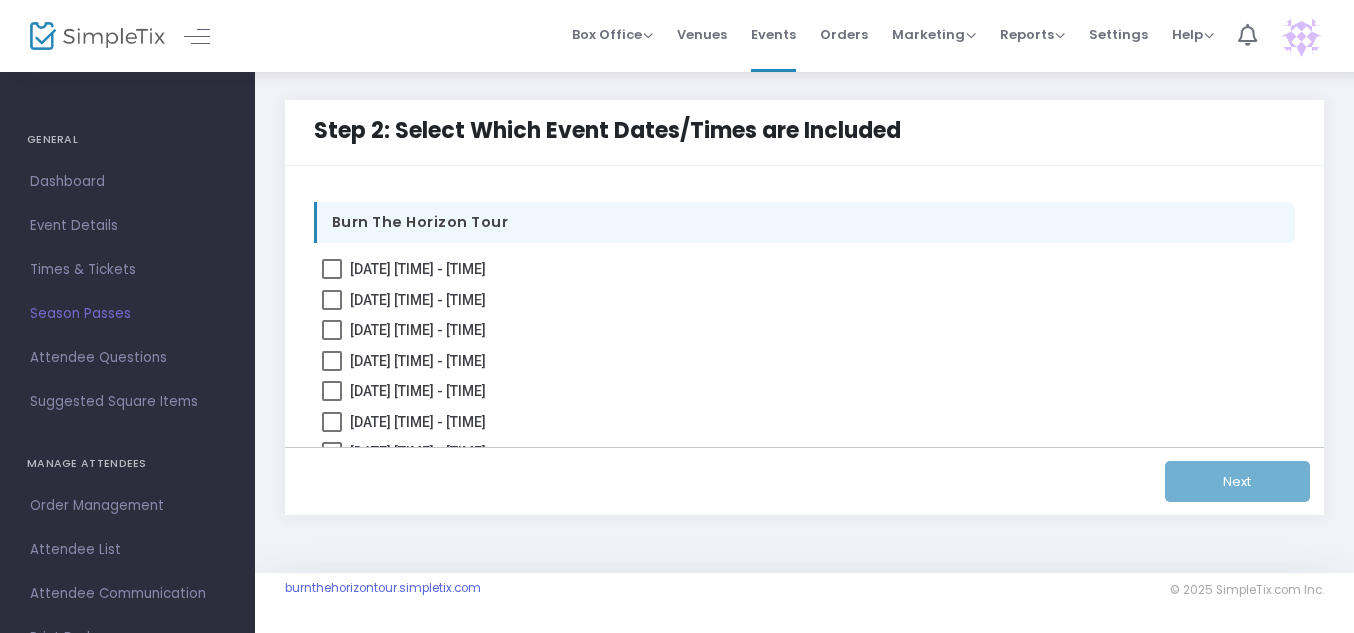 scroll, scrollTop: 0, scrollLeft: 0, axis: both 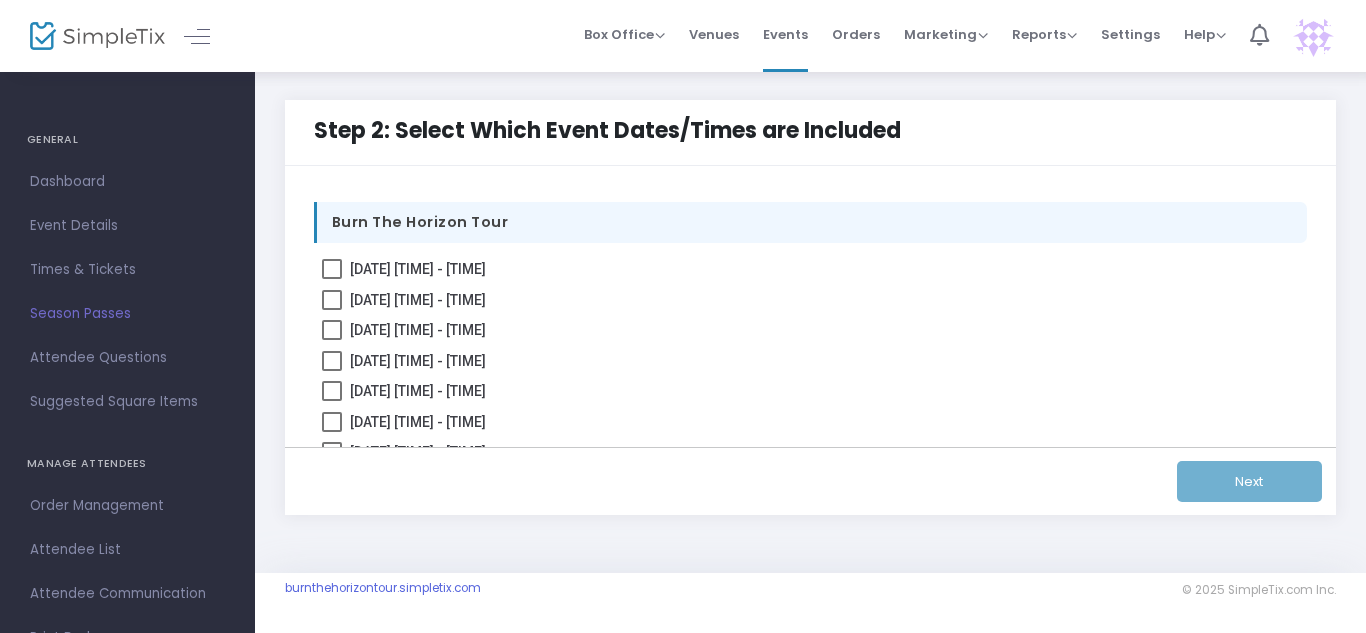 click on "8/10/2025 9:30 PM - 11:55 PM" at bounding box center (418, 269) 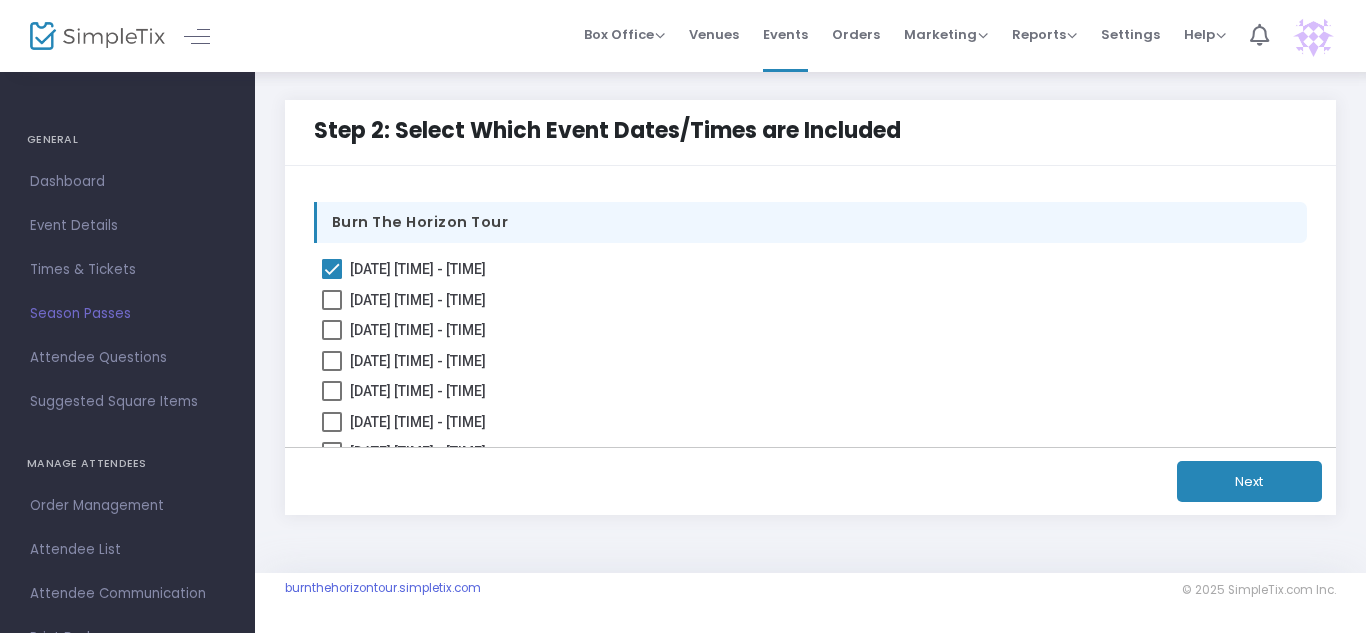 checkbox on "true" 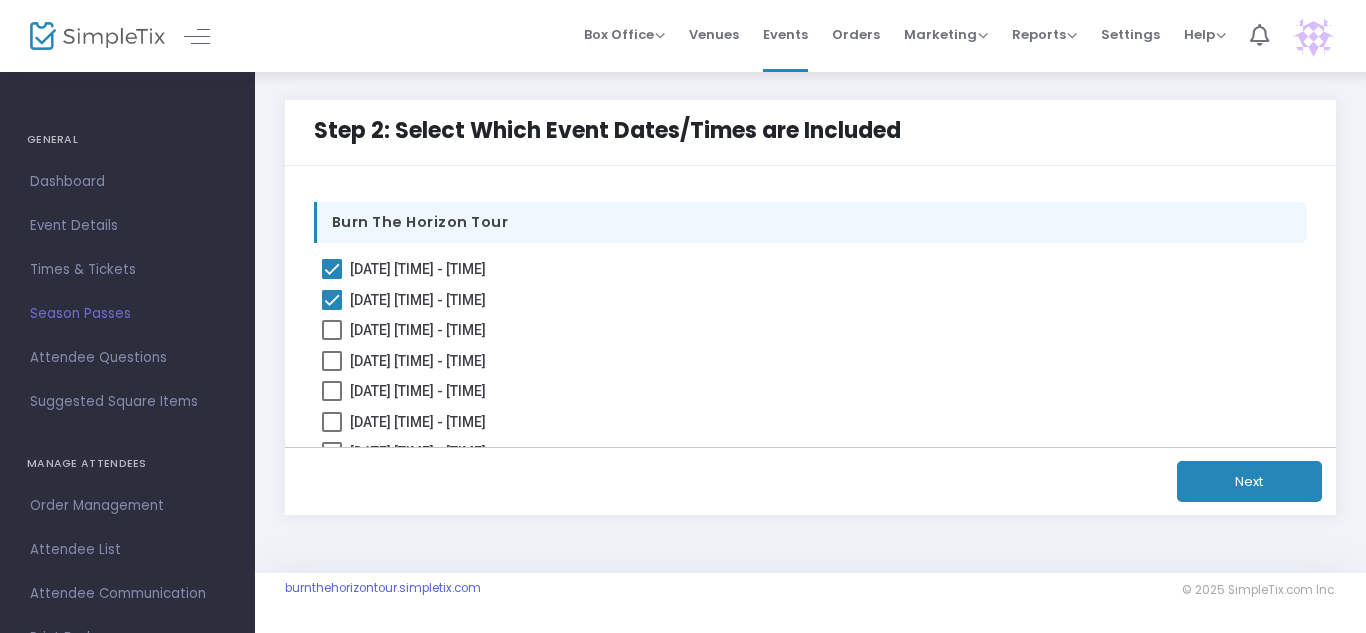 checkbox on "true" 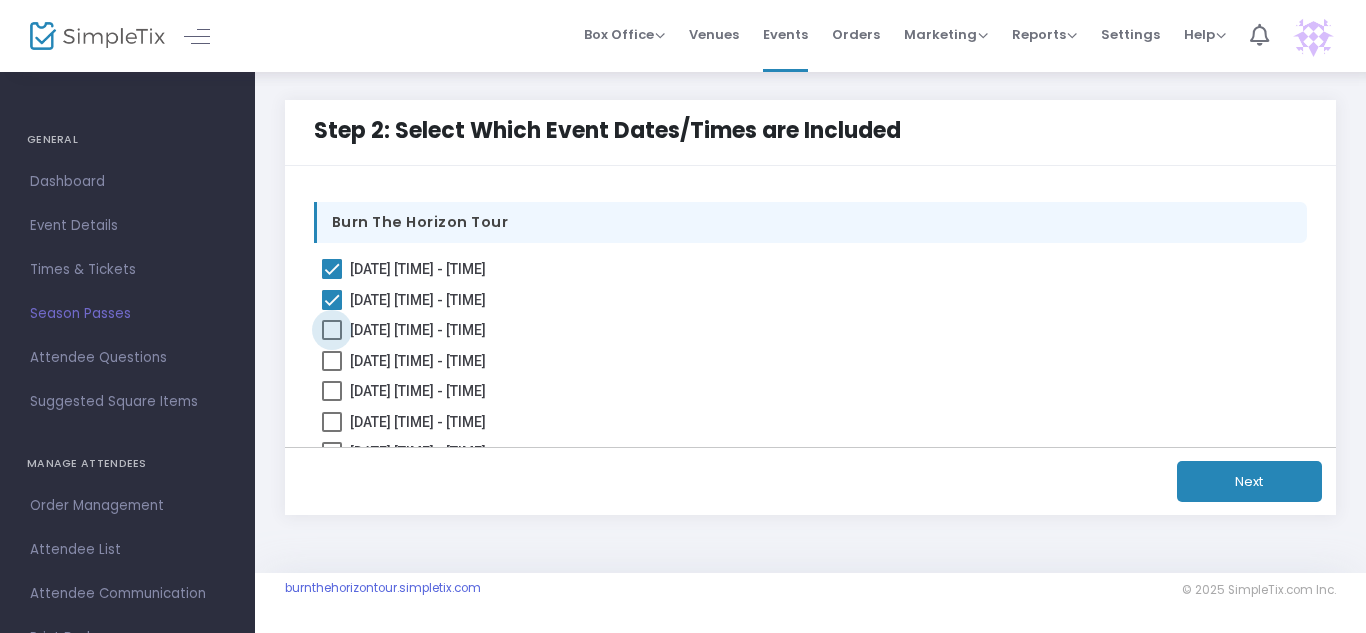 click on "8/12/2025 9:30 PM - 11:55 PM" at bounding box center (418, 330) 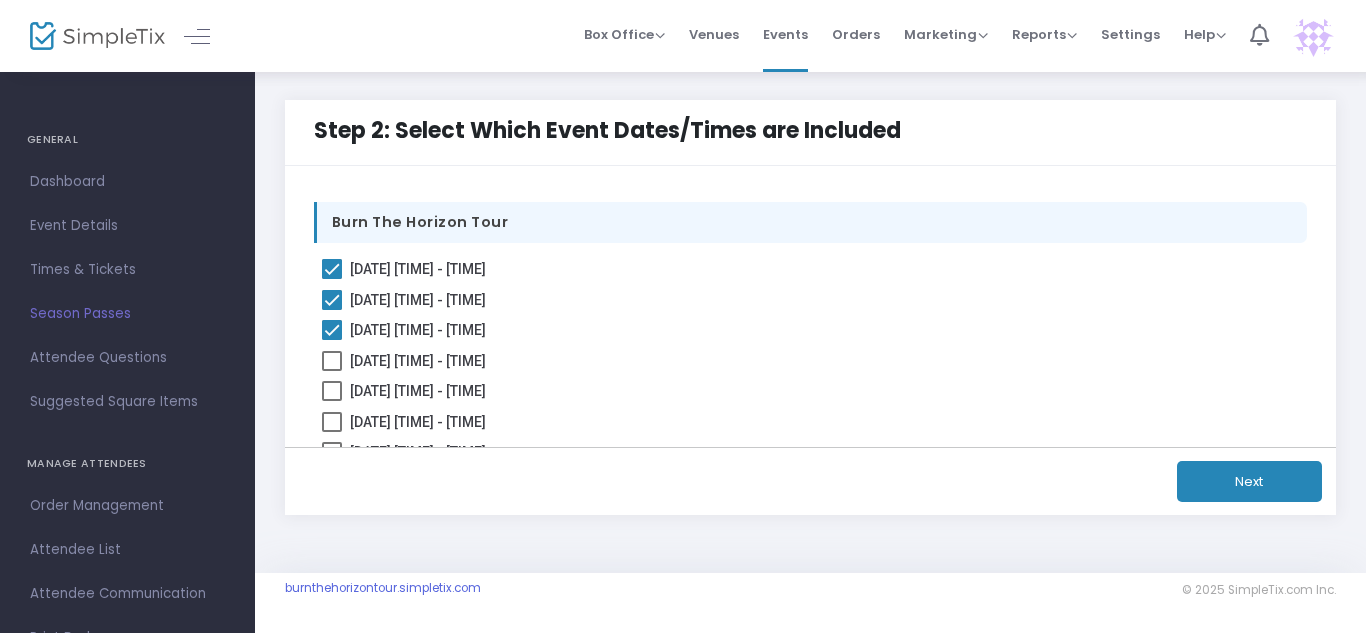 checkbox on "true" 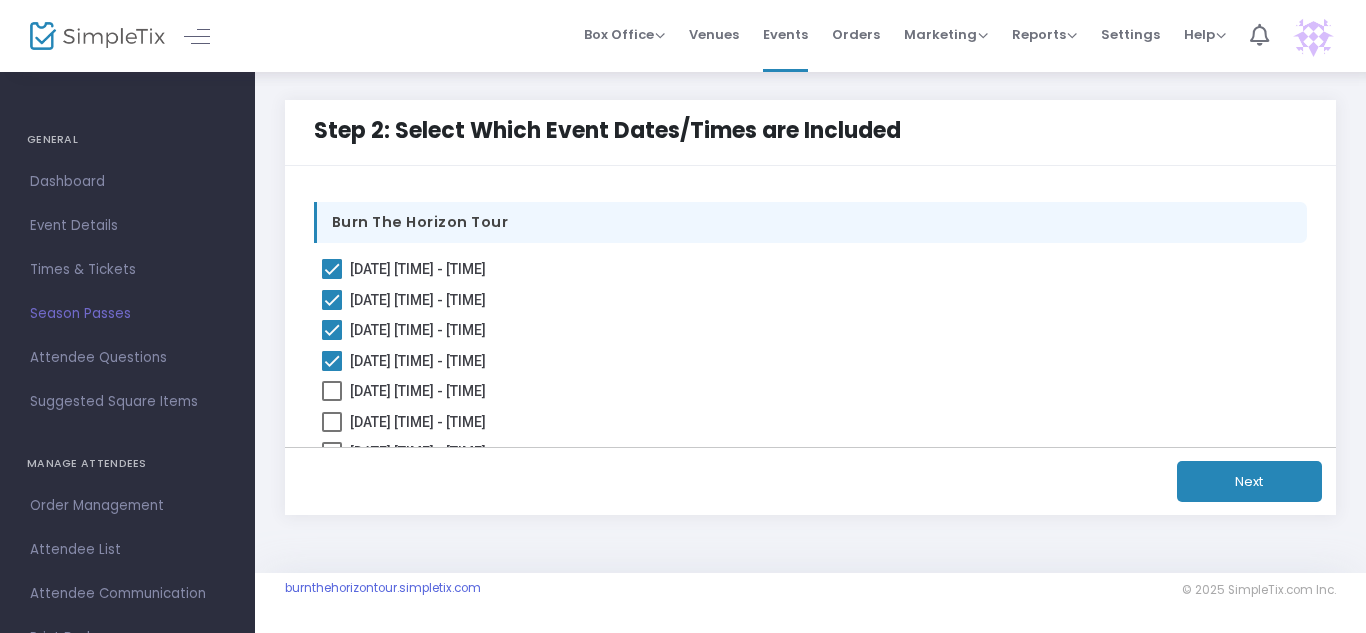 checkbox on "true" 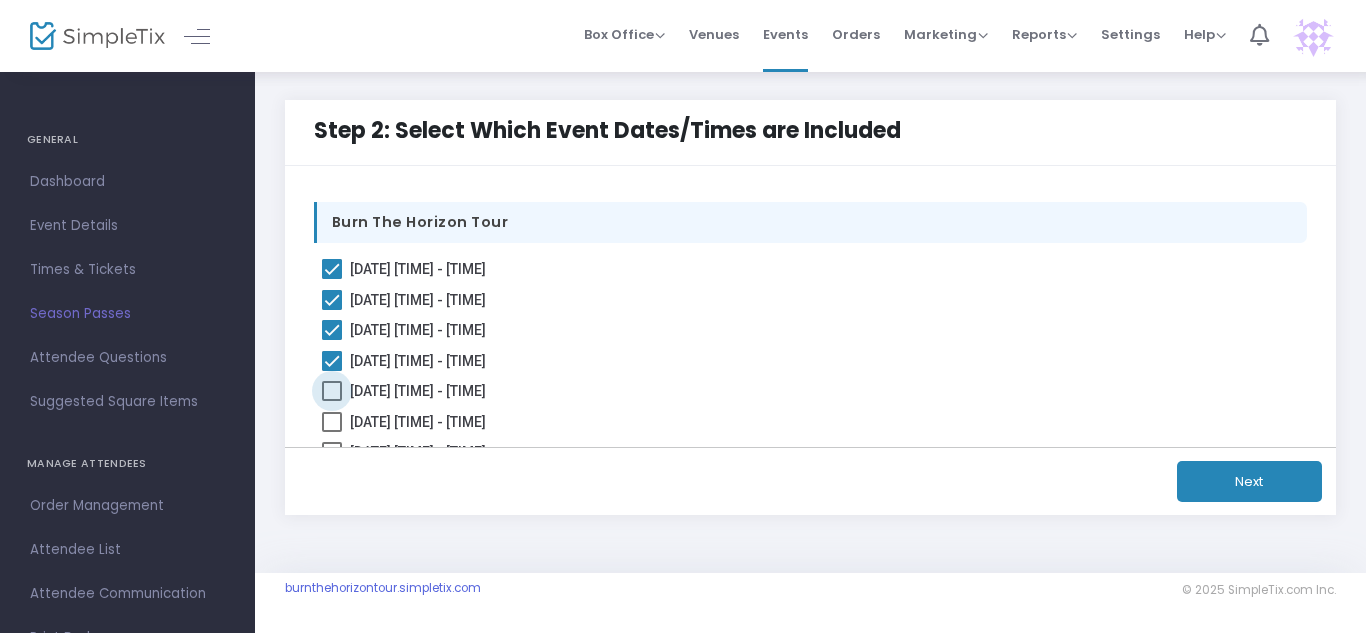 click on "8/14/2025 9:30 PM - 11:55 PM" at bounding box center [418, 391] 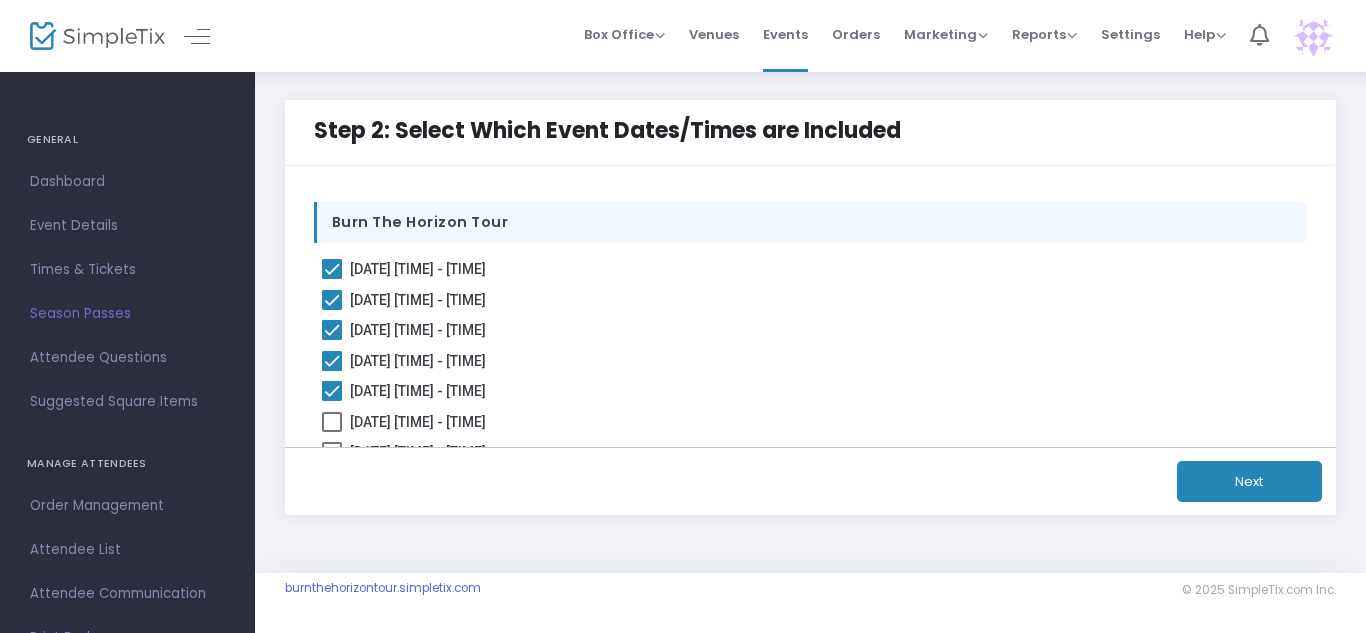 checkbox on "true" 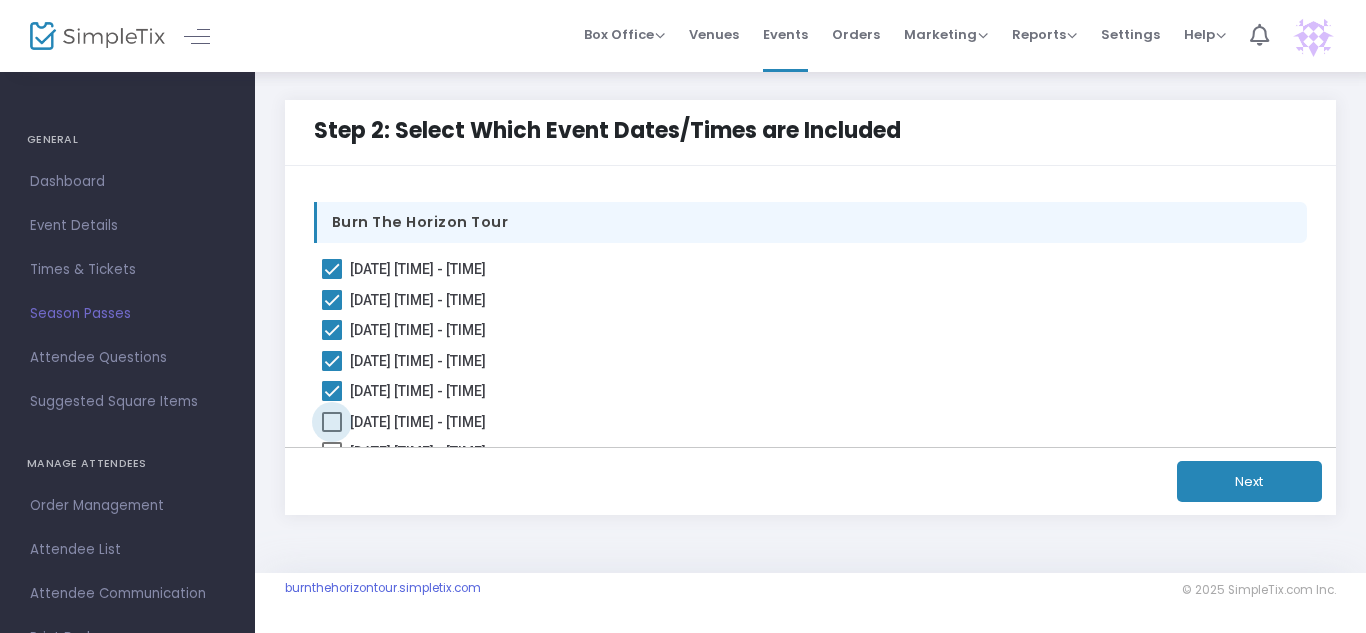 click on "8/15/2025 9:30 PM - 11:55 PM" at bounding box center [418, 422] 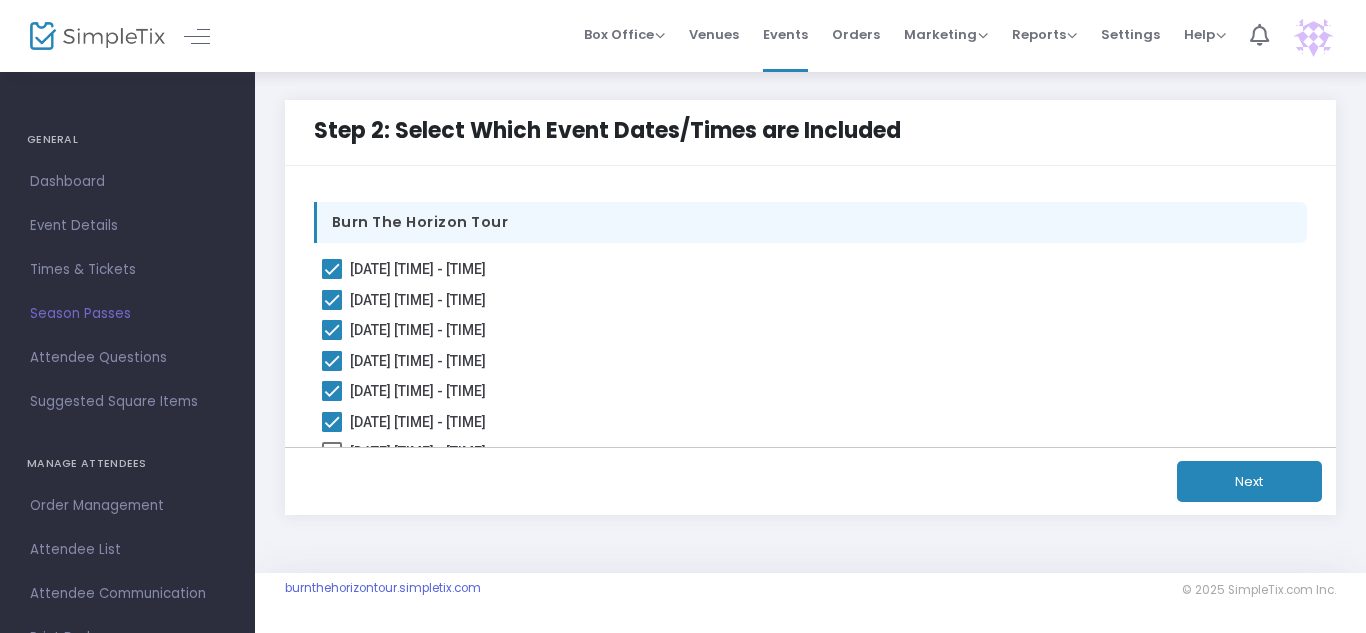 checkbox on "true" 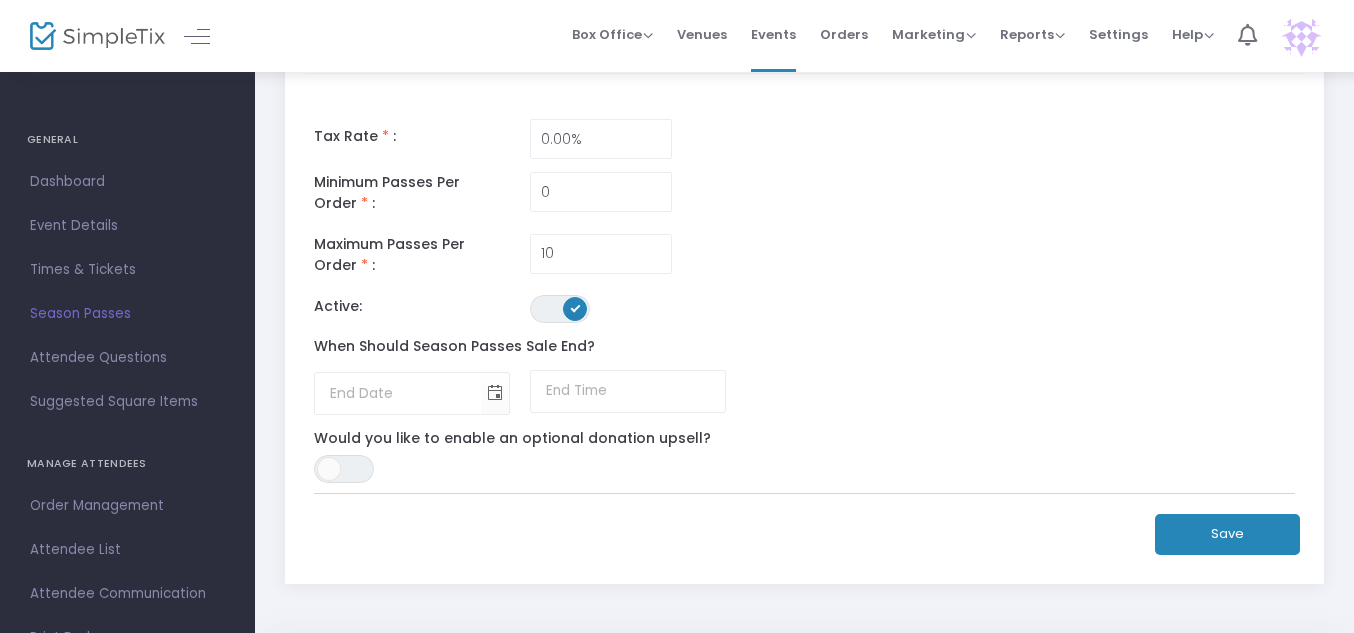 scroll, scrollTop: 427, scrollLeft: 0, axis: vertical 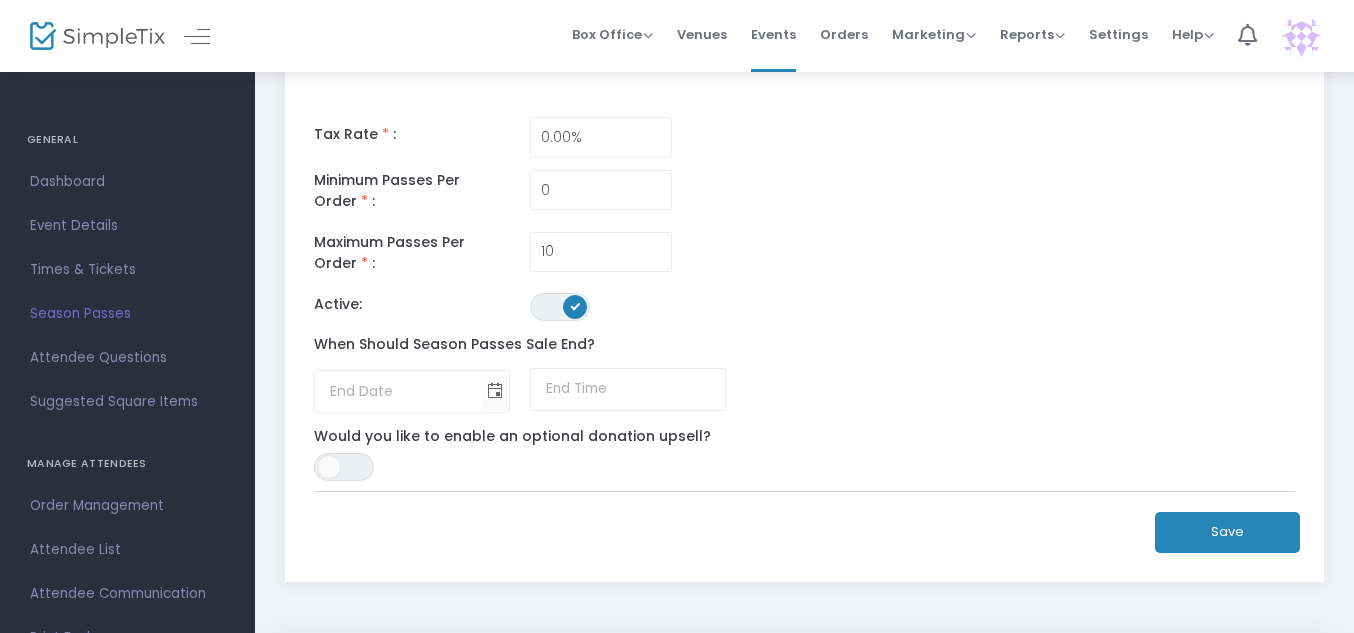 click on "Events" at bounding box center (773, 34) 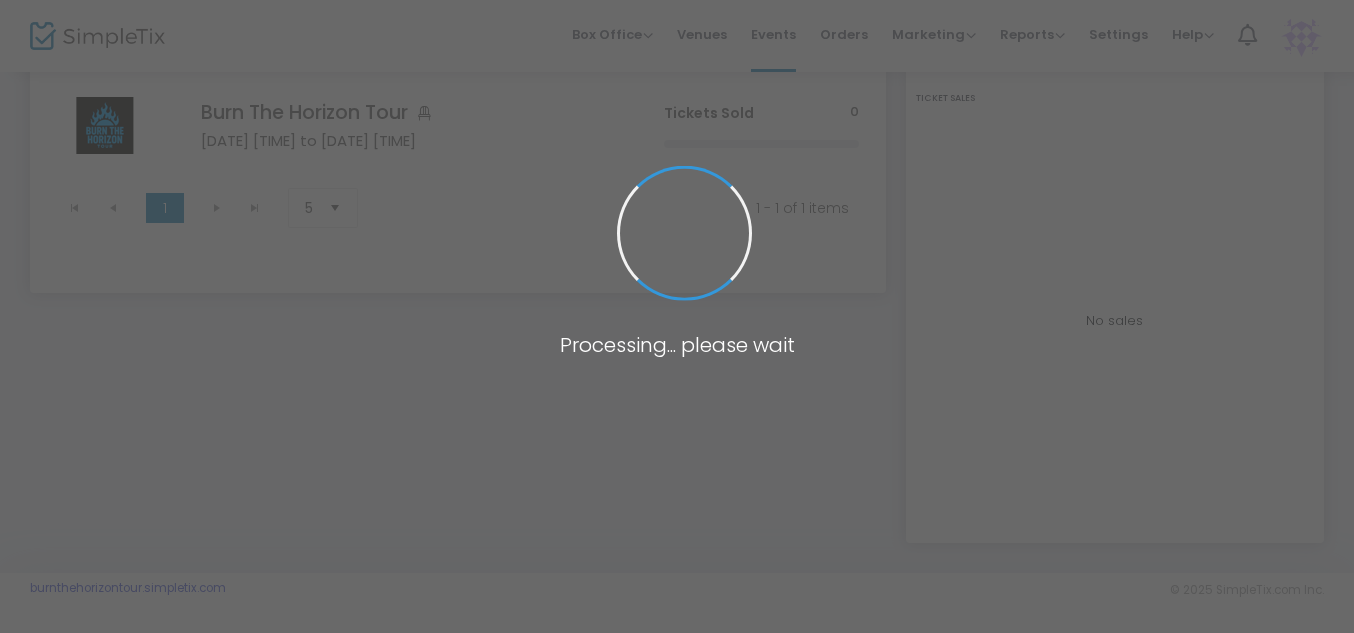 scroll, scrollTop: 207, scrollLeft: 0, axis: vertical 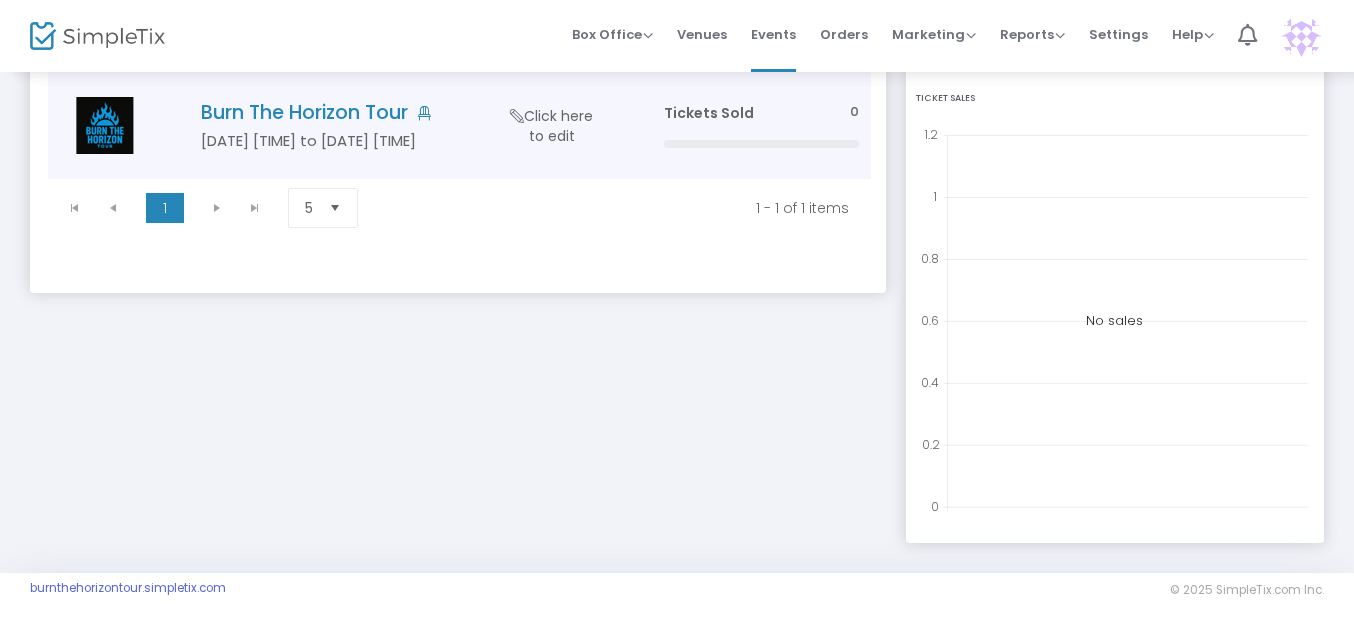 click on "Burn The Horizon Tour   Aug 10 9:30 pm to Feb 10 11:55 pm     Click here to edit" 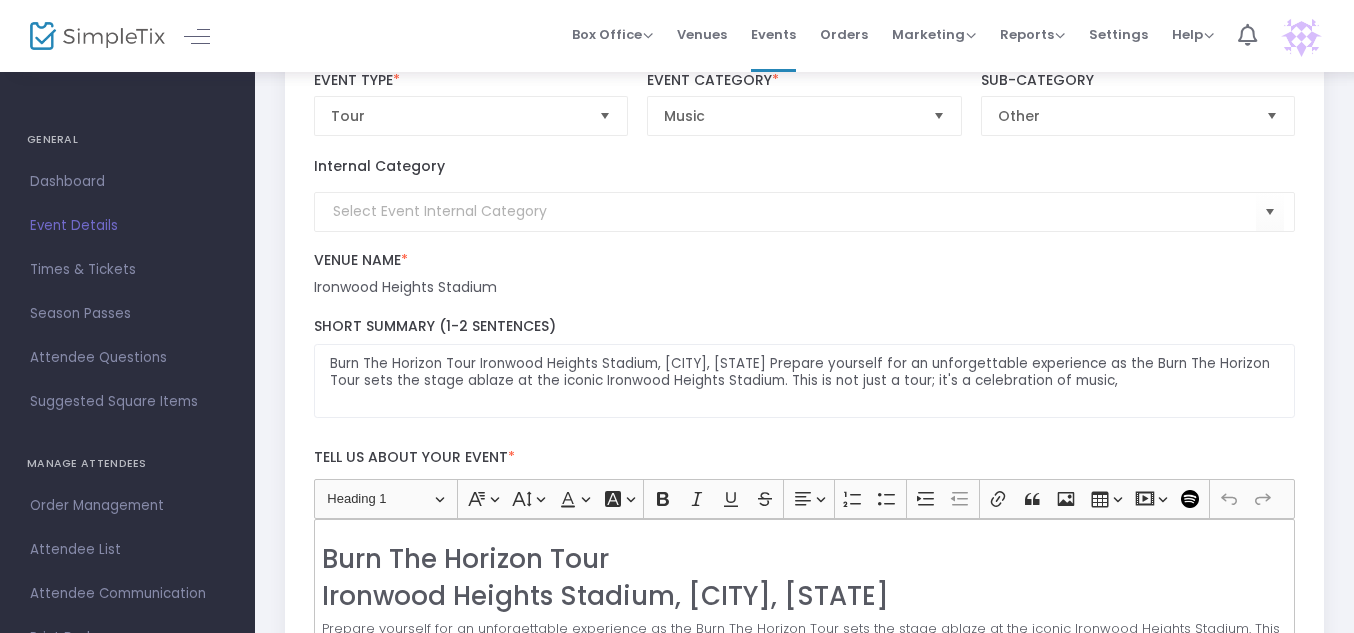 click on "Burn The Horizon Tour Event Name  * Tour  Event Type  *  Event Type is required  Music  Event Category  * Other  Sub-Category  Internal Category  Venue Name  *  Venue is required   Ironwood Heights Stadium  Venue Address Burn The Horizon Tour Ironwood Heights Stadium, Bedford, Texas Prepare yourself for an unforgettable experience as the Burn The Horizon Tour sets the stage ablaze at the iconic Ironwood Heights Stadium. This is not just a tour; it's a celebration of music, Short Summary (1-2 Sentences) Tell us about your event  * Heading Heading 1 Paragraph Heading 1 Heading 2 Heading 3 Font Family Font Family Default Arial Courier New Georgia Lucida Sans Unicode Tahoma Times New Roman Trebuchet MS Verdana Font Size Font Size 9 11 13 Default 17 19 21 Font Color Font Color Remove color Remove color Font Background Color Font Background Color Remove color Remove color Bold (CTRL+B) Bold Italic (CTRL+I) Italic Underline (CTRL+U) Underline Strikethrough (CTRL+SHIFT+X) Strikethrough Text alignment Text alignment 9" 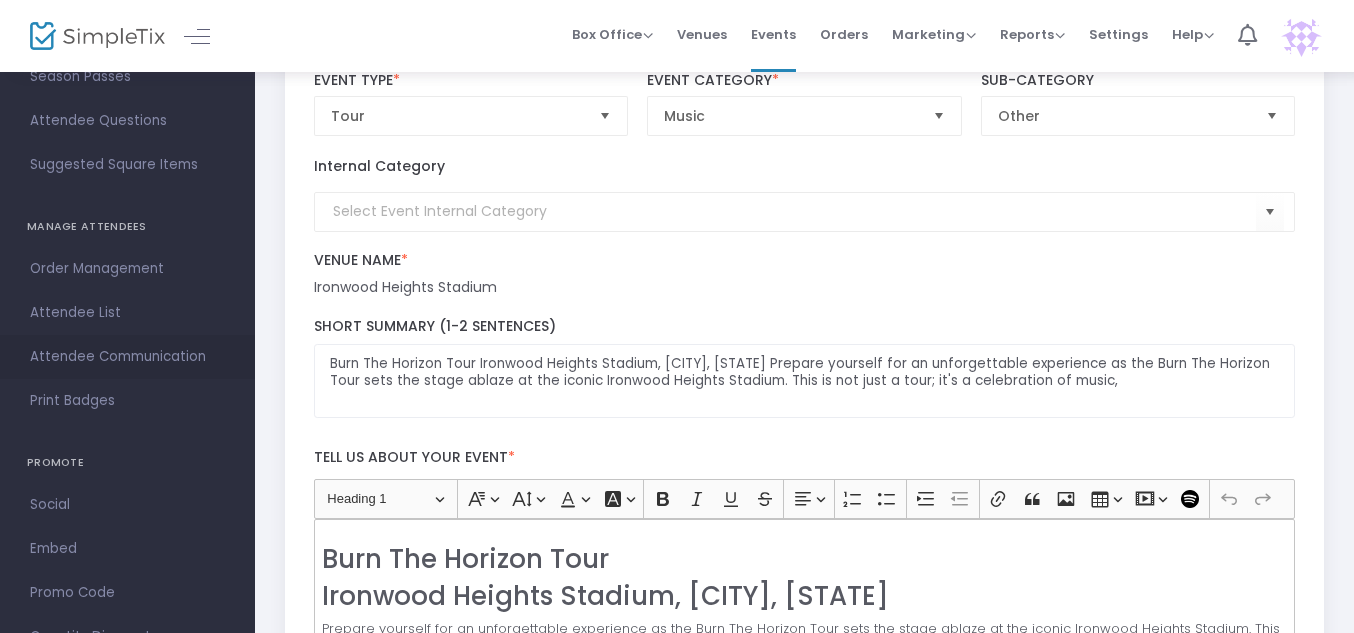scroll, scrollTop: 238, scrollLeft: 0, axis: vertical 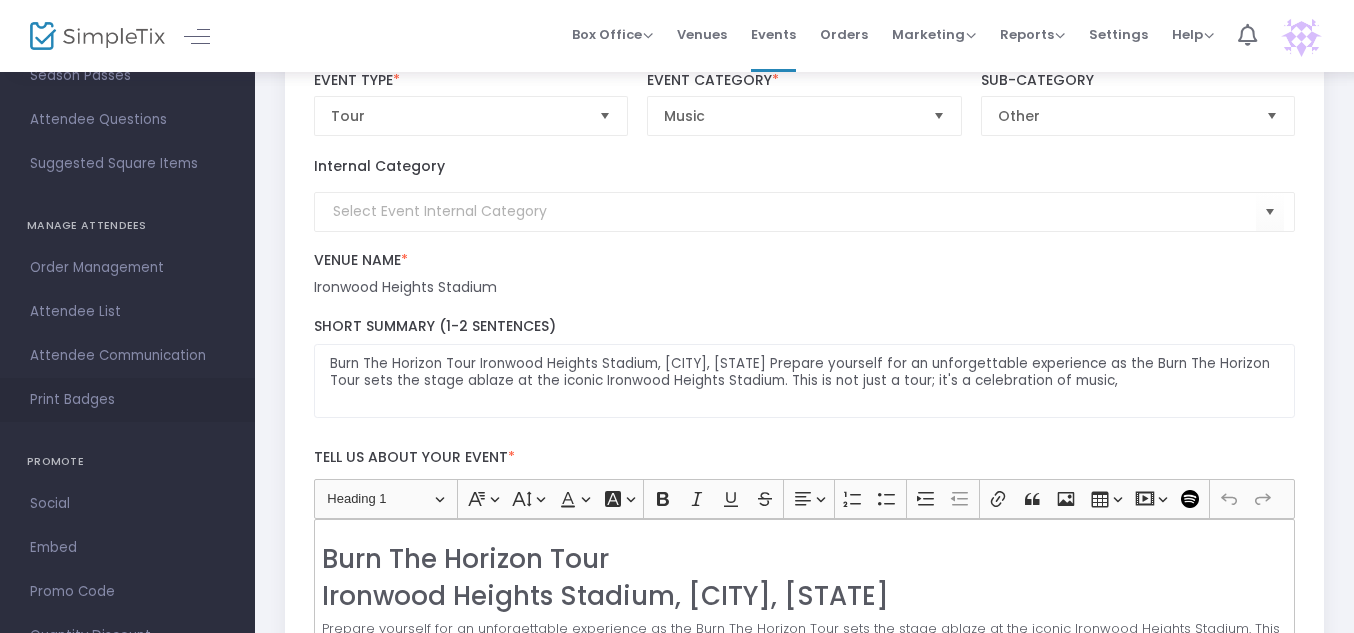 click on "Print Badges" at bounding box center (127, 400) 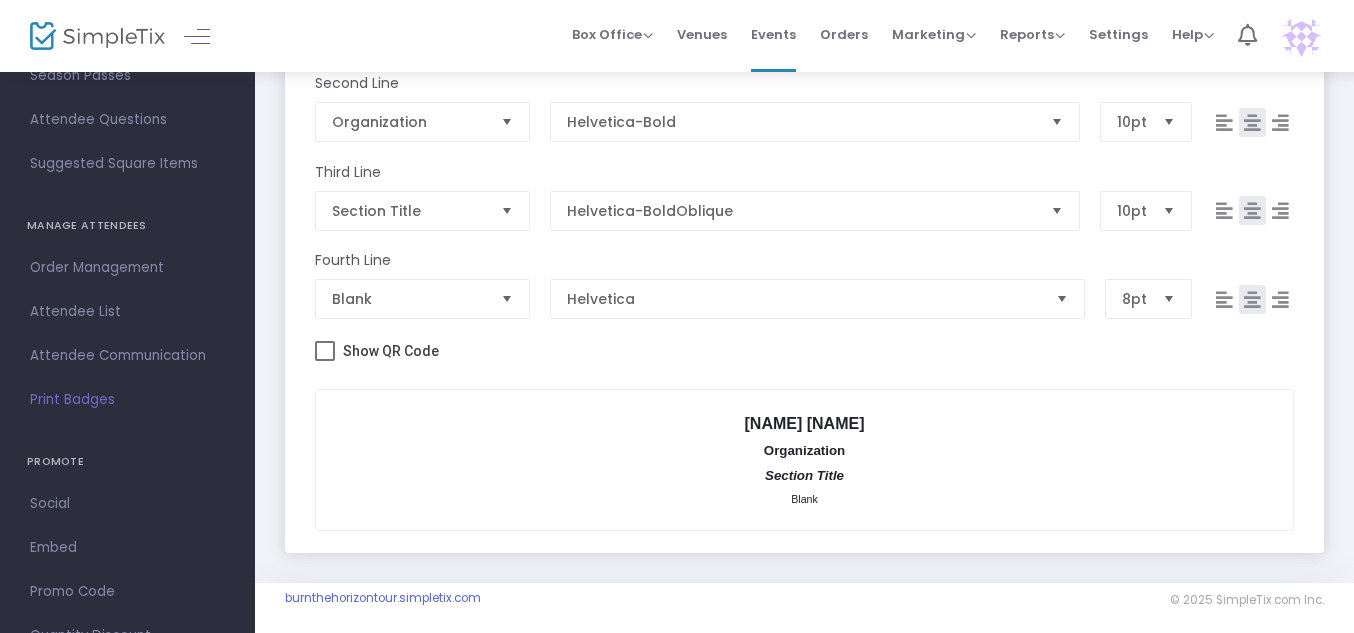 scroll, scrollTop: 472, scrollLeft: 0, axis: vertical 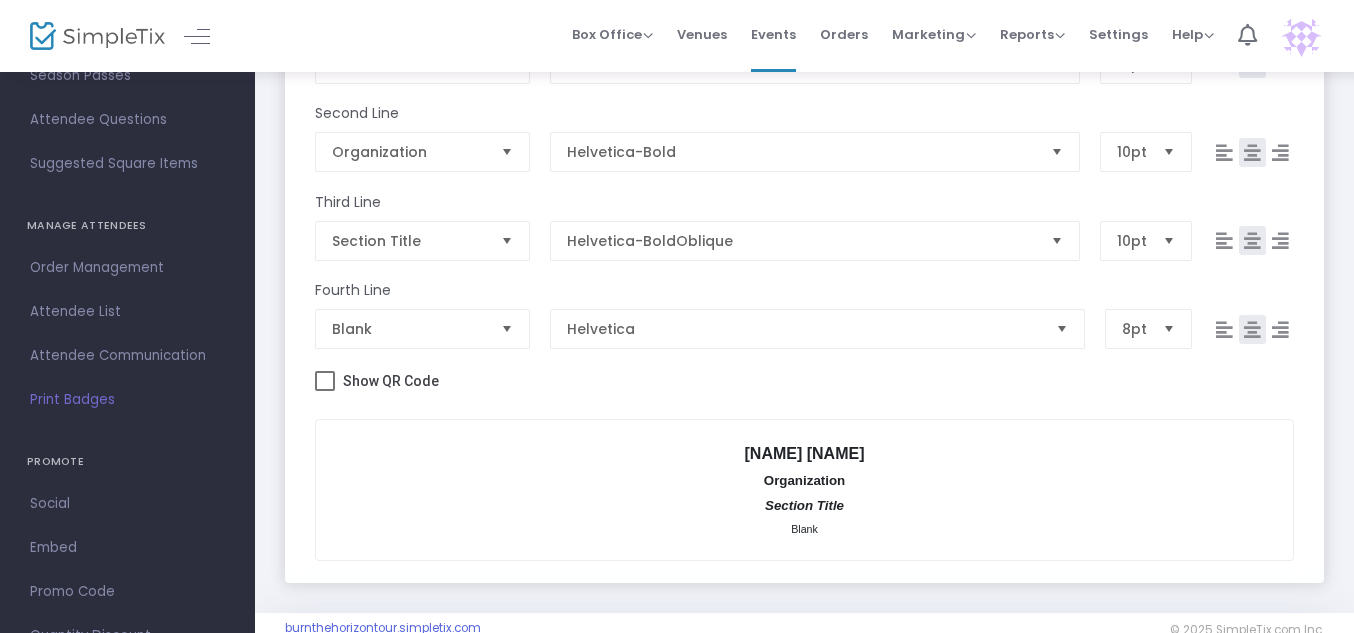 click on "Show QR Code" at bounding box center (391, 381) 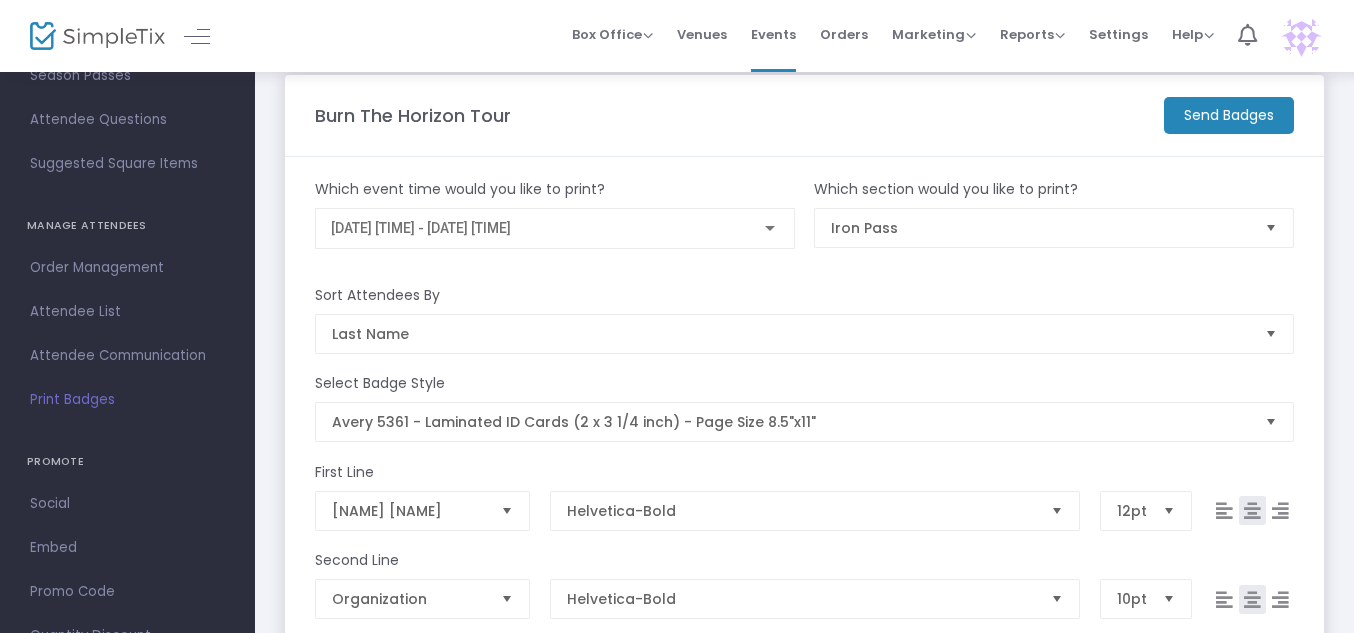 scroll, scrollTop: 48, scrollLeft: 0, axis: vertical 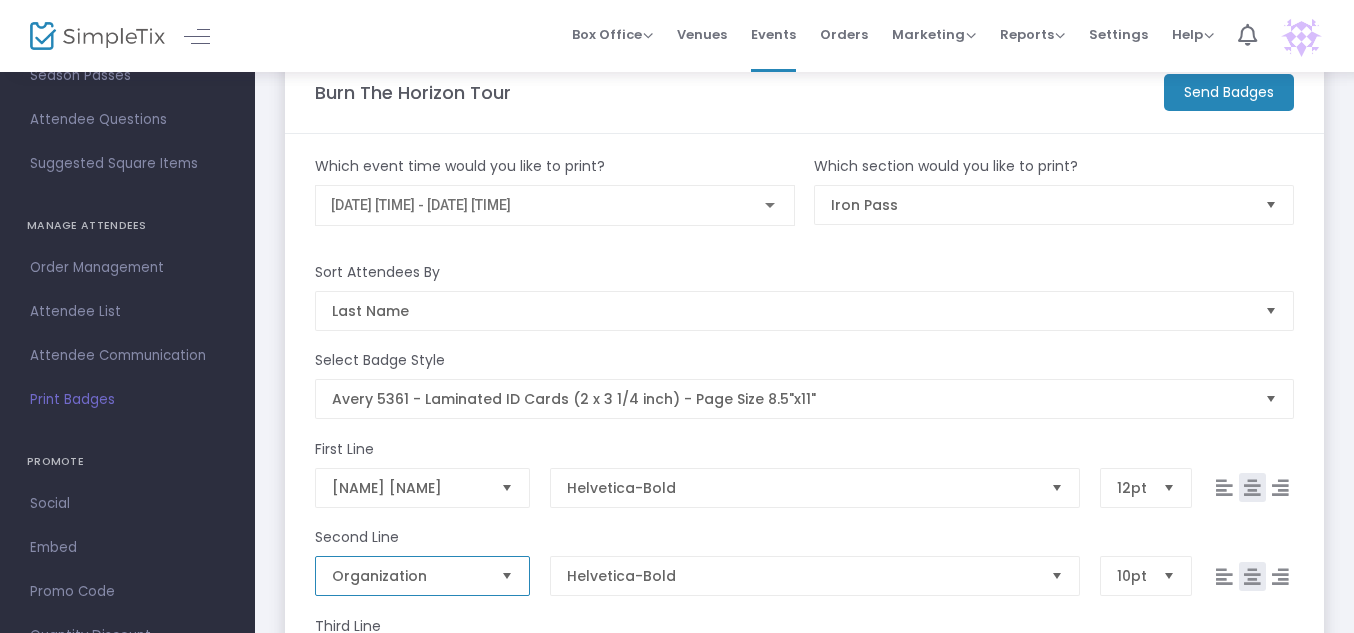 click on "Organization" at bounding box center (408, 576) 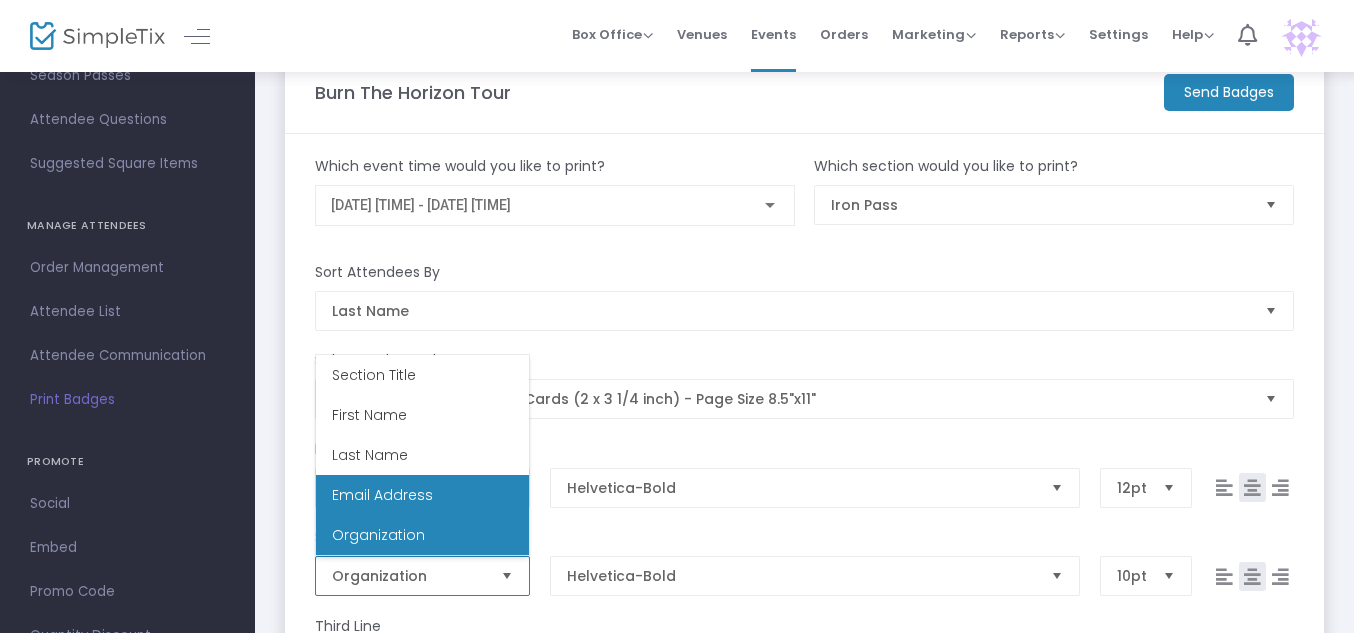 scroll, scrollTop: 120, scrollLeft: 0, axis: vertical 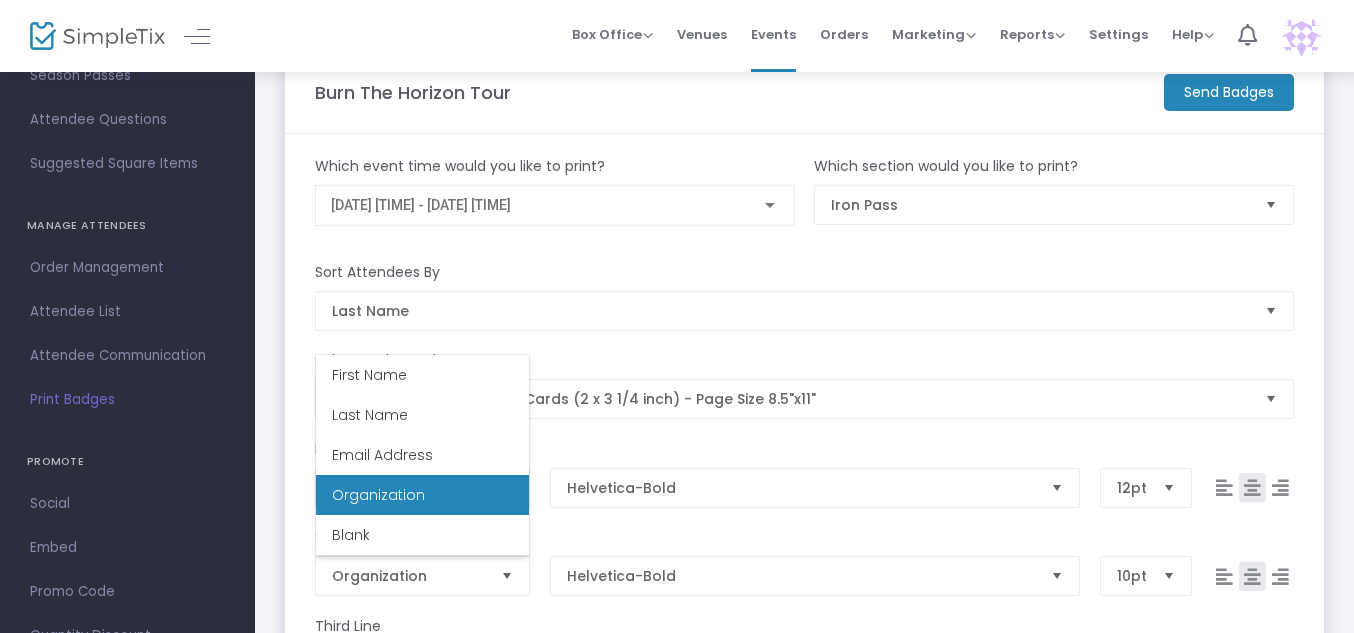 click on "Which event time would you like to print? 8/10/2025 @ 9:30 PM - 8/10/2025 @ 11:55 PM Which section would you like to print? Iron Pass Sort Attendees By Last Name Select Badge Style Avery 5361 - Laminated ID Cards (2 x 3 1/4 inch) - Page Size 8.5"x11" First Line First Name Last Name Helvetica-Bold 12pt Second Line Organization Helvetica-Bold 10pt Third Line Section Title Helvetica-BoldOblique 10pt Fourth Line Blank Helvetica 8pt   Show QR Code  First Name Last Name   Organization   Section Title   Blank" 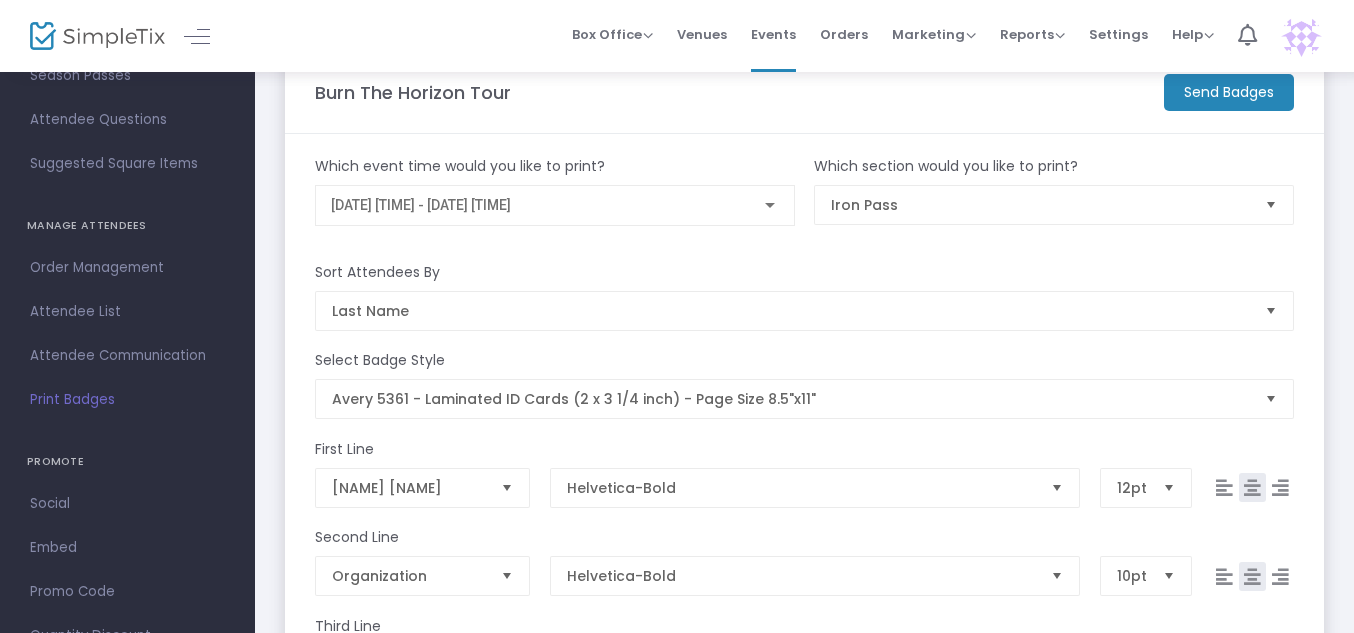 scroll, scrollTop: 0, scrollLeft: 0, axis: both 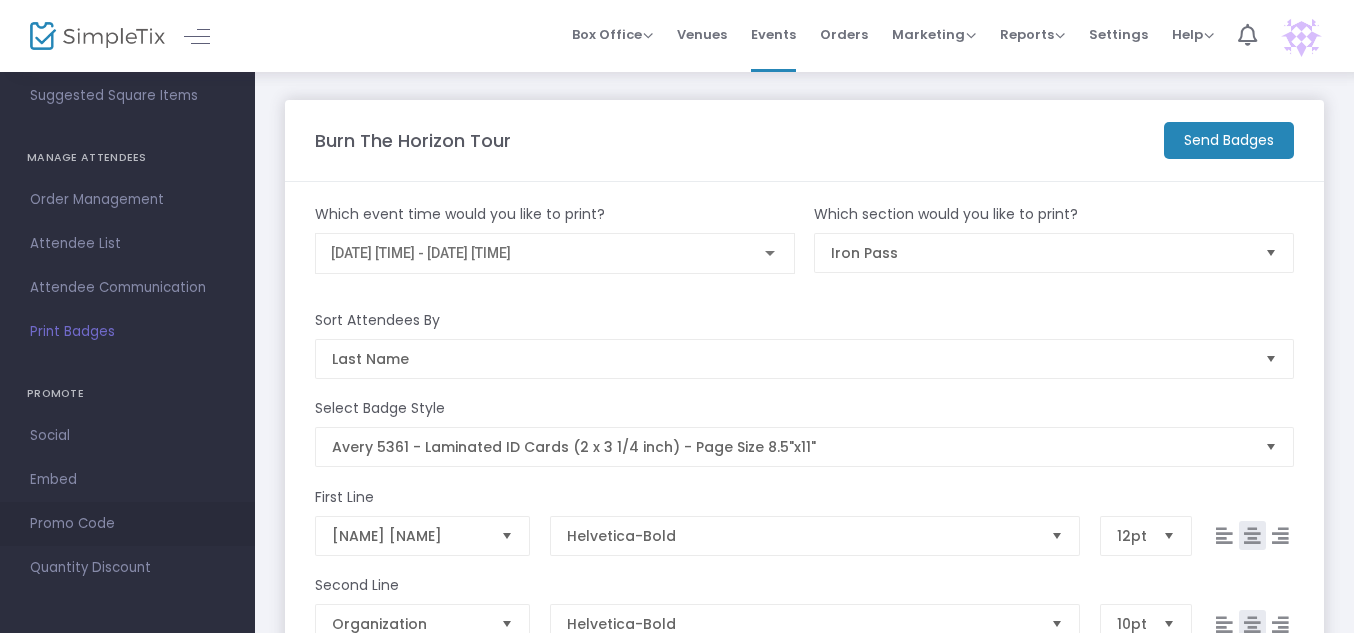 click on "Promo Code" at bounding box center [127, 524] 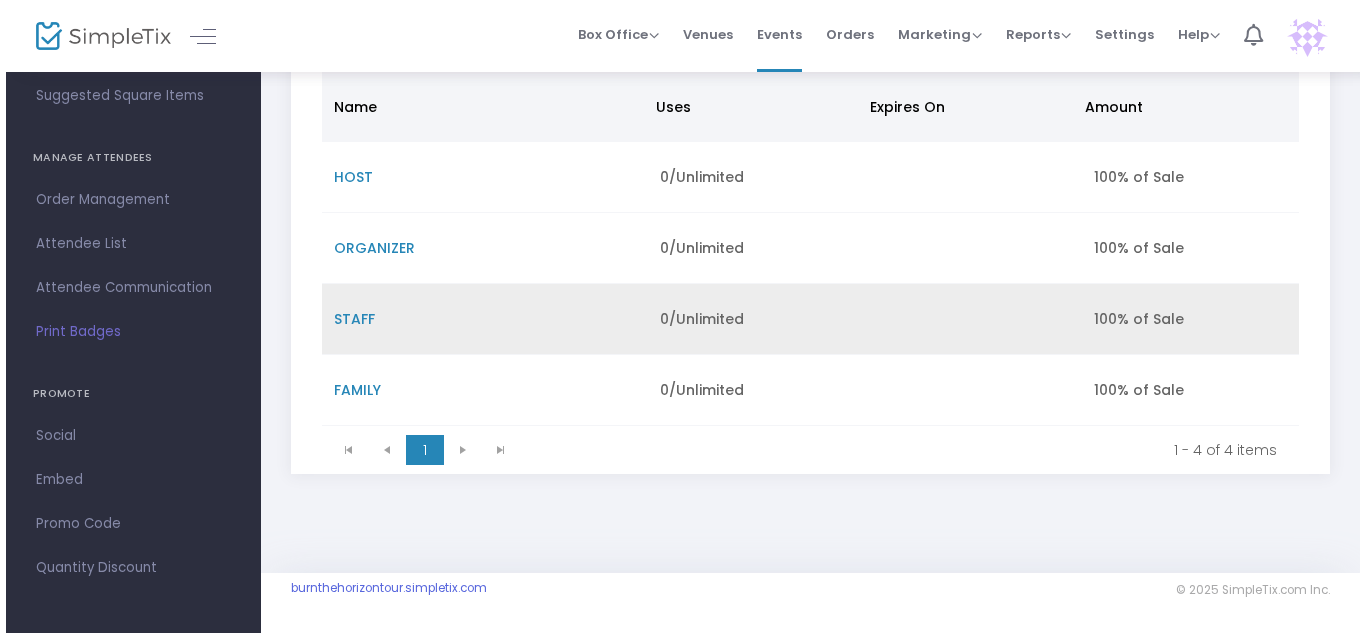 scroll, scrollTop: 0, scrollLeft: 0, axis: both 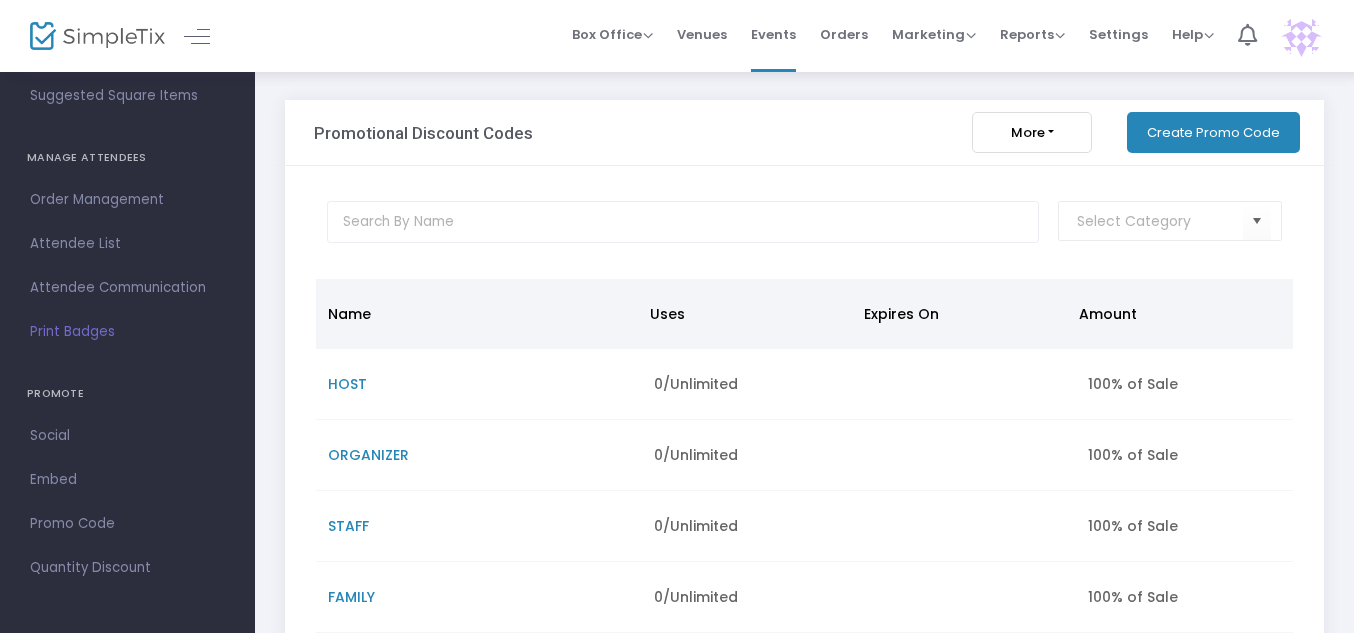 click on "More" 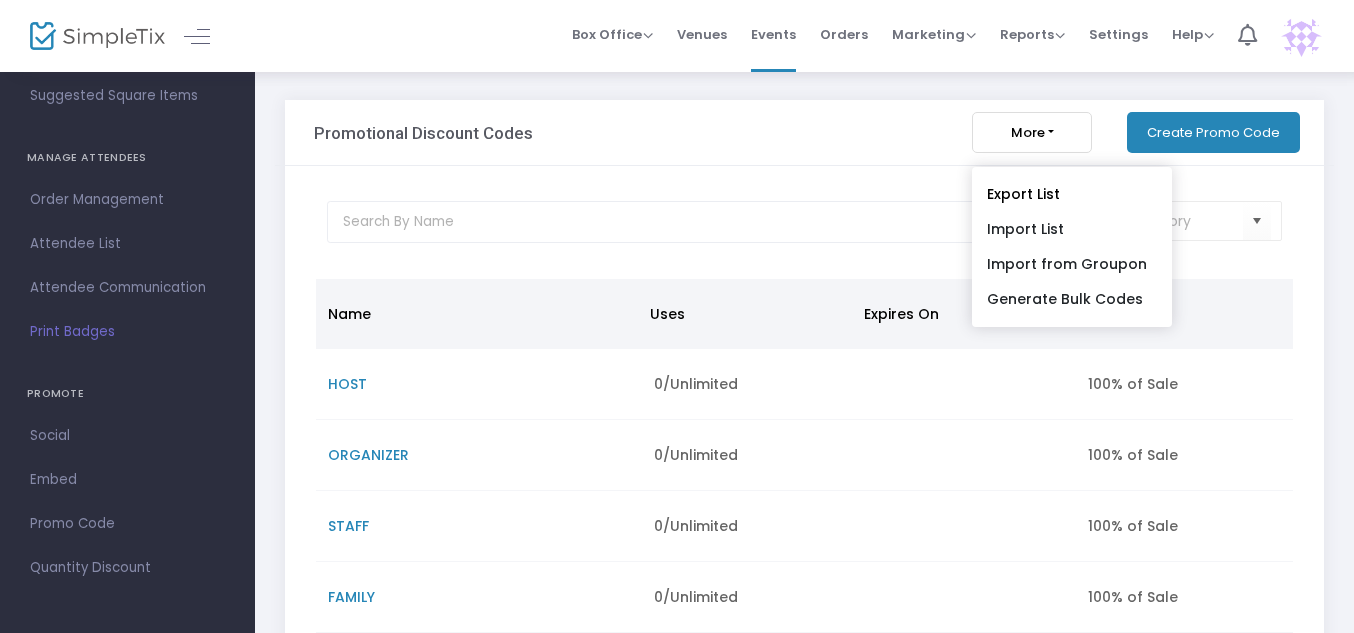 click on "More" 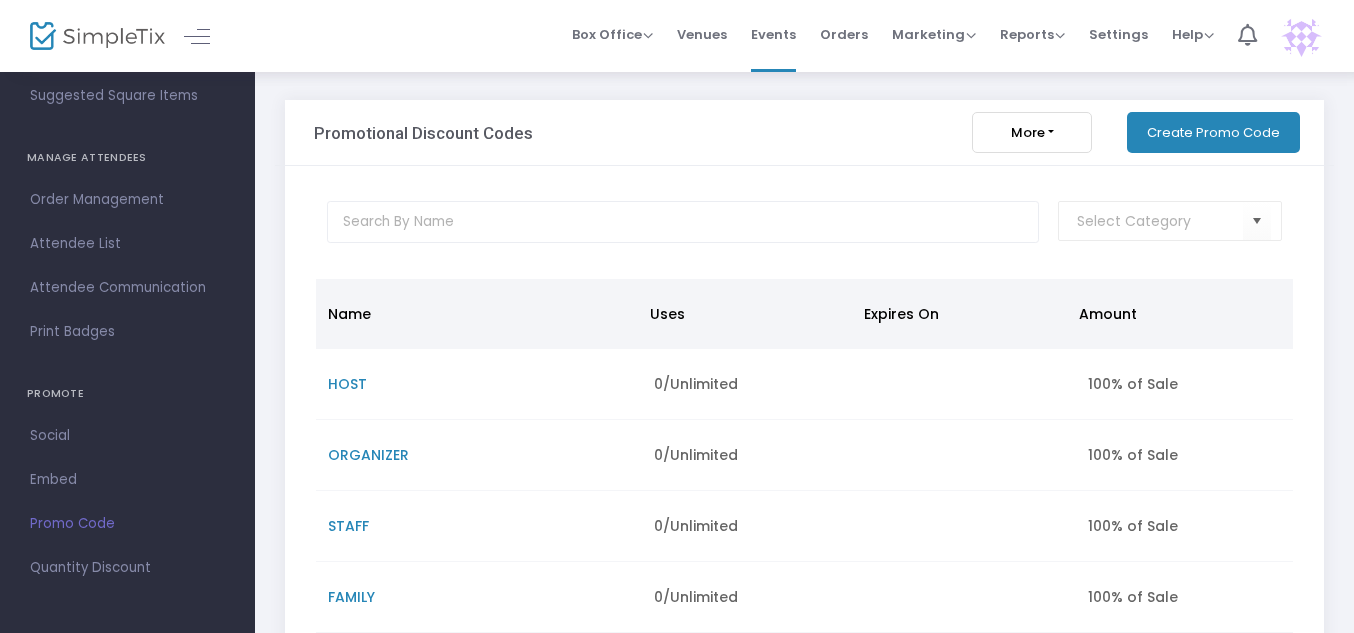 click on "Create Promo Code" 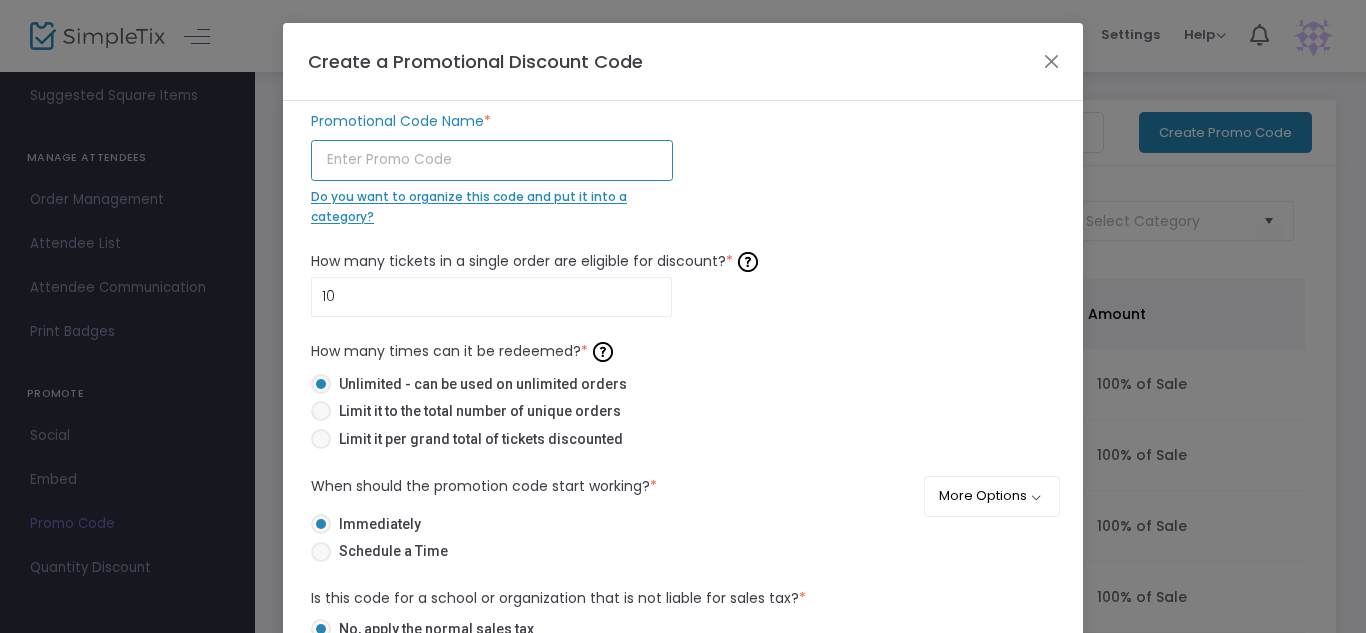 click 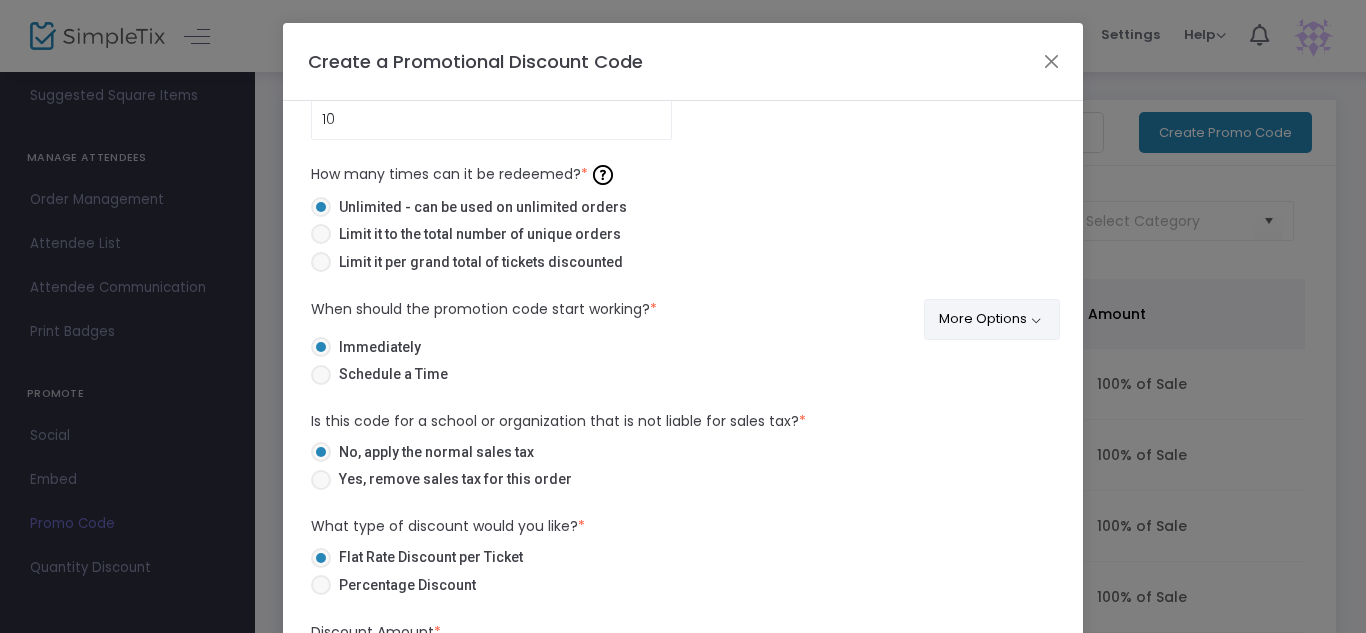 click on "More Options" 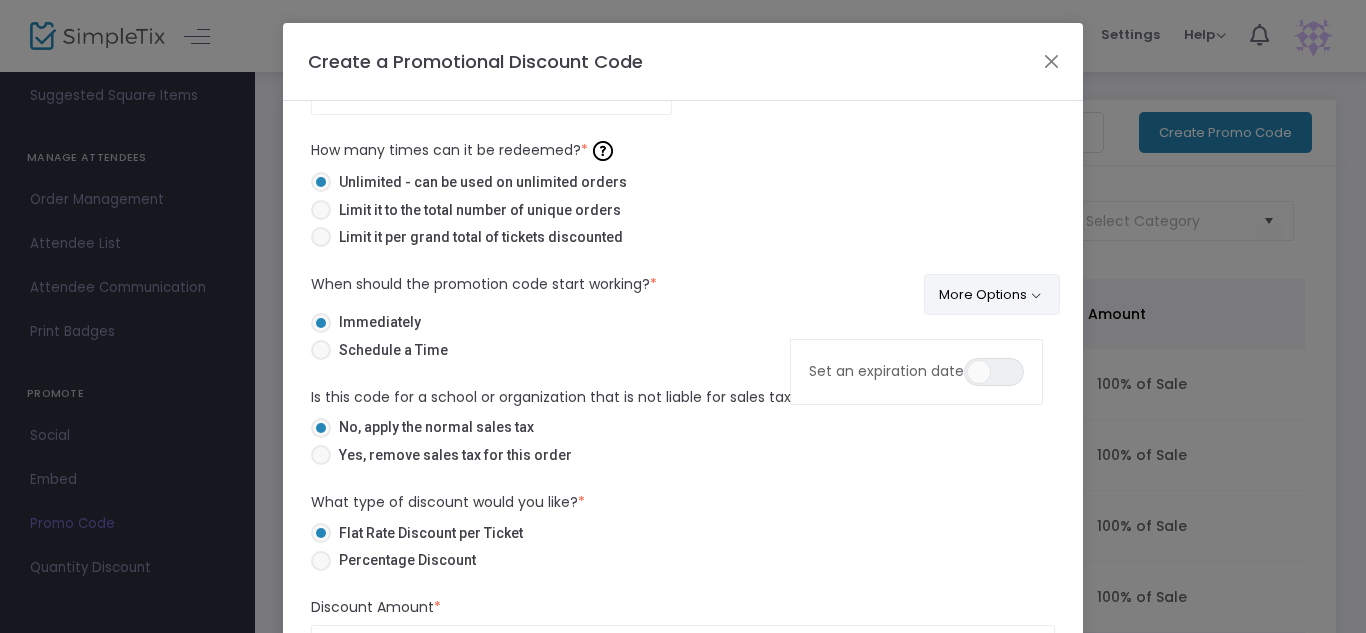 scroll, scrollTop: 153, scrollLeft: 0, axis: vertical 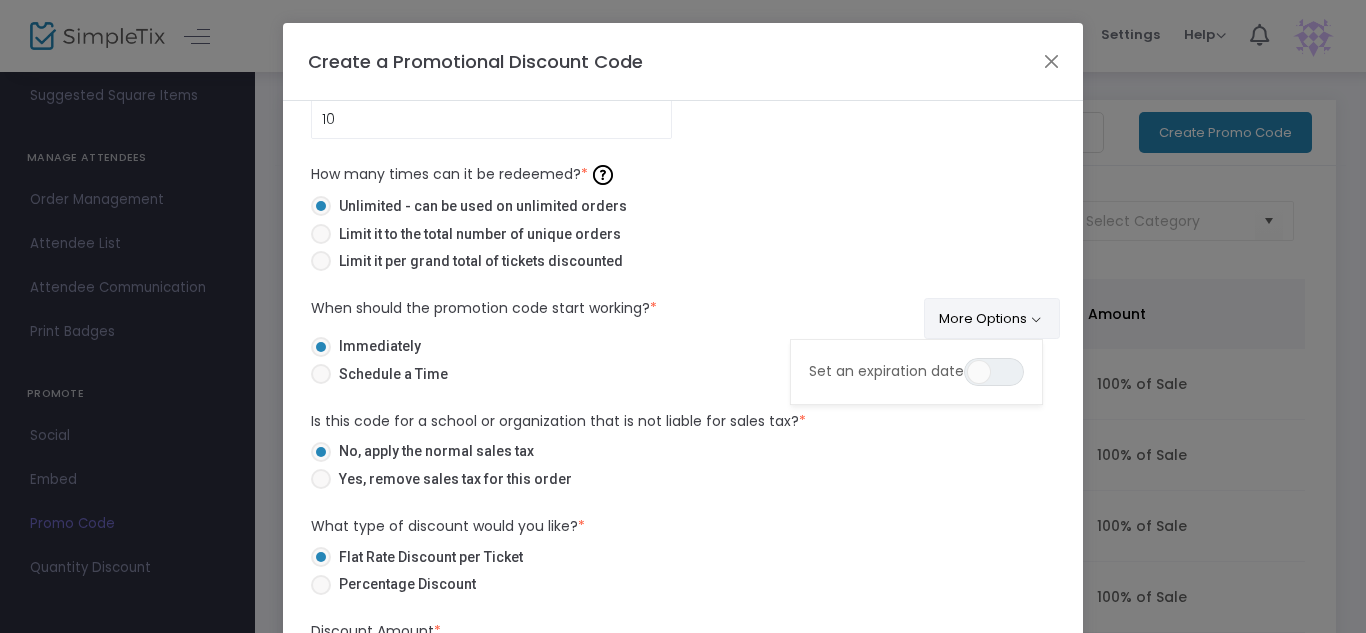 click on "More Options" 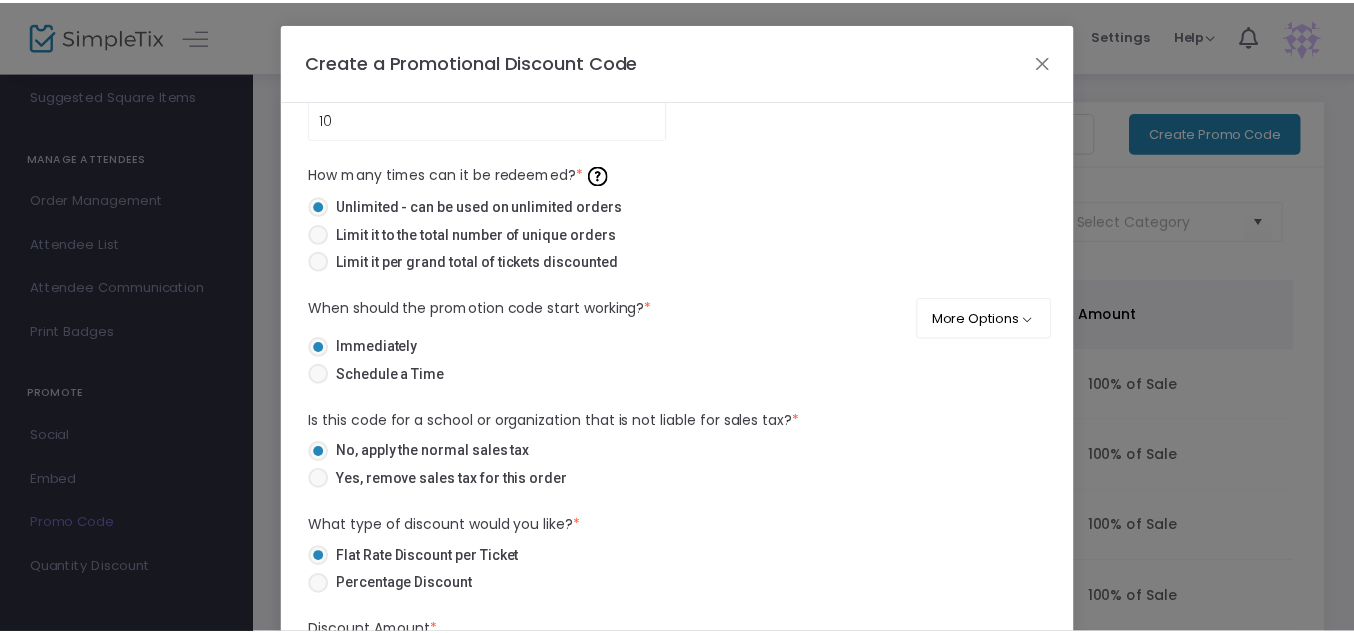 scroll, scrollTop: 0, scrollLeft: 0, axis: both 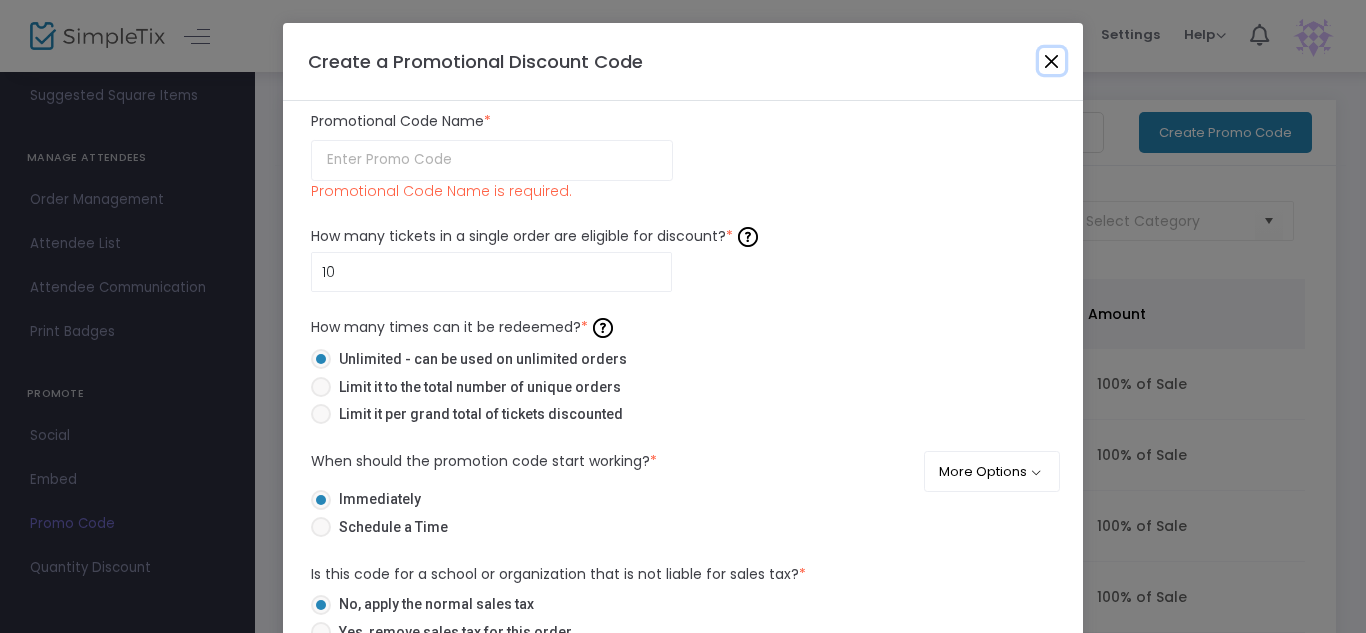 click 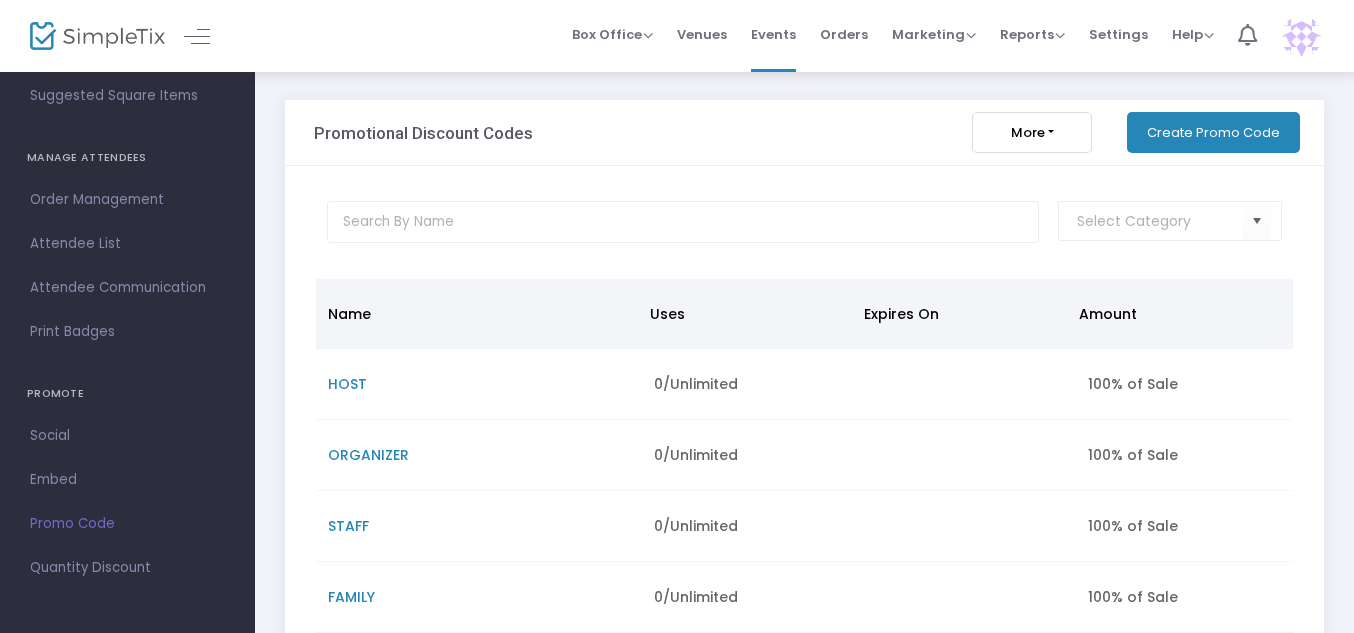 scroll, scrollTop: 207, scrollLeft: 0, axis: vertical 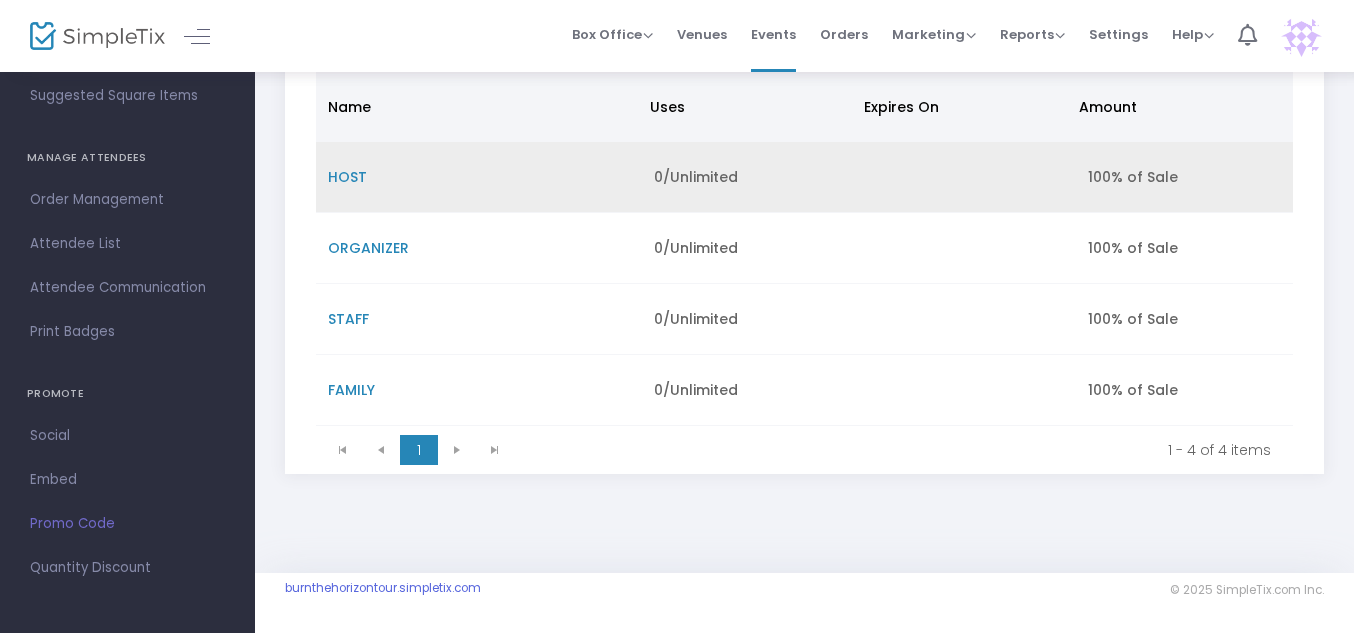 click on "HOST" 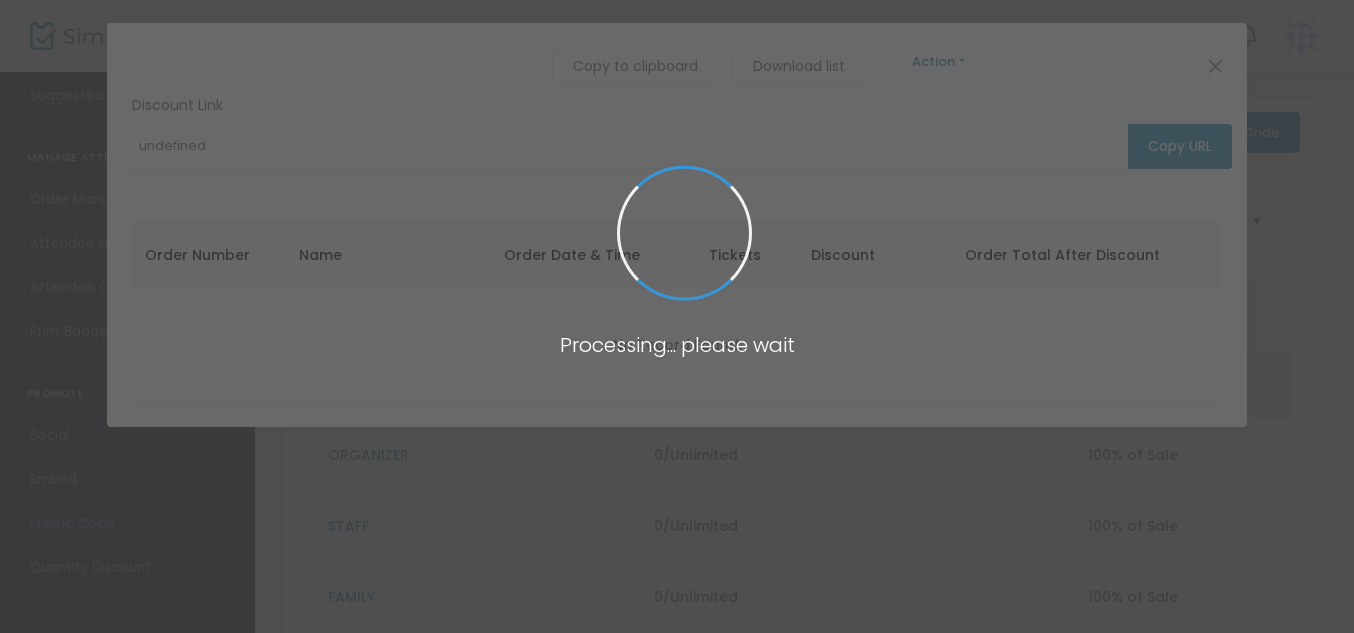 scroll, scrollTop: 0, scrollLeft: 0, axis: both 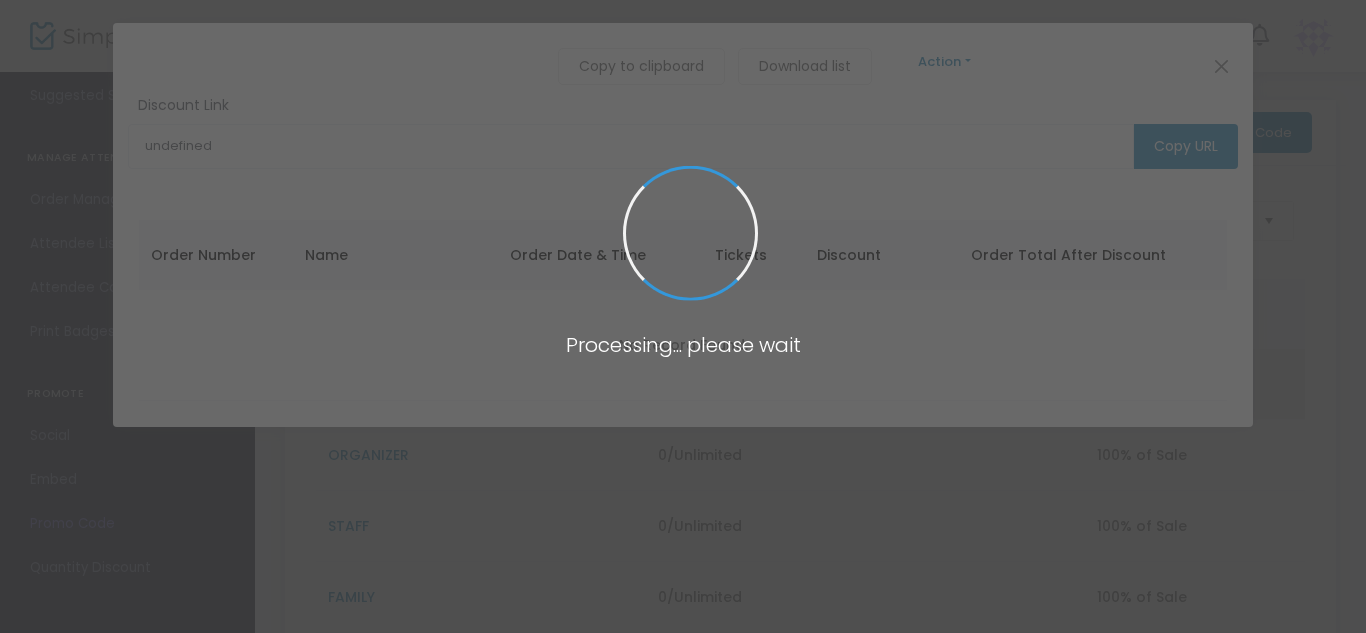 type on "https://www.simpletix.com/e/burn-the-horizon-tour-tickets-229798?promocode=HOST" 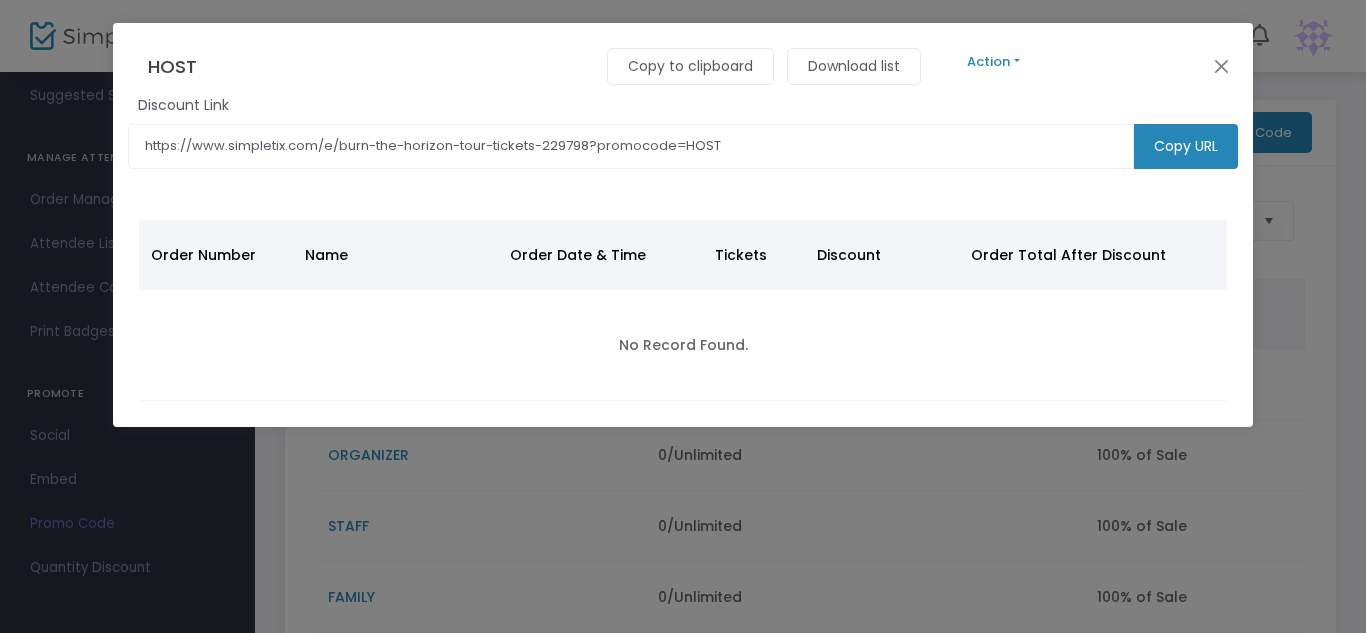 click on "Copy URL" 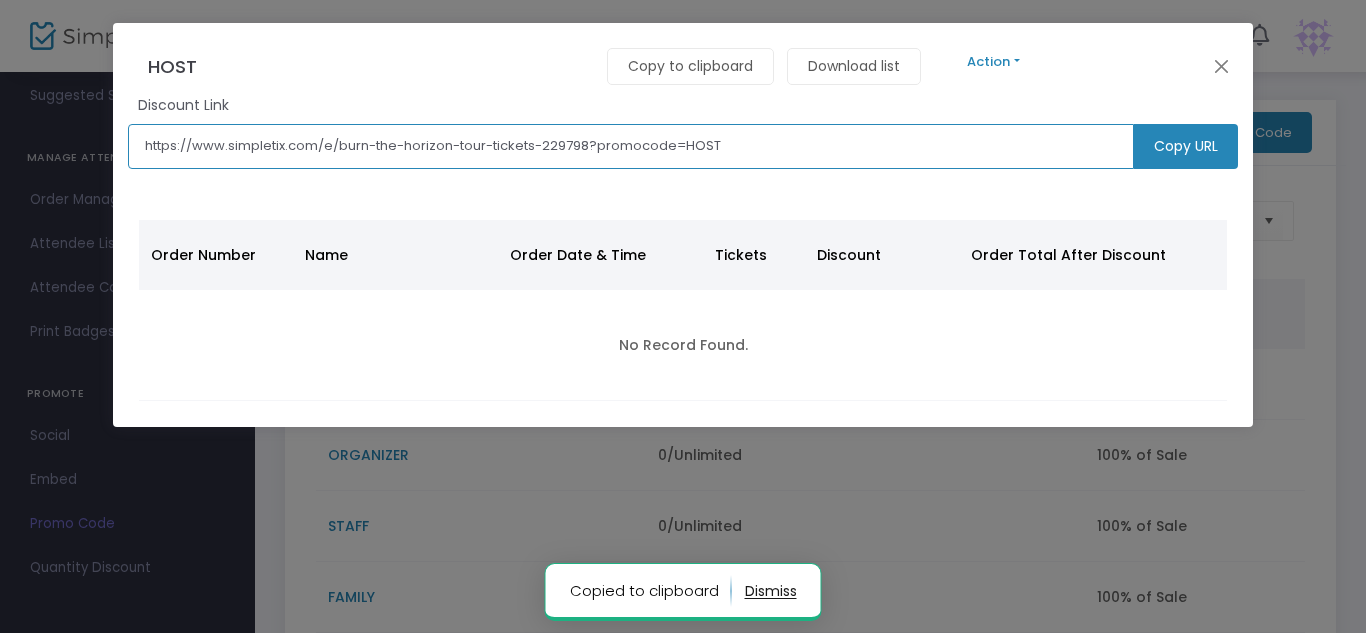 click on "https://www.simpletix.com/e/burn-the-horizon-tour-tickets-229798?promocode=HOST" 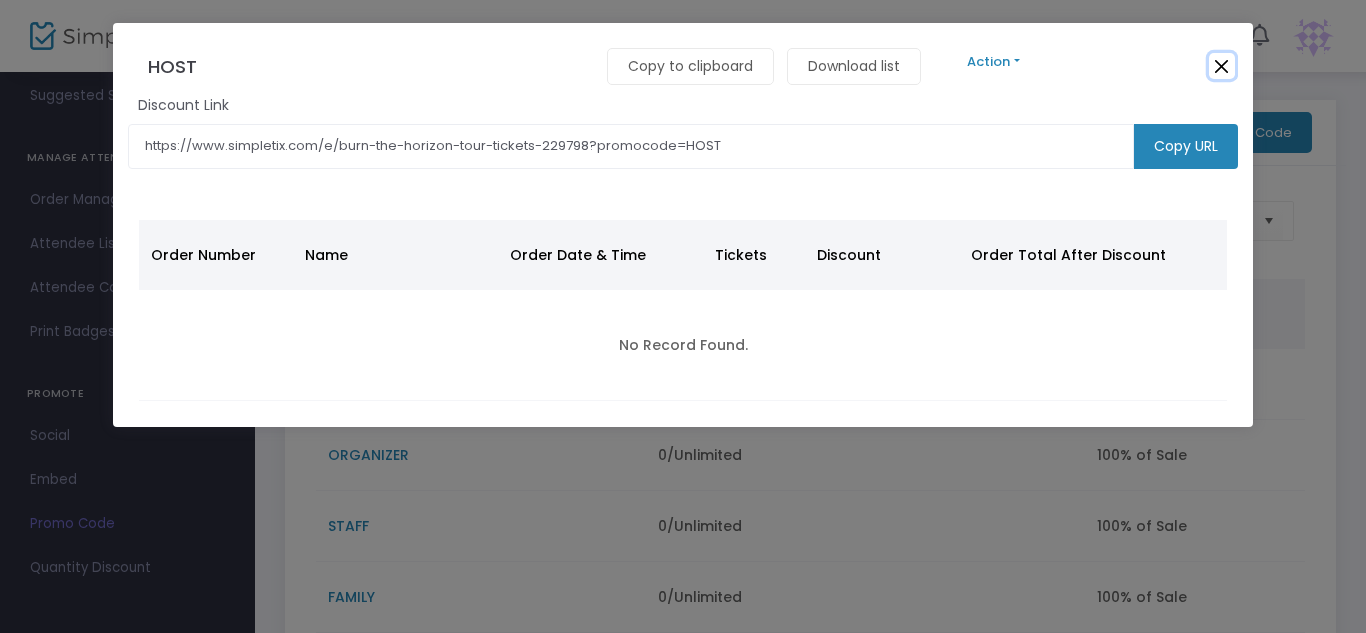 click 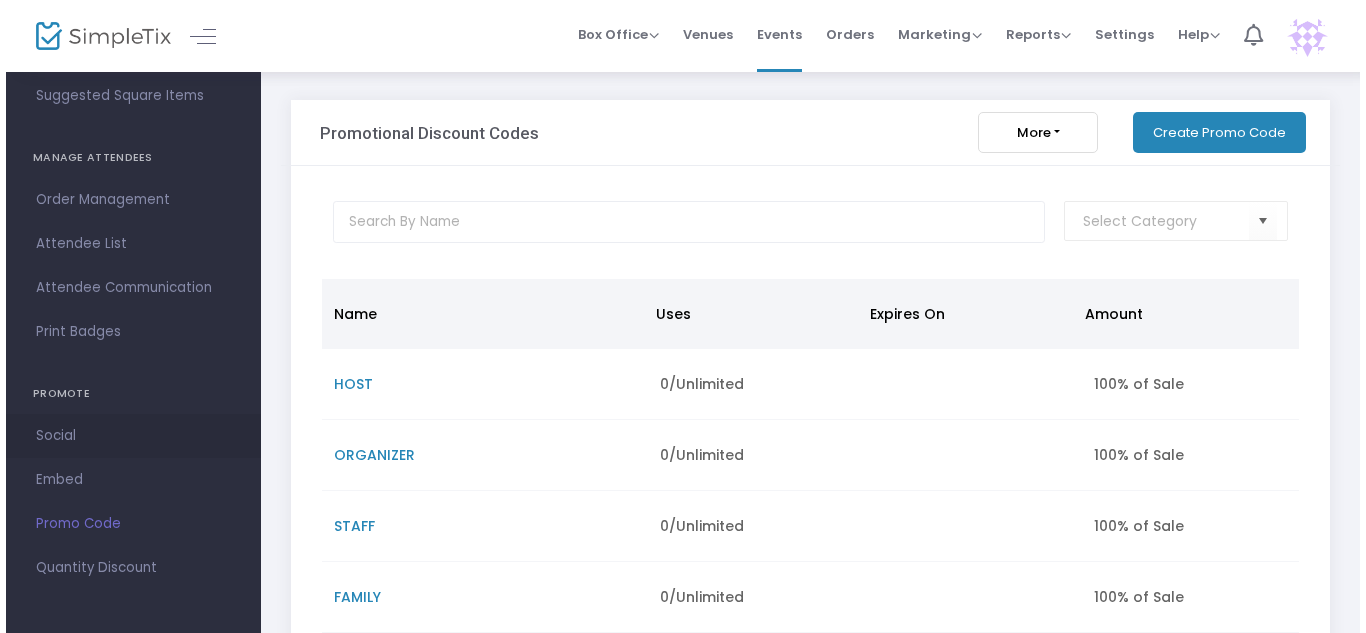 scroll, scrollTop: 0, scrollLeft: 0, axis: both 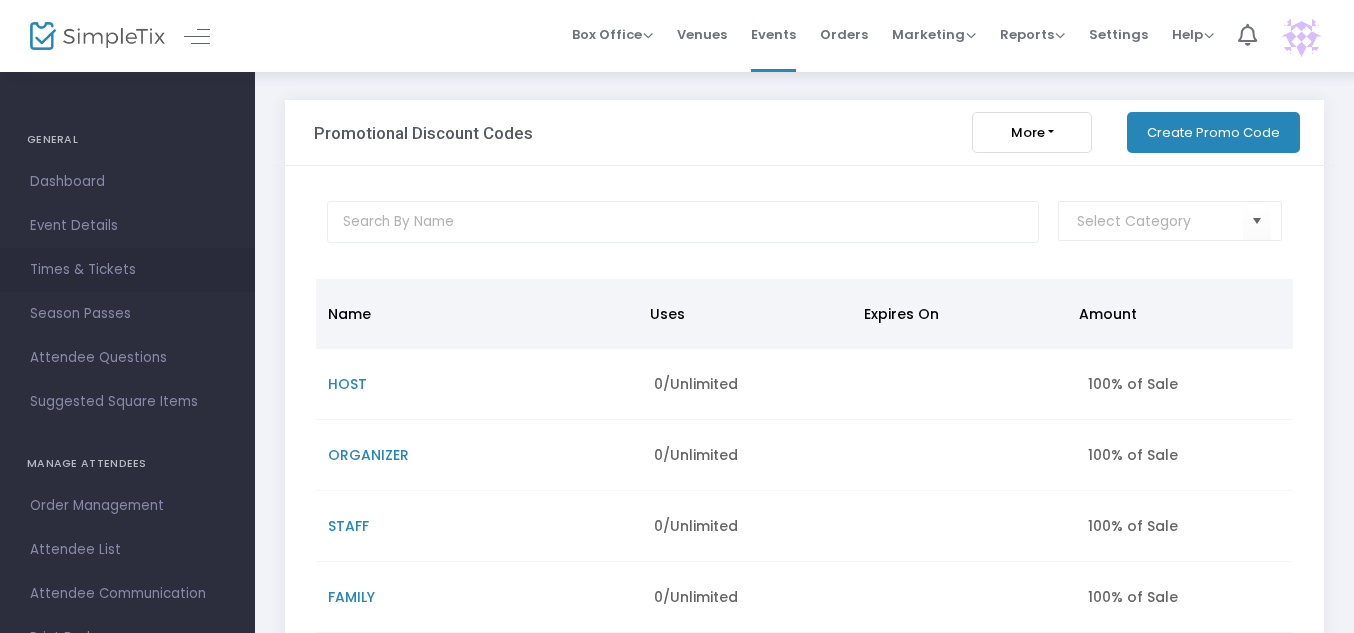 click on "Times & Tickets" at bounding box center [127, 270] 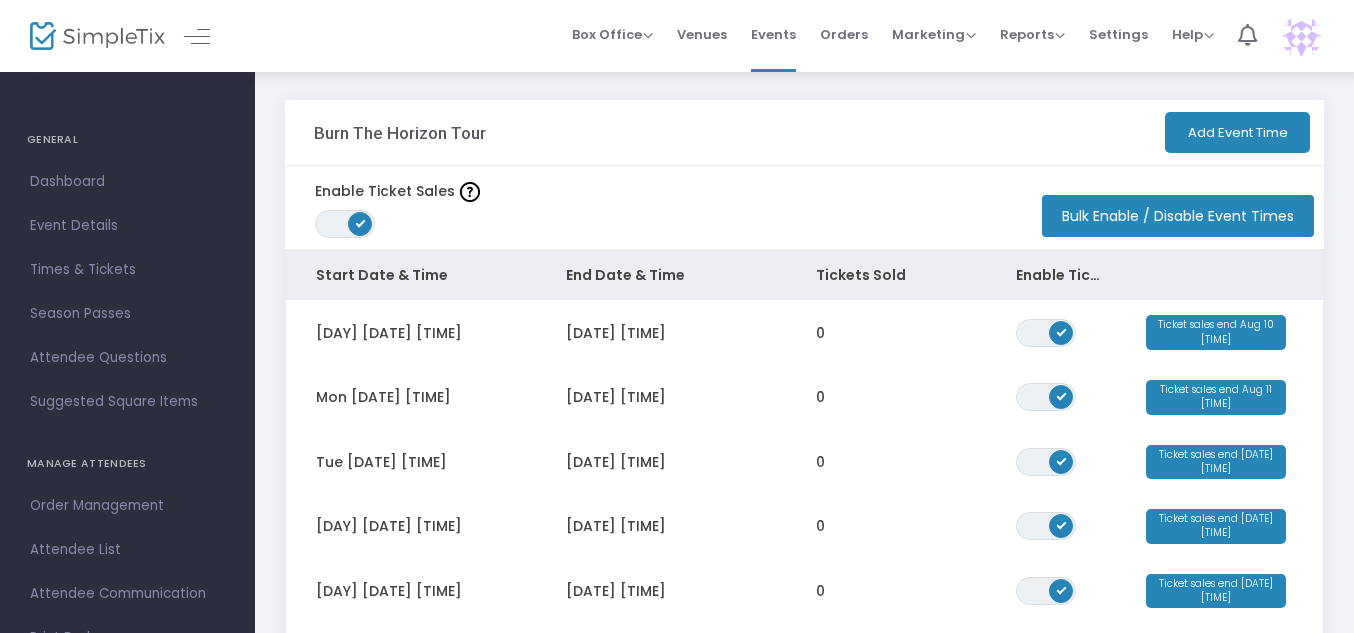 click on "Bulk Enable / Disable Event Times" 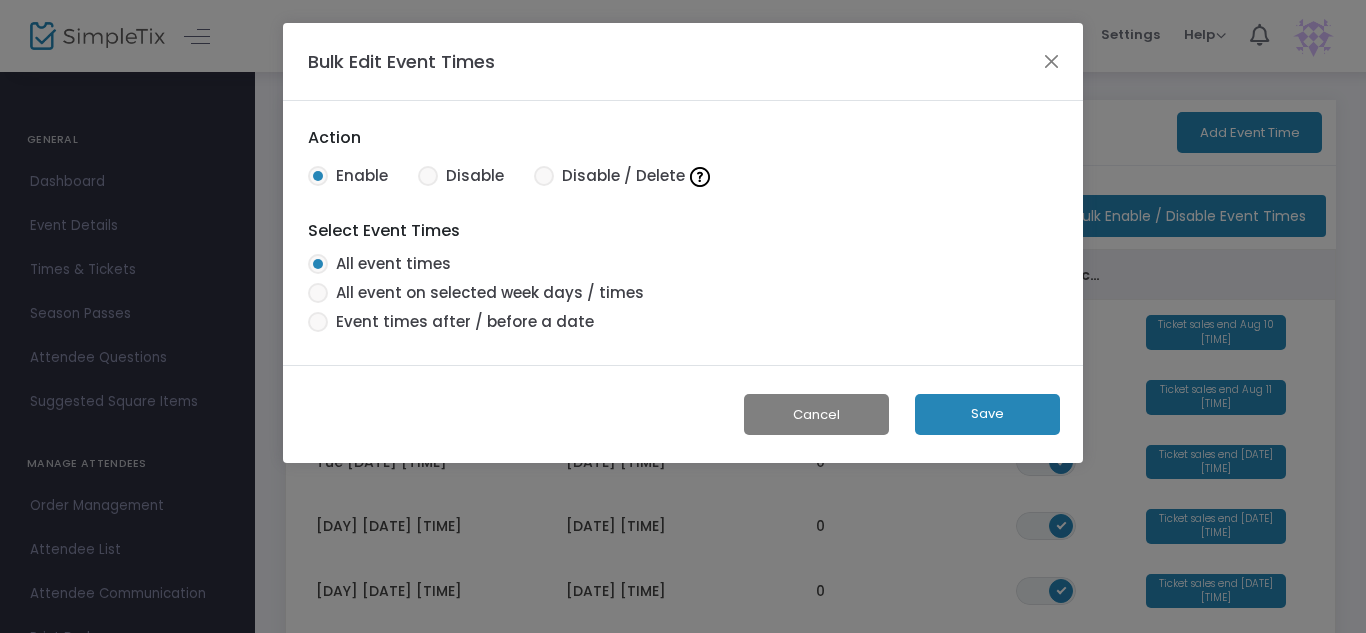 click on "Cancel" 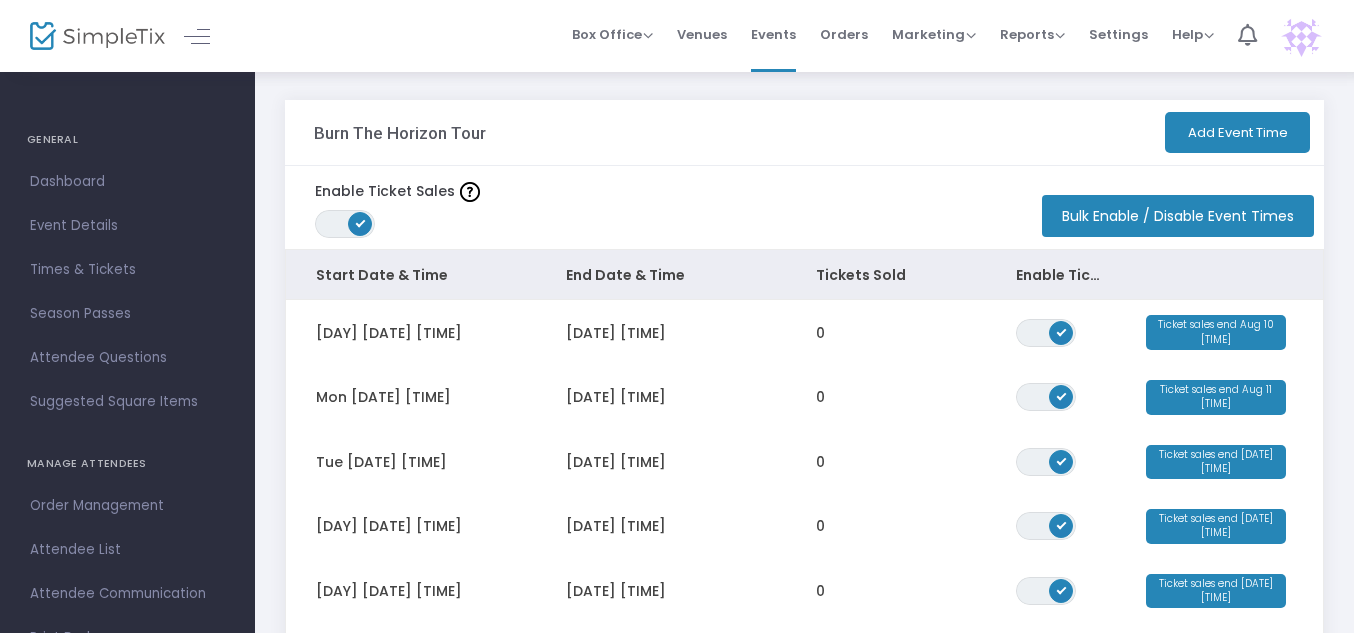 click on "Bulk Enable / Disable Event Times" 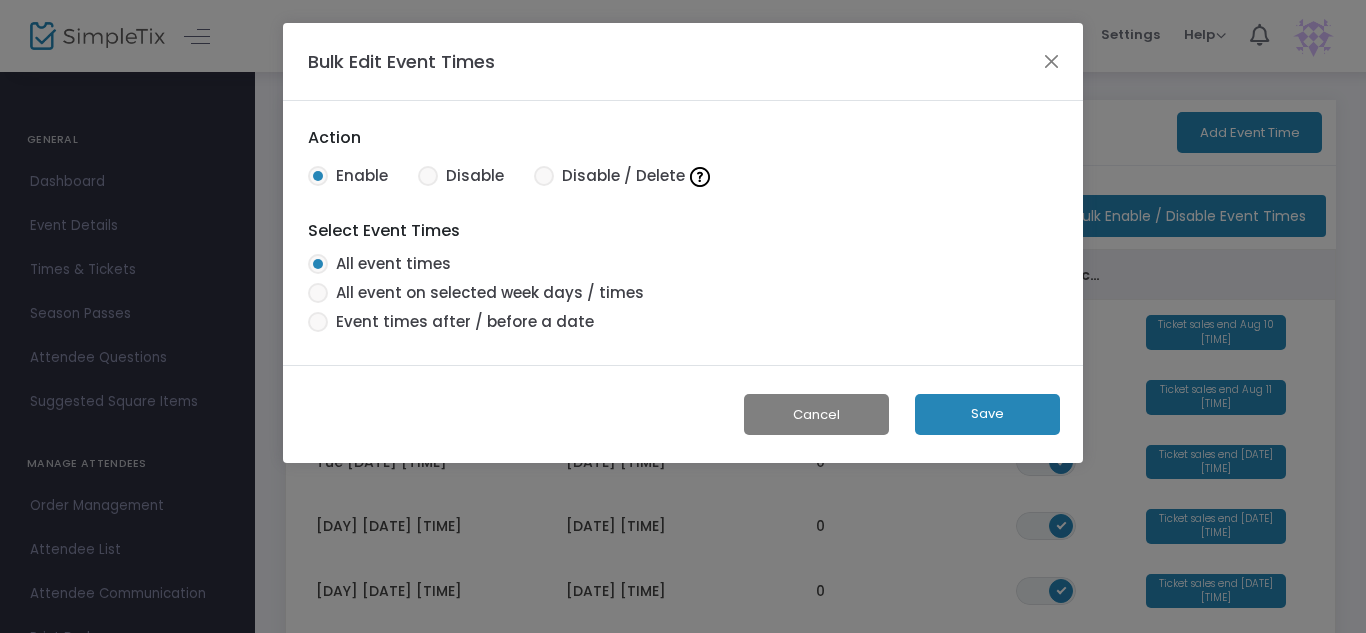 click at bounding box center [544, 176] 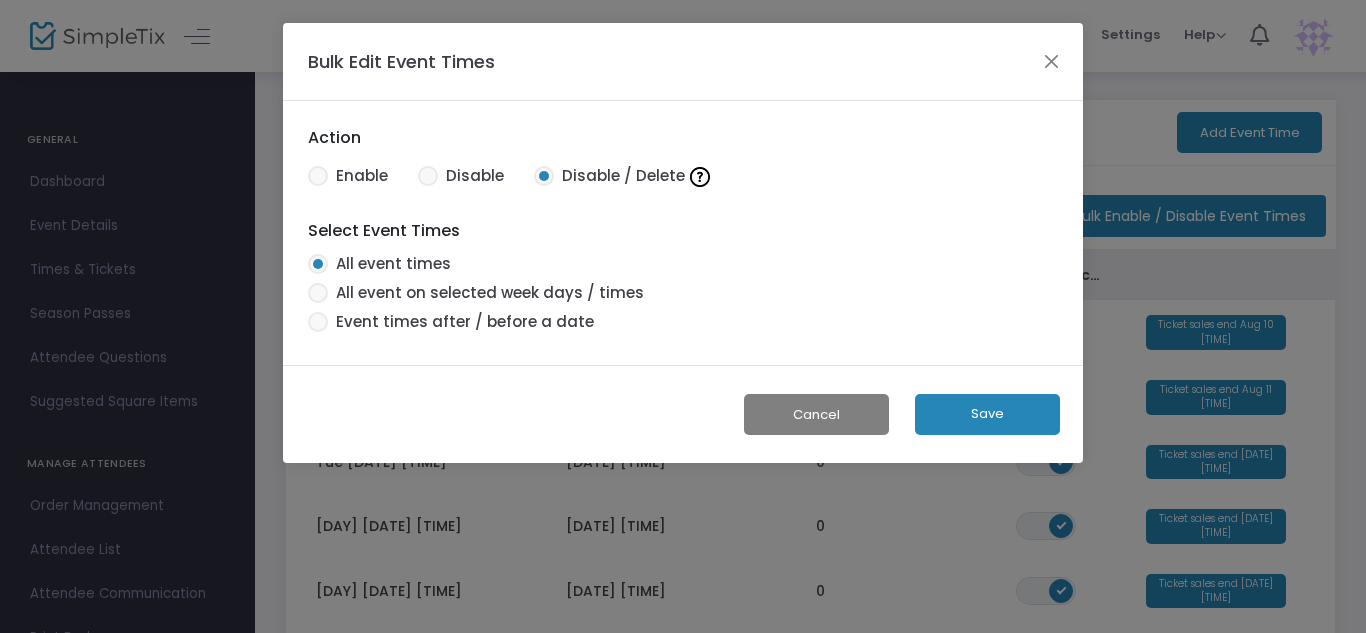 click on "All event on selected week days / times" at bounding box center [486, 293] 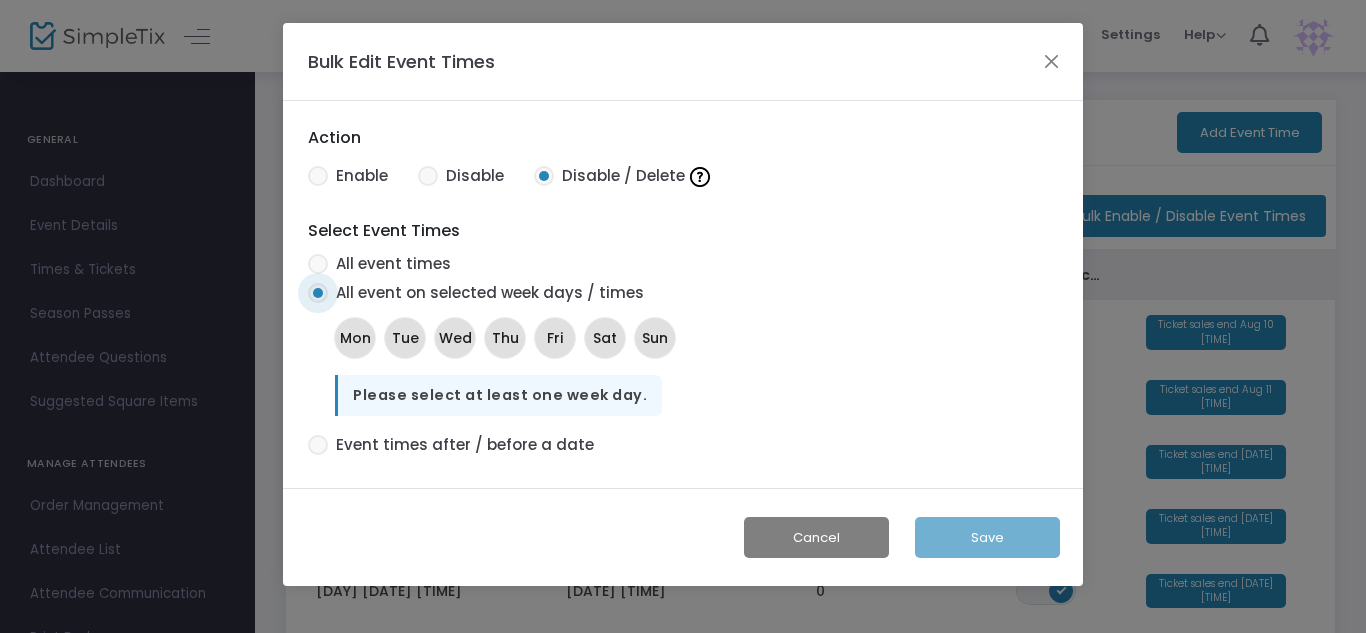 click on "Event times after / before a date" at bounding box center (461, 445) 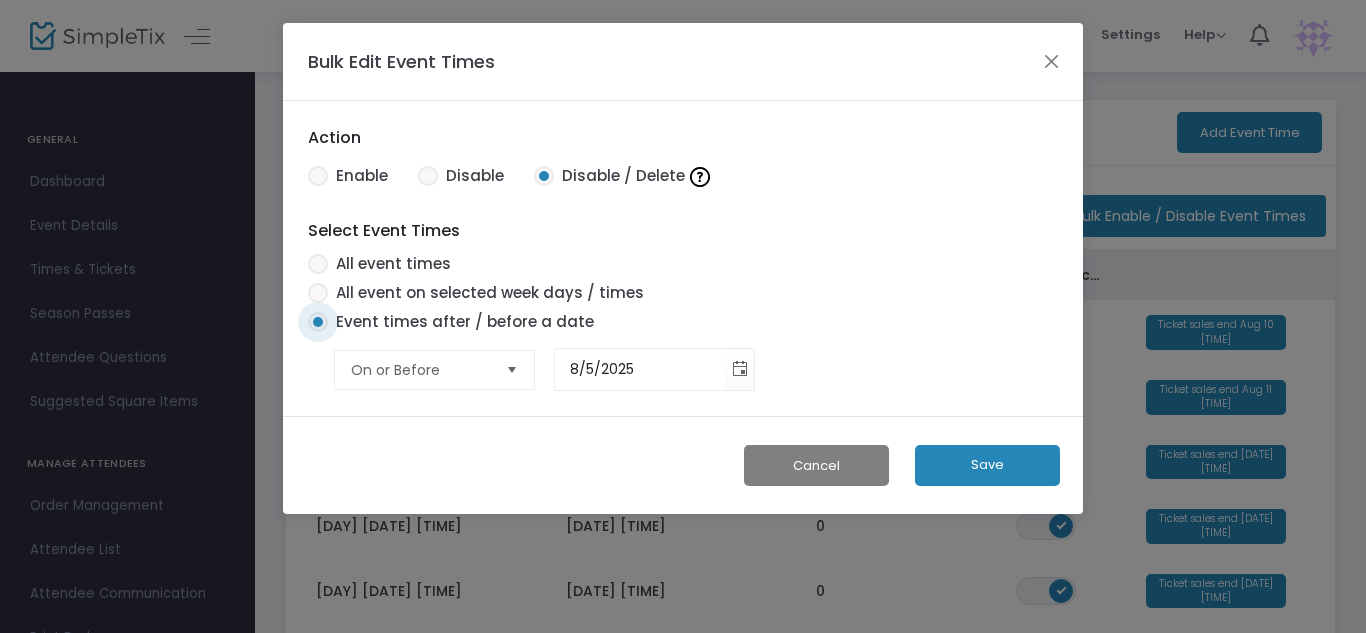 radio on "false" 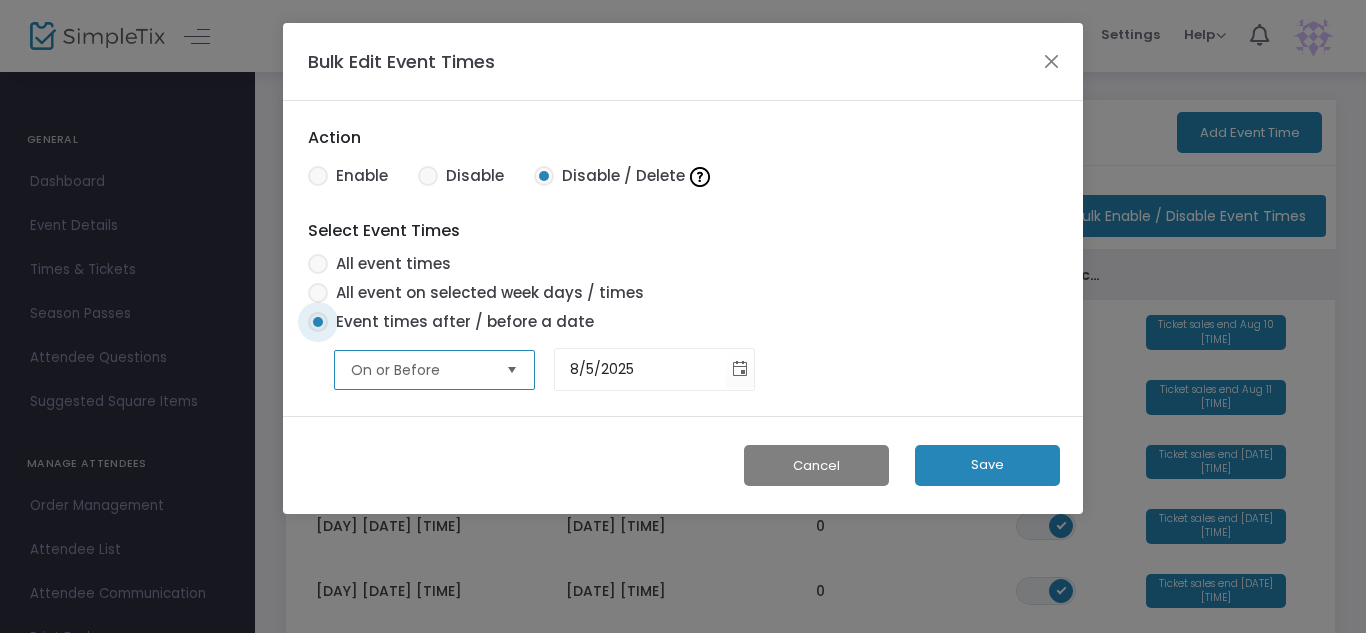 click on "On or Before" at bounding box center [420, 370] 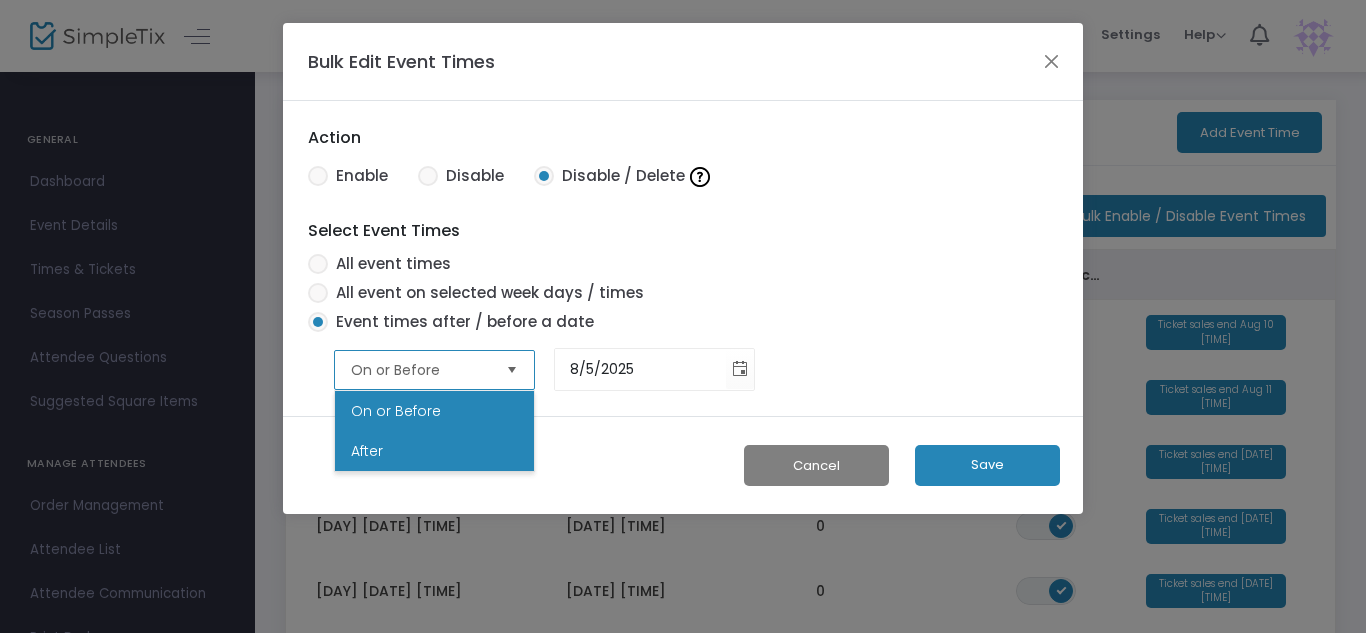 click on "After" at bounding box center [434, 451] 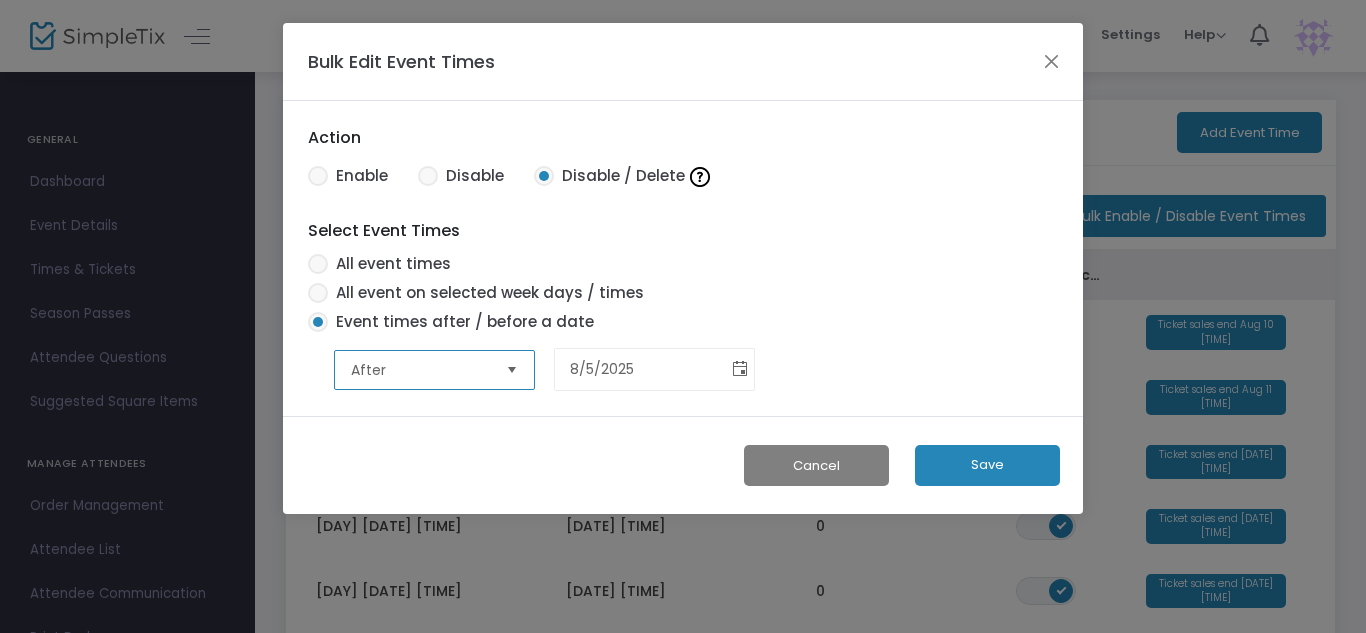 click 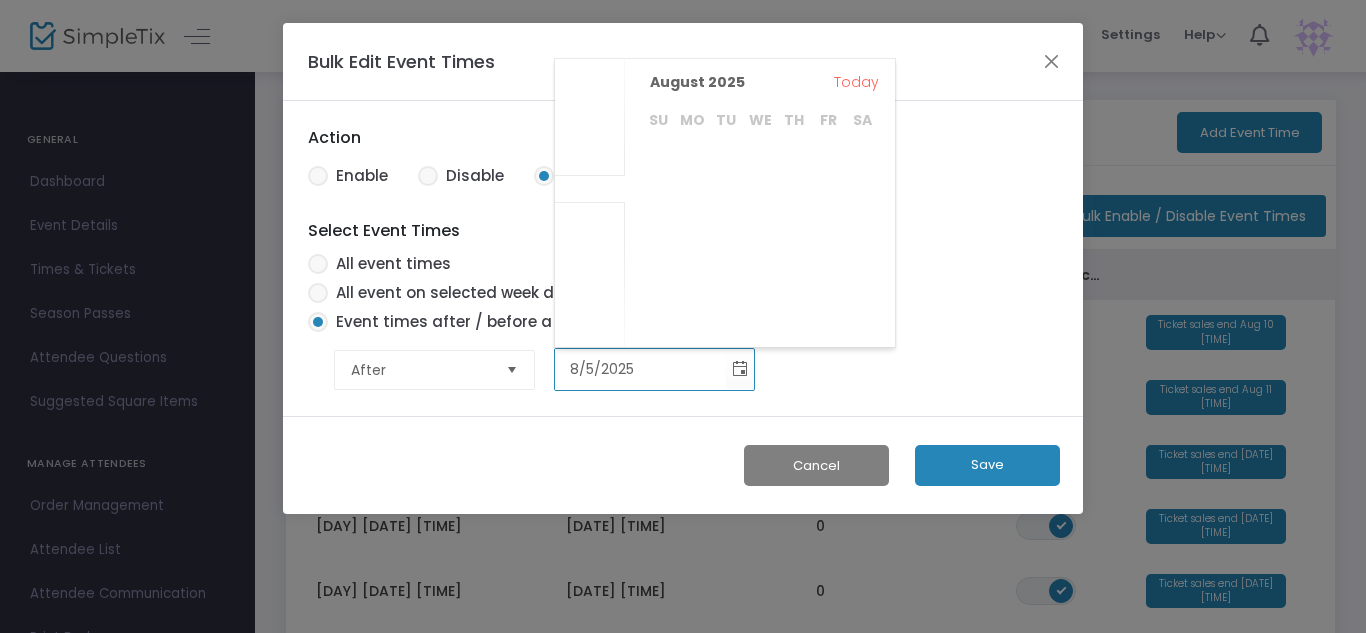 scroll, scrollTop: 42196, scrollLeft: 0, axis: vertical 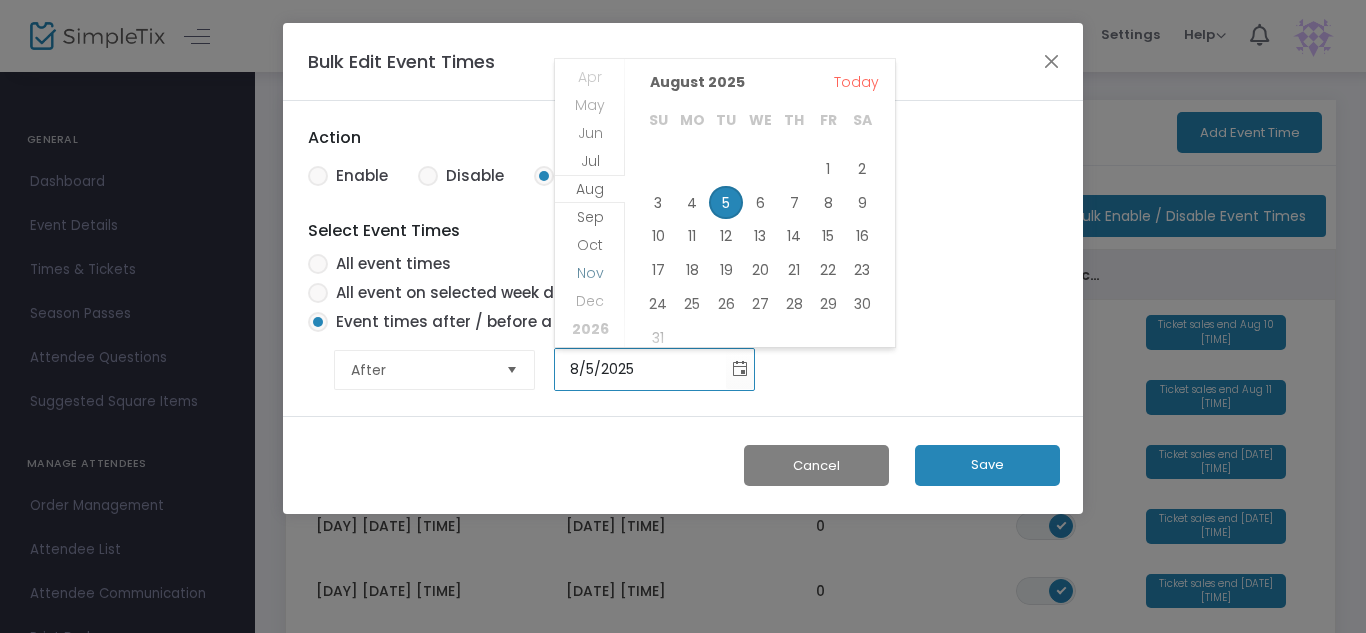 click on "Nov" at bounding box center (590, 273) 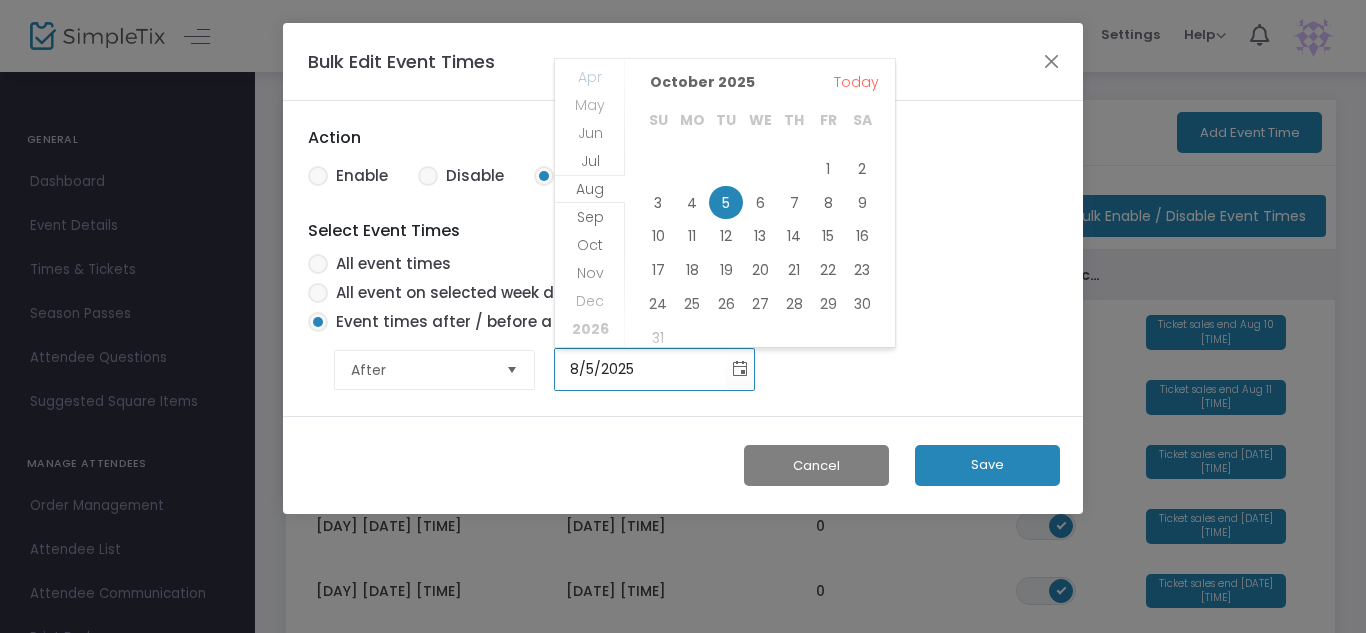 scroll, scrollTop: 42279, scrollLeft: 0, axis: vertical 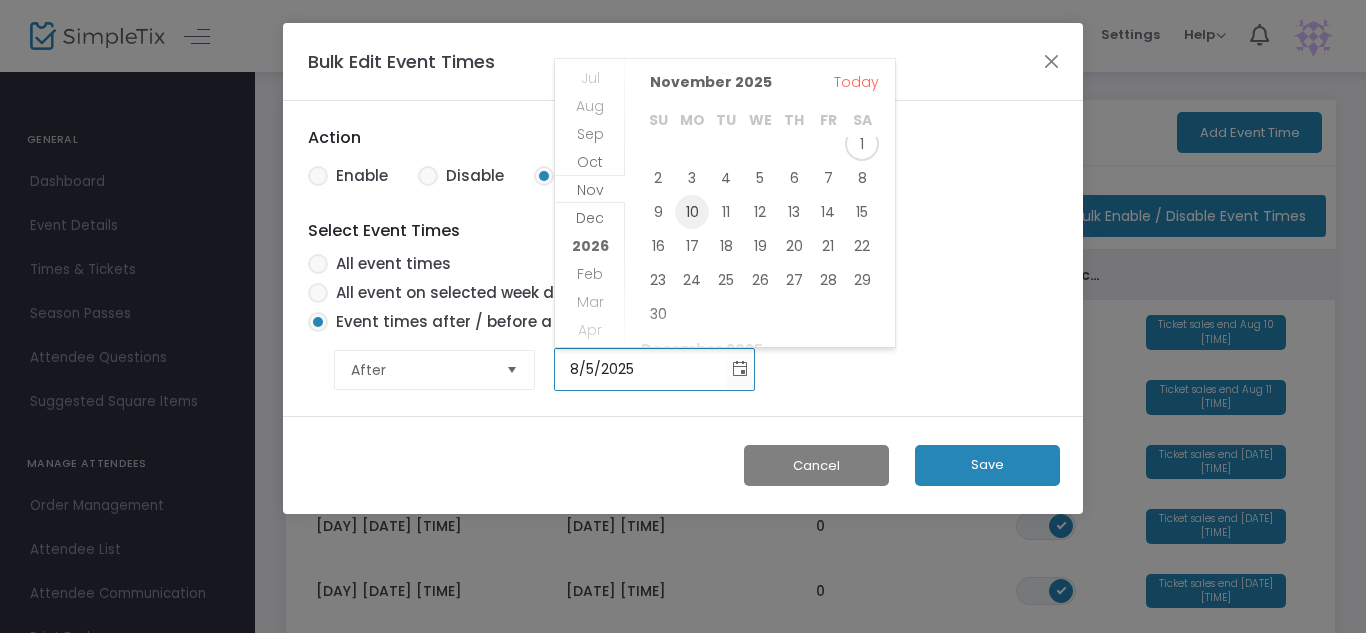 click on "10" at bounding box center [692, 212] 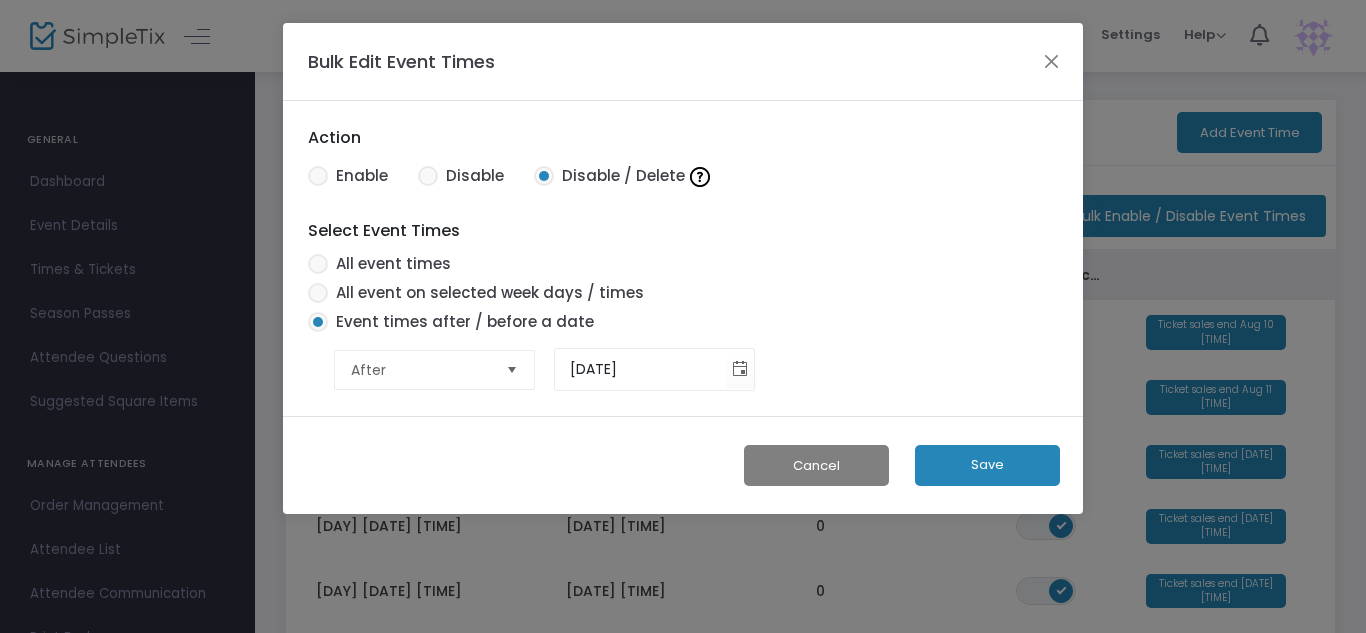 click on "Save" 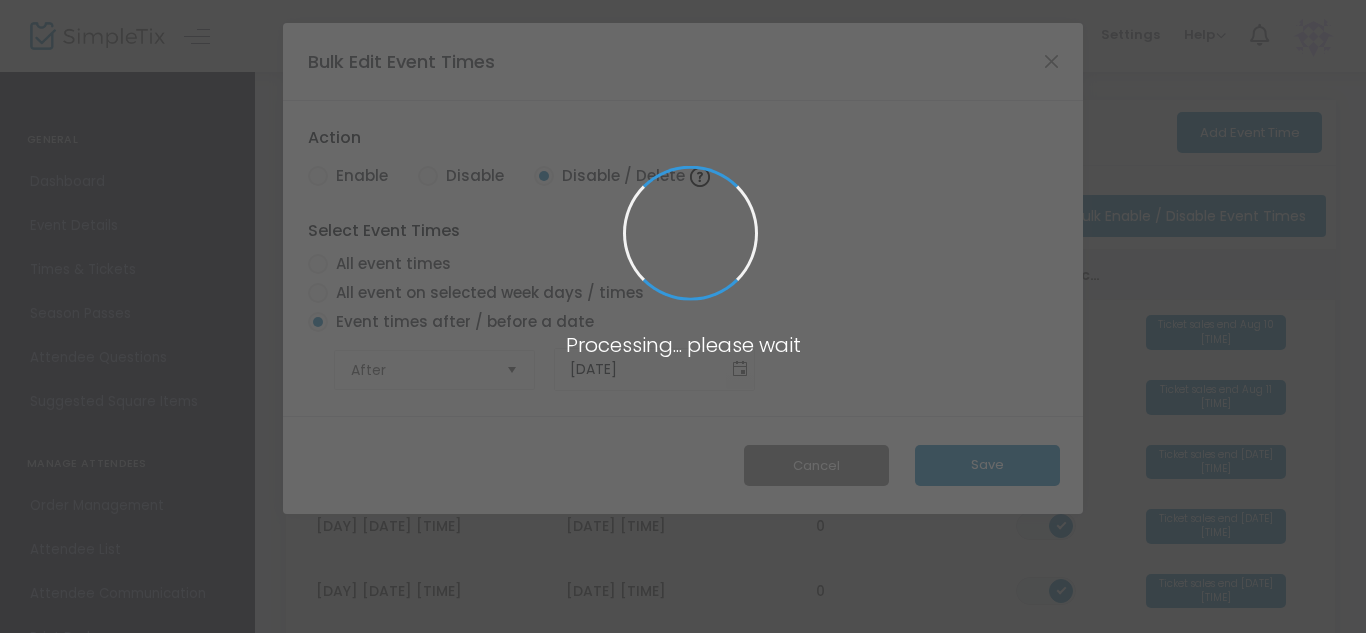 radio on "true" 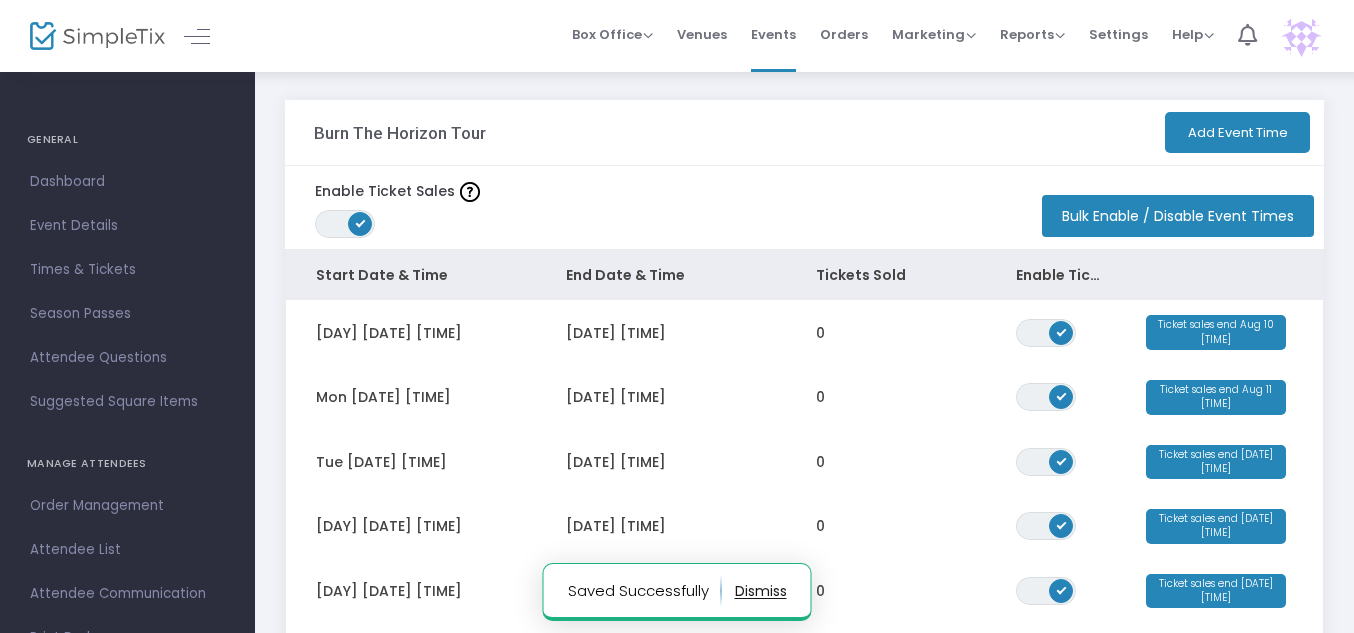 scroll, scrollTop: 544, scrollLeft: 0, axis: vertical 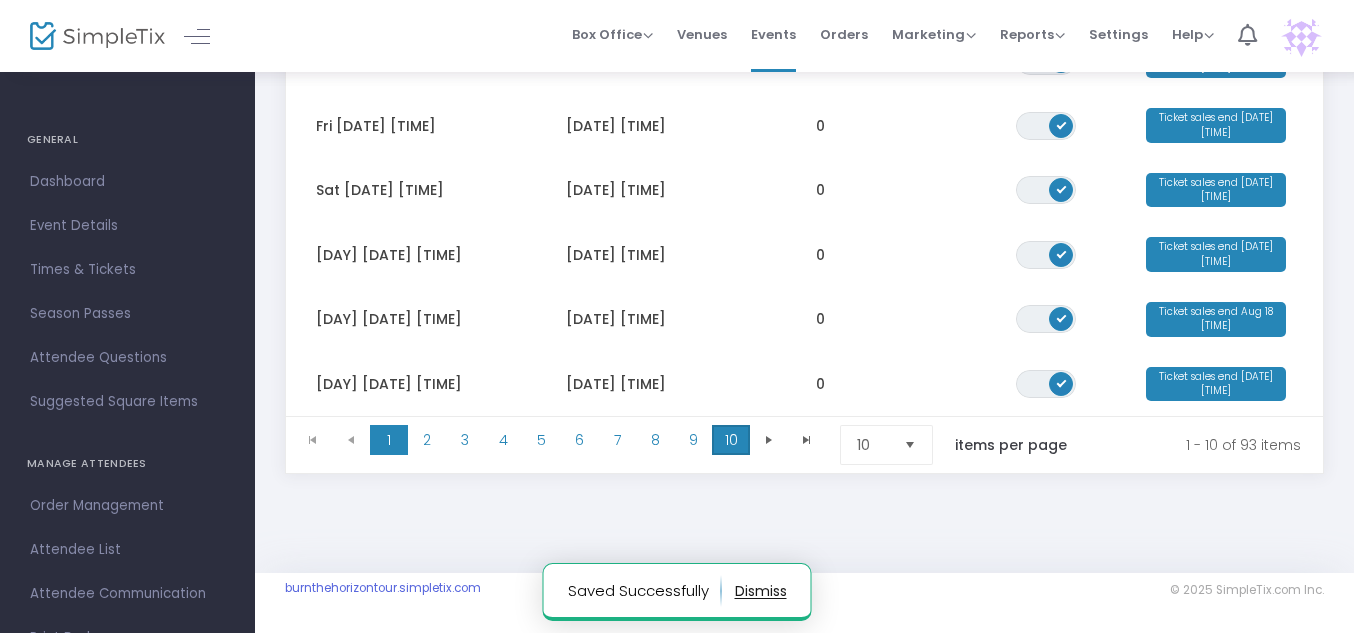 click on "10" 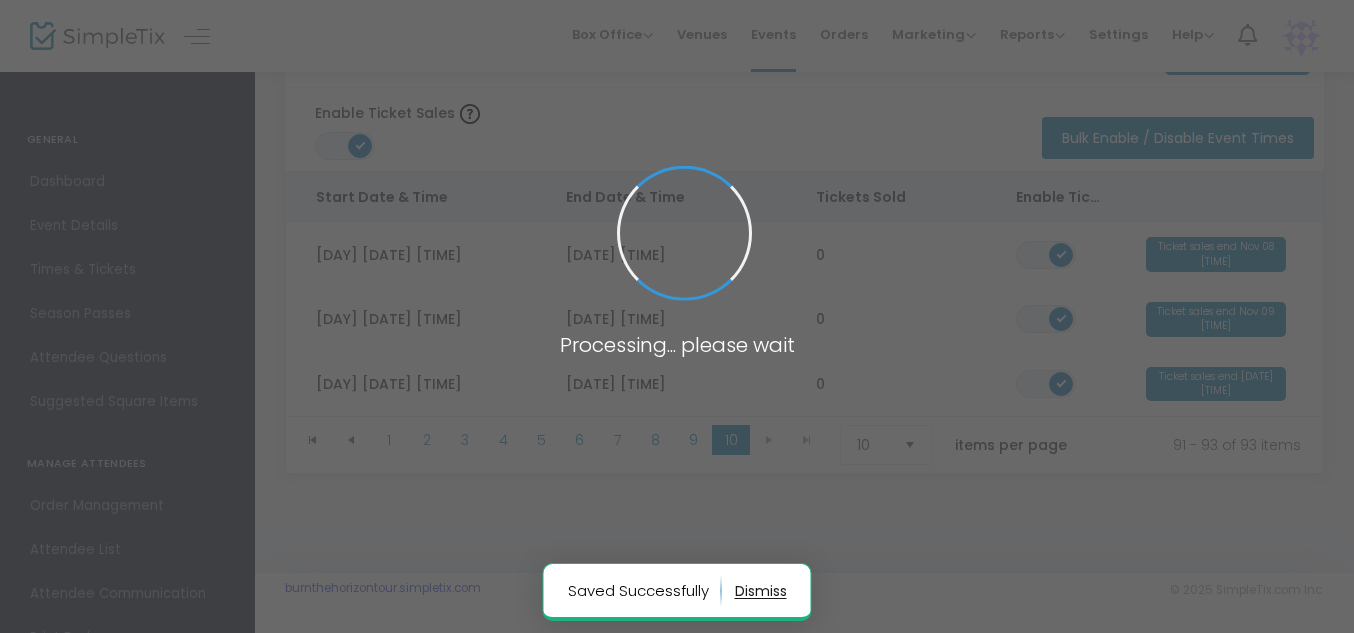 scroll, scrollTop: 92, scrollLeft: 0, axis: vertical 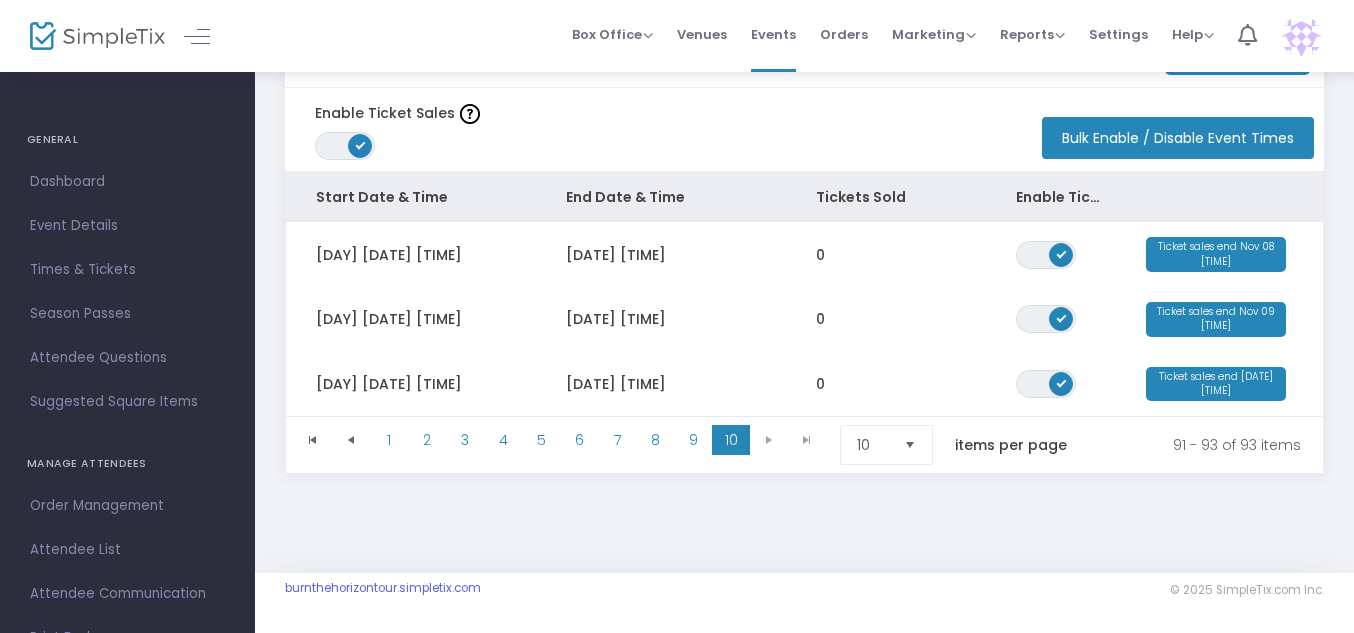 click 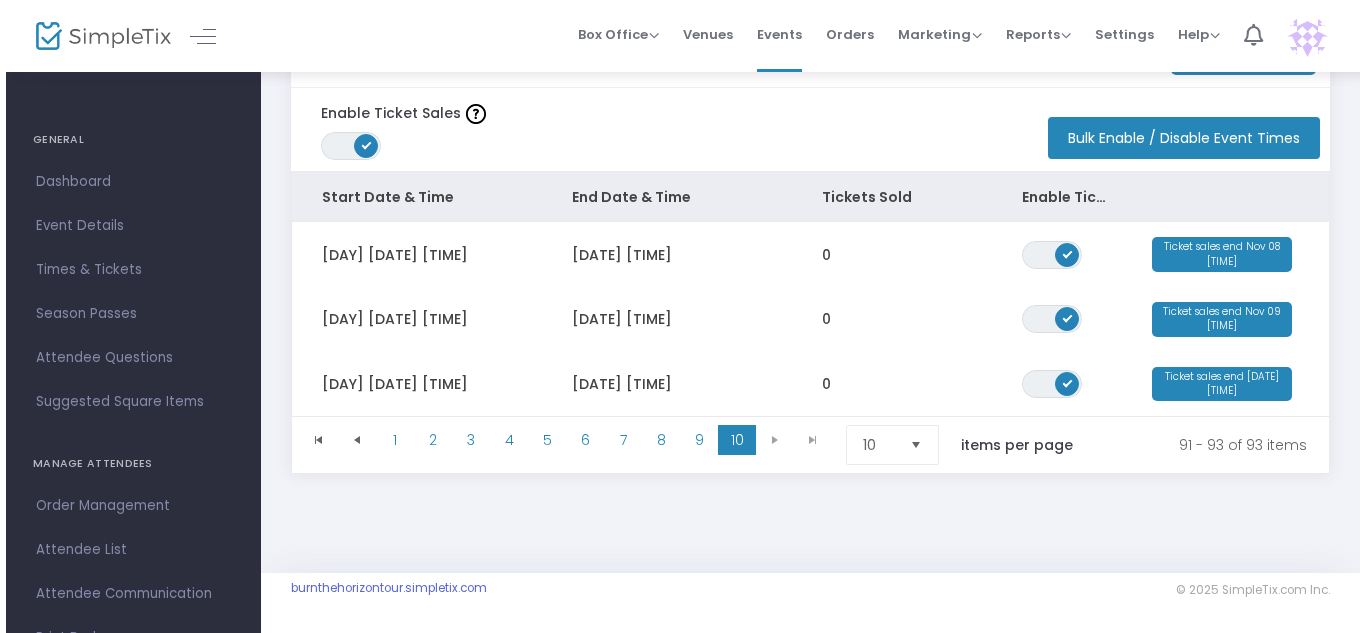 scroll, scrollTop: 0, scrollLeft: 0, axis: both 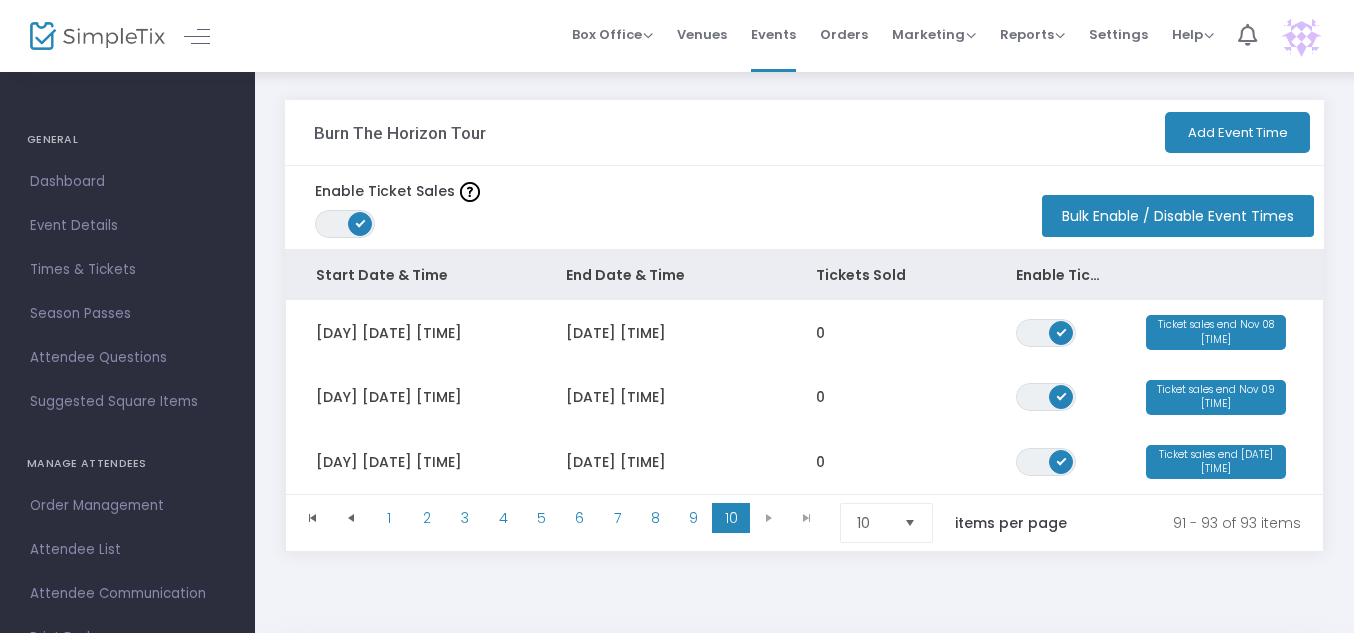 click on "Burn The Horizon Tour" 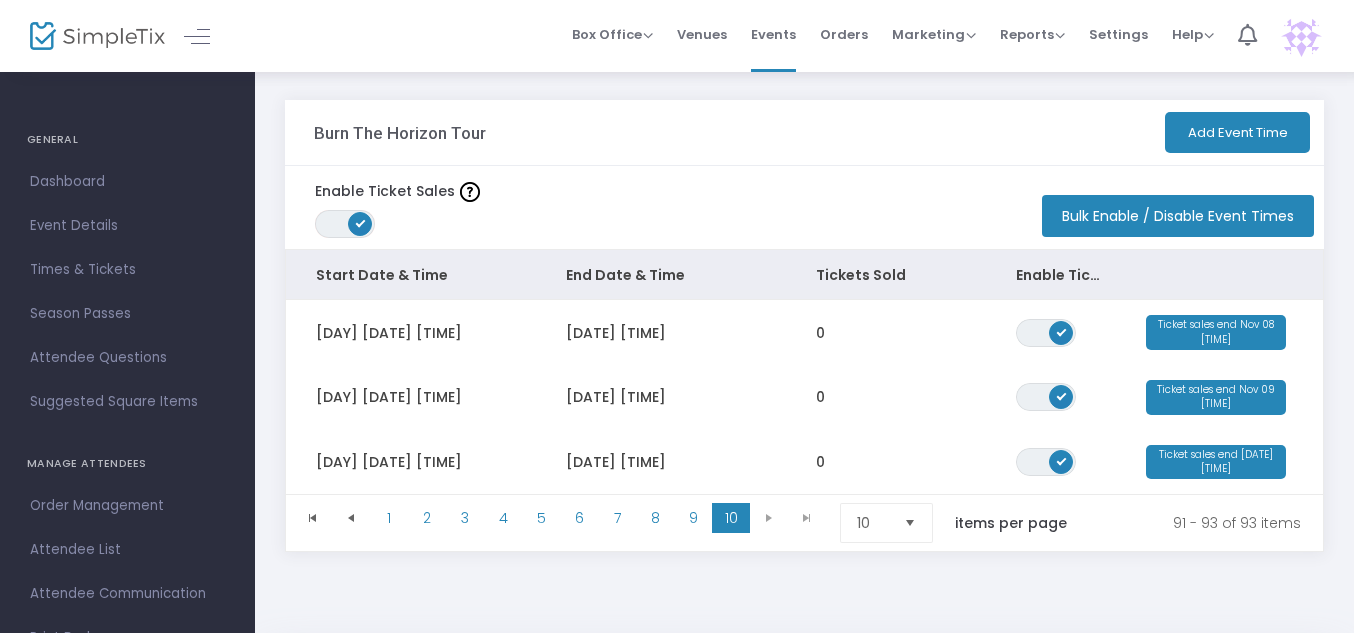 click on "ON" at bounding box center [361, 223] 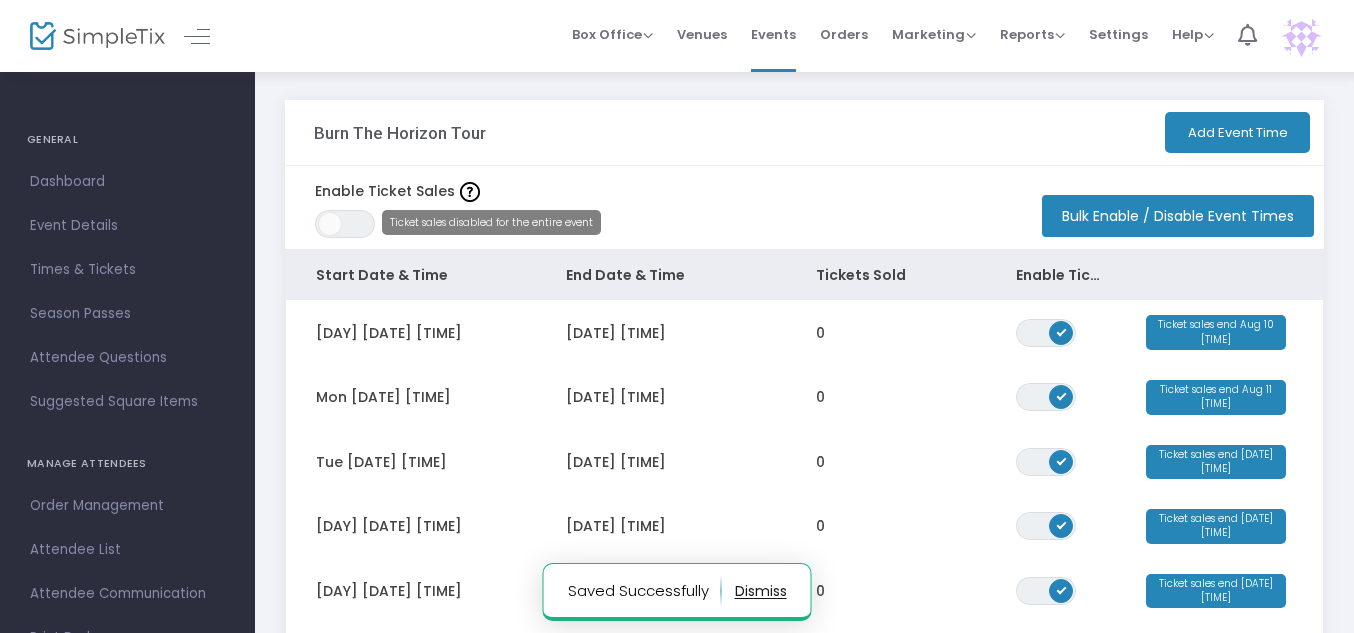 click 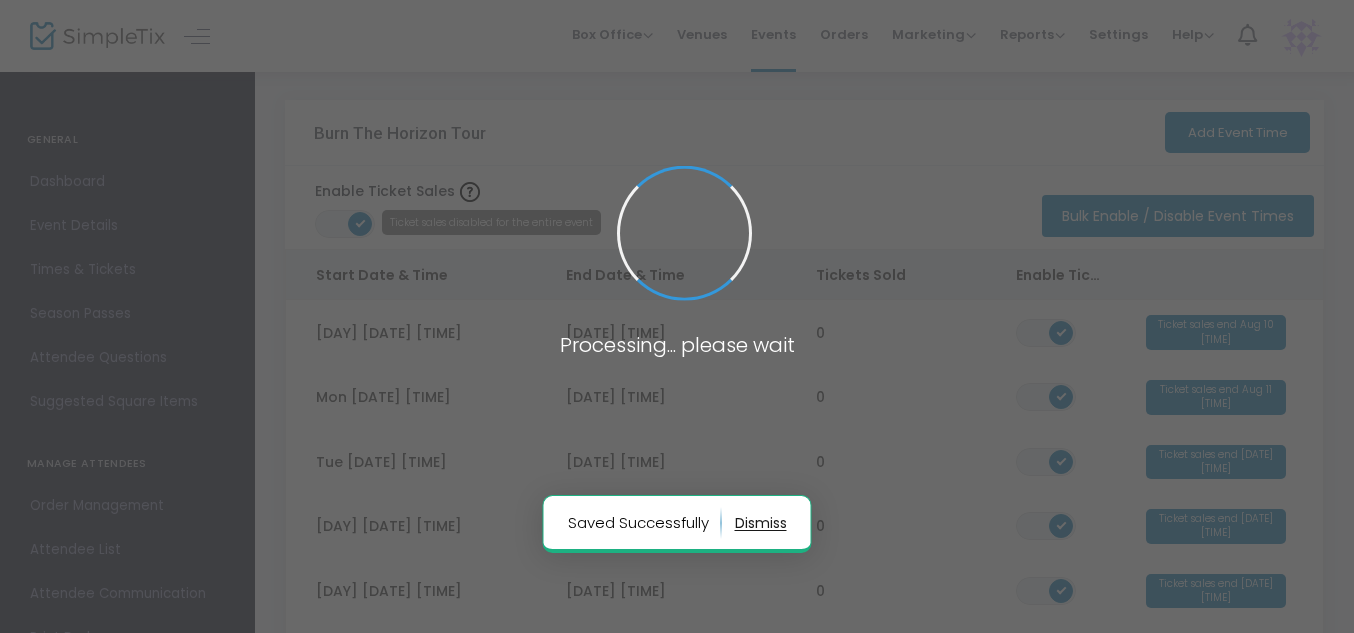 click at bounding box center [677, 316] 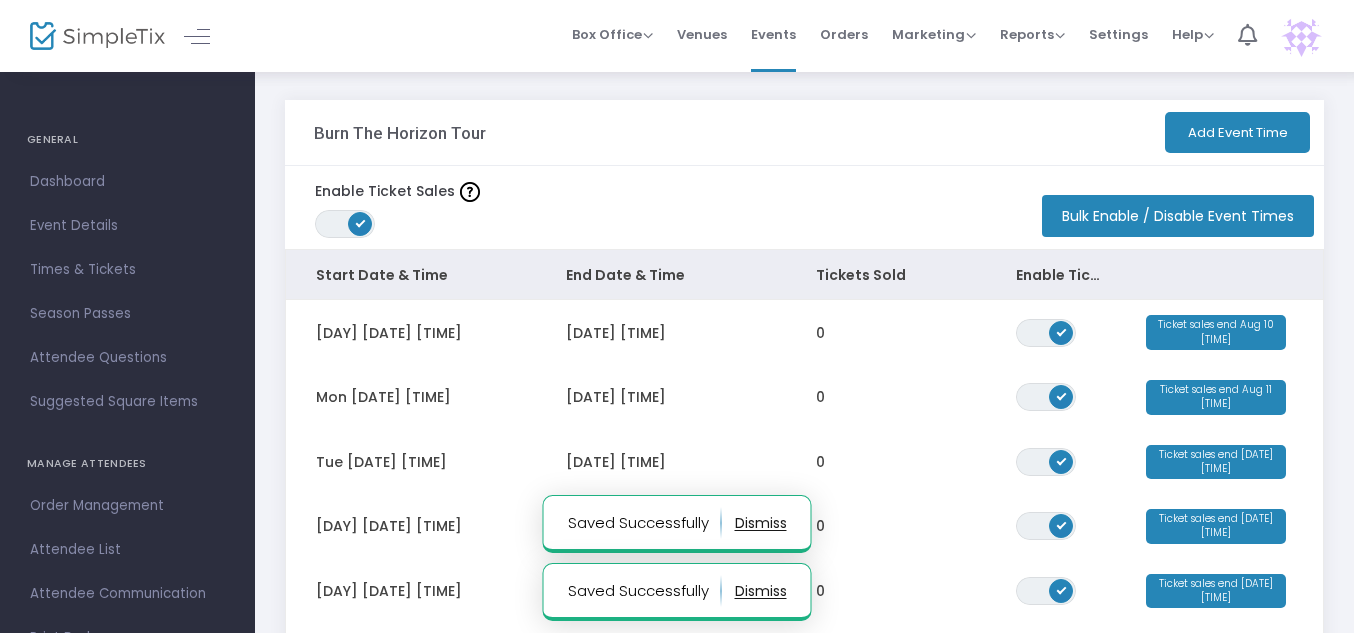 click on "ON" at bounding box center [361, 223] 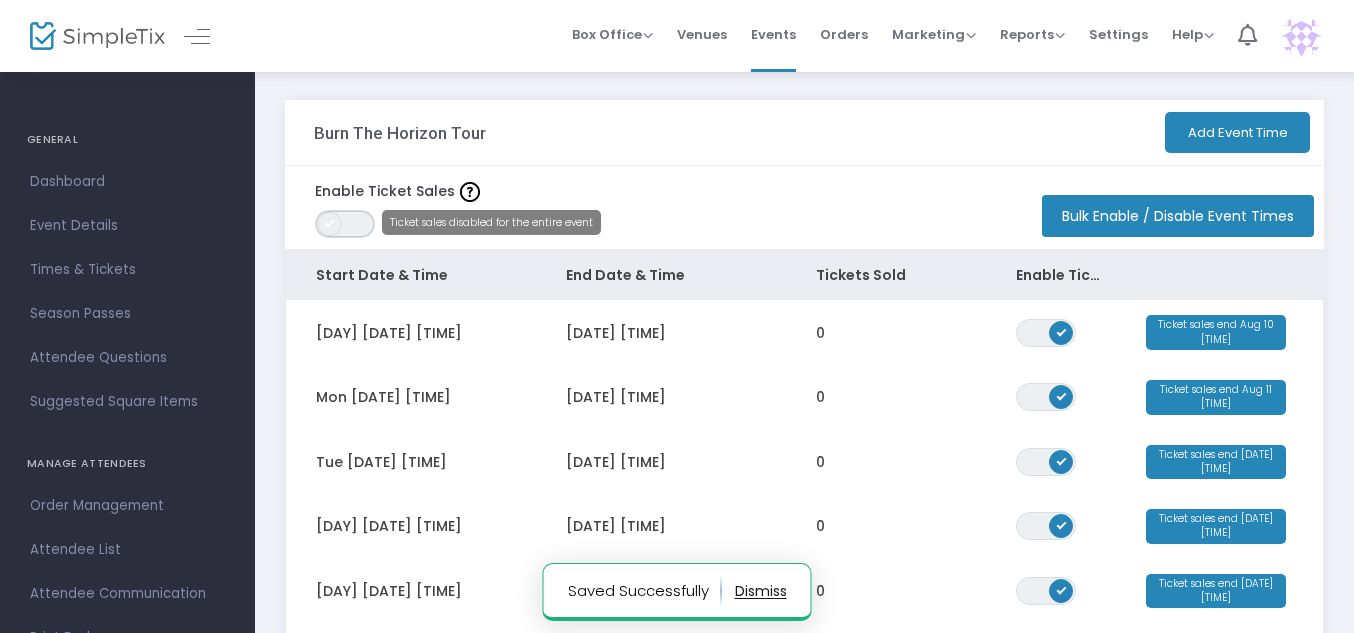 click on "ON OFF" at bounding box center (345, 224) 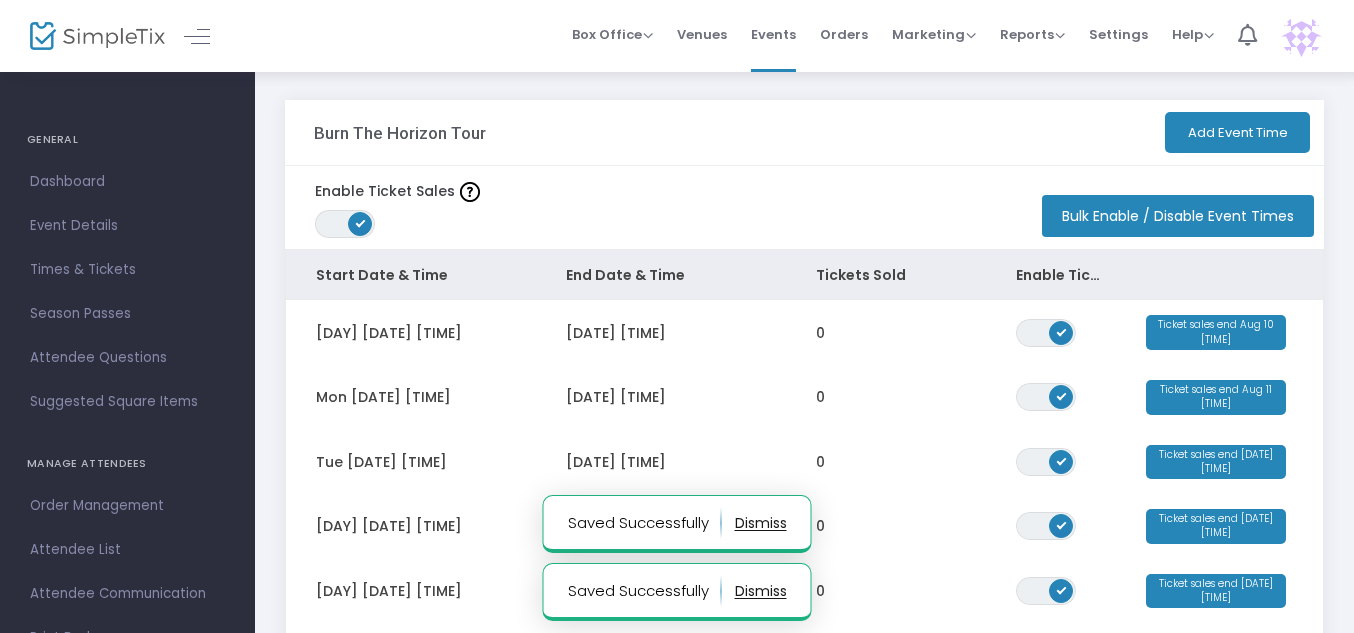 click on "Add Event Time" 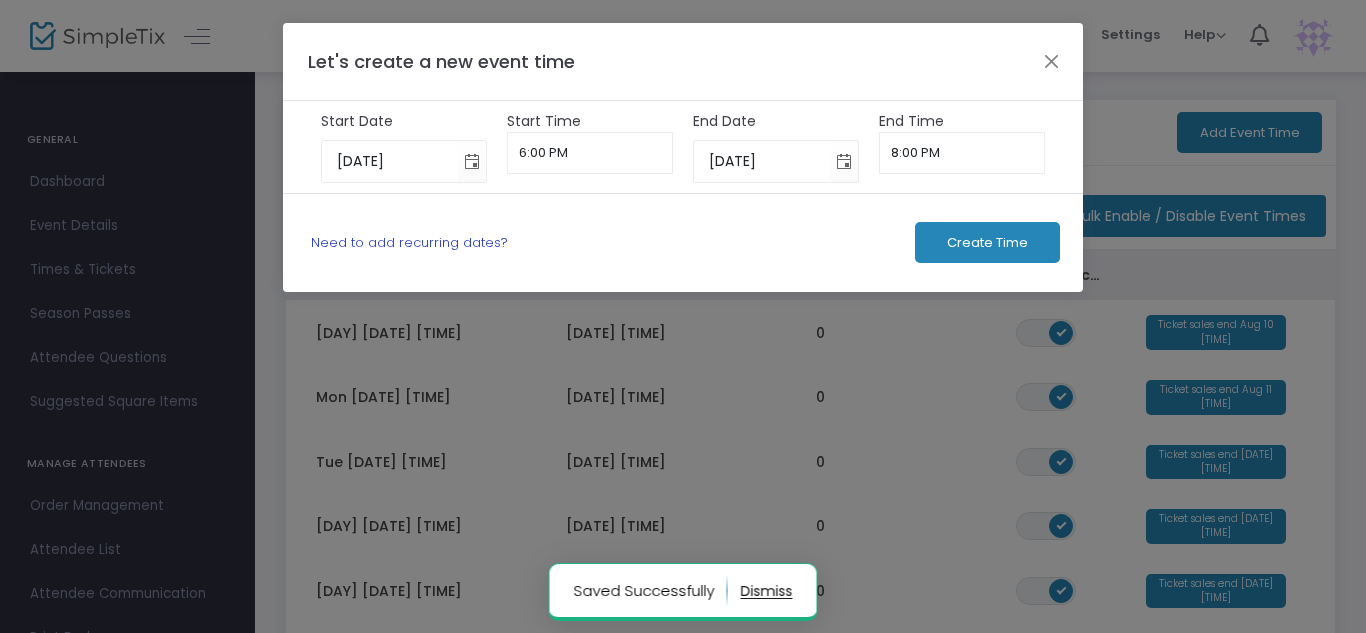 click on "Need to add recurring dates?" 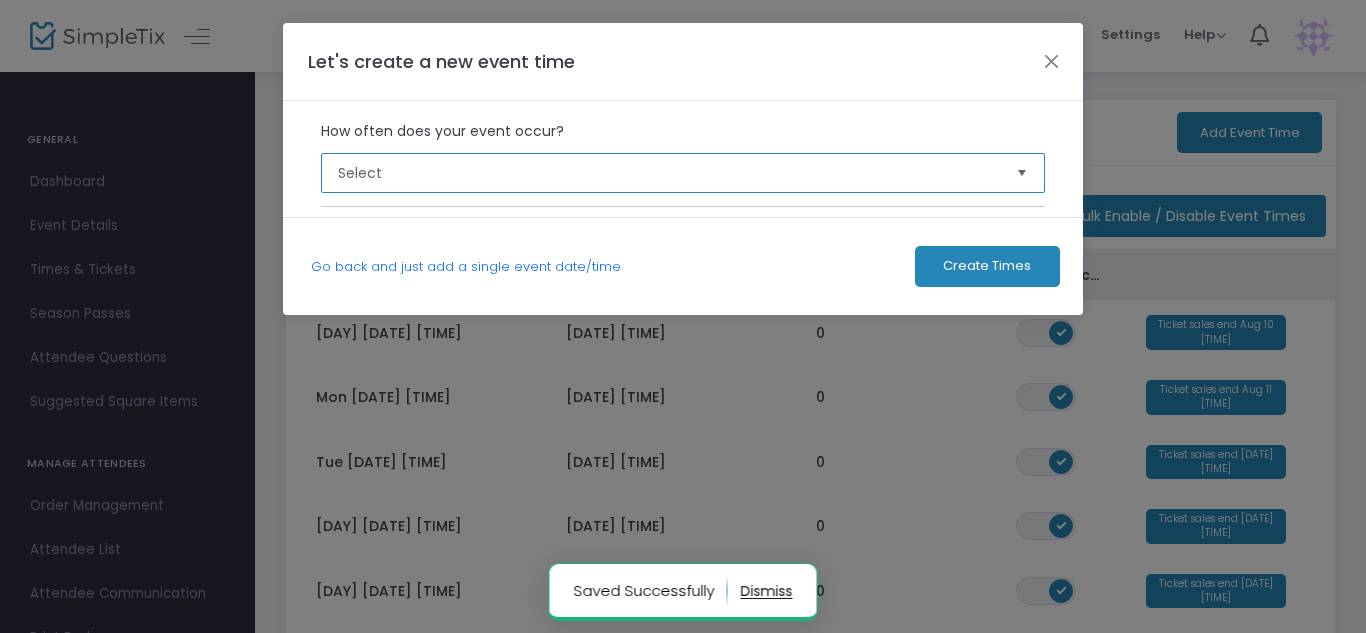 click on "Select" at bounding box center [669, 173] 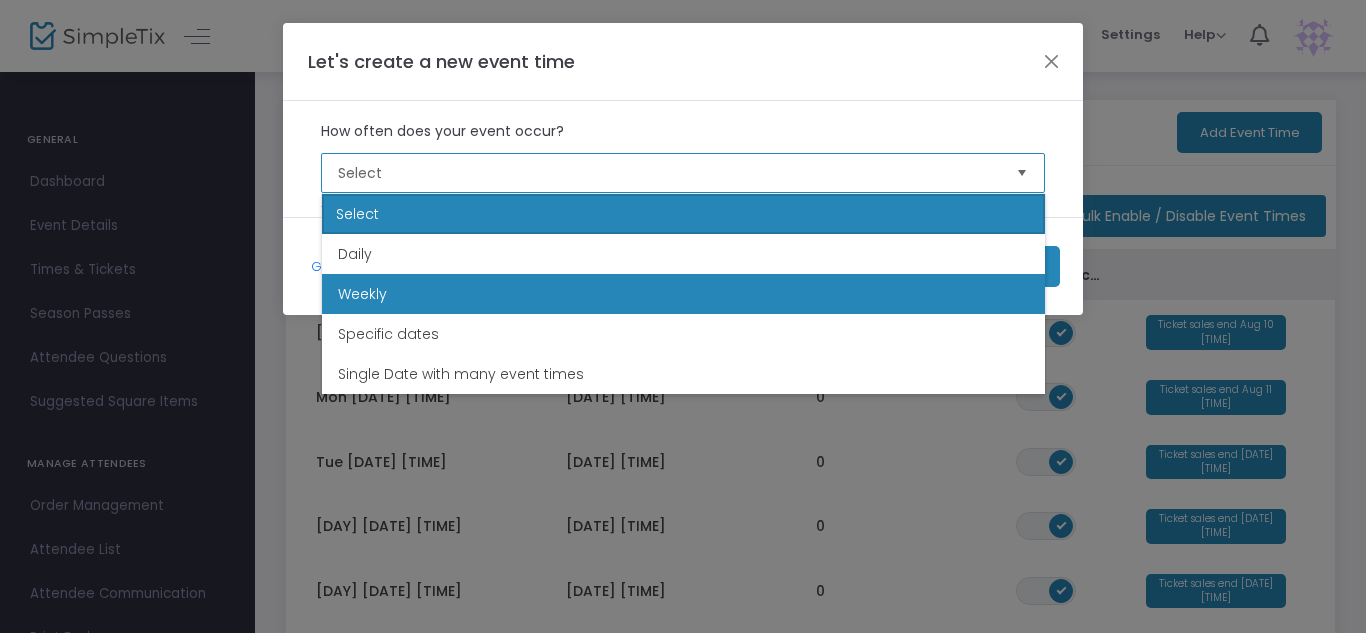 click on "Weekly" at bounding box center [683, 294] 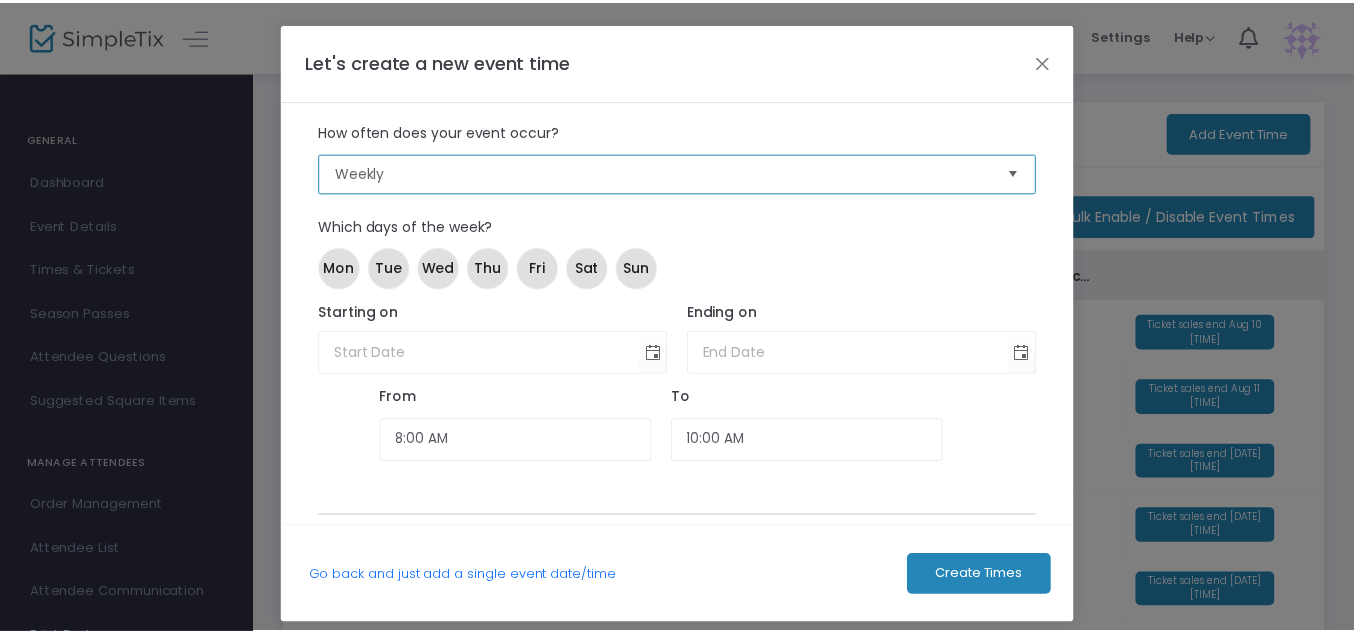 scroll, scrollTop: 14, scrollLeft: 0, axis: vertical 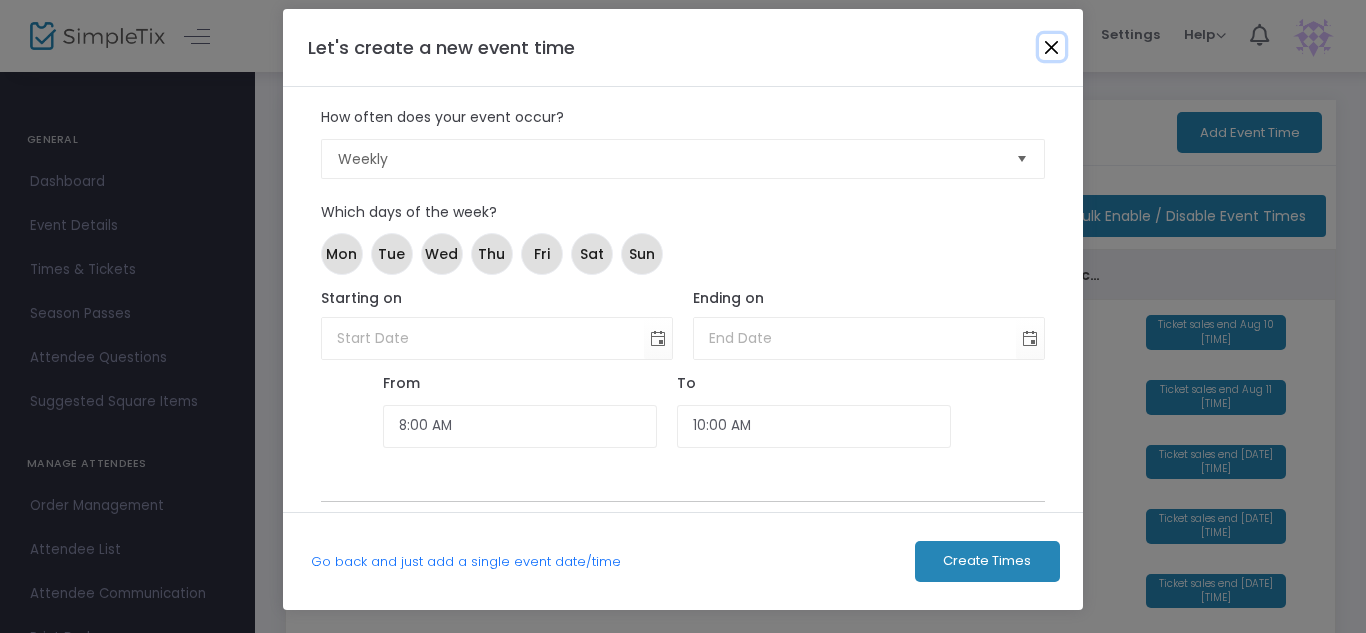 click 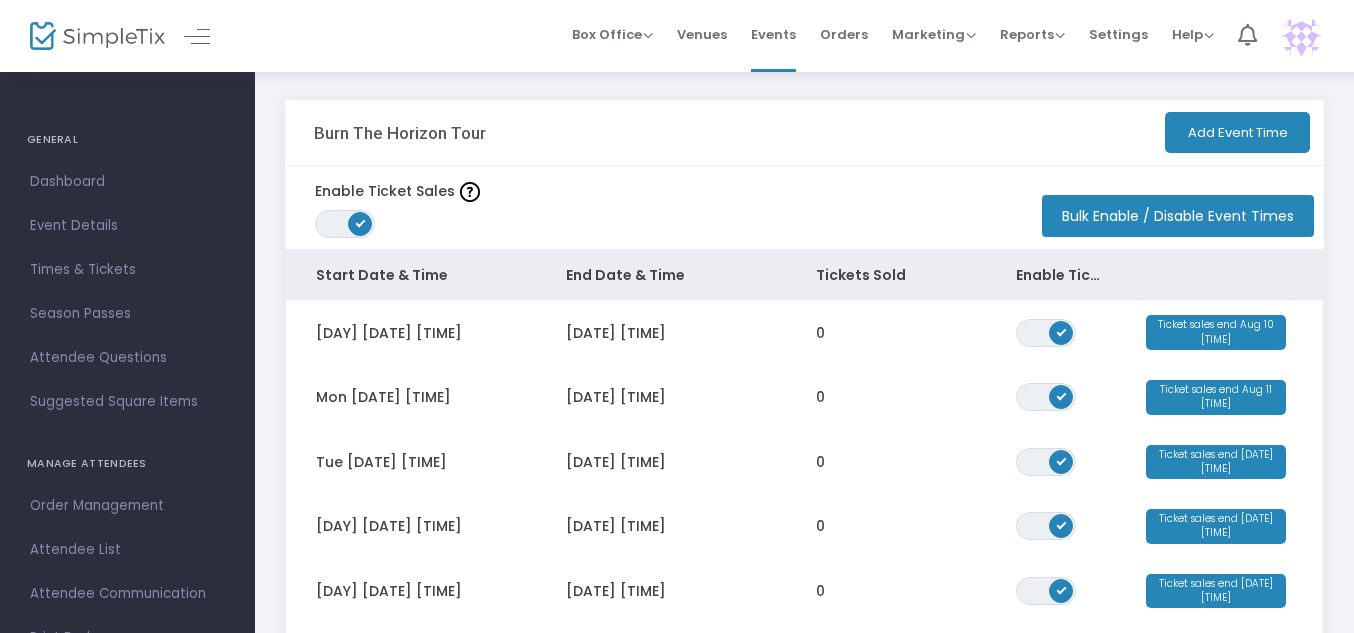 scroll, scrollTop: 0, scrollLeft: 0, axis: both 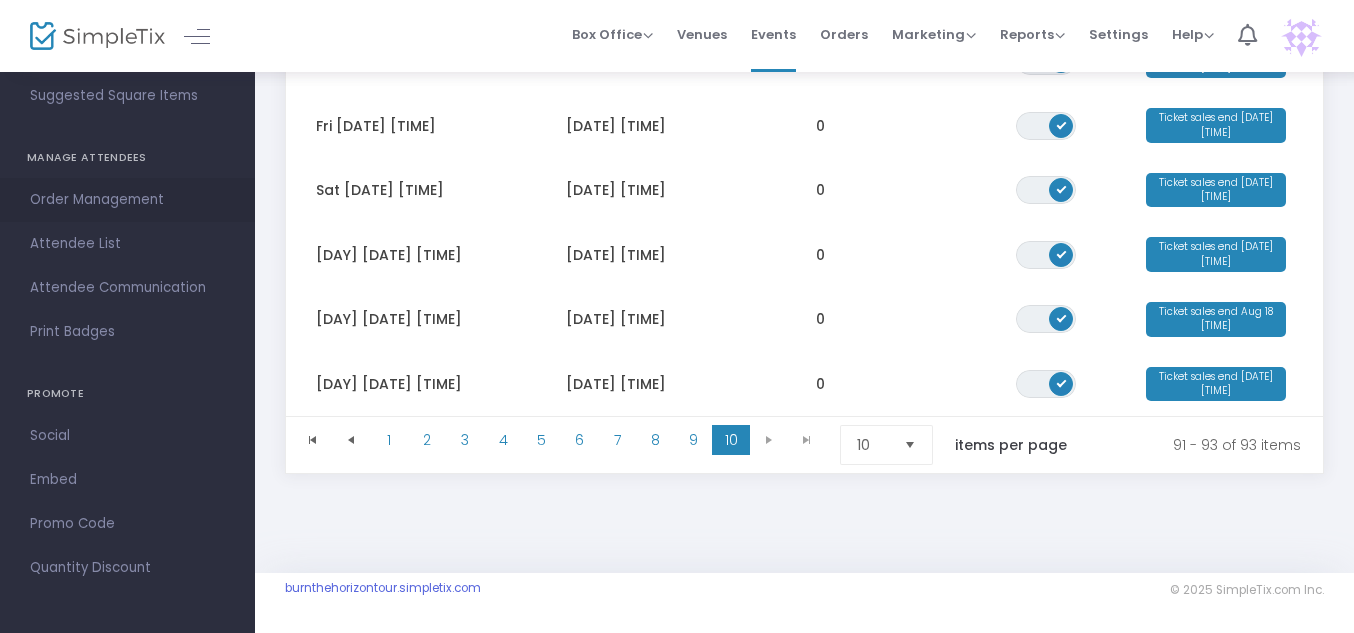drag, startPoint x: 111, startPoint y: 200, endPoint x: 83, endPoint y: 204, distance: 28.284271 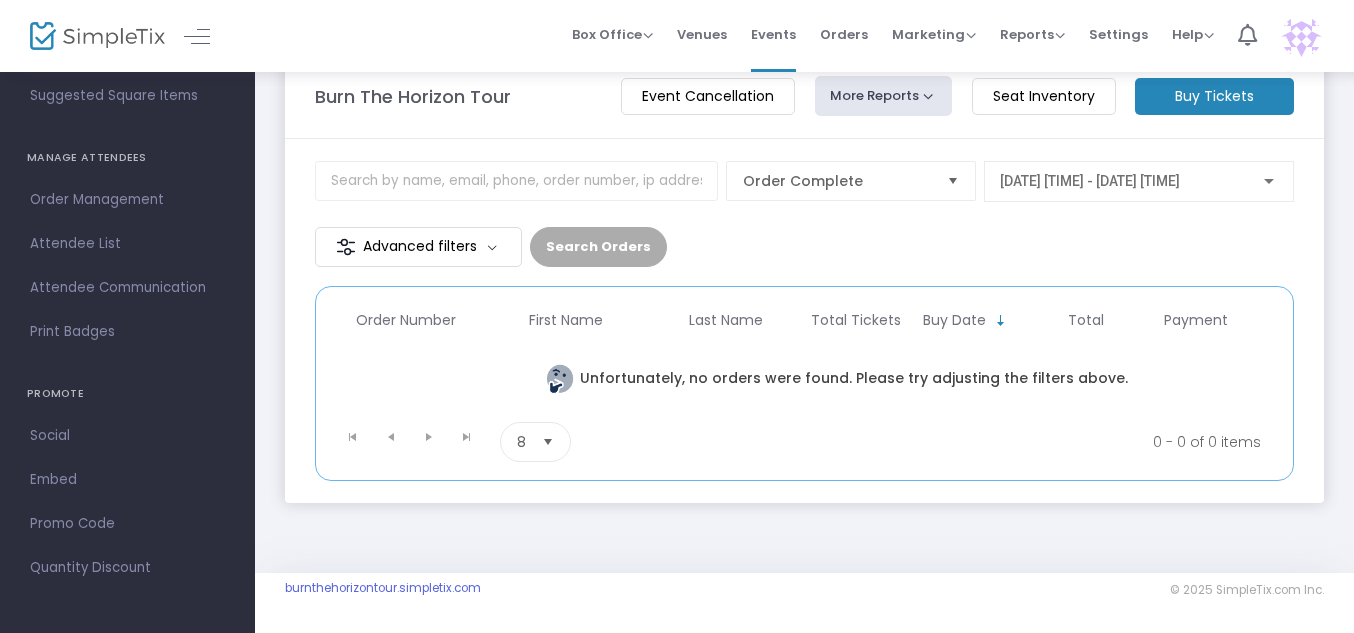 scroll, scrollTop: 0, scrollLeft: 0, axis: both 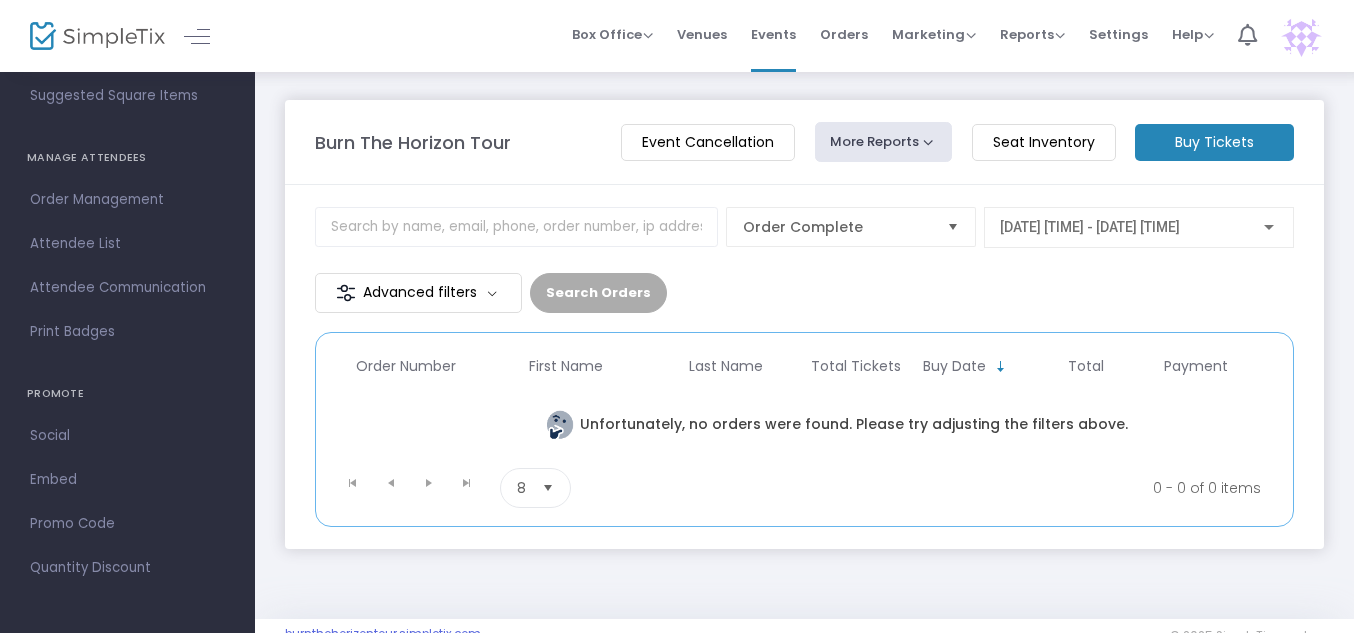 click on "Seat Inventory" 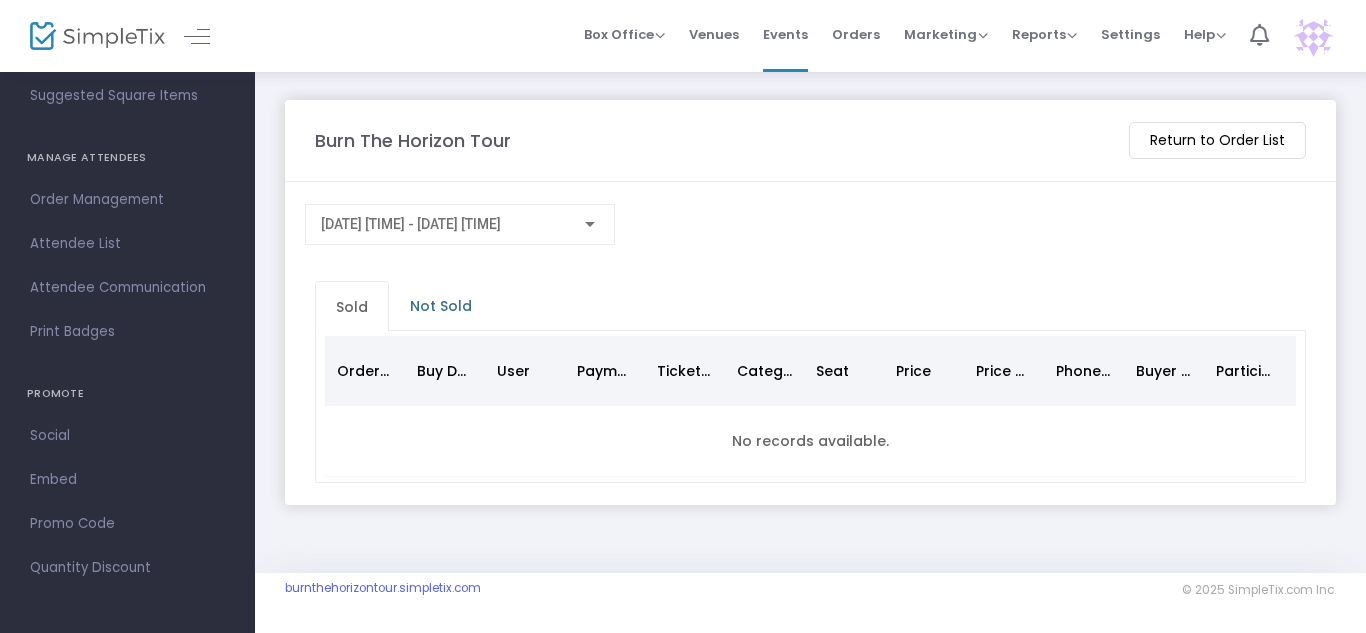 click on "Not Sold" at bounding box center (441, 306) 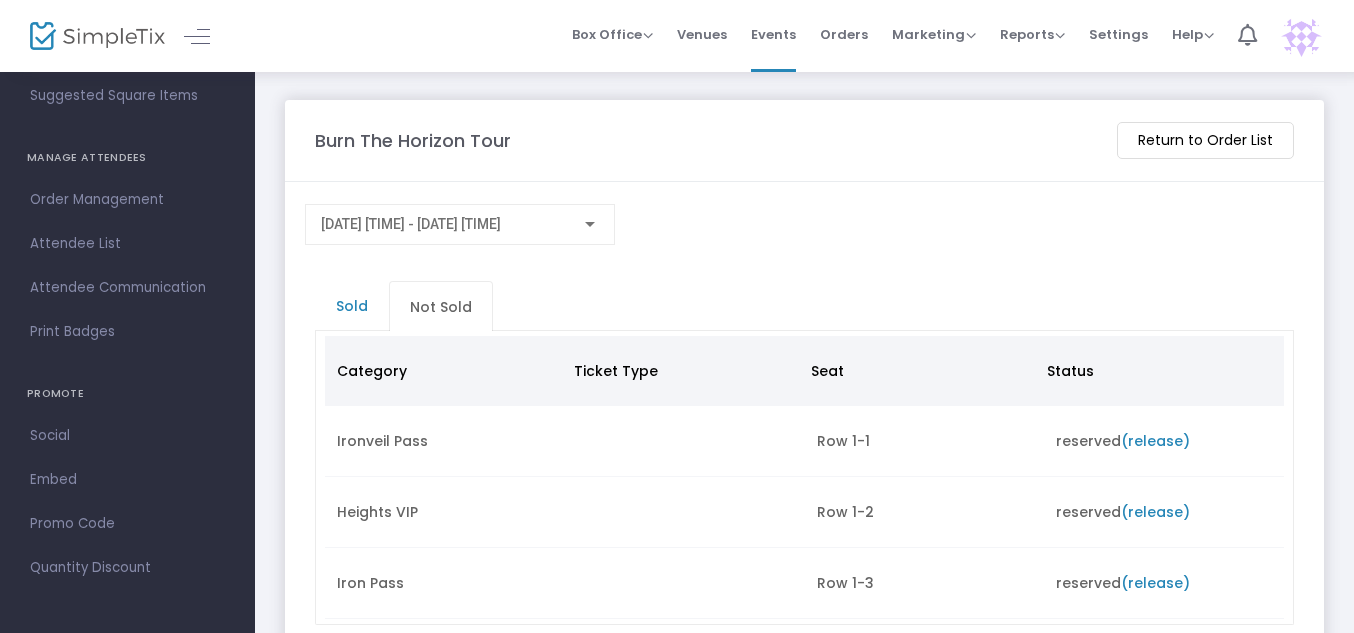 scroll, scrollTop: 104, scrollLeft: 0, axis: vertical 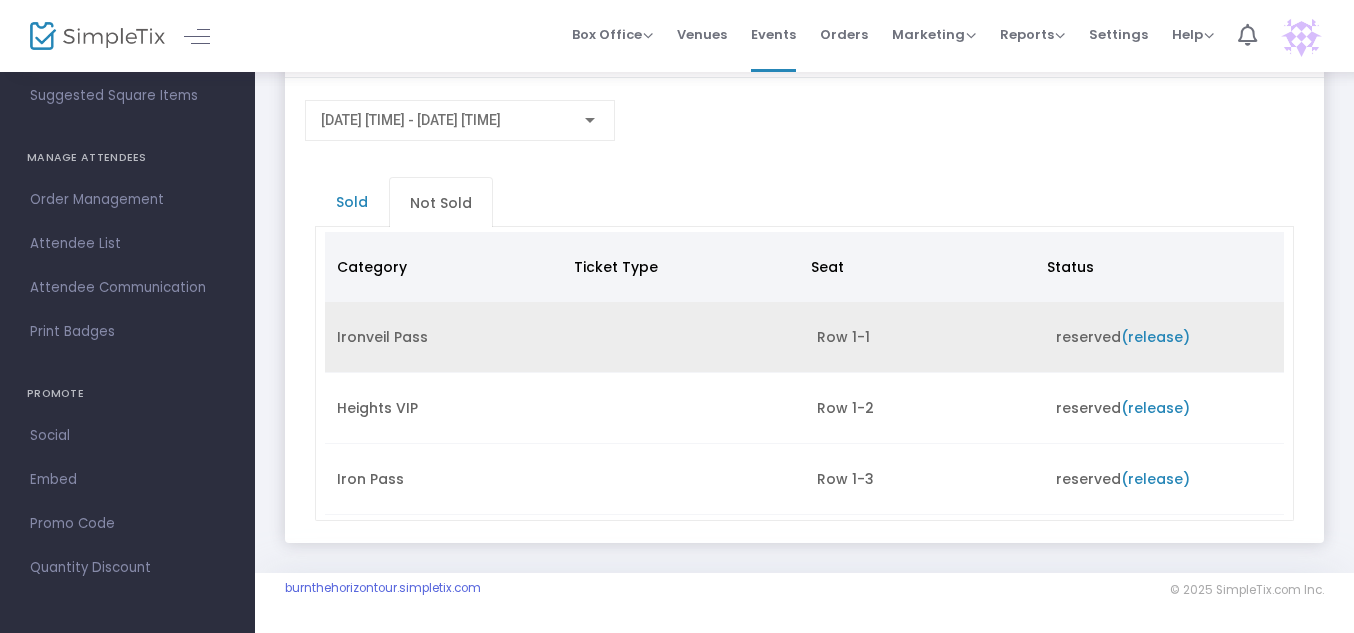 click on "(release)" at bounding box center [1155, 337] 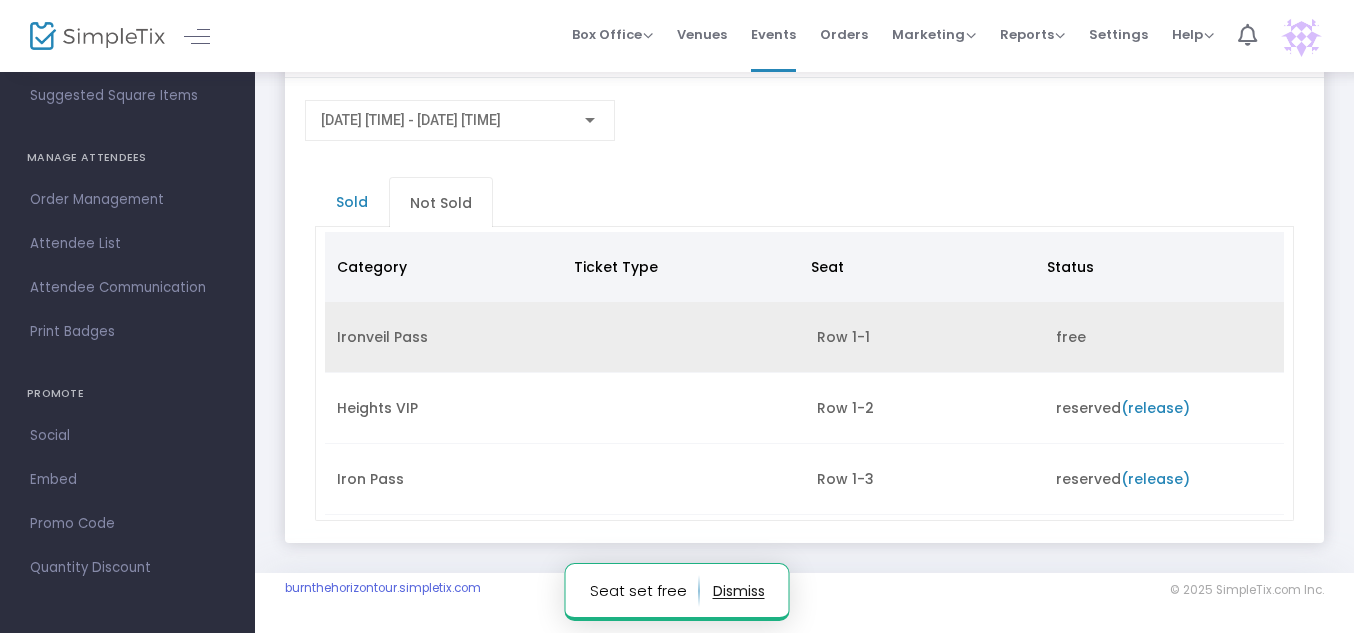 click on "(release)" at bounding box center (1155, 408) 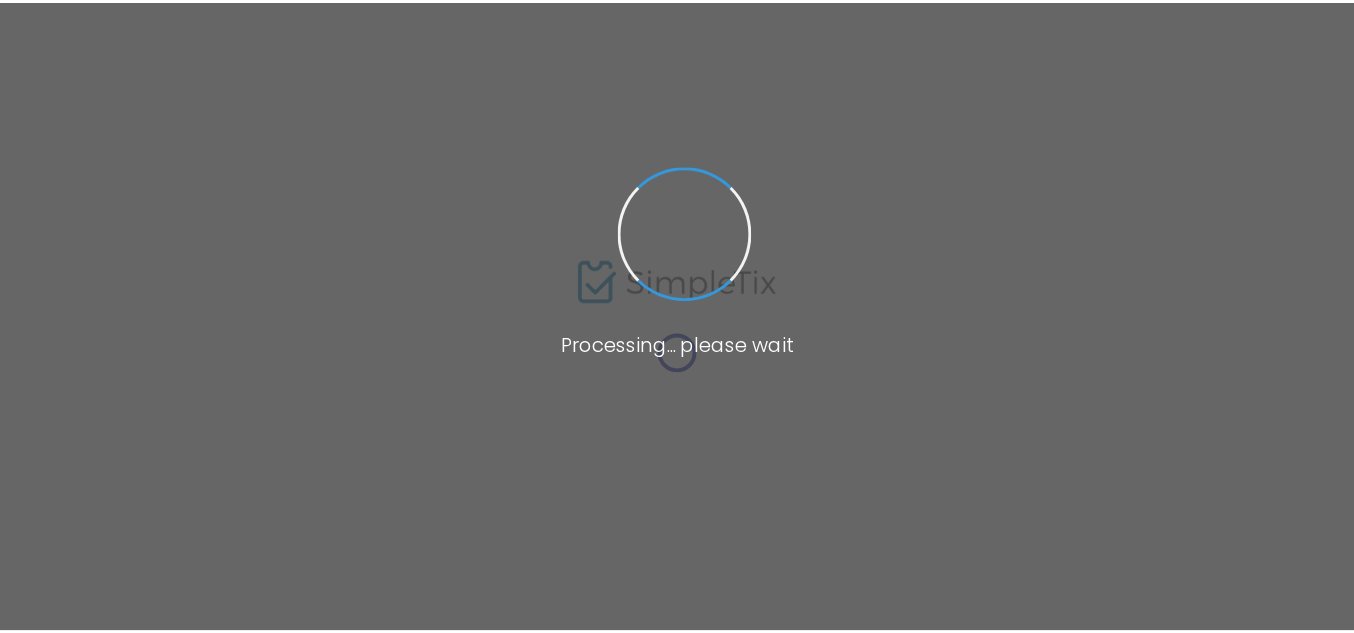scroll, scrollTop: 0, scrollLeft: 0, axis: both 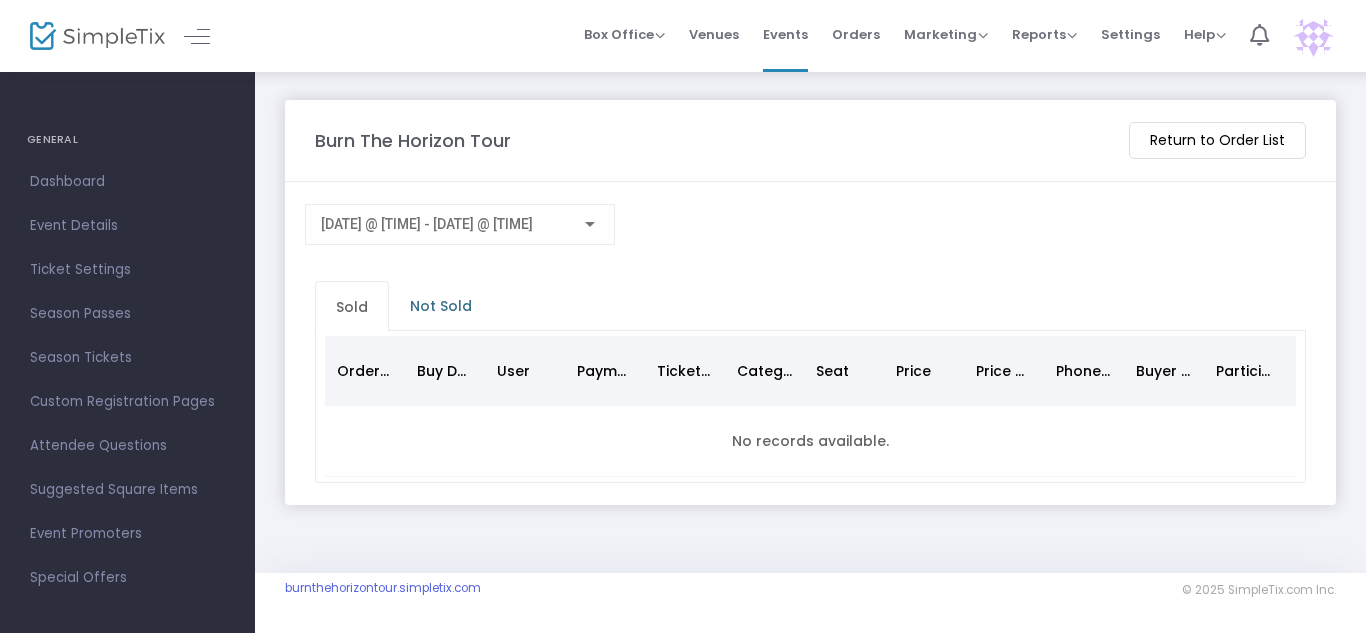 click on "Not Sold" at bounding box center [441, 306] 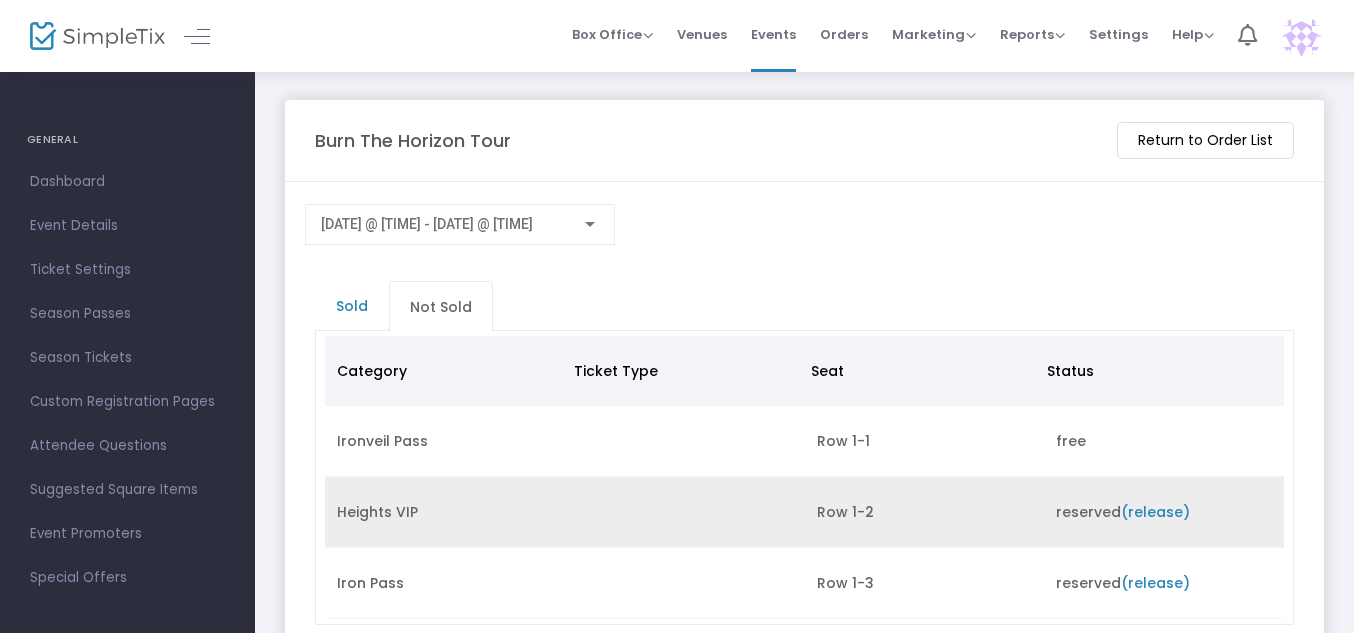 click on "(release)" at bounding box center (1155, 512) 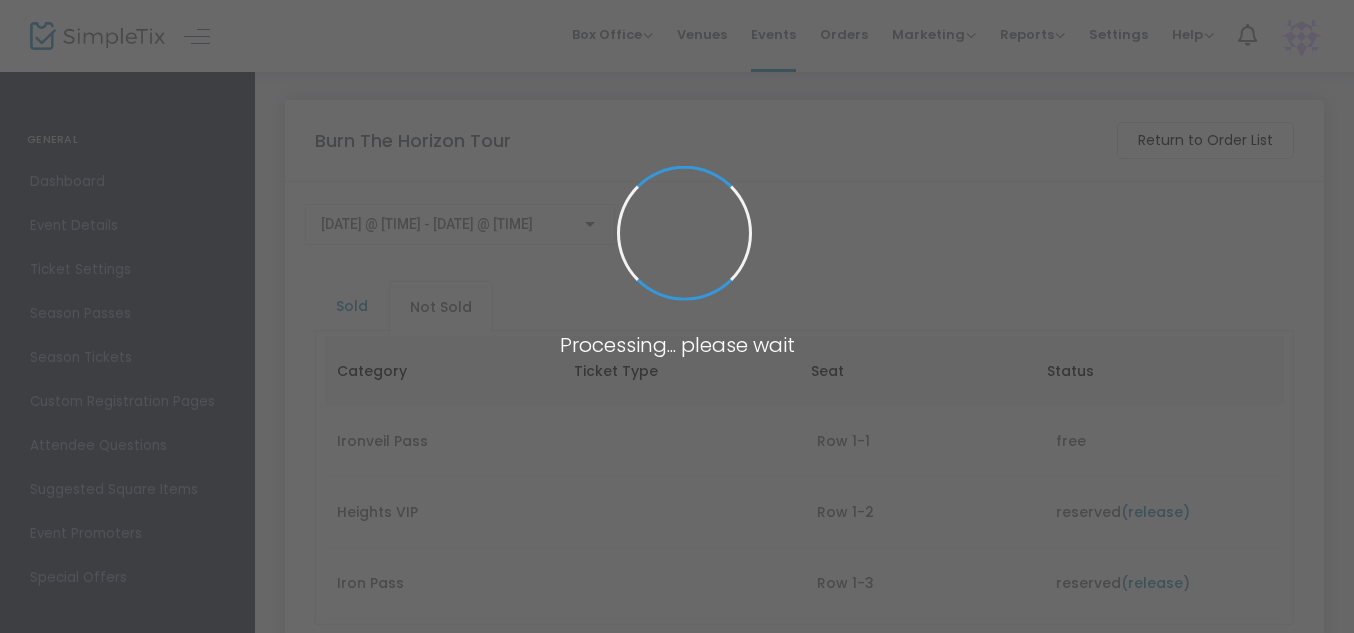 scroll, scrollTop: 104, scrollLeft: 0, axis: vertical 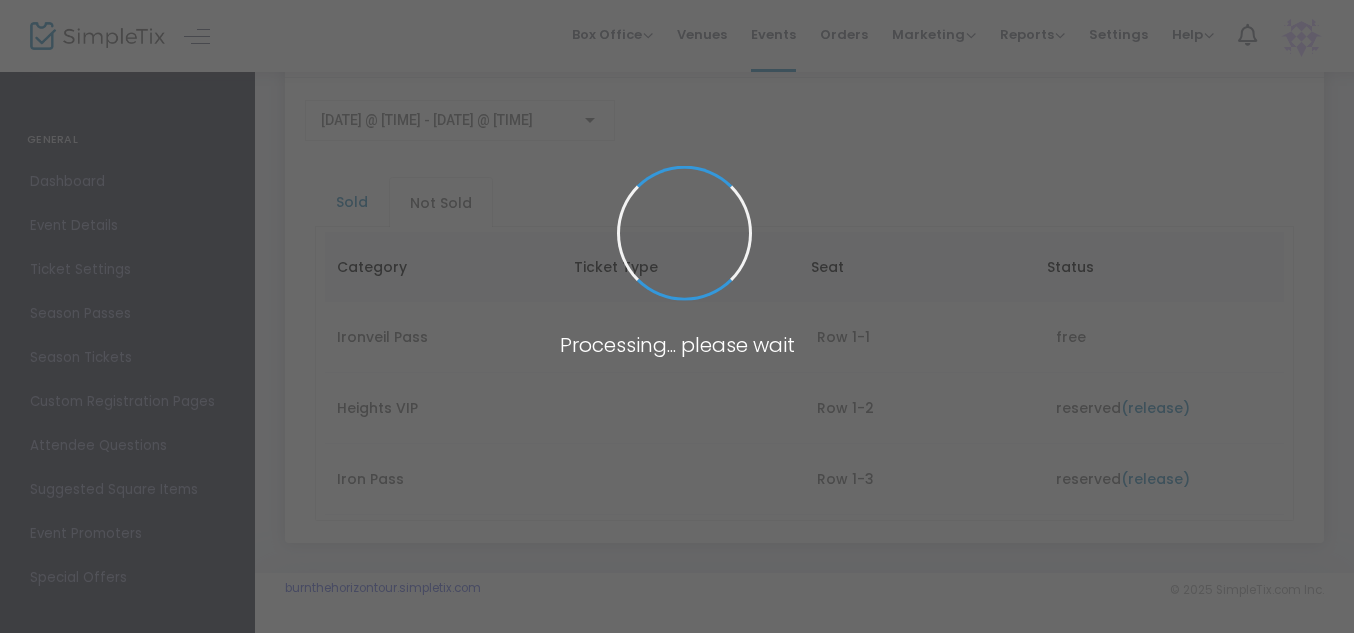 click at bounding box center [677, 316] 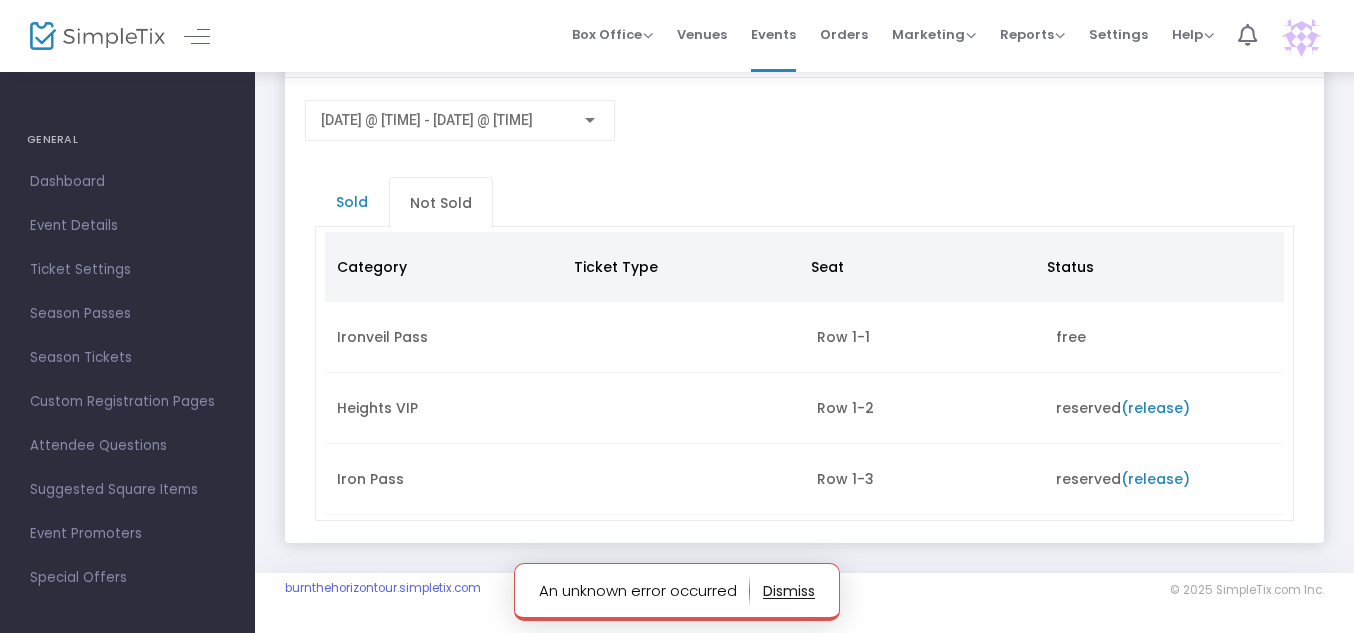 click on "An unknown error occurred" 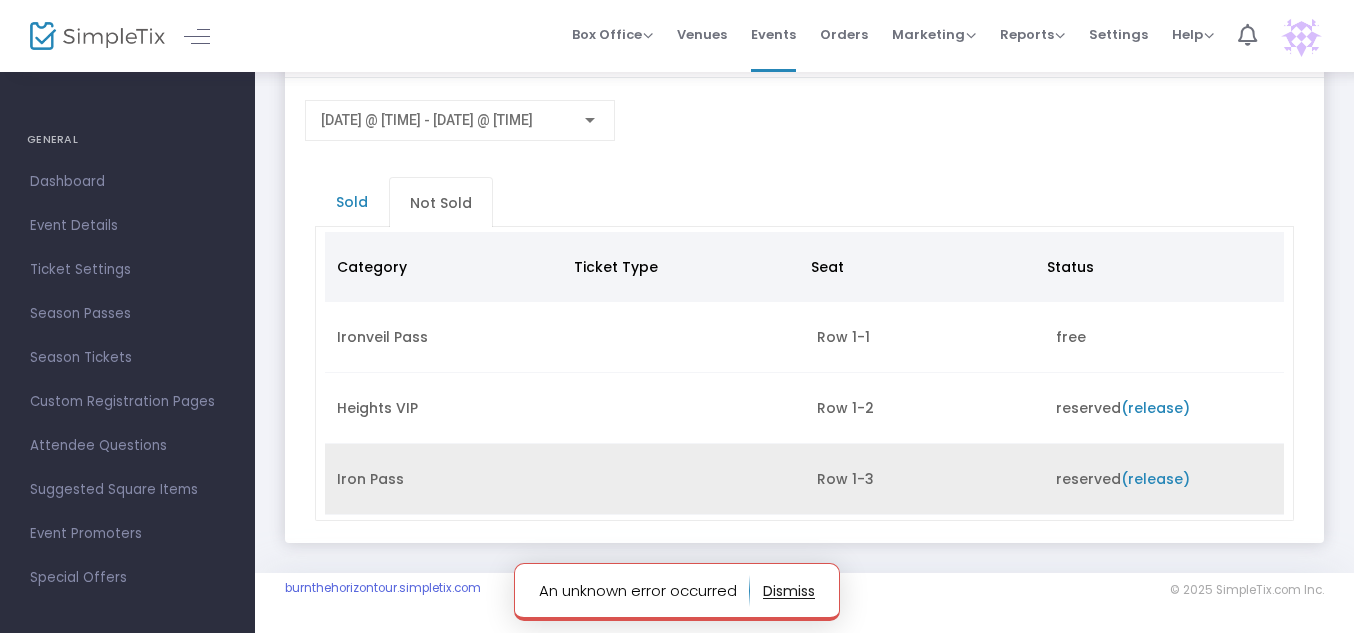 click on "(release)" at bounding box center [1155, 479] 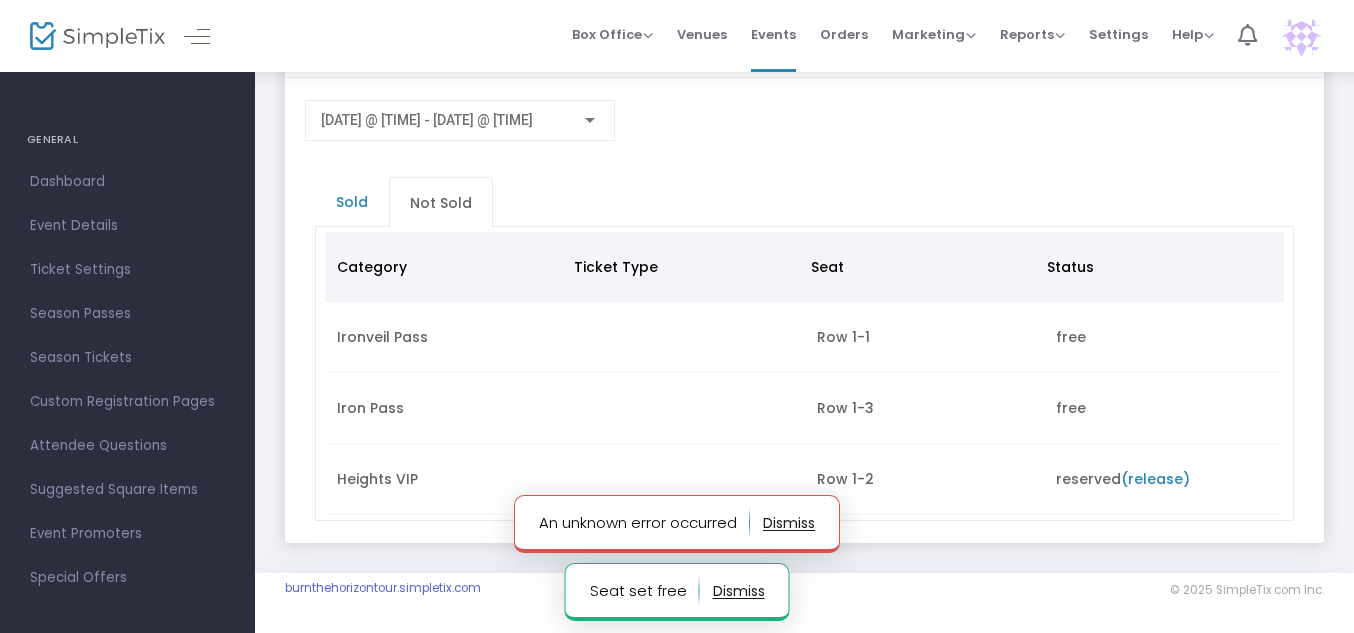 click 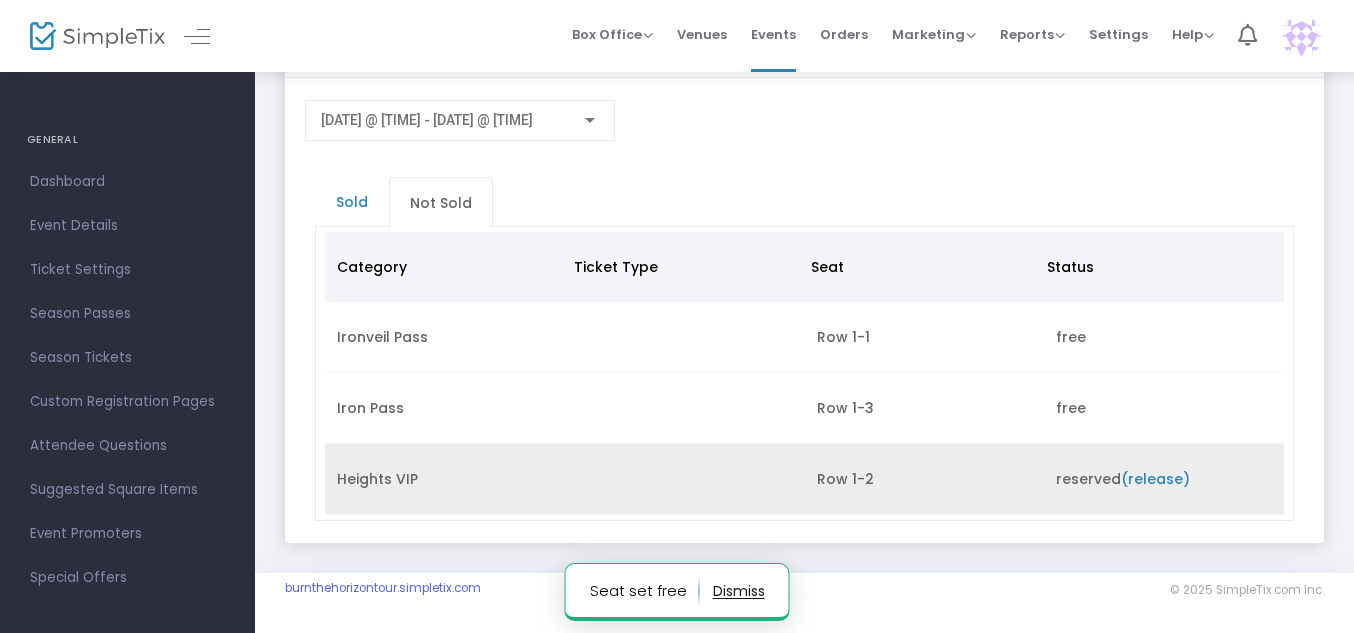 click on "(release)" at bounding box center (1155, 479) 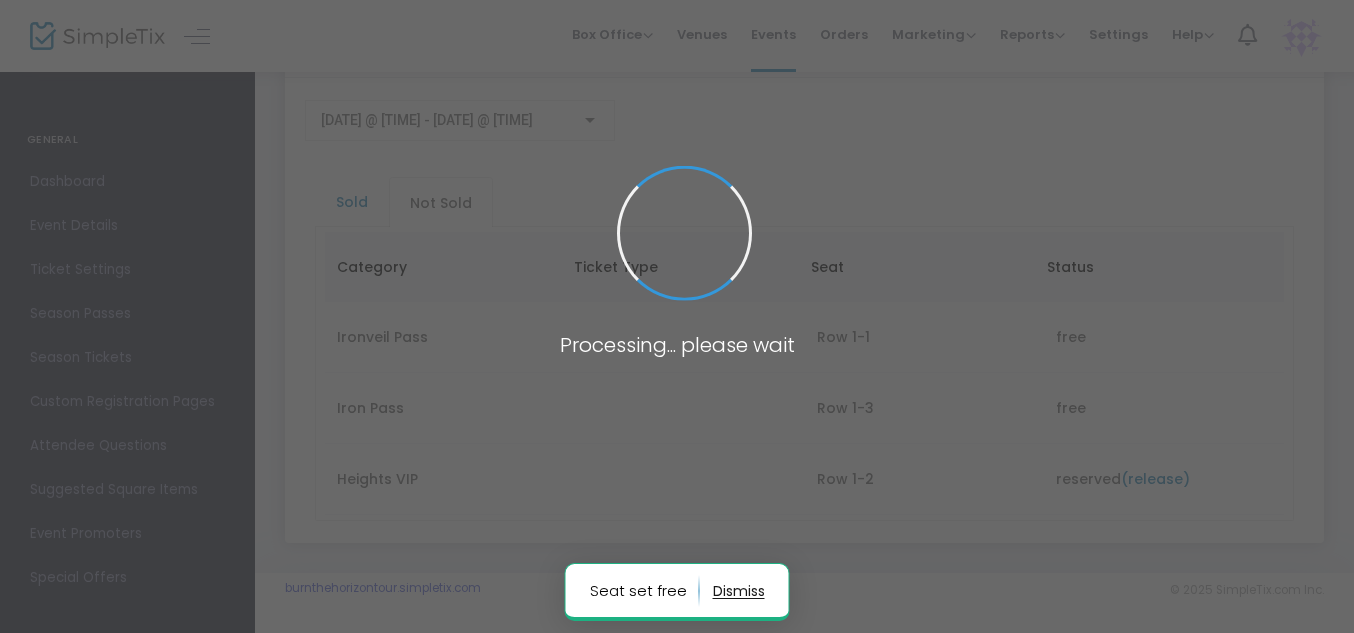 click 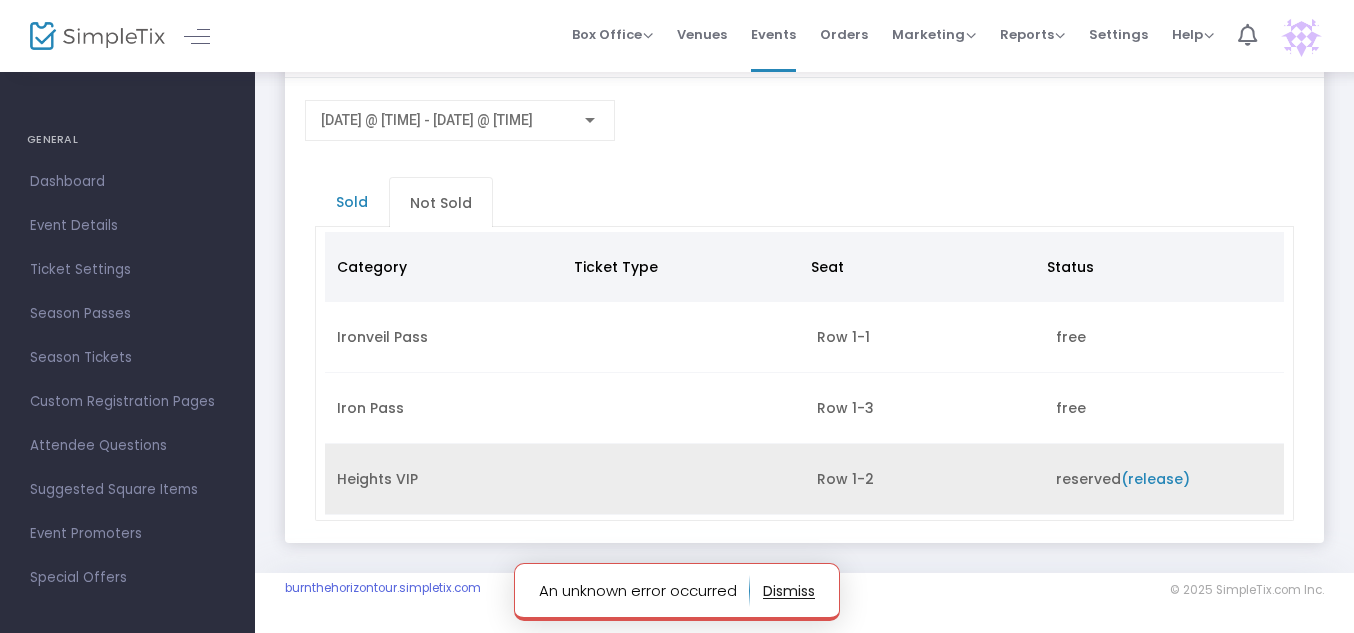 click on "Heights VIP" at bounding box center [445, 479] 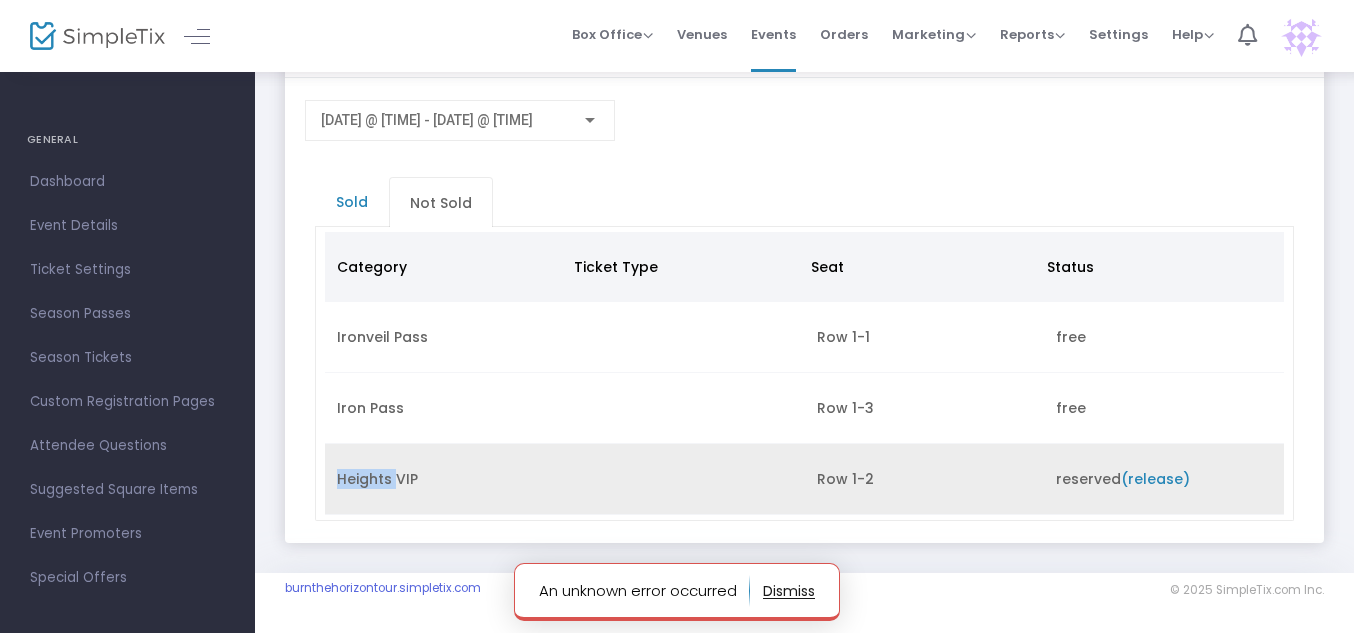 click on "Heights VIP" at bounding box center (445, 479) 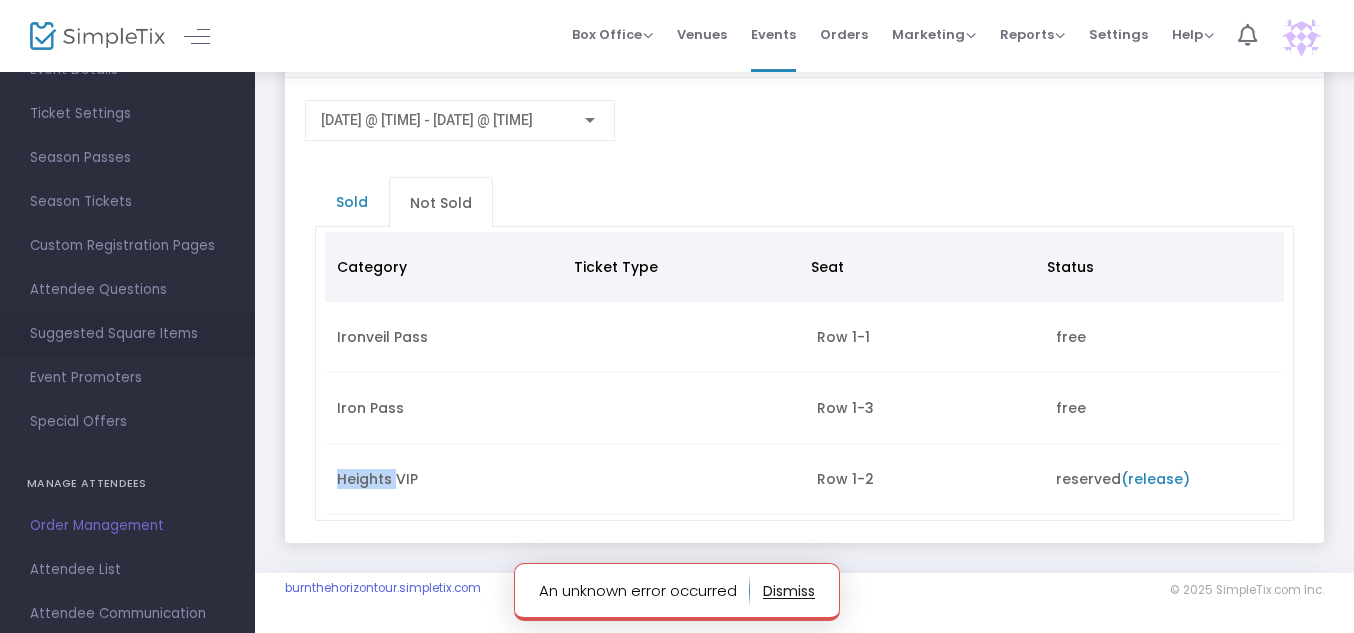 scroll, scrollTop: 157, scrollLeft: 0, axis: vertical 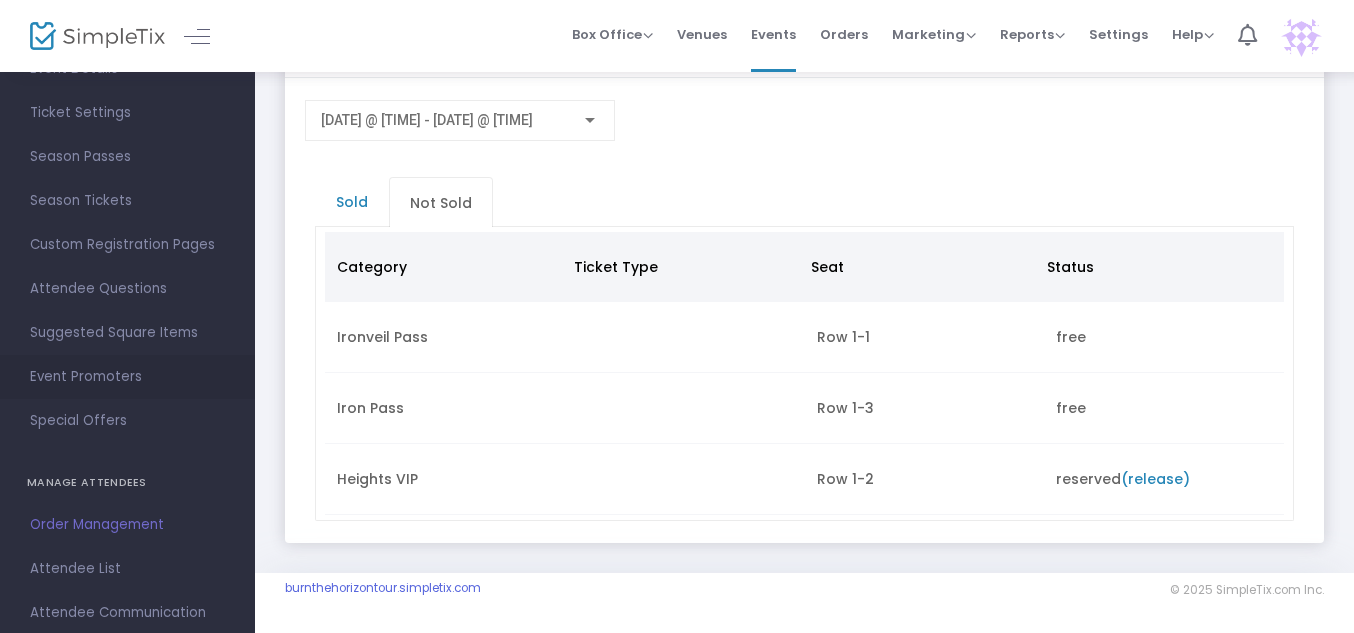 click on "Event Promoters" at bounding box center [127, 377] 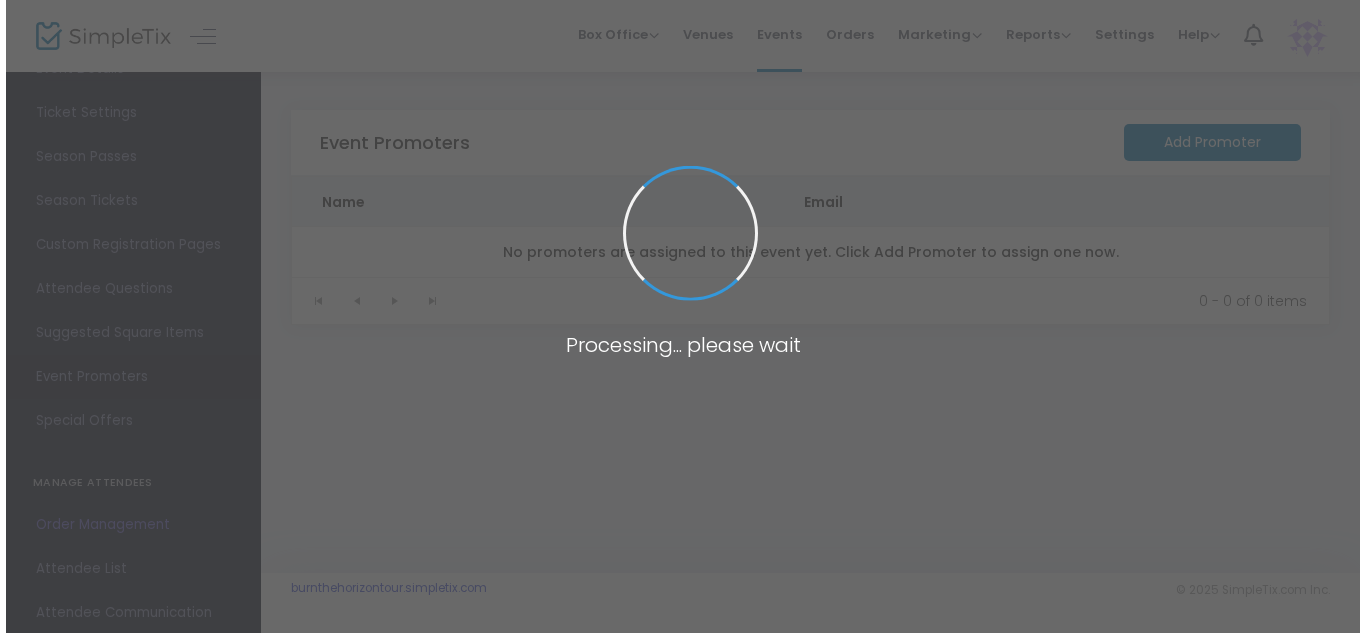 scroll, scrollTop: 0, scrollLeft: 0, axis: both 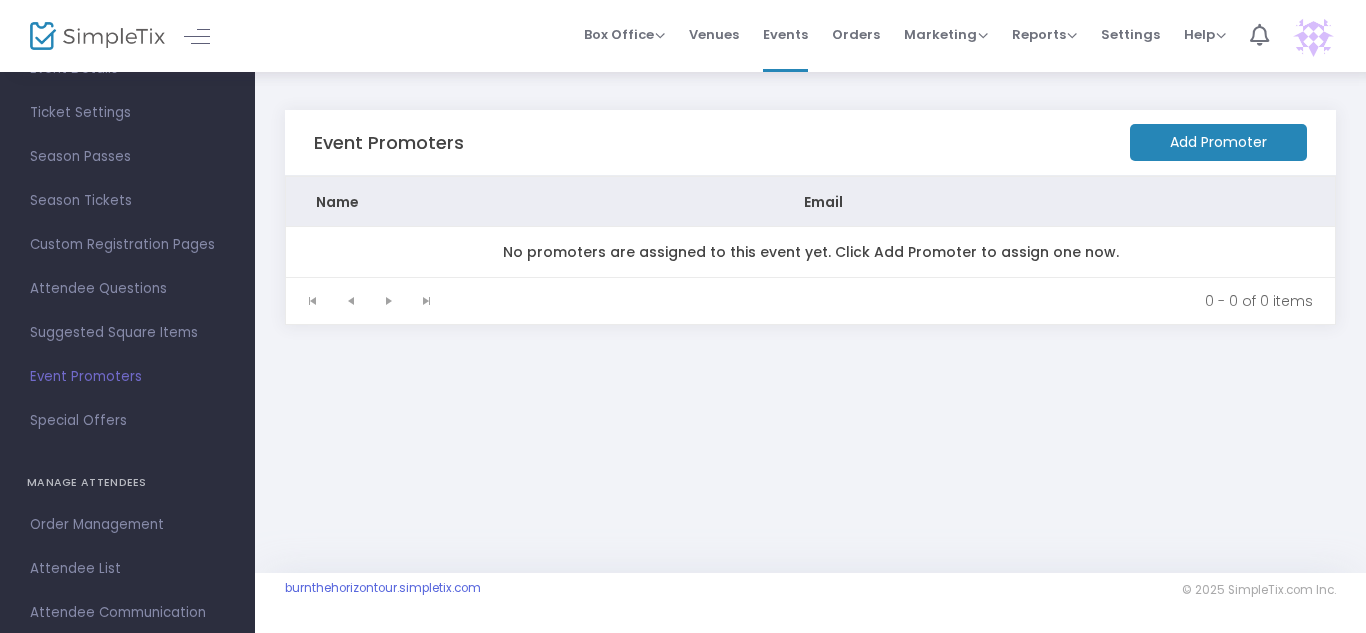 click on "Event Promoters" at bounding box center (127, 377) 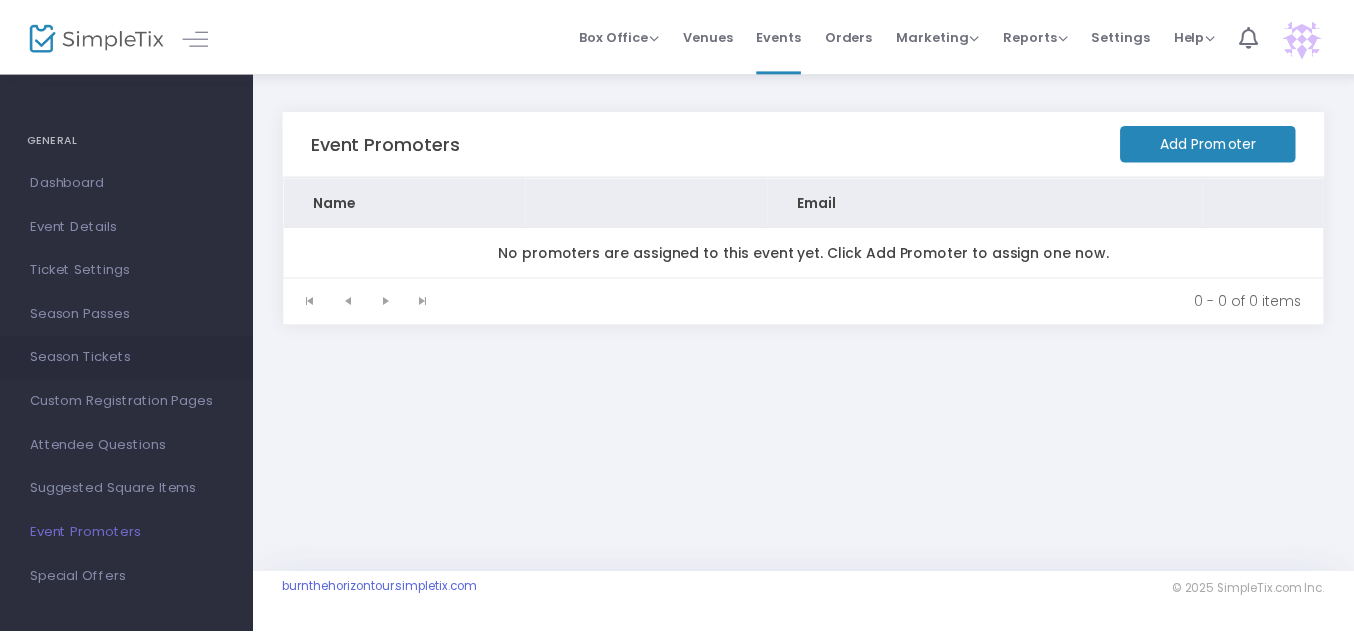 scroll, scrollTop: 108, scrollLeft: 0, axis: vertical 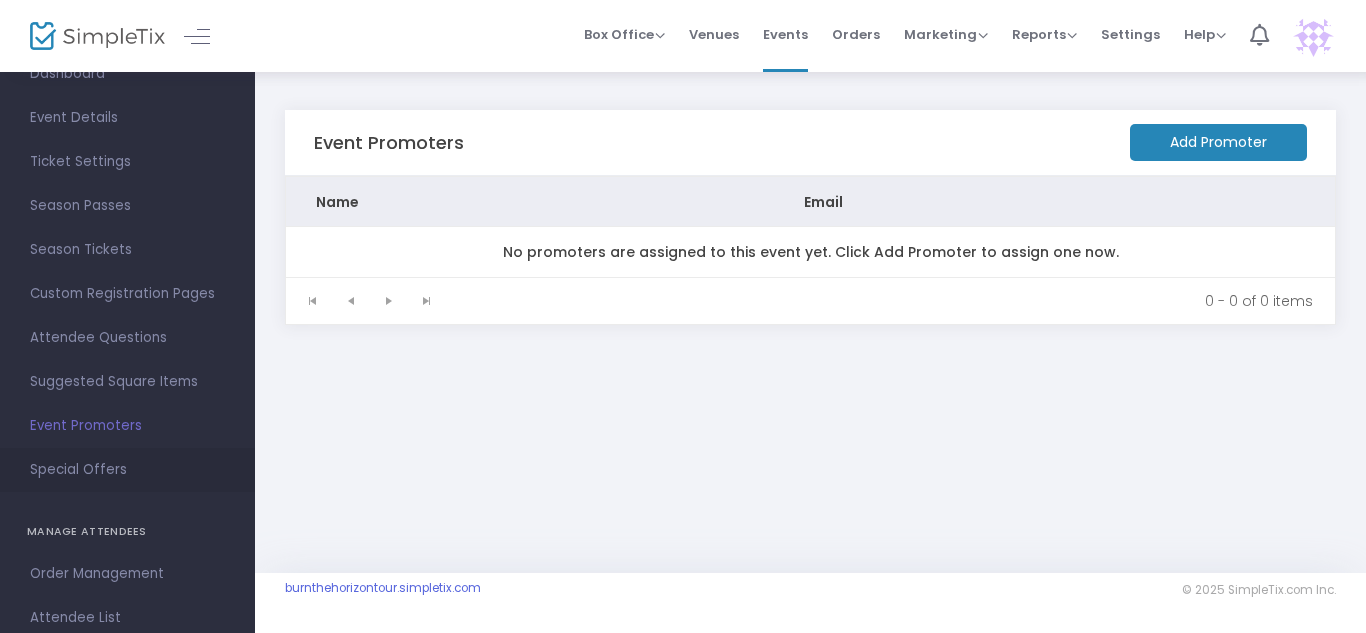 click on "Special Offers" at bounding box center [127, 470] 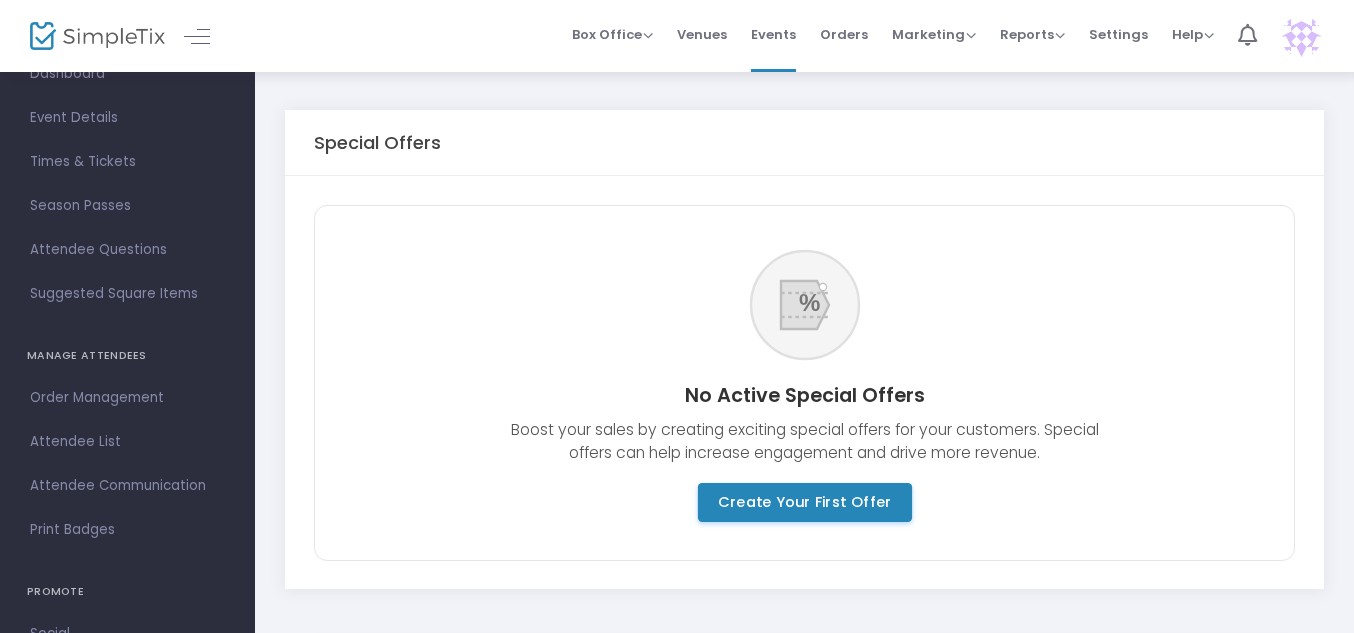 click on "Create Your First Offer" 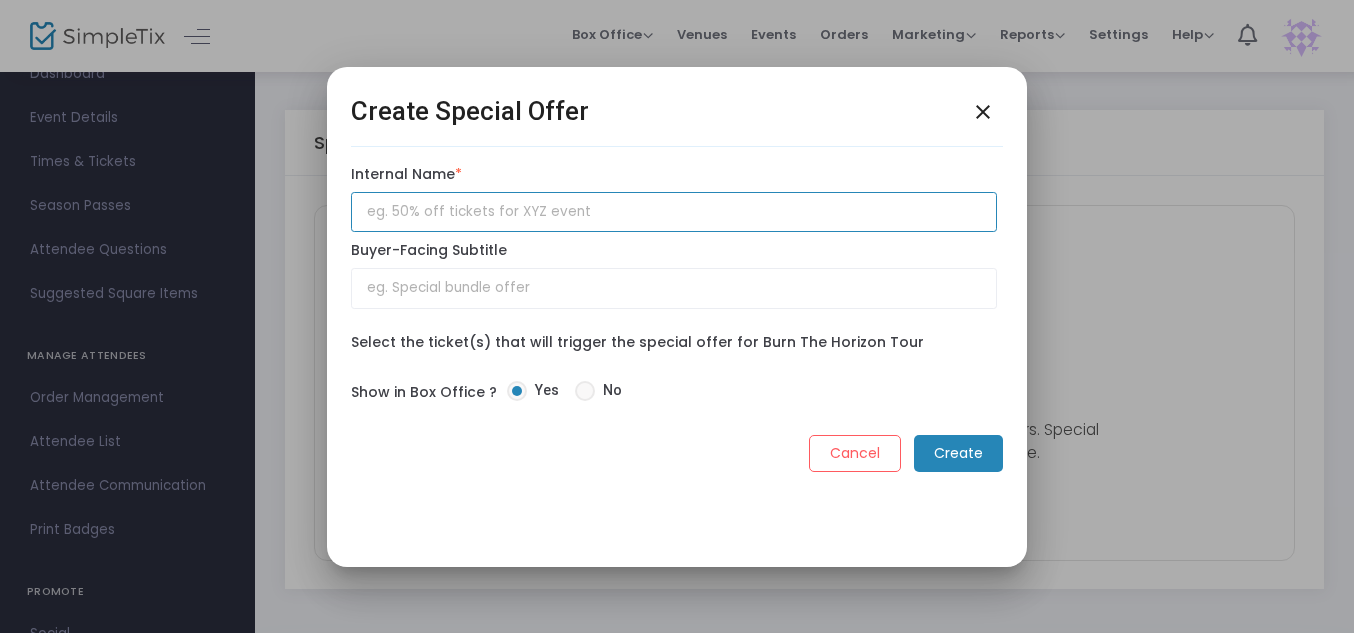 click at bounding box center (674, 212) 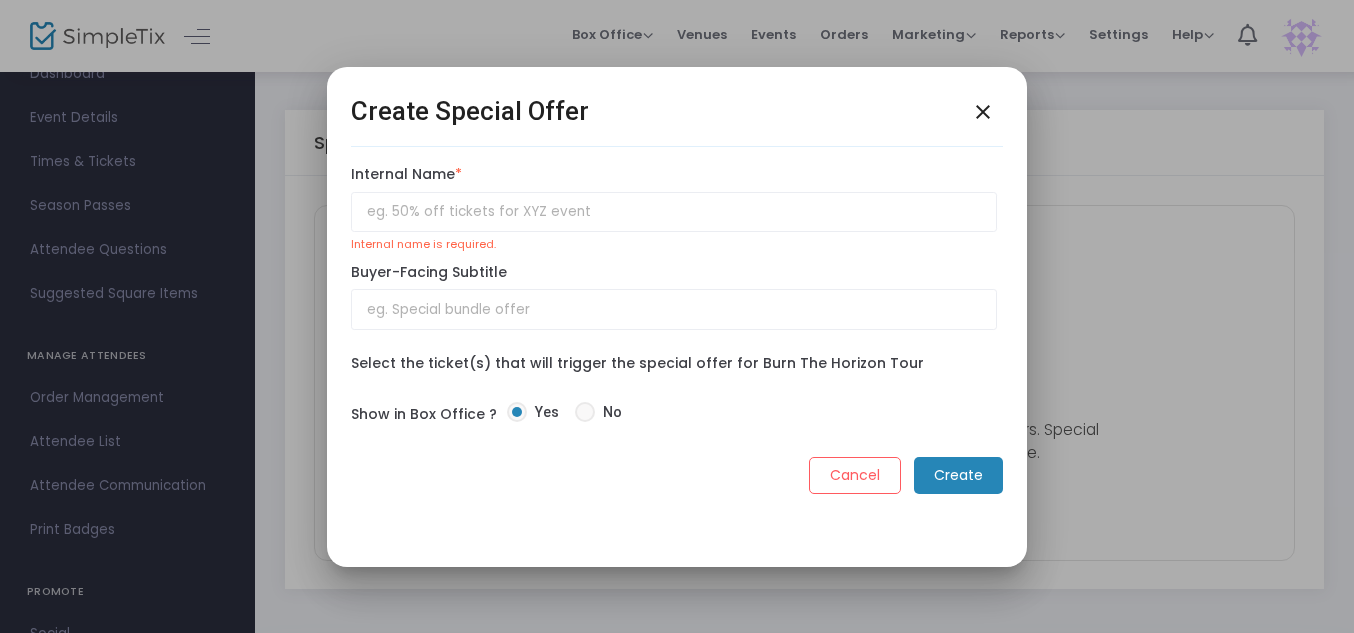 click on "Cancel" 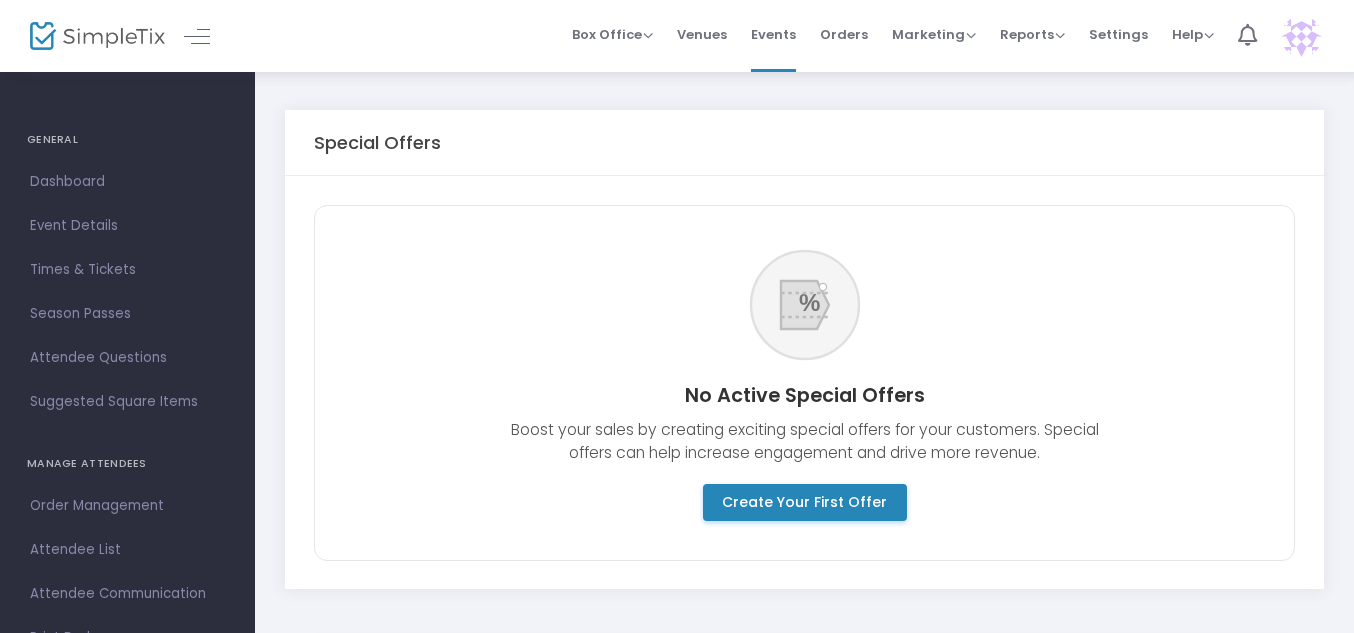 scroll, scrollTop: 306, scrollLeft: 0, axis: vertical 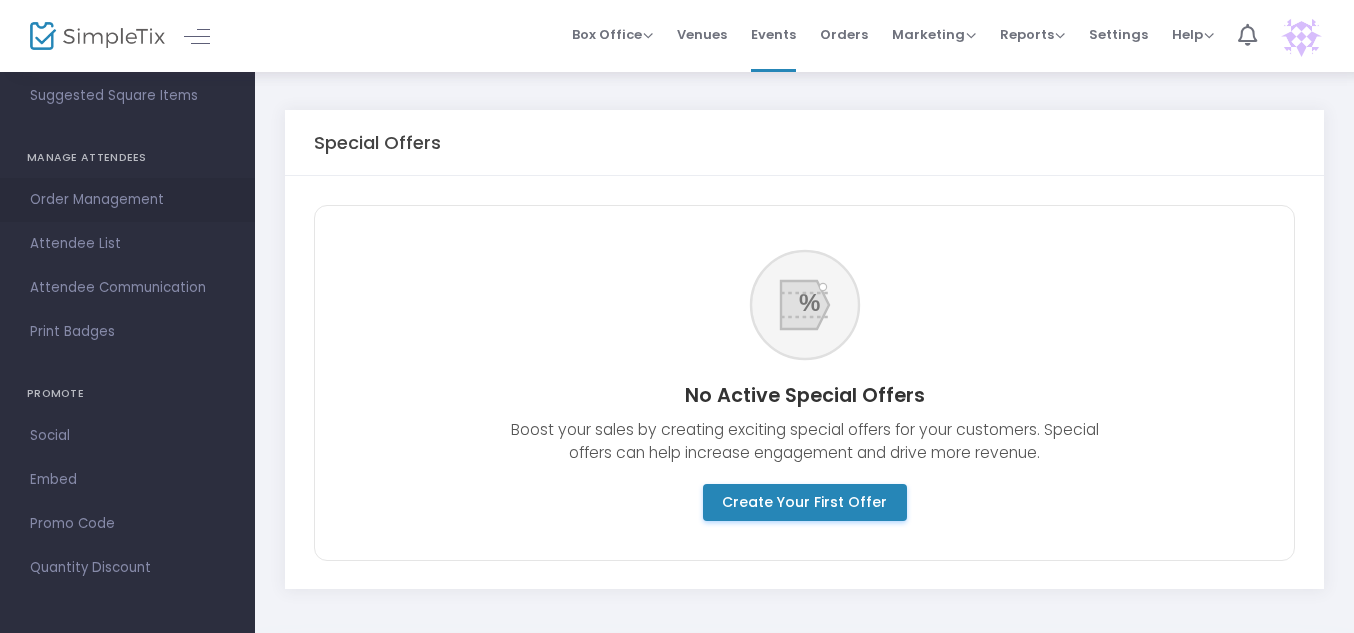 click on "Order Management" at bounding box center (127, 200) 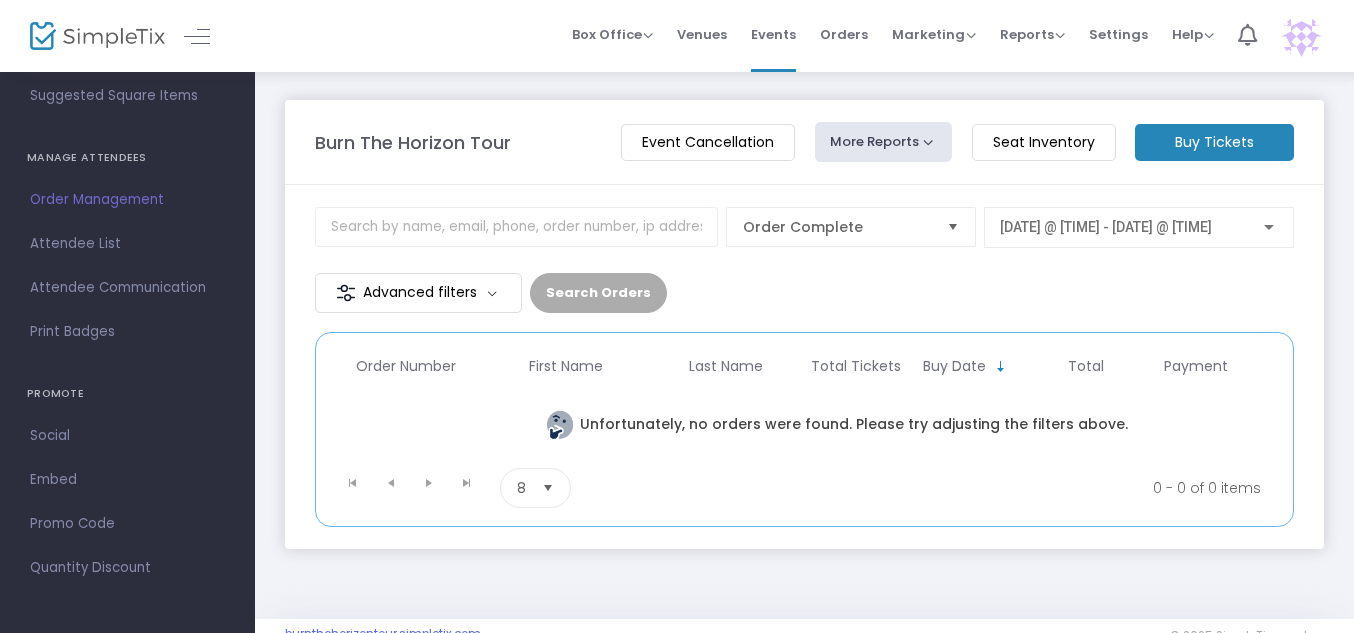 click on "Seat Inventory" 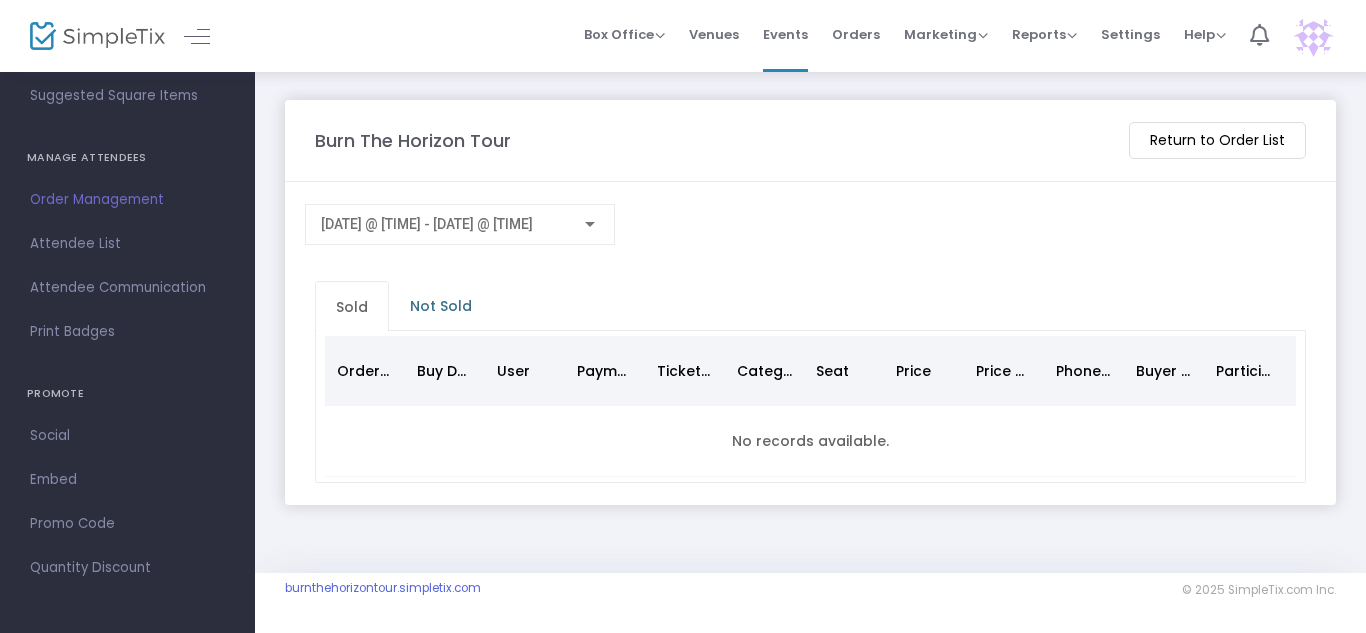 click on "Not Sold" at bounding box center (441, 306) 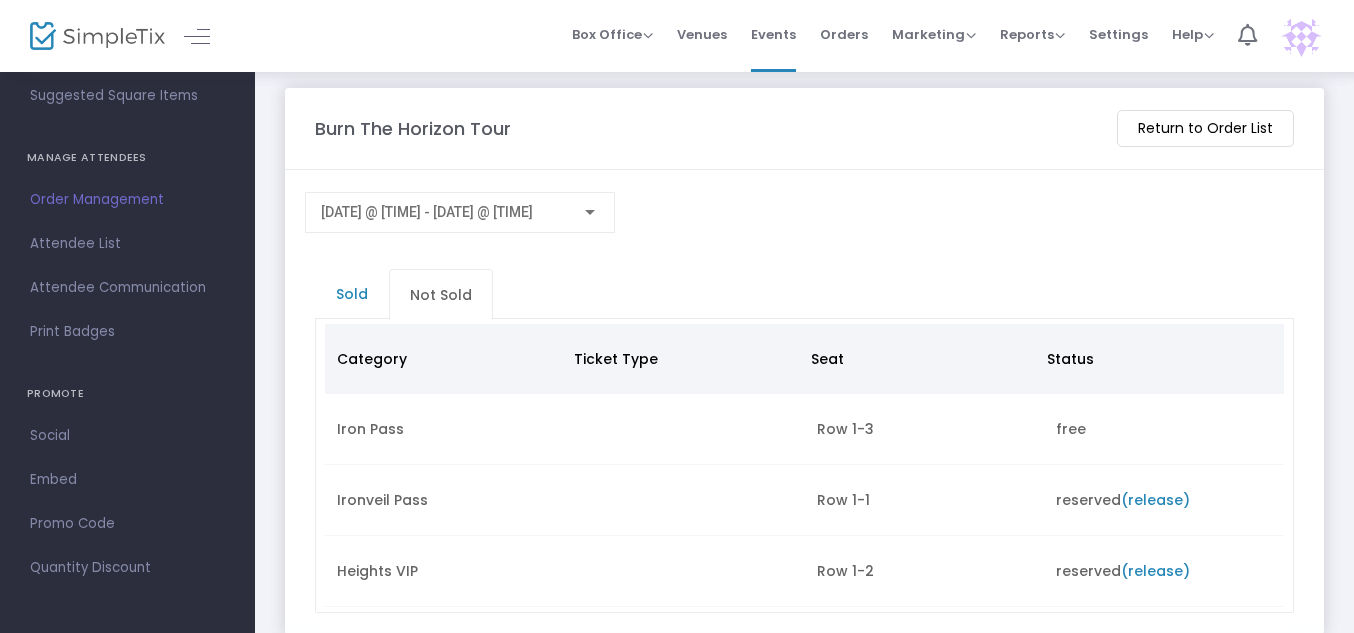scroll, scrollTop: 104, scrollLeft: 0, axis: vertical 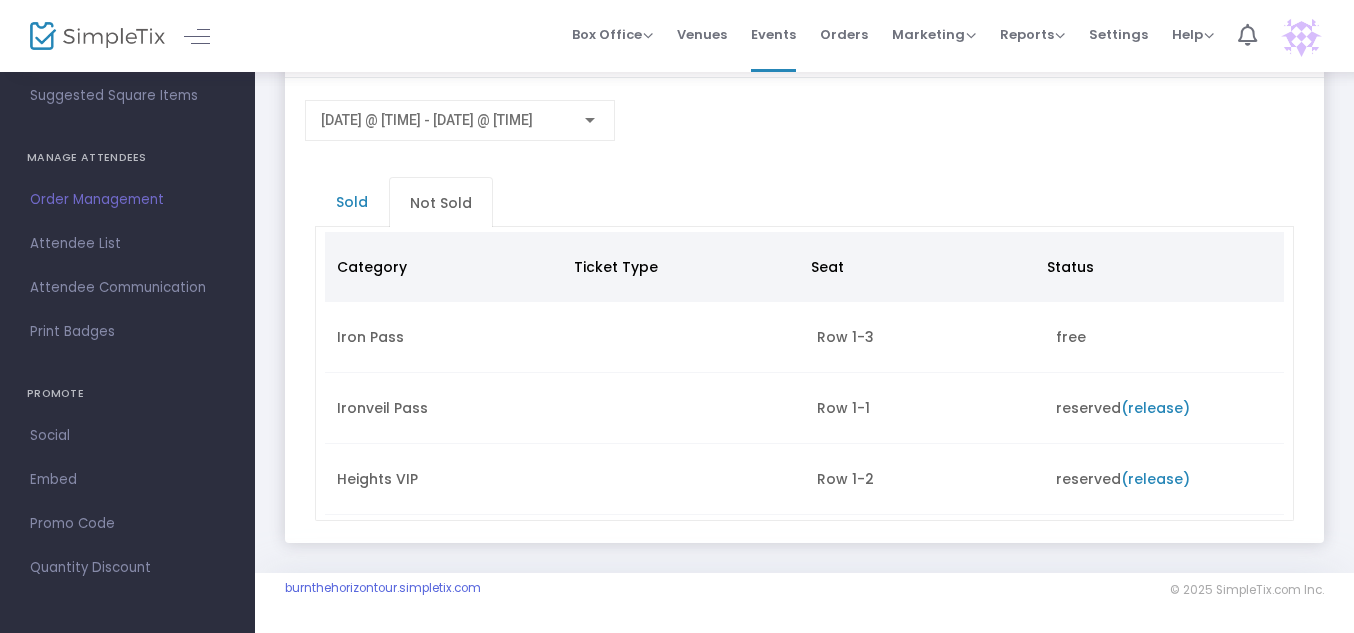 click on "(release)" at bounding box center (1155, 408) 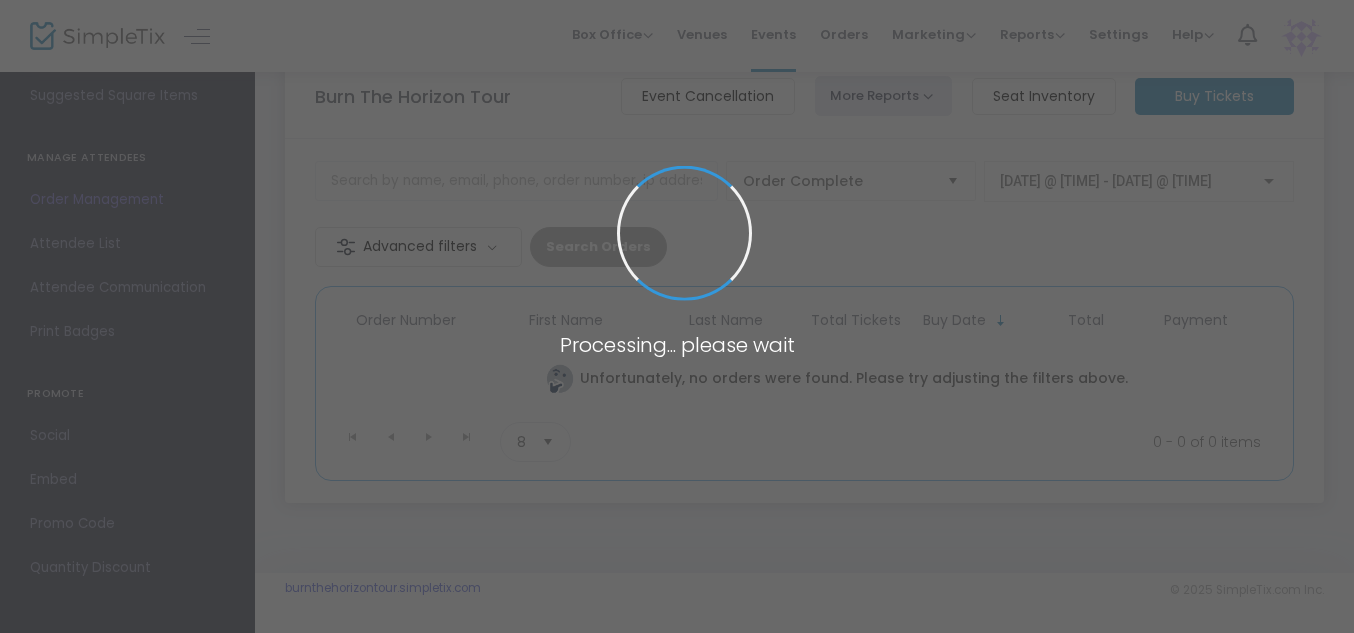 scroll, scrollTop: 0, scrollLeft: 0, axis: both 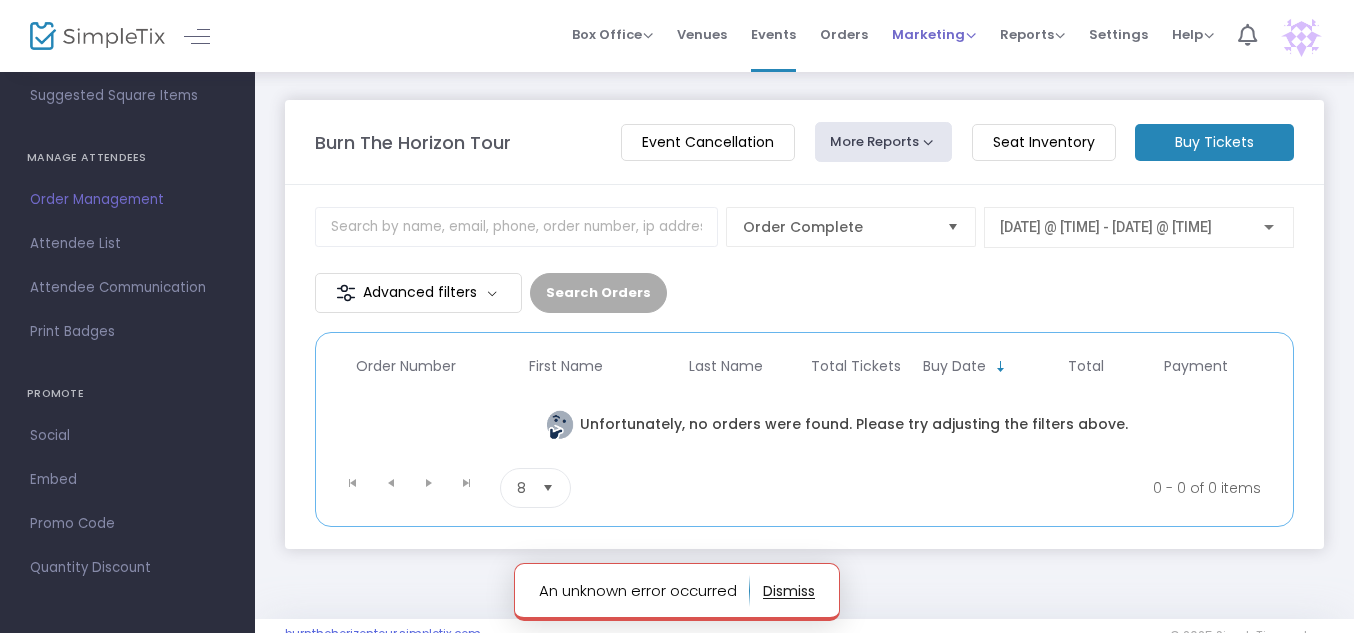 click on "Marketing" at bounding box center [934, 34] 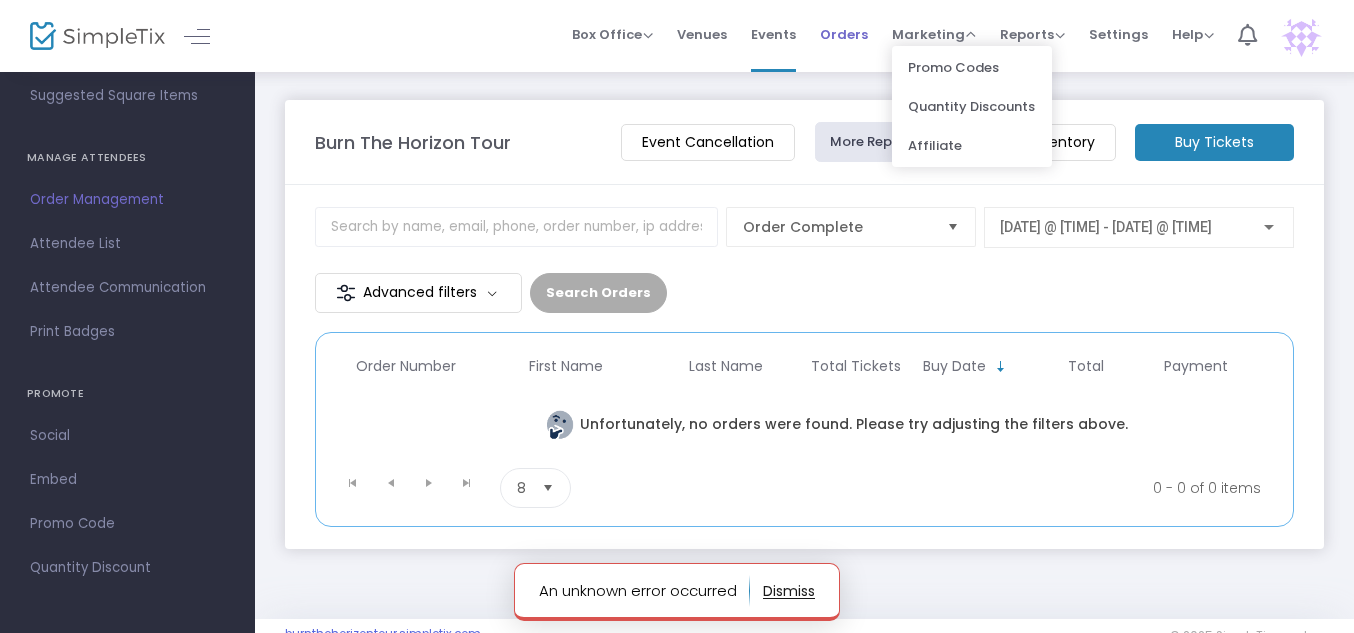 click on "Orders" at bounding box center [844, 34] 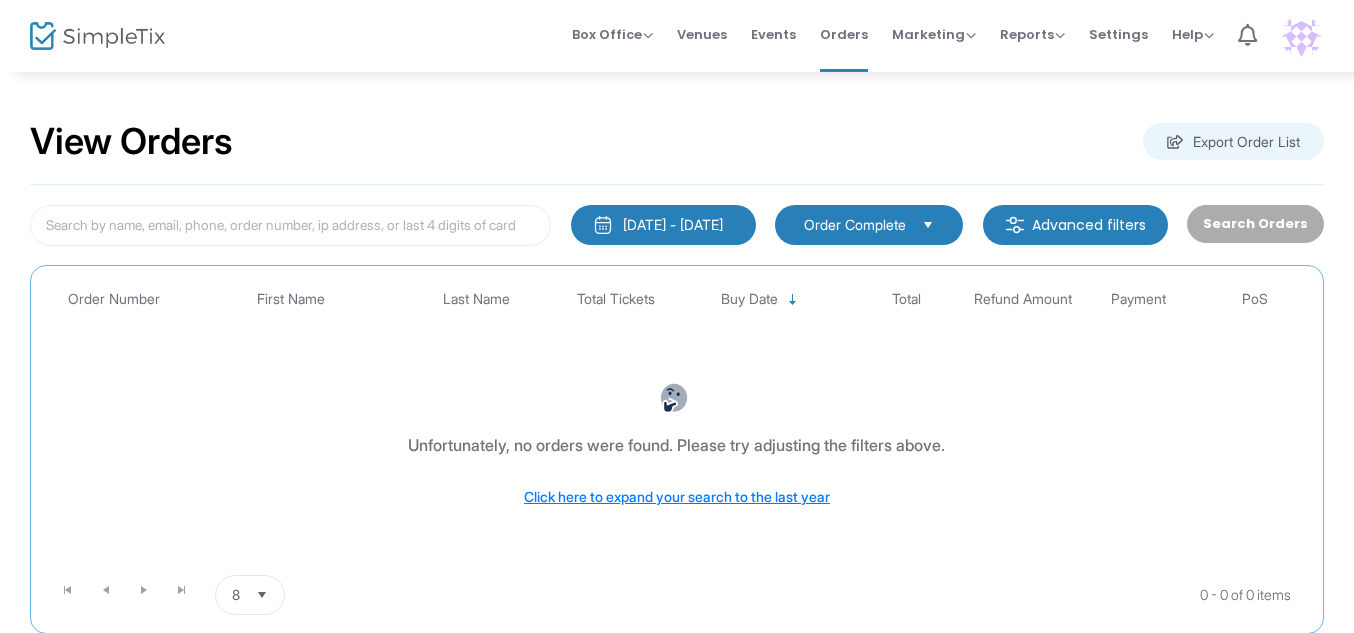 scroll, scrollTop: 131, scrollLeft: 0, axis: vertical 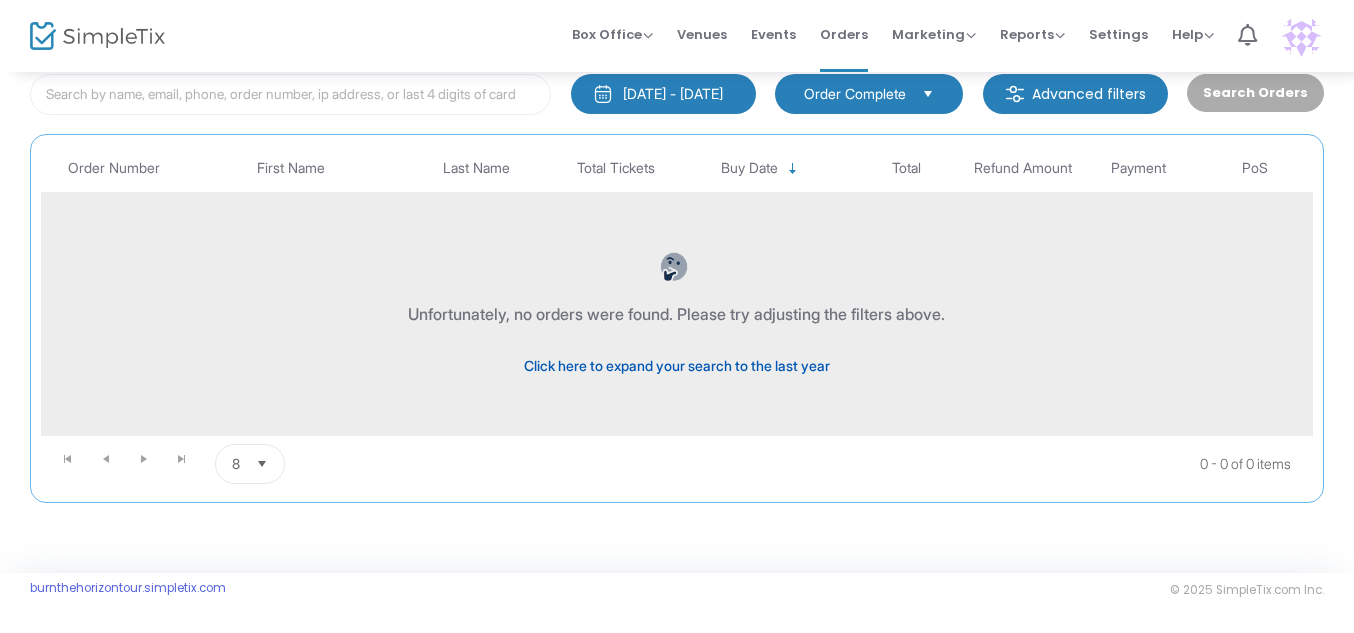 click on "Click here to expand your search to the last year" 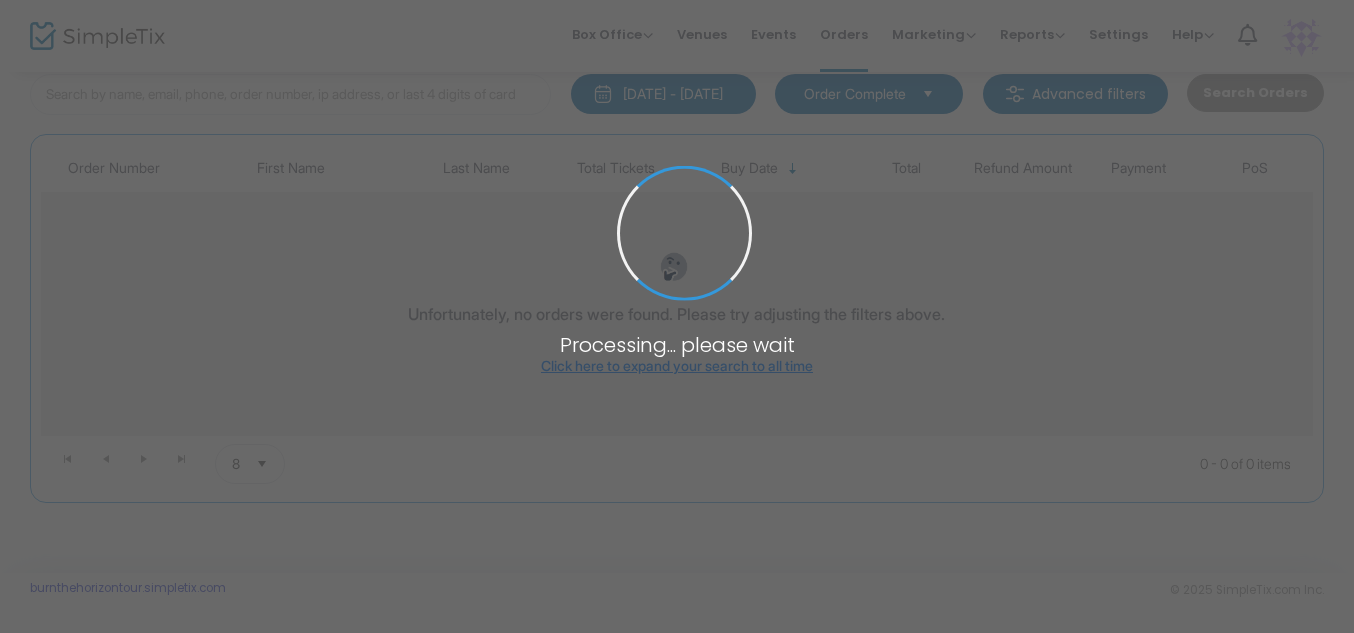 scroll, scrollTop: 0, scrollLeft: 0, axis: both 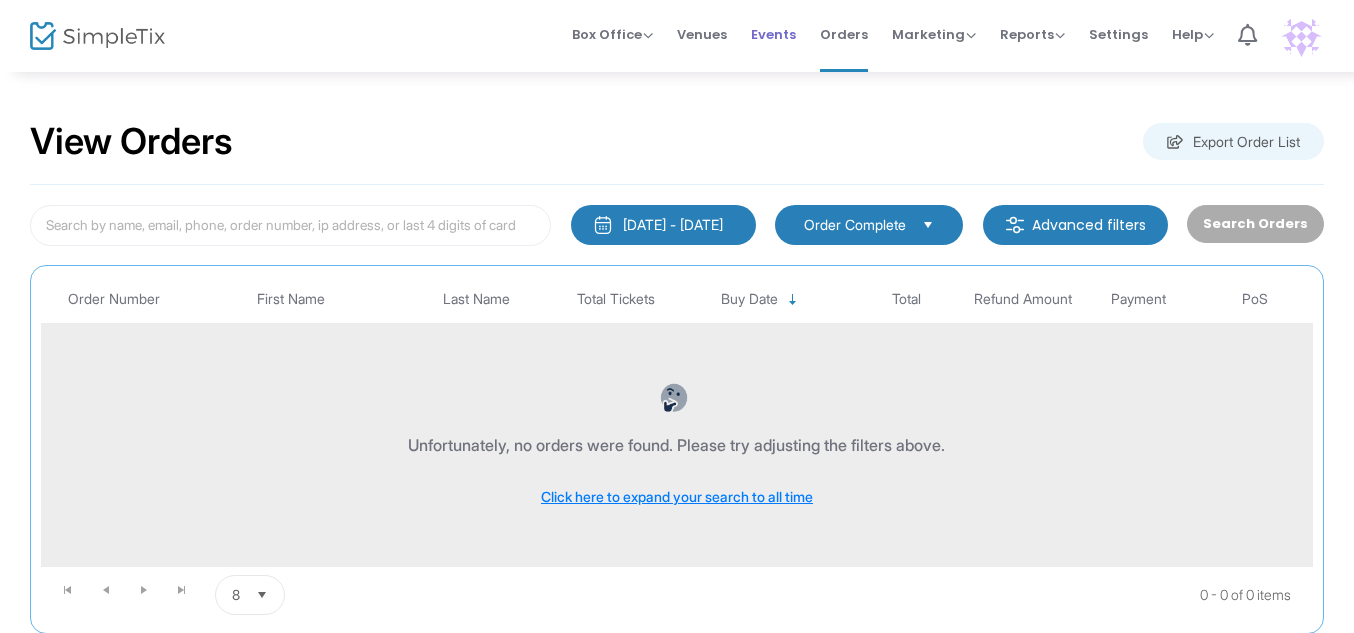 click on "Events" at bounding box center [773, 34] 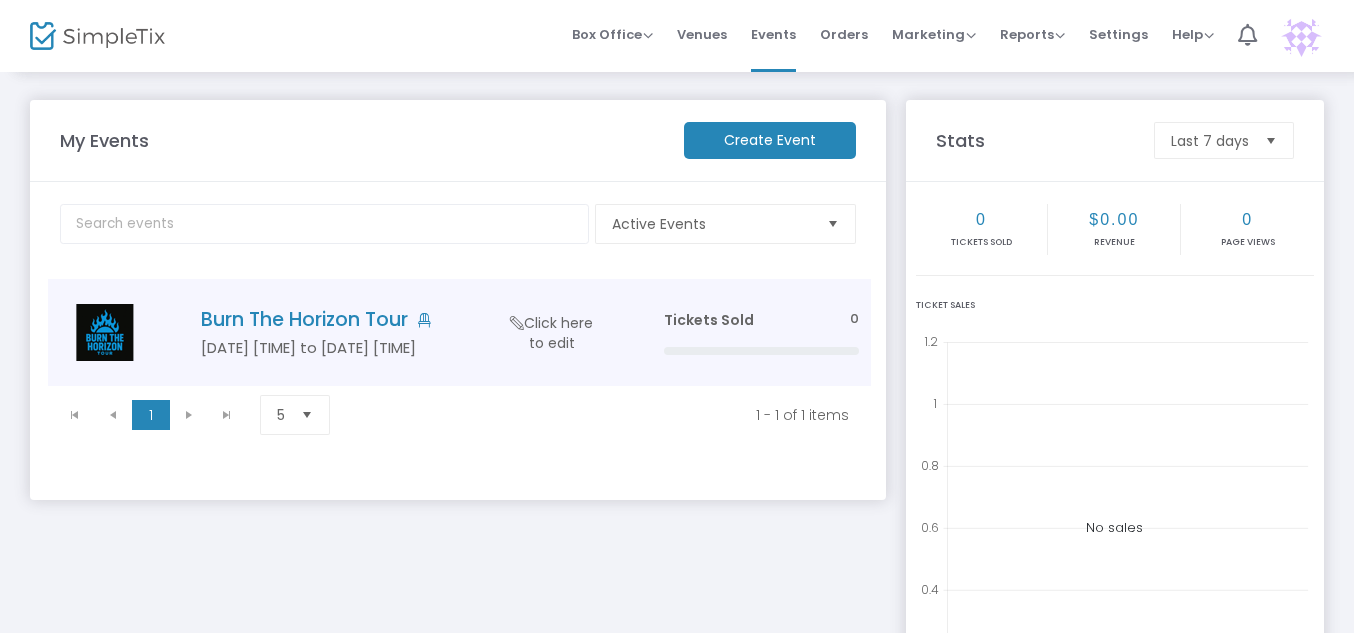 click on "Tickets Sold" 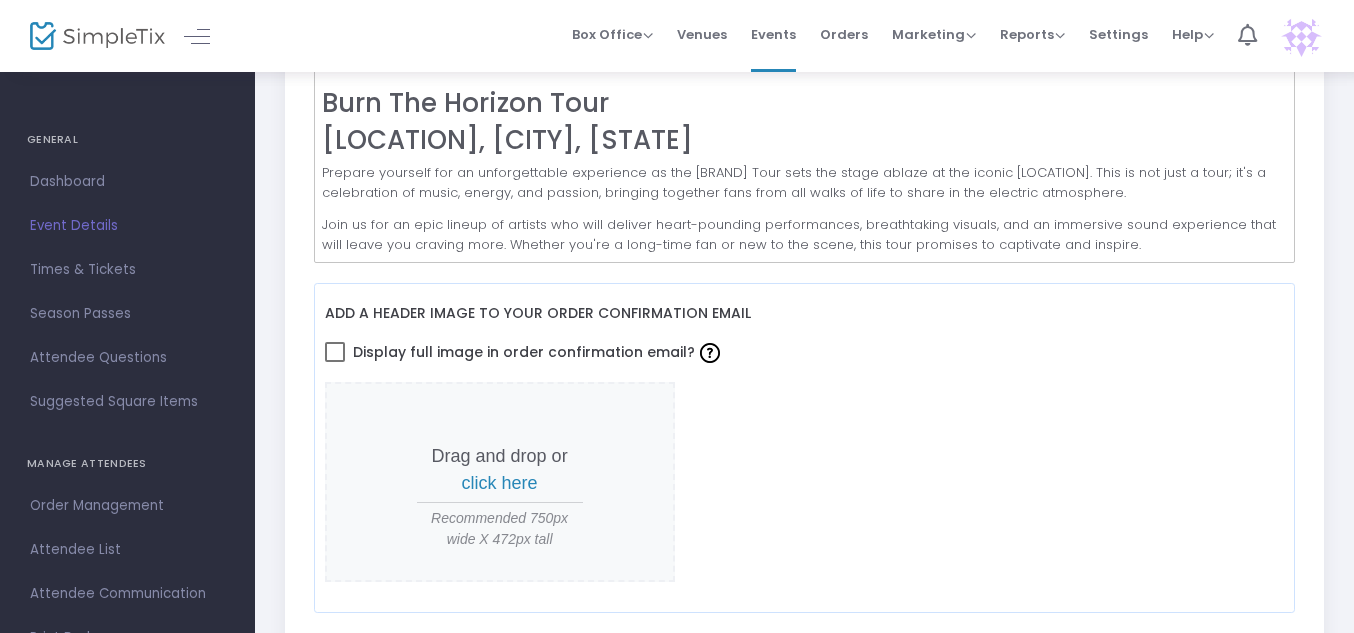 scroll, scrollTop: 689, scrollLeft: 0, axis: vertical 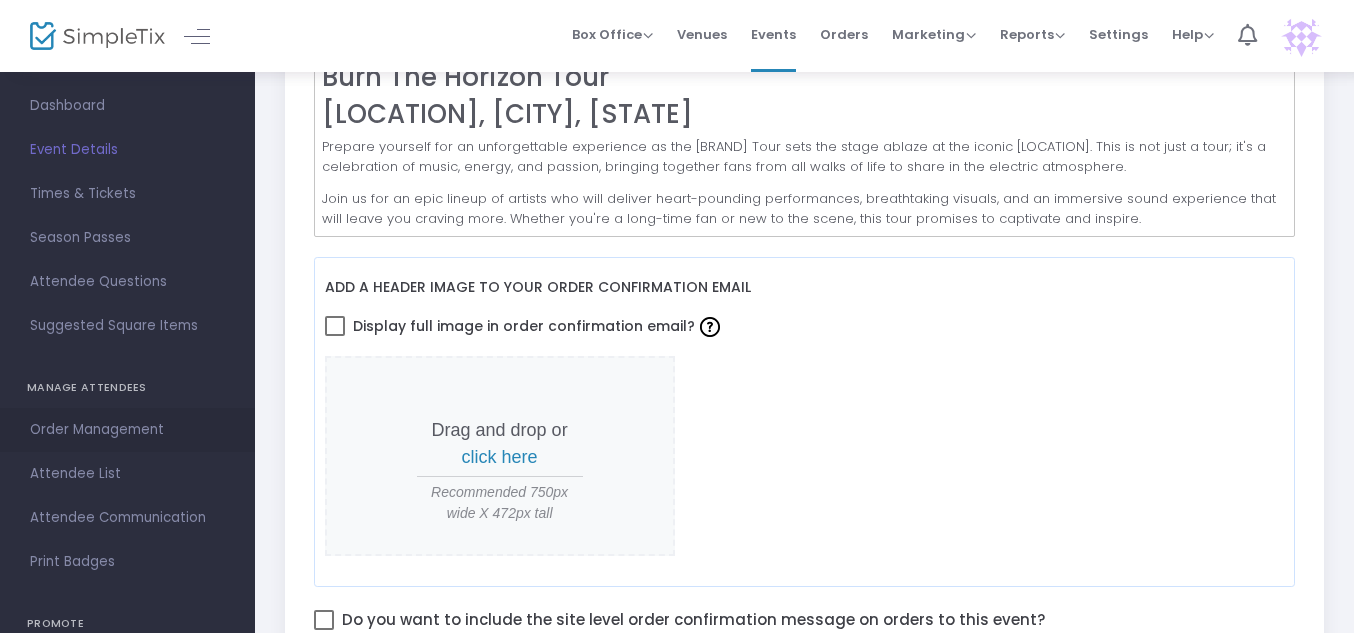 click on "Order Management" at bounding box center (127, 430) 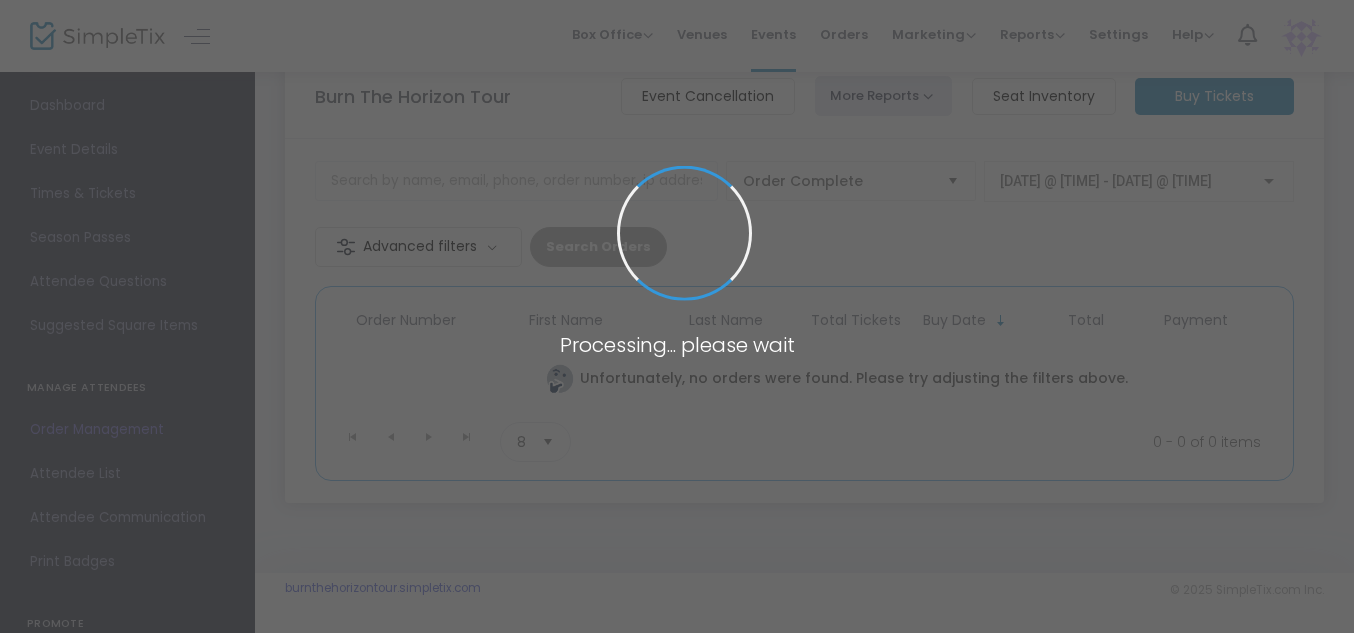scroll, scrollTop: 53, scrollLeft: 0, axis: vertical 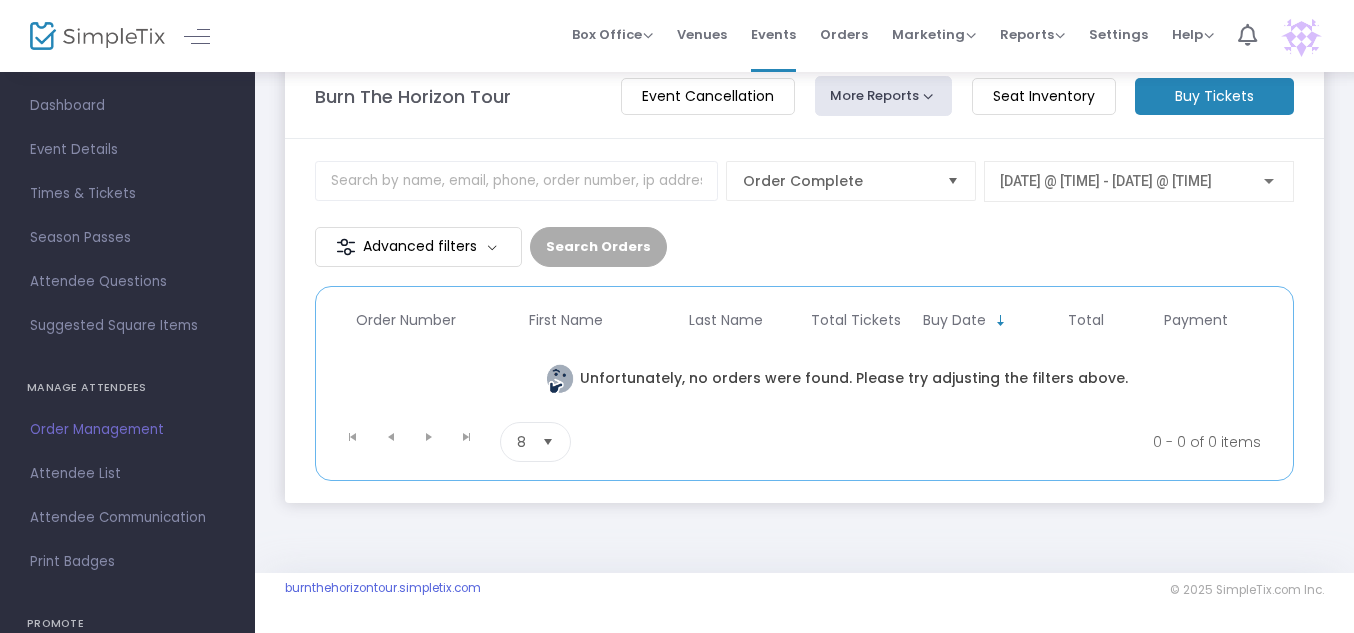 click on "Seat Inventory" 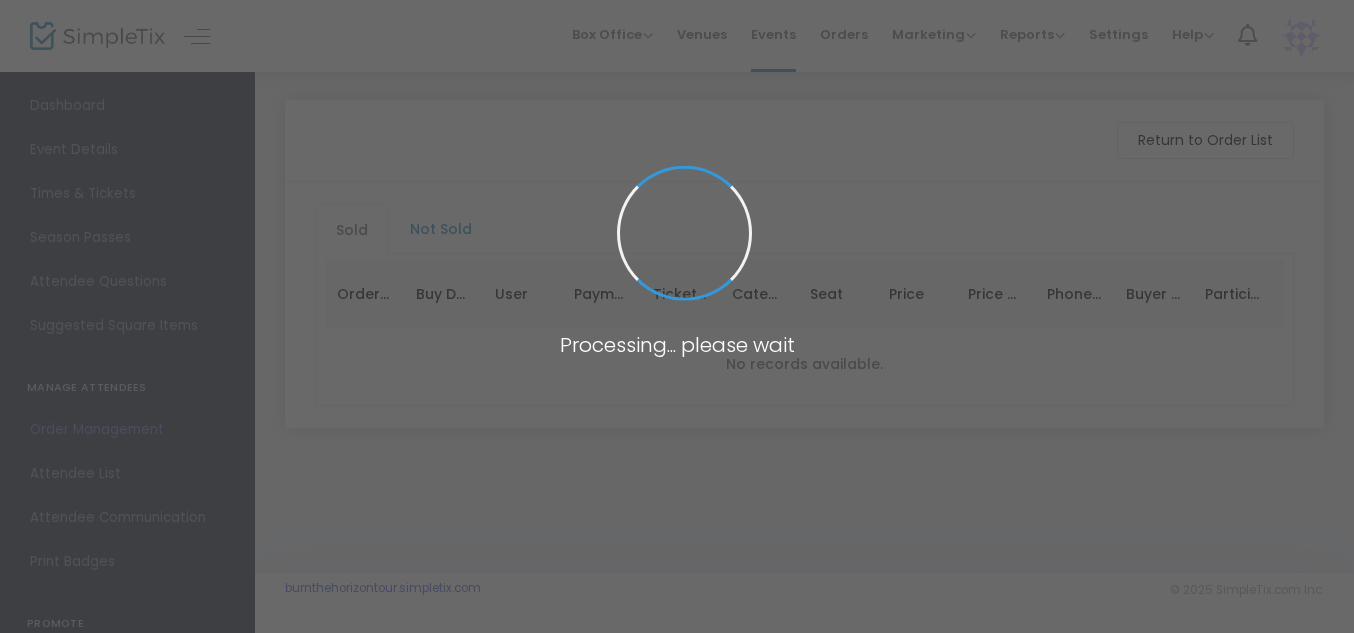 scroll, scrollTop: 0, scrollLeft: 0, axis: both 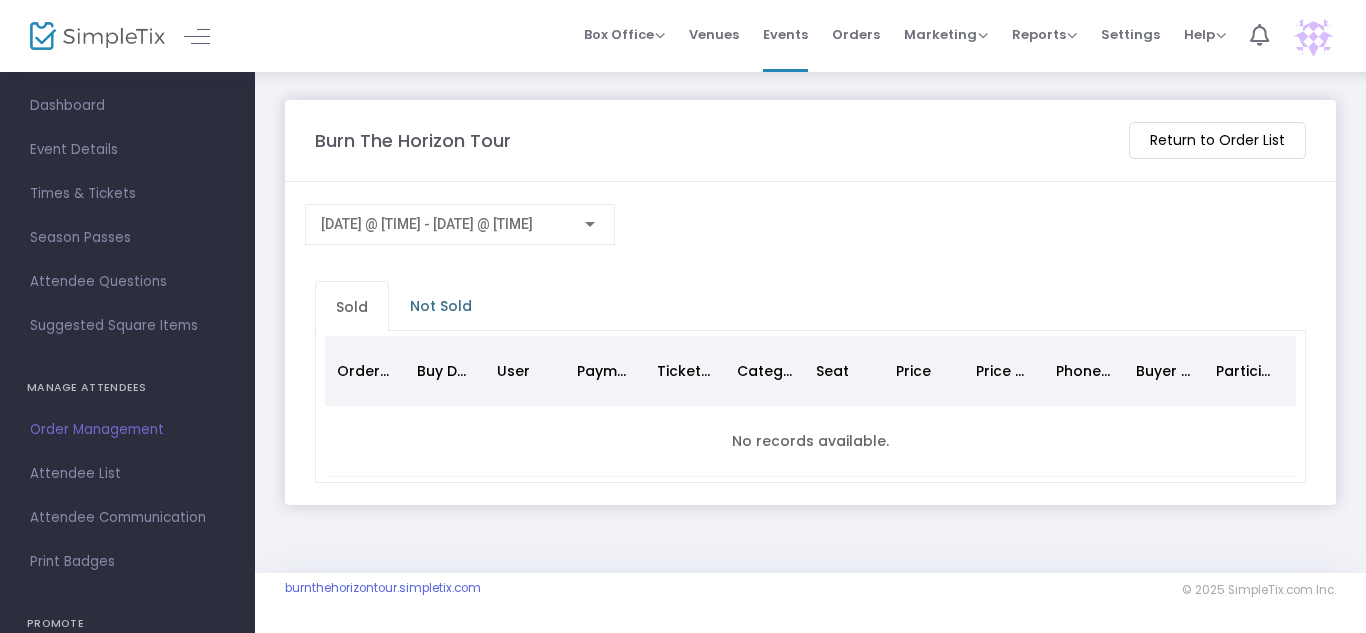 click on "Not Sold" at bounding box center (441, 306) 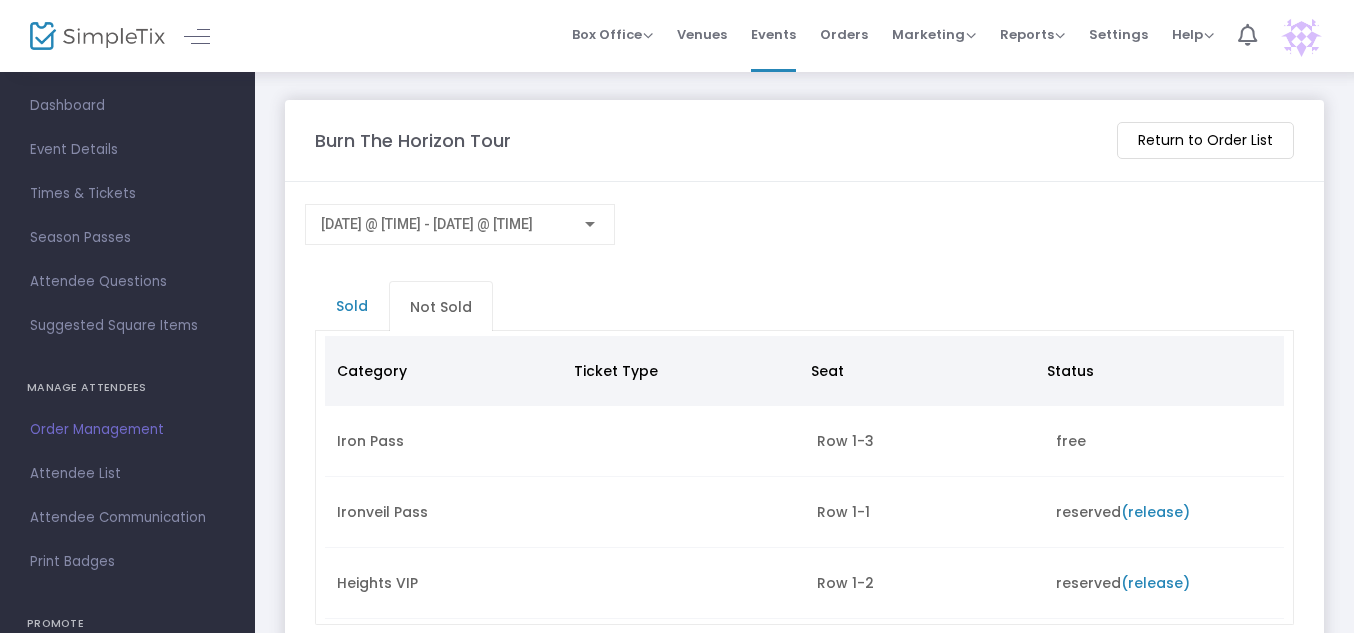 click on "(release)" at bounding box center [1155, 512] 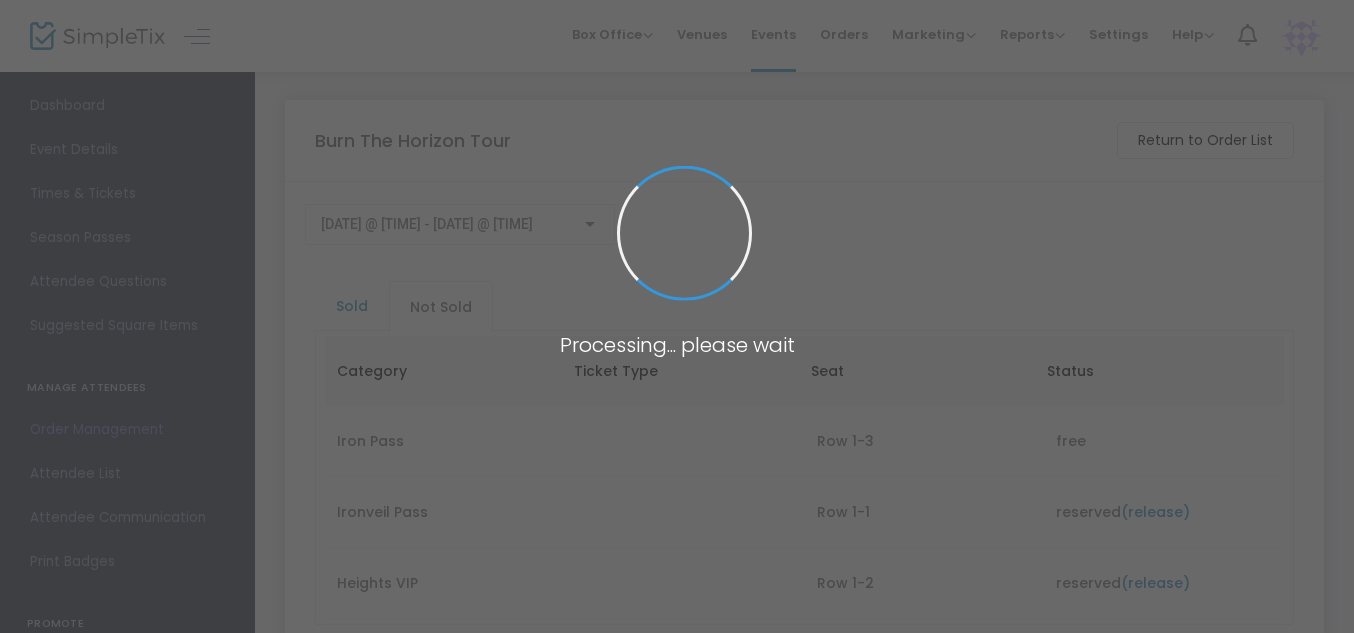 scroll, scrollTop: 104, scrollLeft: 0, axis: vertical 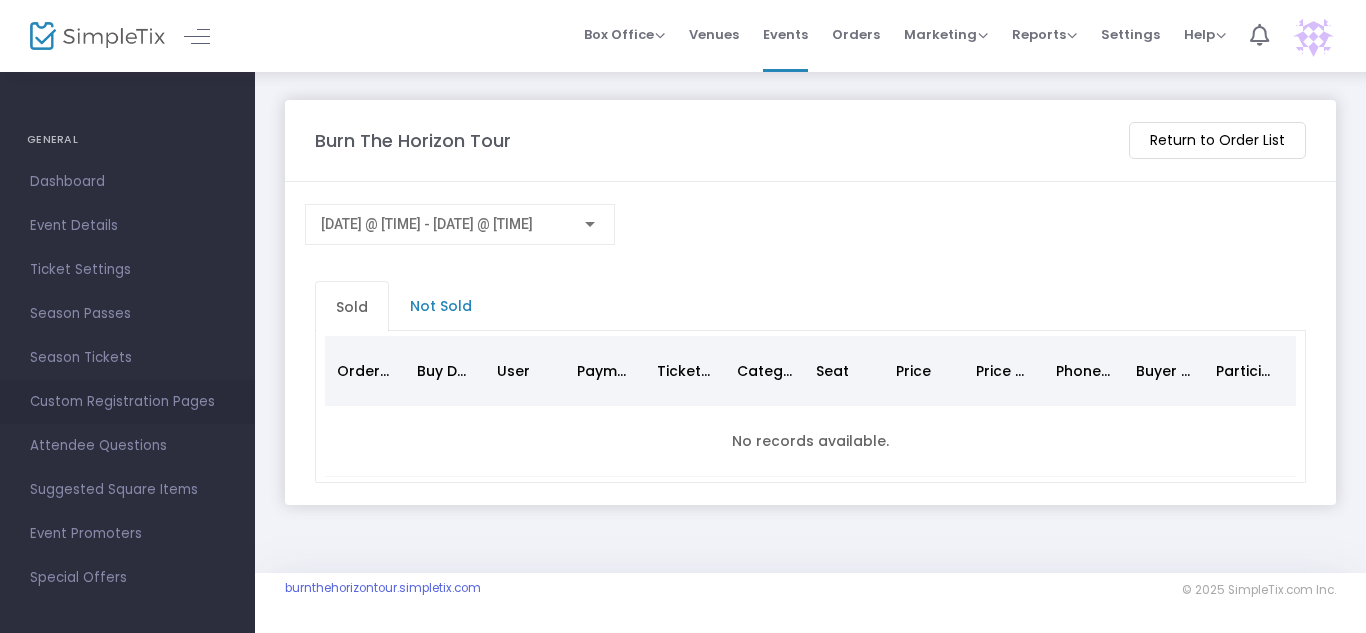 click on "Custom Registration Pages" at bounding box center [127, 402] 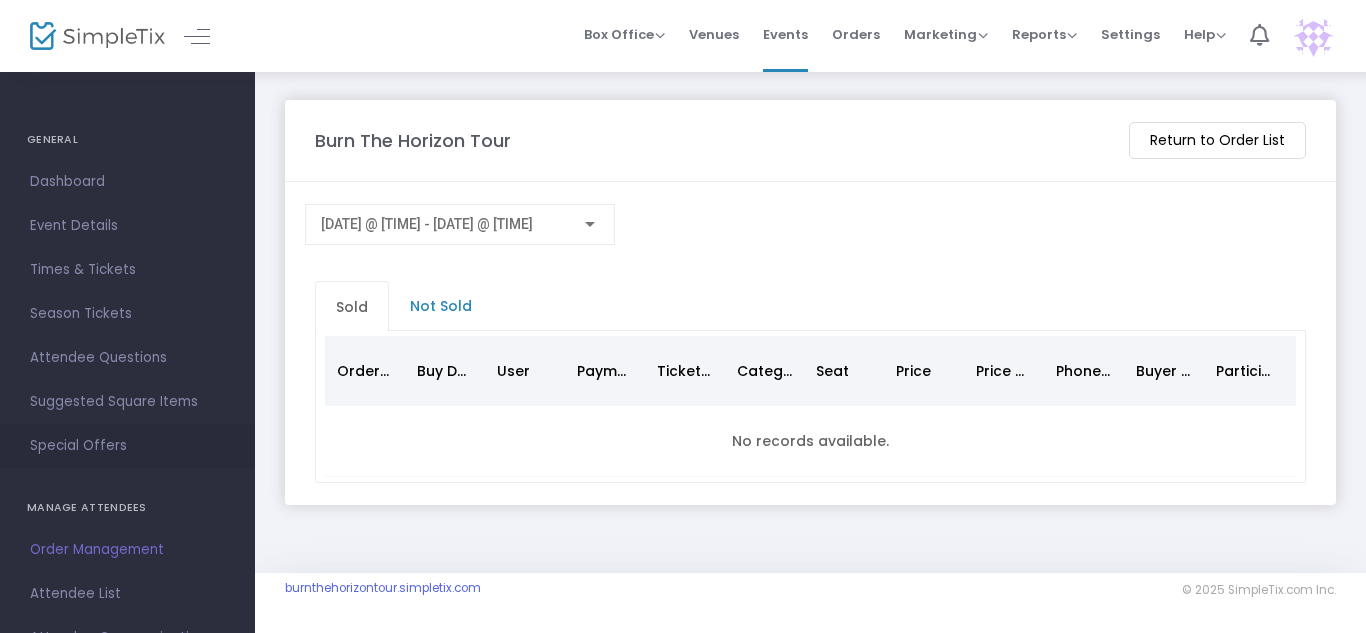 click on "Special Offers" at bounding box center [127, 446] 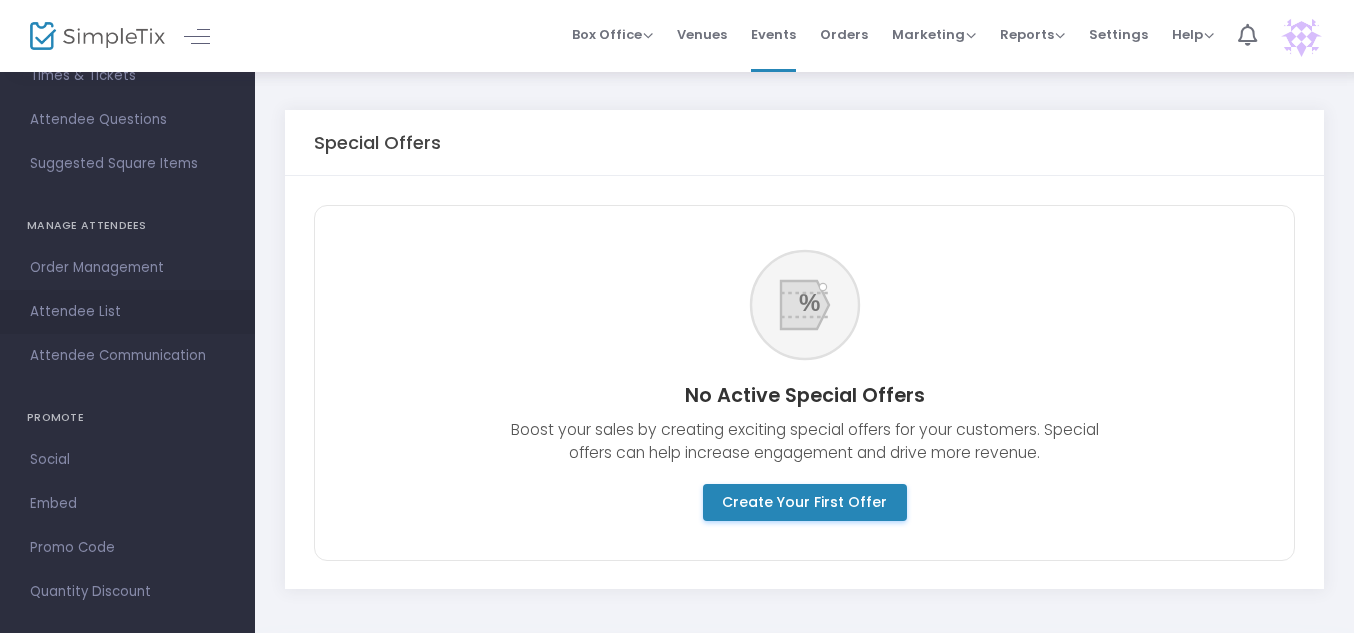 scroll, scrollTop: 218, scrollLeft: 0, axis: vertical 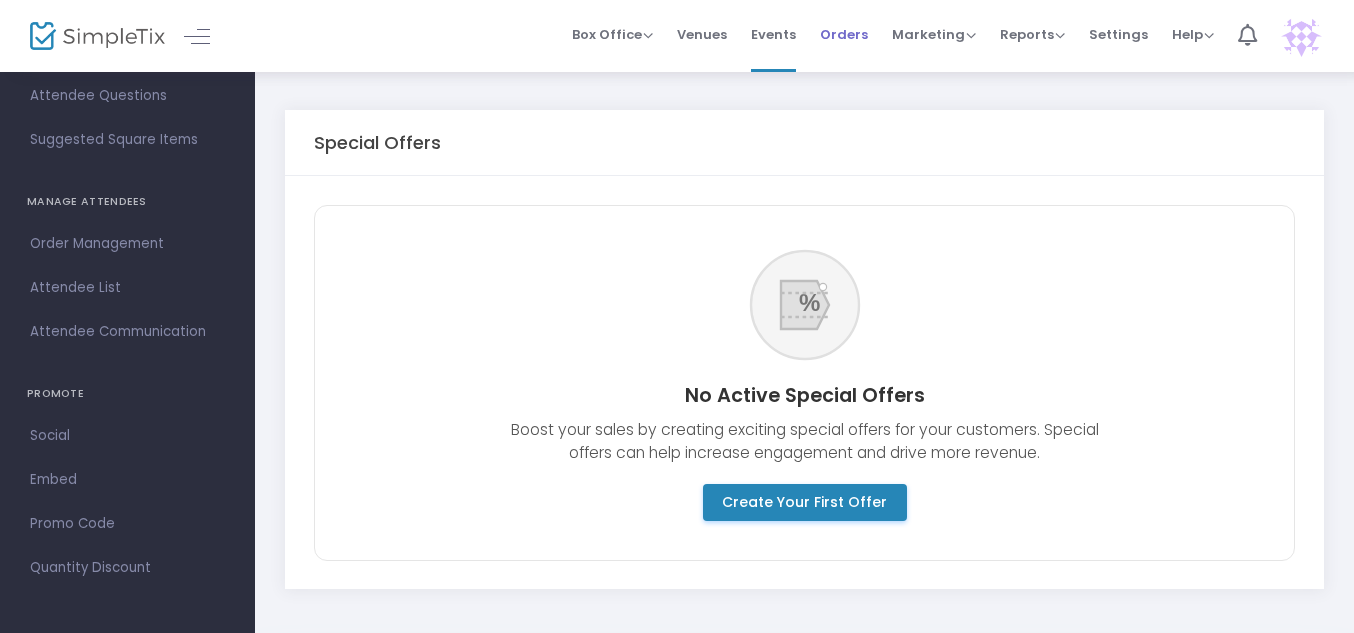 click on "Orders" at bounding box center (844, 34) 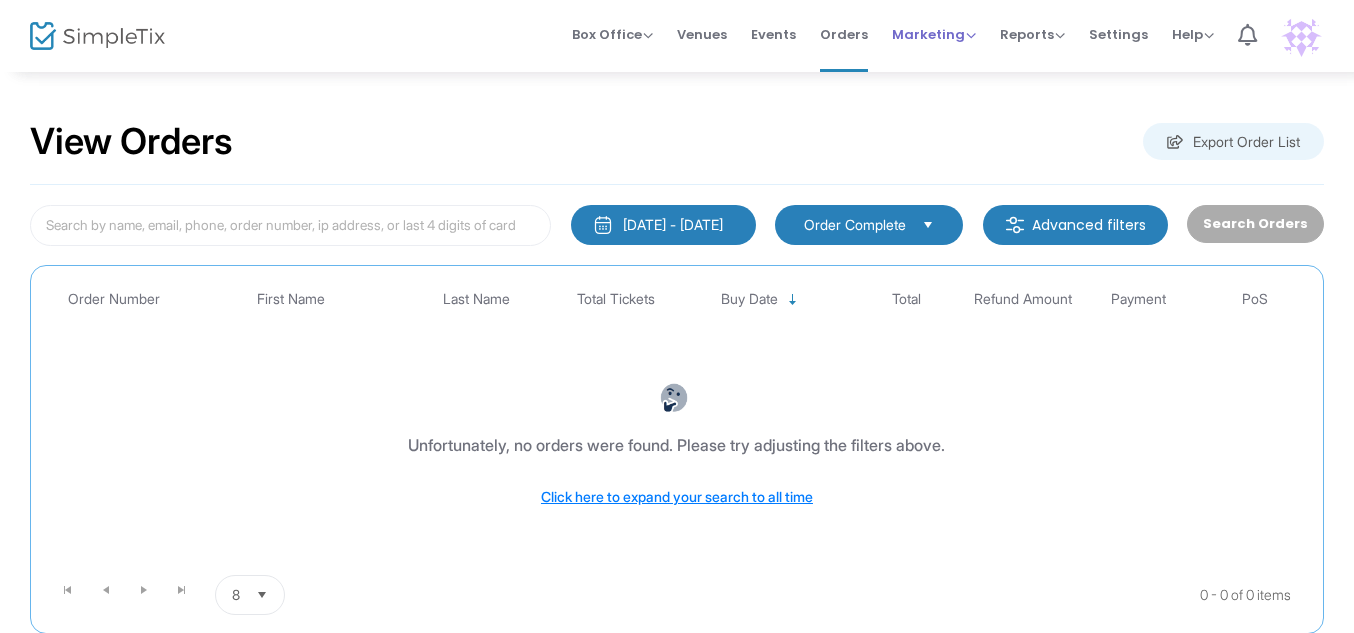 click on "Marketing" at bounding box center [934, 34] 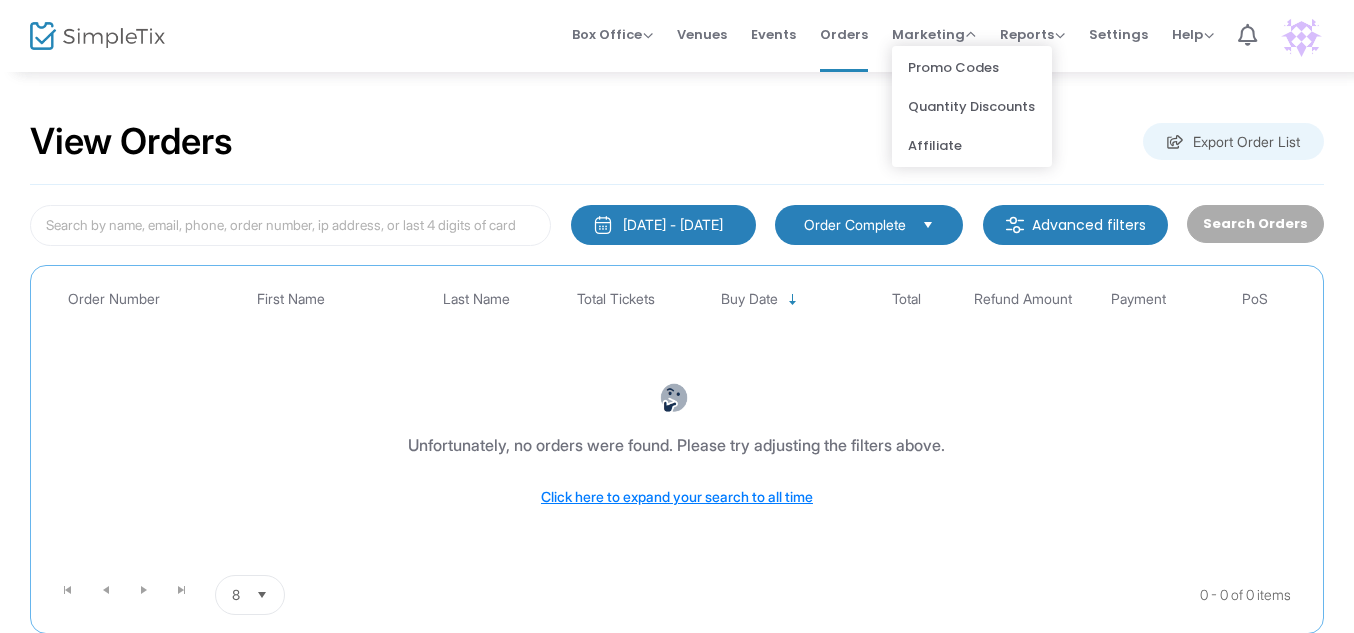 click at bounding box center (928, 224) 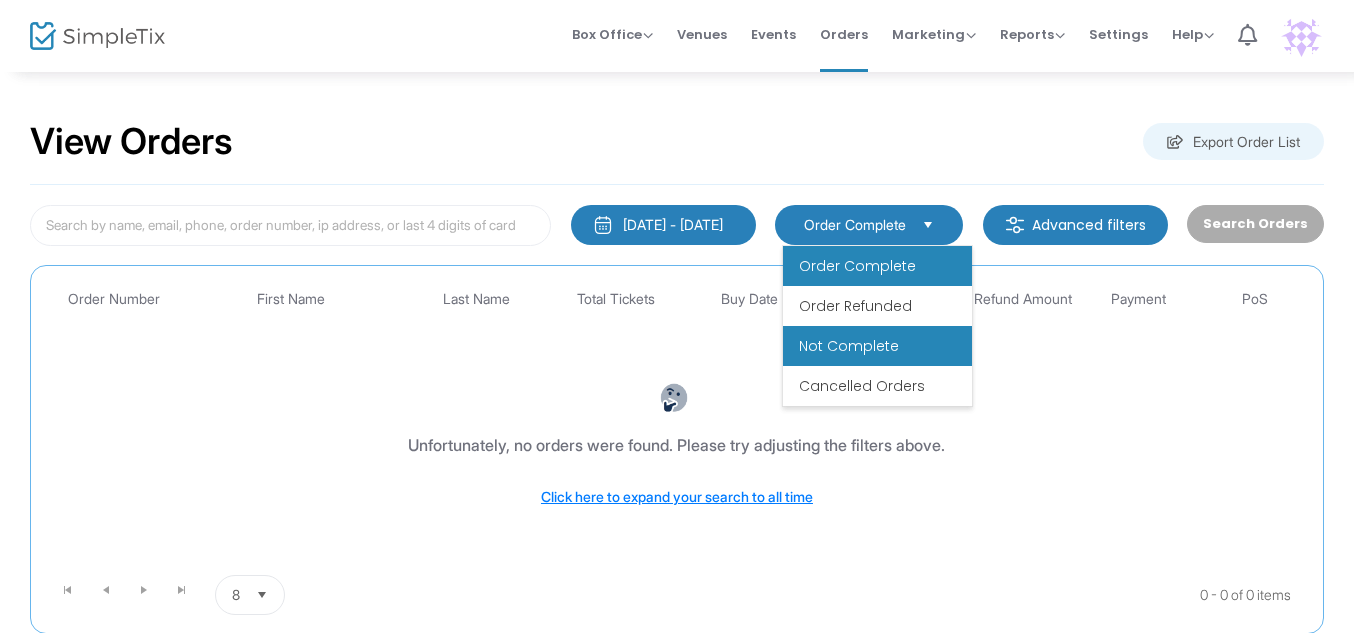 click on "Not Complete" at bounding box center (877, 346) 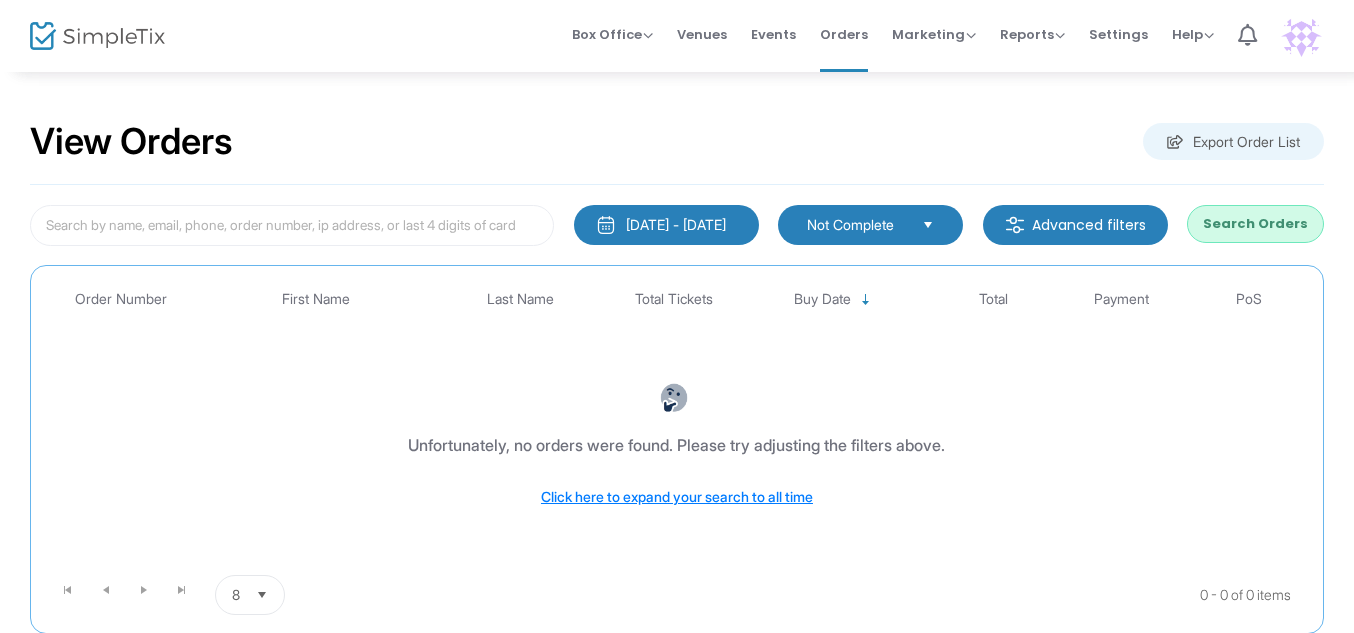 click on "Search Orders" 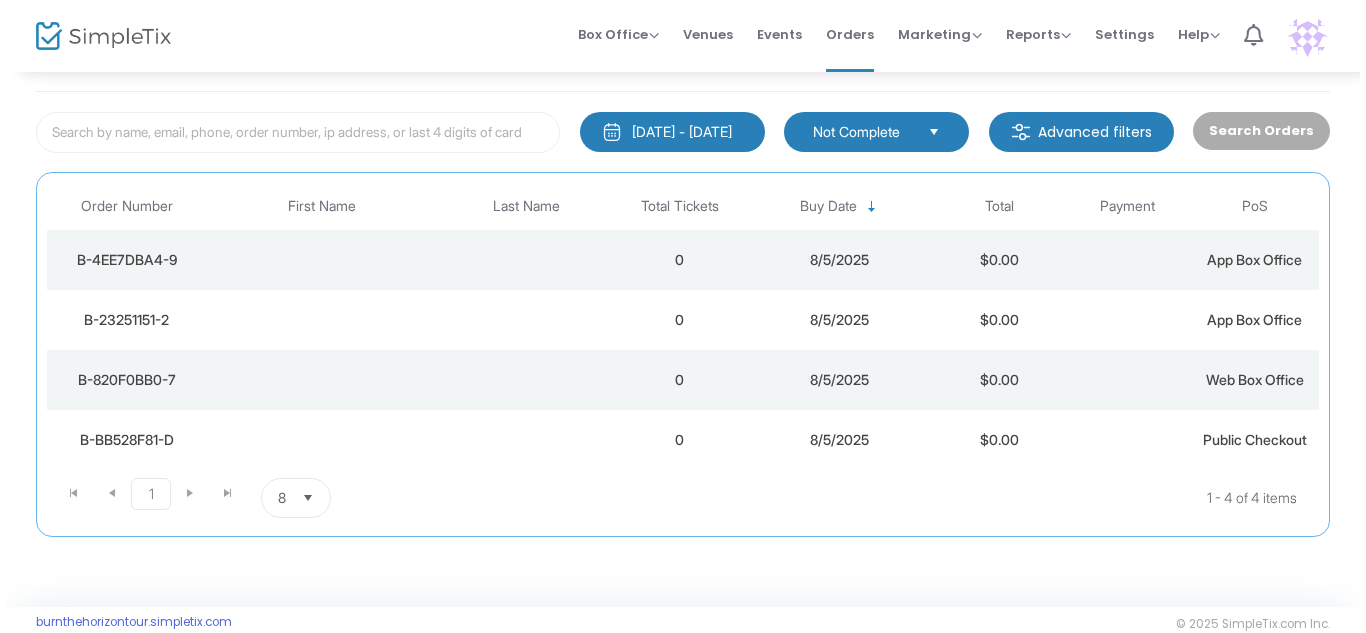 scroll, scrollTop: 0, scrollLeft: 0, axis: both 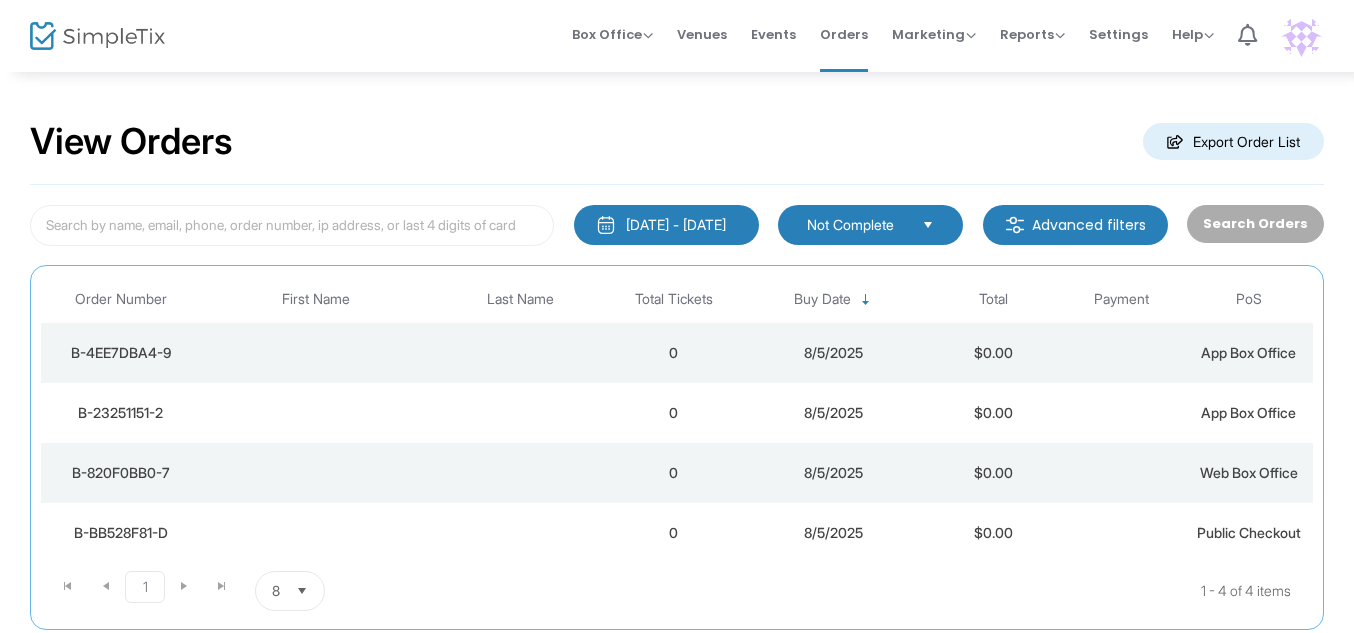 click on "$0.00" 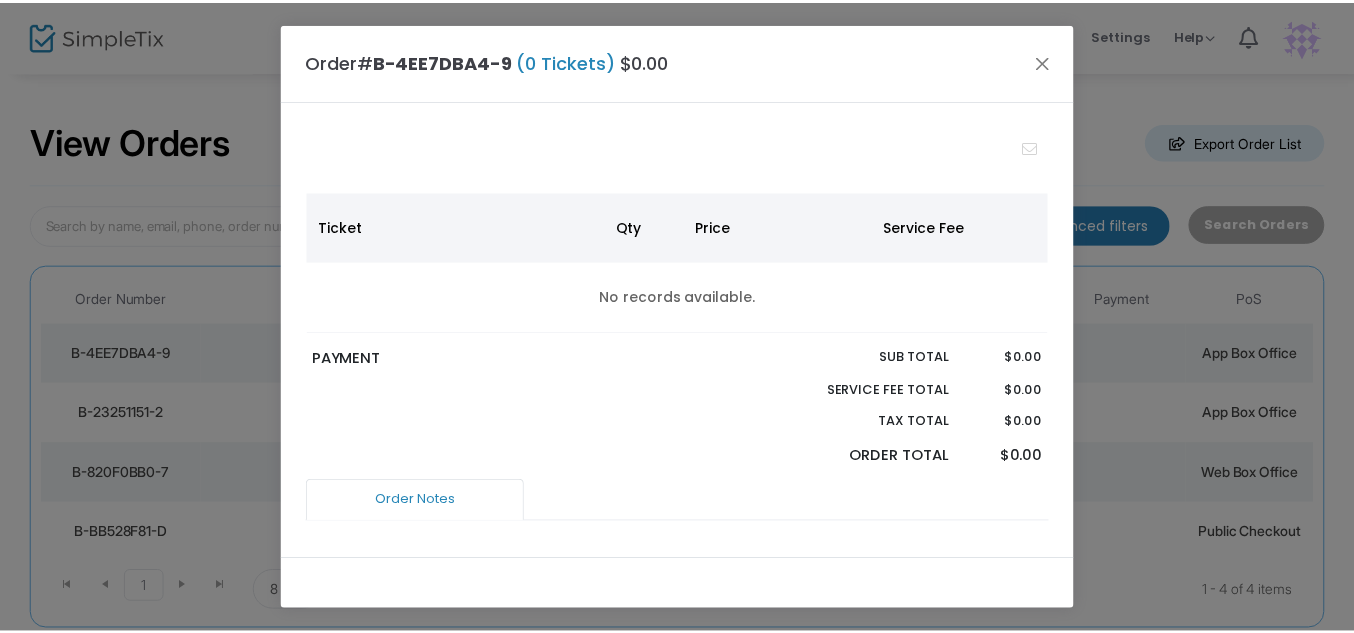 scroll, scrollTop: 296, scrollLeft: 0, axis: vertical 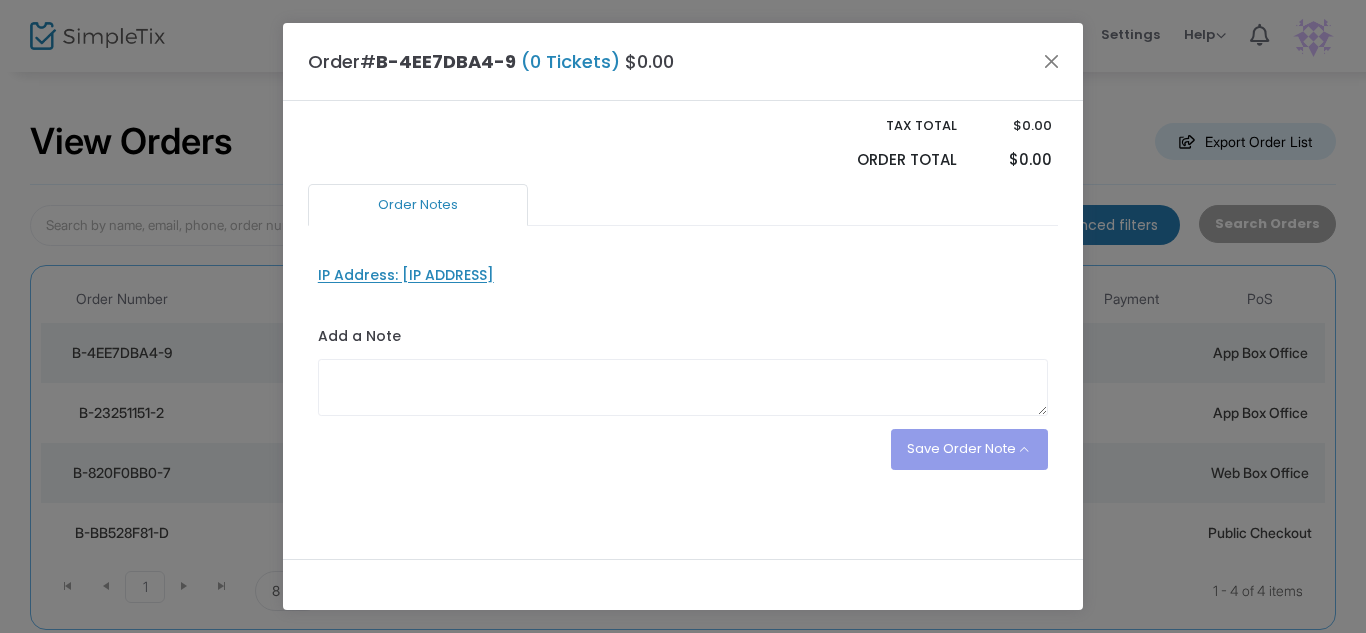 click on "IP Address: [IP ADDRESS]" at bounding box center [406, 275] 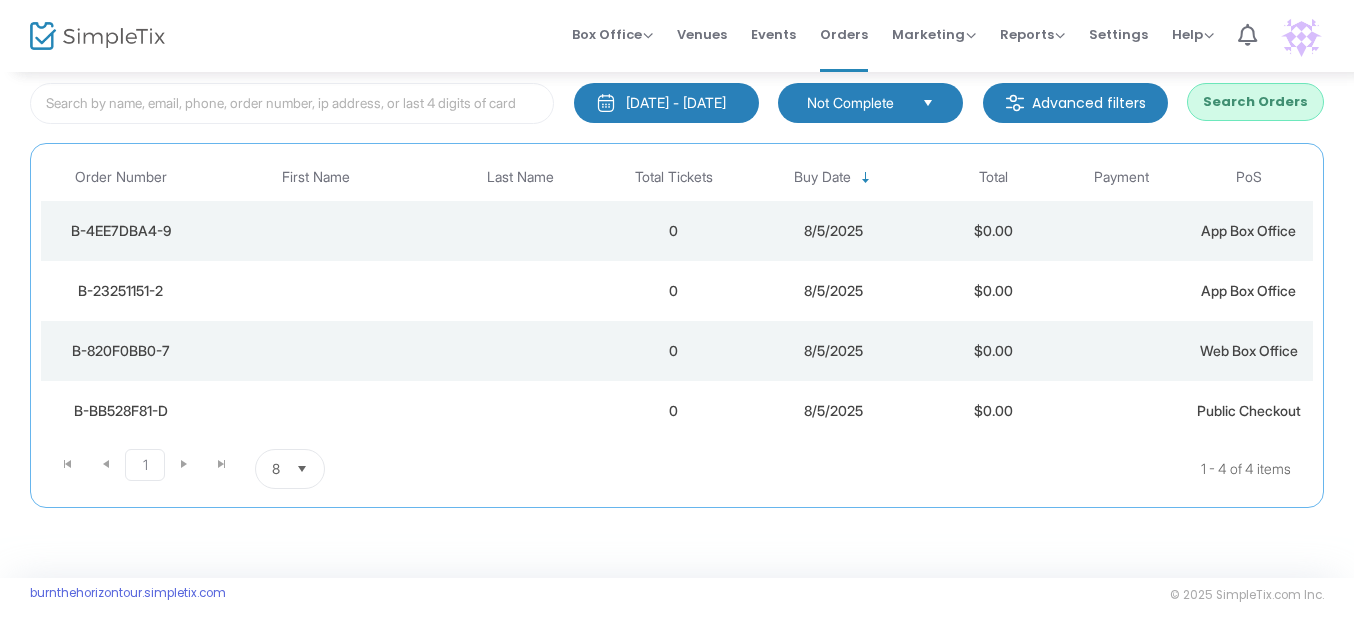 scroll, scrollTop: 127, scrollLeft: 0, axis: vertical 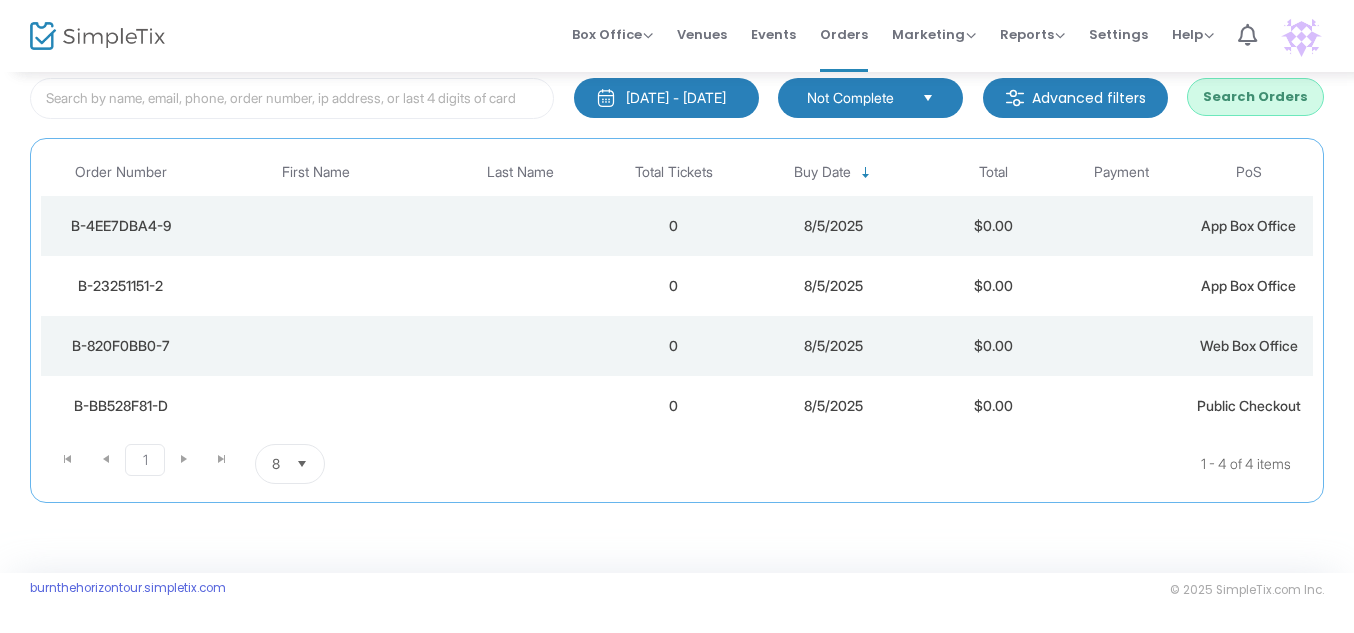 click 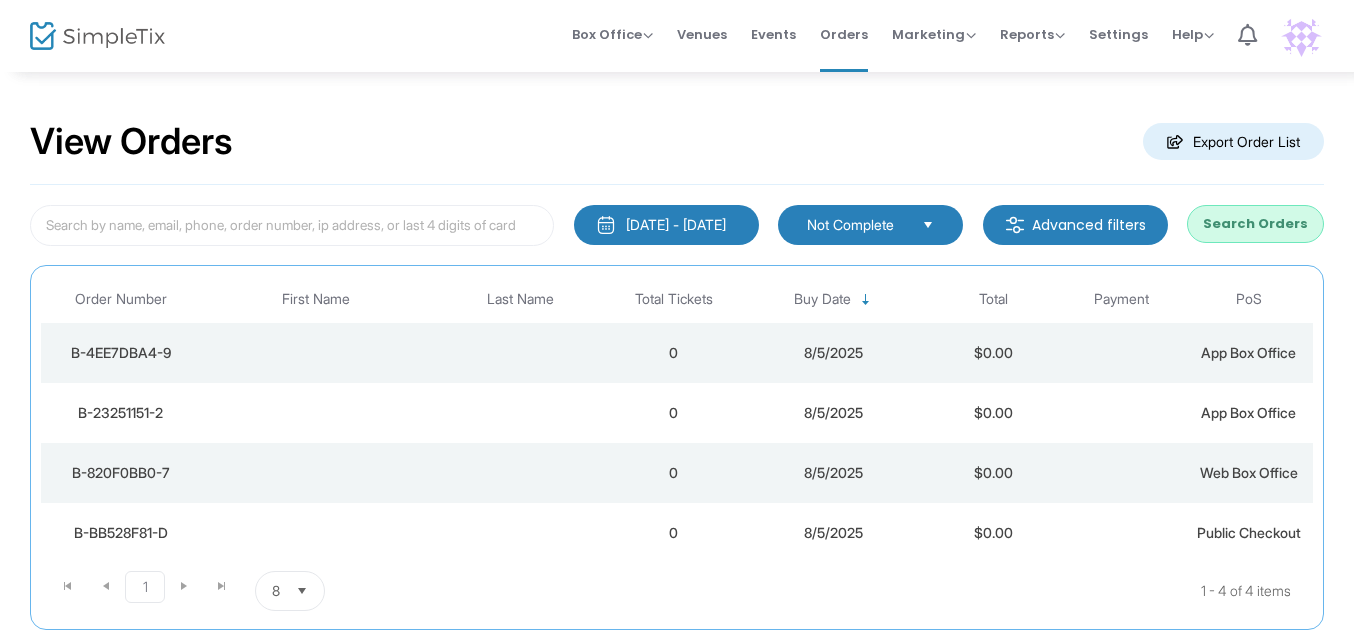 click on "Not Complete" at bounding box center (856, 225) 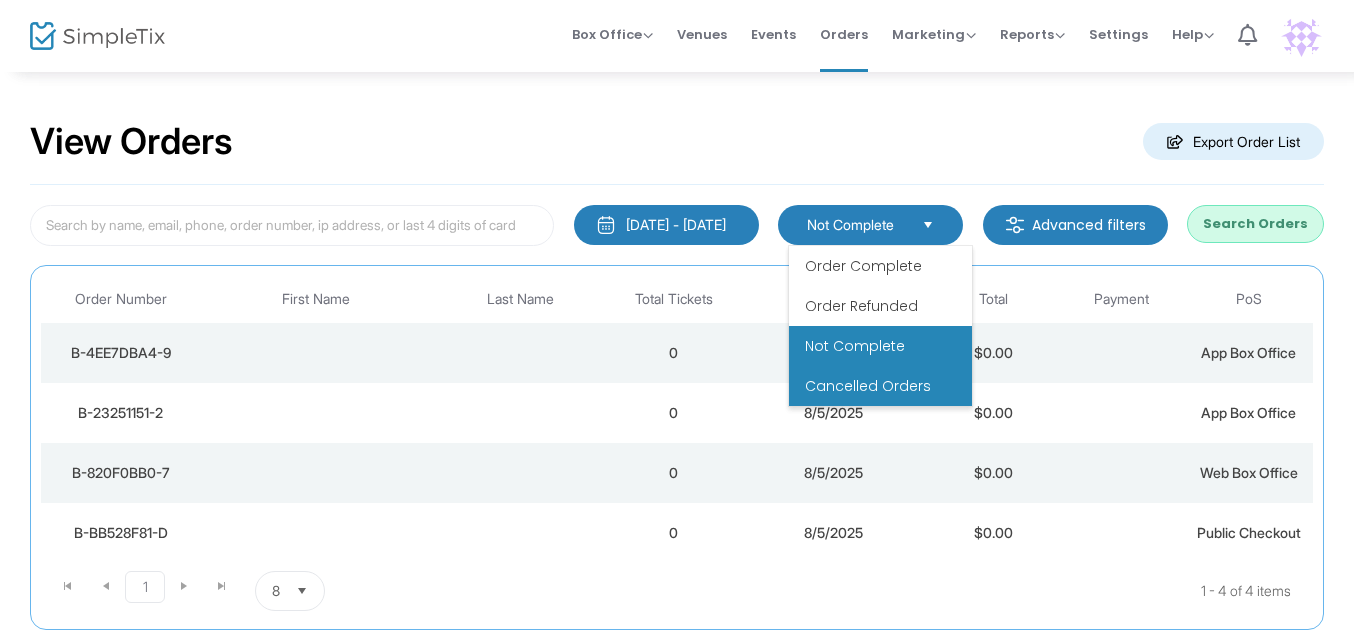 click on "Cancelled Orders" at bounding box center (880, 386) 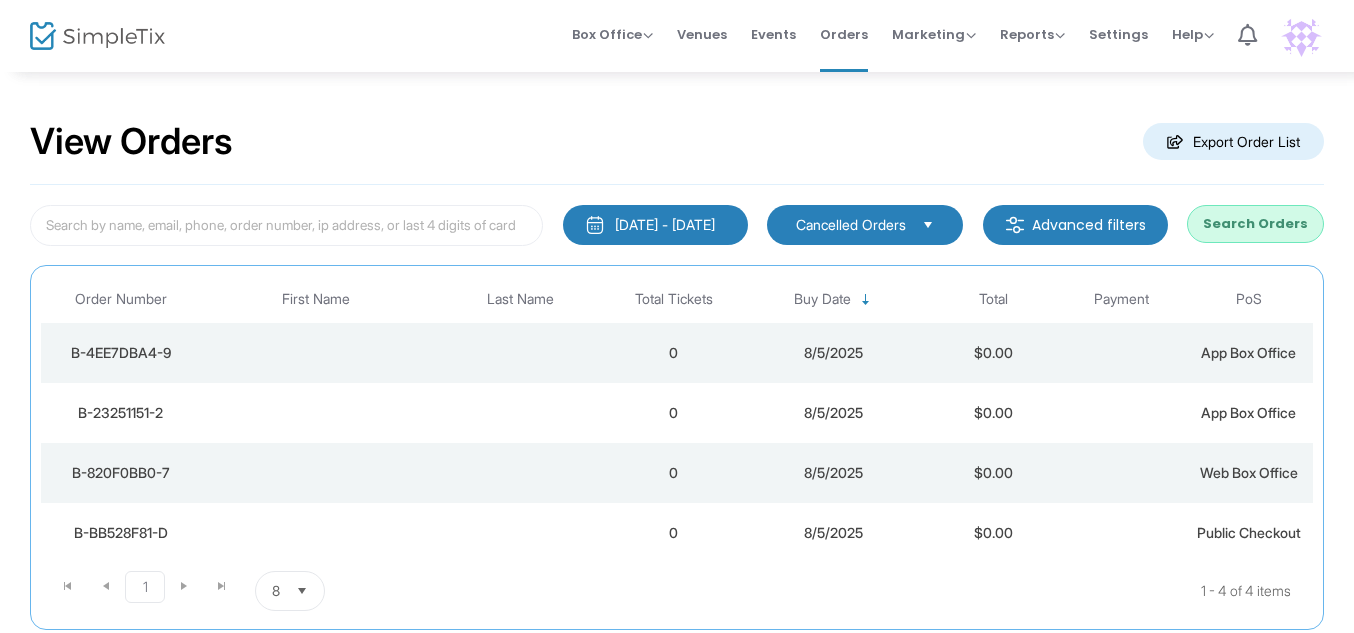 click on "Search Orders" 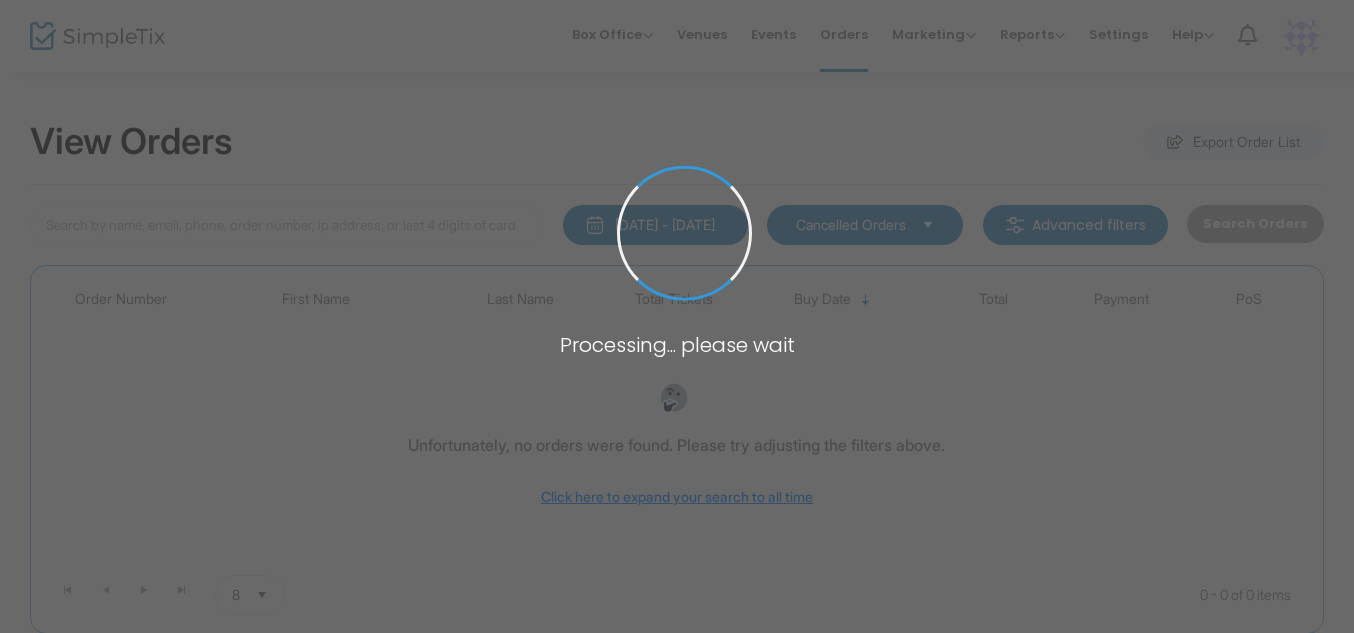 click at bounding box center [677, 316] 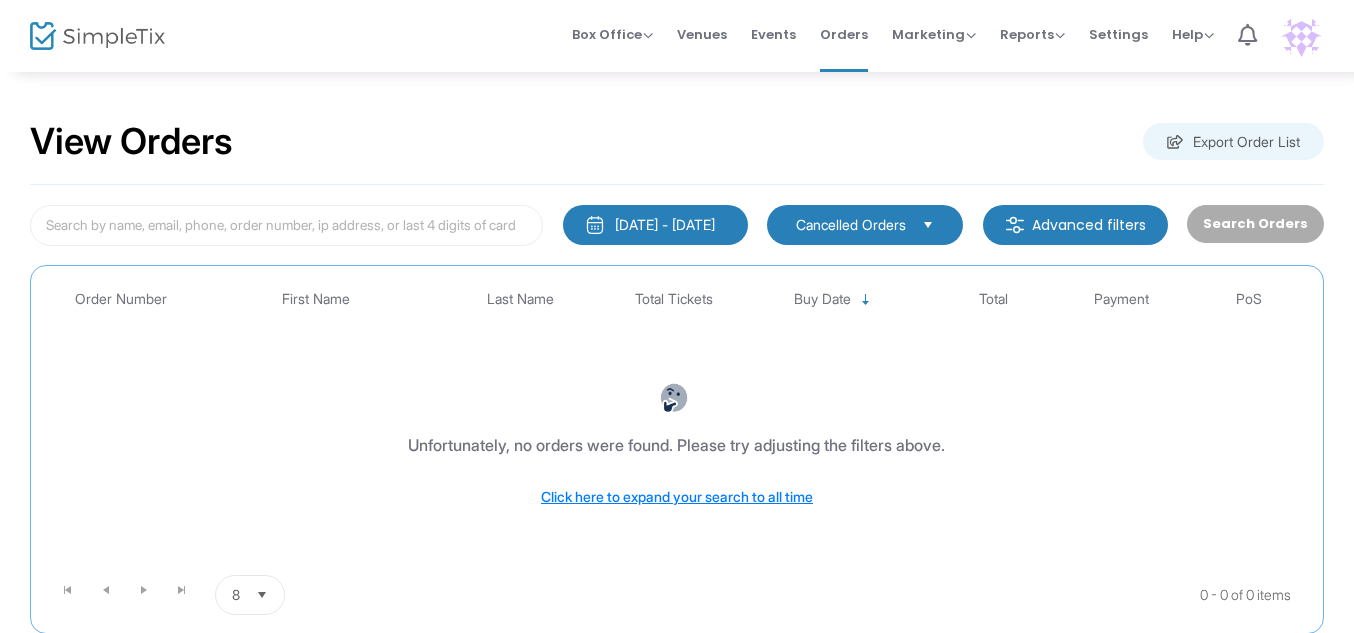 click on "Cancelled Orders" at bounding box center (851, 225) 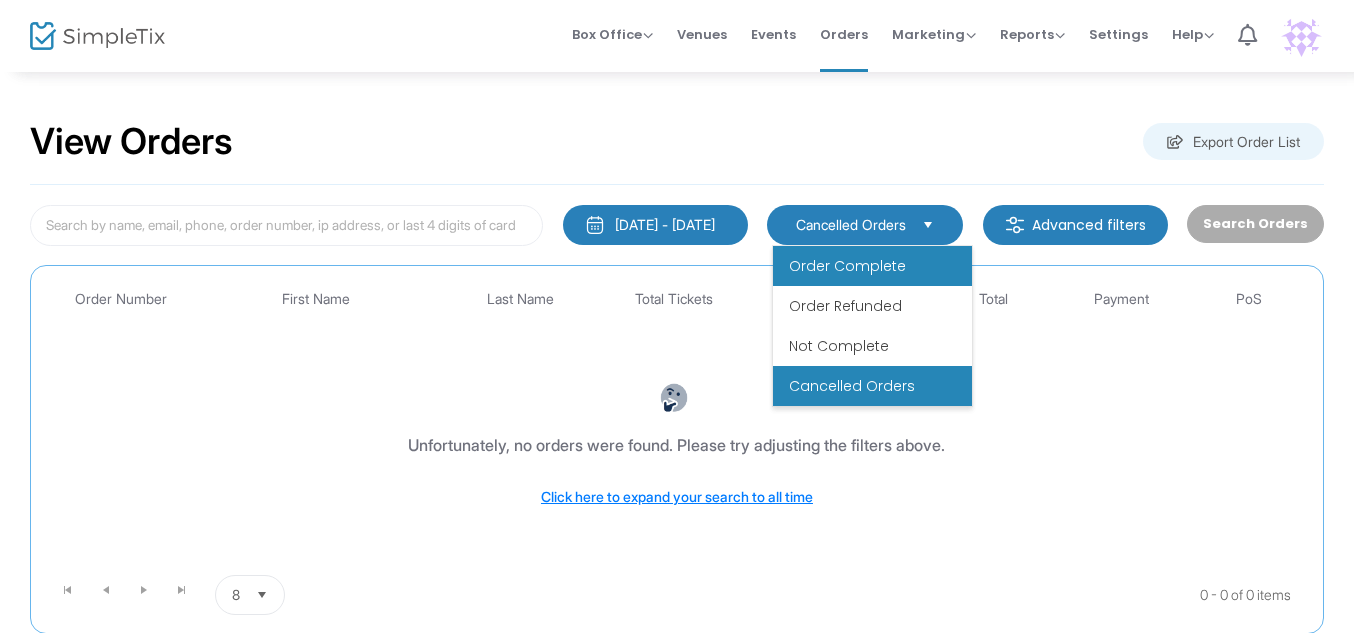 click on "Order Complete" at bounding box center (847, 266) 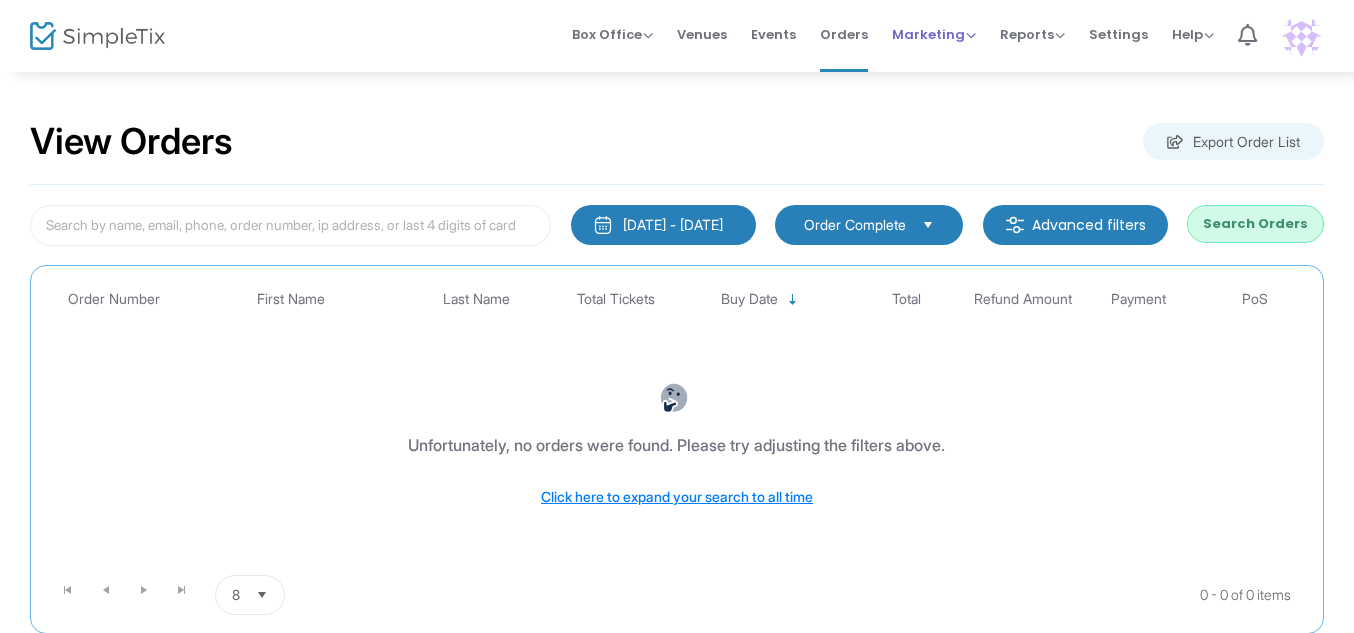 click on "Marketing" at bounding box center (934, 34) 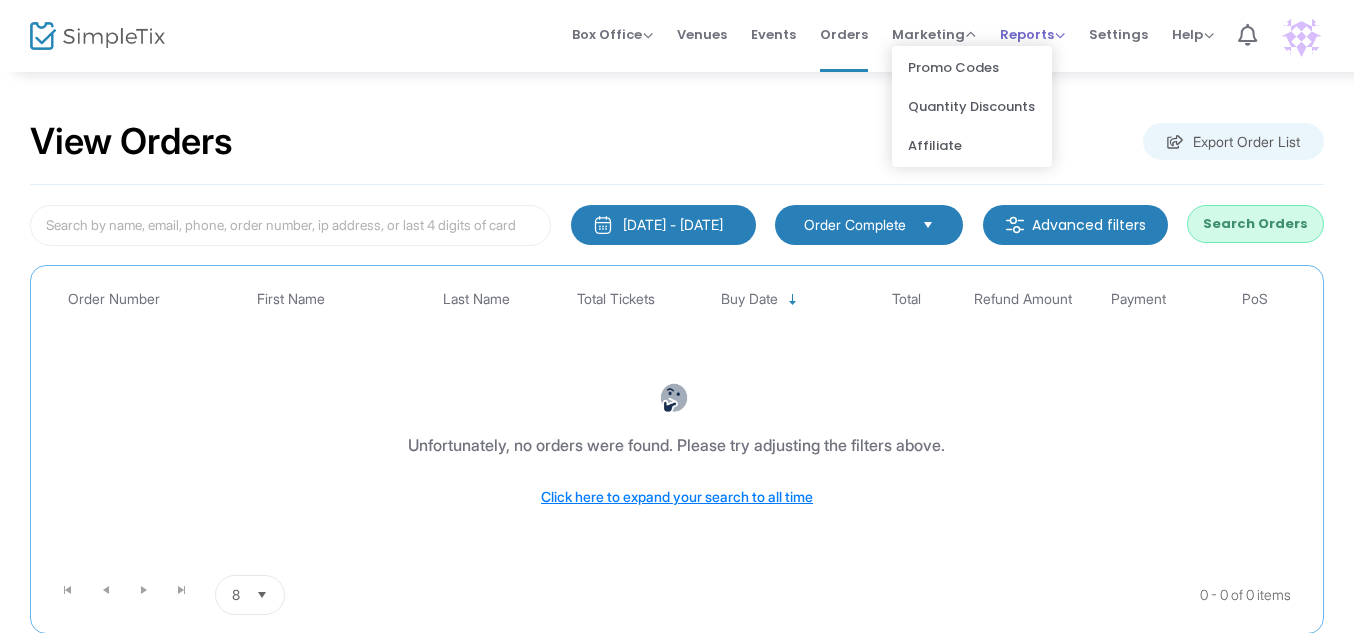 click on "Reports" at bounding box center (1032, 34) 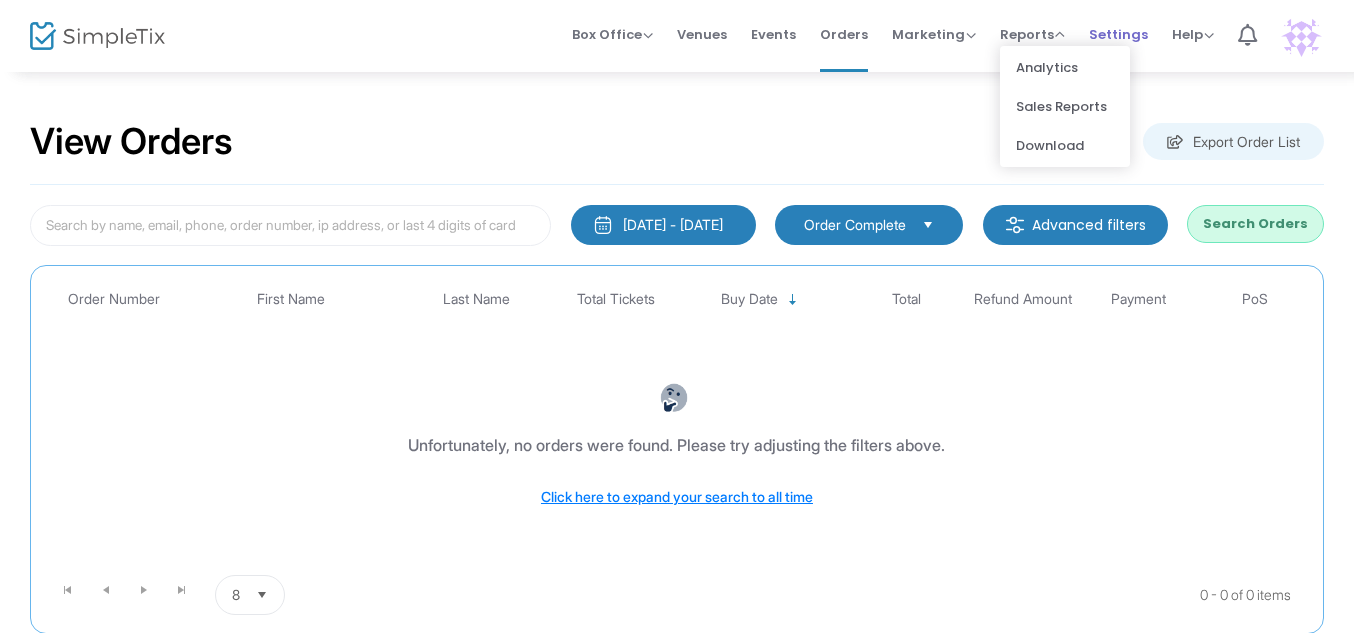 click on "Settings" at bounding box center [1118, 34] 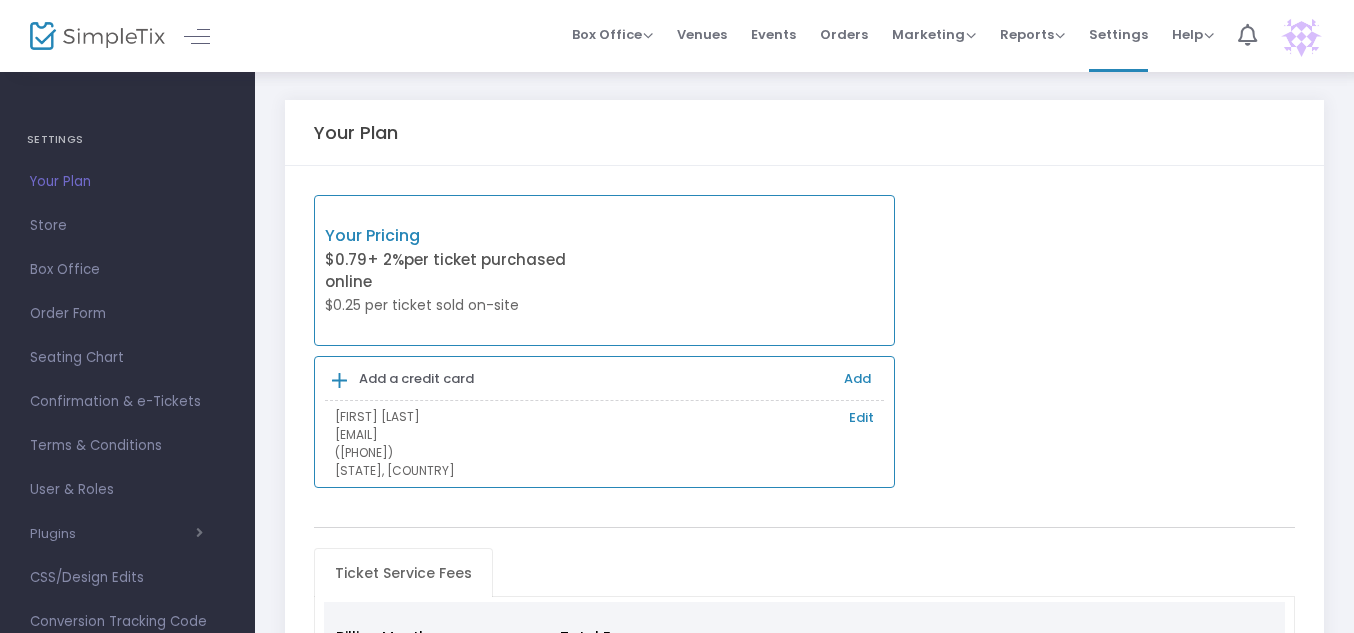 scroll, scrollTop: 321, scrollLeft: 0, axis: vertical 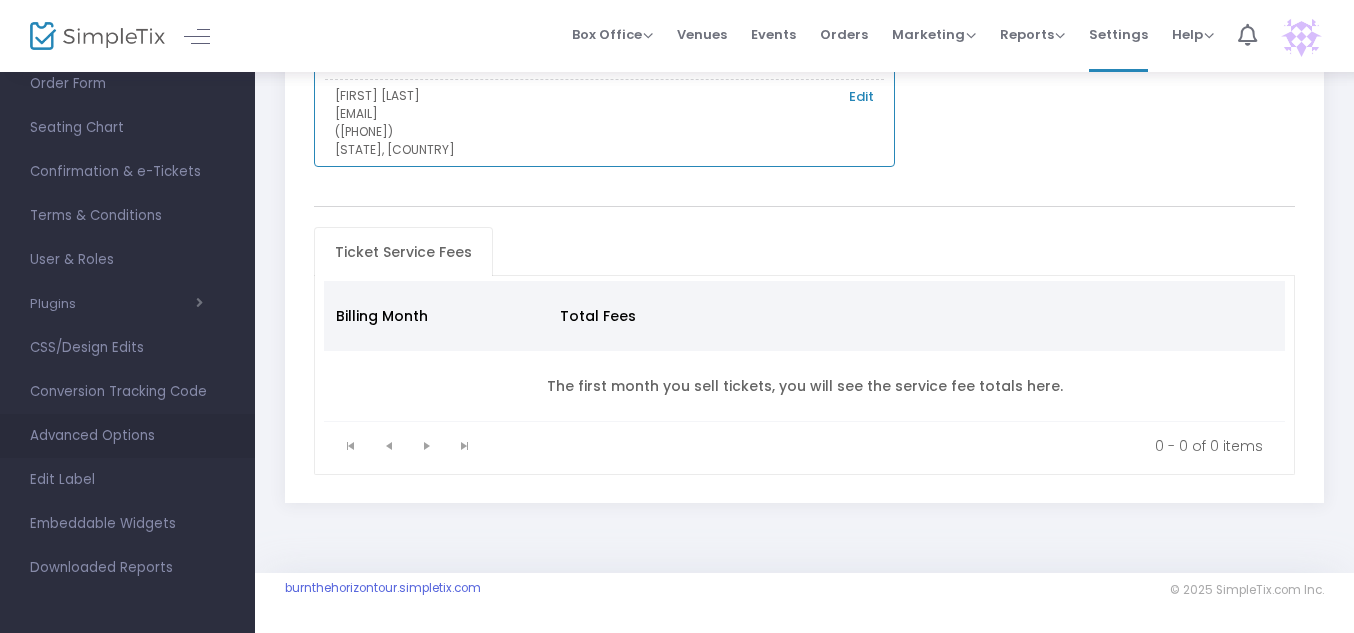 click on "Advanced Options" at bounding box center (127, 436) 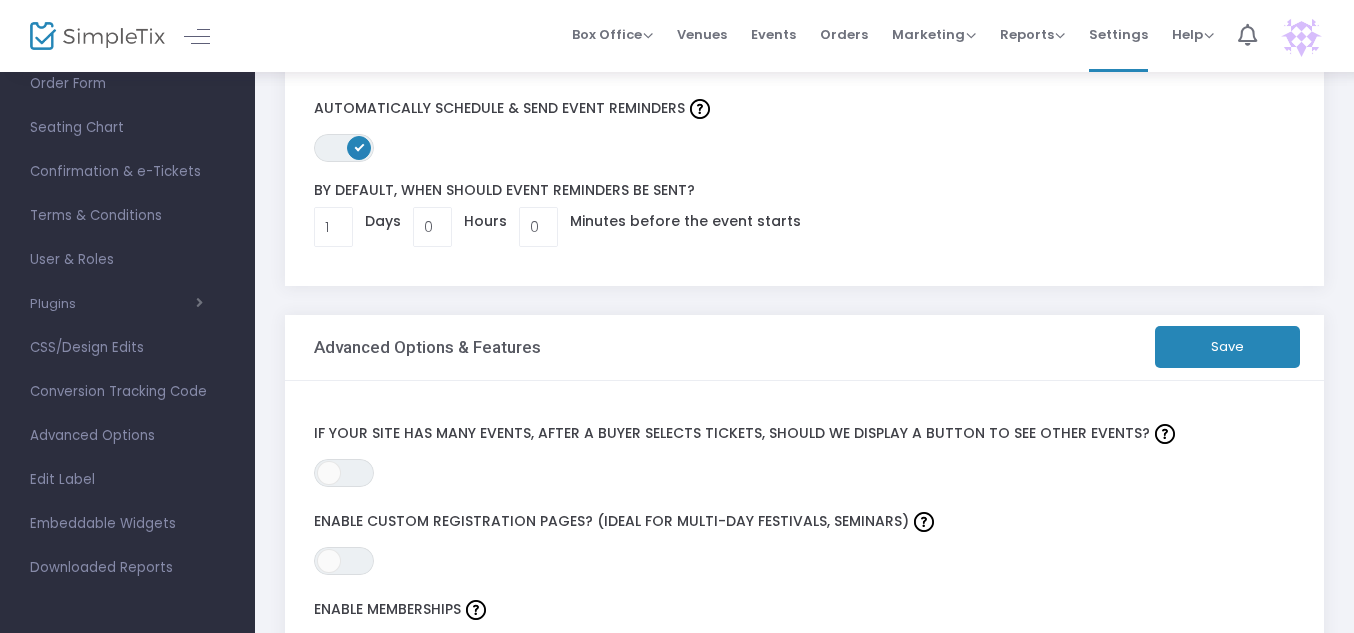 scroll, scrollTop: 0, scrollLeft: 0, axis: both 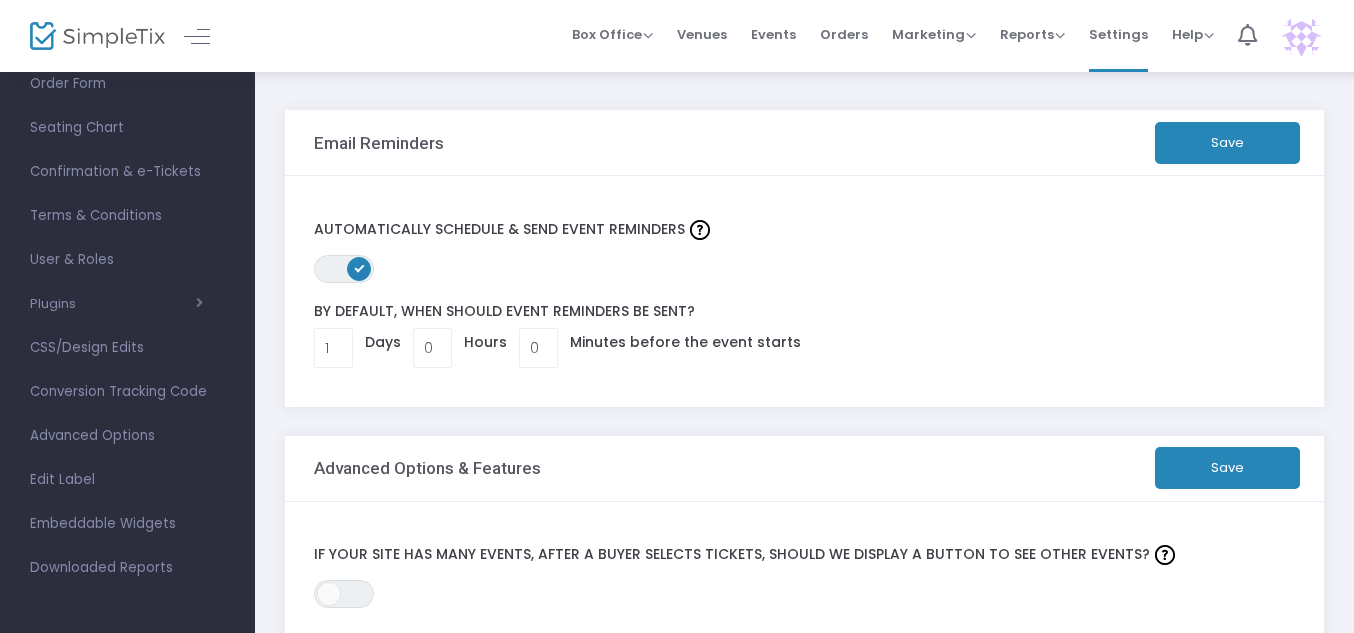 click at bounding box center [1301, 36] 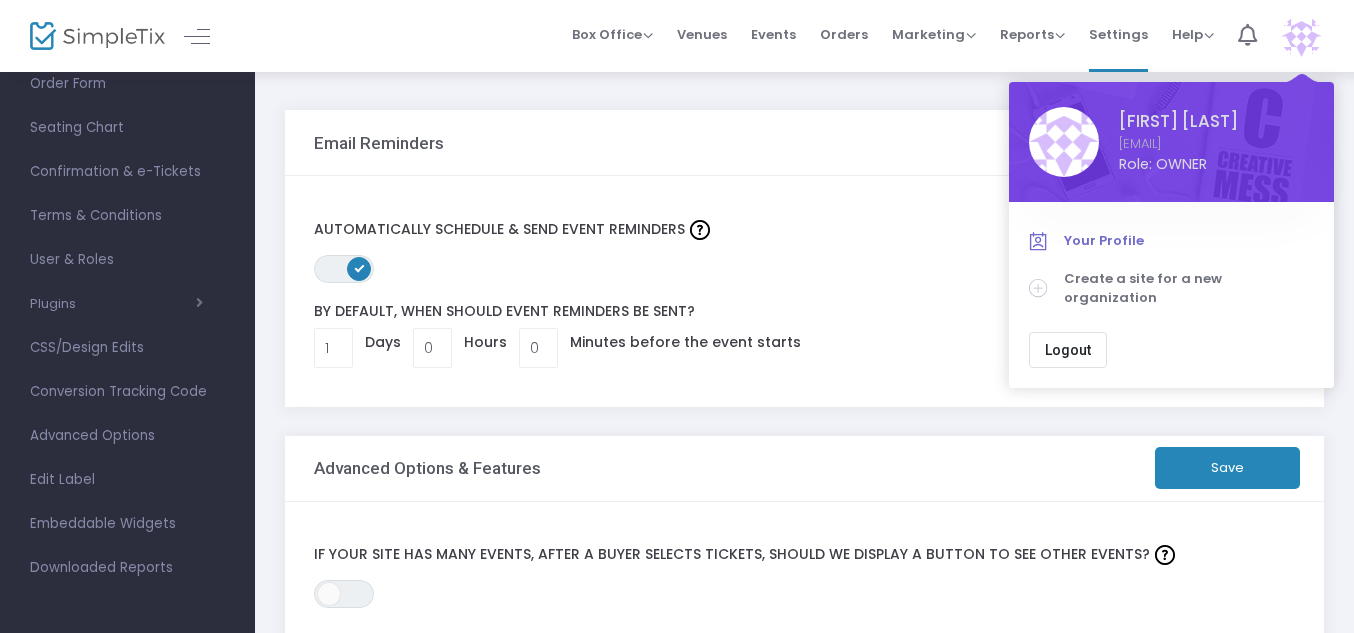 click on "Your Profile" at bounding box center (1189, 241) 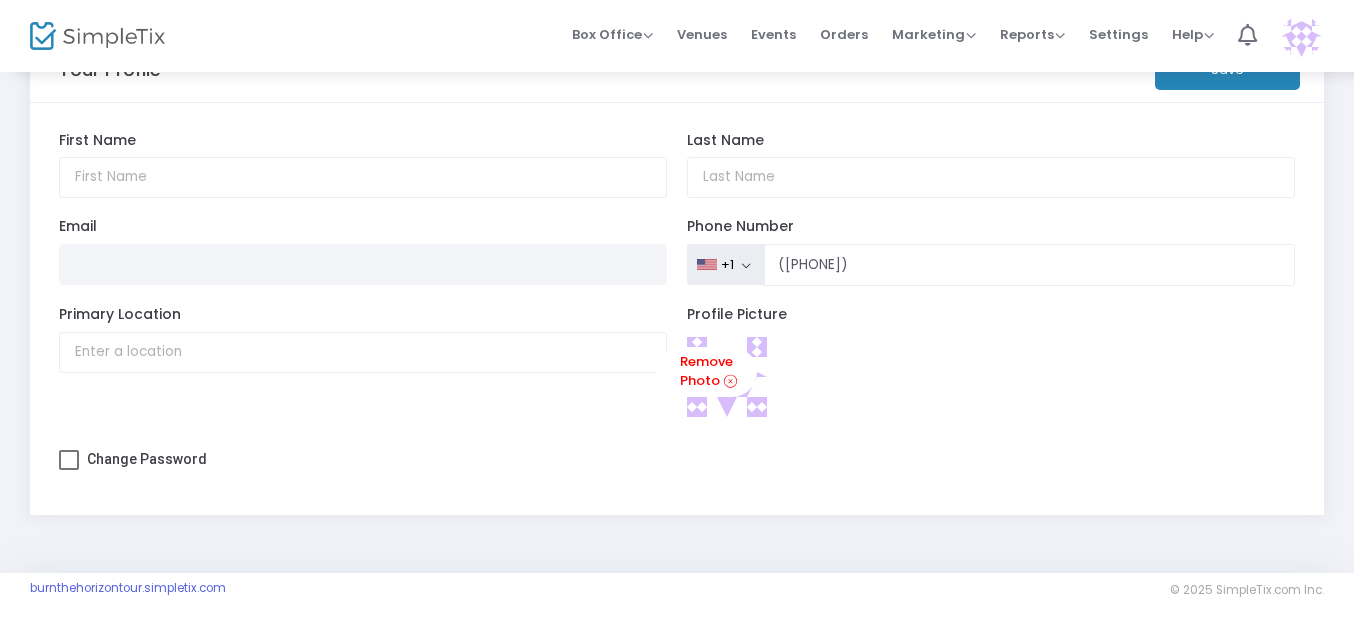 scroll, scrollTop: 0, scrollLeft: 0, axis: both 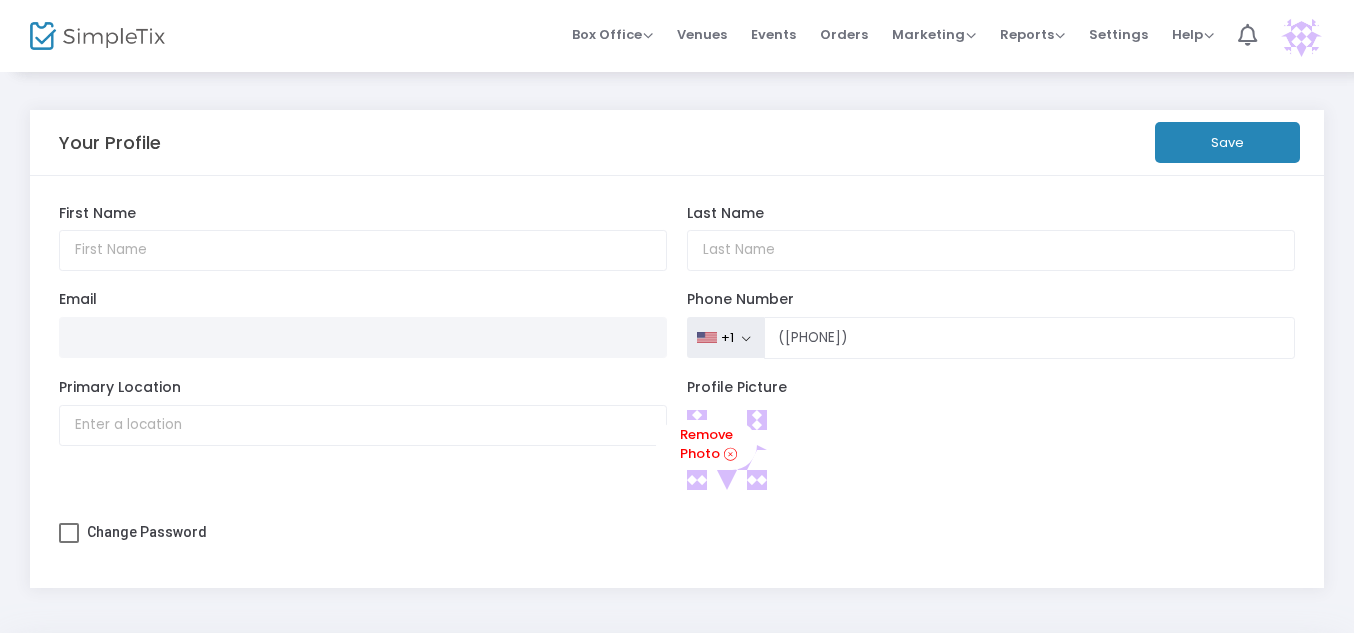 click on "Email" 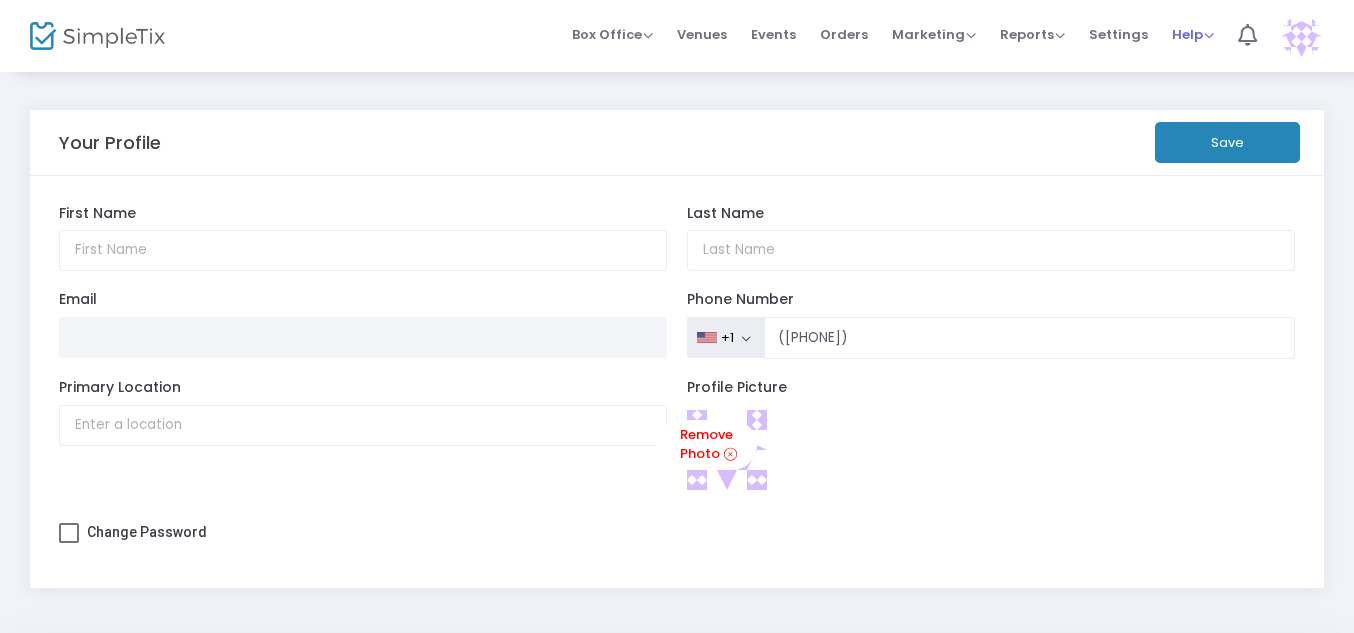 click on "Help" at bounding box center [1193, 34] 